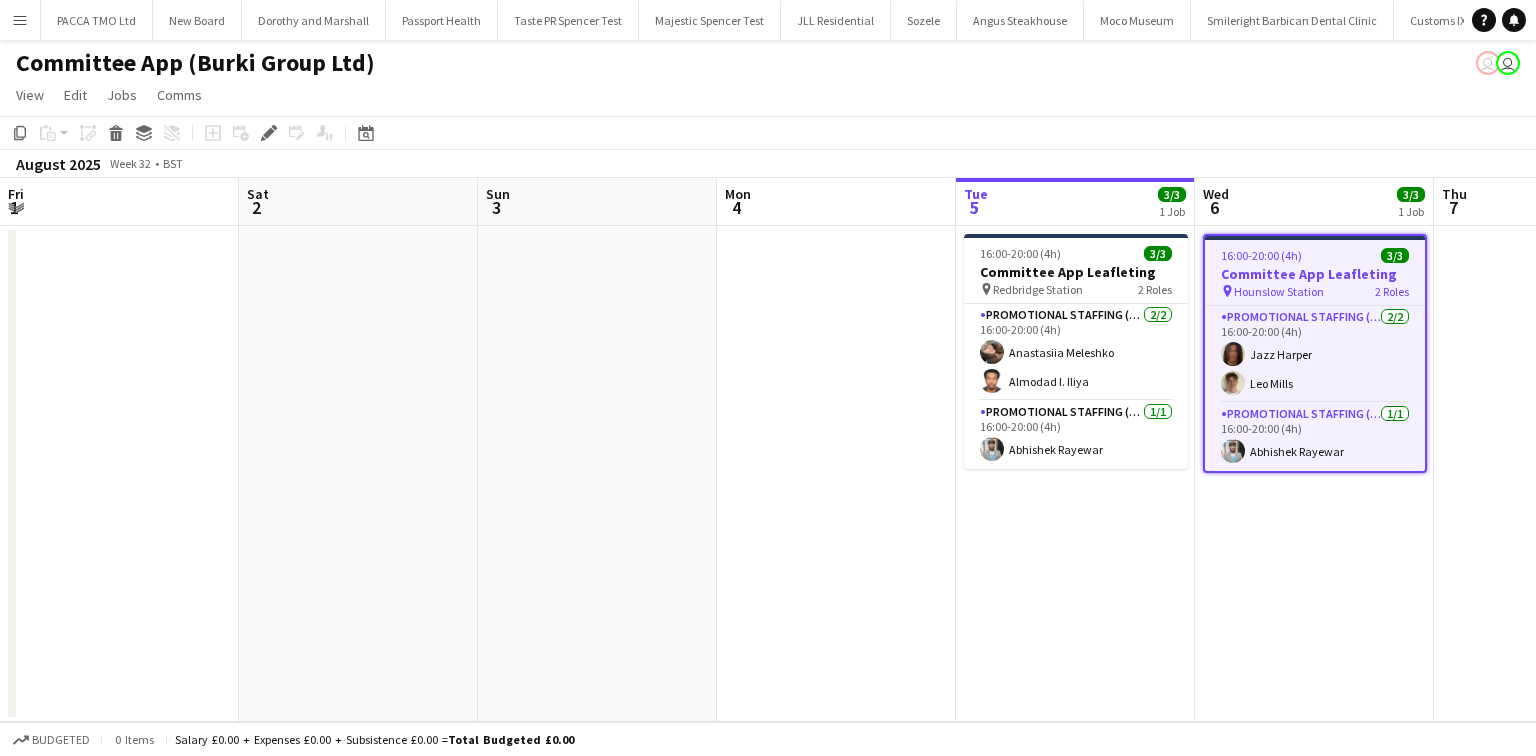 scroll, scrollTop: 0, scrollLeft: 0, axis: both 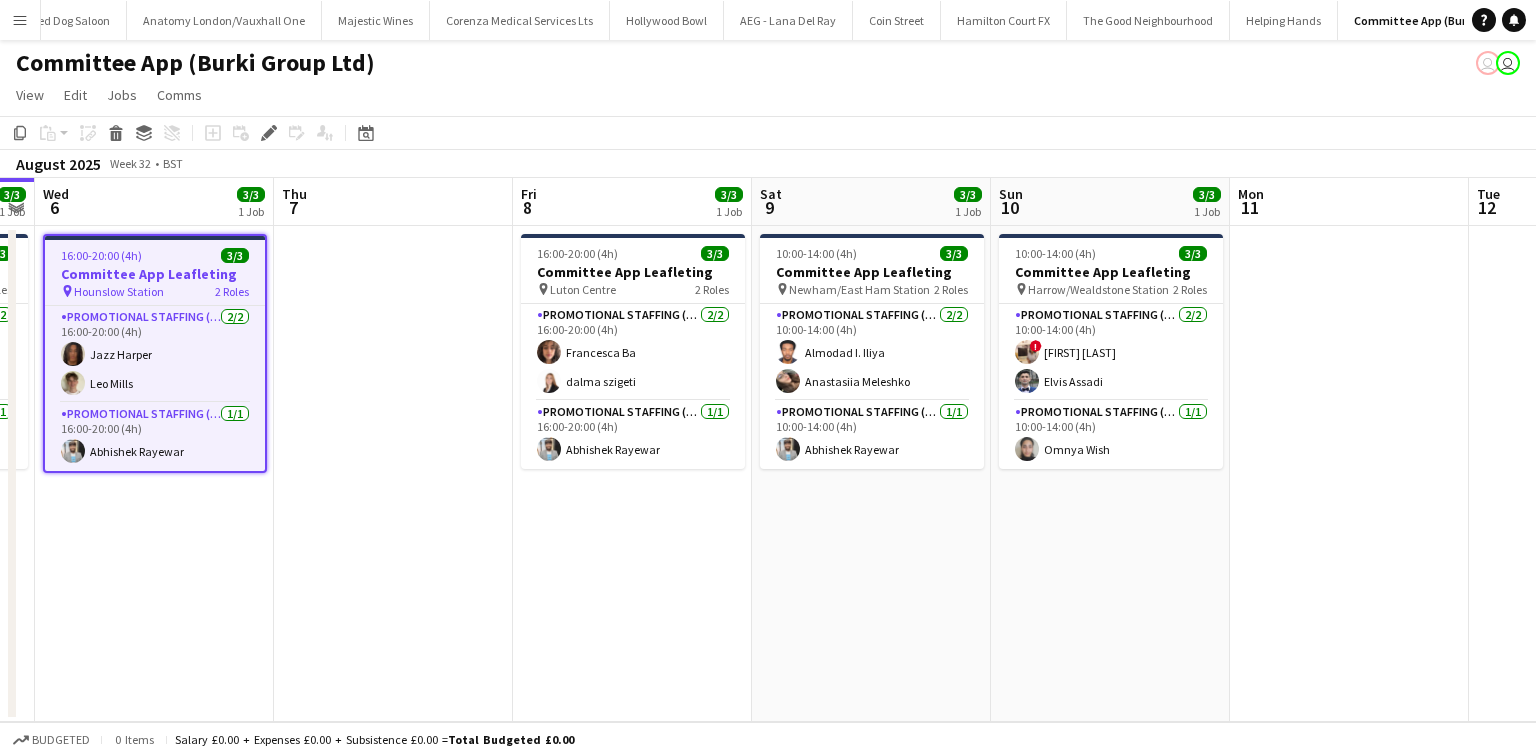 drag, startPoint x: 350, startPoint y: 186, endPoint x: 1535, endPoint y: 294, distance: 1189.9114 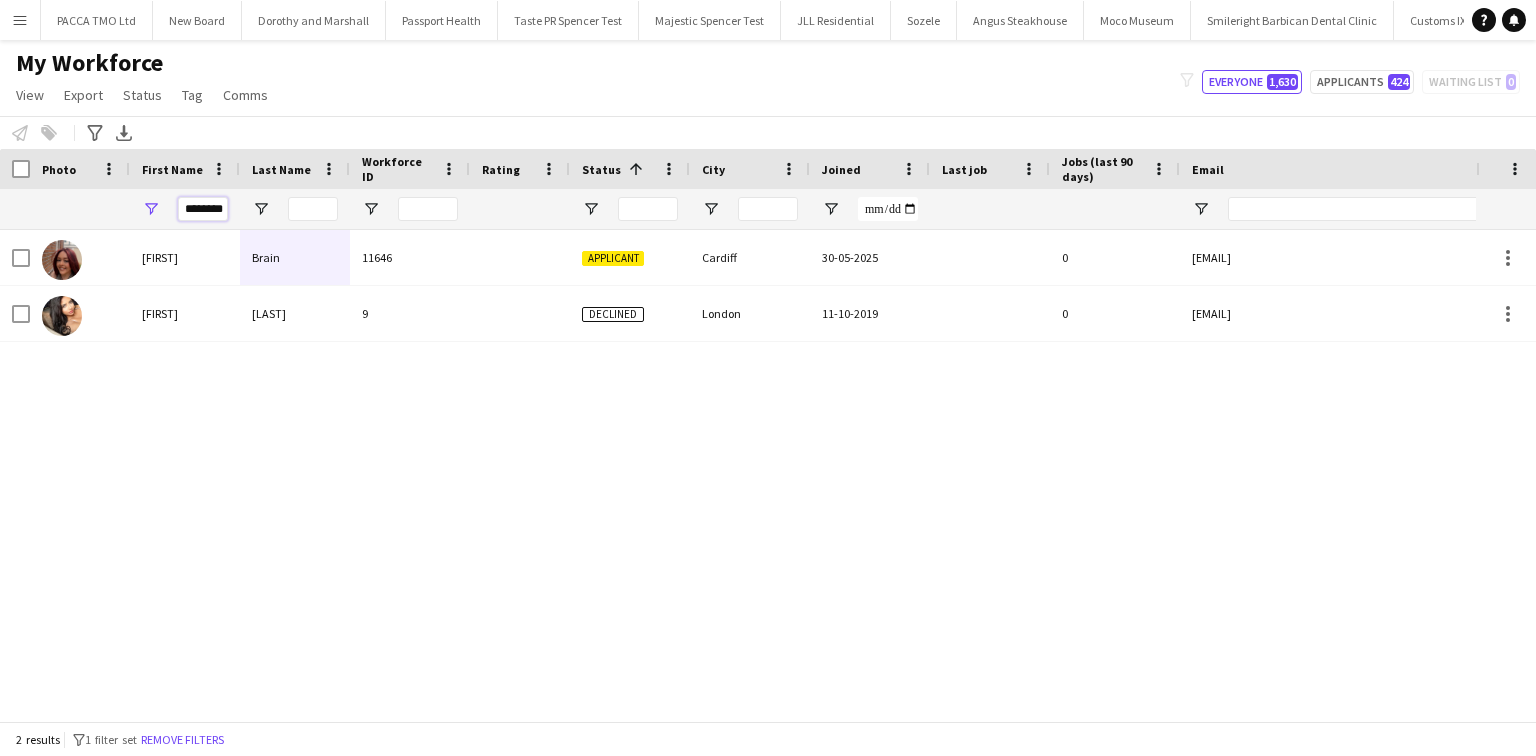 scroll, scrollTop: 0, scrollLeft: 0, axis: both 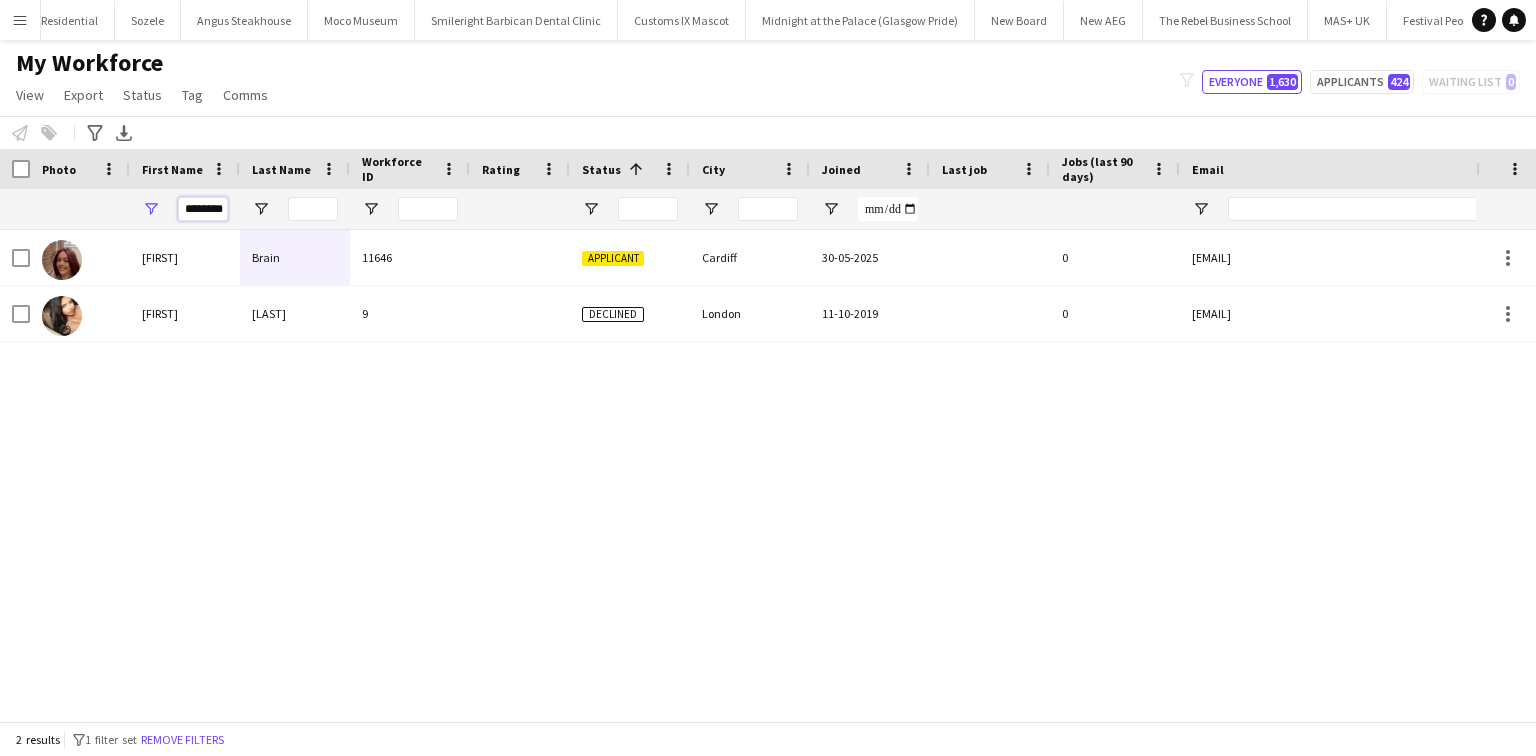 click on "********" at bounding box center [203, 209] 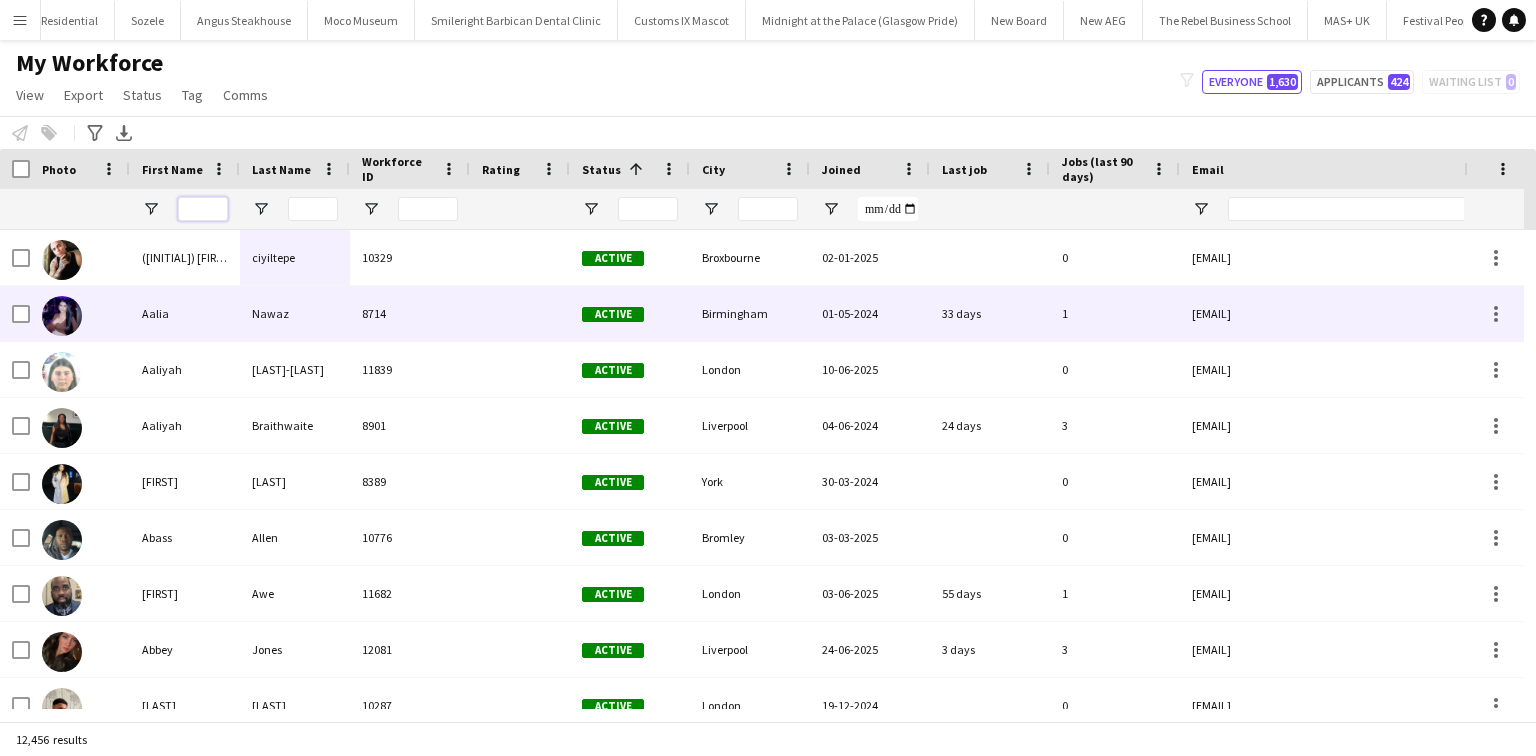 scroll, scrollTop: 60, scrollLeft: 0, axis: vertical 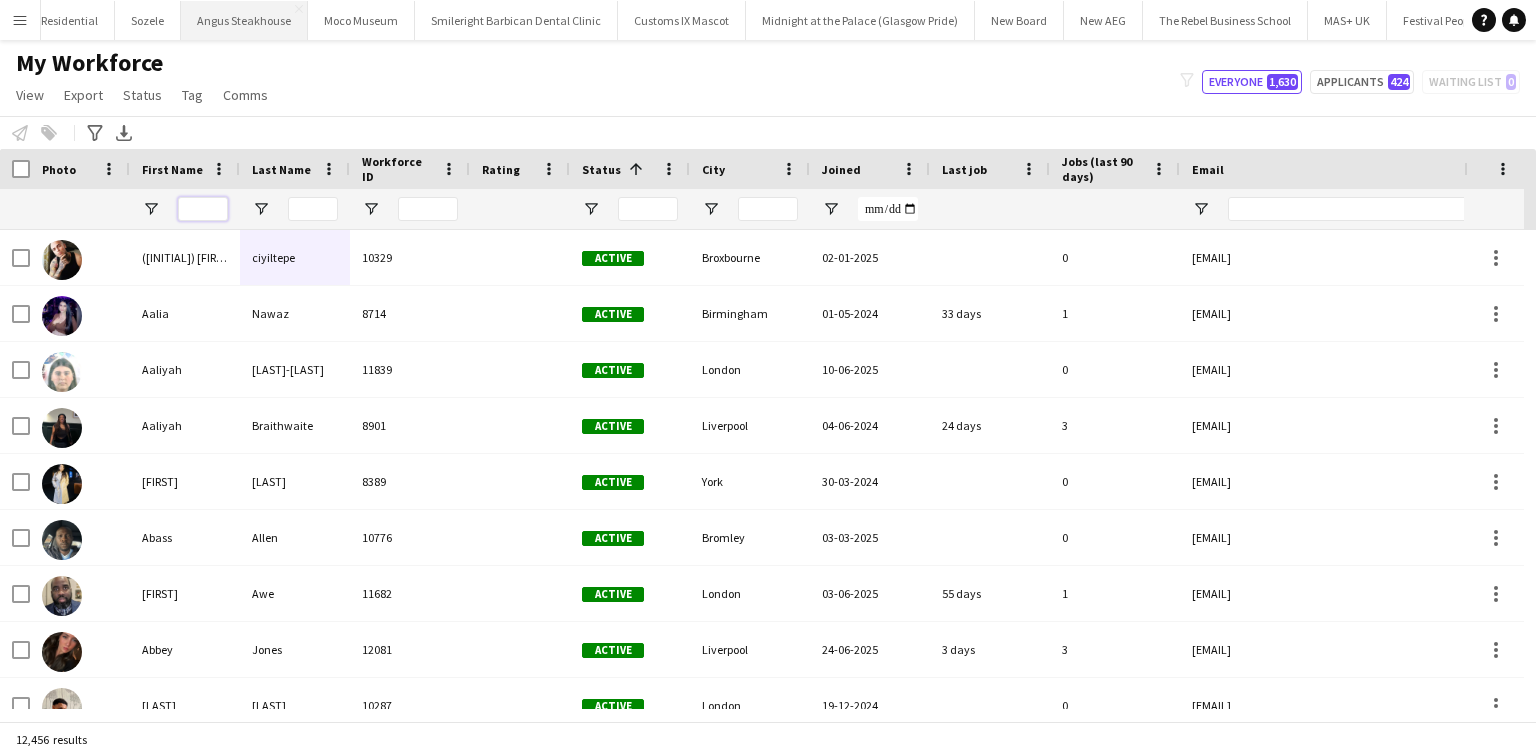 type 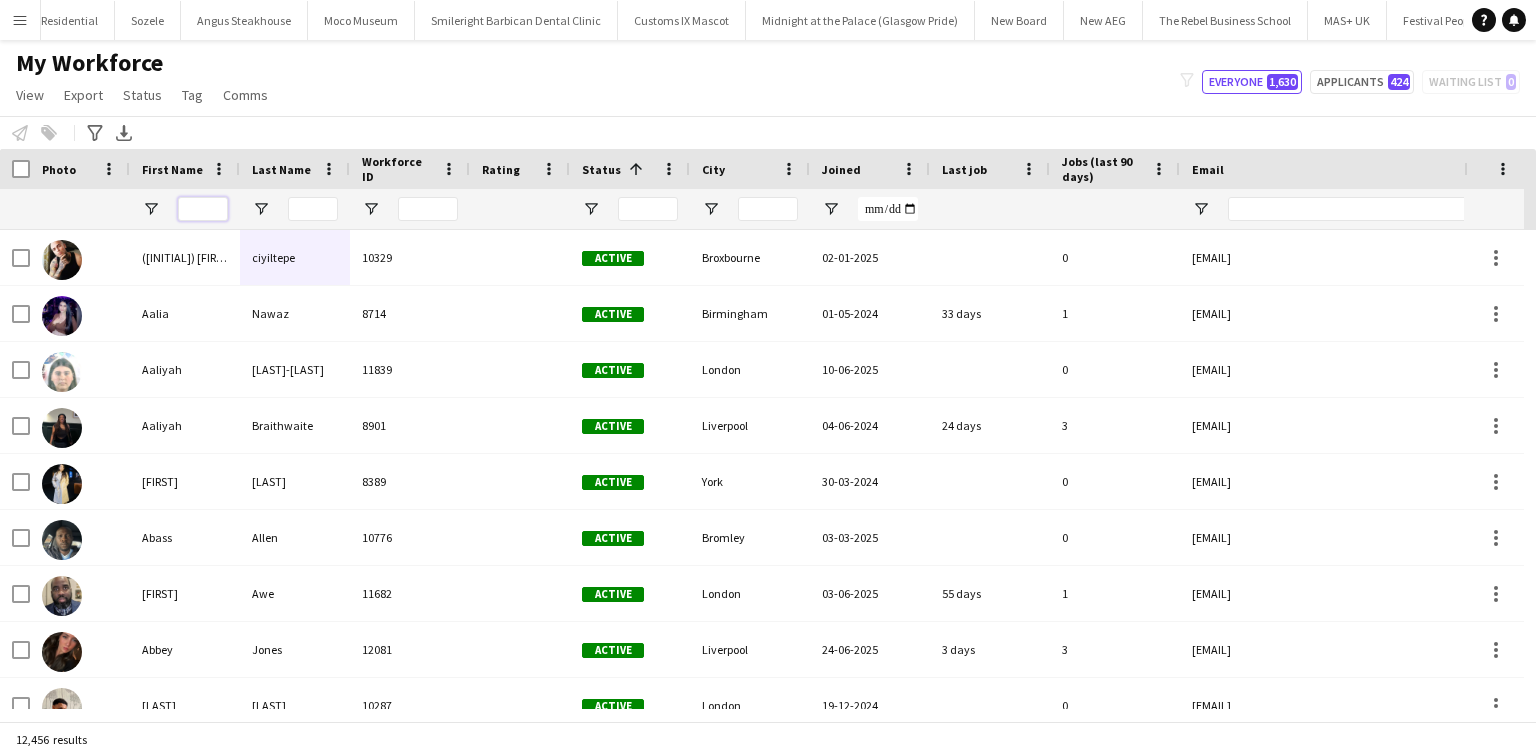 click at bounding box center [203, 209] 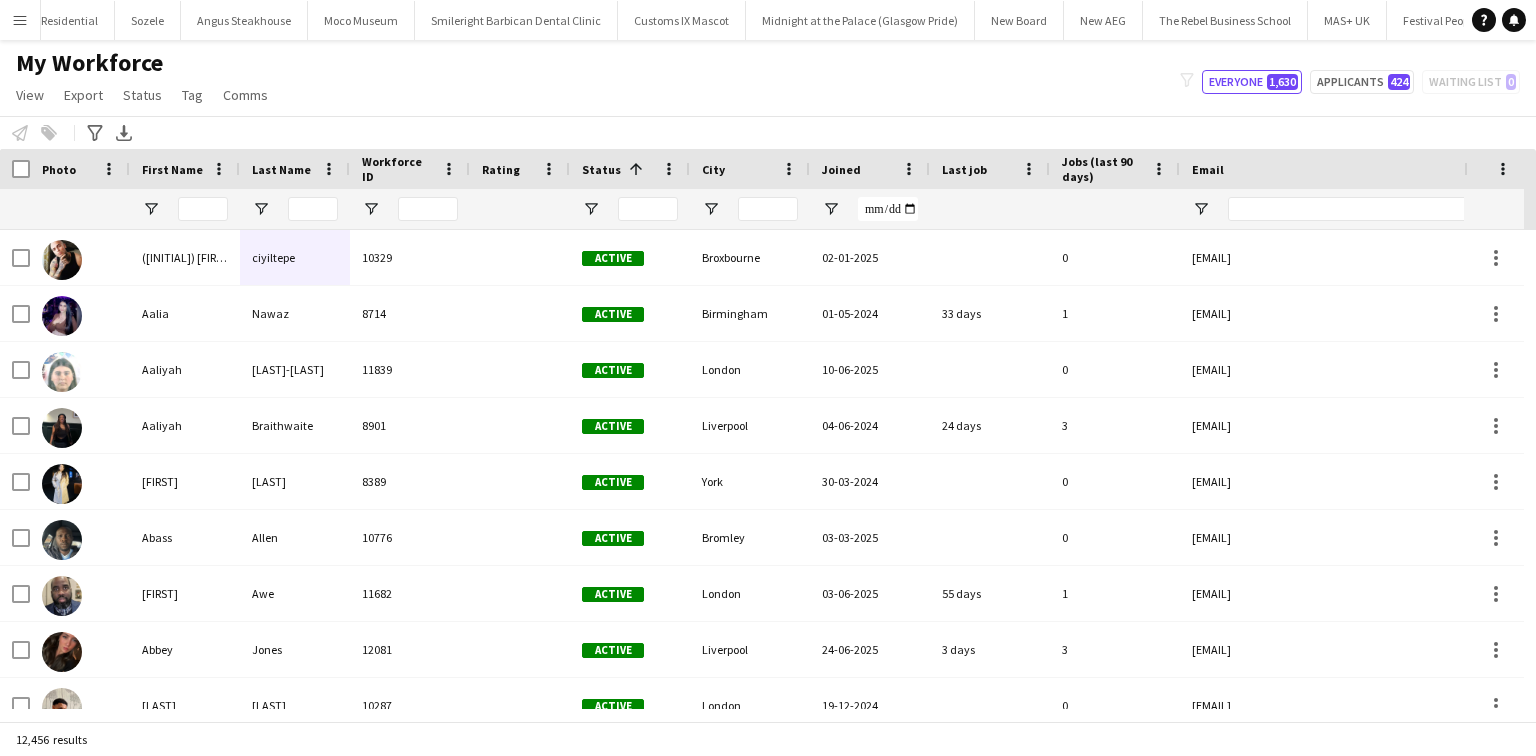 click at bounding box center (313, 209) 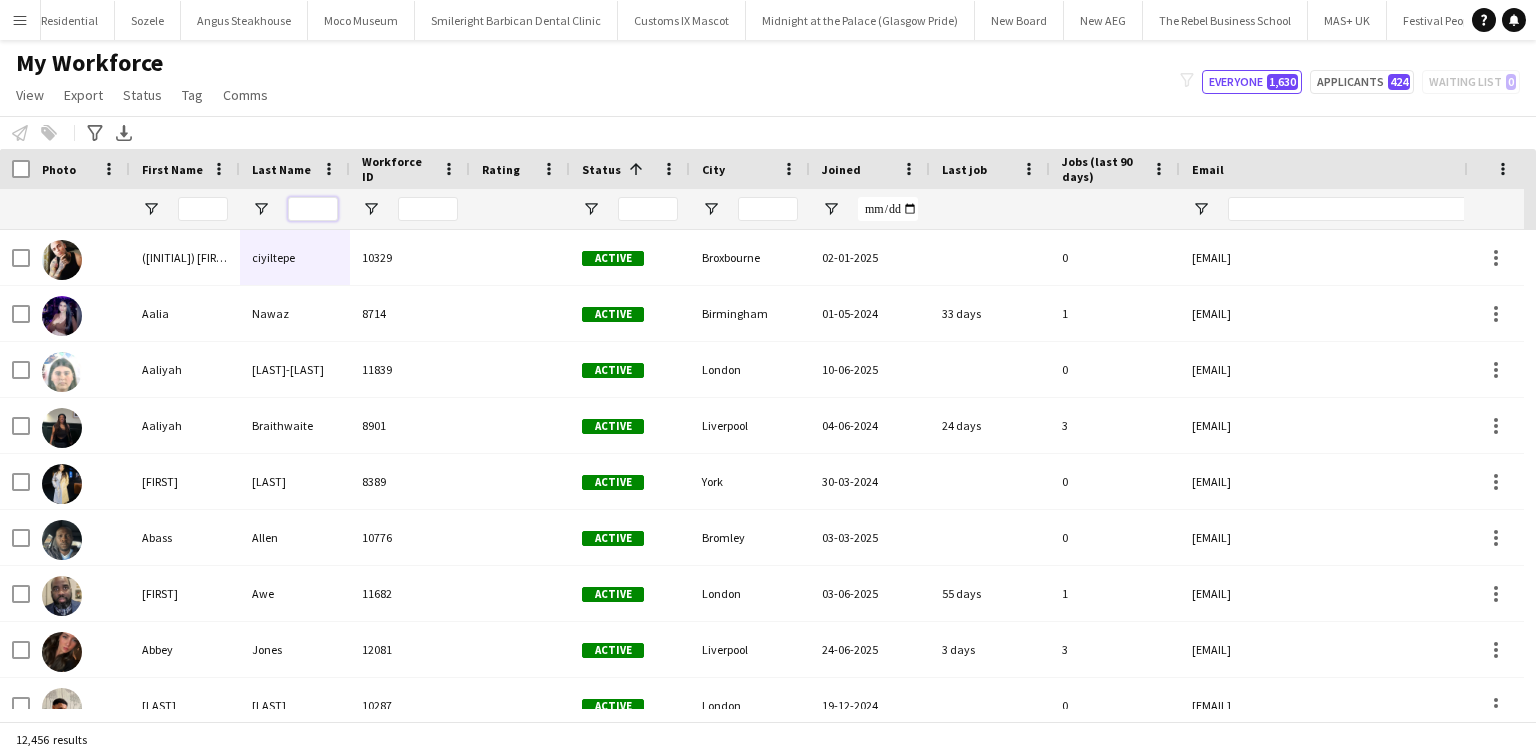 click at bounding box center (313, 209) 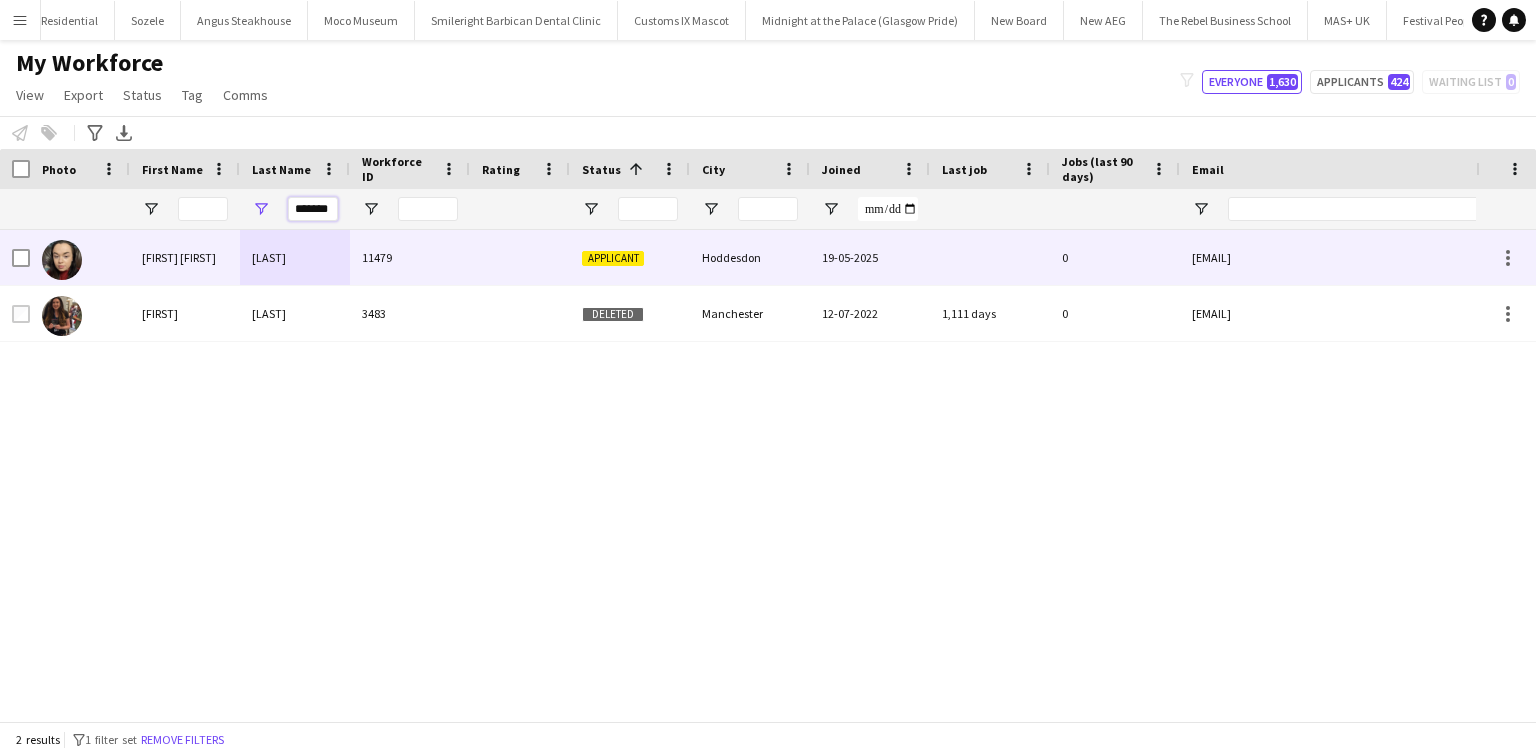 type on "*******" 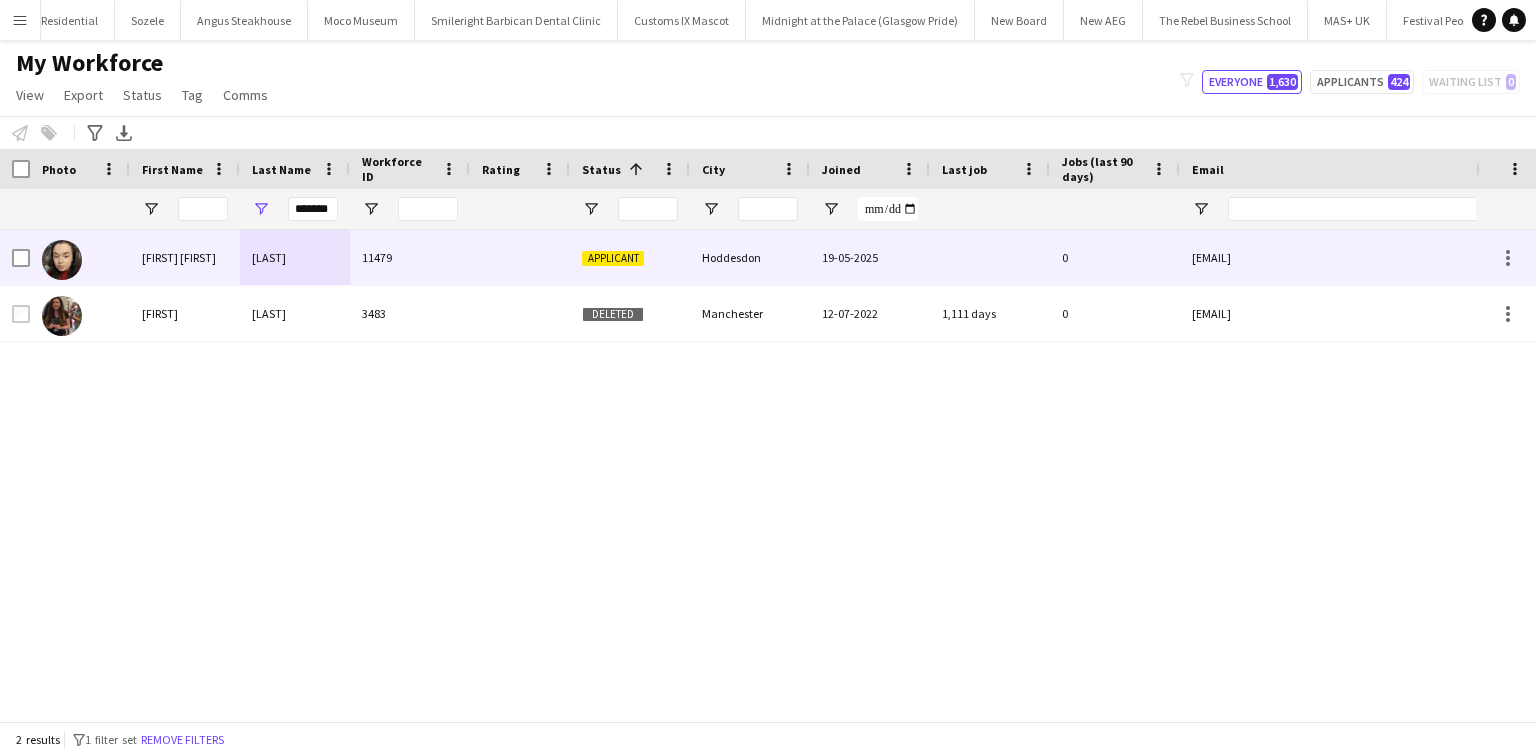 click on "Philbin" at bounding box center [295, 257] 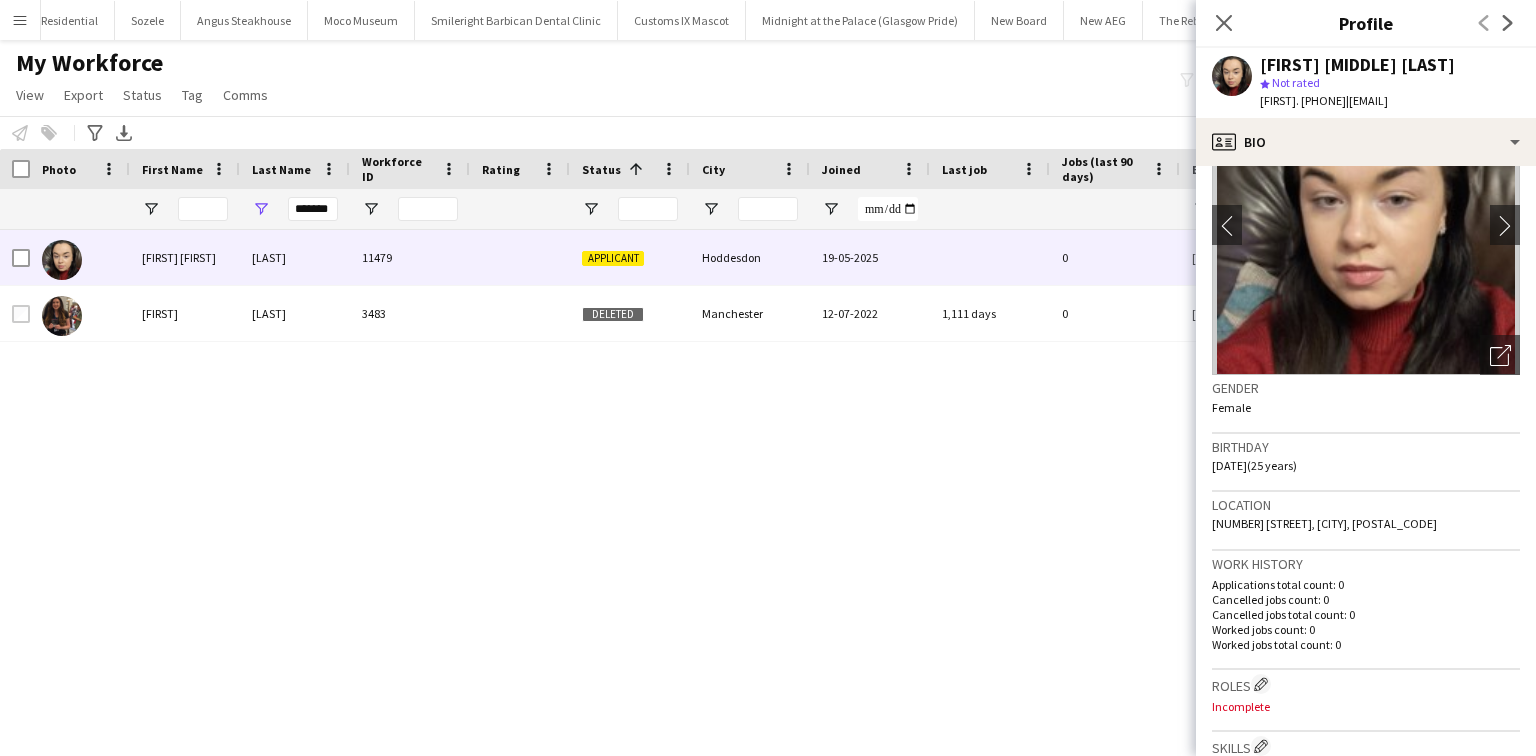 scroll, scrollTop: 240, scrollLeft: 0, axis: vertical 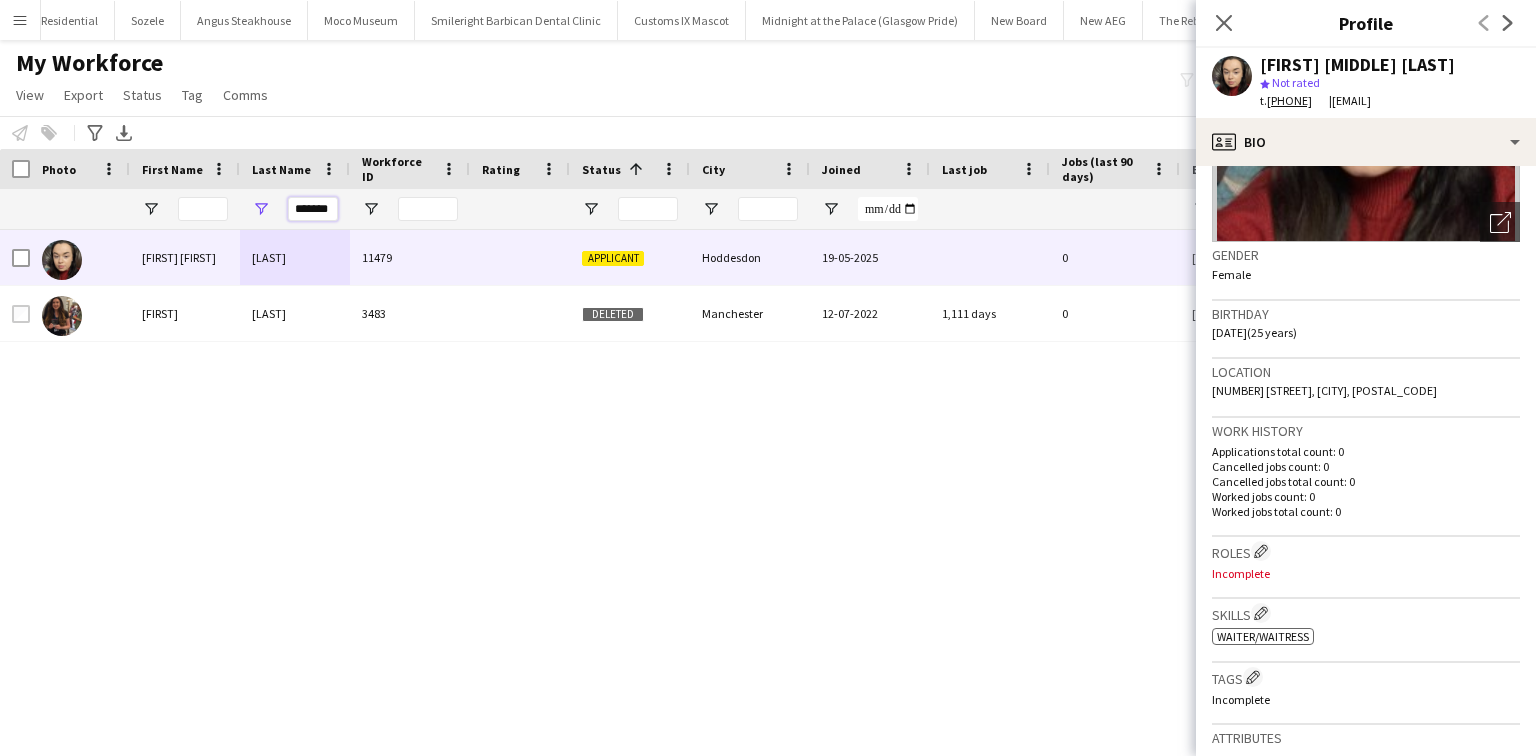 click on "*******" at bounding box center [313, 209] 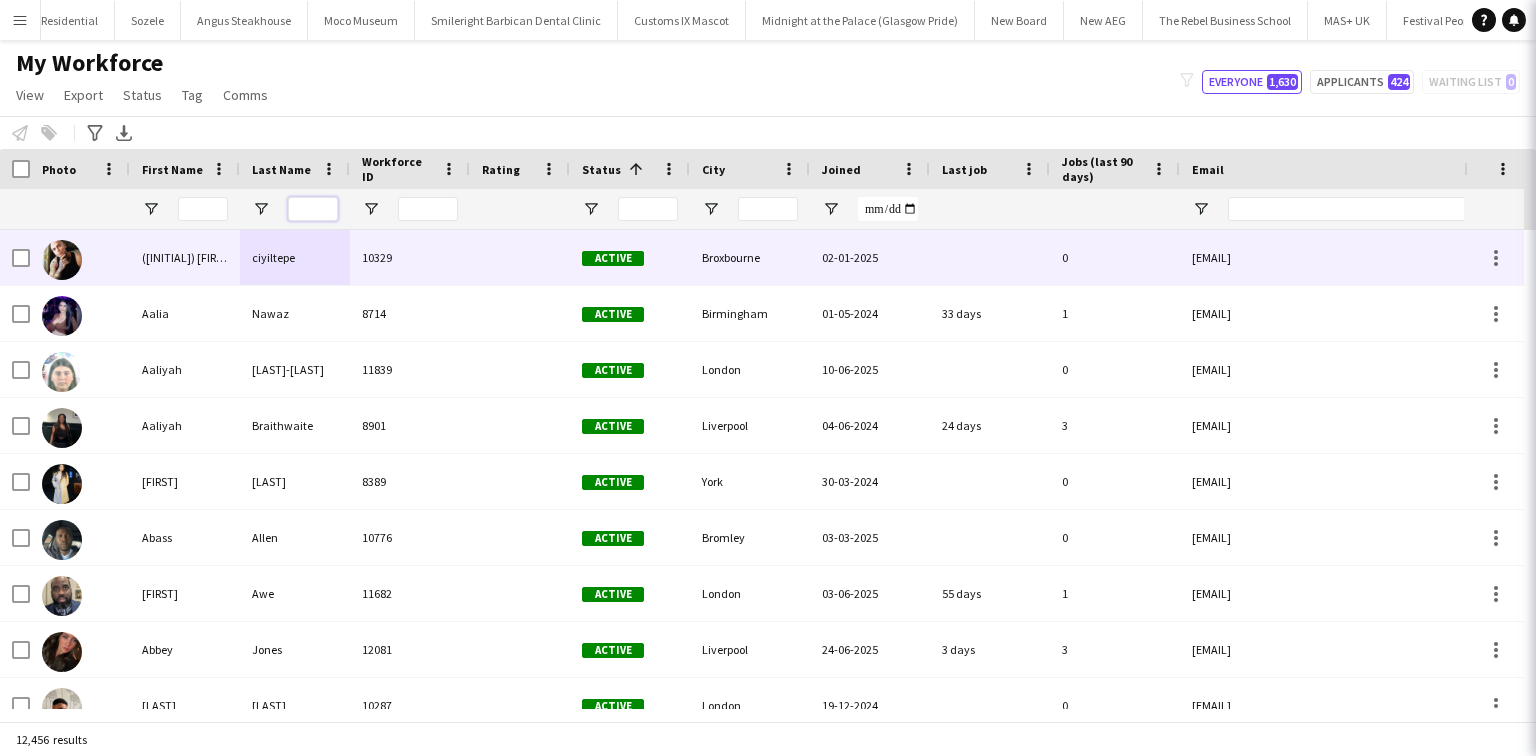 type 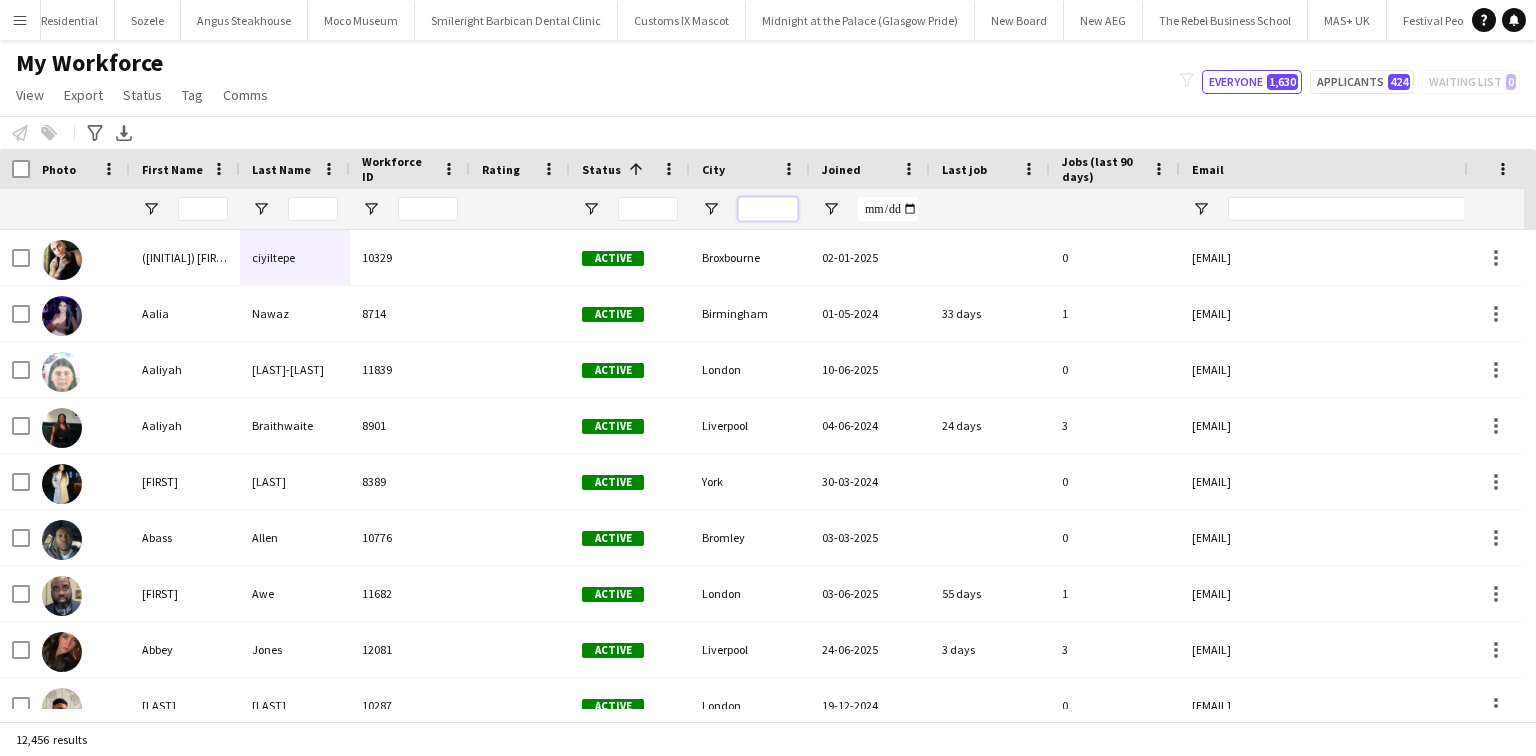 click at bounding box center [768, 209] 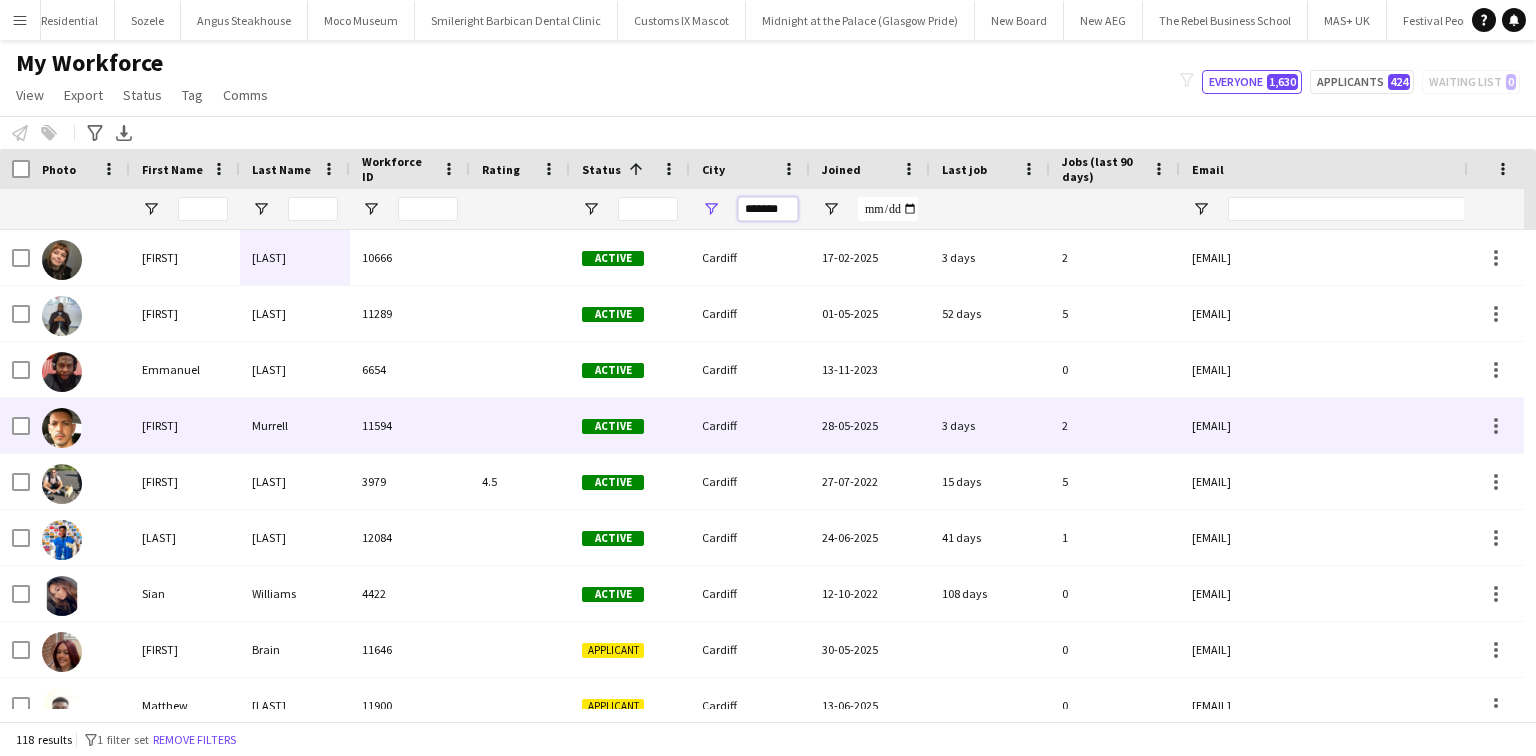 scroll, scrollTop: 97, scrollLeft: 0, axis: vertical 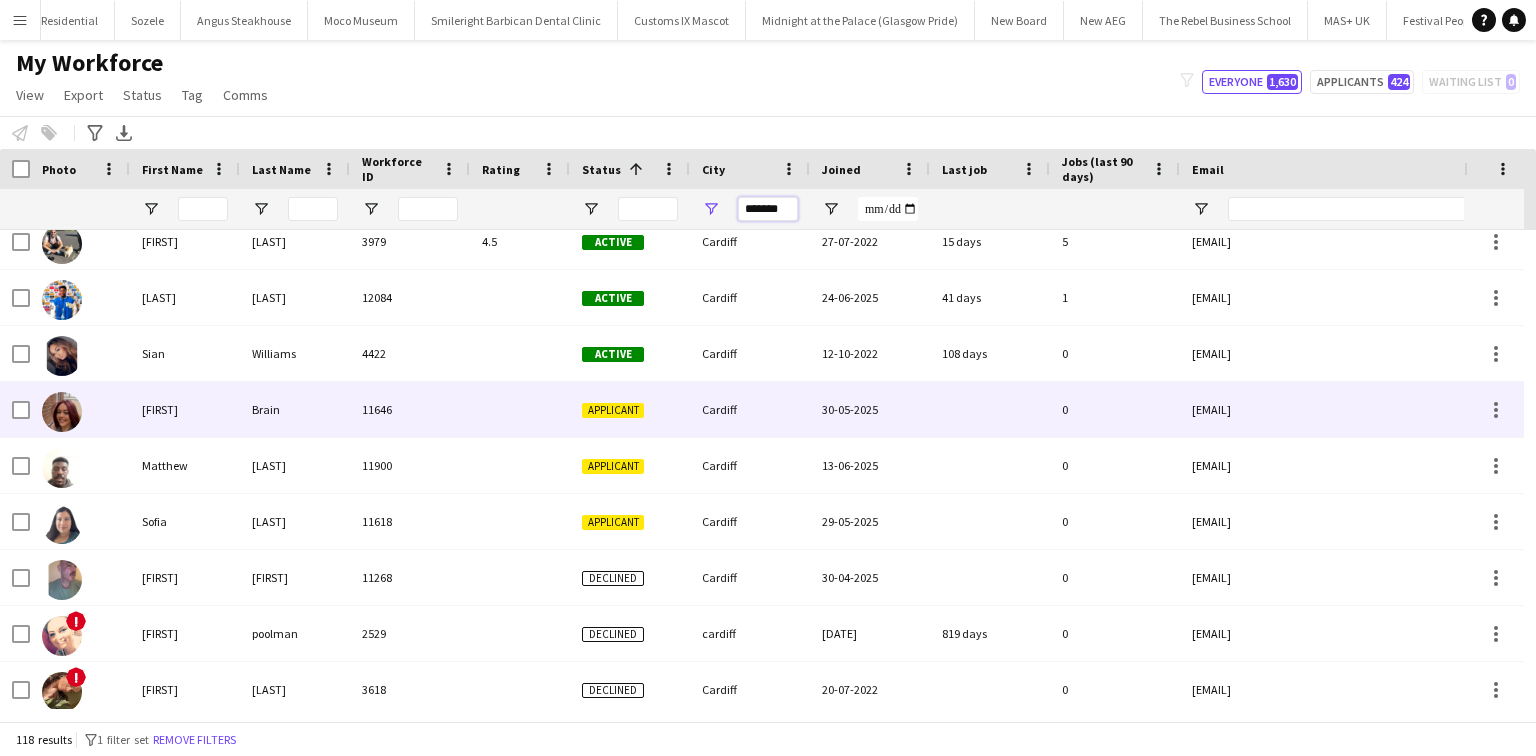 type on "*******" 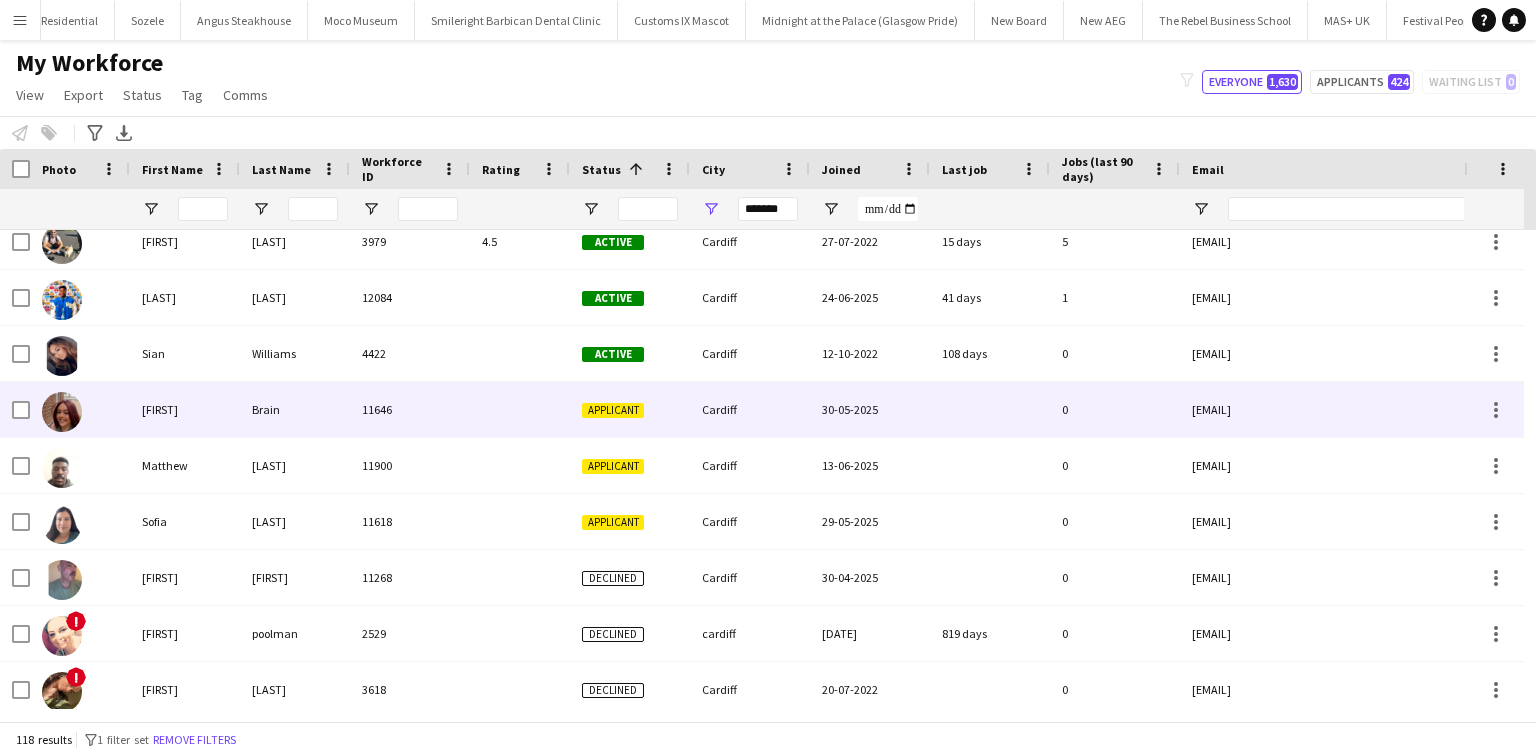 click on "11646" at bounding box center (410, 409) 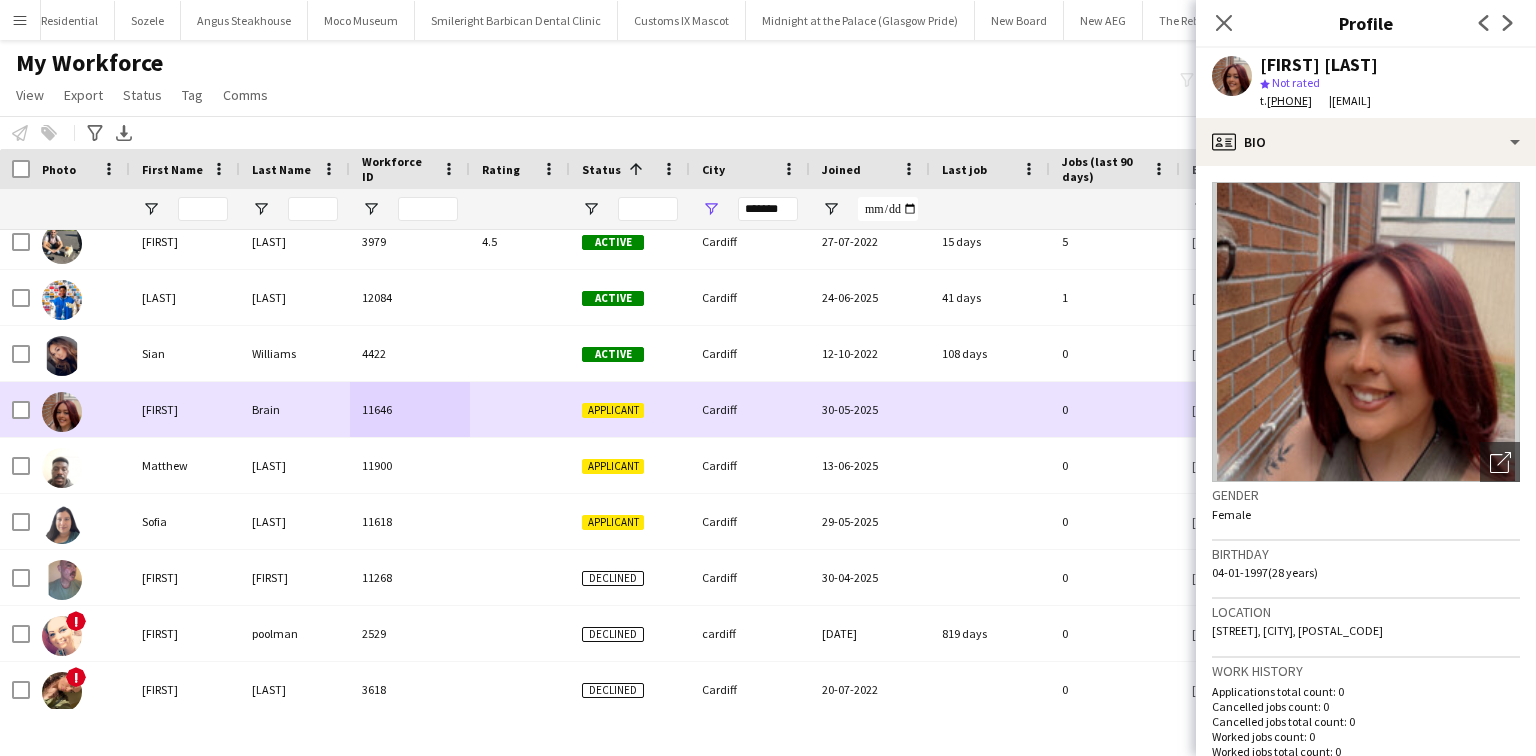 scroll, scrollTop: 96, scrollLeft: 0, axis: vertical 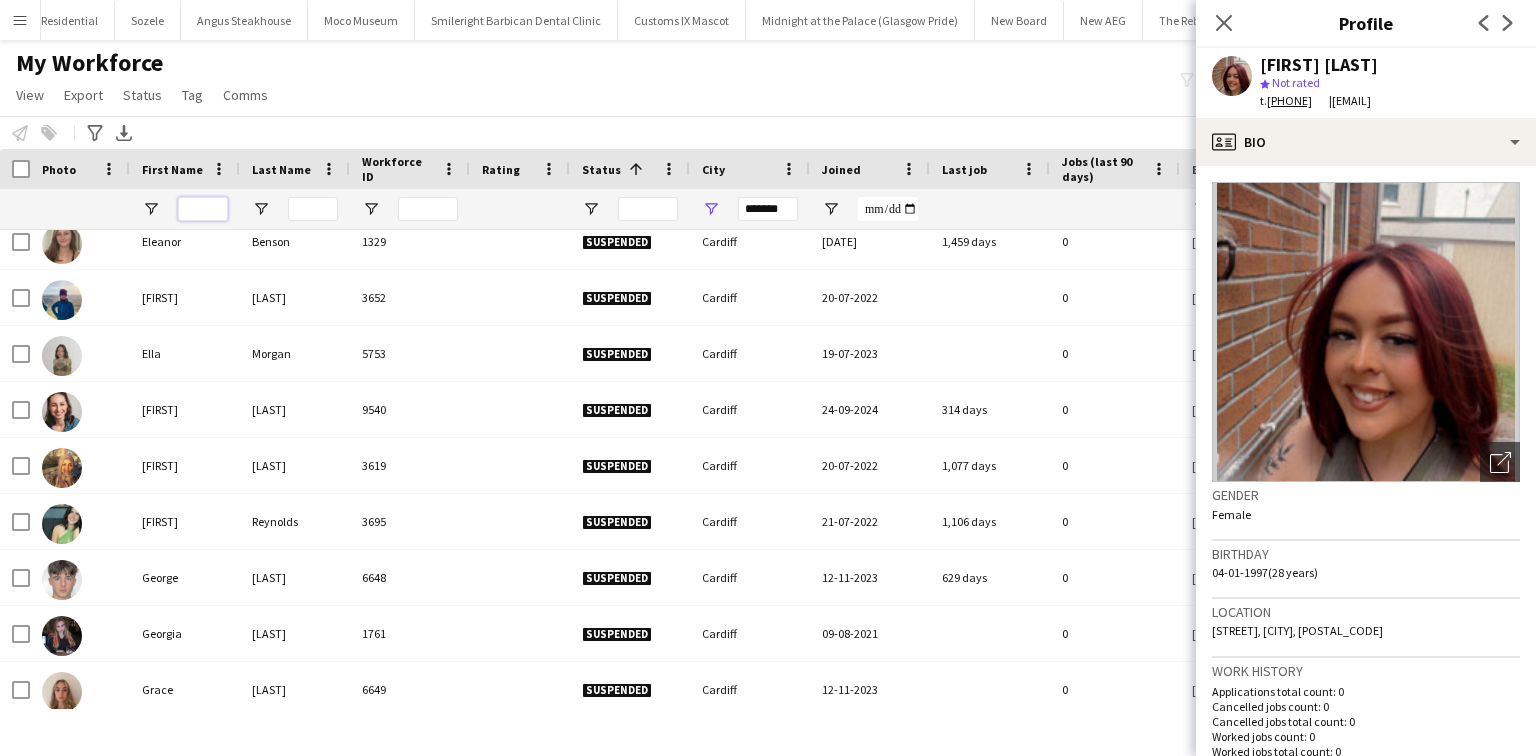 click at bounding box center (203, 209) 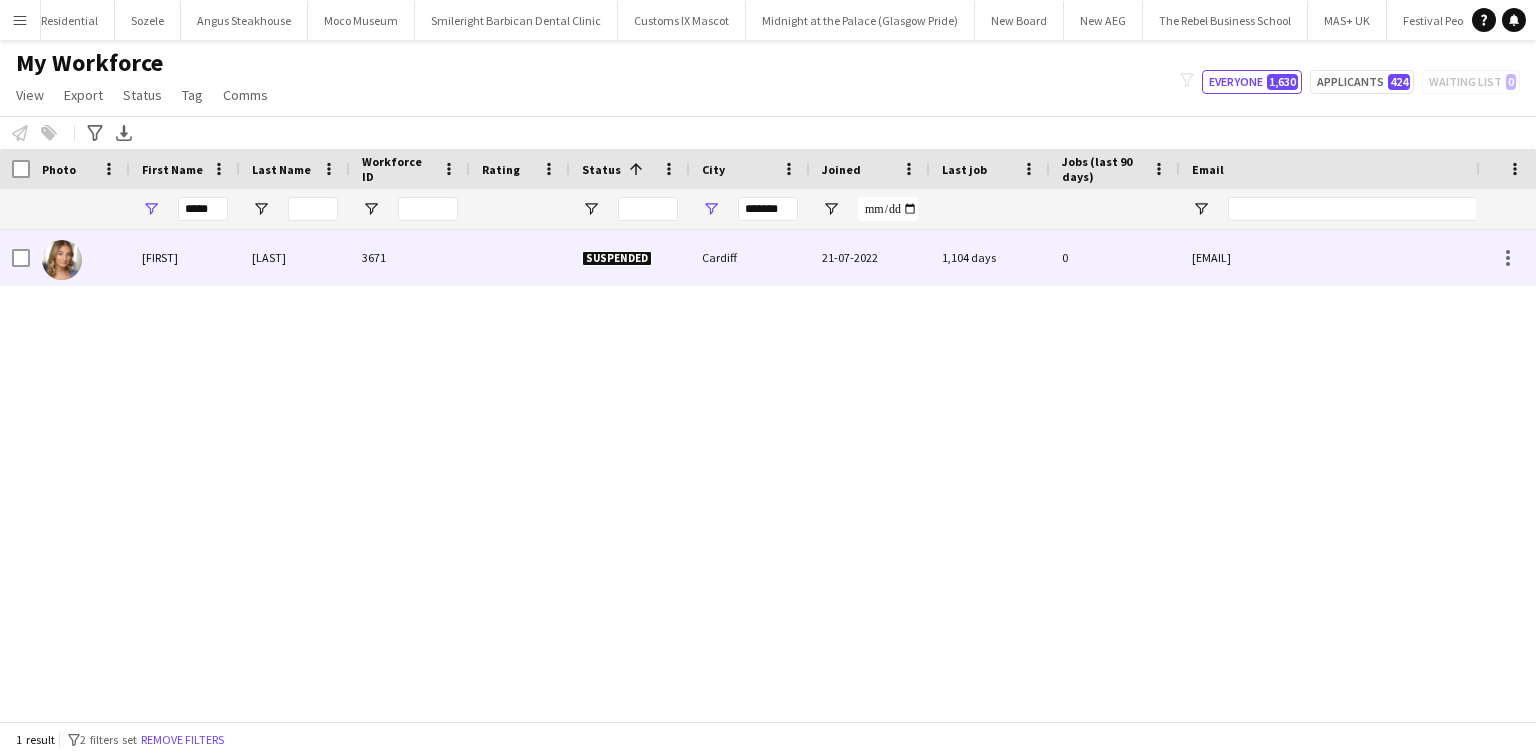 click on "Stonier" at bounding box center (295, 257) 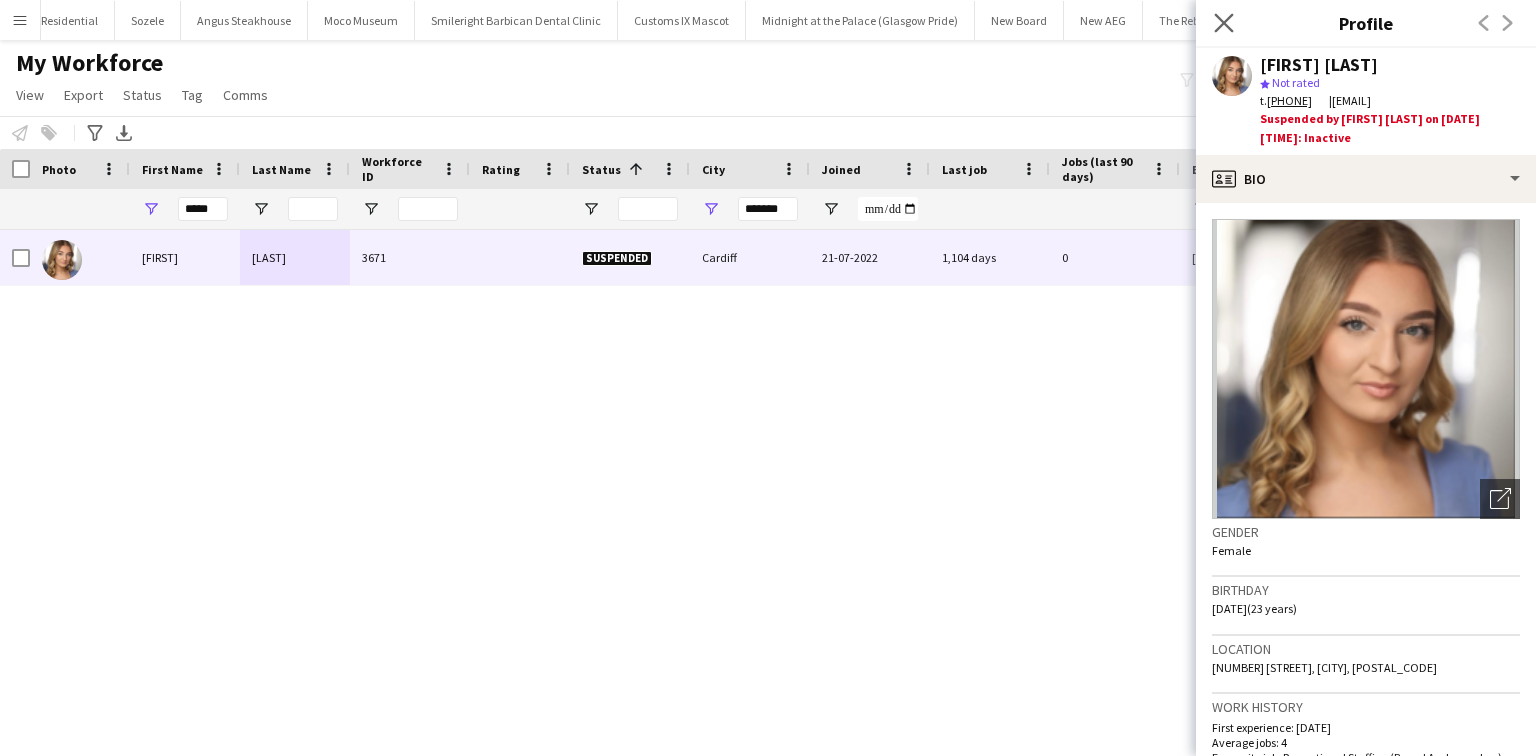 click on "Close pop-in" 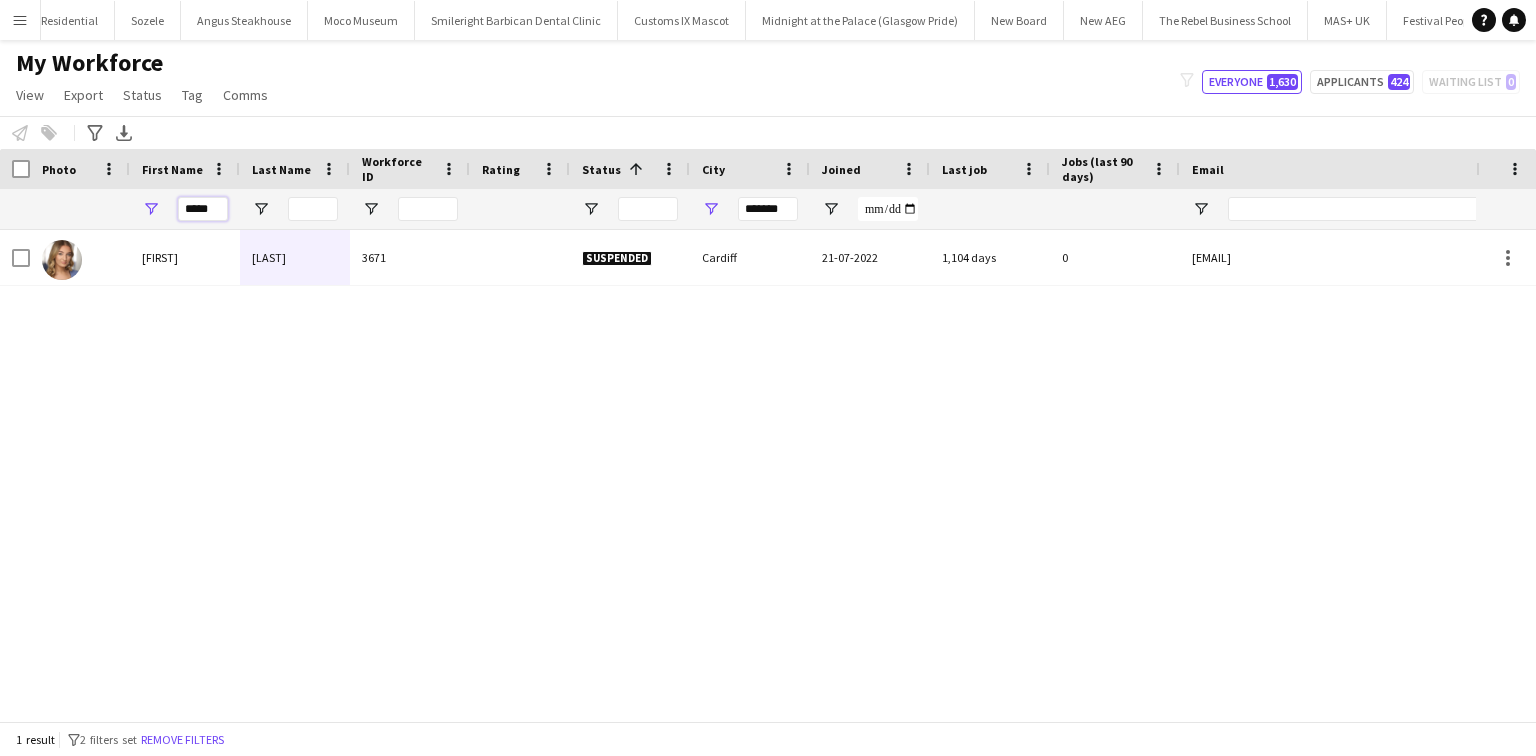 click on "*****" at bounding box center [203, 209] 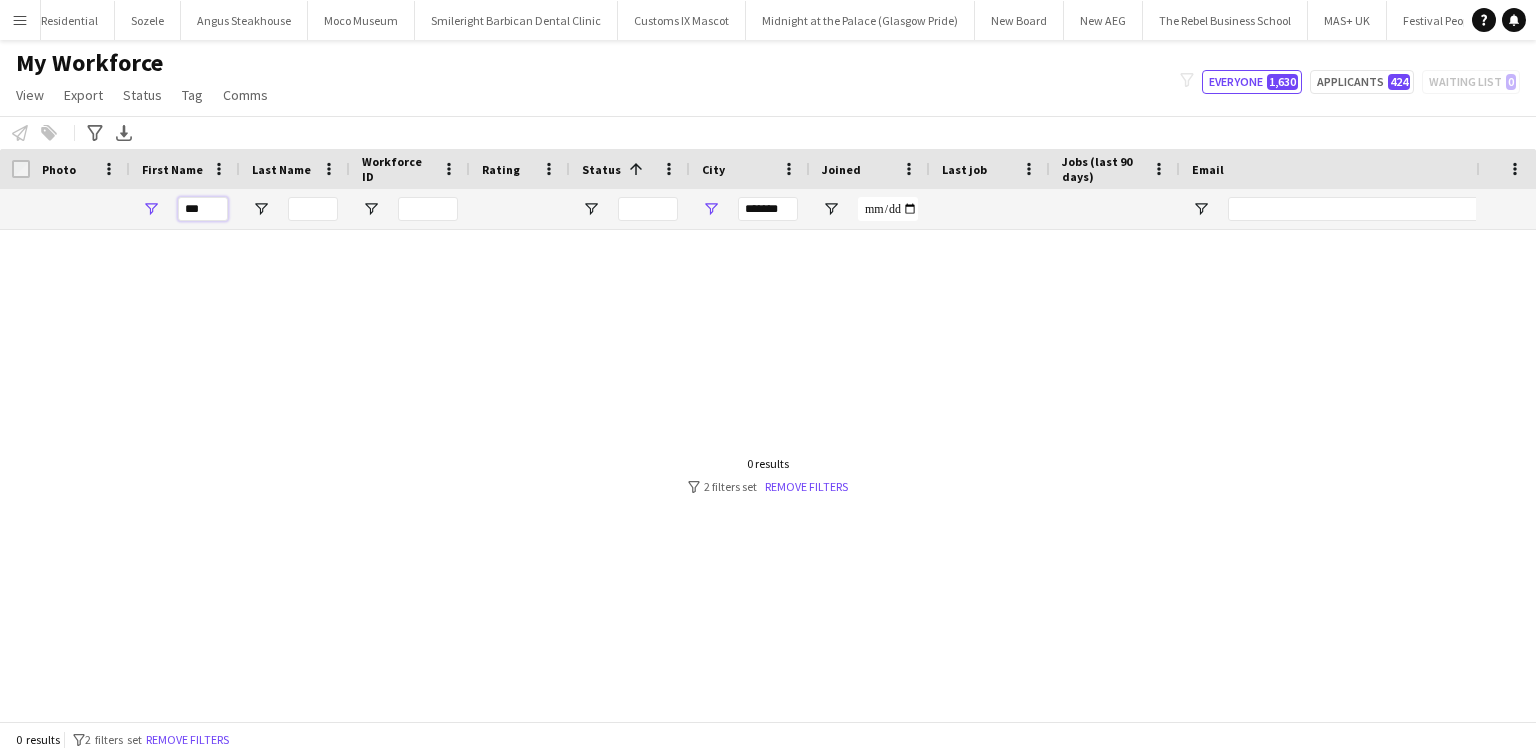 type on "***" 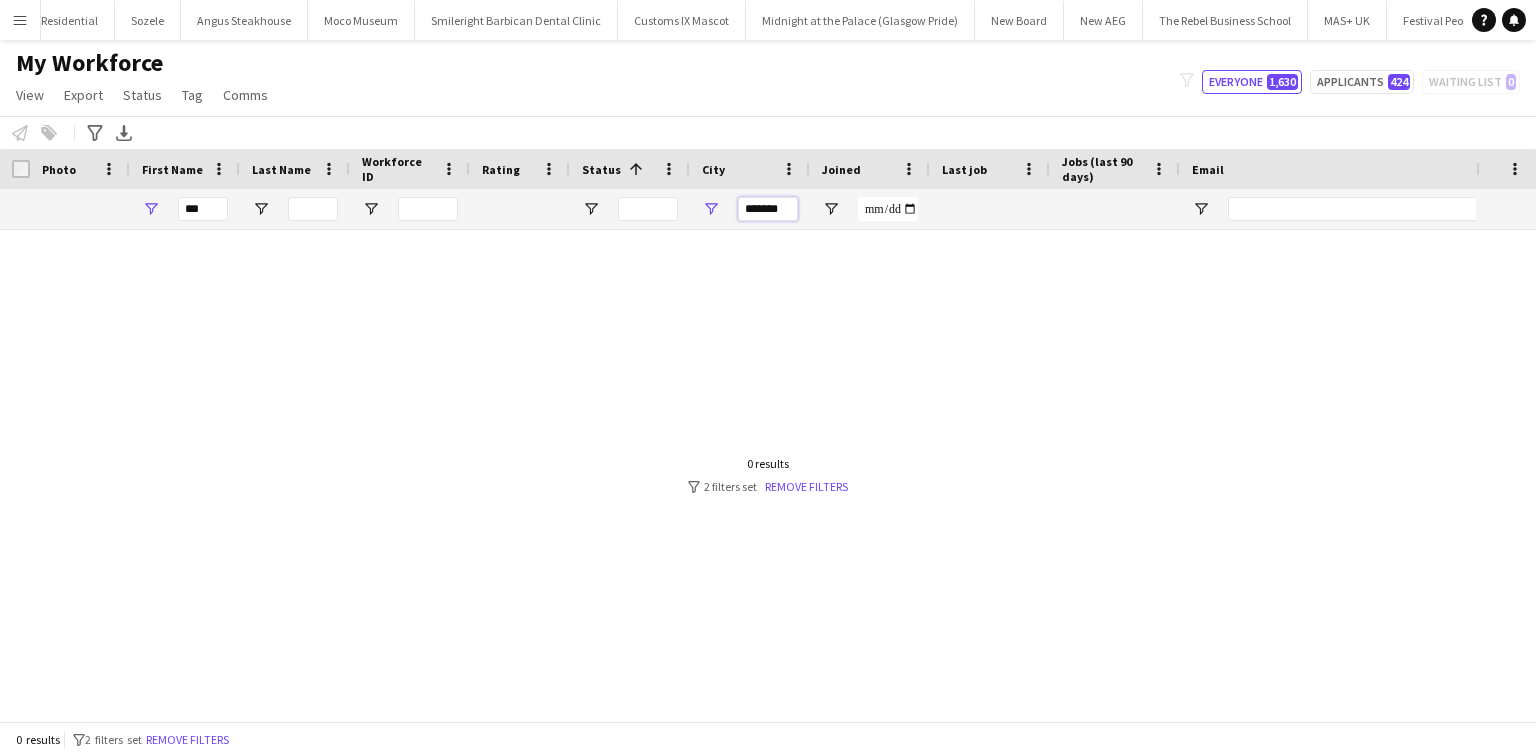 click on "*******" at bounding box center [768, 209] 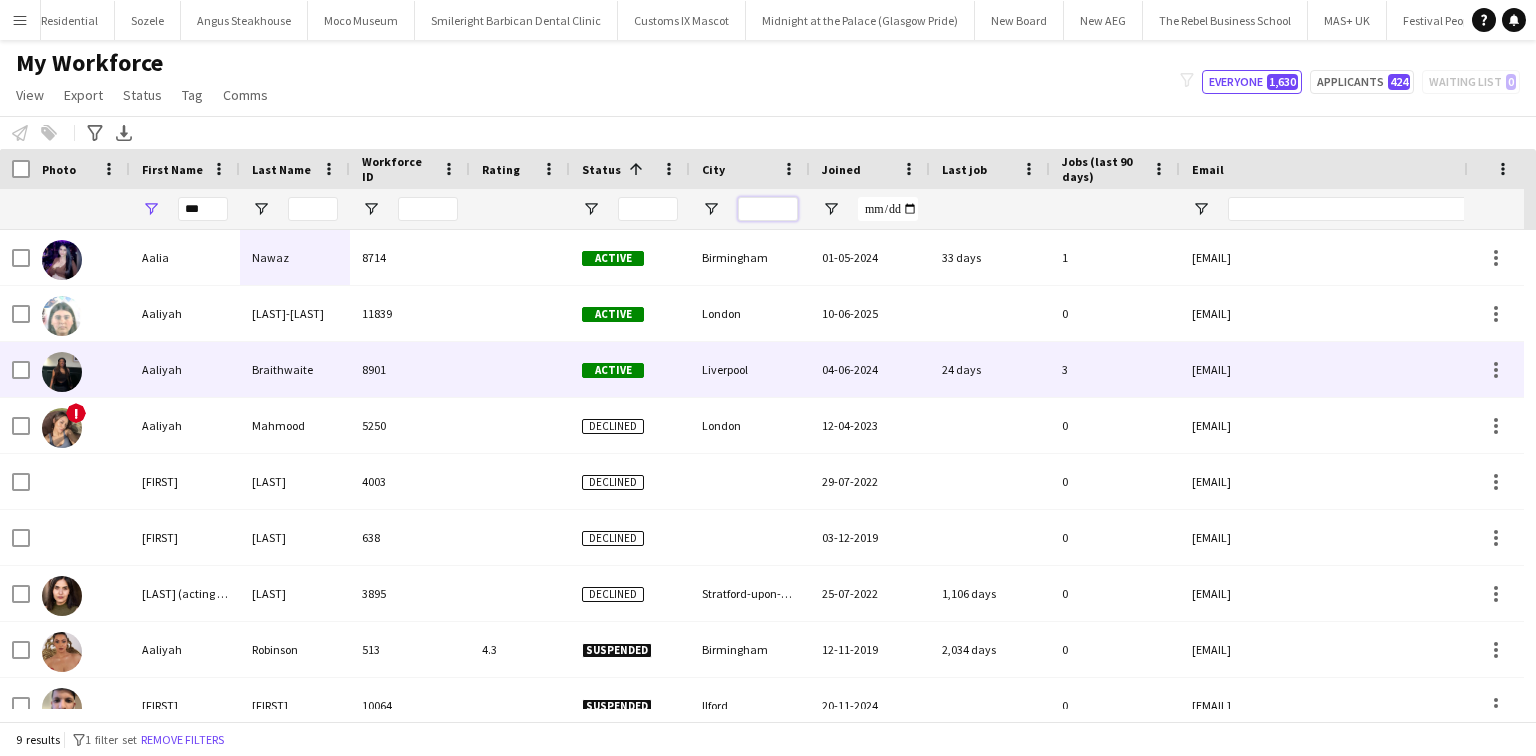 type 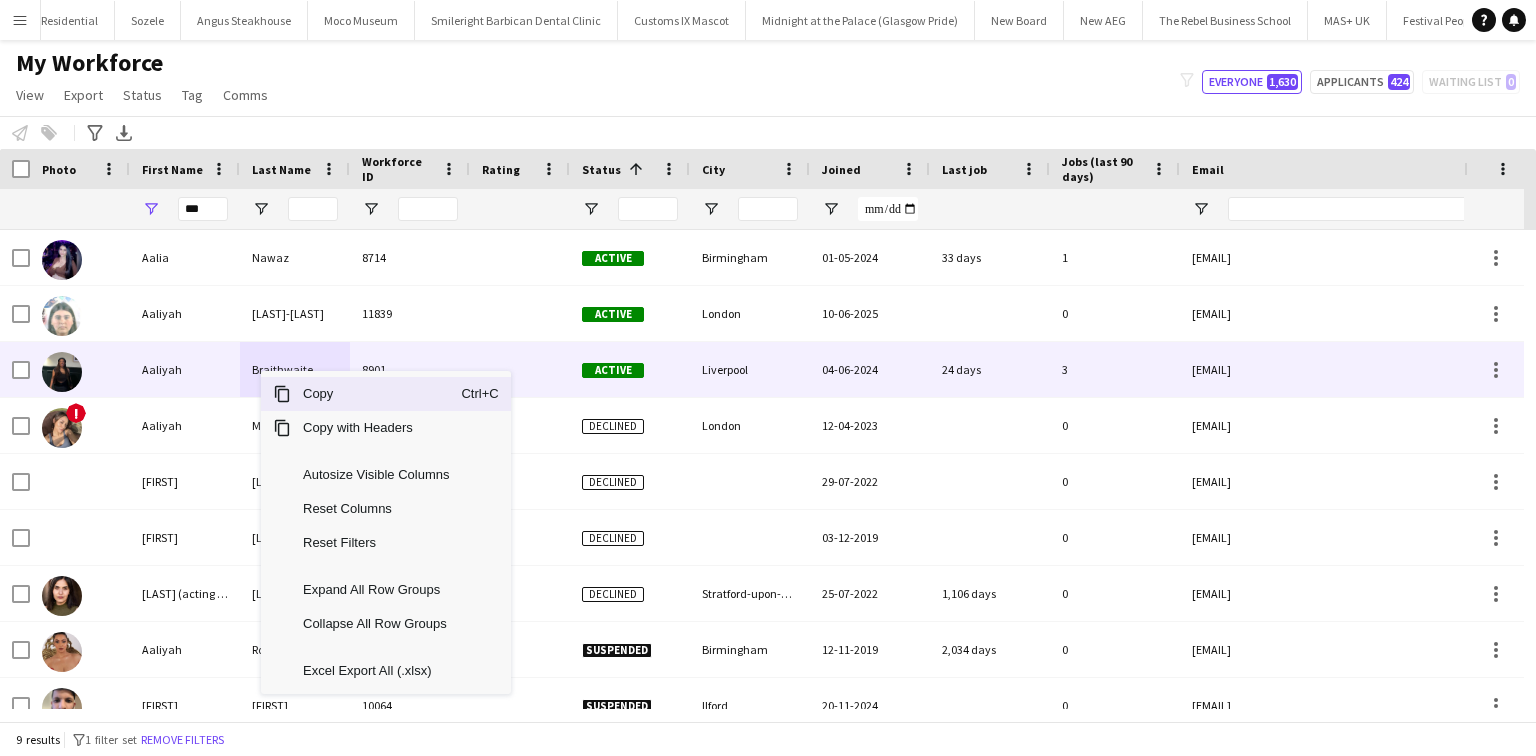 click on "Aaliyah" at bounding box center (185, 369) 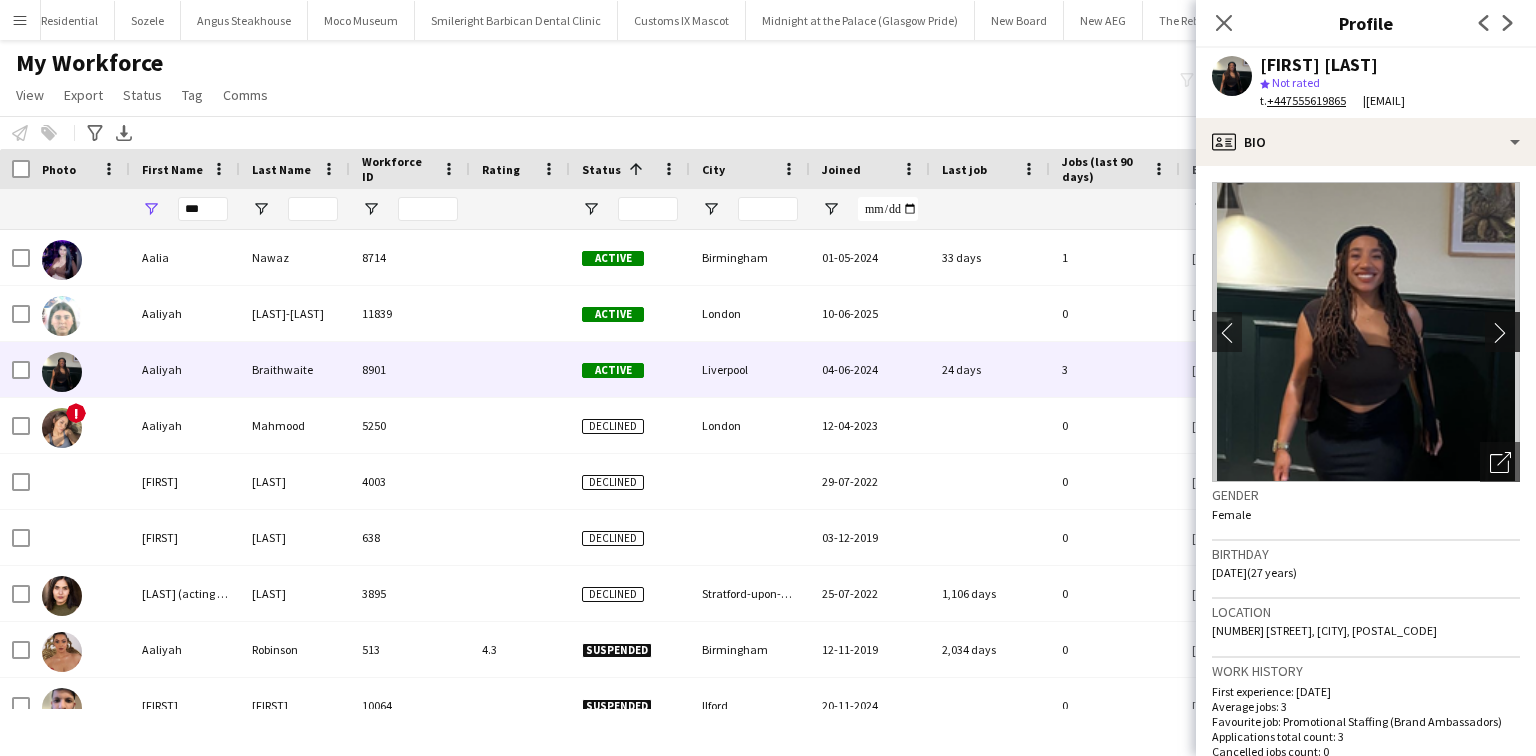 click on "chevron-right" 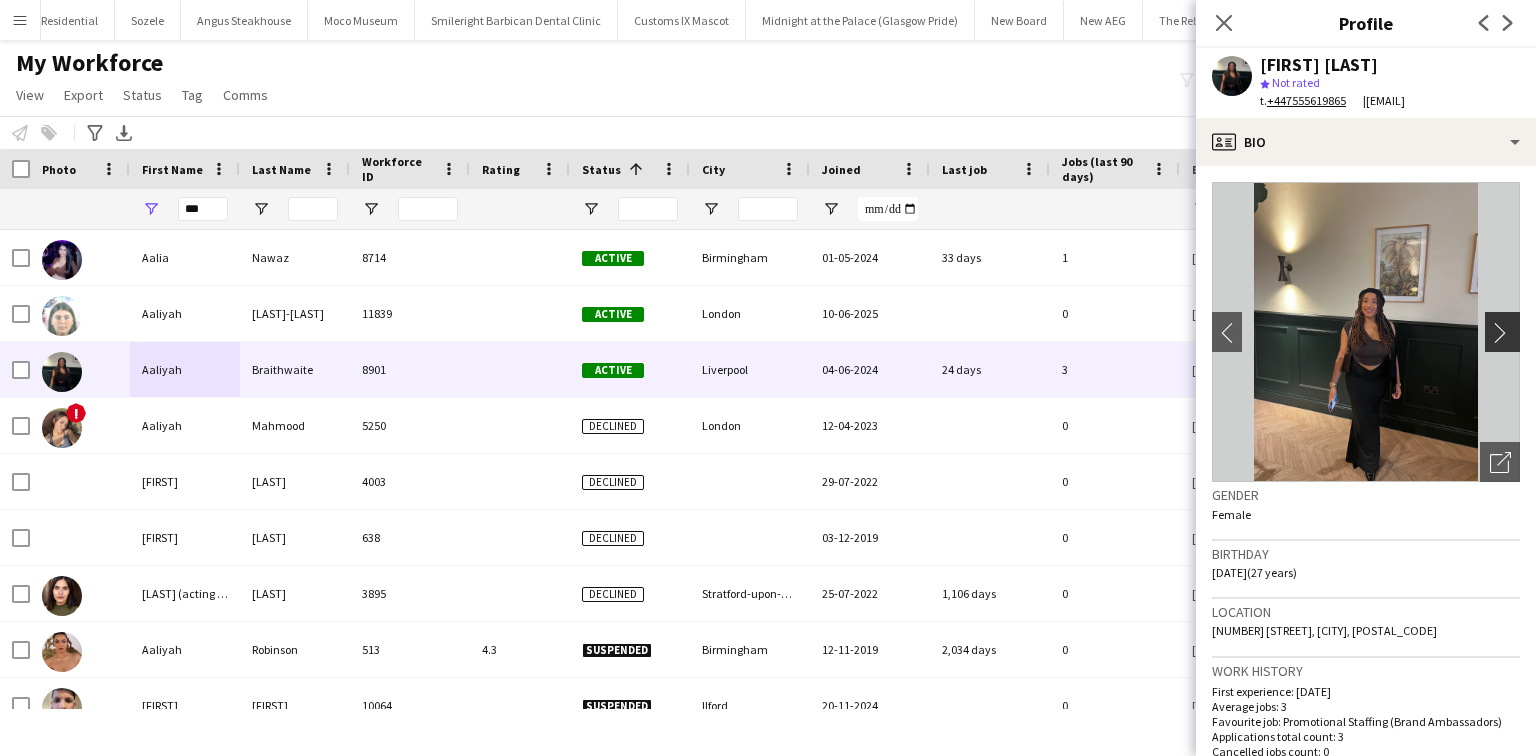 click on "chevron-right" 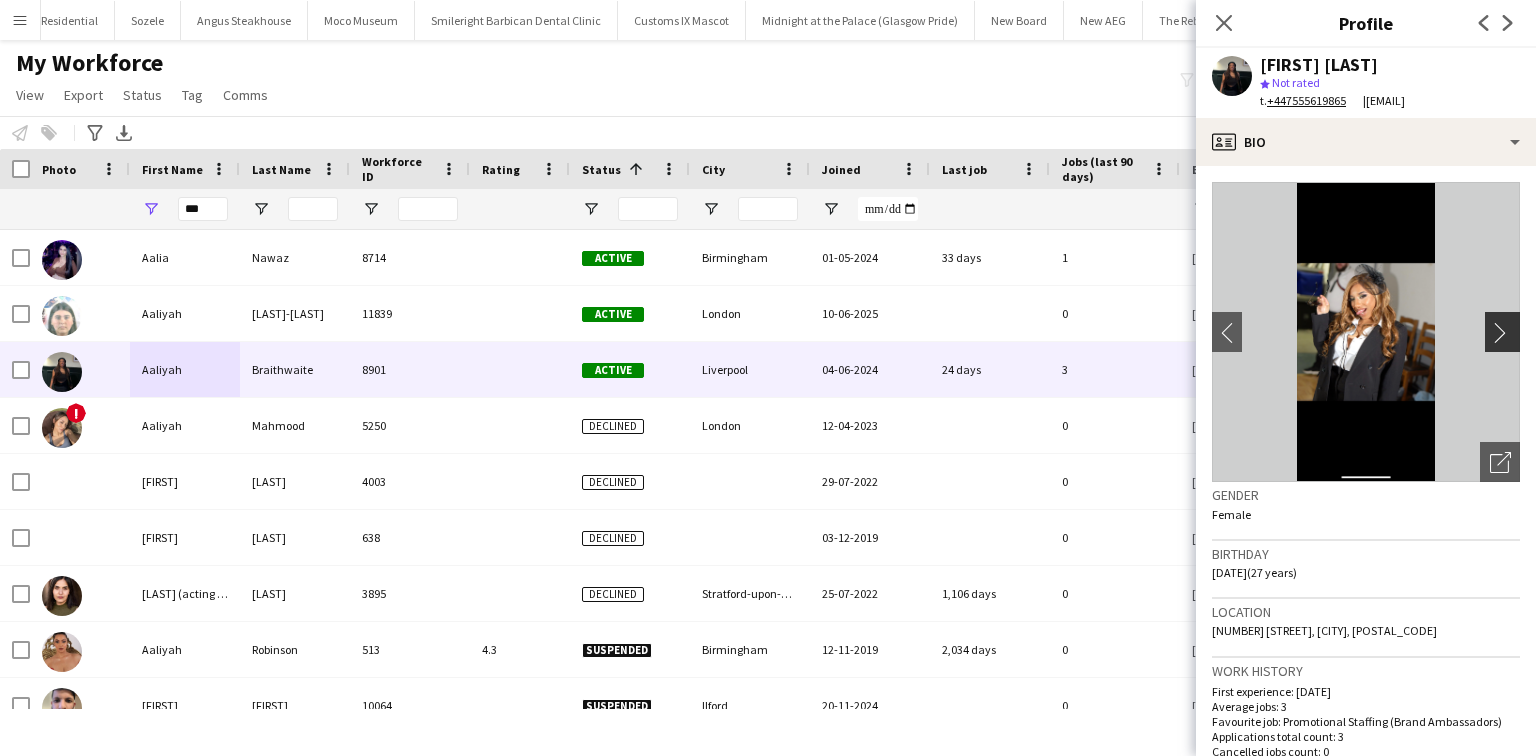click on "chevron-right" 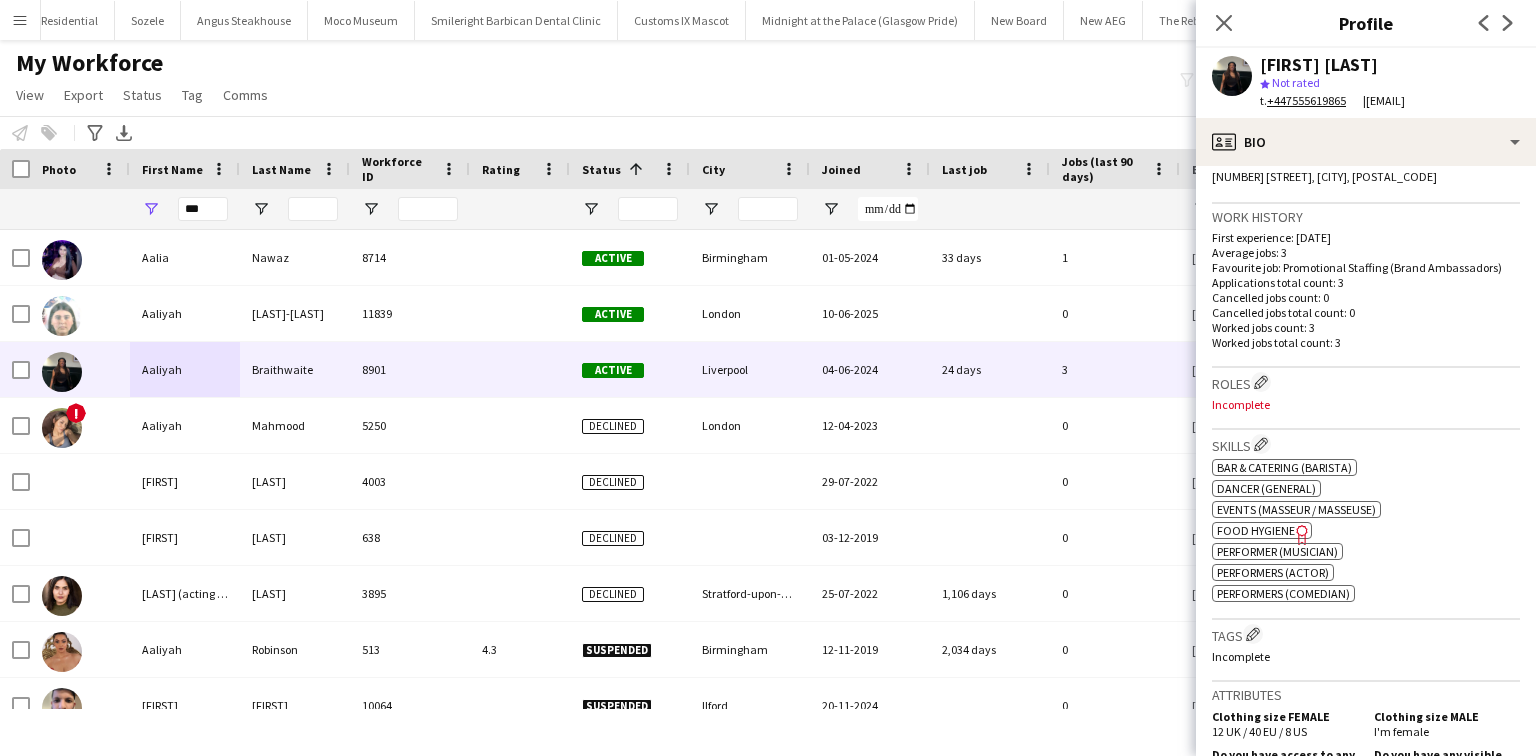 scroll, scrollTop: 455, scrollLeft: 0, axis: vertical 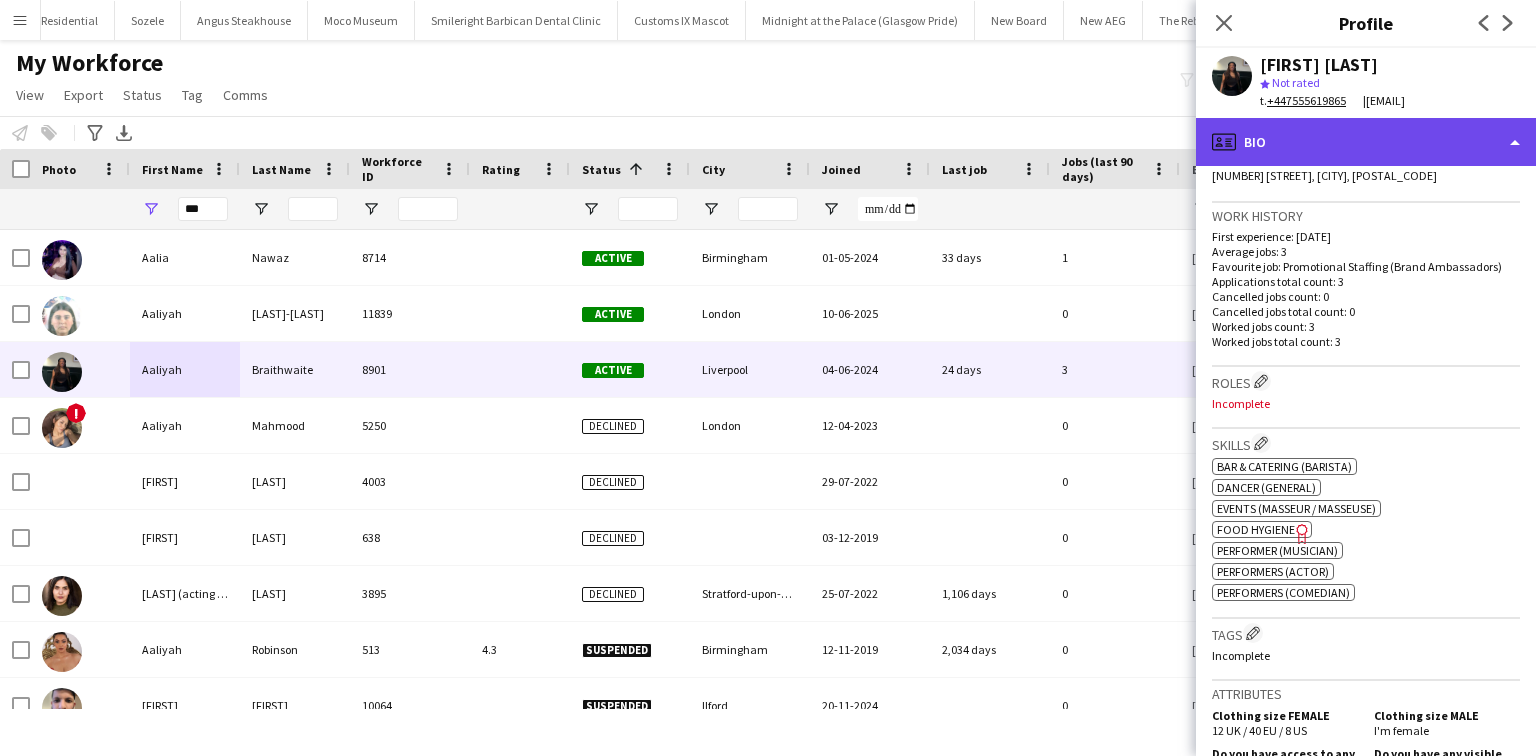 click on "profile
Bio" 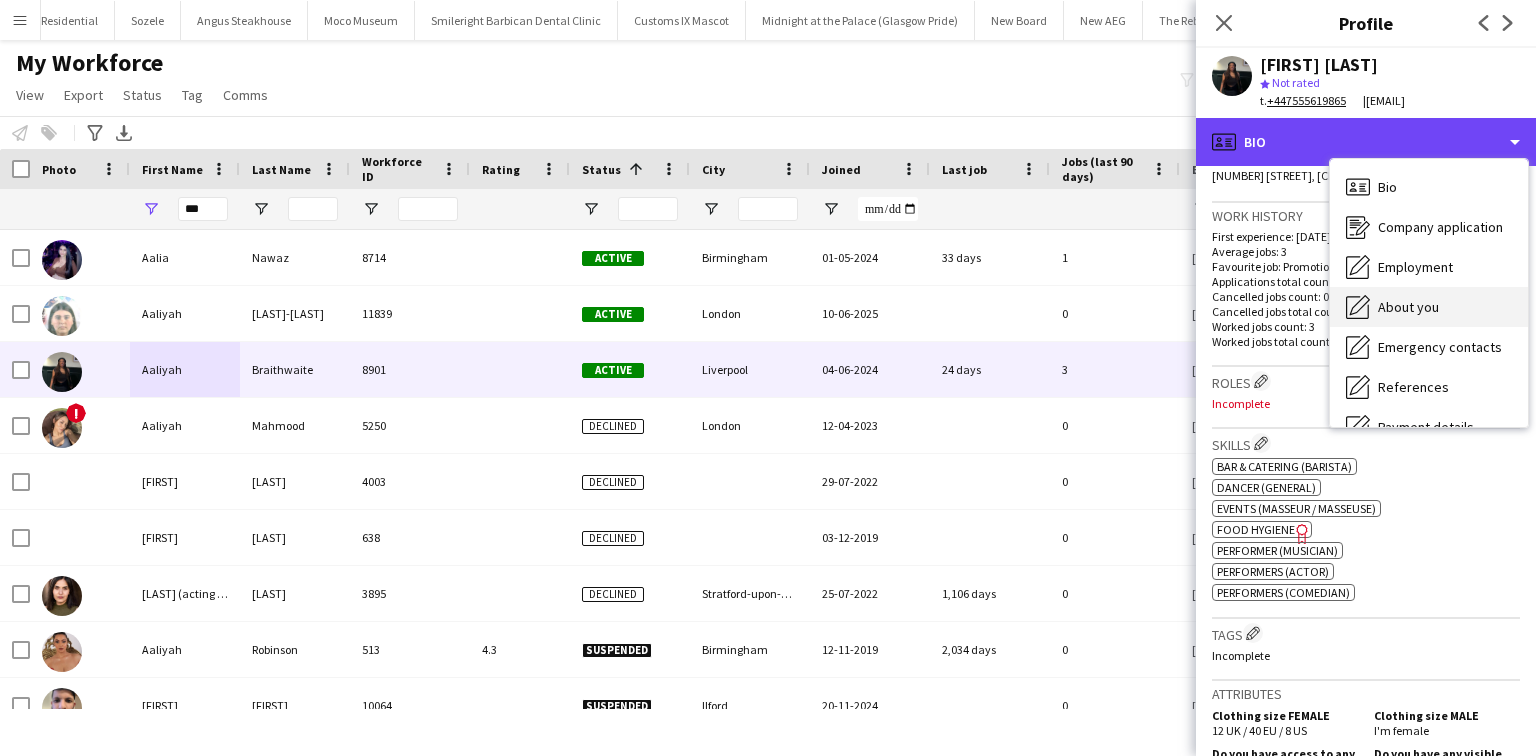 scroll, scrollTop: 228, scrollLeft: 0, axis: vertical 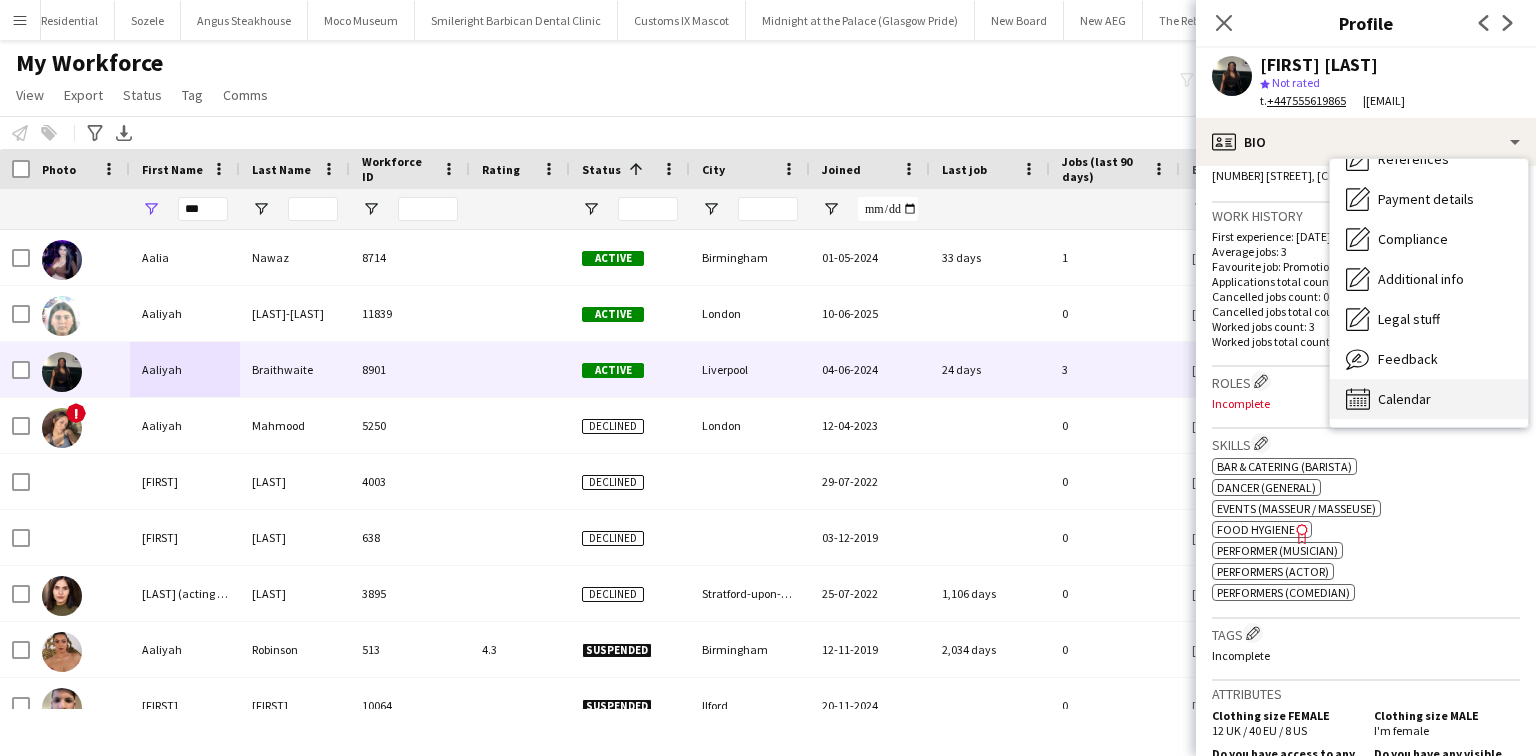 click on "Calendar
Calendar" at bounding box center [1429, 399] 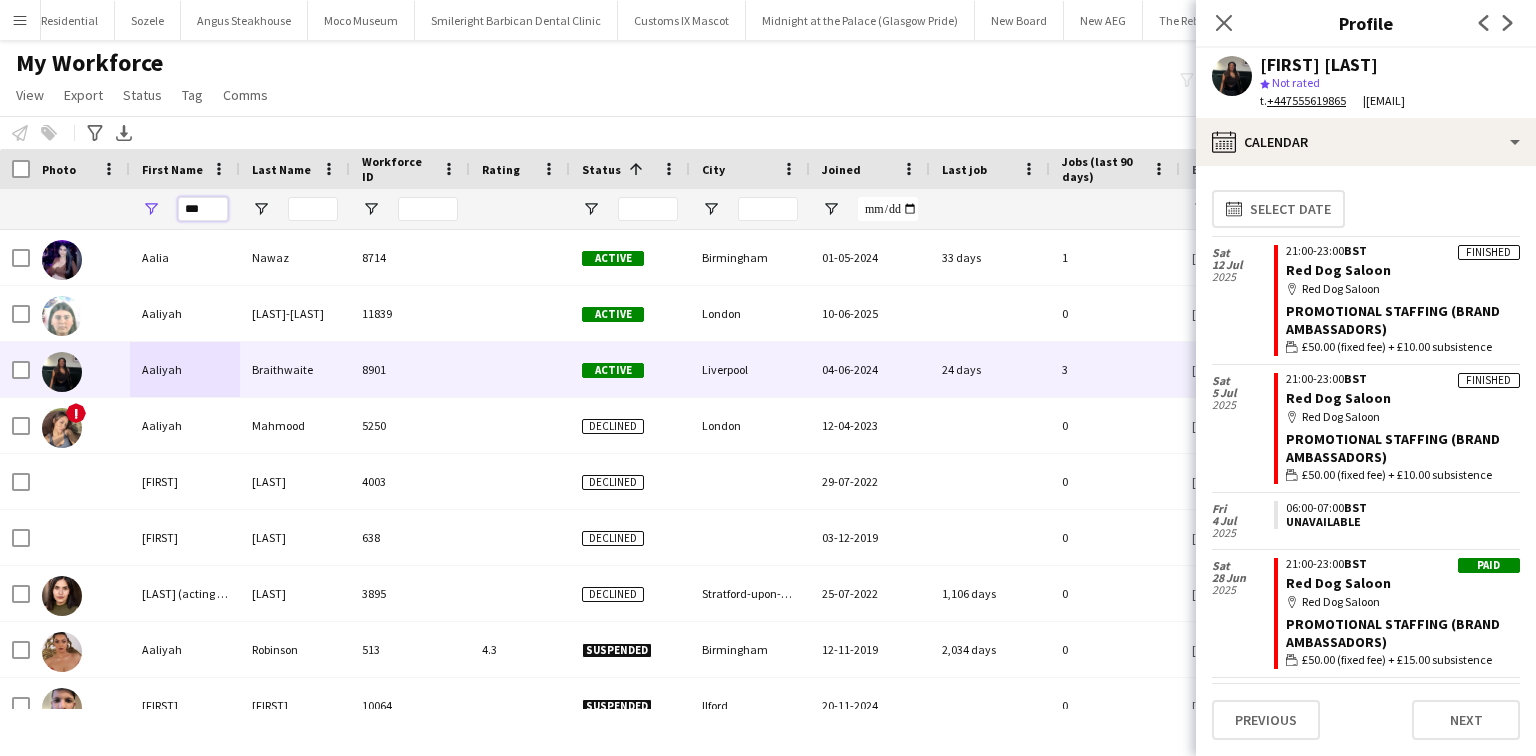 click on "***" at bounding box center [203, 209] 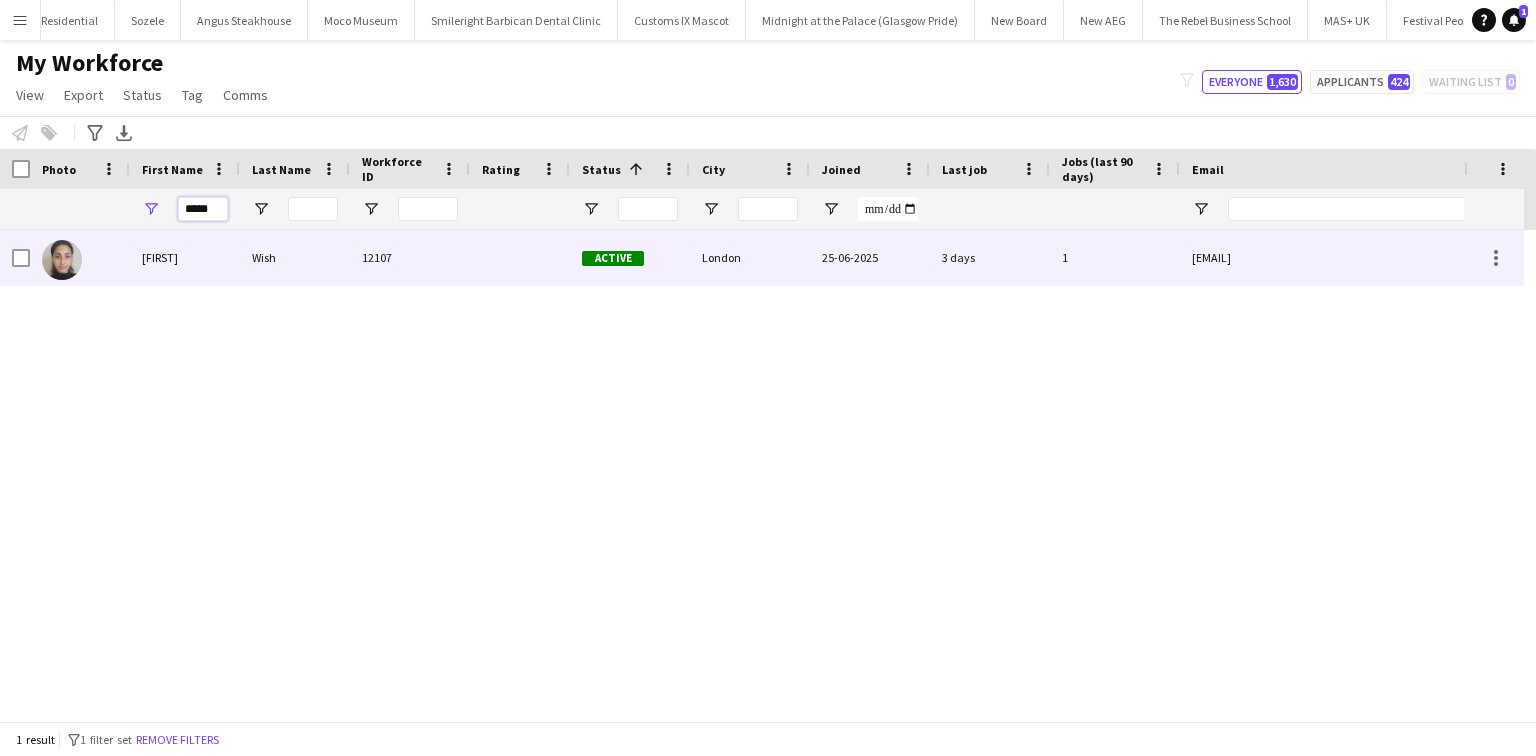 type on "*****" 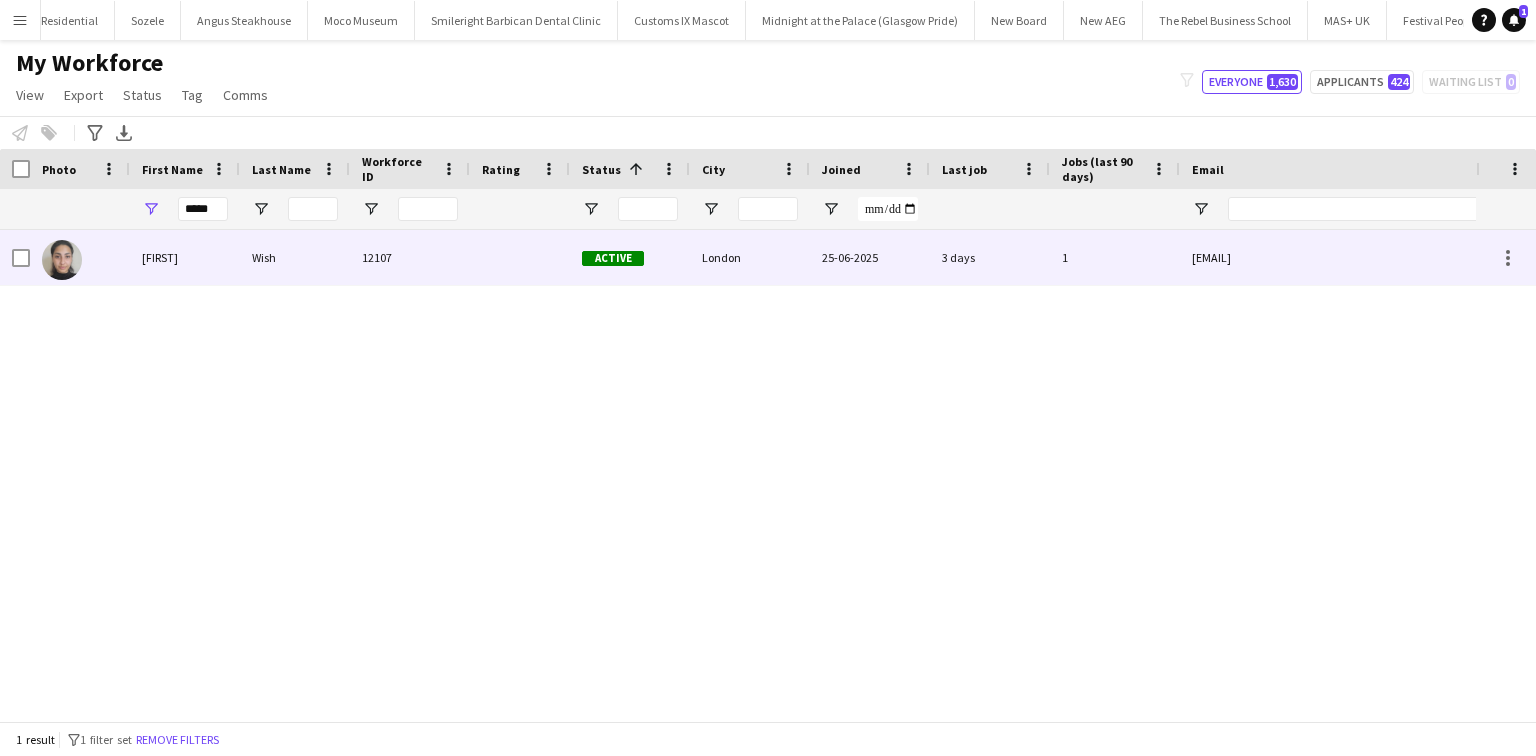 click on "Omnya" at bounding box center (185, 257) 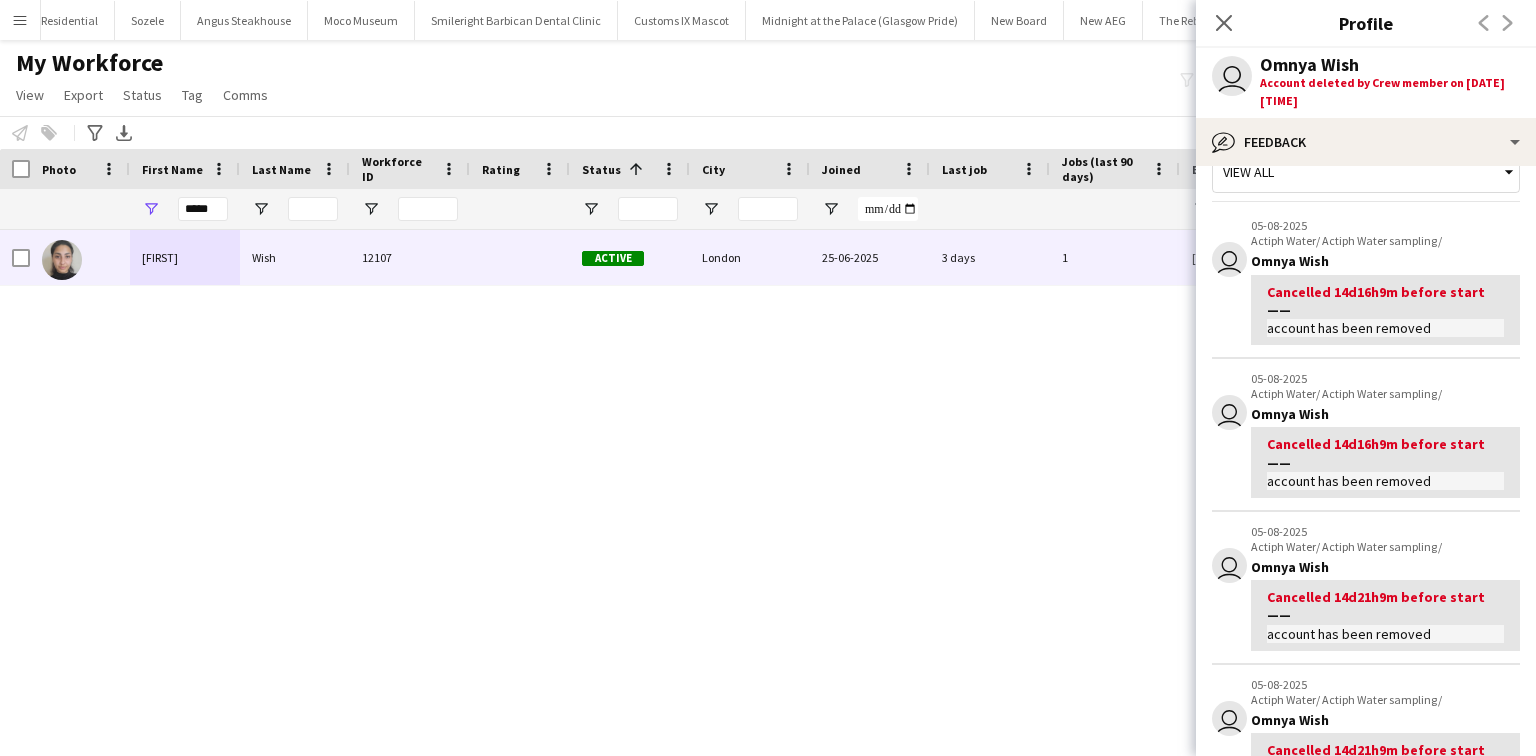 scroll, scrollTop: 0, scrollLeft: 0, axis: both 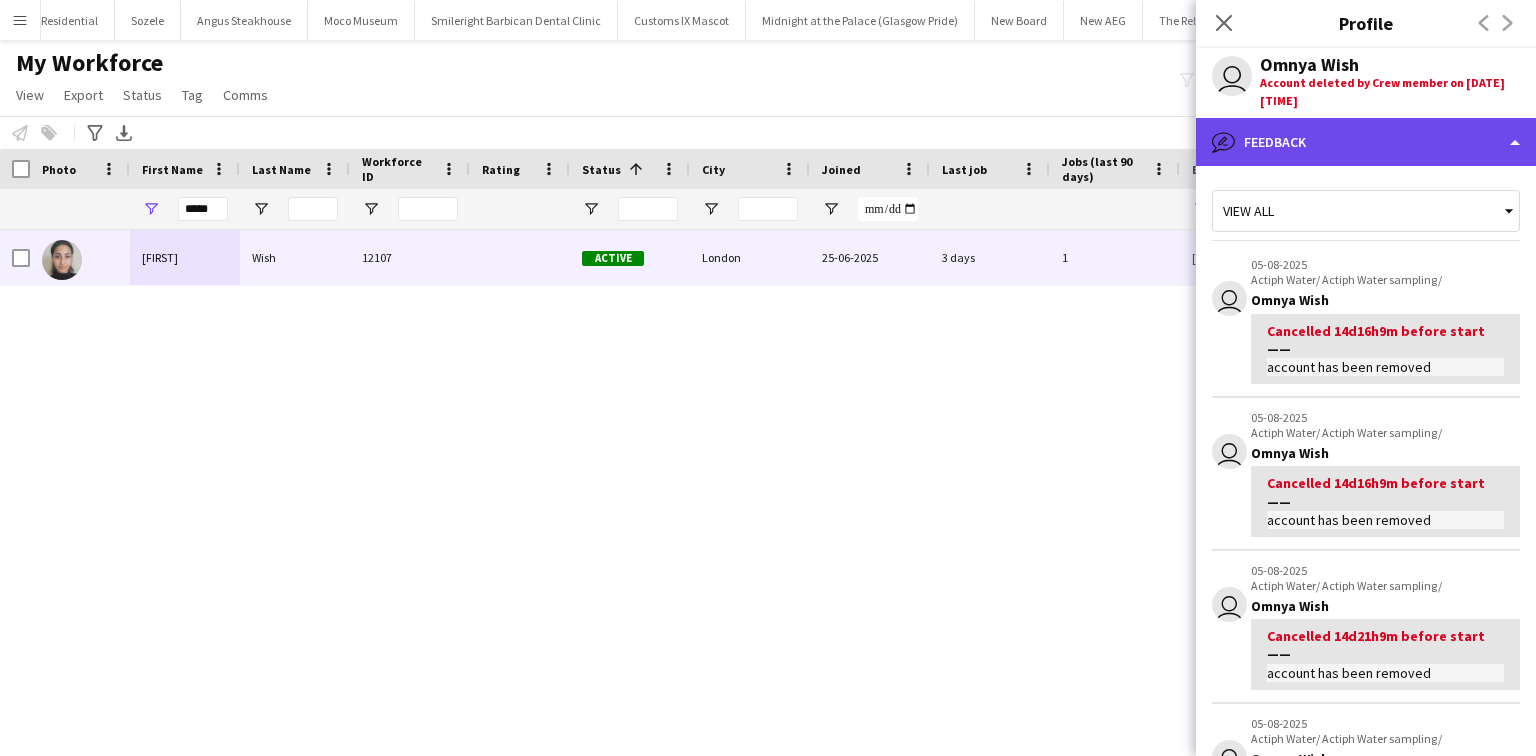 click on "bubble-pencil
Feedback" 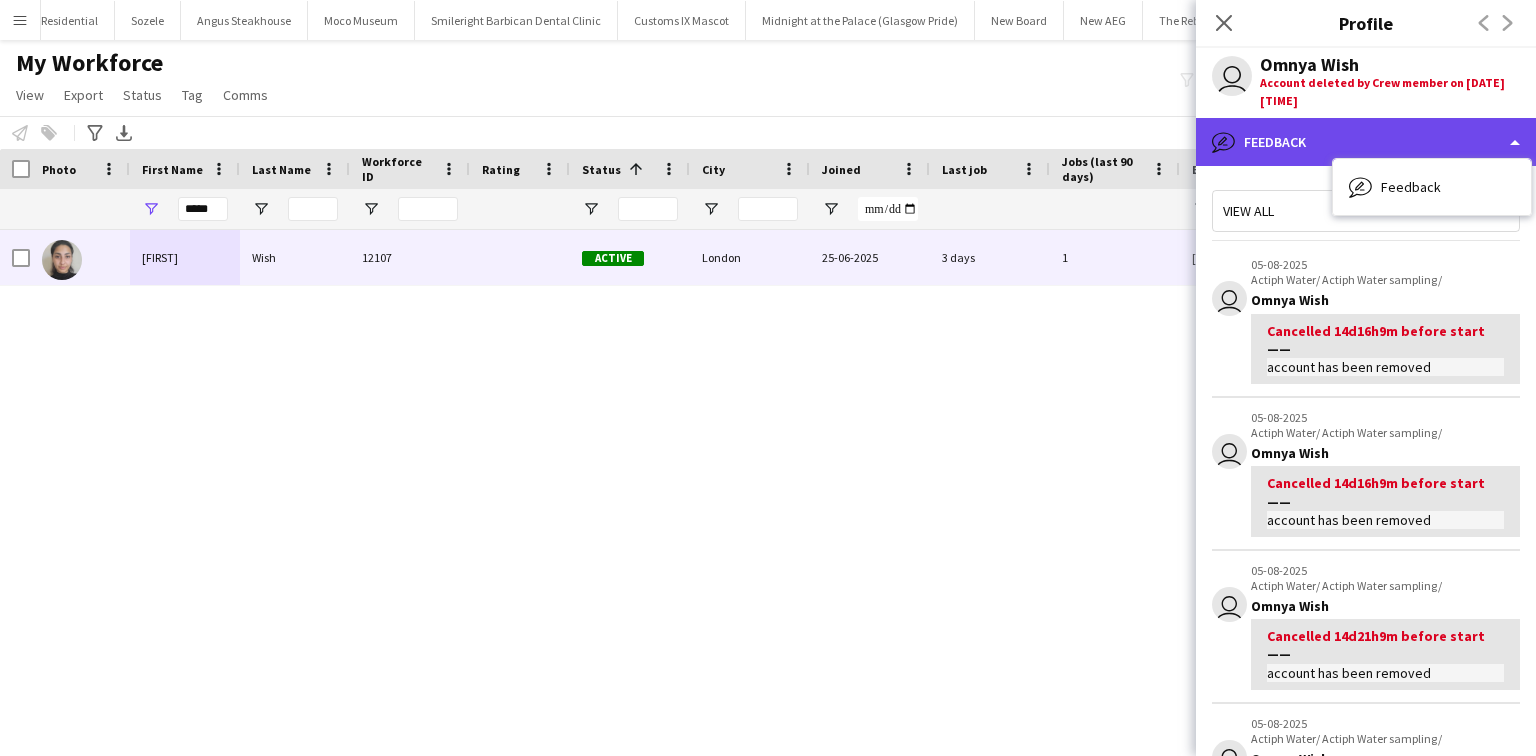 click on "bubble-pencil
Feedback" 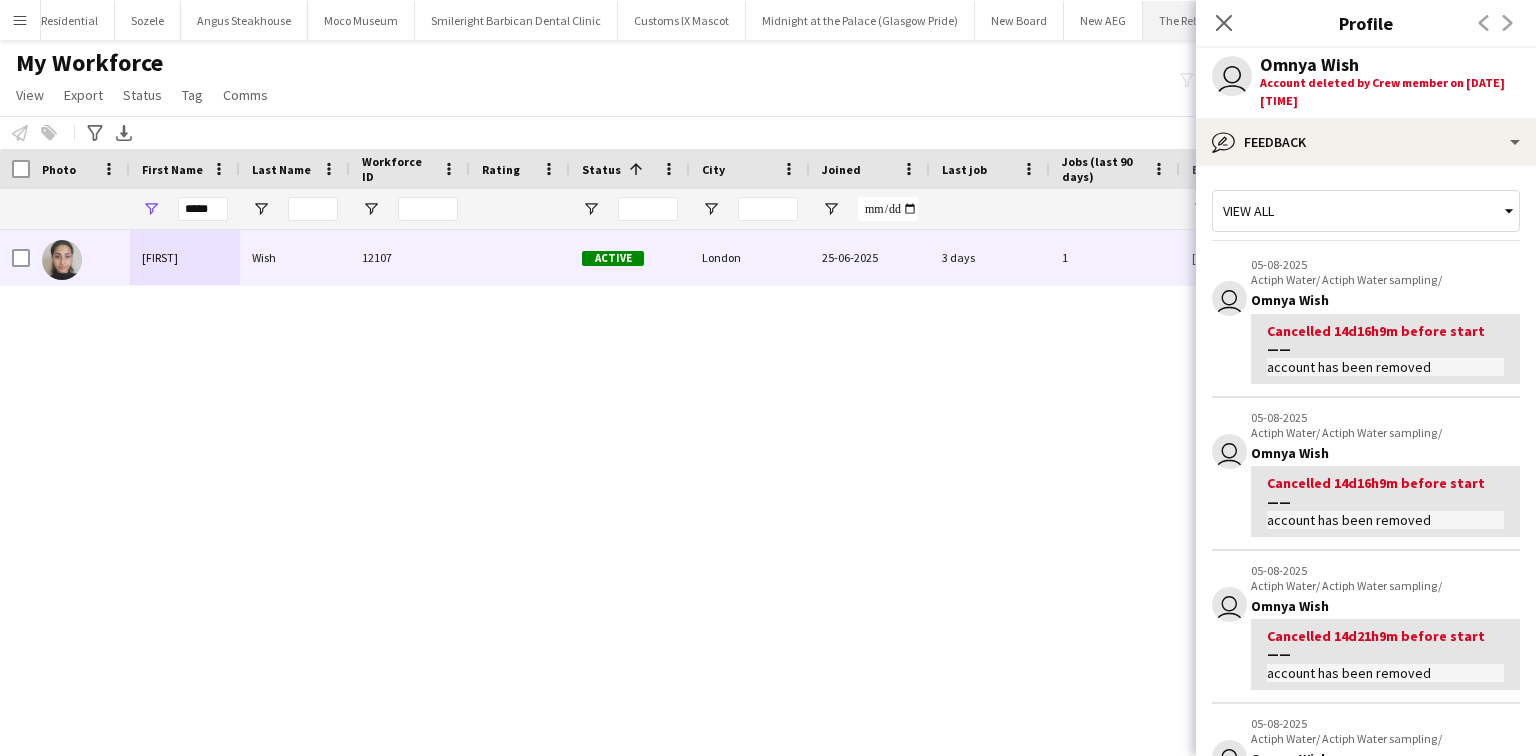 click 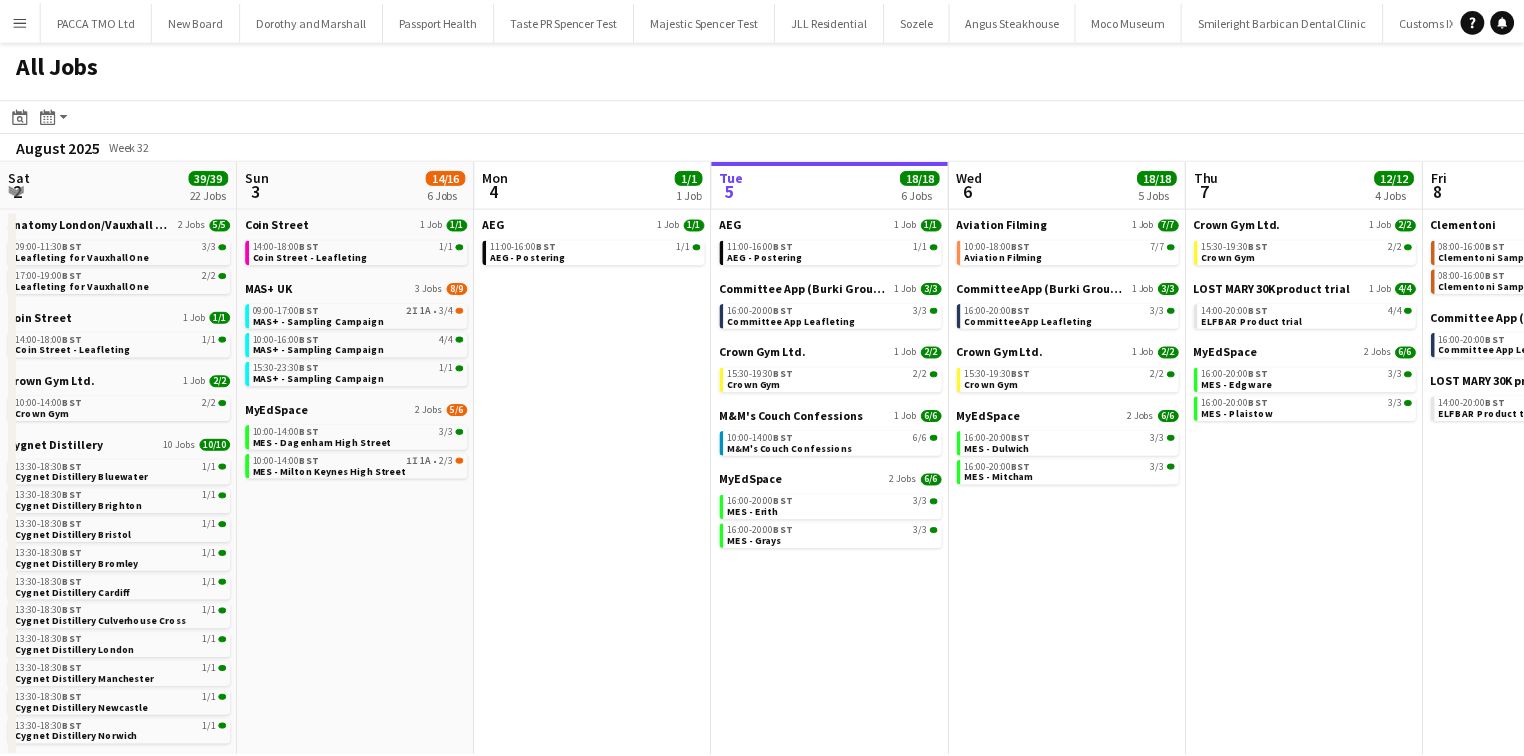 scroll, scrollTop: 0, scrollLeft: 0, axis: both 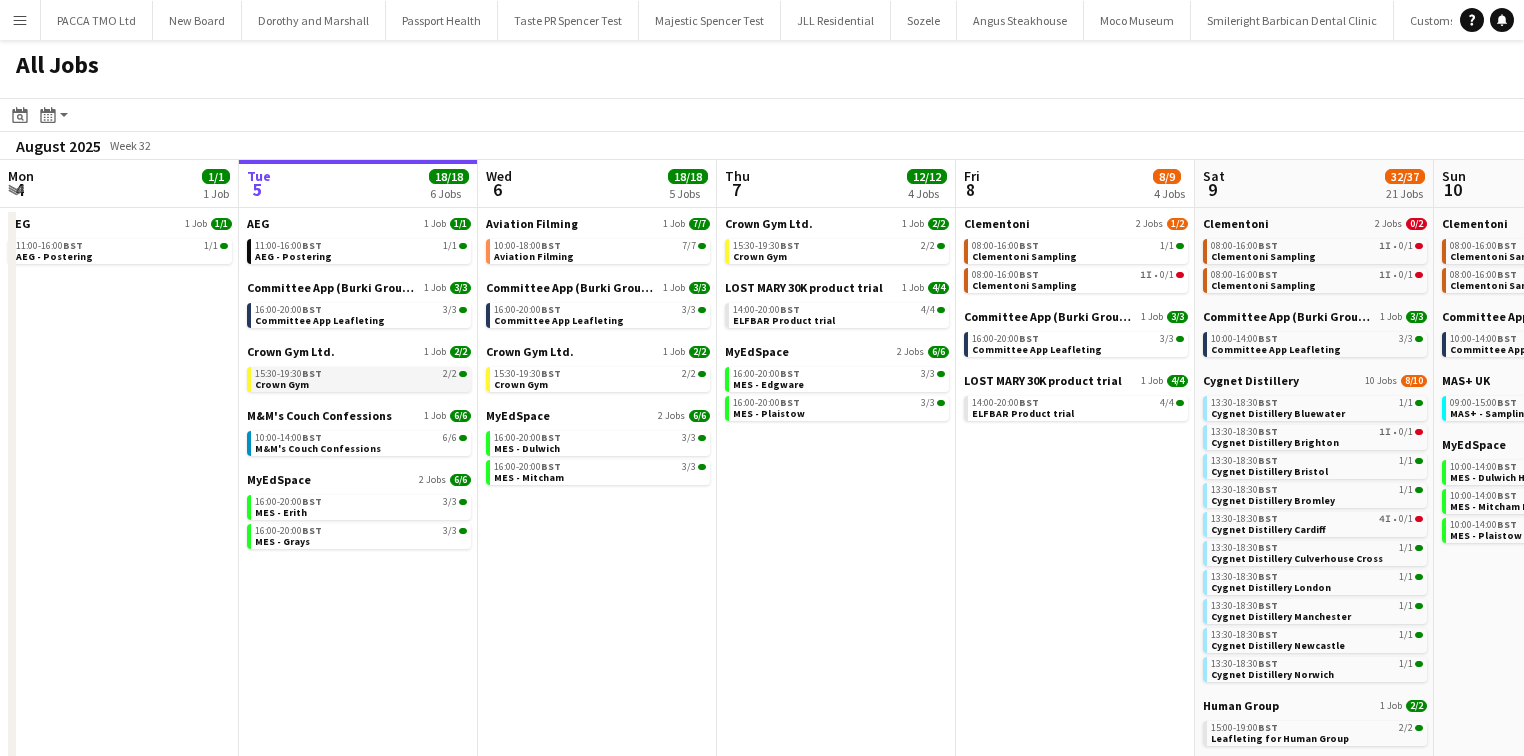 click on "15:30-19:30    BST   2/2   Crown Gym" at bounding box center [361, 378] 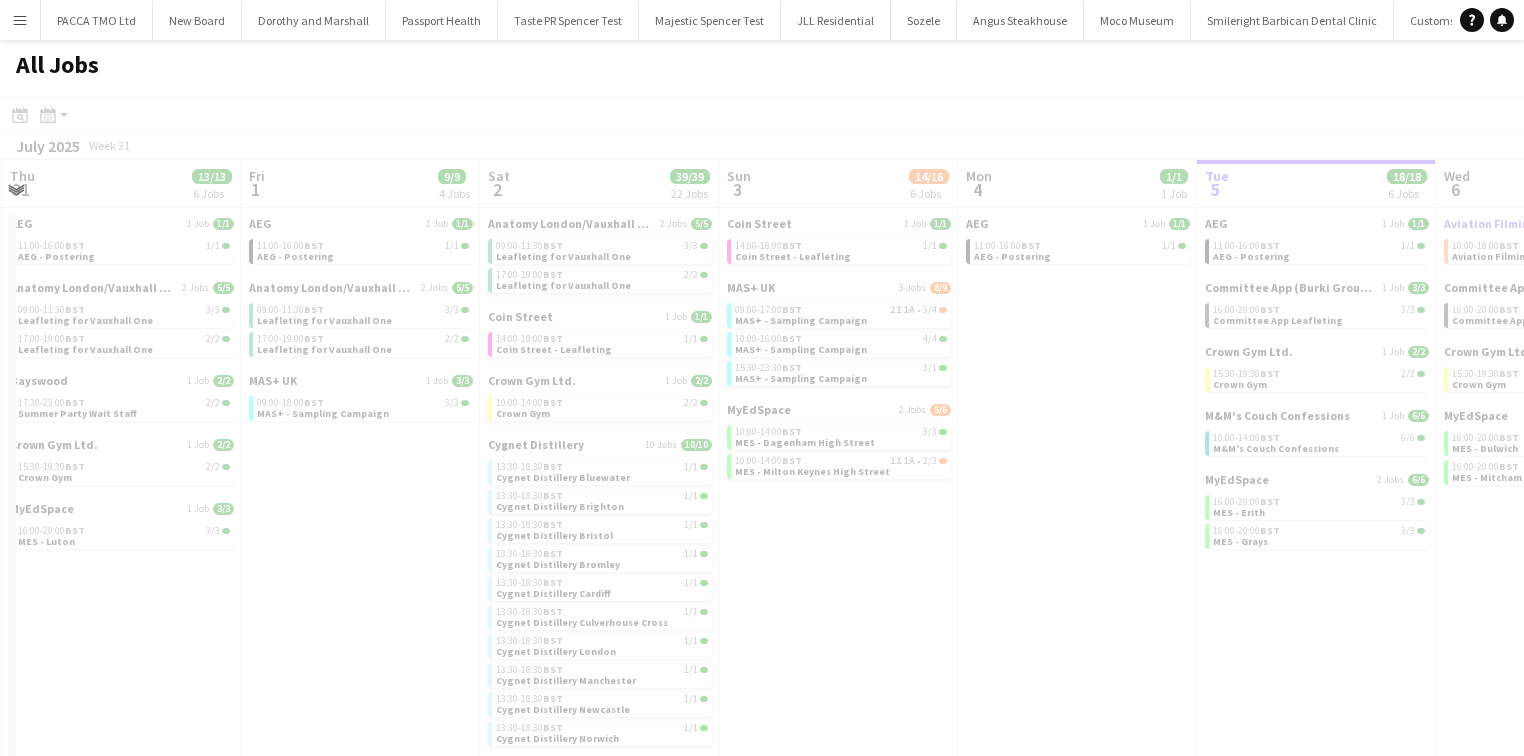 scroll, scrollTop: 0, scrollLeft: 473, axis: horizontal 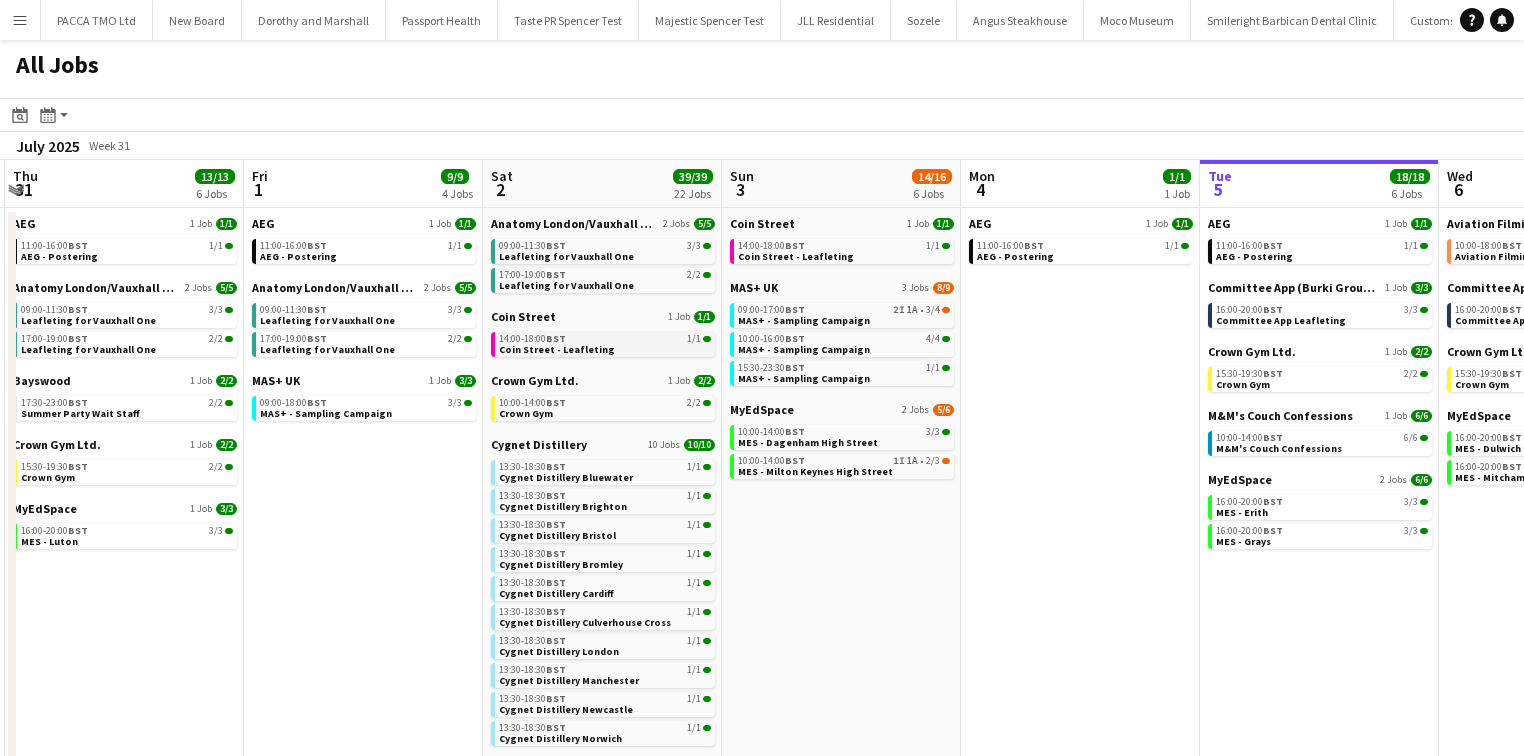 click on "14:00-18:00    BST   1/1" at bounding box center [605, 339] 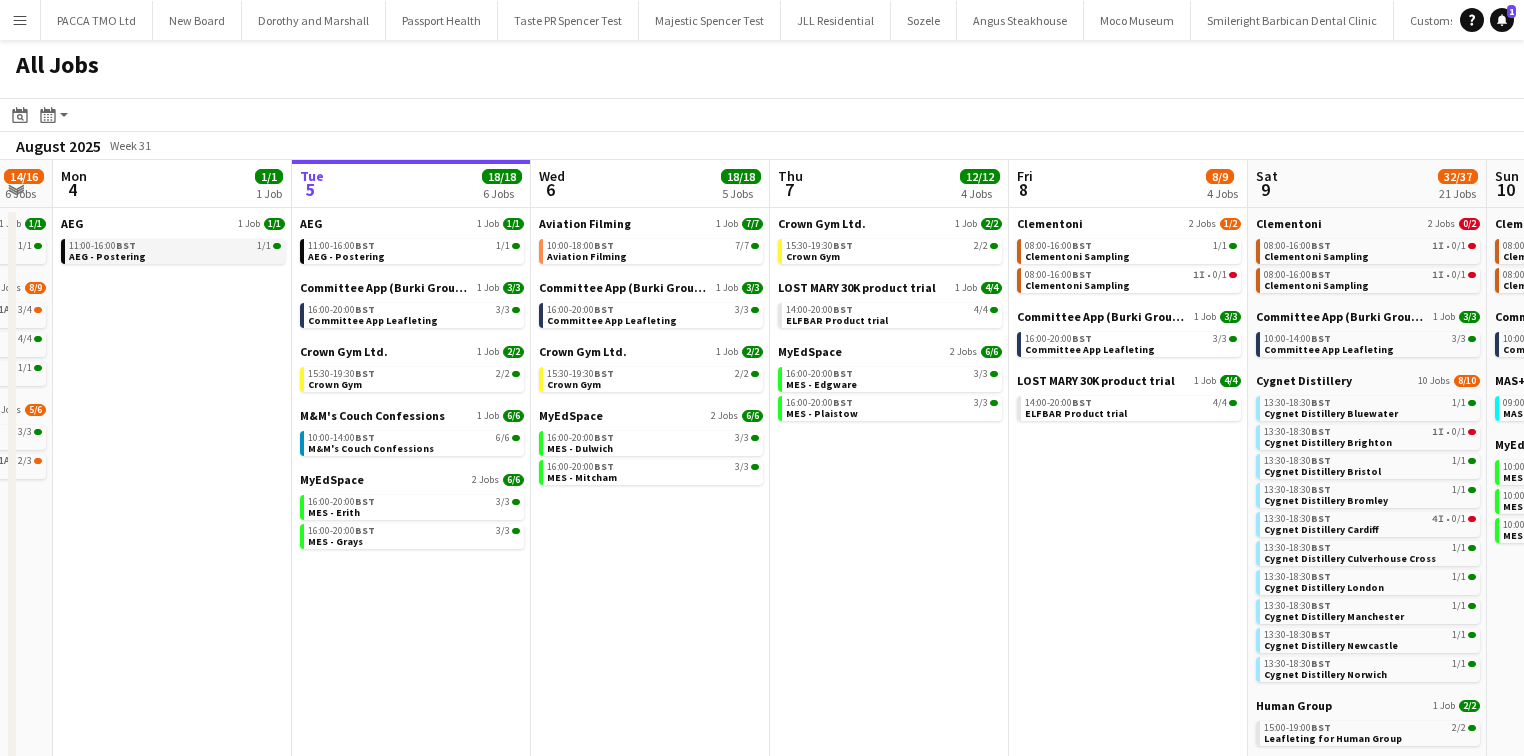 scroll, scrollTop: 0, scrollLeft: 722, axis: horizontal 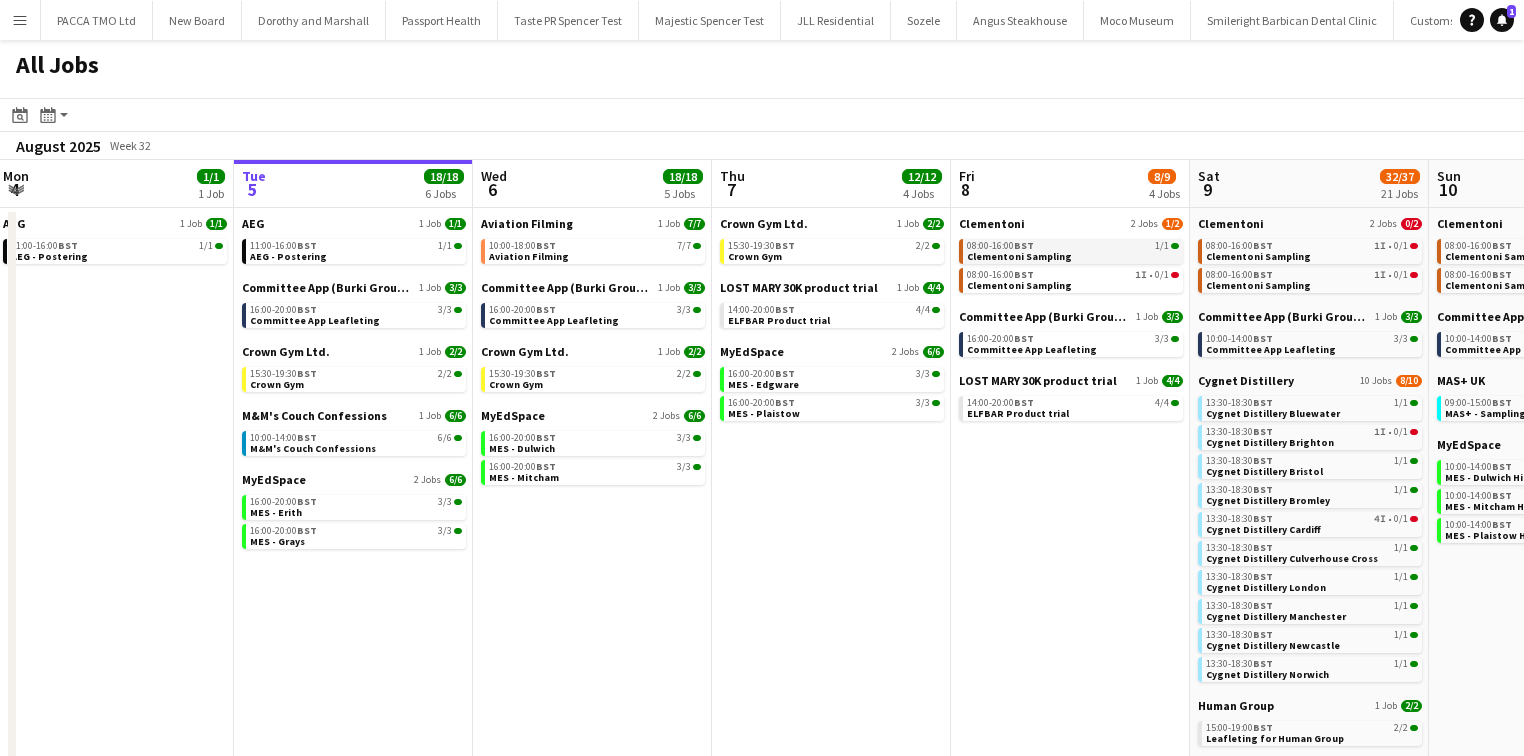 click on "08:00-16:00    BST   1/1" at bounding box center (1073, 246) 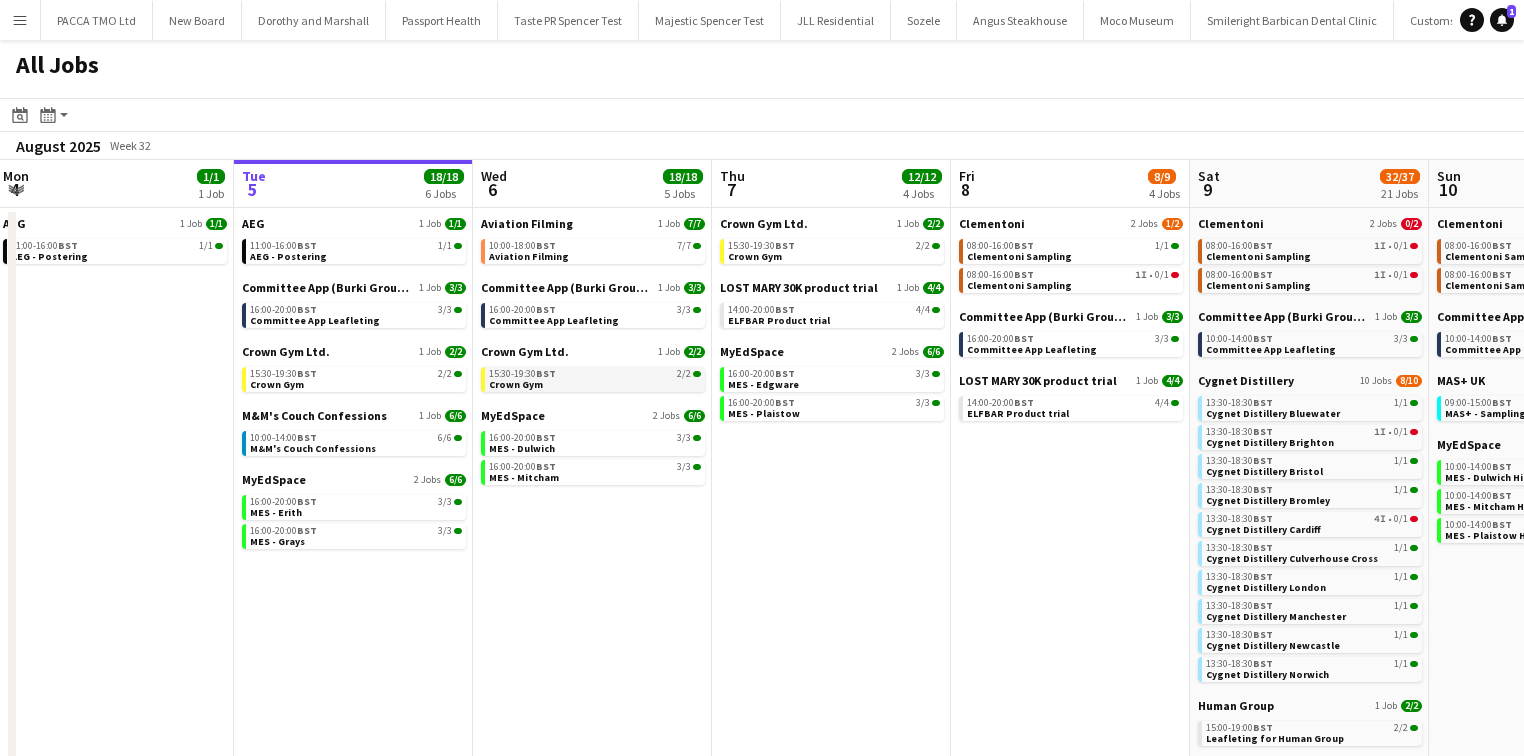 scroll, scrollTop: 0, scrollLeft: 603, axis: horizontal 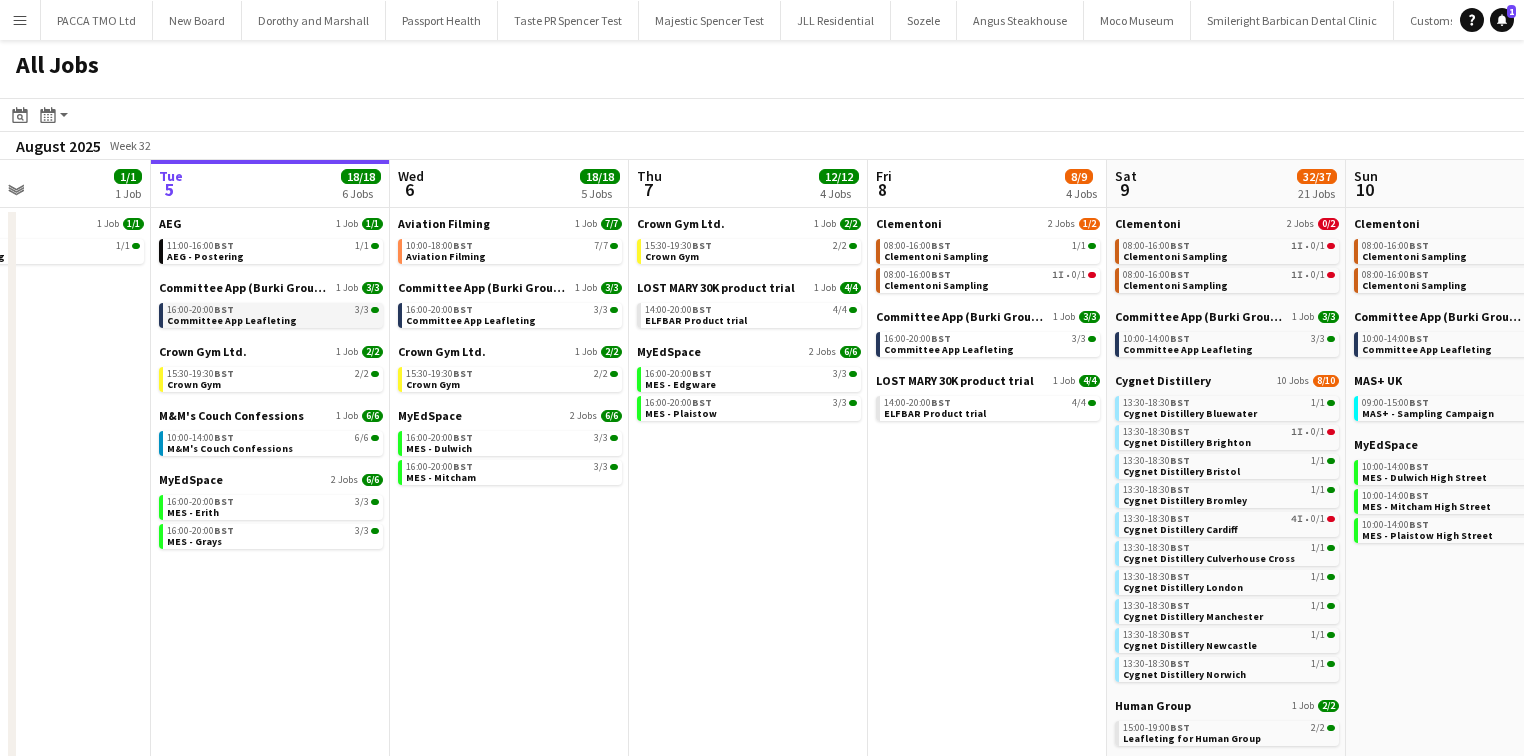 click on "BST" at bounding box center (224, 309) 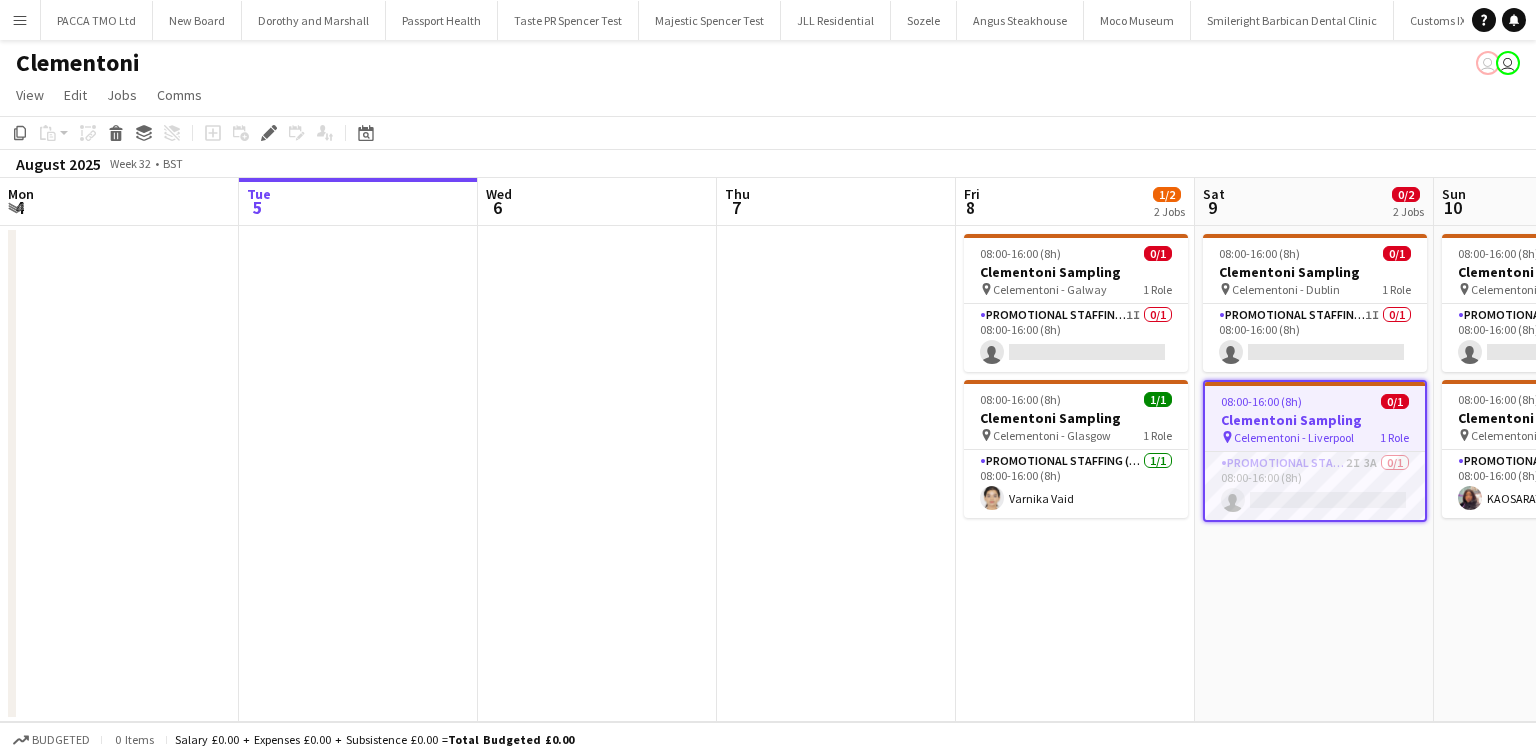 scroll, scrollTop: 0, scrollLeft: 0, axis: both 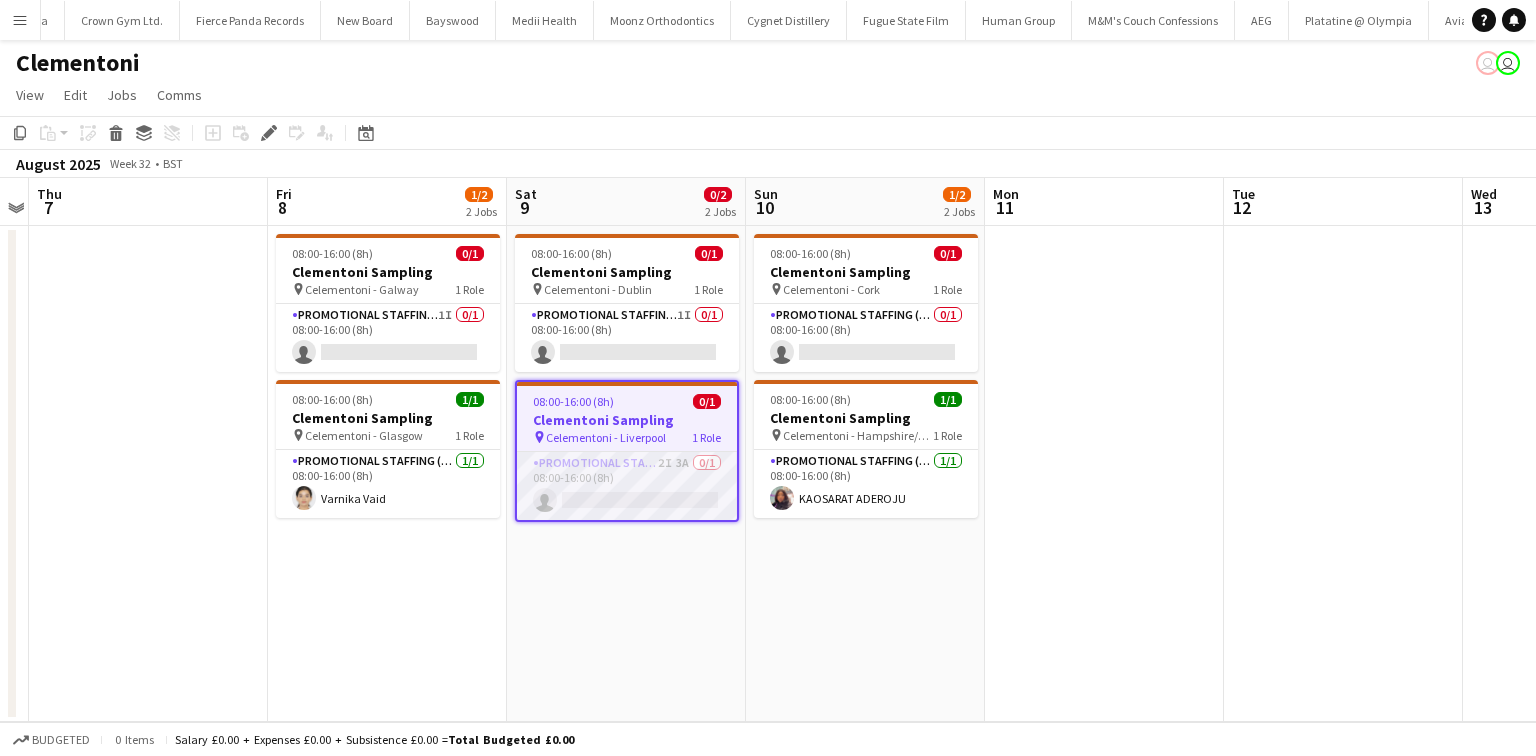 click on "Promotional Staffing (Brand Ambassadors)   2I   3A   0/1   08:00-16:00 (8h)
single-neutral-actions" at bounding box center [627, 486] 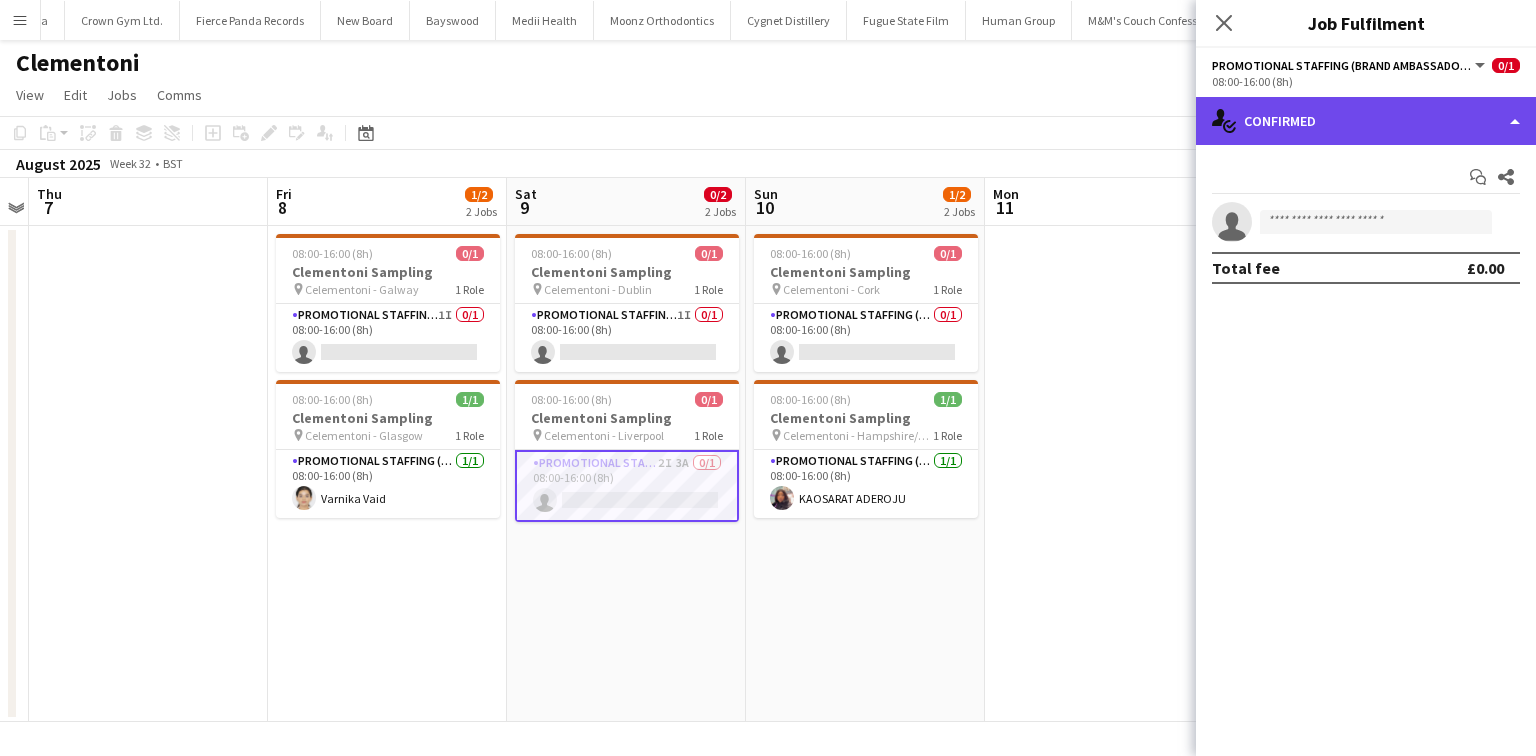 click on "single-neutral-actions-check-2
Confirmed" 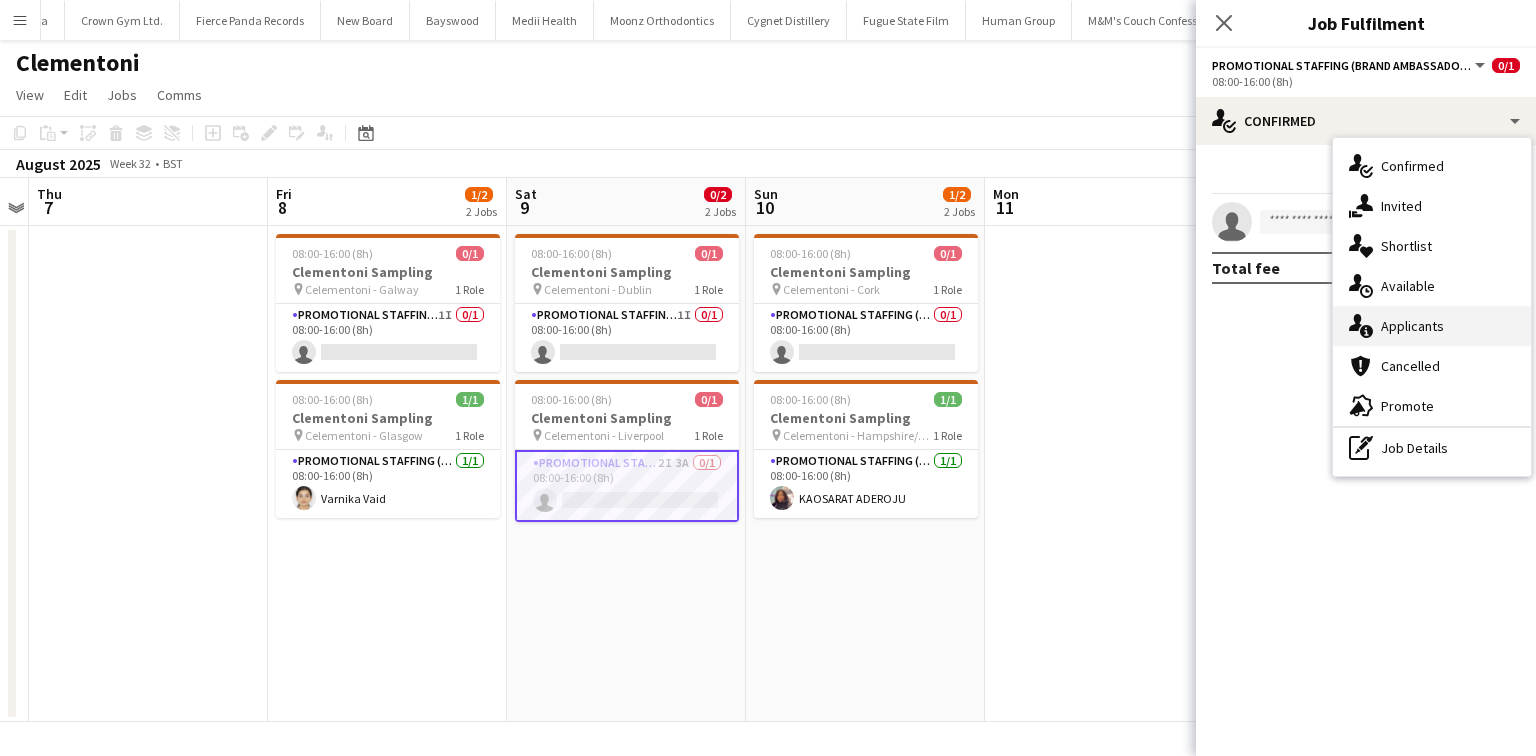 click on "single-neutral-actions-information
Applicants" at bounding box center (1432, 326) 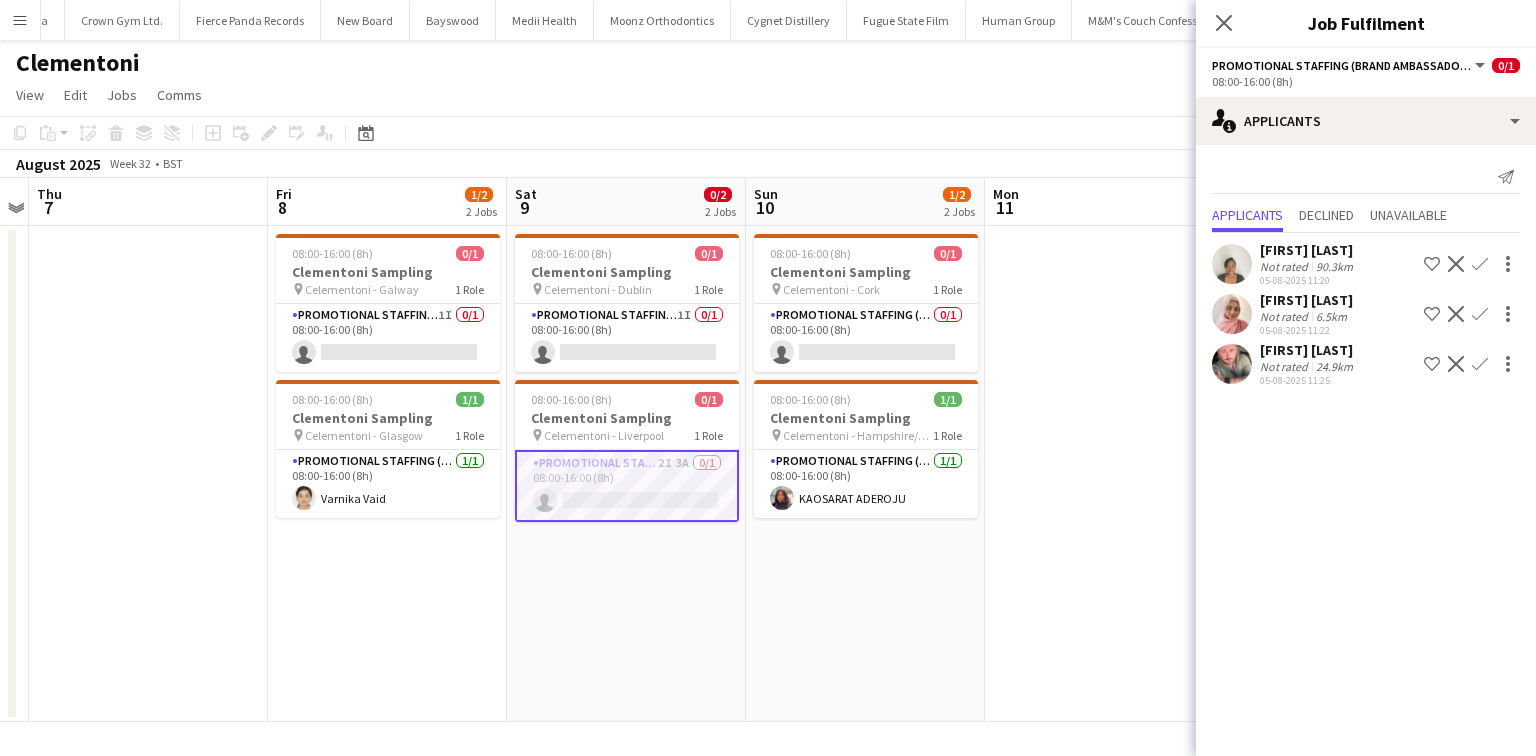 click on "Shabnam Jallal" at bounding box center [1308, 350] 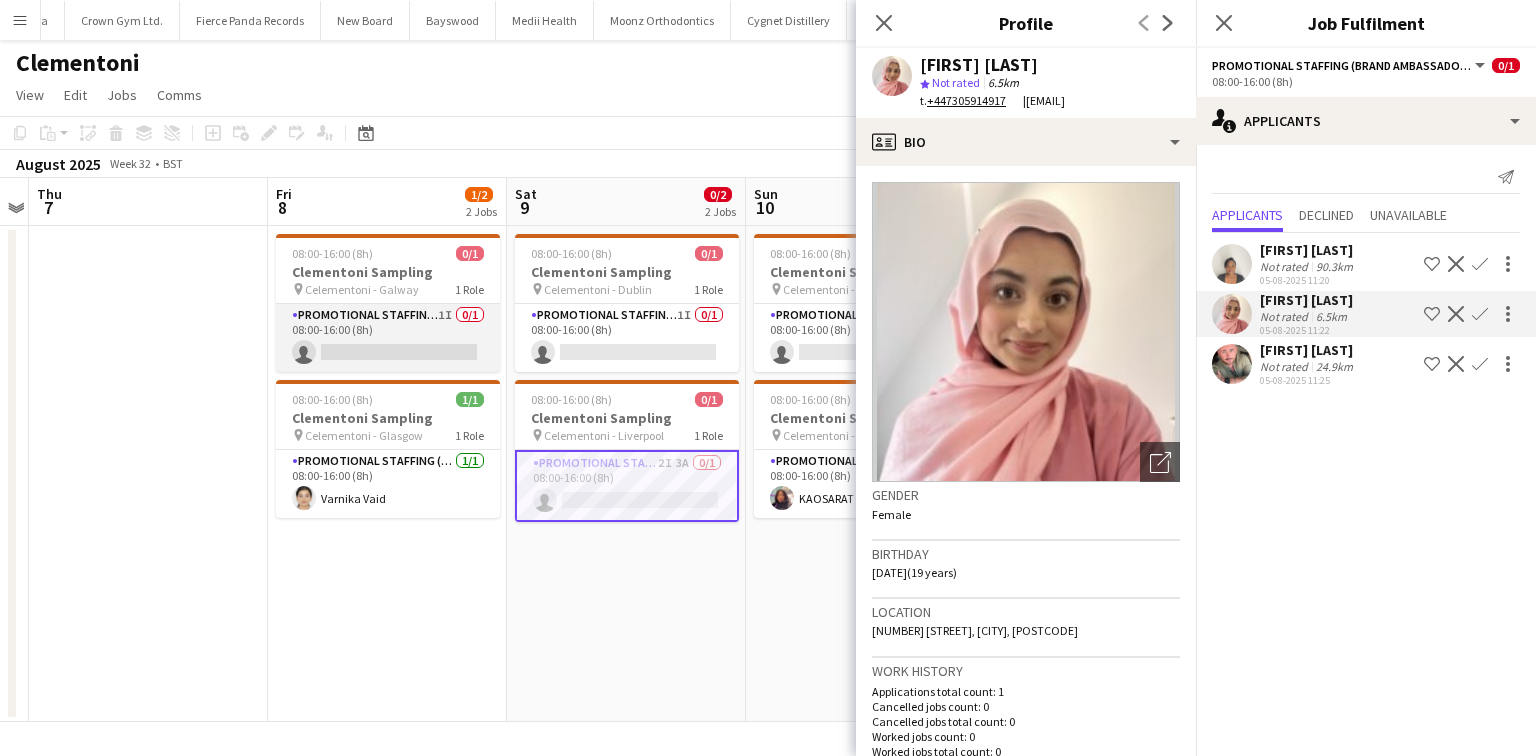 click on "Promotional Staffing (Brand Ambassadors)   1I   0/1   08:00-16:00 (8h)
single-neutral-actions" at bounding box center [388, 338] 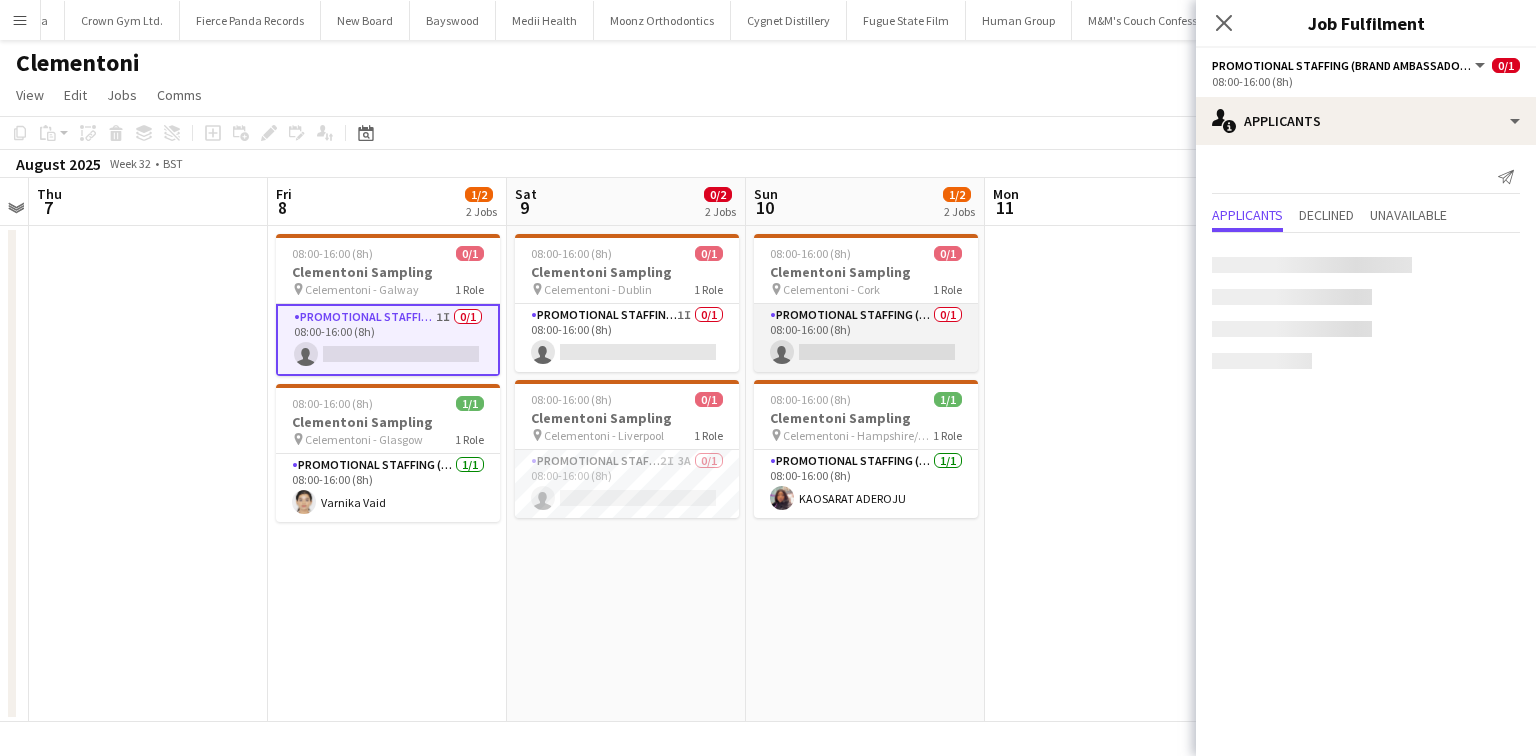 click on "Promotional Staffing (Brand Ambassadors)   0/1   08:00-16:00 (8h)
single-neutral-actions" at bounding box center (866, 338) 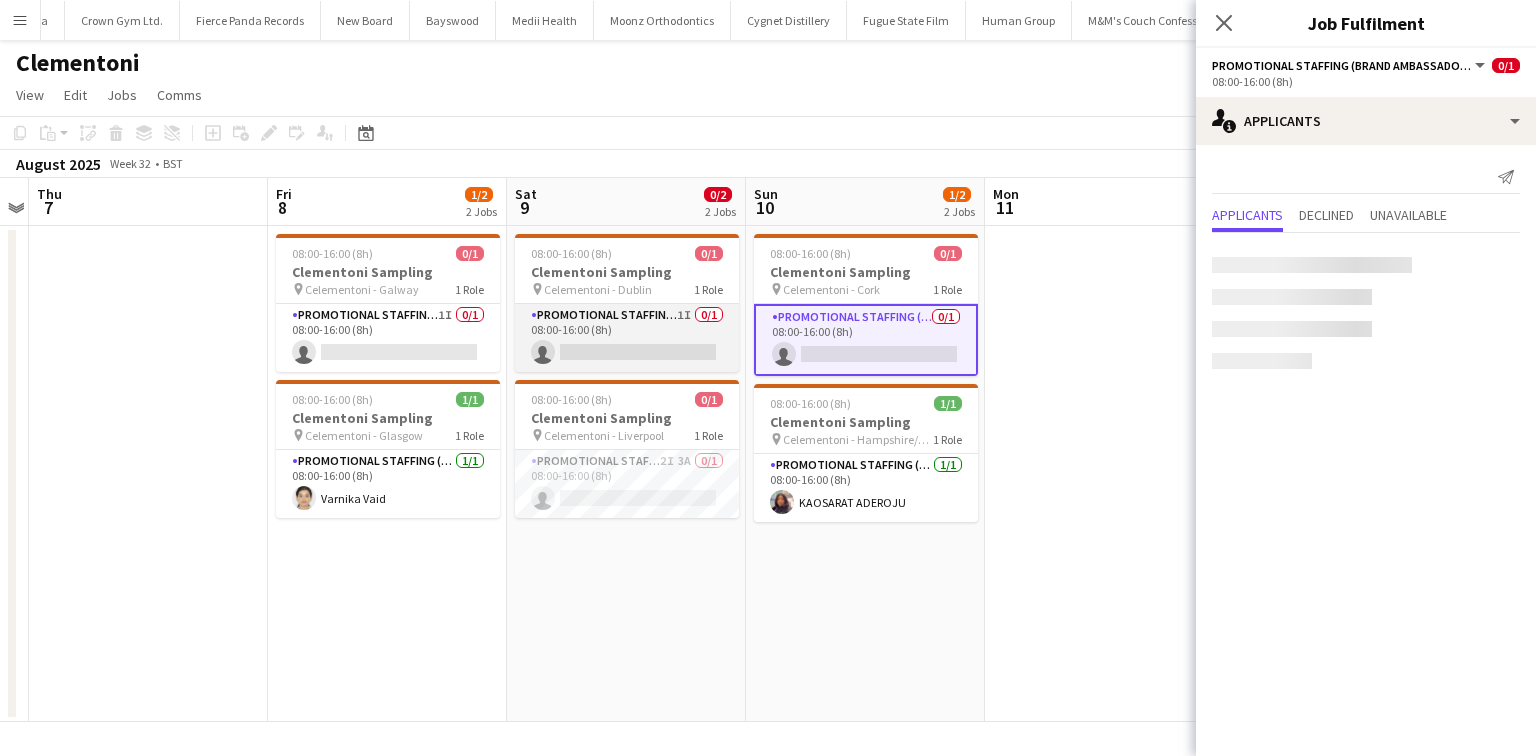 click on "Promotional Staffing (Brand Ambassadors)   1I   0/1   08:00-16:00 (8h)
single-neutral-actions" at bounding box center [627, 338] 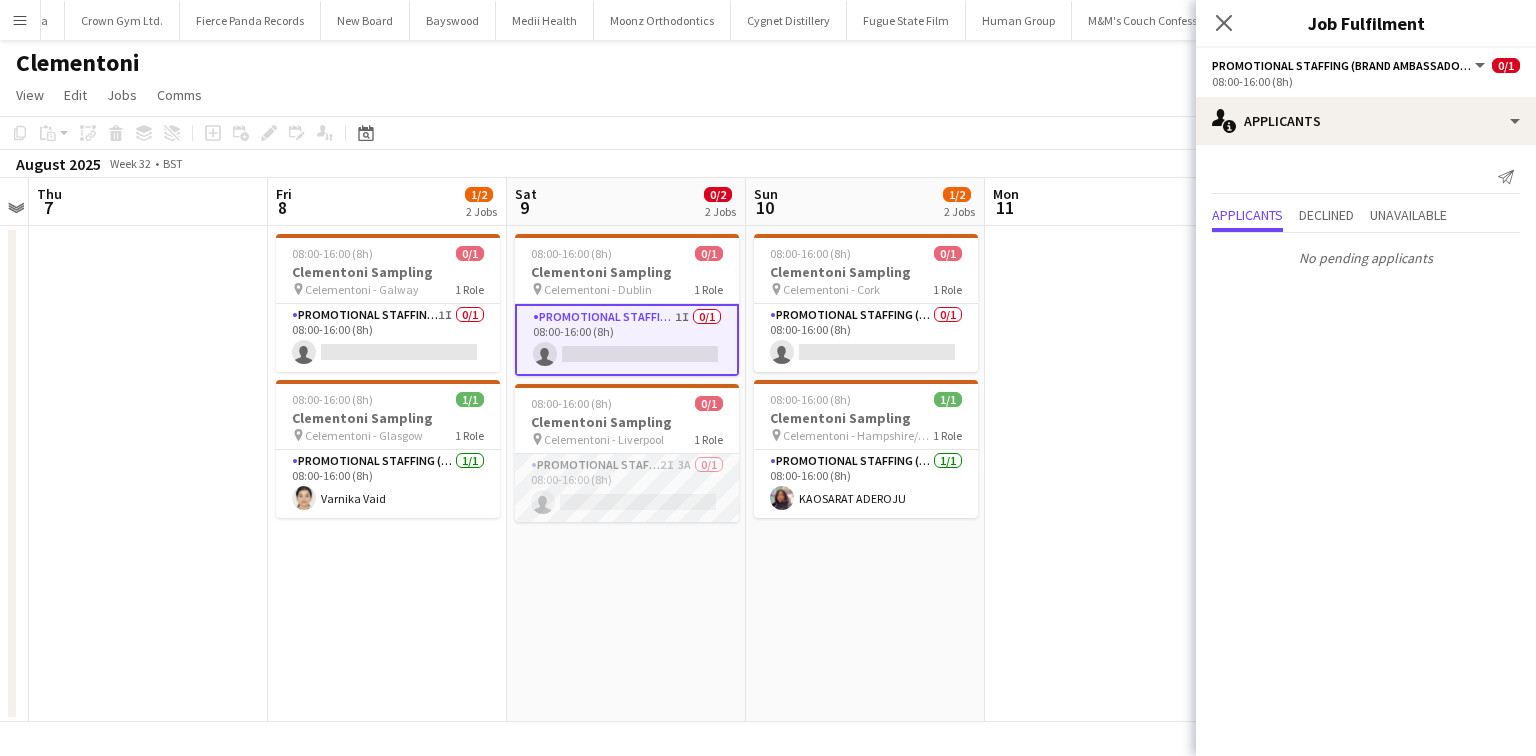 click on "Promotional Staffing (Brand Ambassadors)   2I   3A   0/1   08:00-16:00 (8h)
single-neutral-actions" at bounding box center (627, 488) 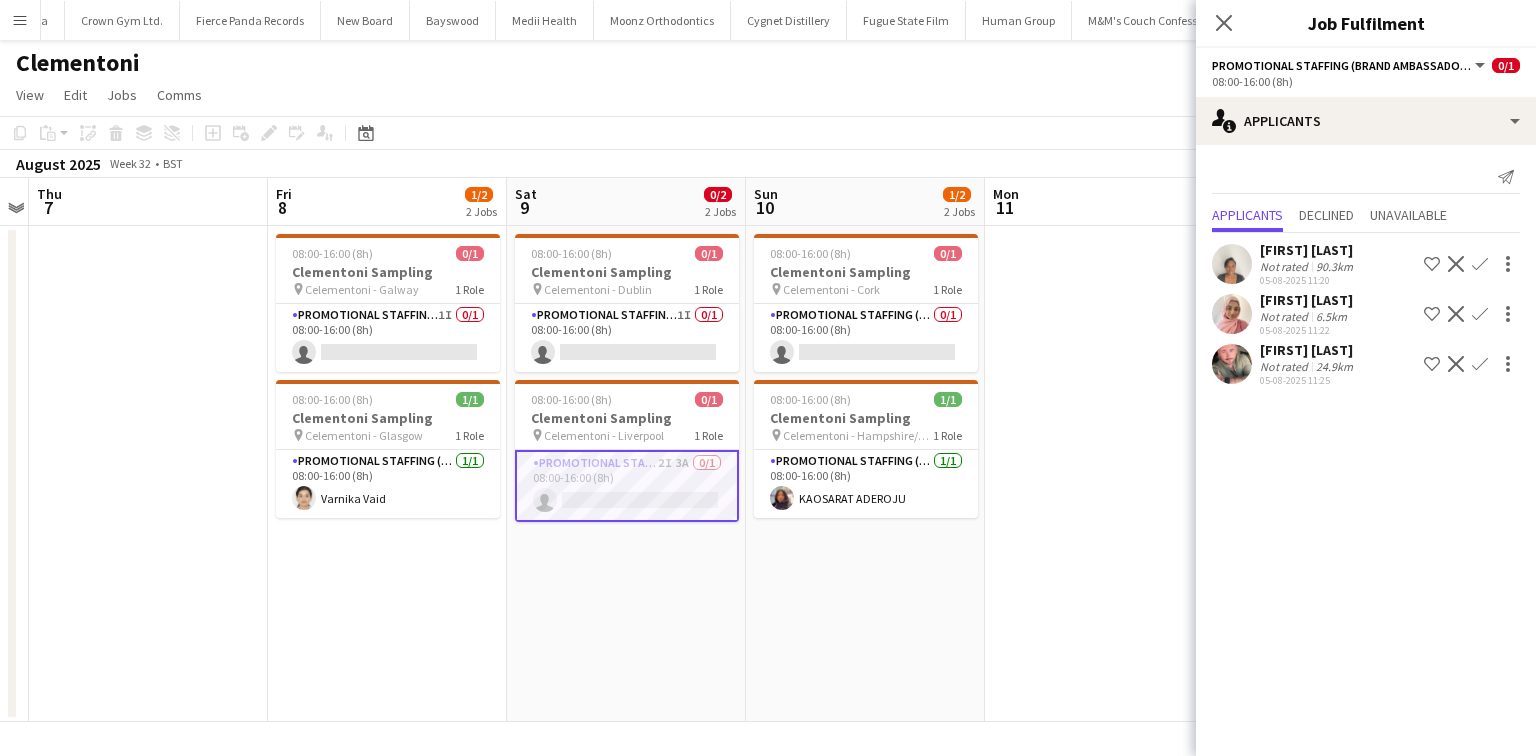 click on "Thandeka Mashazi" at bounding box center (1306, 300) 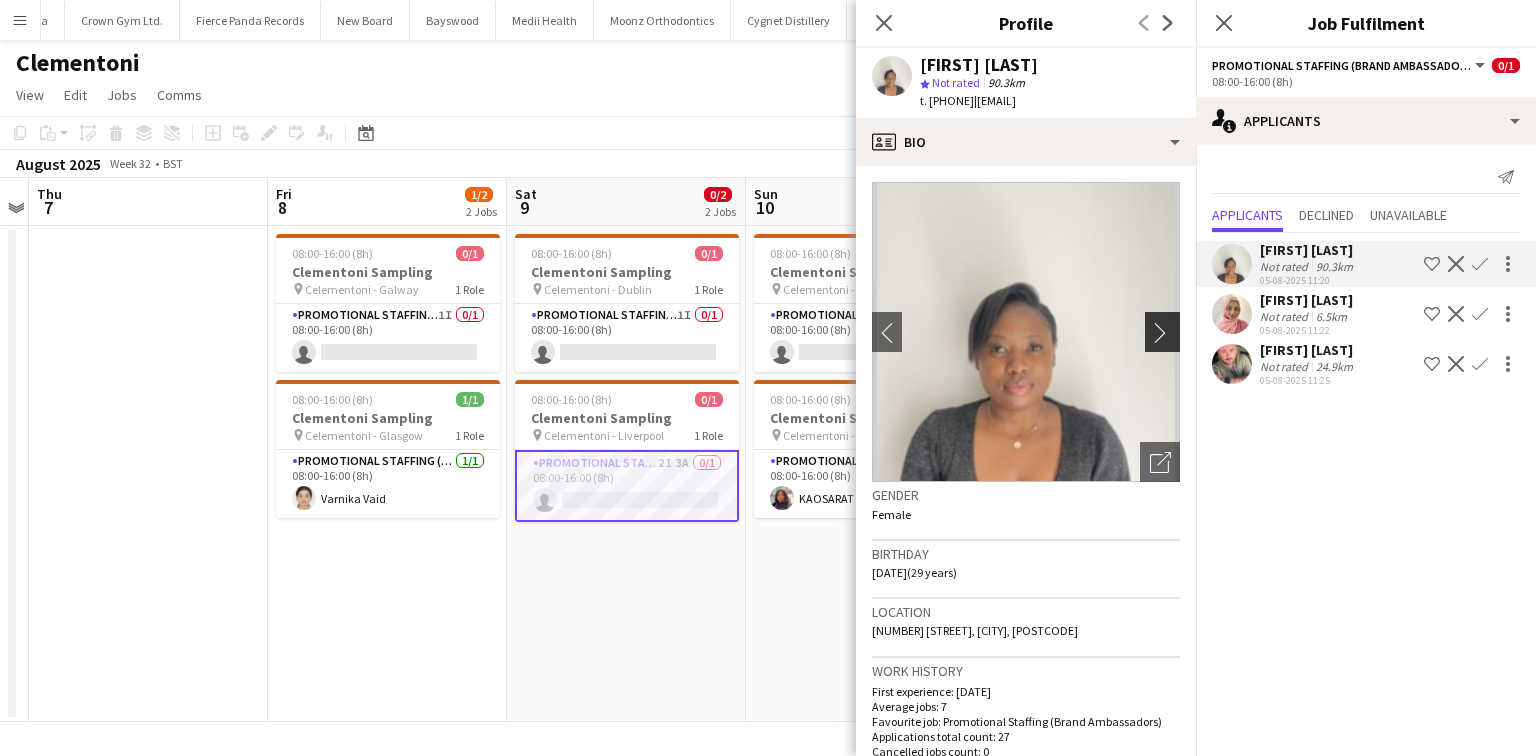 click on "chevron-right" 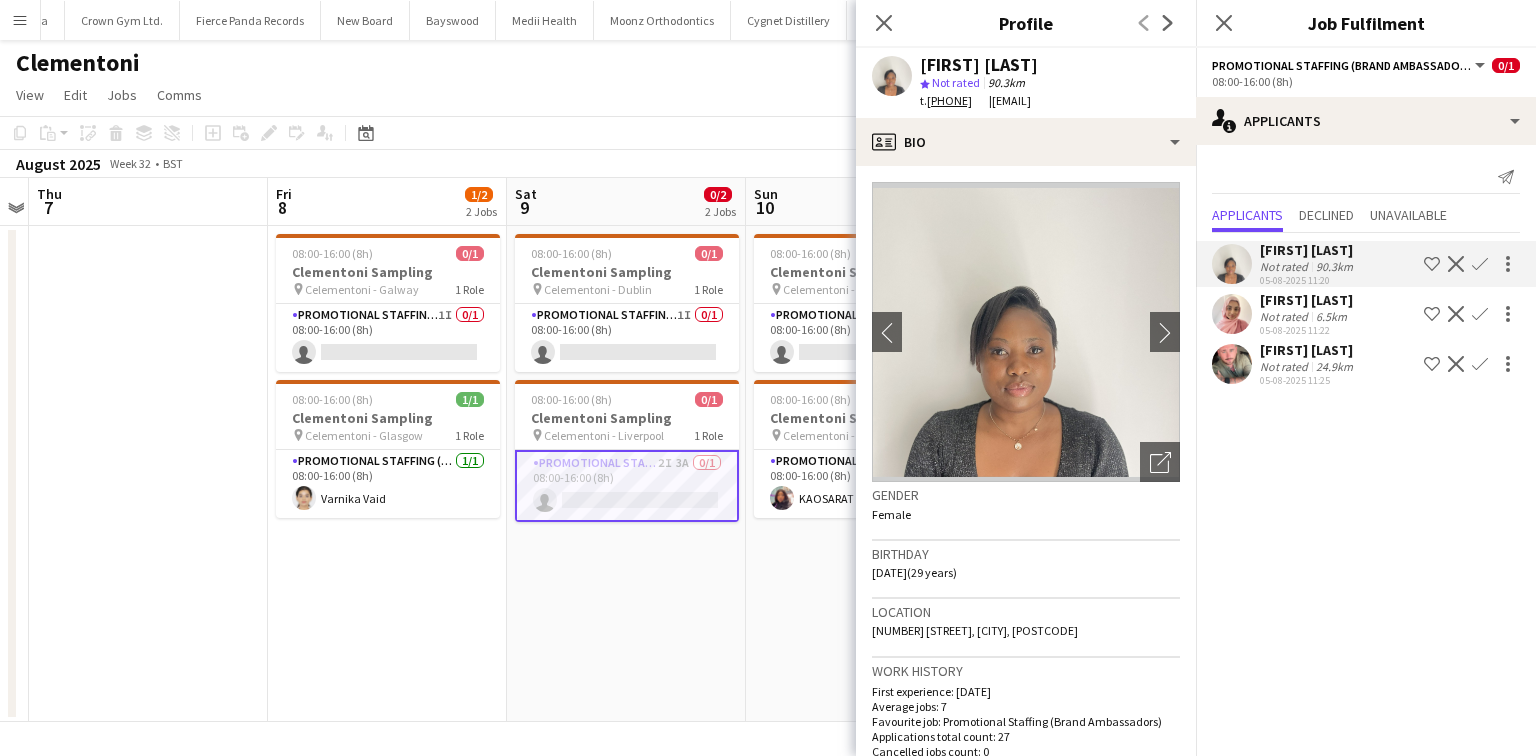 click on "Thandeka Mashazi   Not rated   90.3km   05-08-2025 11:20
Shortlist crew
Decline
Confirm
Shabnam Jallal   Not rated   6.5km   05-08-2025 11:22
Shortlist crew
Decline
Confirm
David Smith   Not rated   24.9km   05-08-2025 11:25
Shortlist crew
Decline
Confirm" at bounding box center [1366, 312] 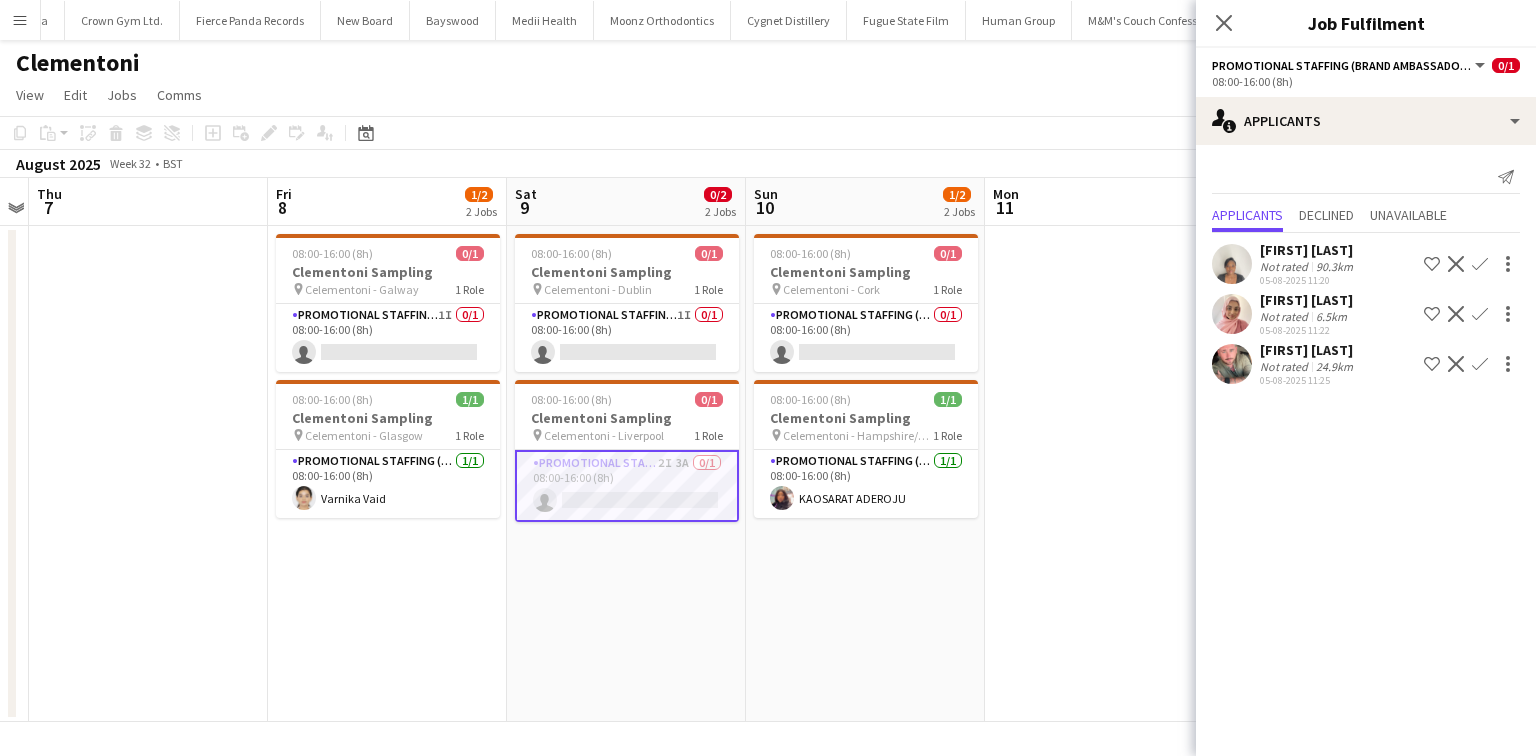 click on "David Smith" 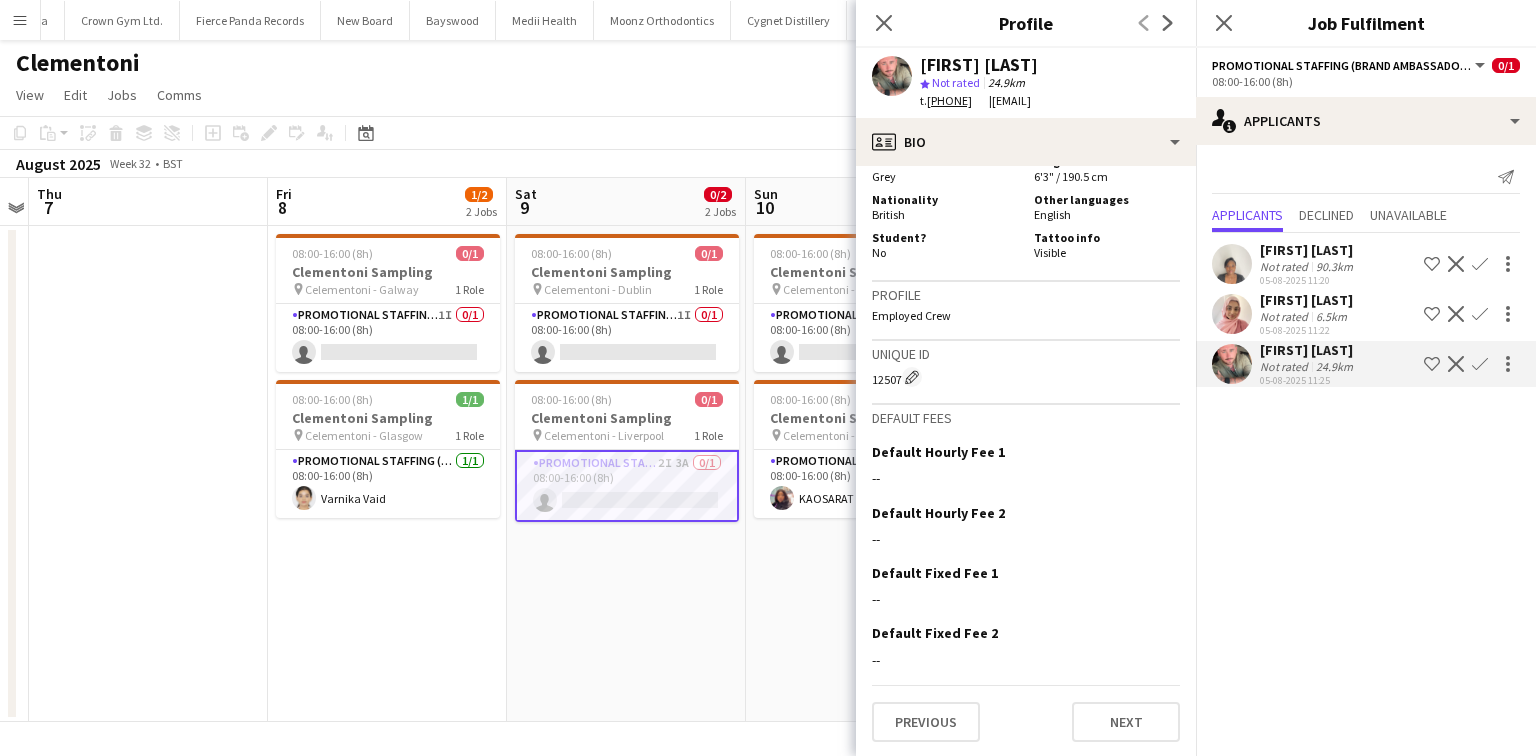 scroll, scrollTop: 842, scrollLeft: 0, axis: vertical 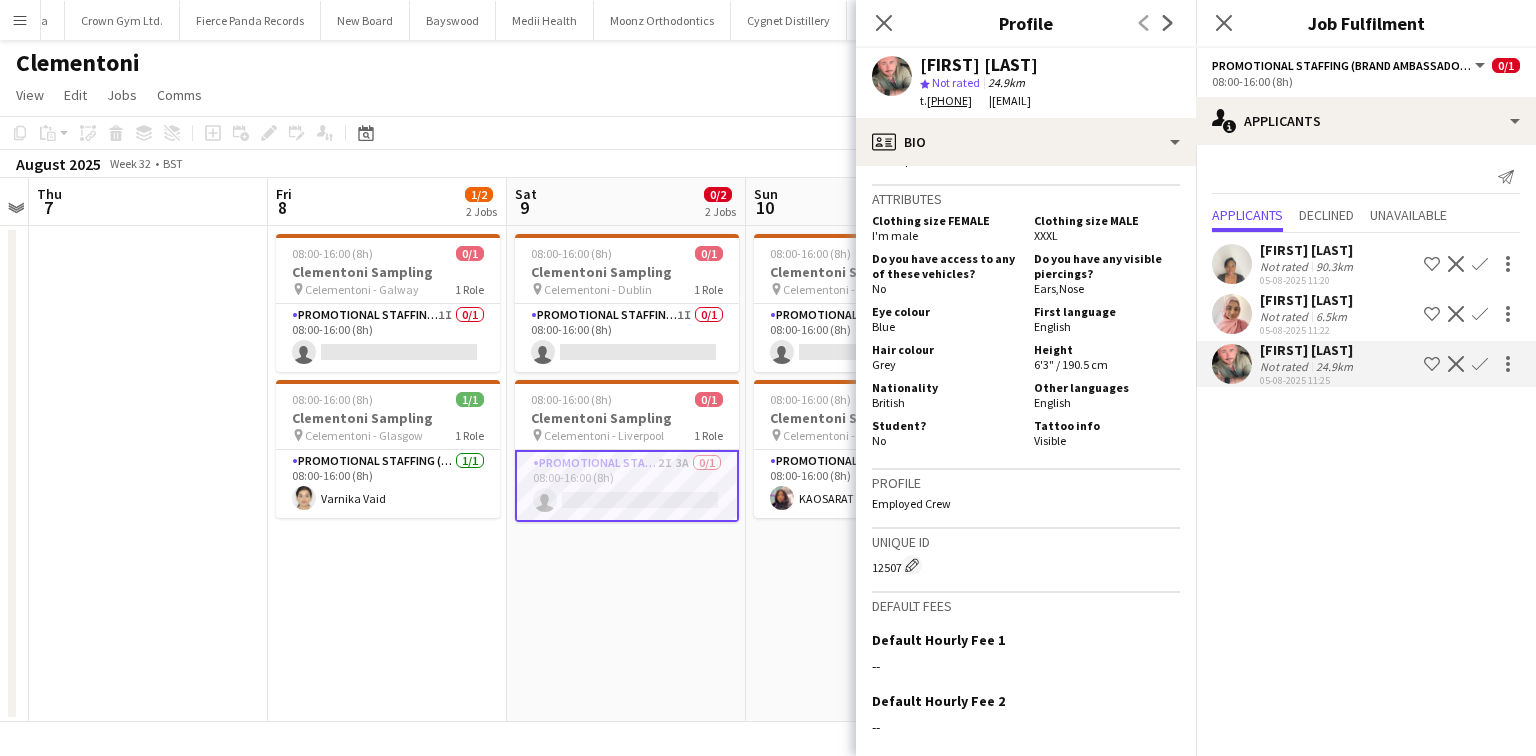 click at bounding box center (1232, 364) 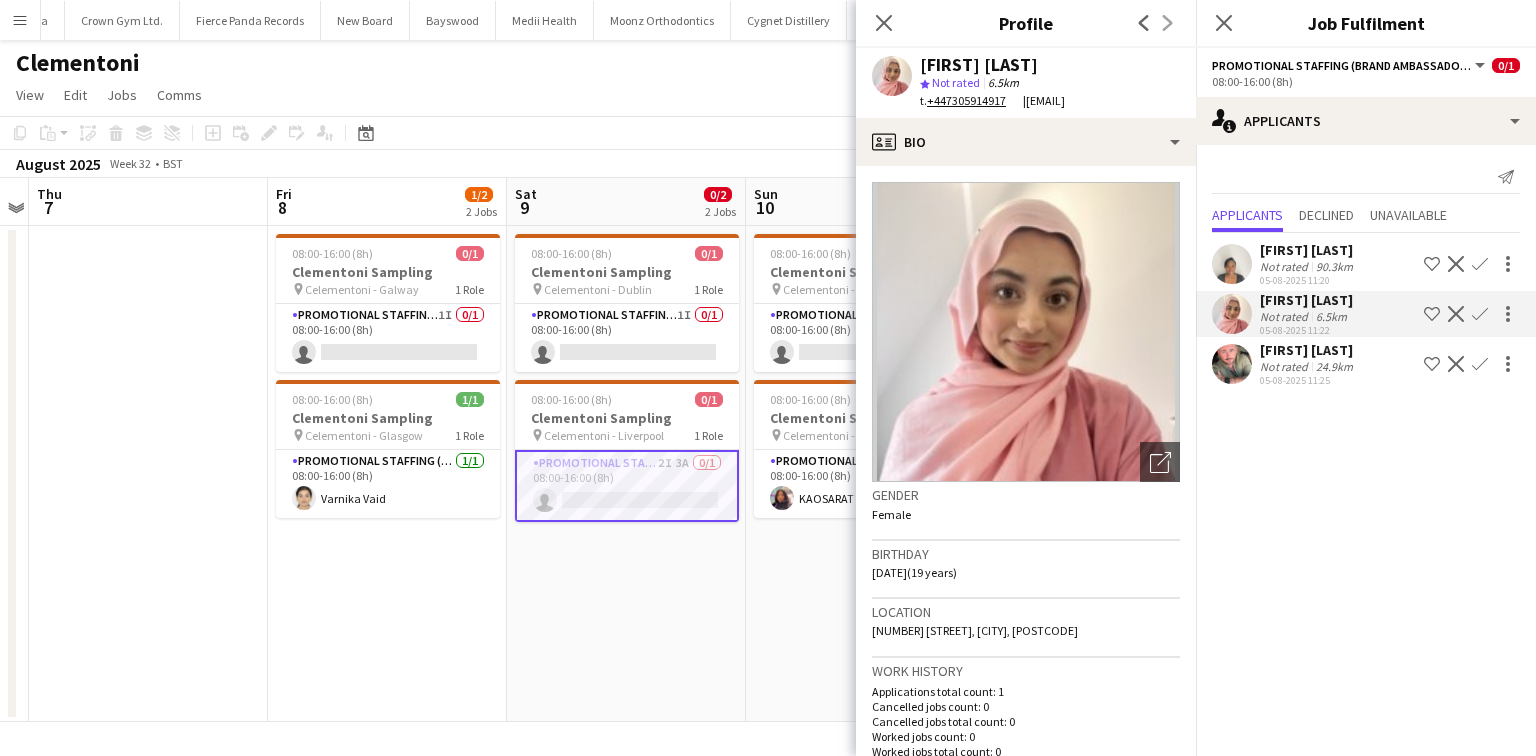 click on "Close pop-in" 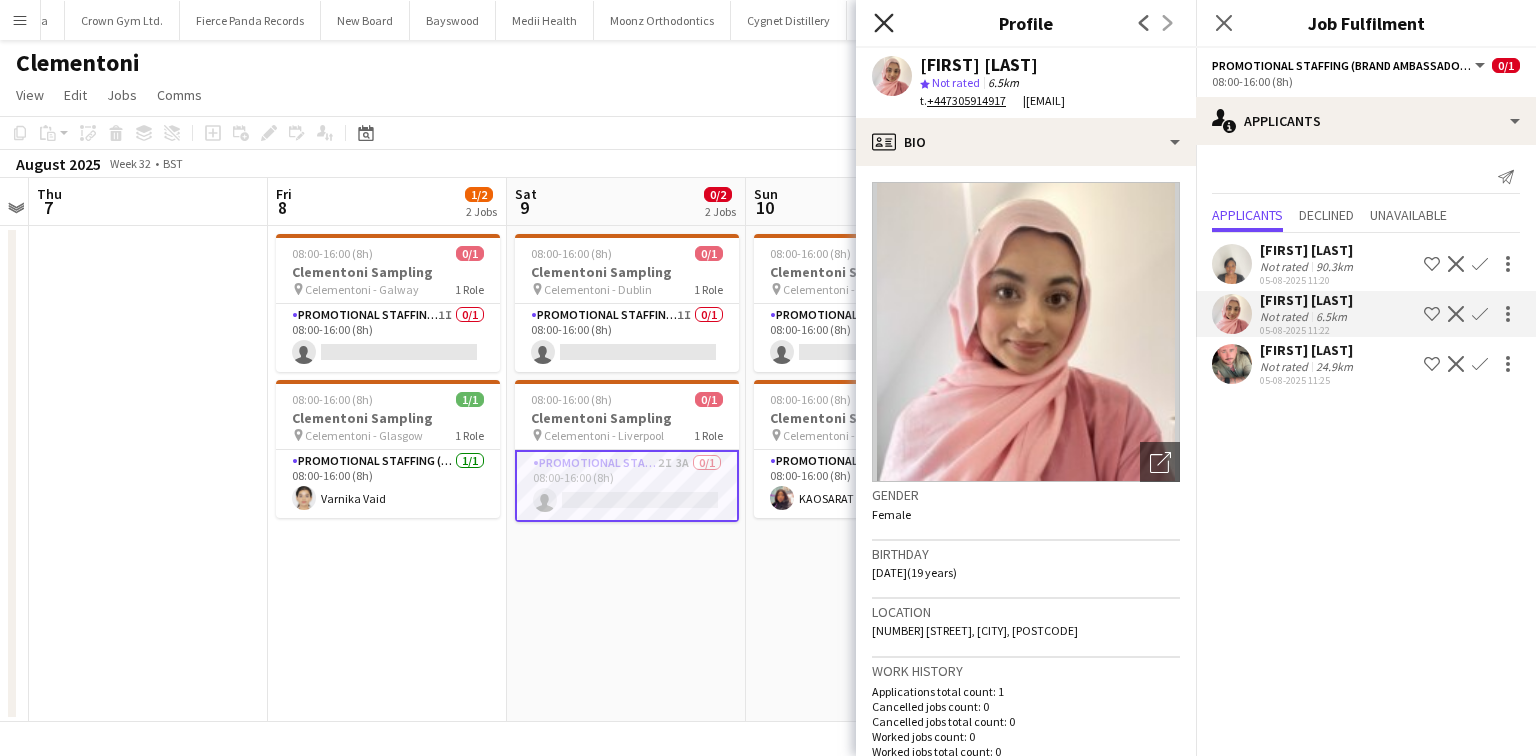 click on "Close pop-in" 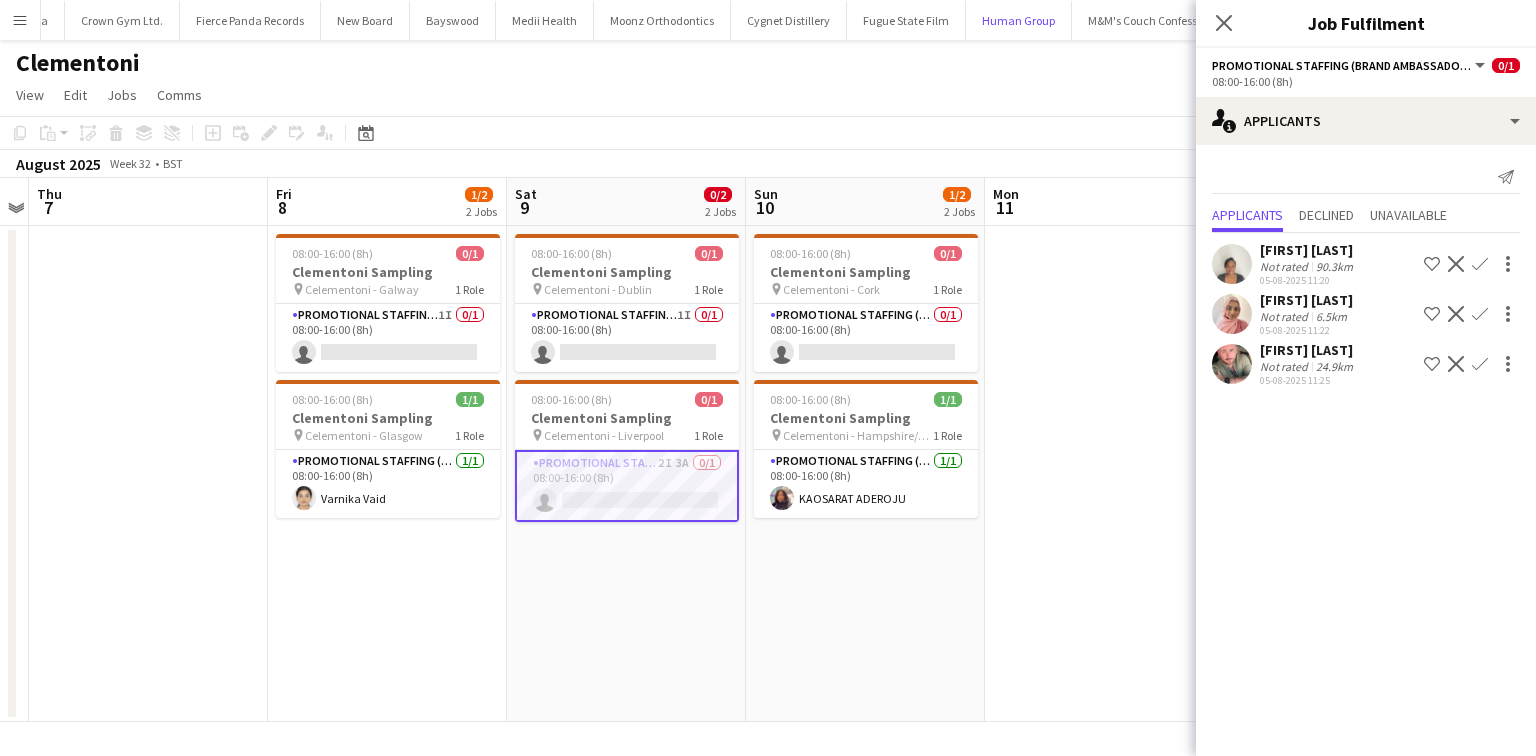 click on "Human Group
Close" at bounding box center (1019, 20) 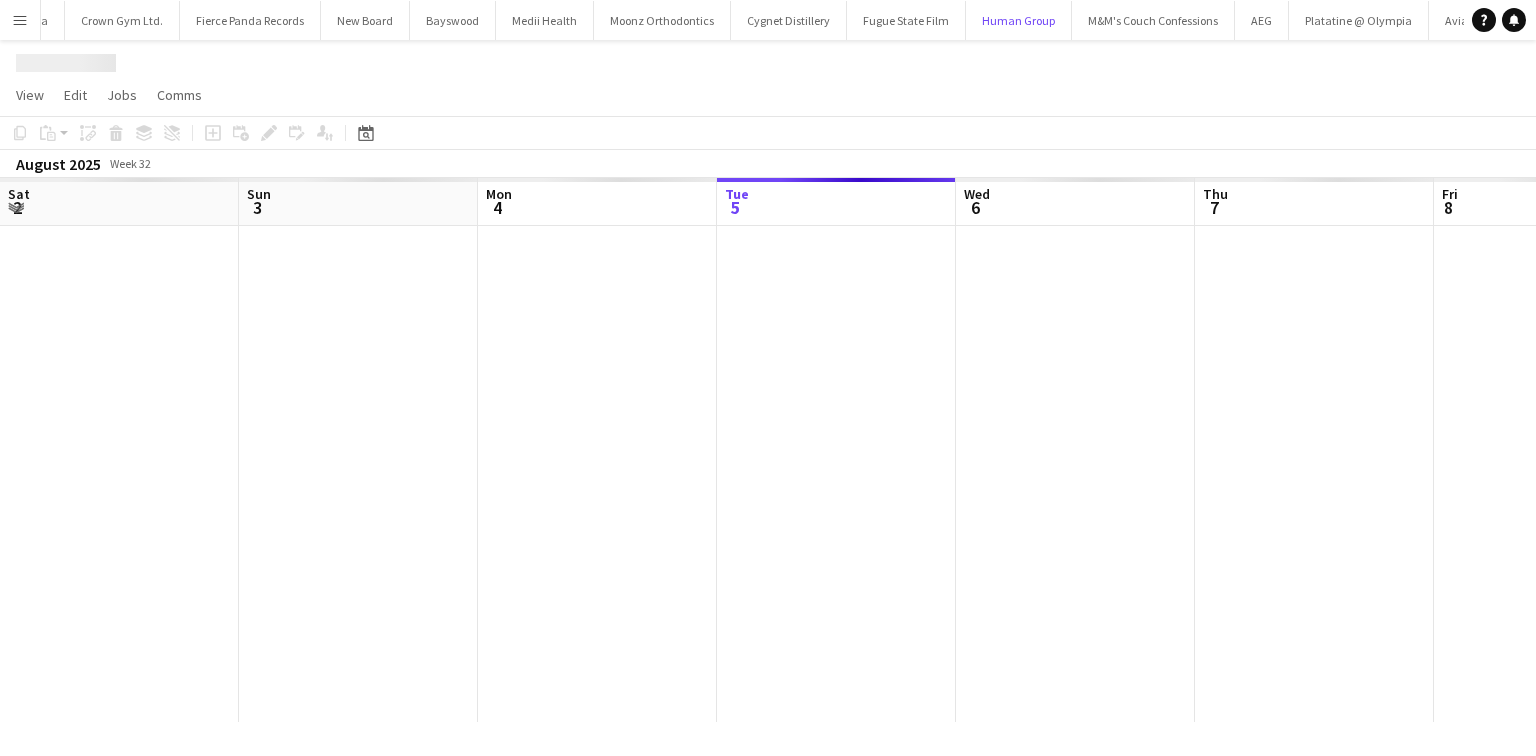 scroll, scrollTop: 0, scrollLeft: 478, axis: horizontal 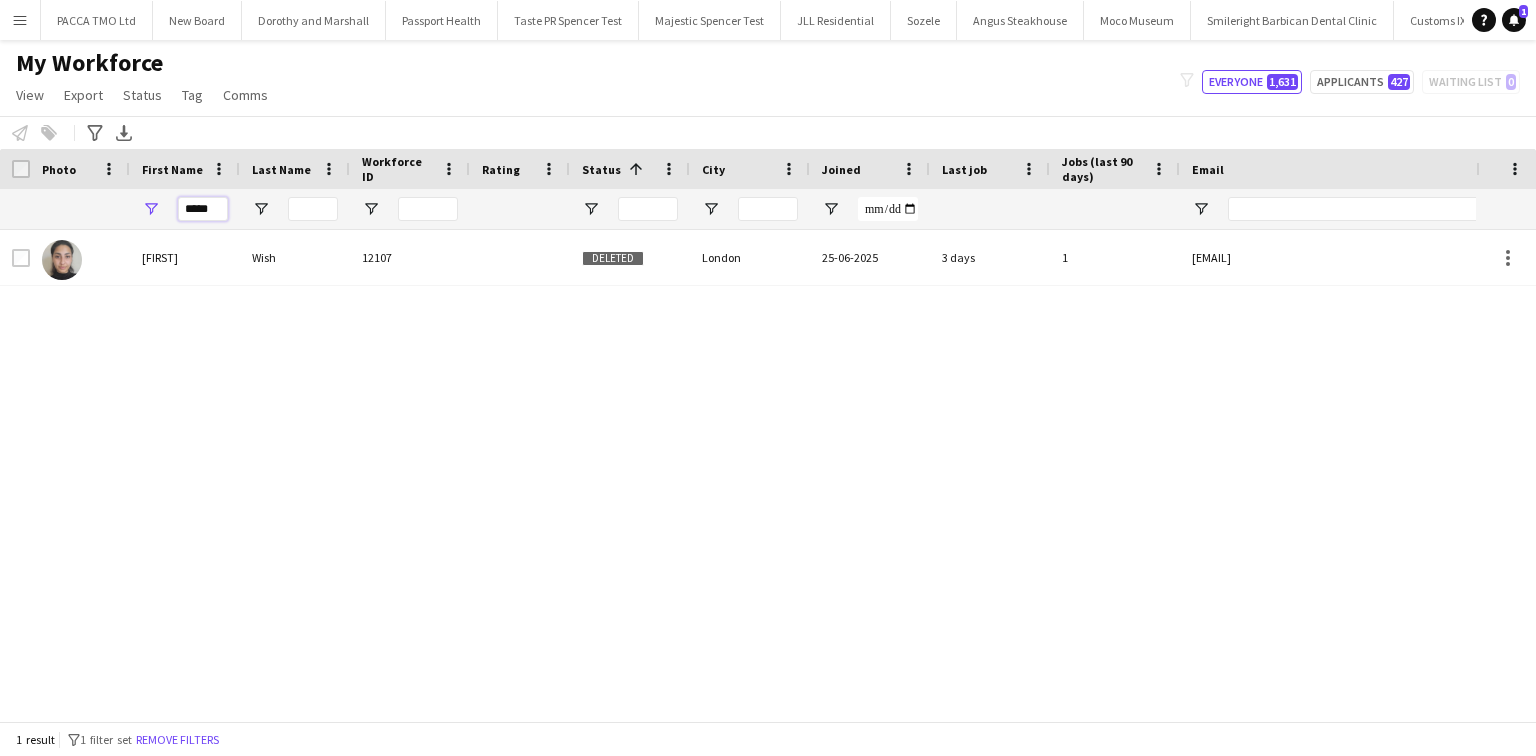 click on "*****" at bounding box center [203, 209] 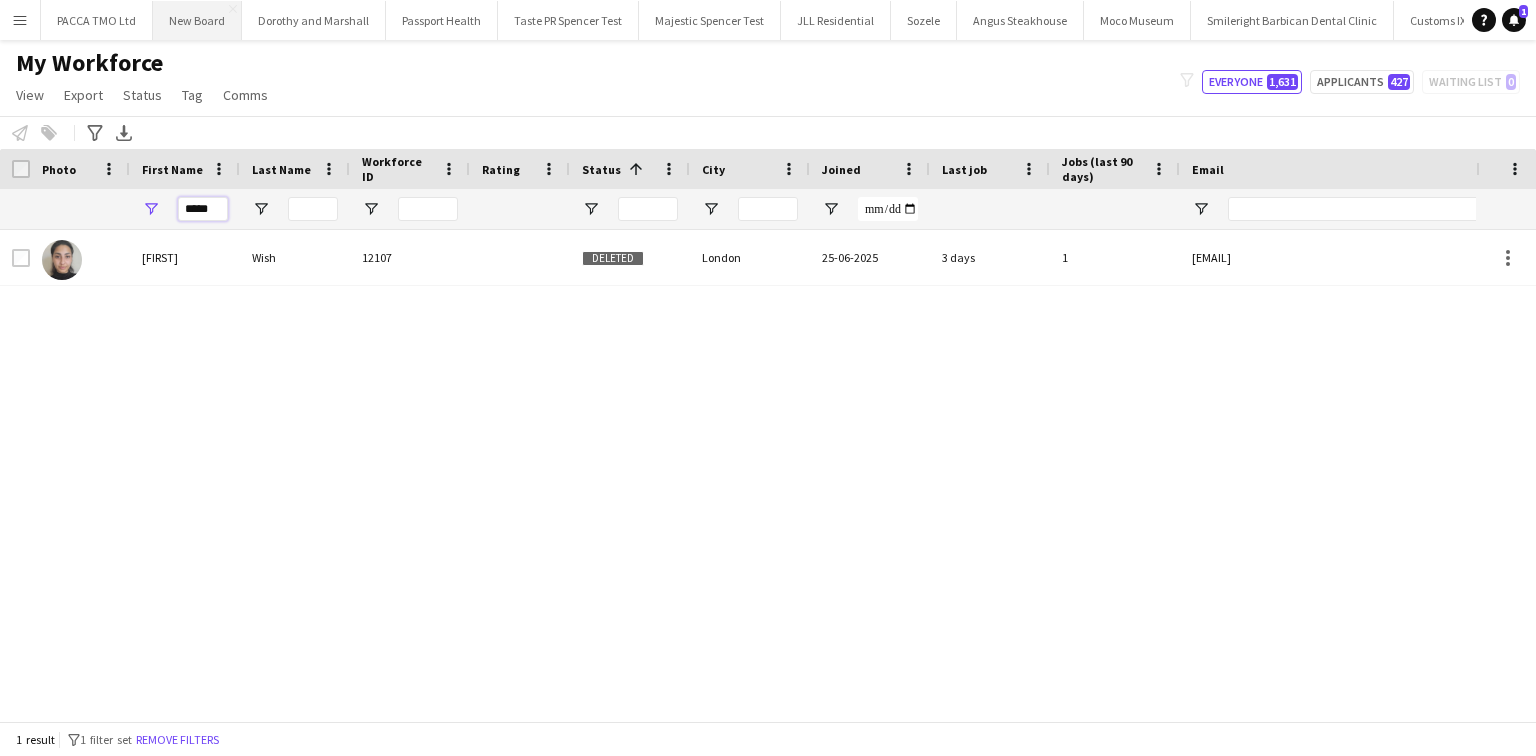 drag, startPoint x: 204, startPoint y: 212, endPoint x: 206, endPoint y: 15, distance: 197.01015 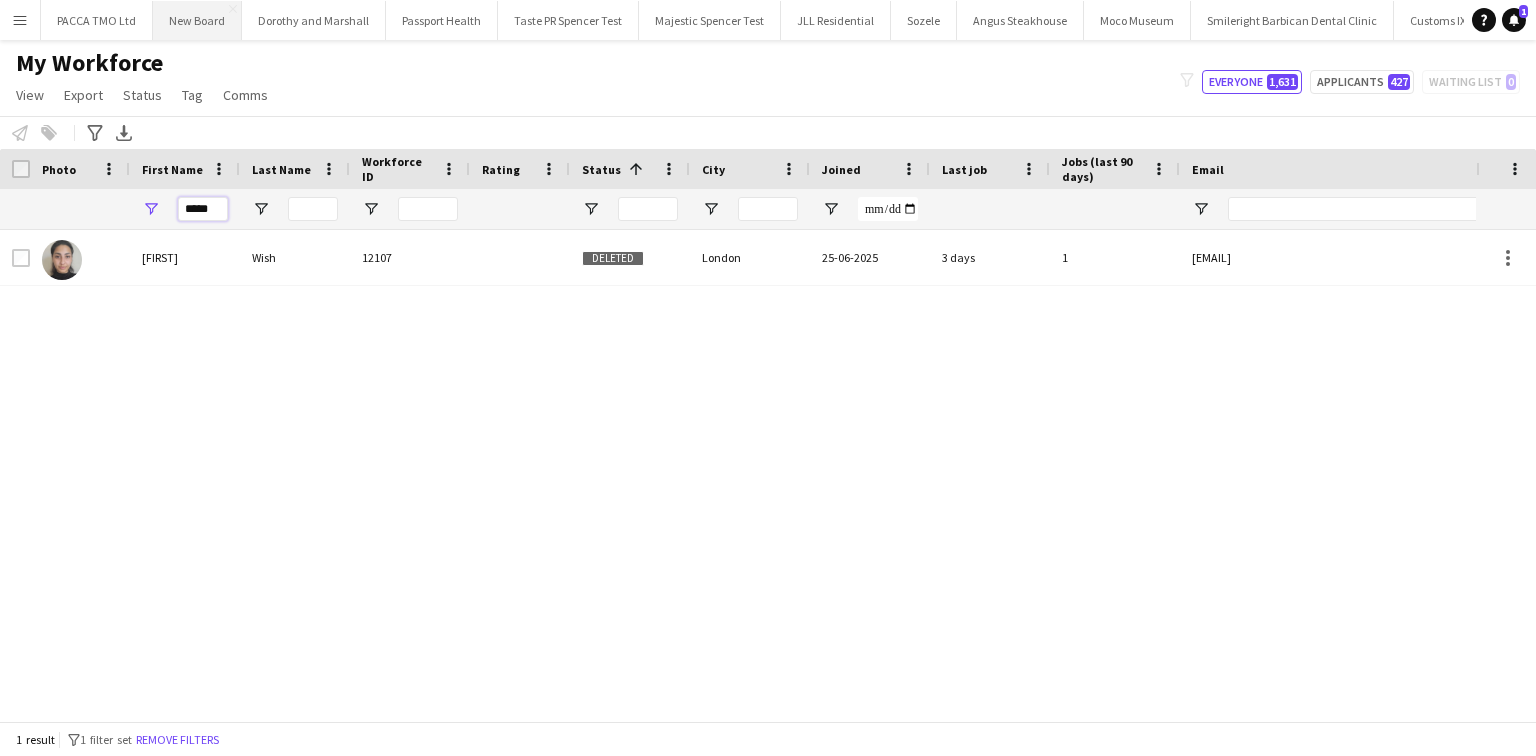 click on "*****" at bounding box center (203, 209) 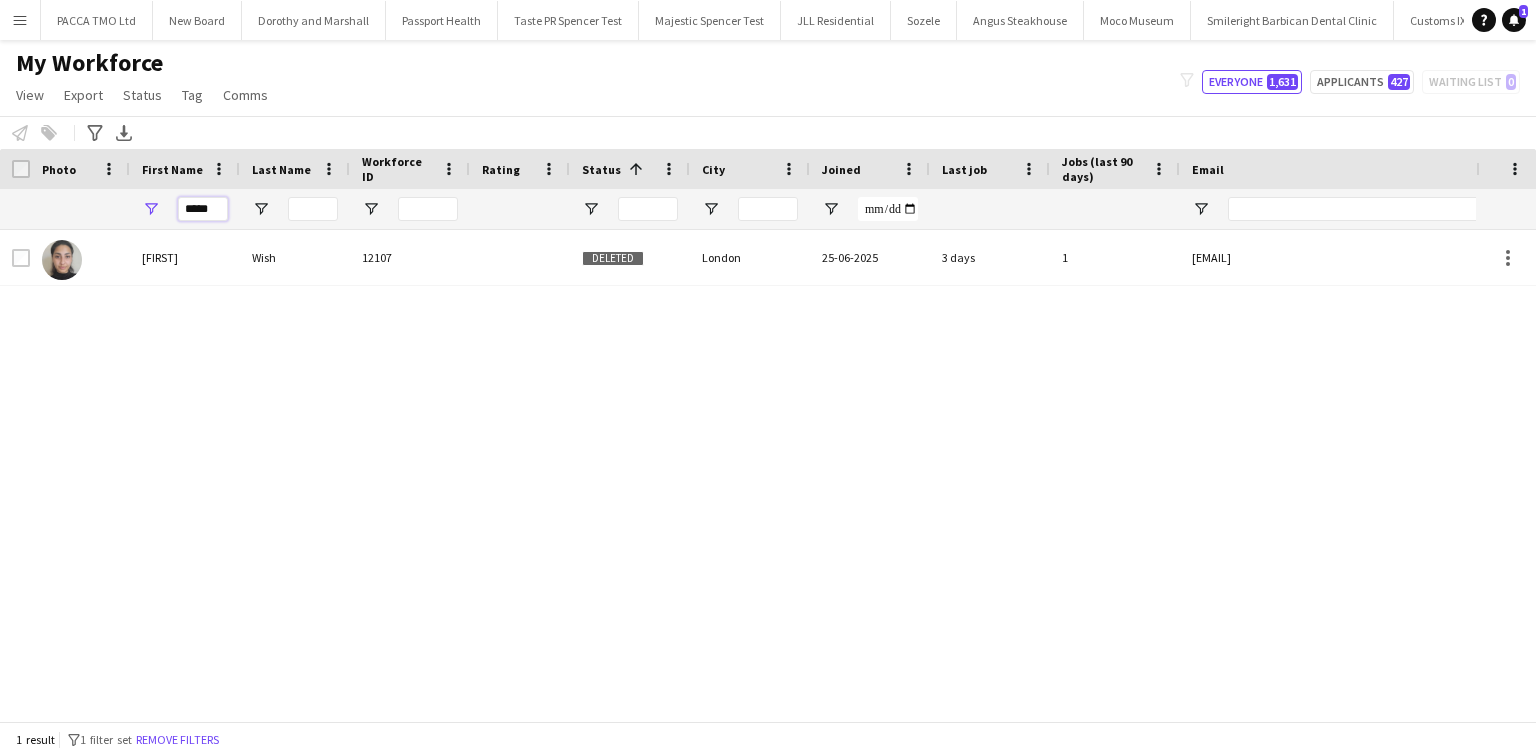 click on "*****" at bounding box center (203, 209) 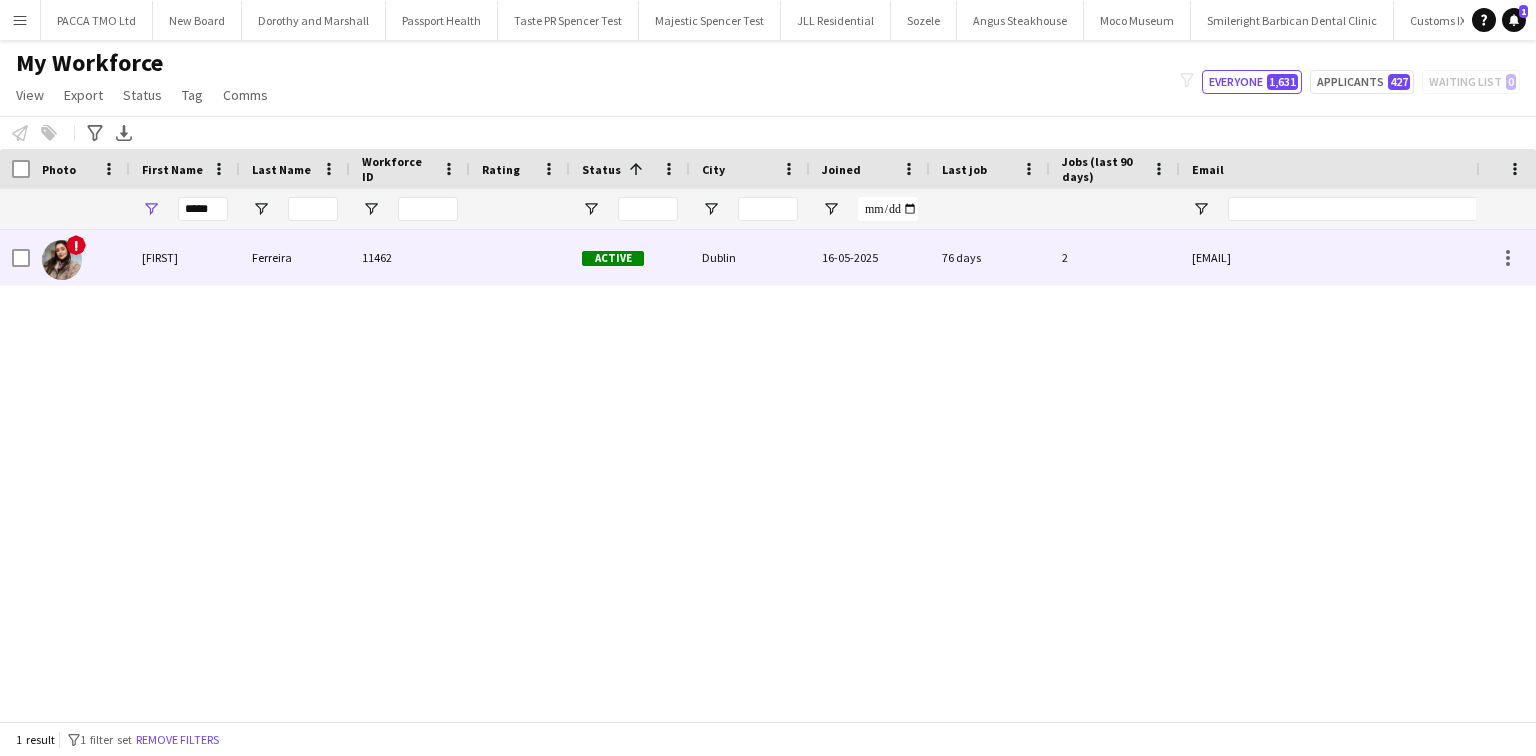 click on "Ferreira" at bounding box center [295, 257] 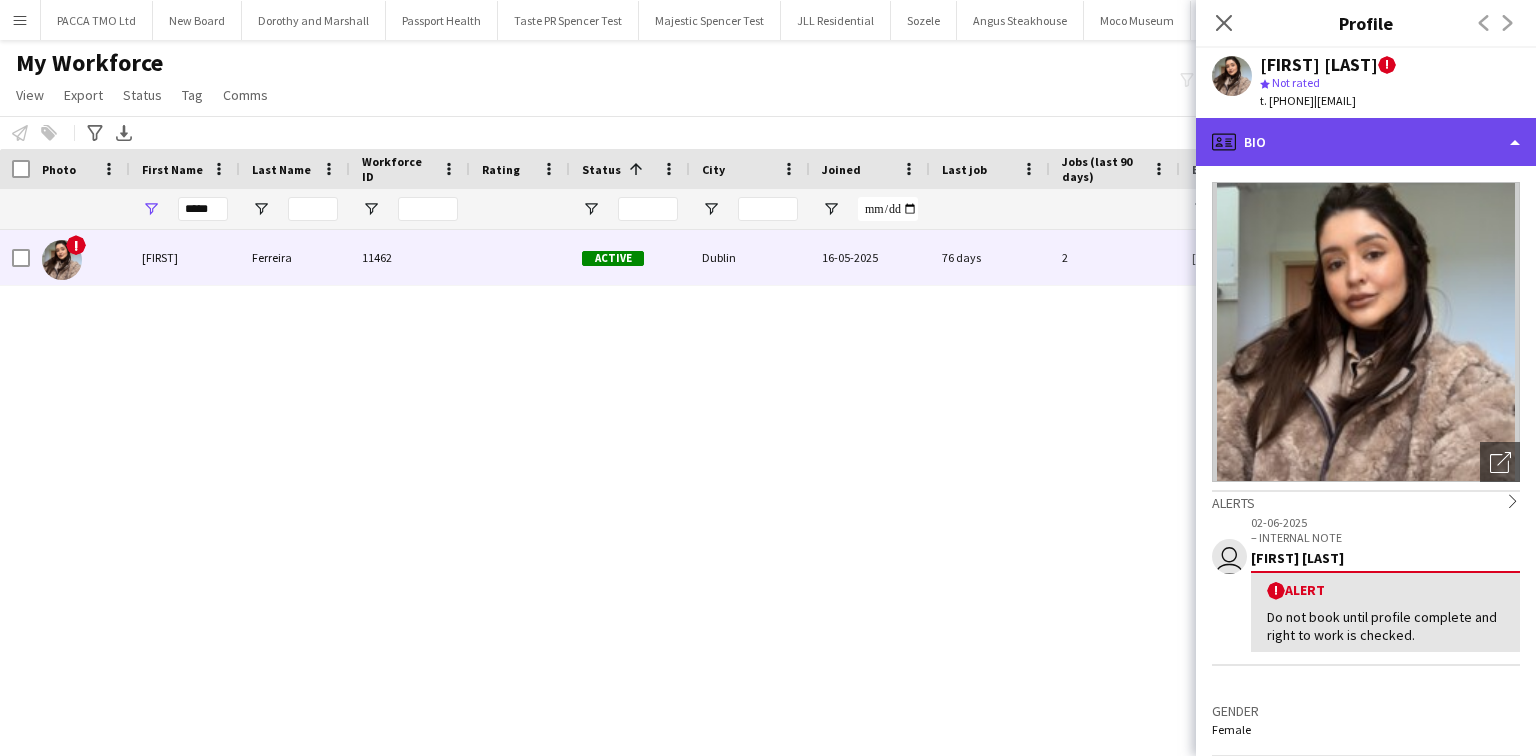 click on "profile
Bio" 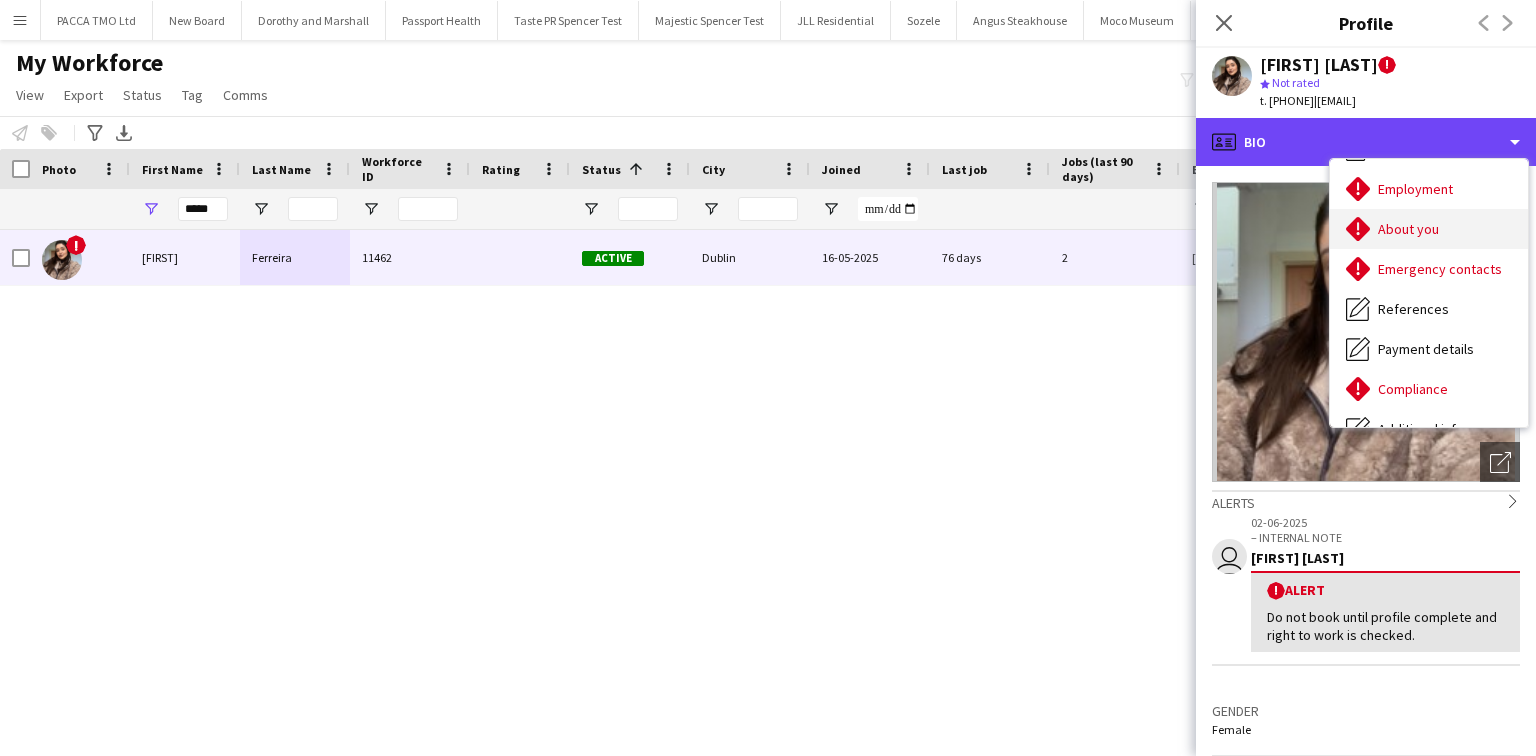scroll, scrollTop: 228, scrollLeft: 0, axis: vertical 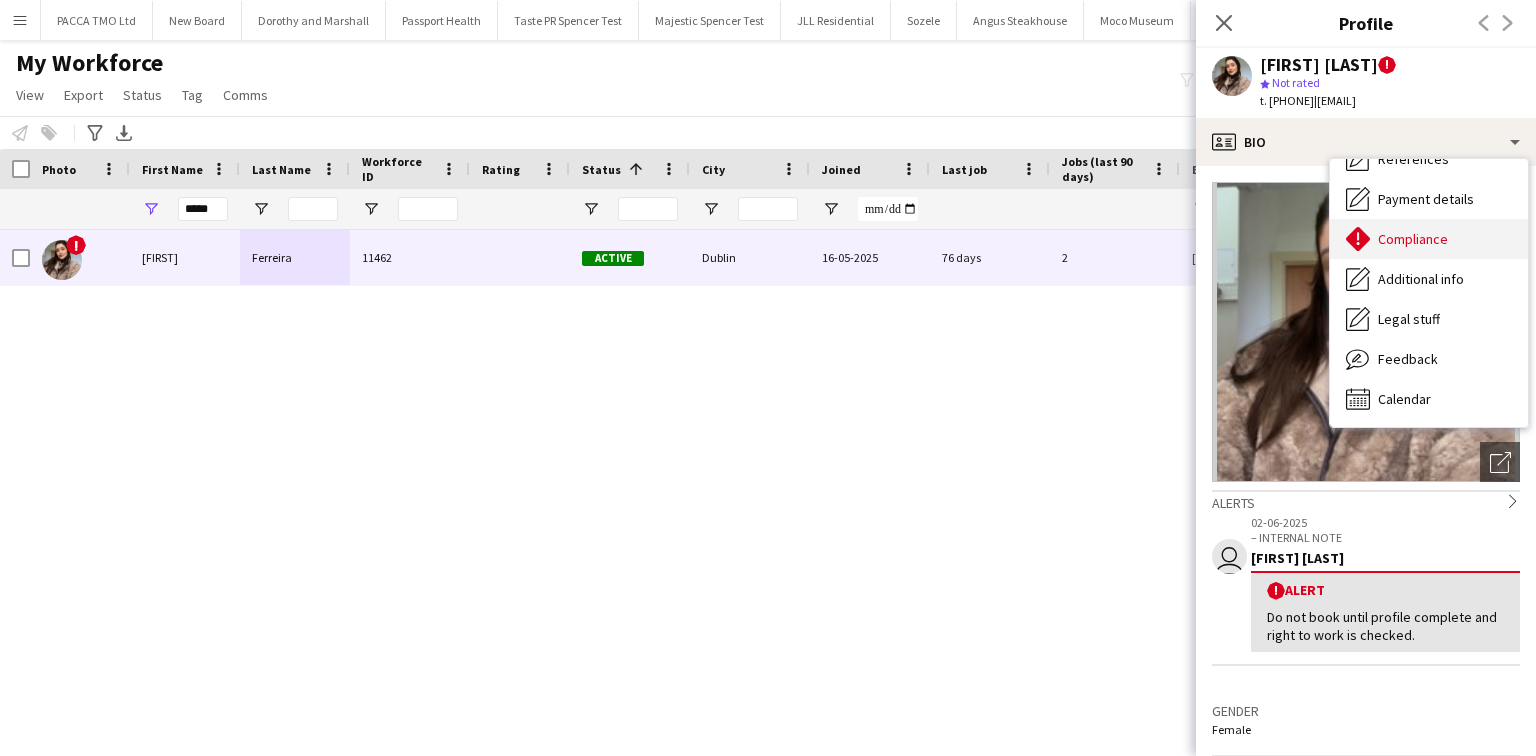 click on "Compliance
Compliance" at bounding box center (1429, 239) 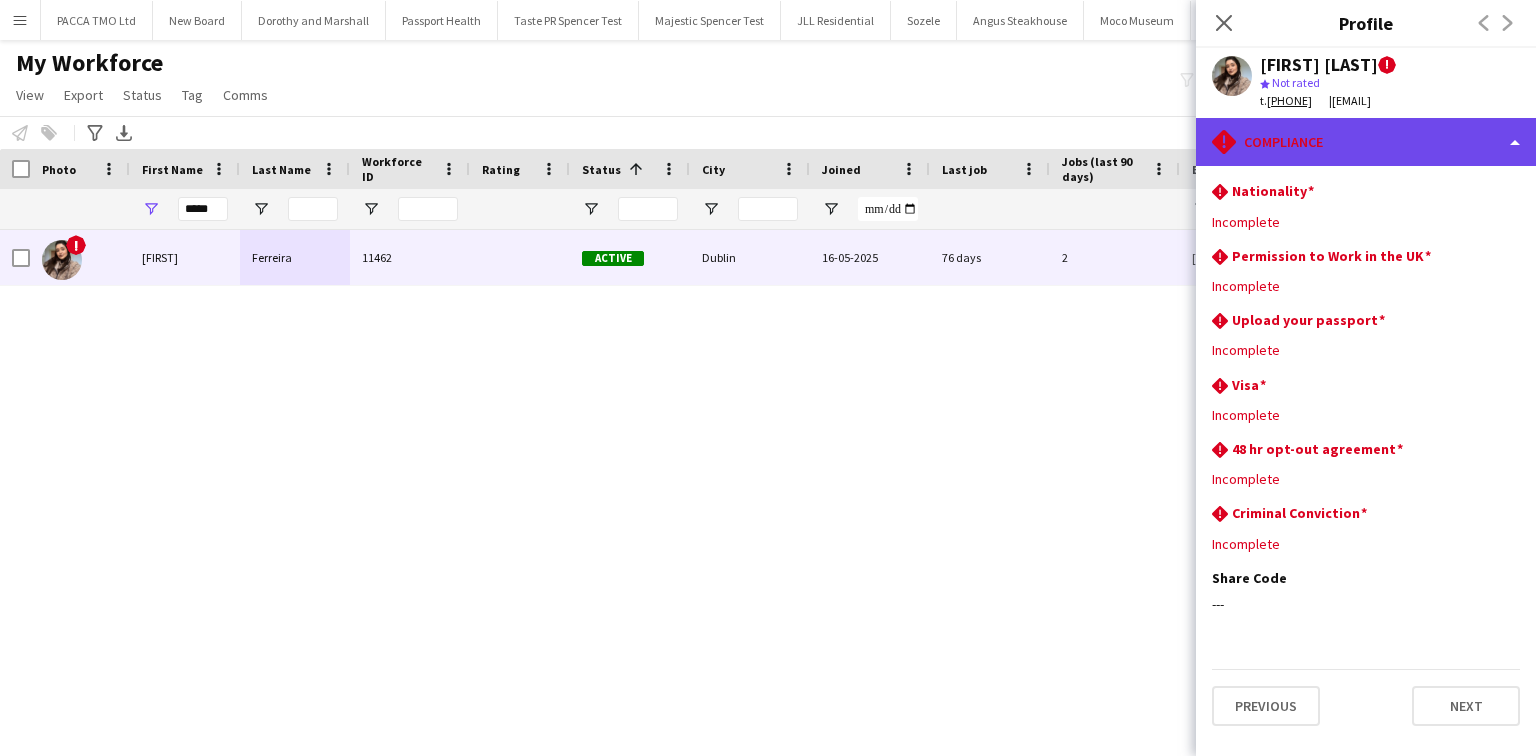 click on "rhombus-alert
Compliance" 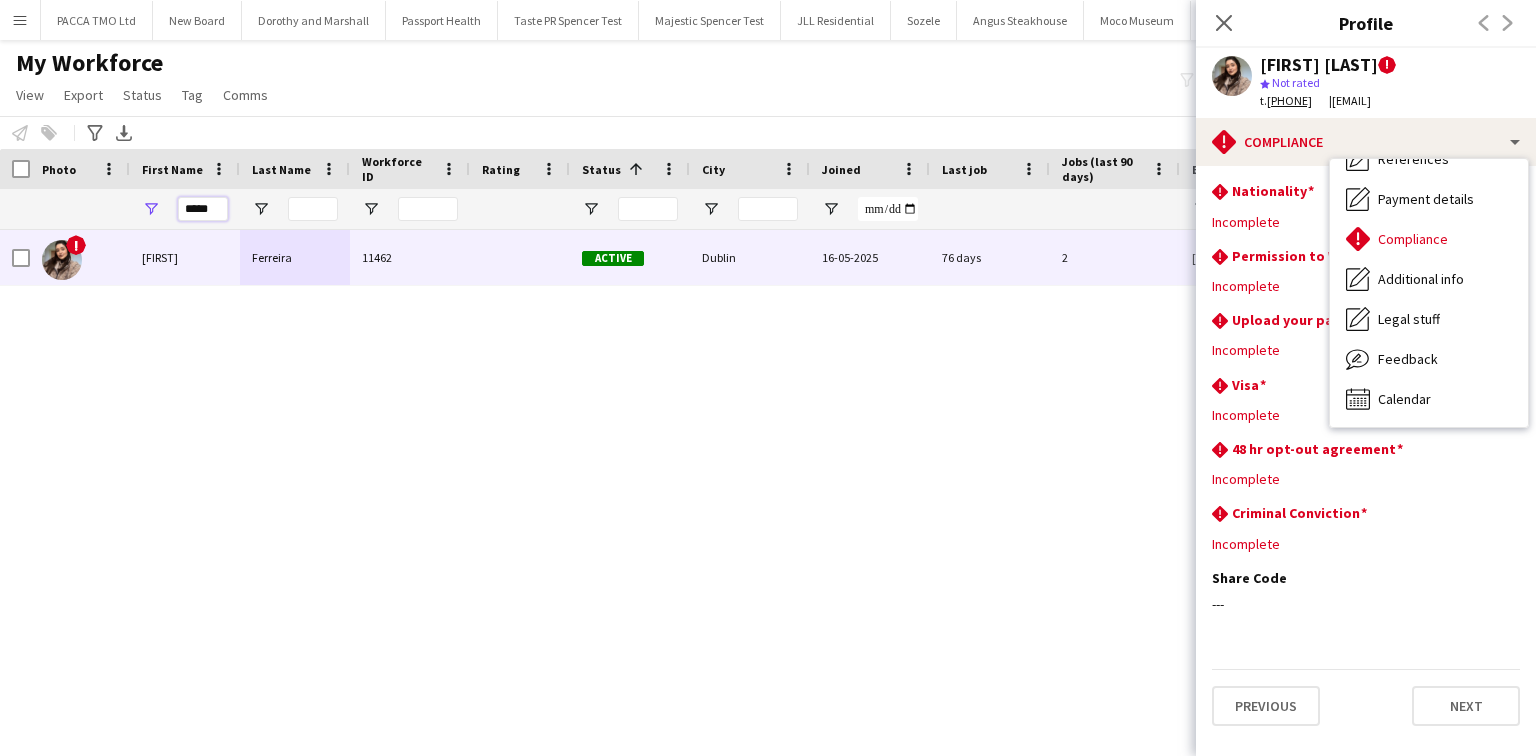 click on "*****" at bounding box center (203, 209) 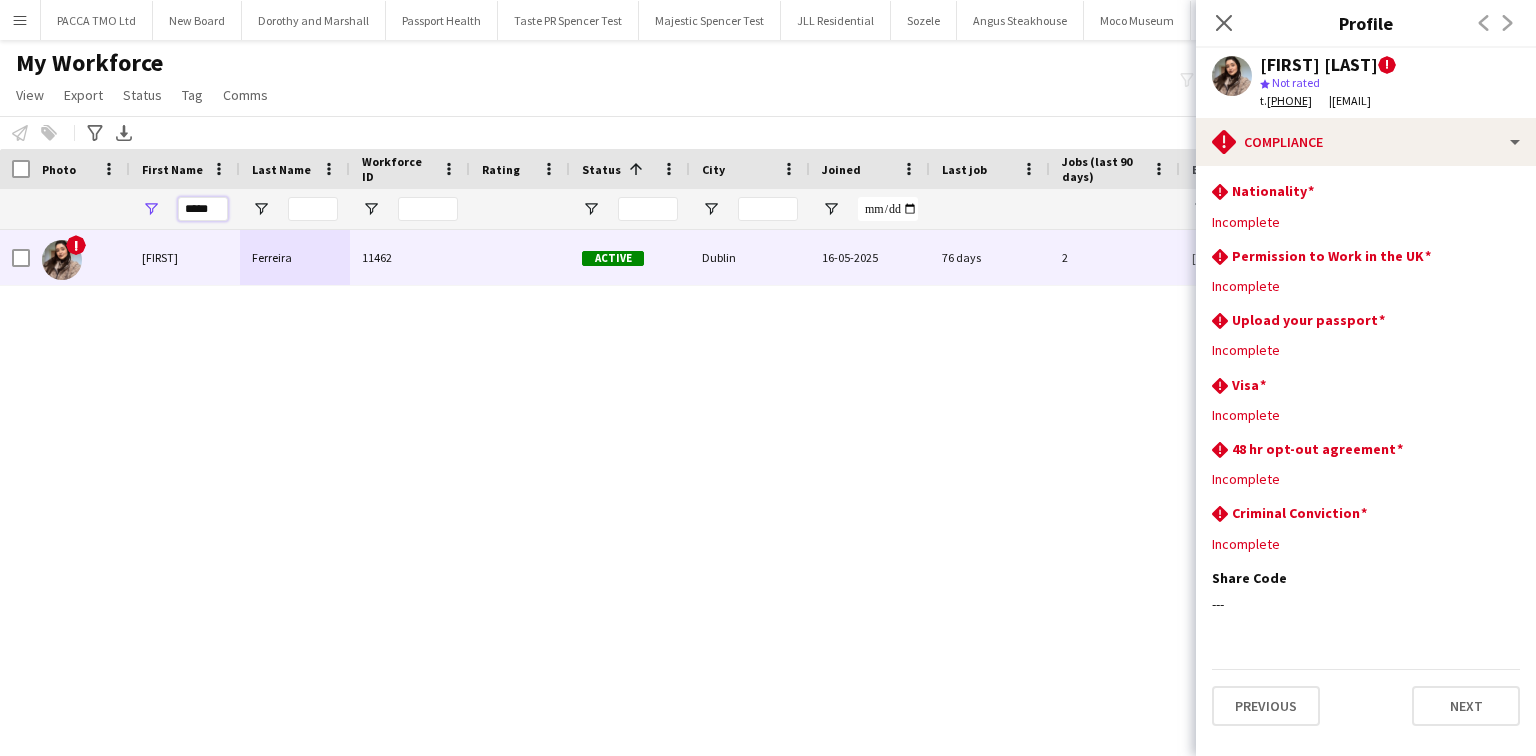 click on "*****" at bounding box center (203, 209) 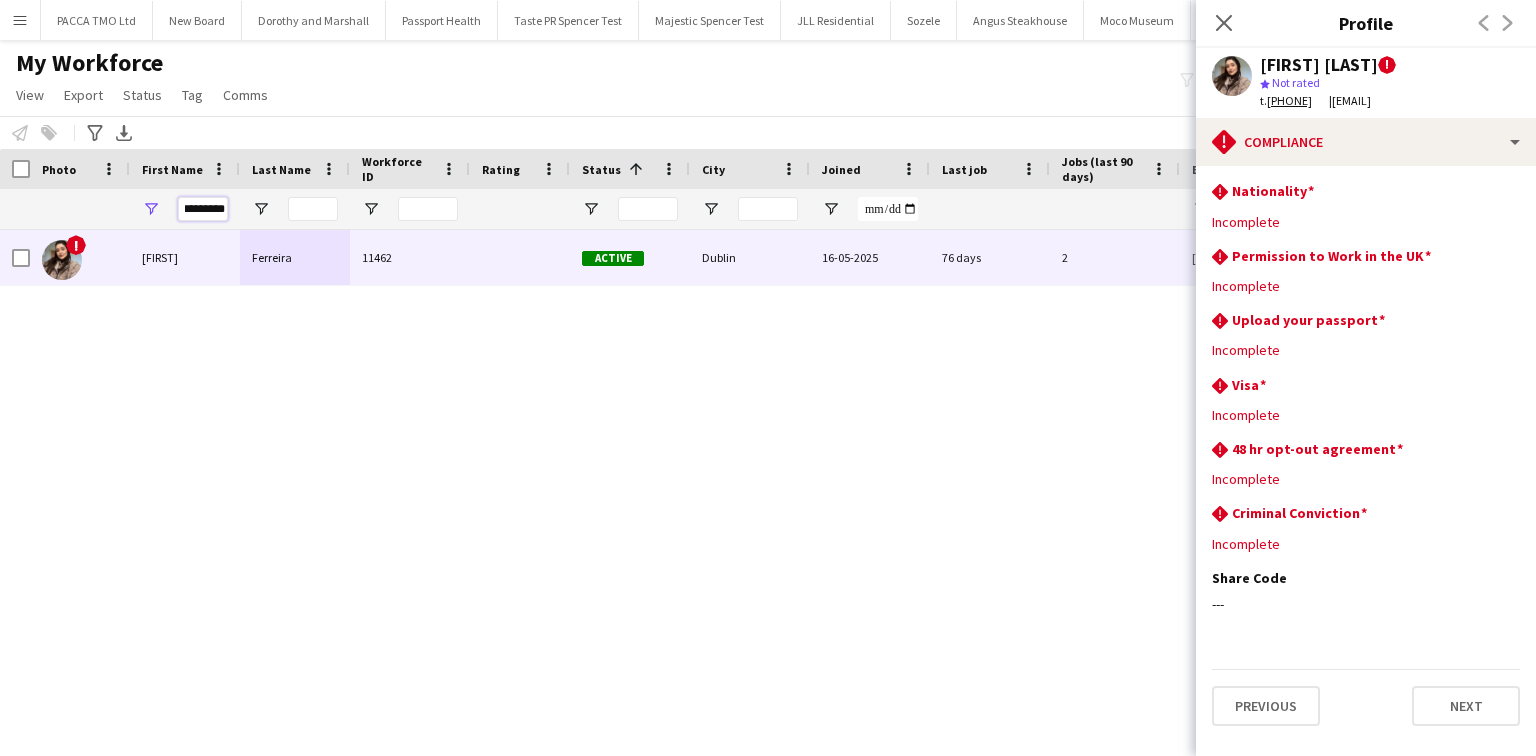scroll, scrollTop: 0, scrollLeft: 5, axis: horizontal 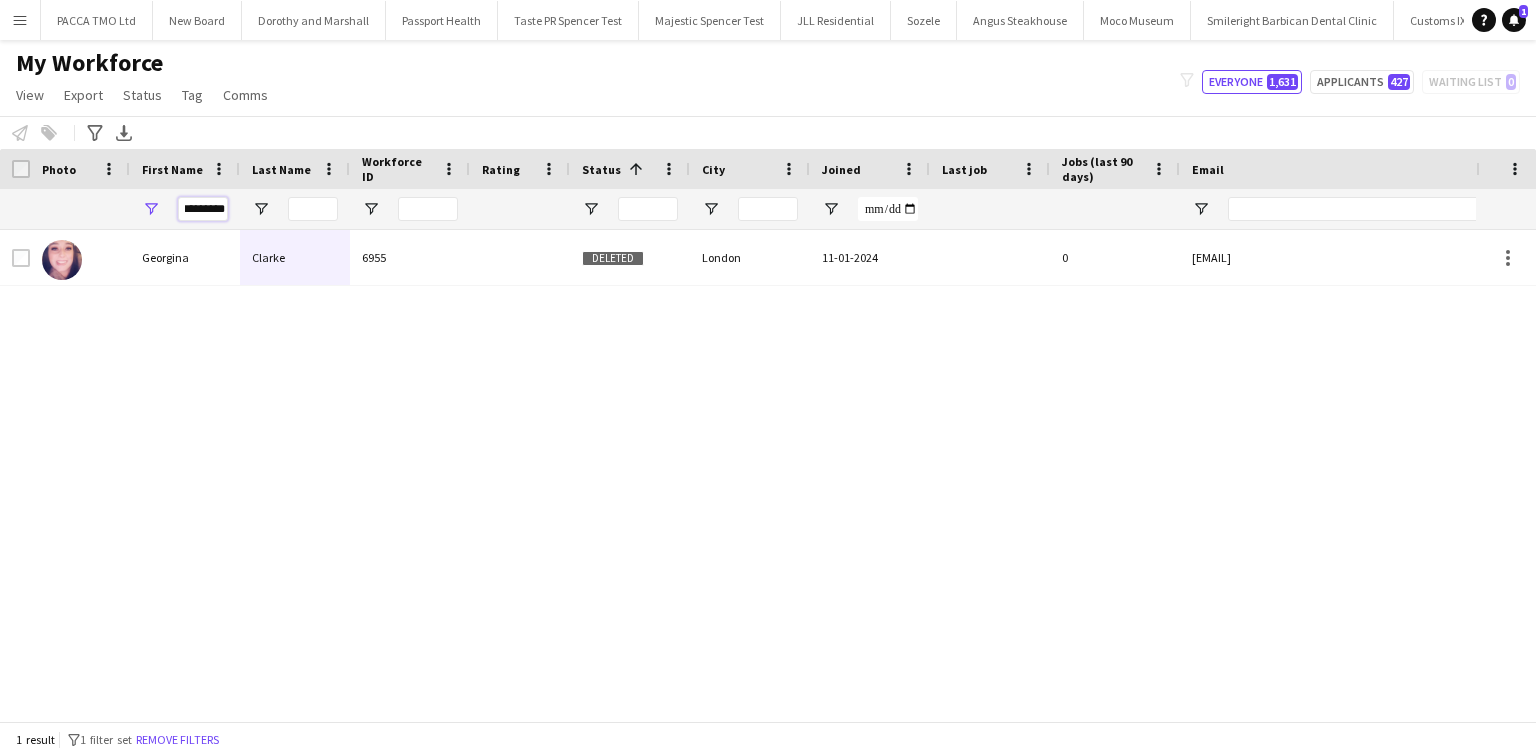 type on "********" 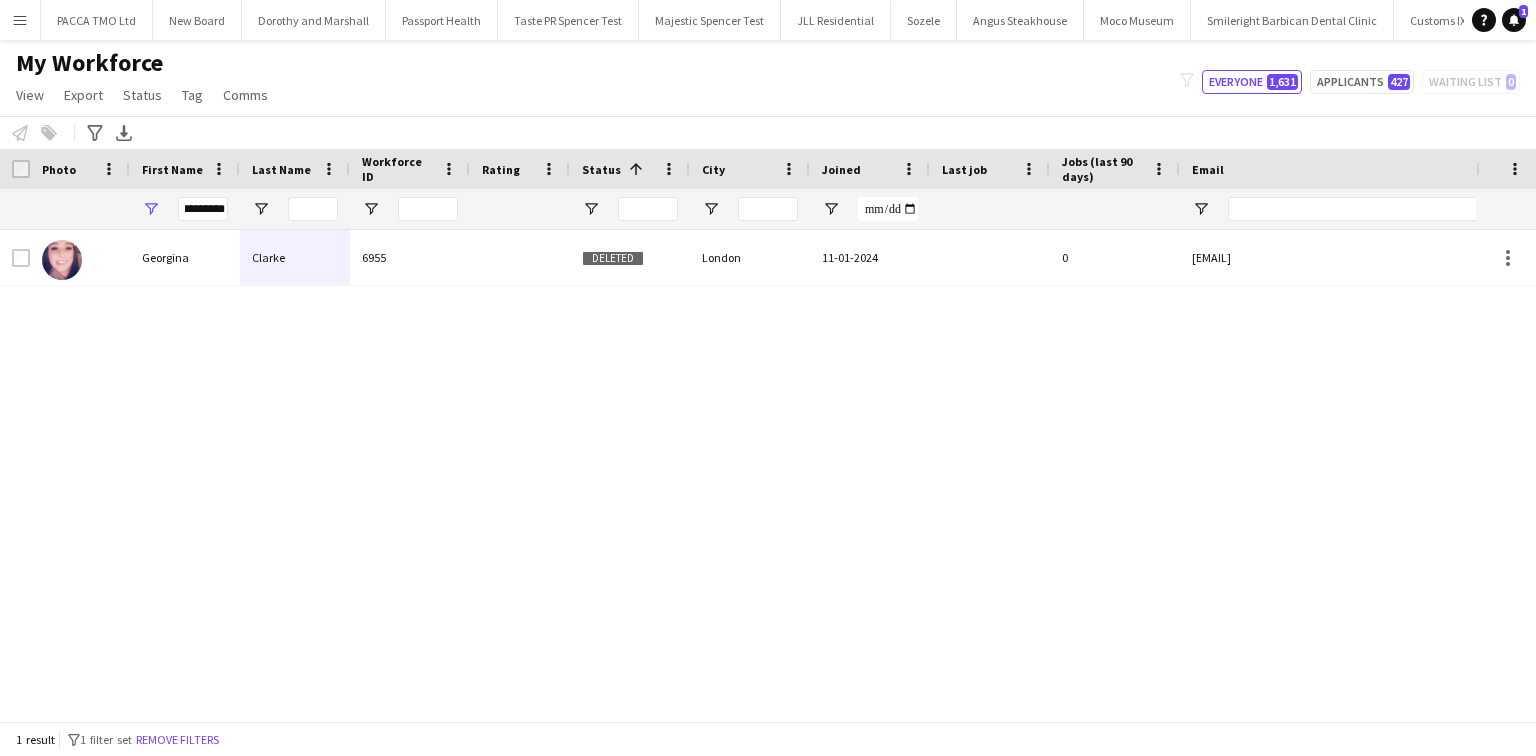 scroll, scrollTop: 0, scrollLeft: 0, axis: both 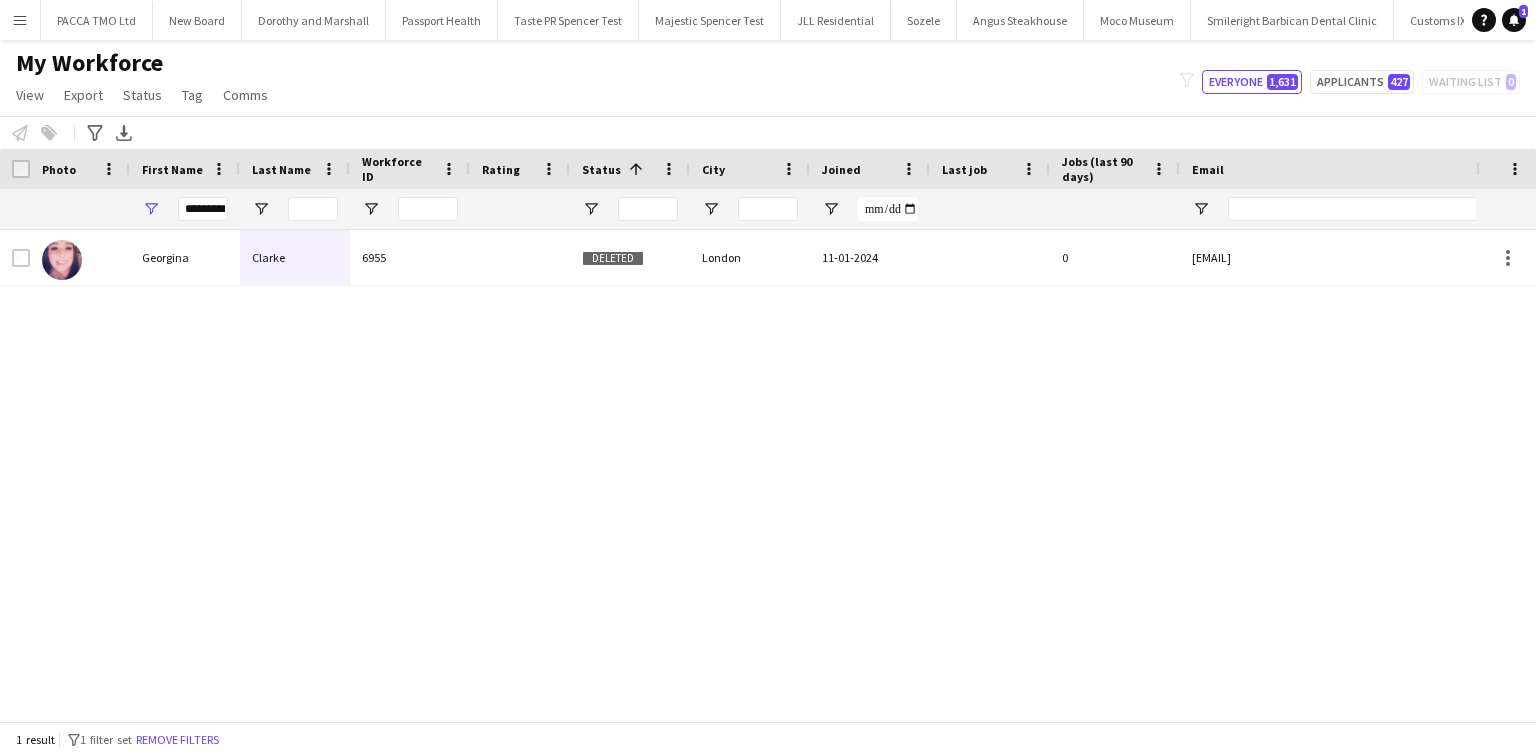 click at bounding box center (295, 209) 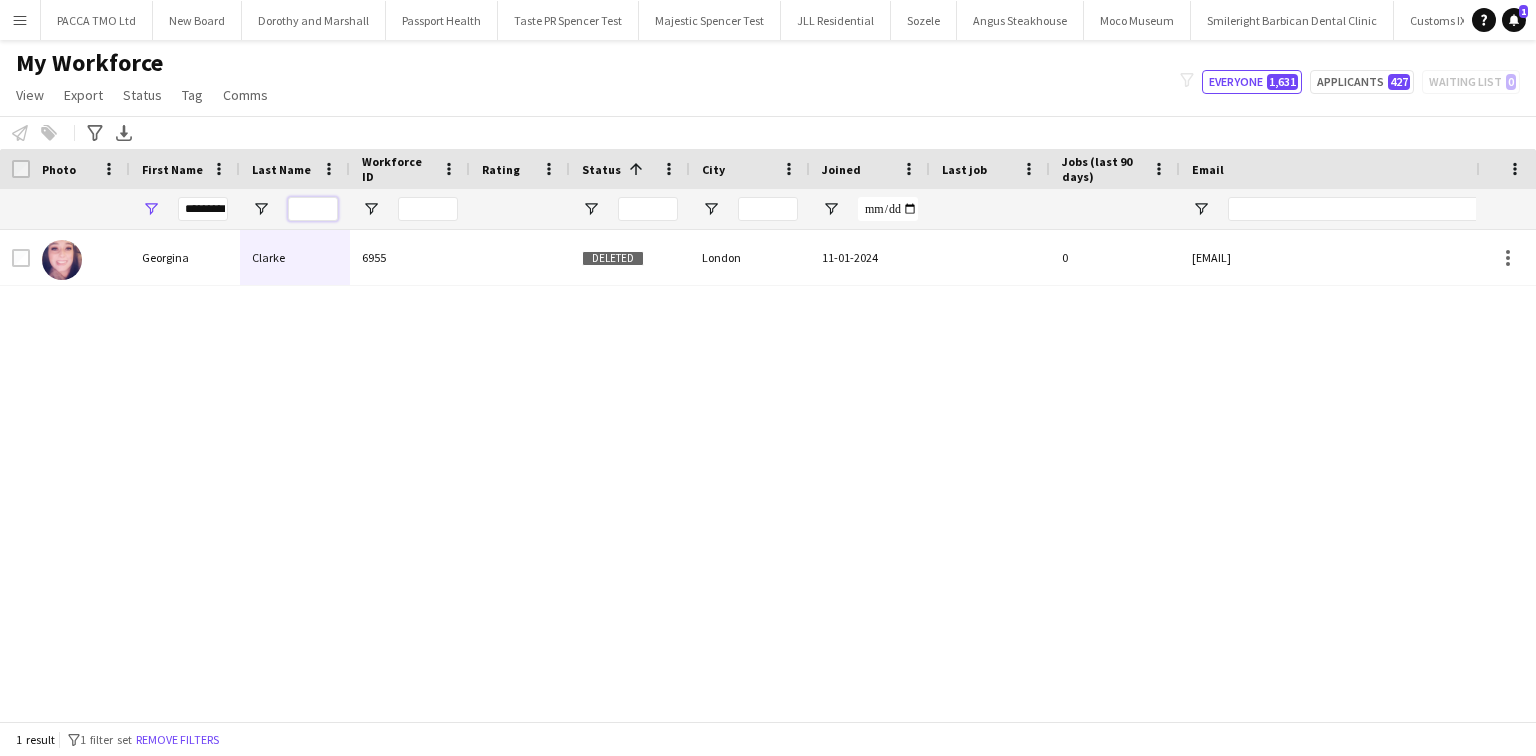 click at bounding box center (313, 209) 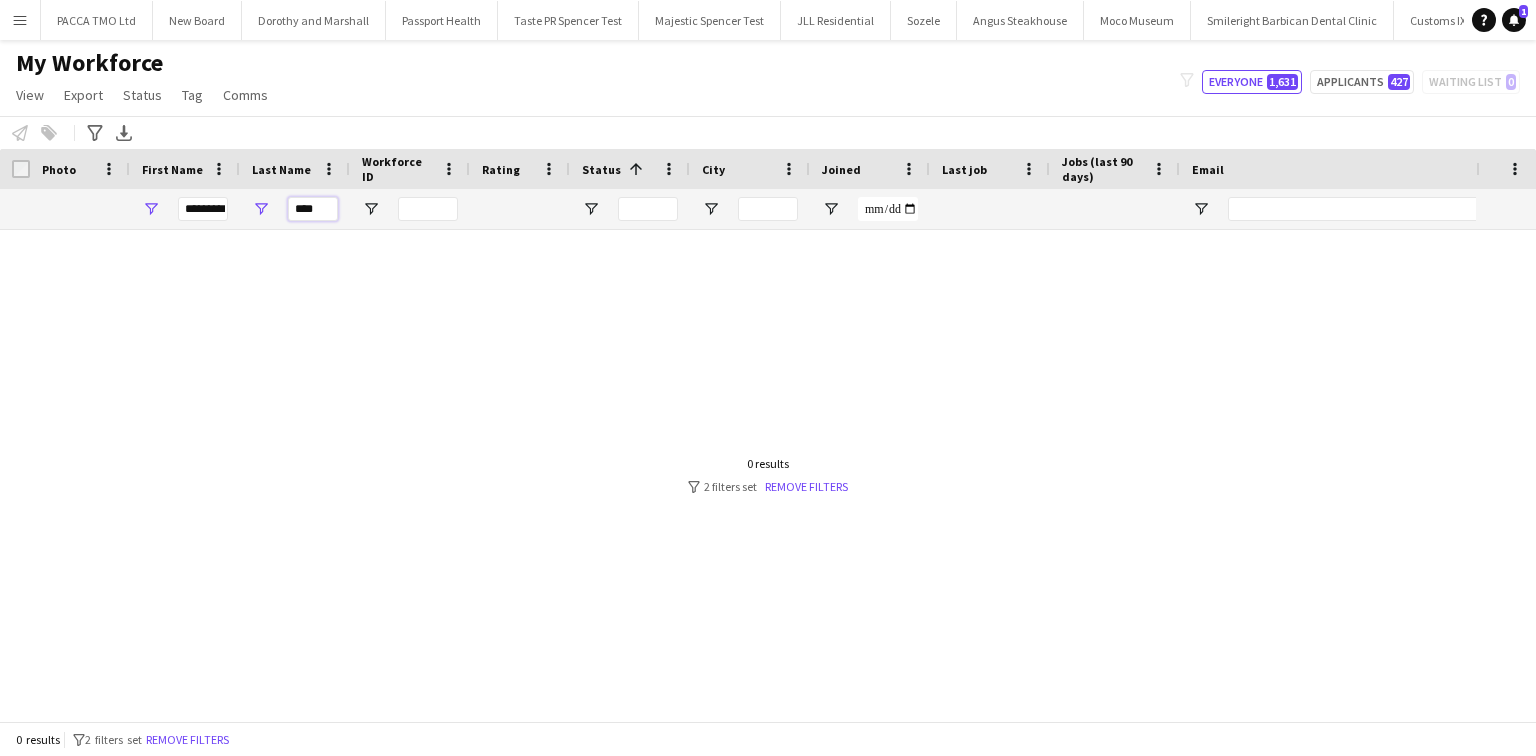 type on "****" 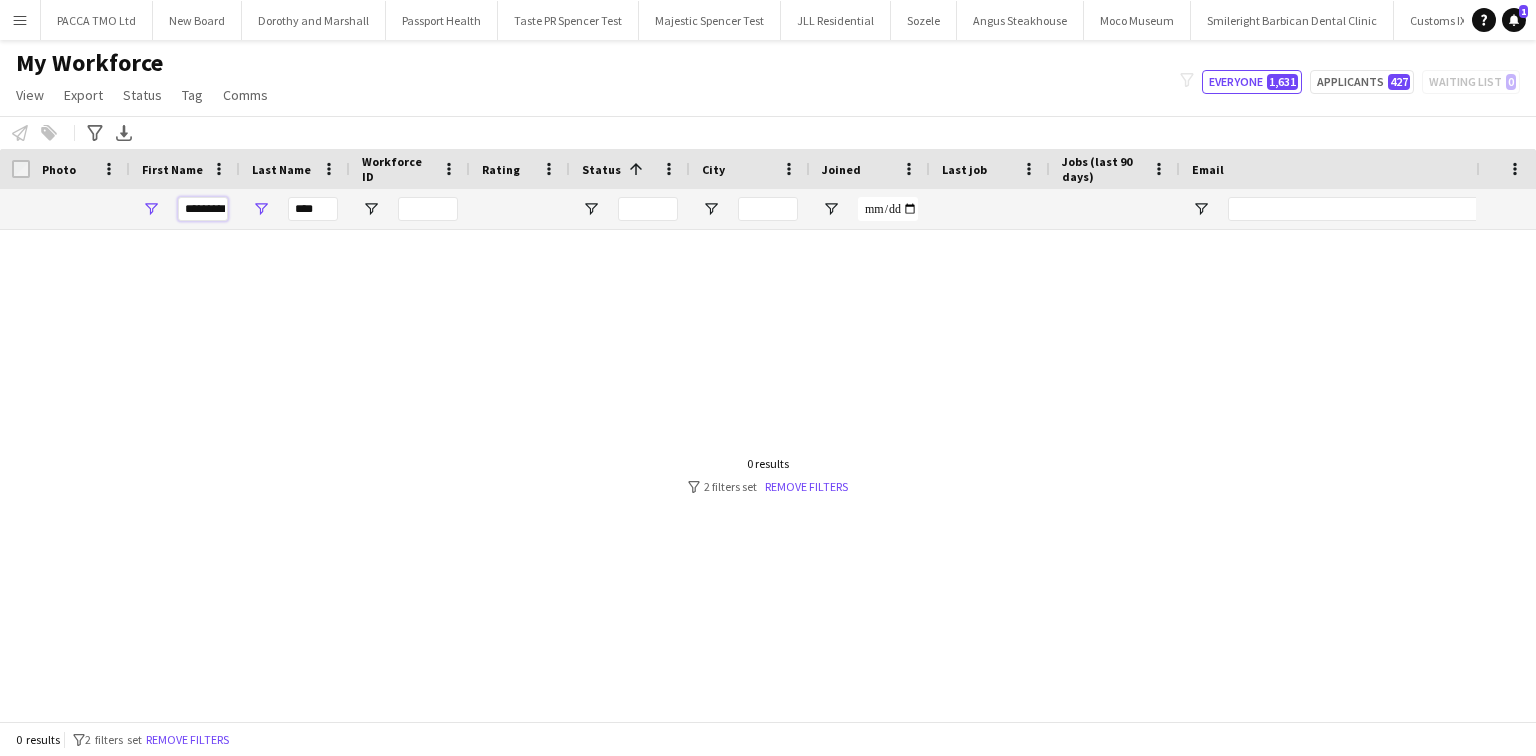 click on "********" at bounding box center (203, 209) 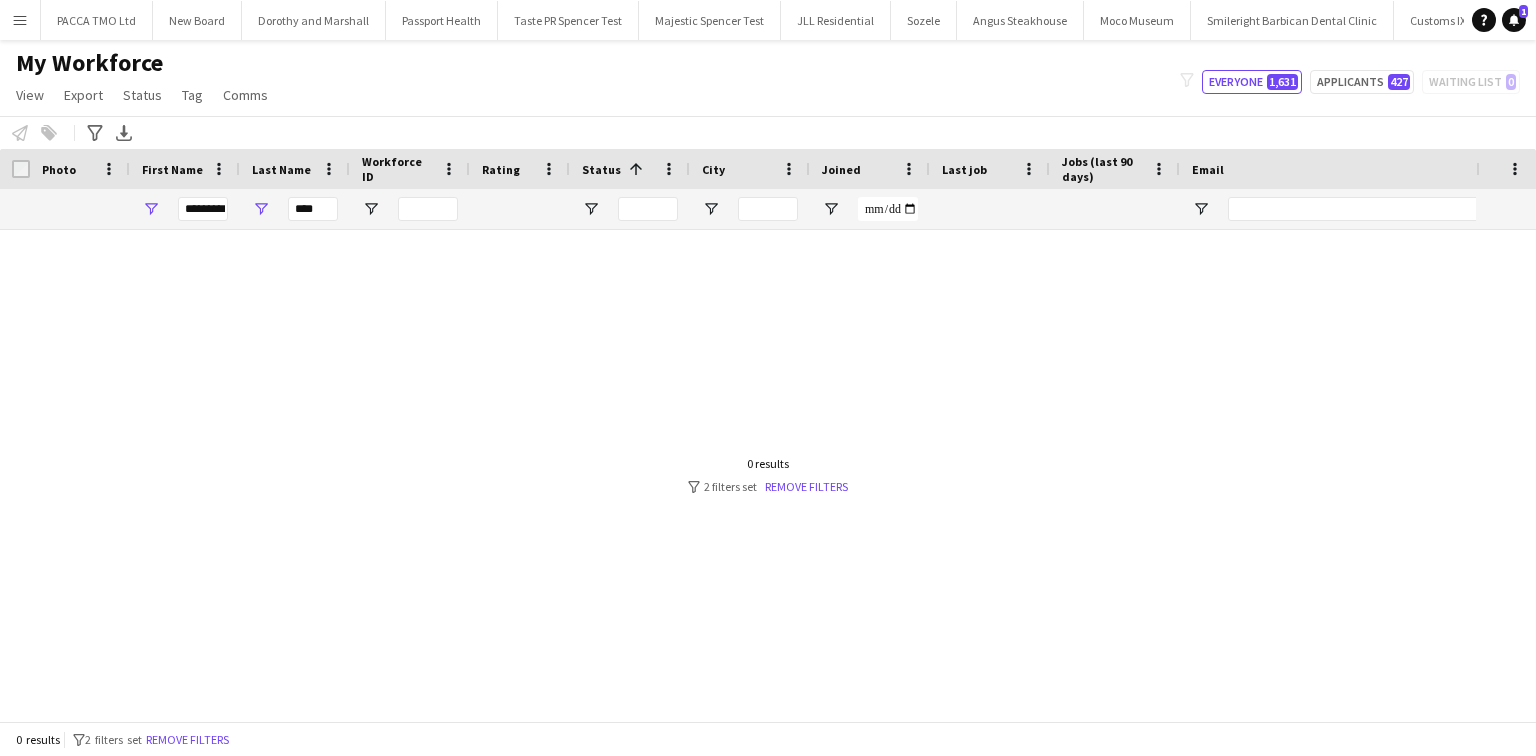 click on "********" at bounding box center (185, 209) 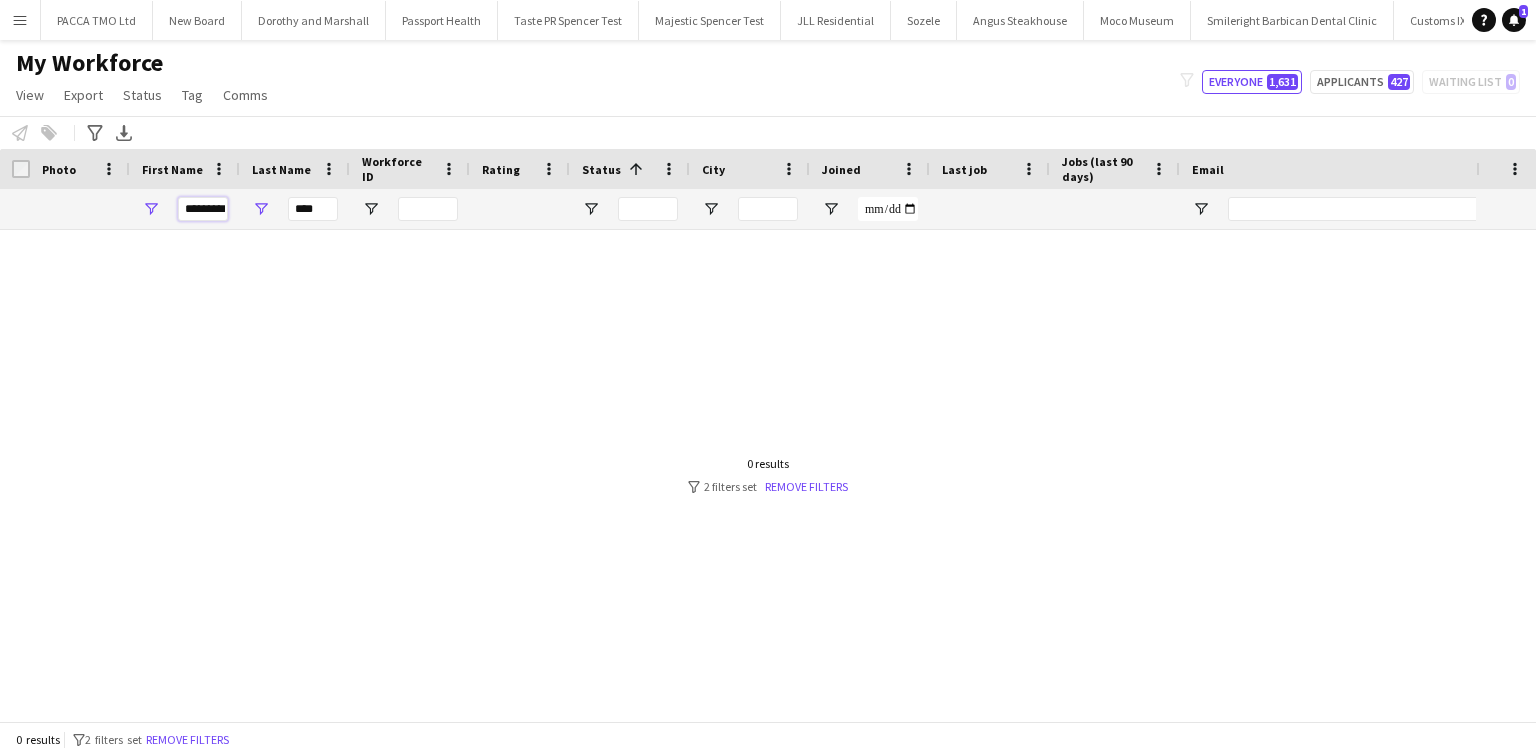 click on "********" at bounding box center [203, 209] 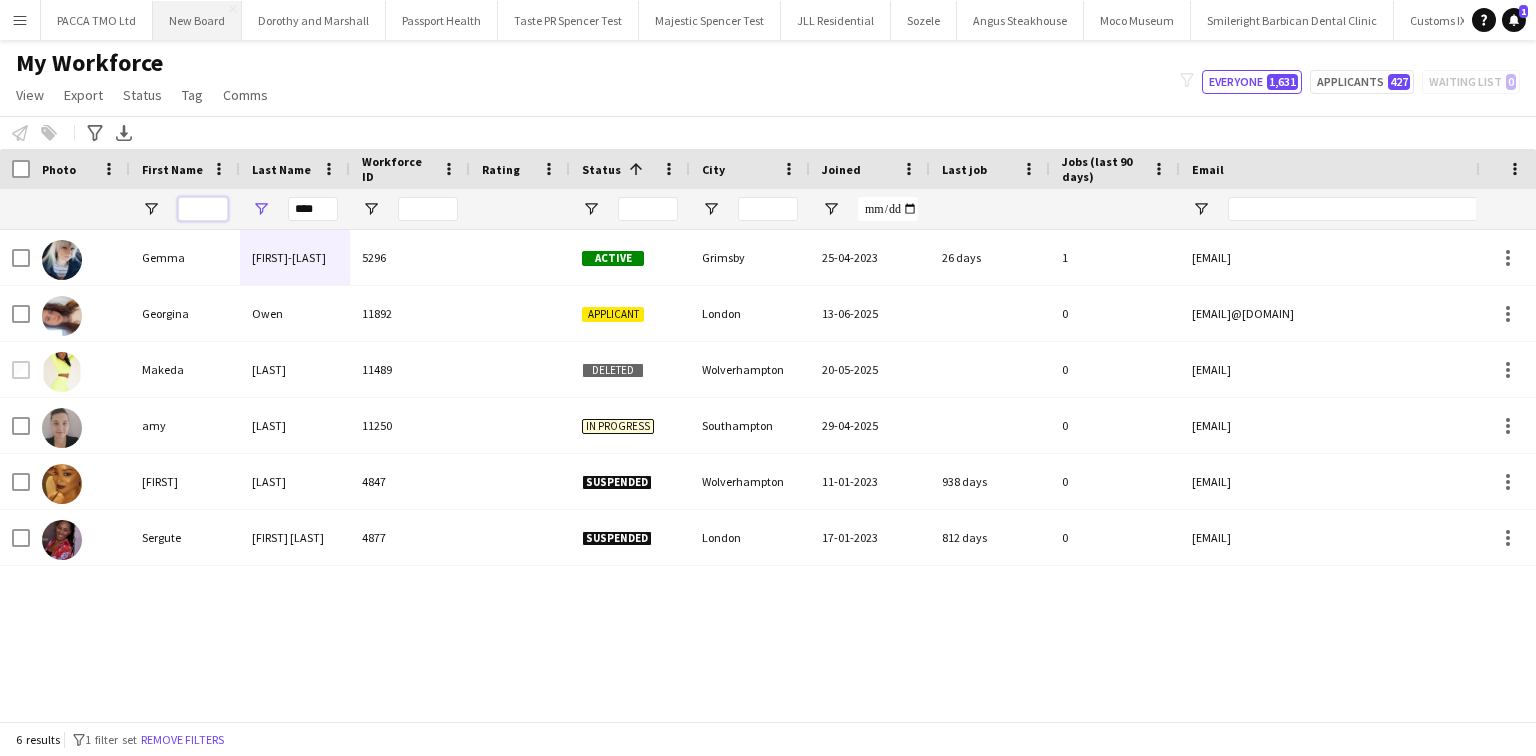 type 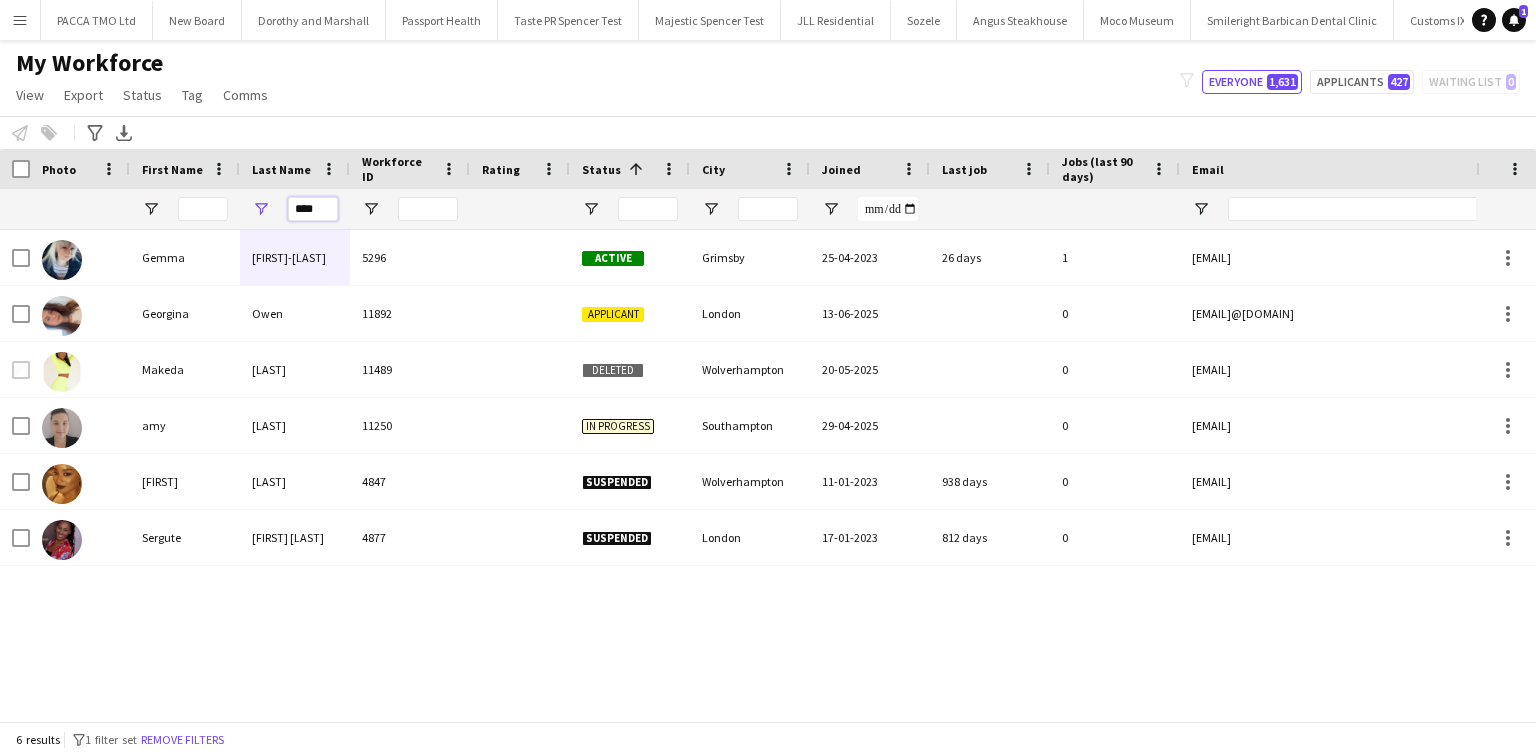 click on "****" at bounding box center (313, 209) 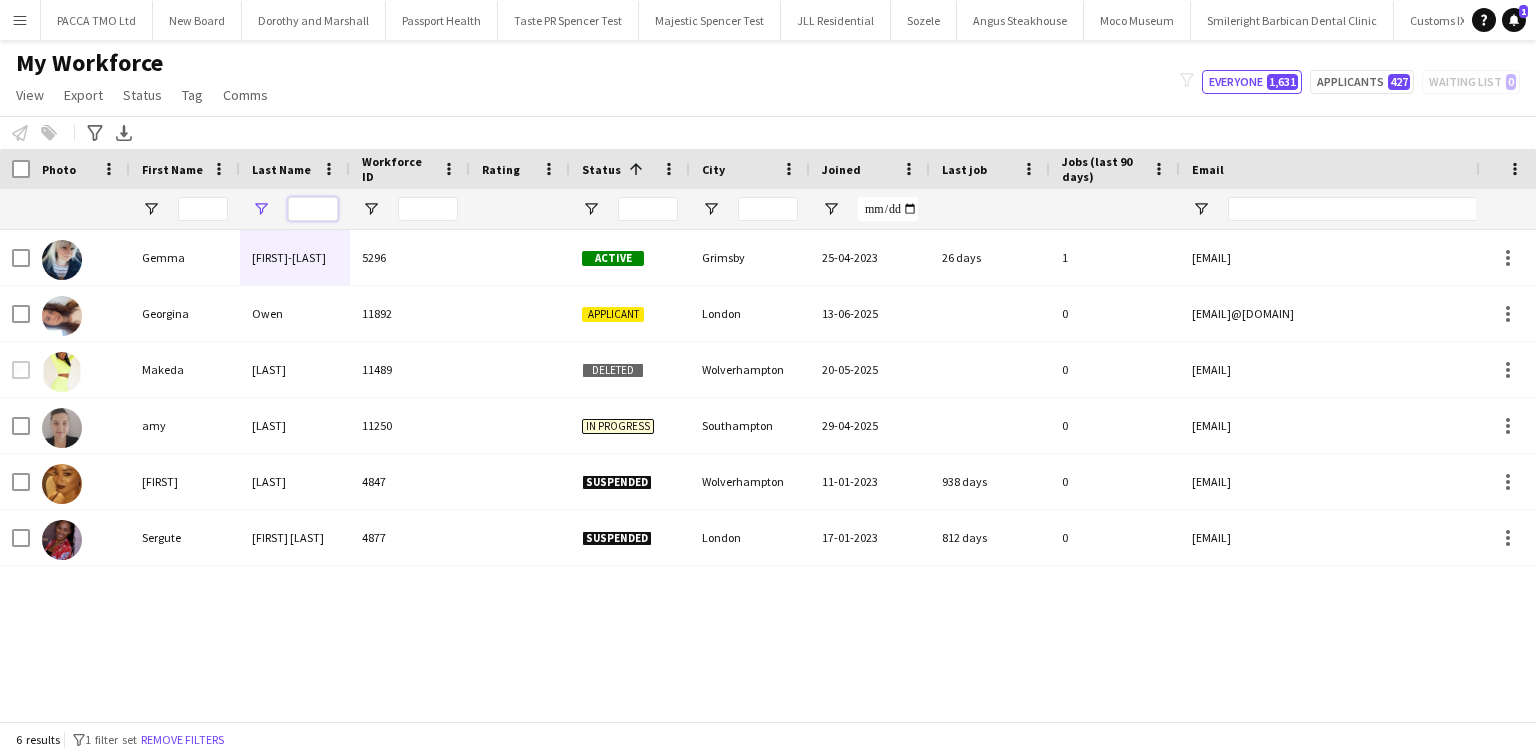type on "*" 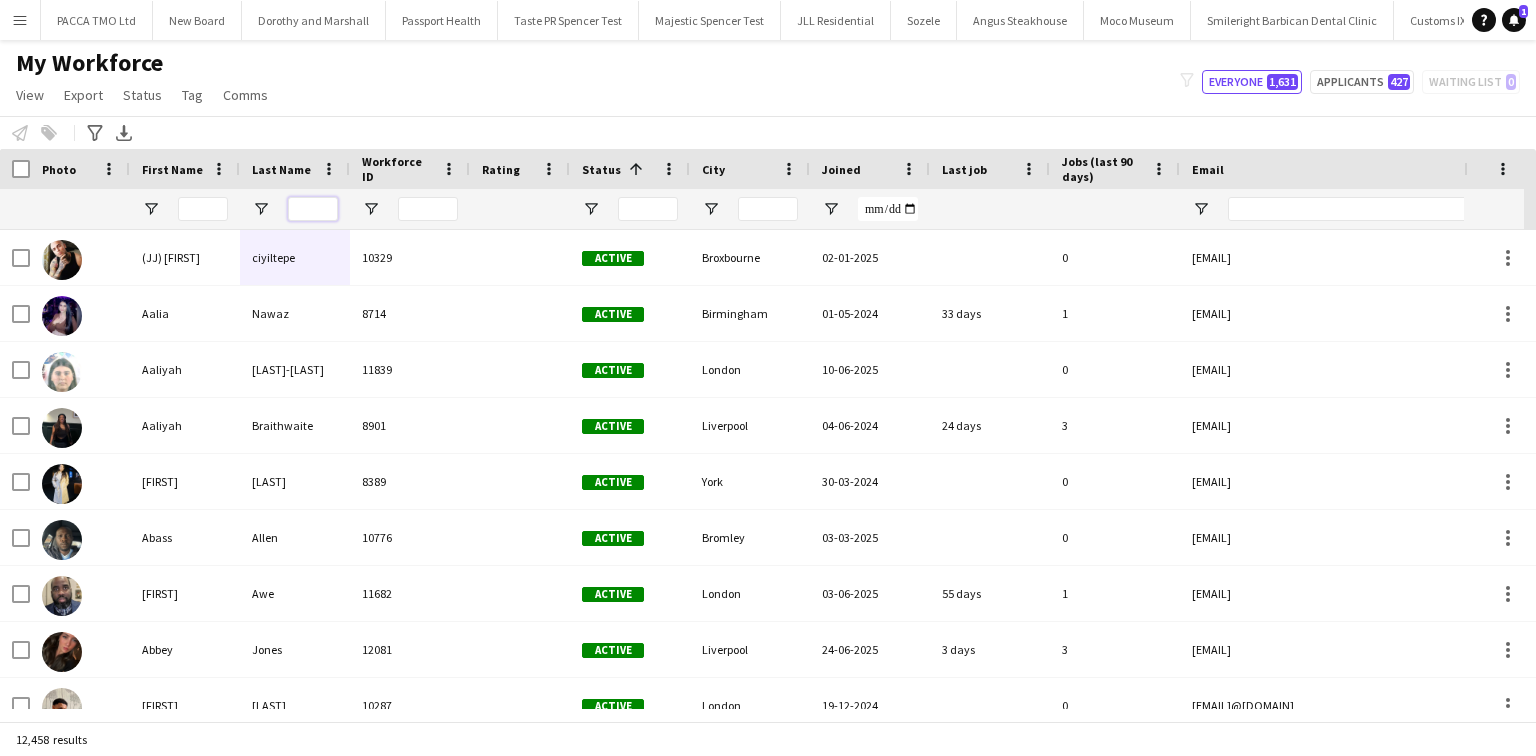 type 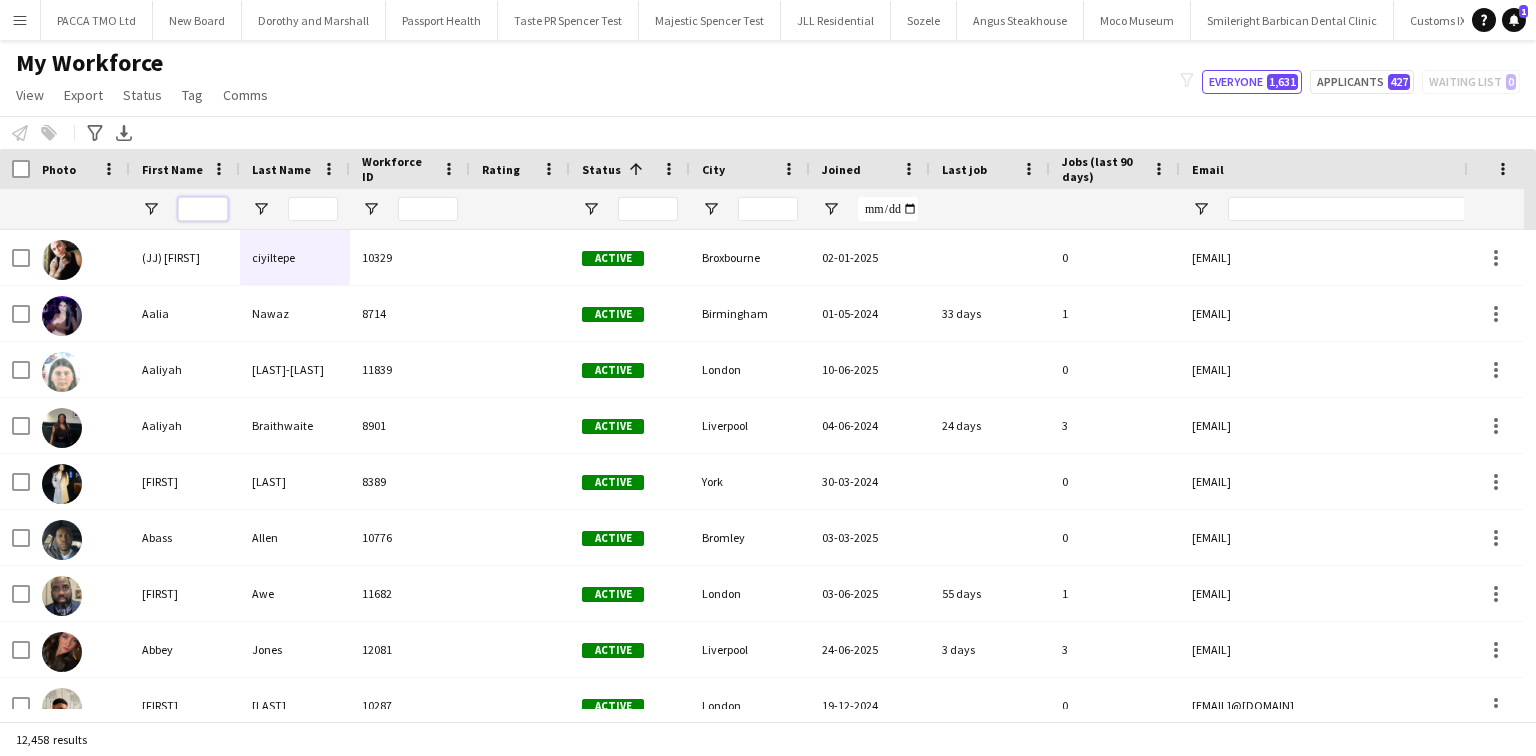 click at bounding box center [203, 209] 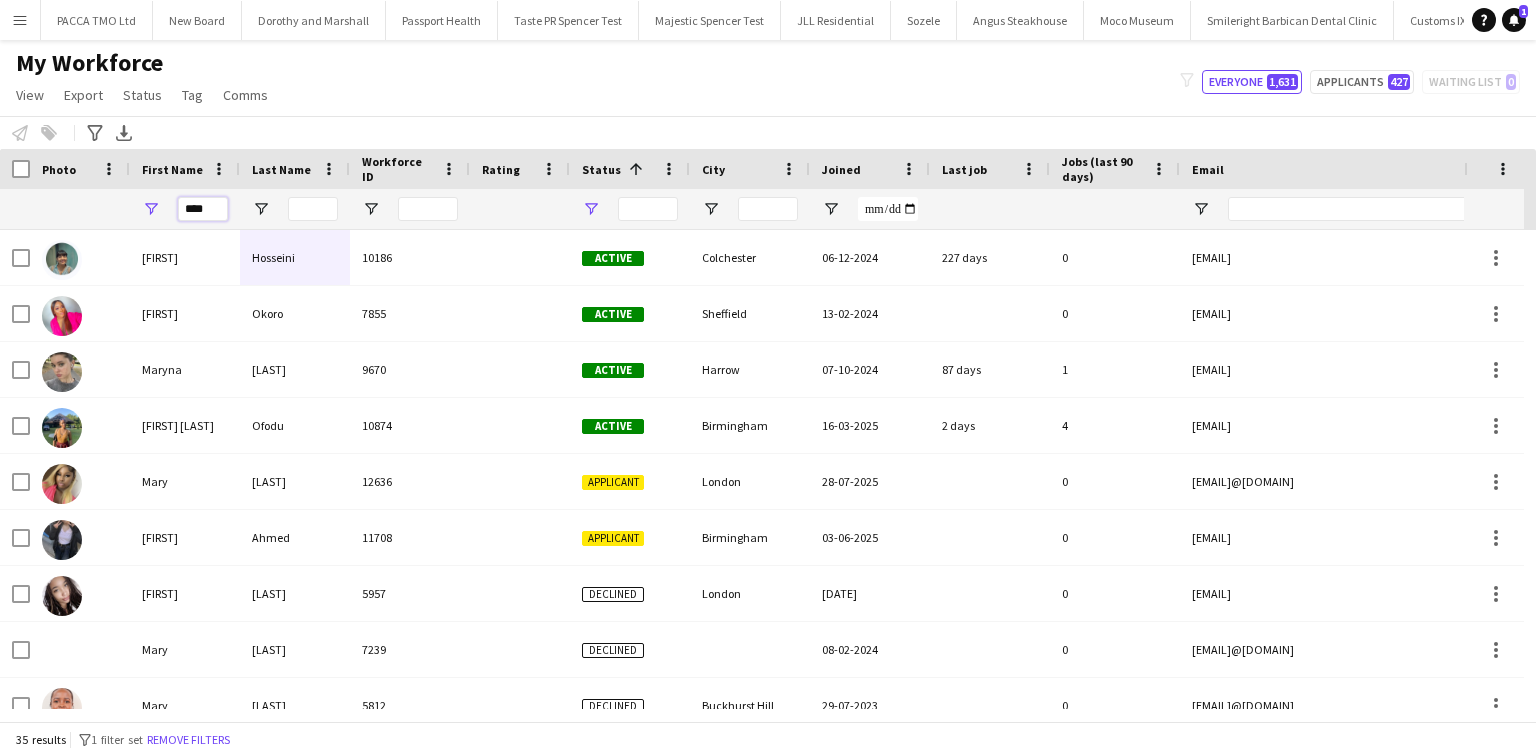 type on "****" 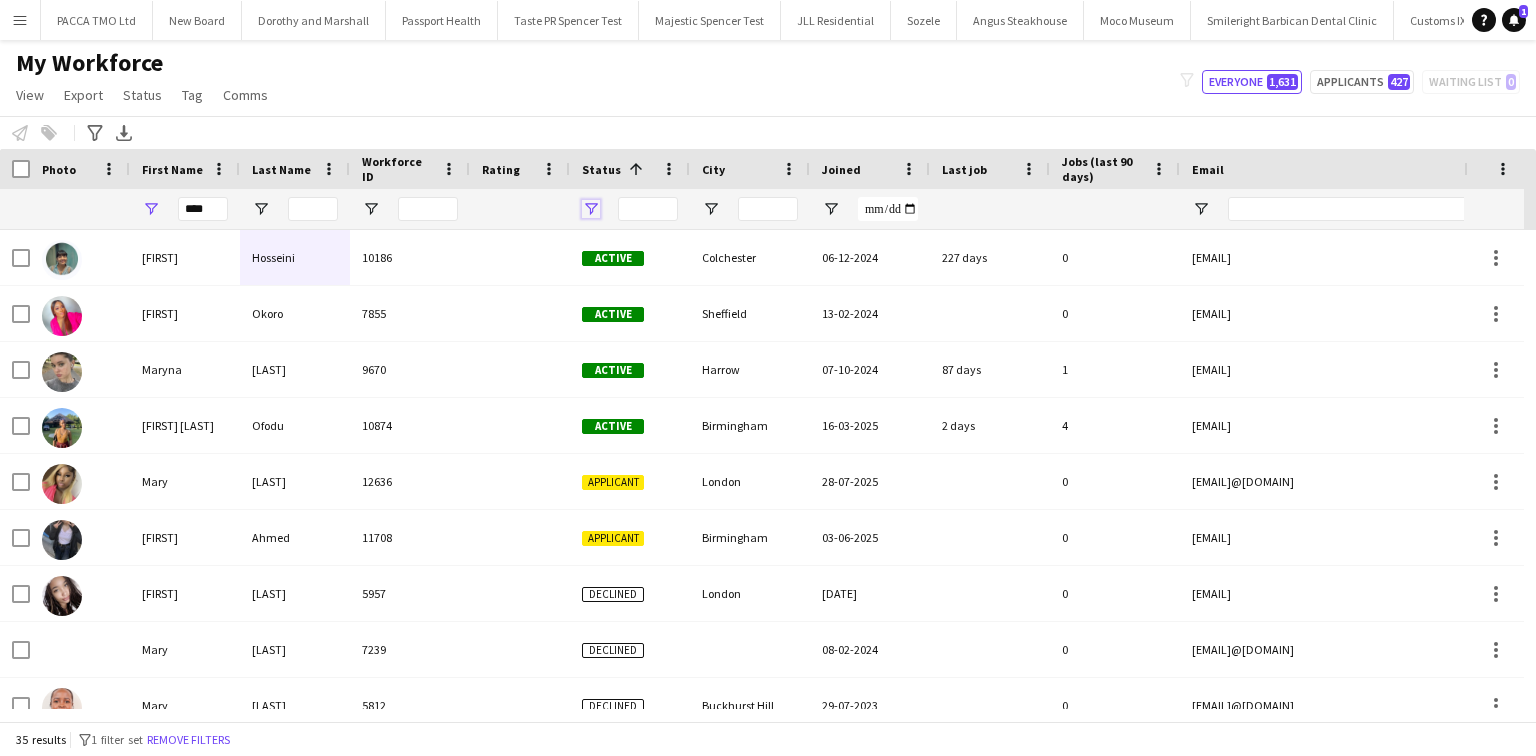 click at bounding box center (591, 209) 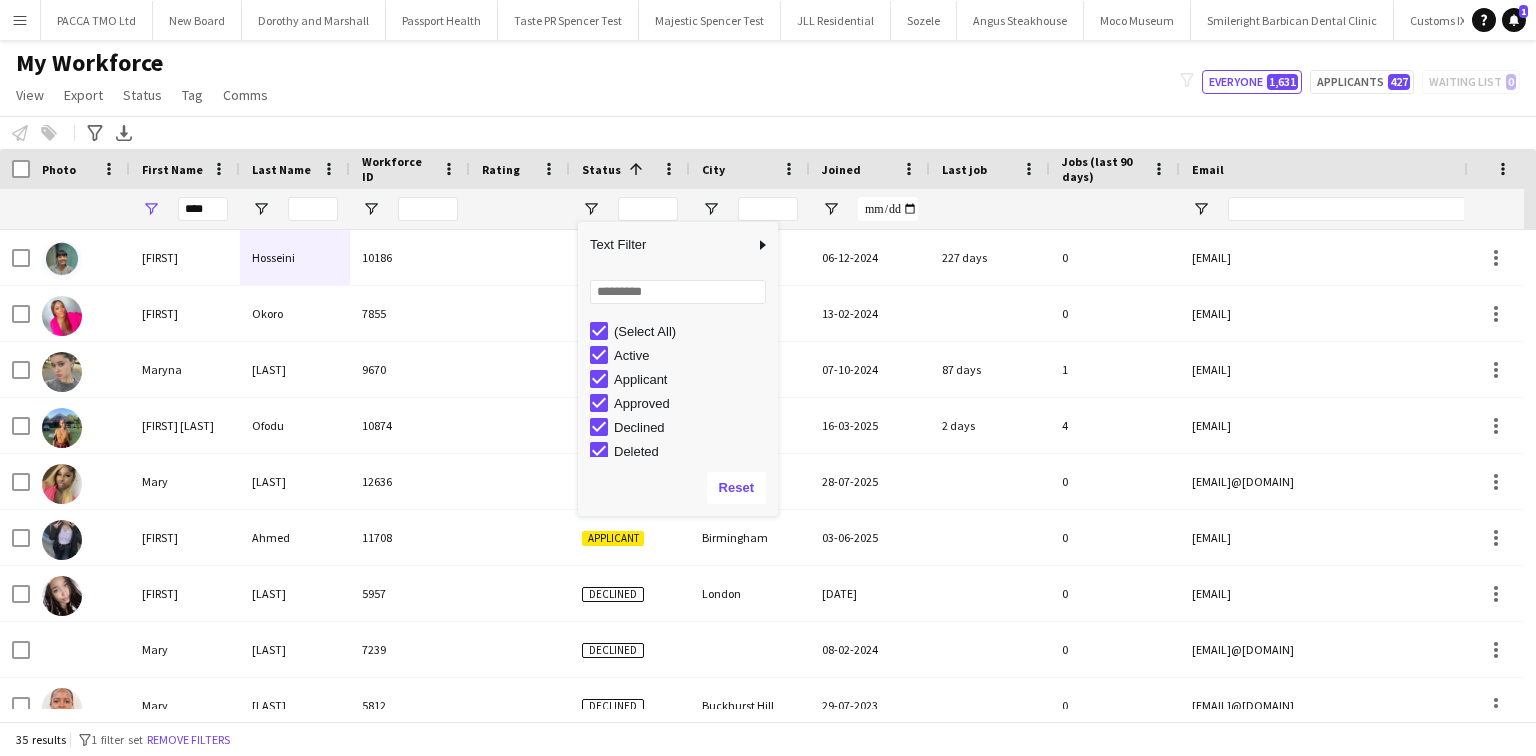 click on "(Select All)" at bounding box center [693, 331] 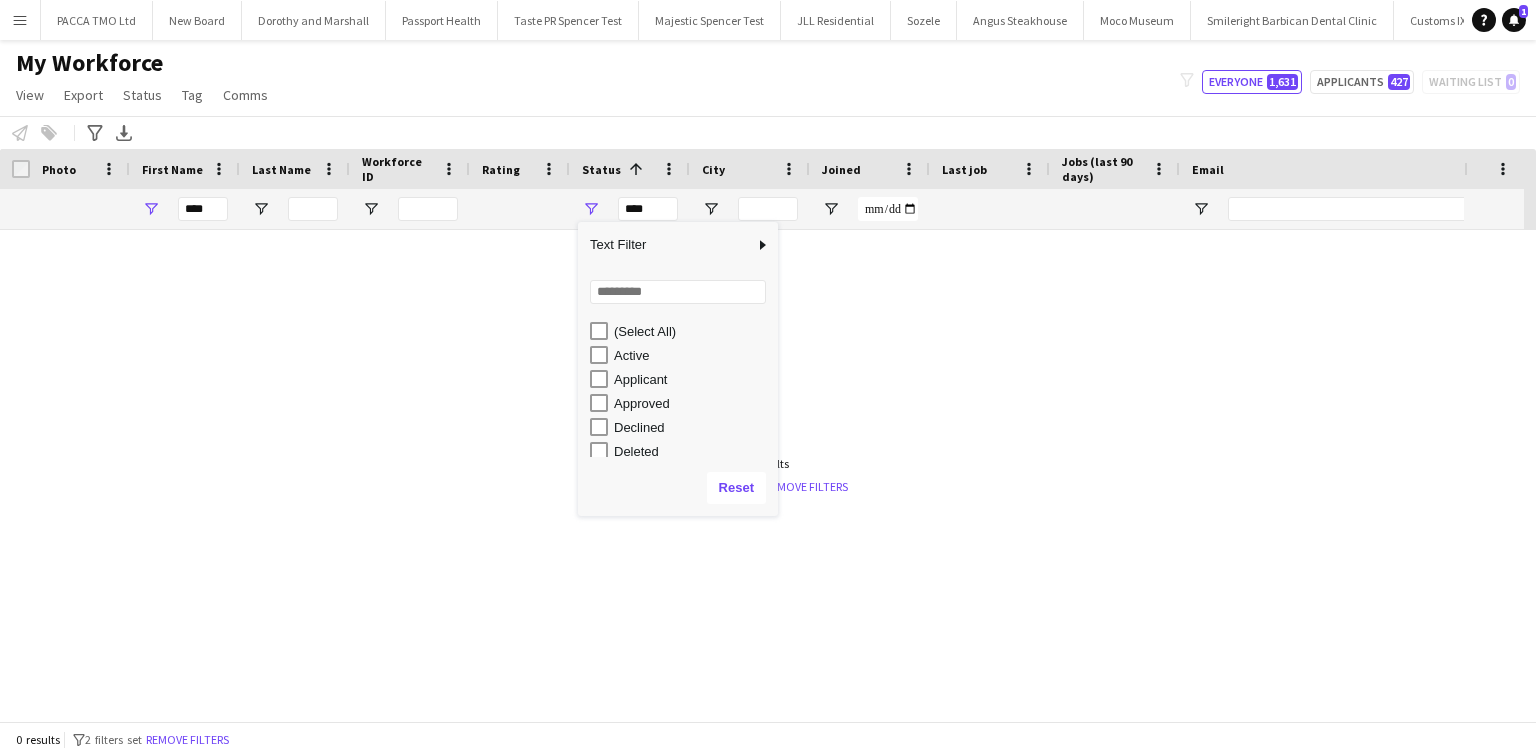 click on "Applicant" at bounding box center (693, 379) 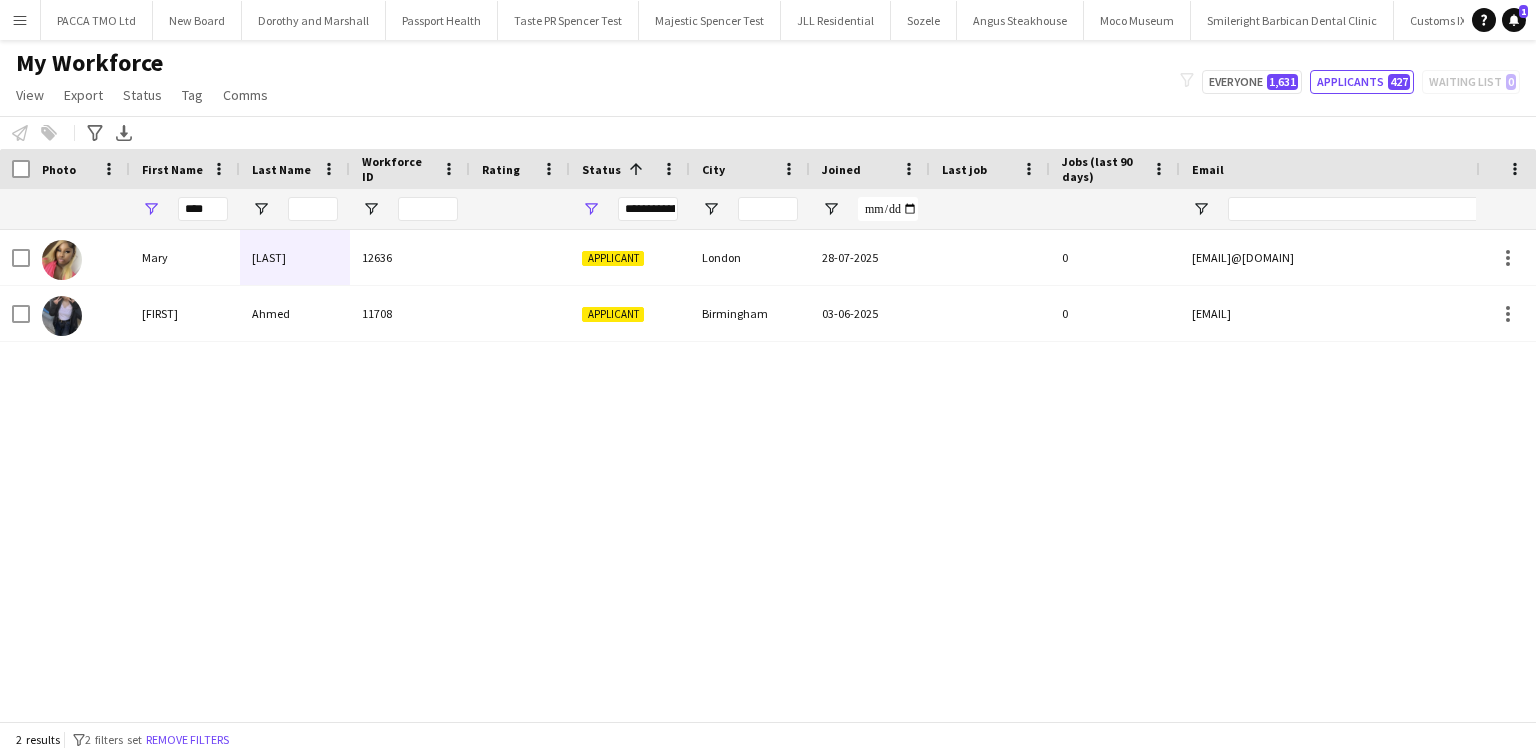 click on "My Workforce   View   Views  Default view New view Update view Delete view Edit name Customise view Customise filters Reset Filters Reset View Reset All  Export  New starters report Export as XLSX Export as PDF  Status  Edit  Tag  New tag  Edit tag  ACTIVE LONDON (81) Completion email sent 01/04 (3) Completion email sent 02/05 (6) Completion email sent 30/04 (28) Induction booked (3) Induction invite 01/05 (0) Induction invite sent 01/05 (1) Induction invite sent 02/05 (0) Induction invite sent 30/04 (7) Missed Induction 02/05 (0)  Add to tag  ACTIVE LONDON (81) Completion email sent 01/04 (3) Completion email sent 02/05 (6) Completion email sent 30/04 (28) Induction booked (3) Induction invite 01/05 (0) Induction invite sent 01/05 (1) Induction invite sent 02/05 (0) Induction invite sent 30/04 (7) Missed Induction 02/05 (0)  Untag  ACTIVE LONDON (81) Completion email sent 01/04 (3) Completion email sent 02/05 (6) Completion email sent 30/04 (28) Induction booked (3) Induction invite 01/05 (0)  Tag chat" 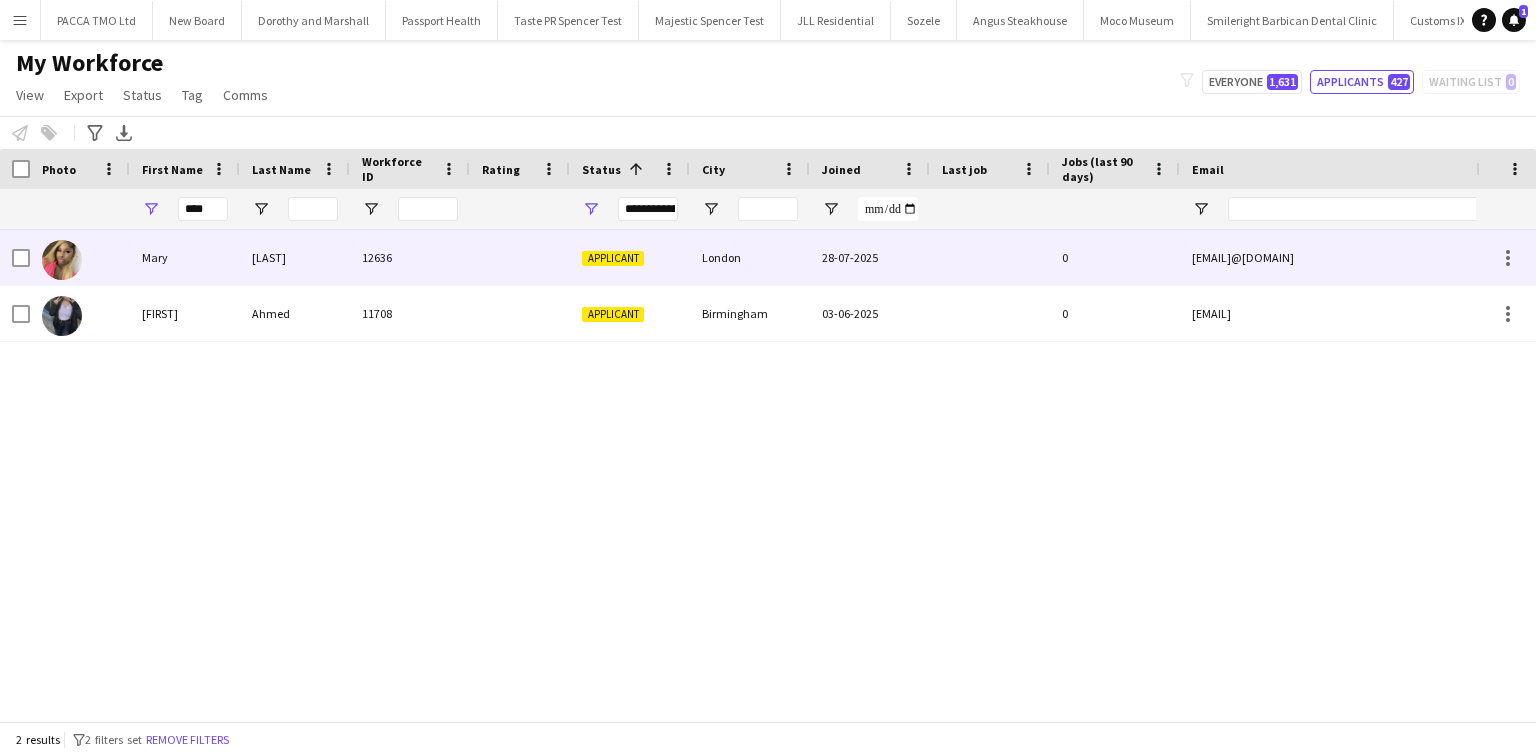 click on "12636" at bounding box center [410, 257] 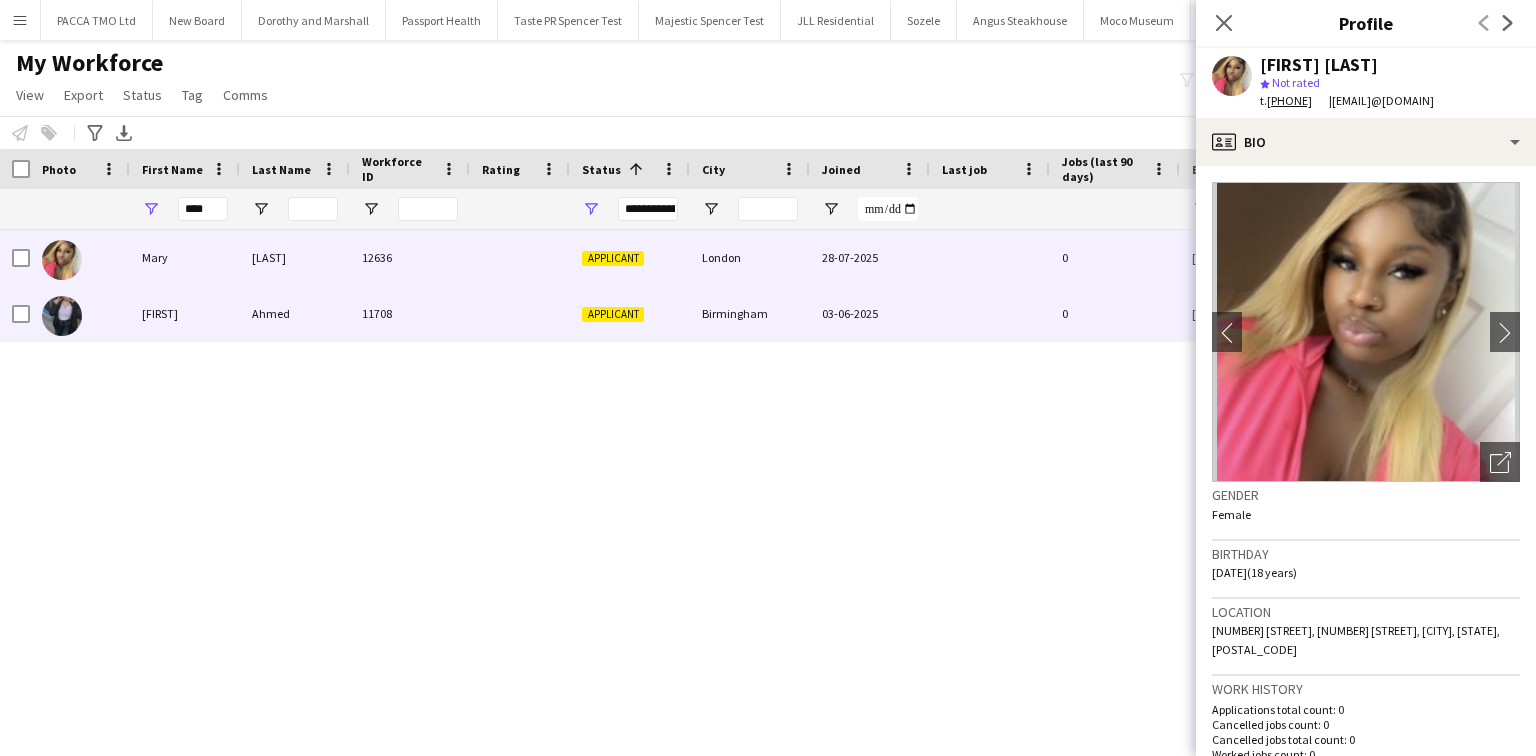 click on "11708" at bounding box center [410, 313] 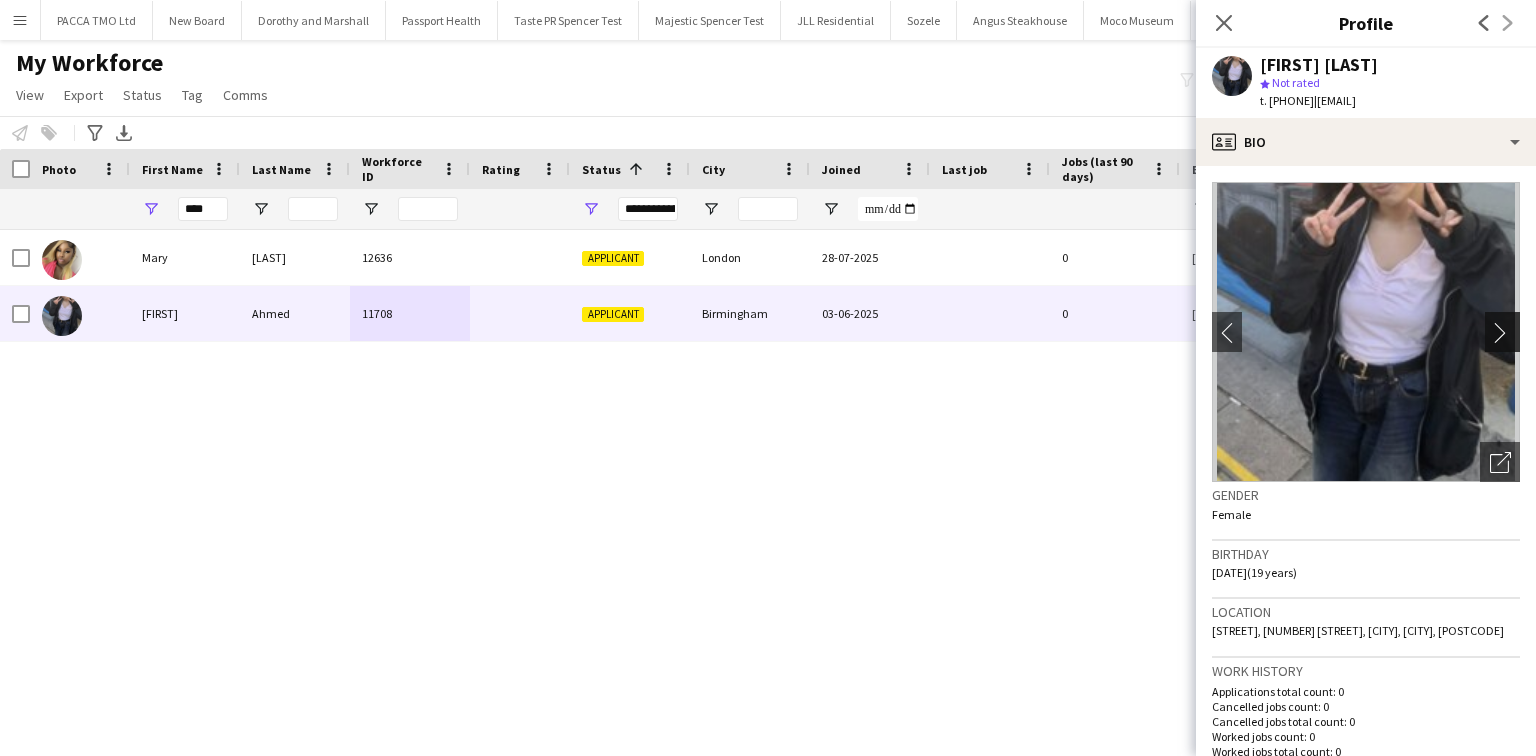 click on "chevron-right" 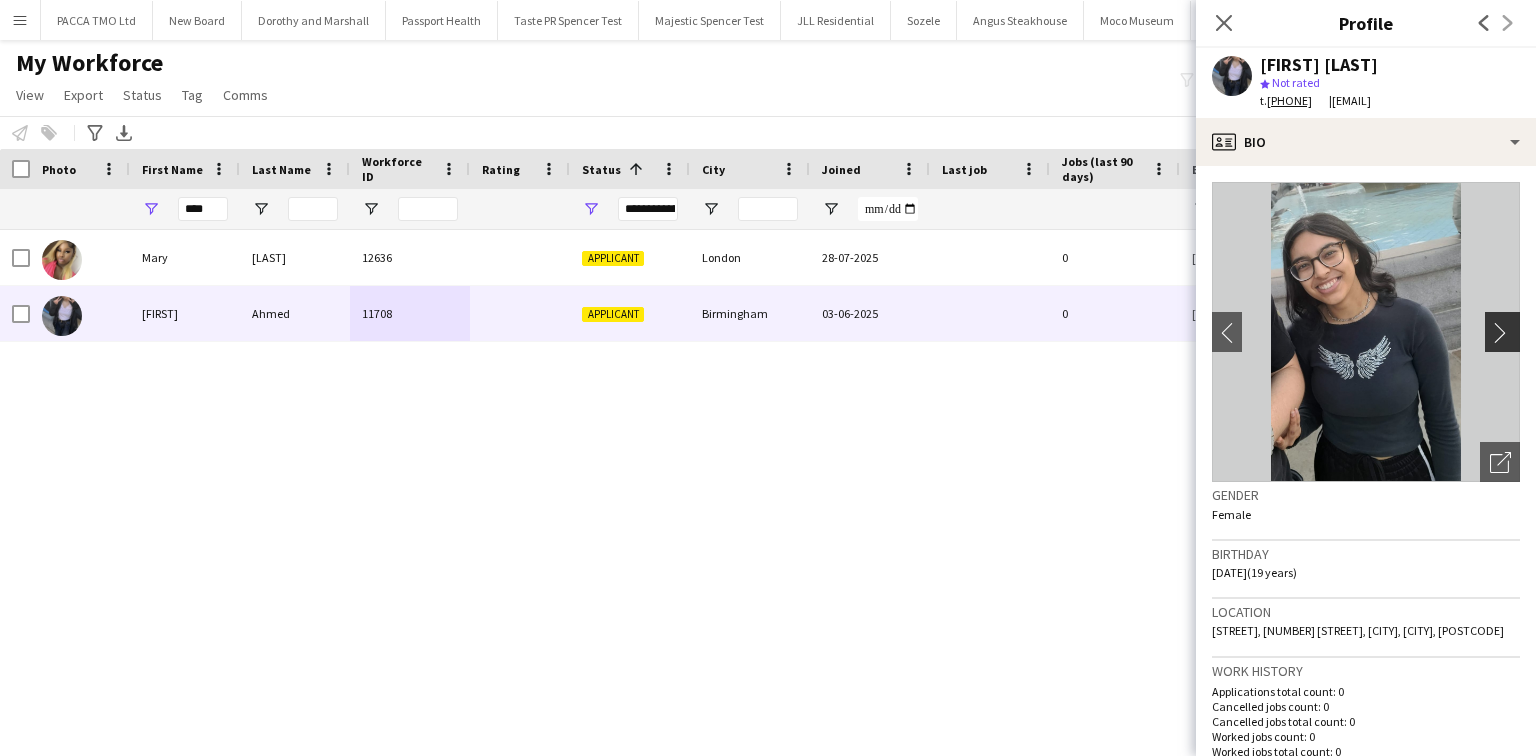 click on "chevron-right" 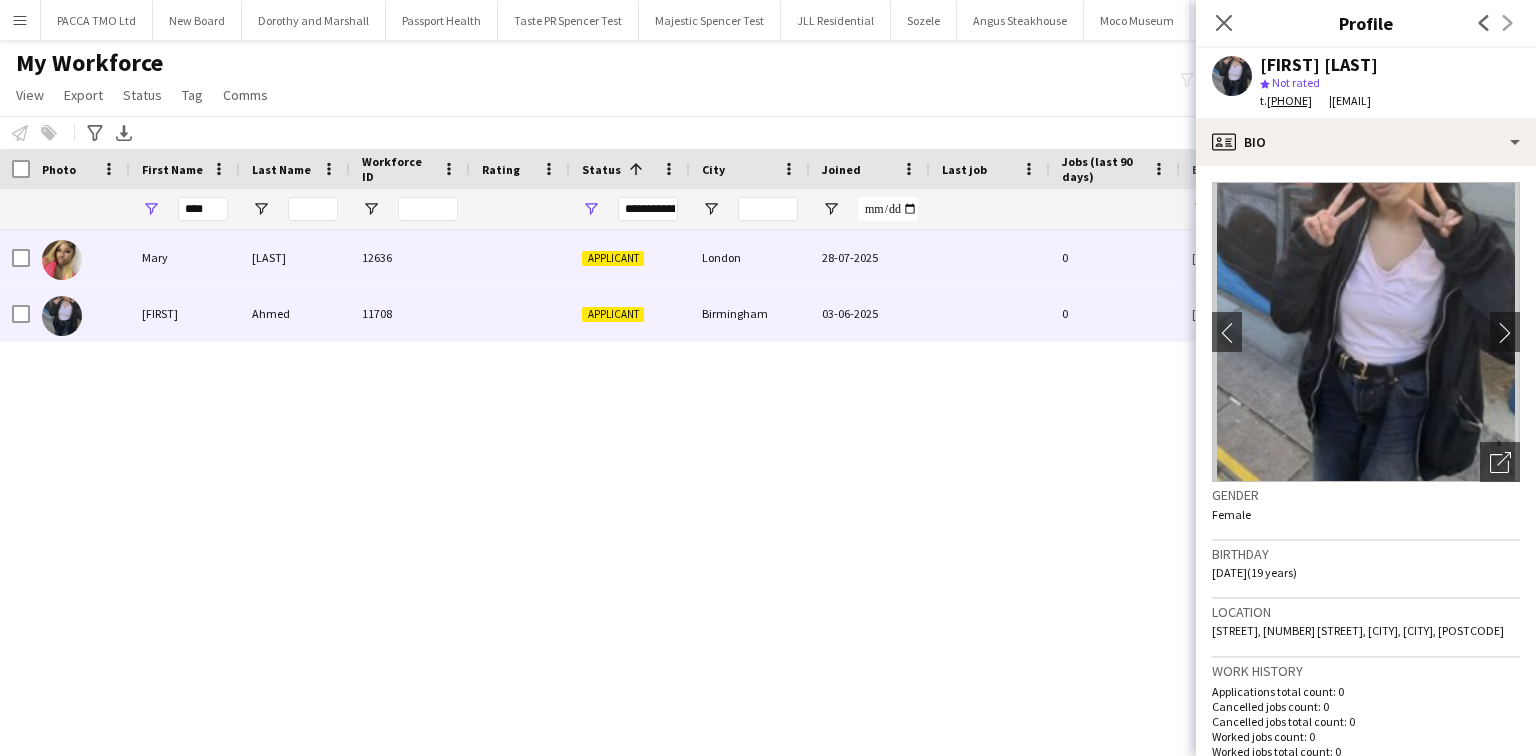 click on "28-07-2025" at bounding box center (870, 257) 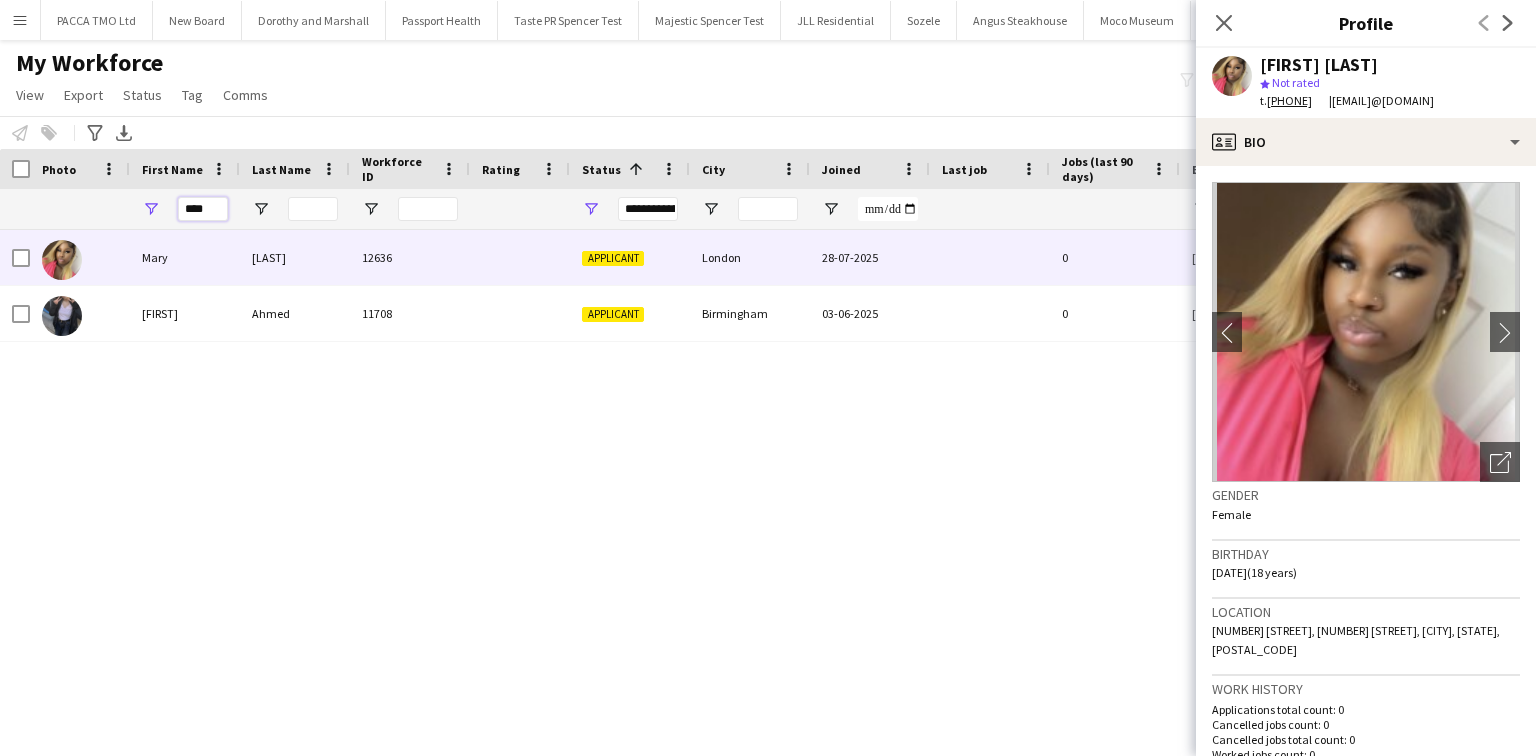 click on "****" at bounding box center [203, 209] 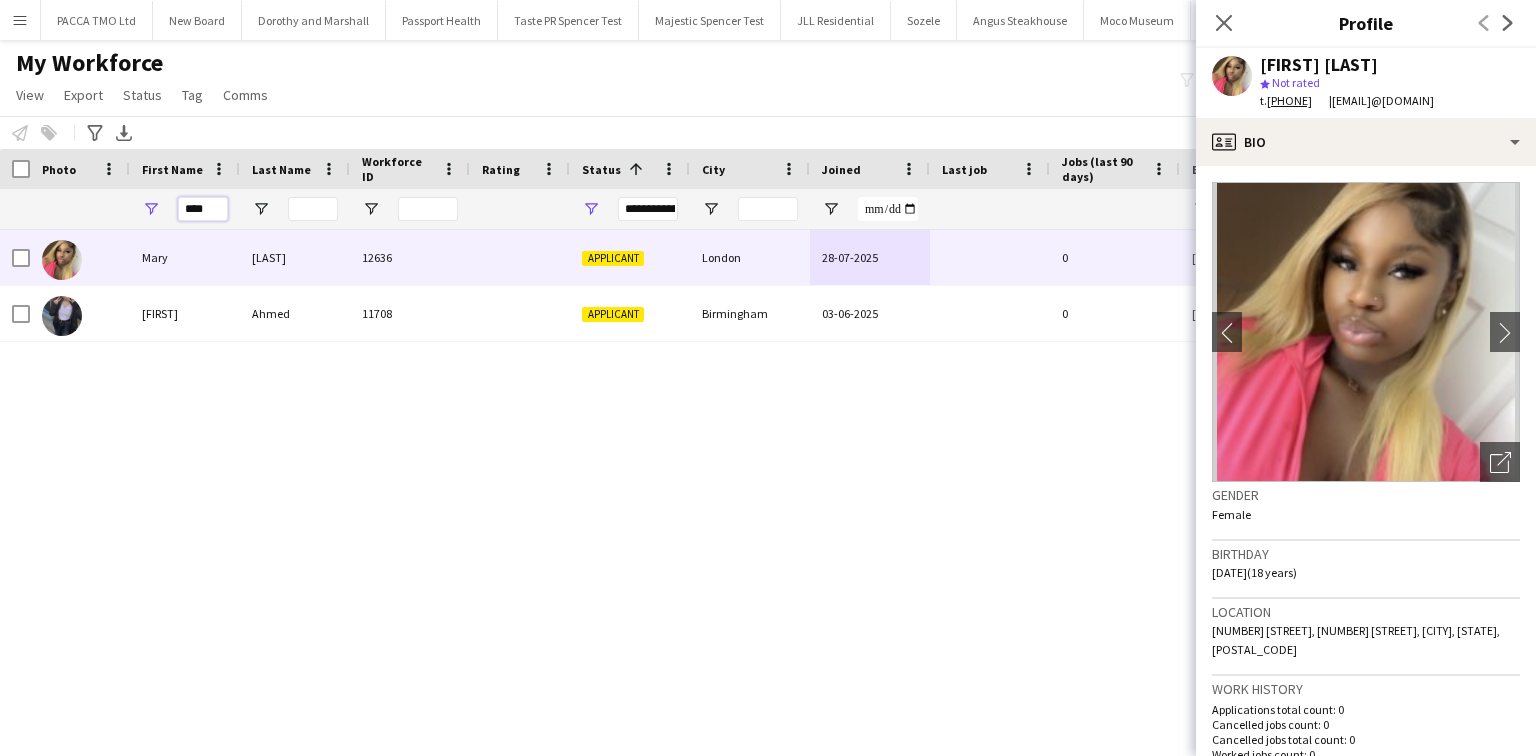 click on "****" at bounding box center [203, 209] 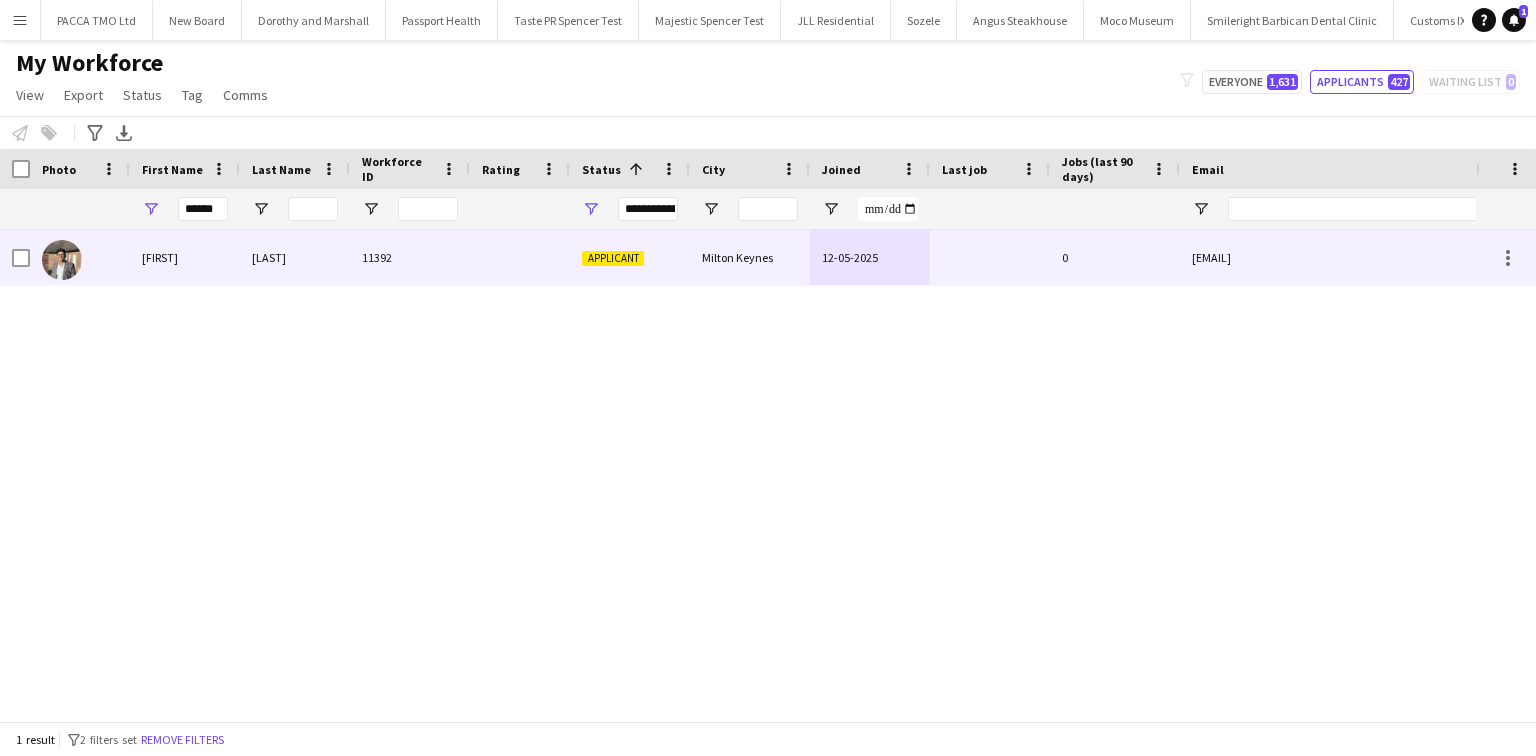 click on "Bhopatrao" at bounding box center (295, 257) 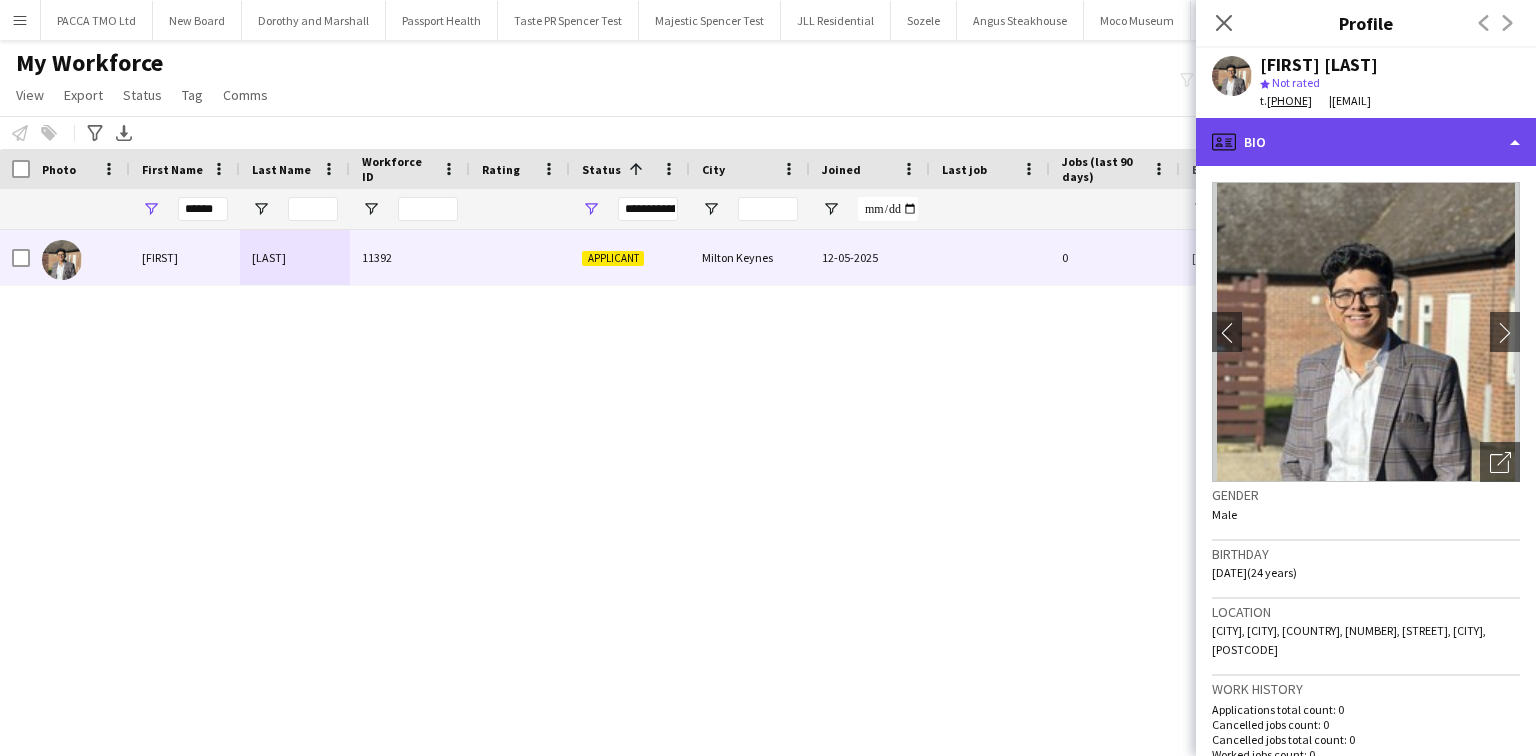 click on "profile
Bio" 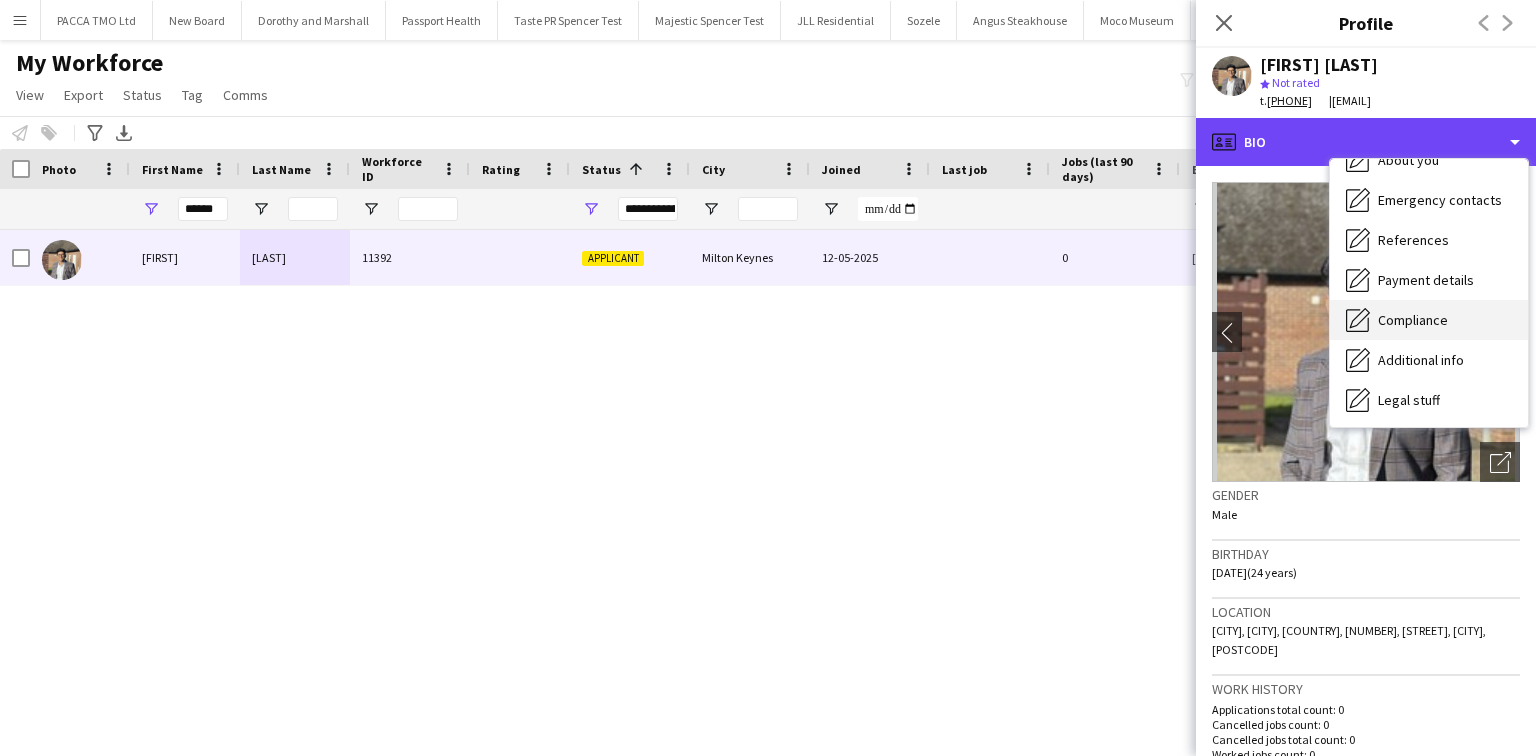 scroll, scrollTop: 228, scrollLeft: 0, axis: vertical 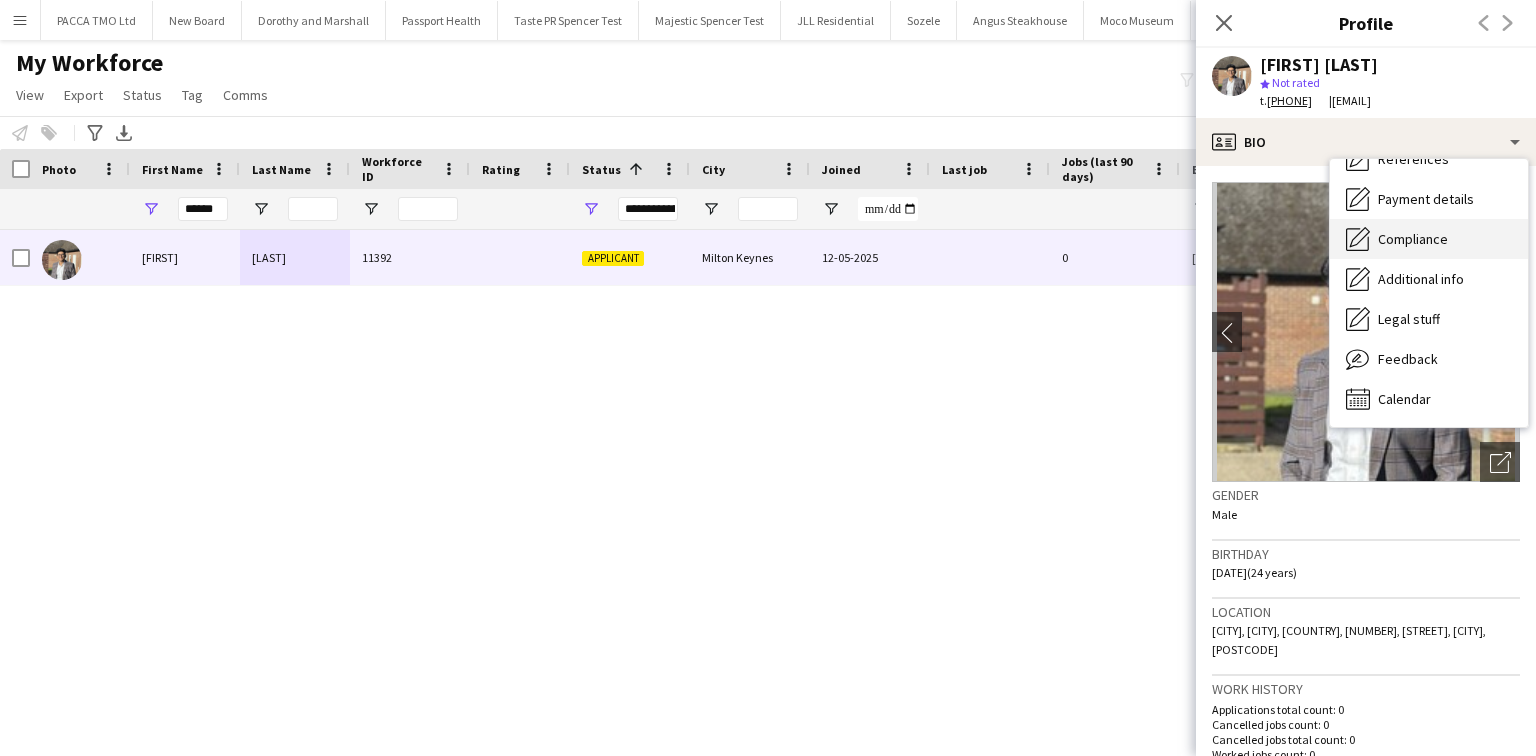 click on "Compliance" at bounding box center (1413, 239) 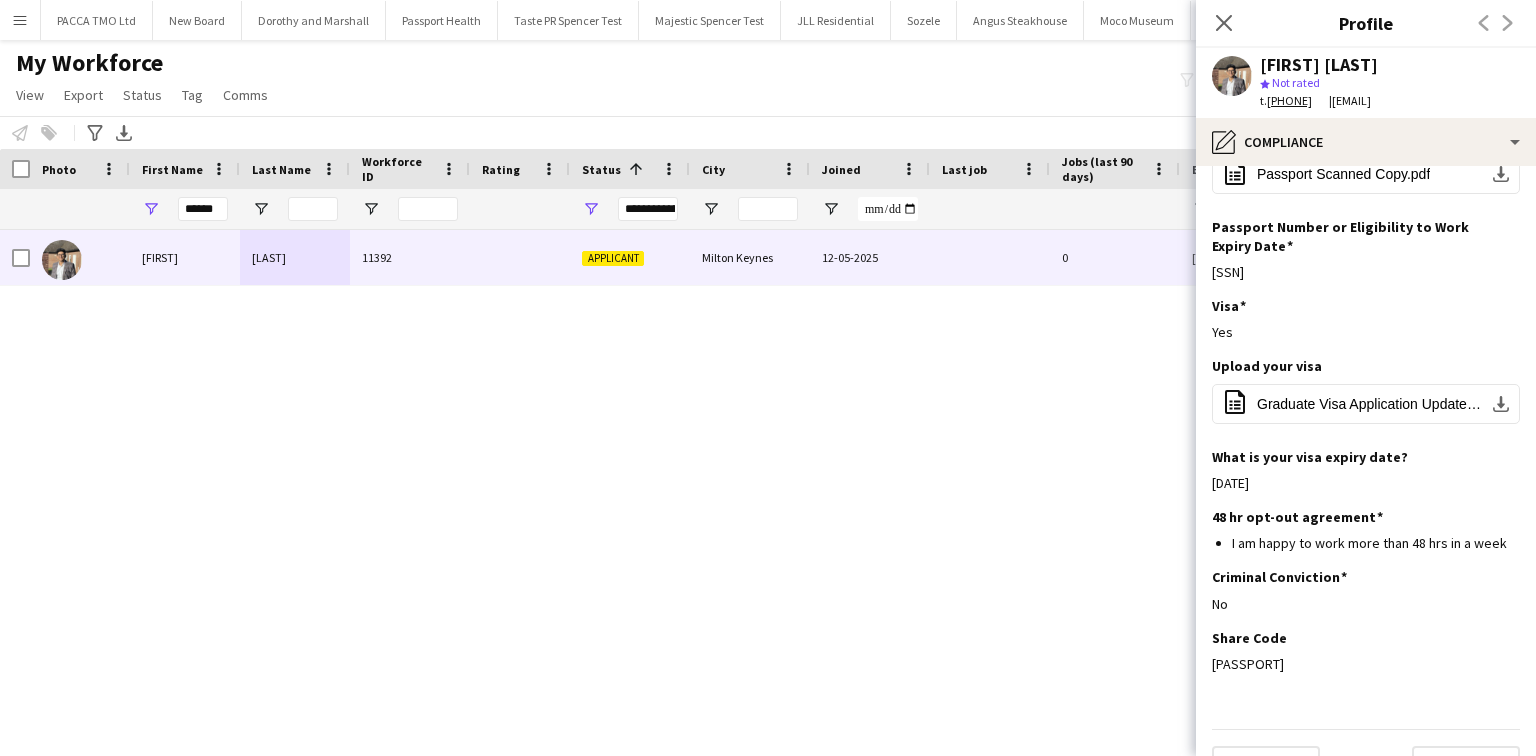 scroll, scrollTop: 220, scrollLeft: 0, axis: vertical 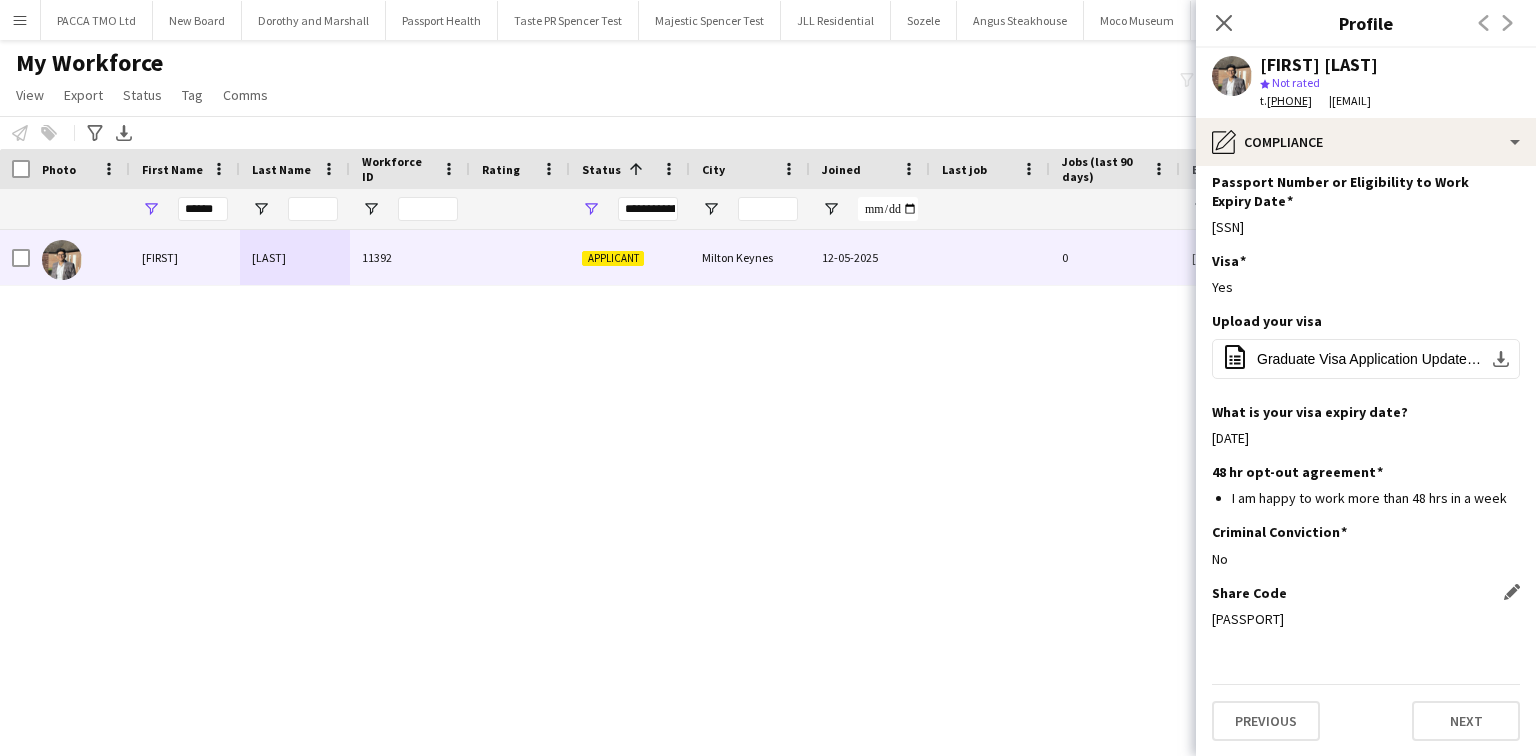 click on "W7SMSR5A2" 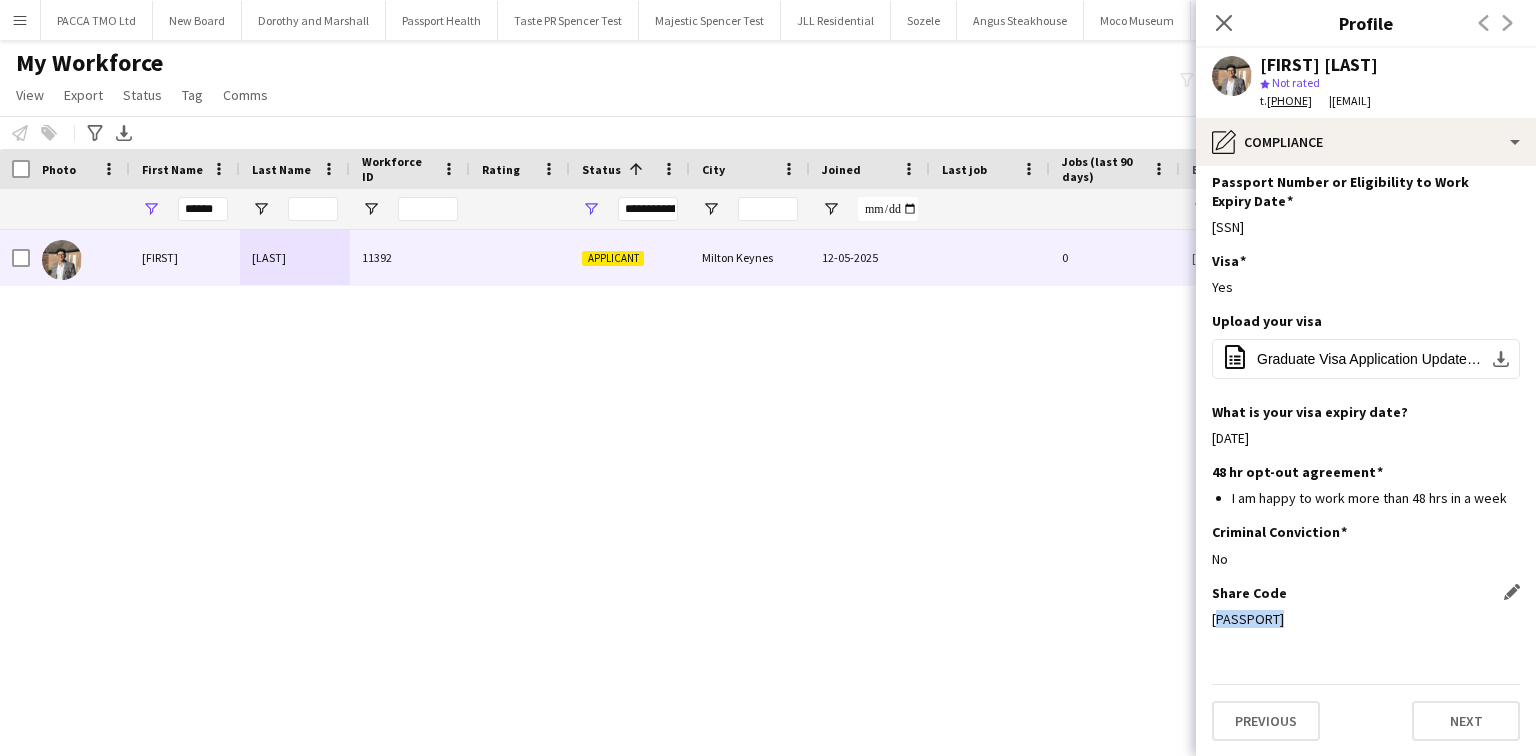 click on "W7SMSR5A2" 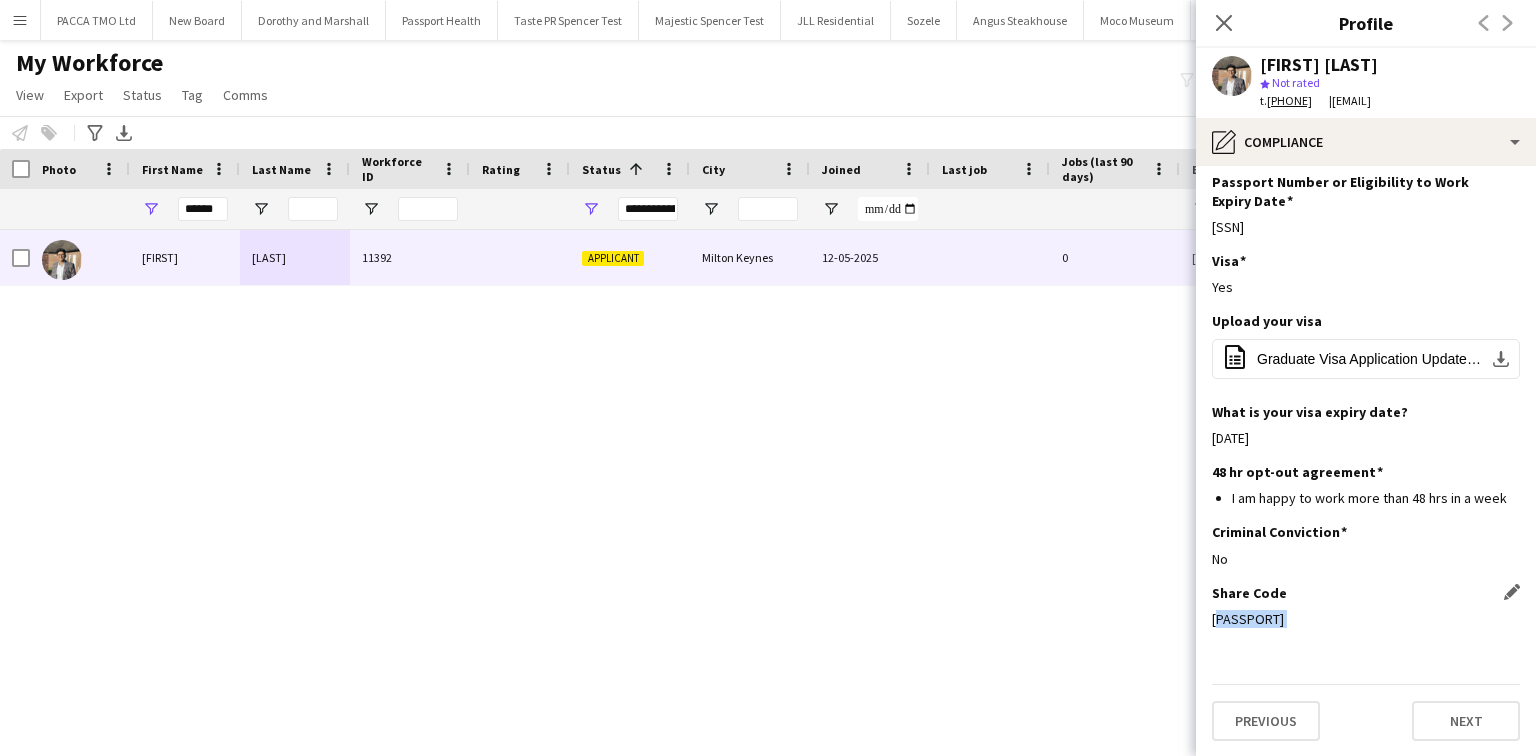 click on "W7SMSR5A2" 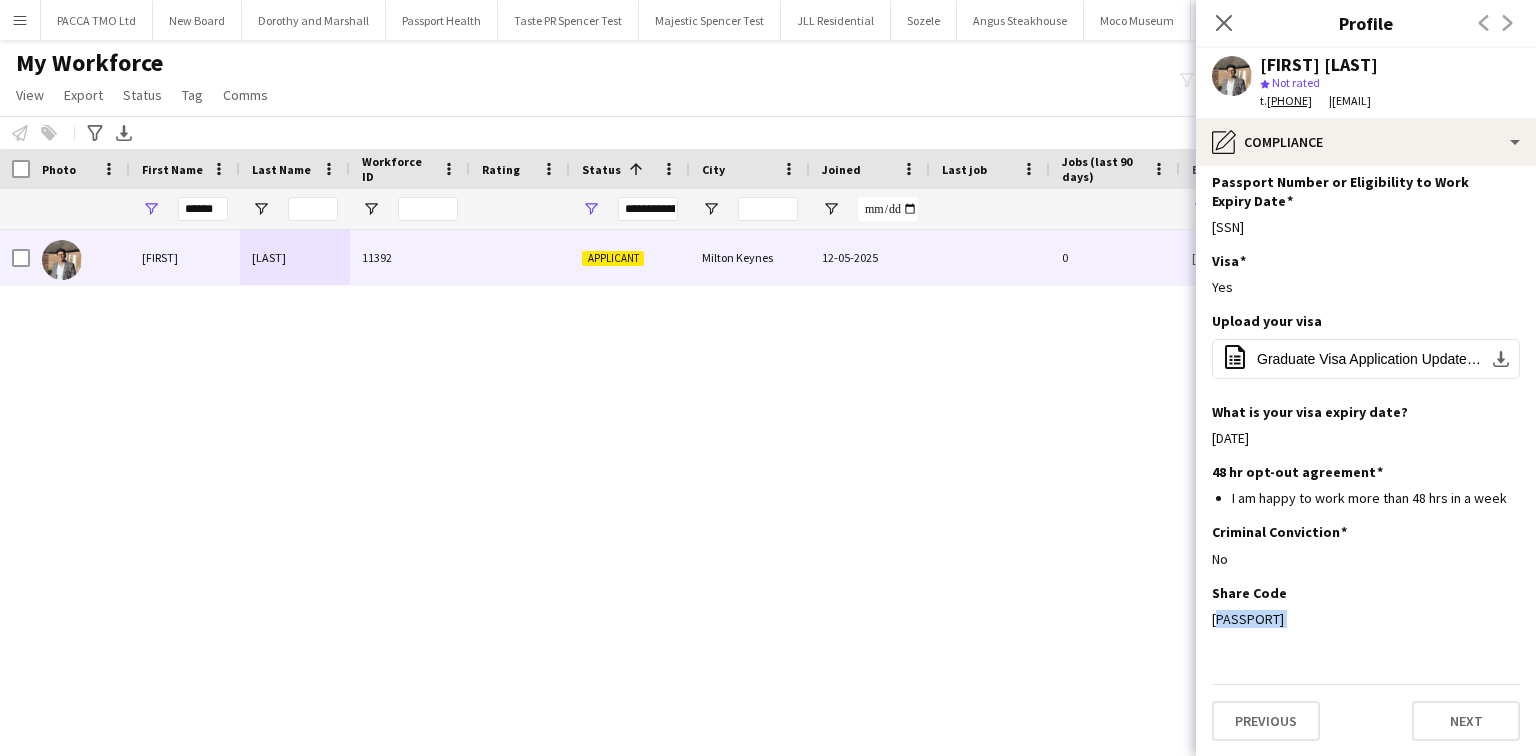 copy on "W7SMSR5A2" 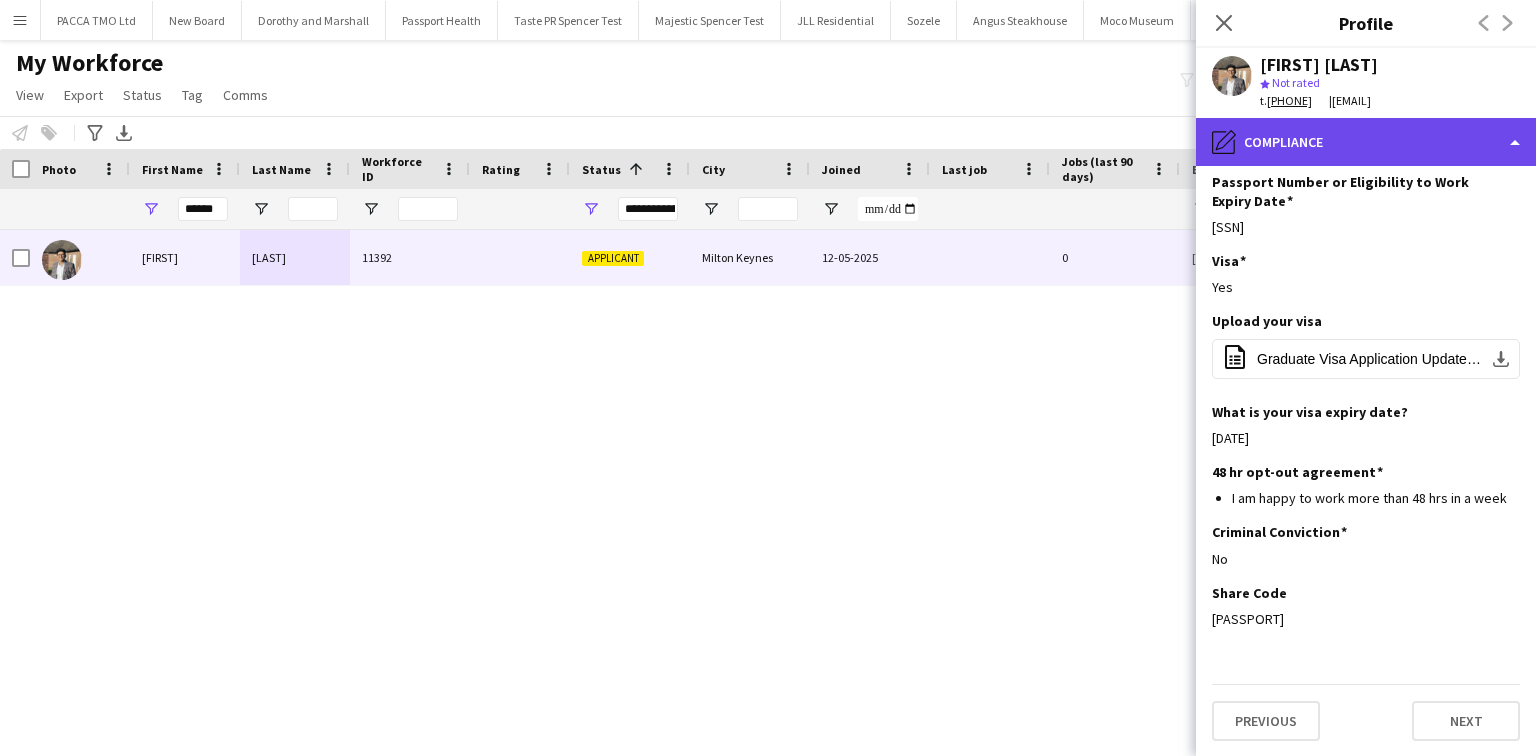 click on "pencil4
Compliance" 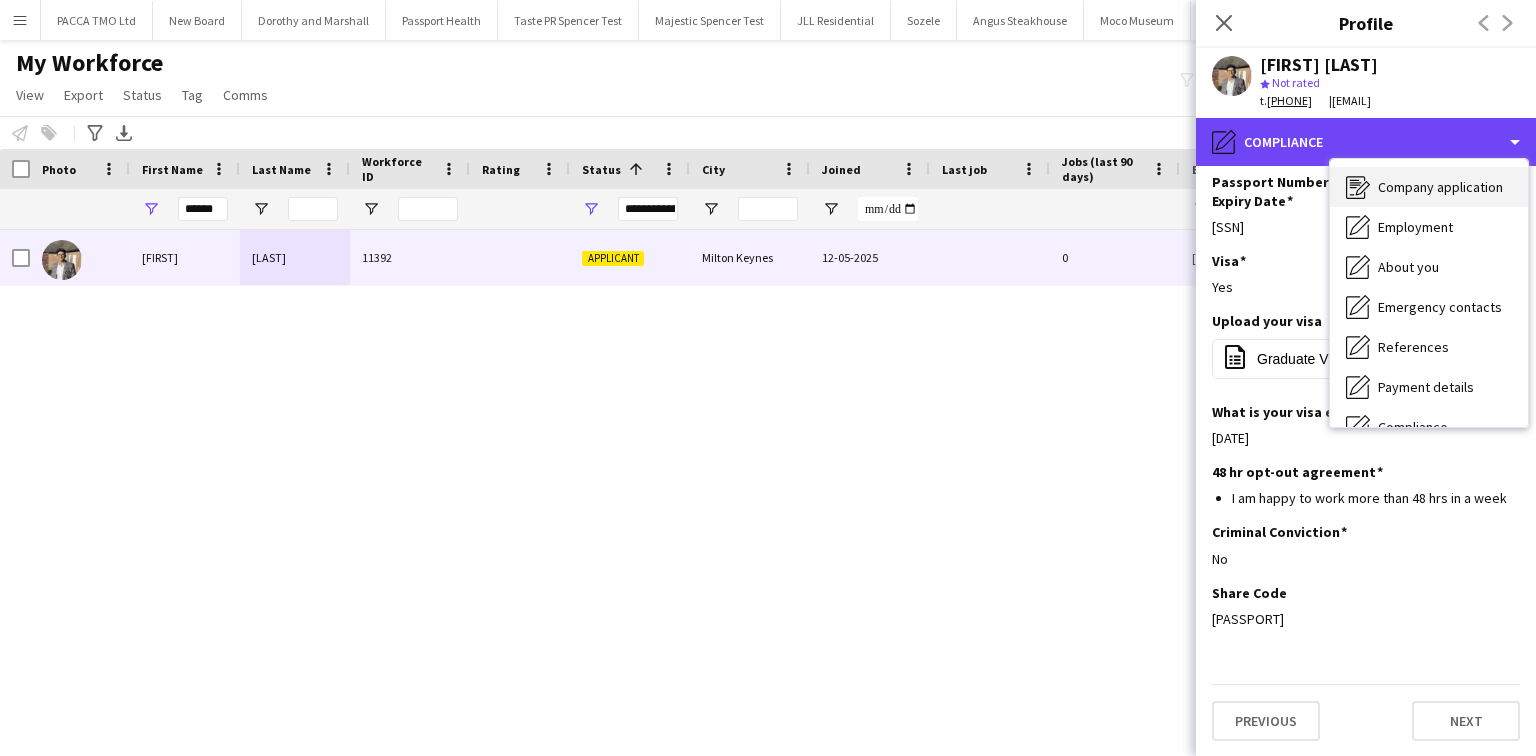 scroll, scrollTop: 0, scrollLeft: 0, axis: both 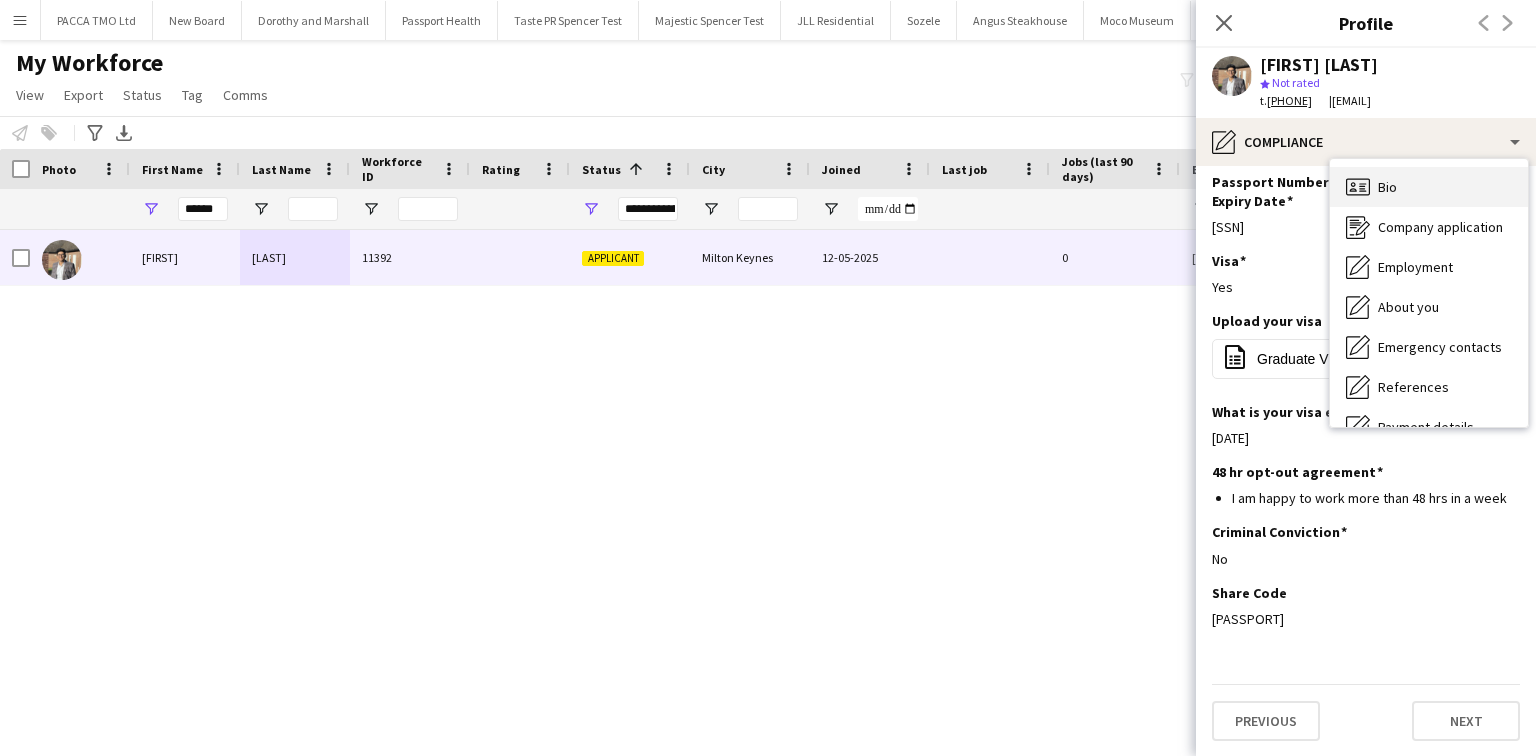 click on "Bio" at bounding box center (1387, 187) 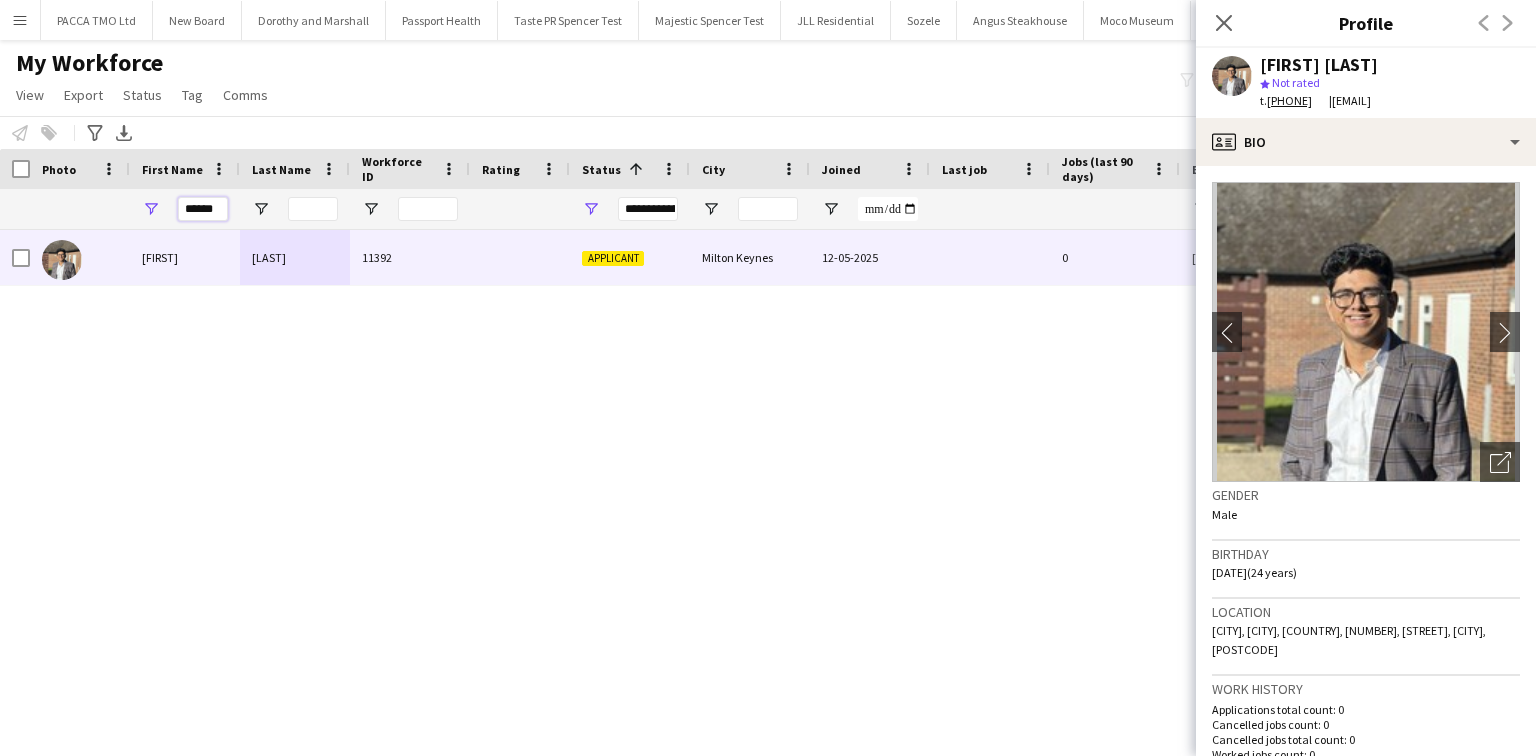 click on "******" at bounding box center [203, 209] 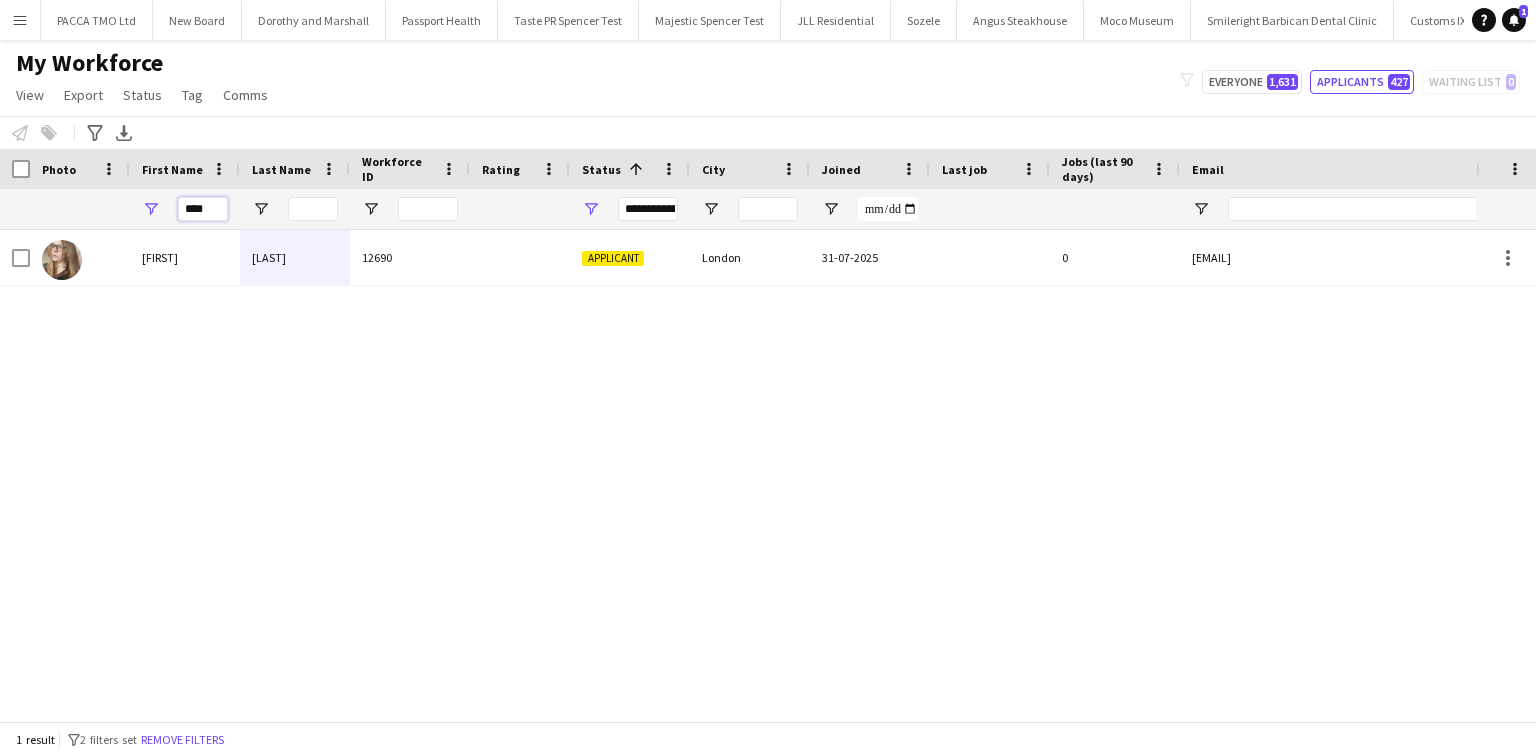 type on "****" 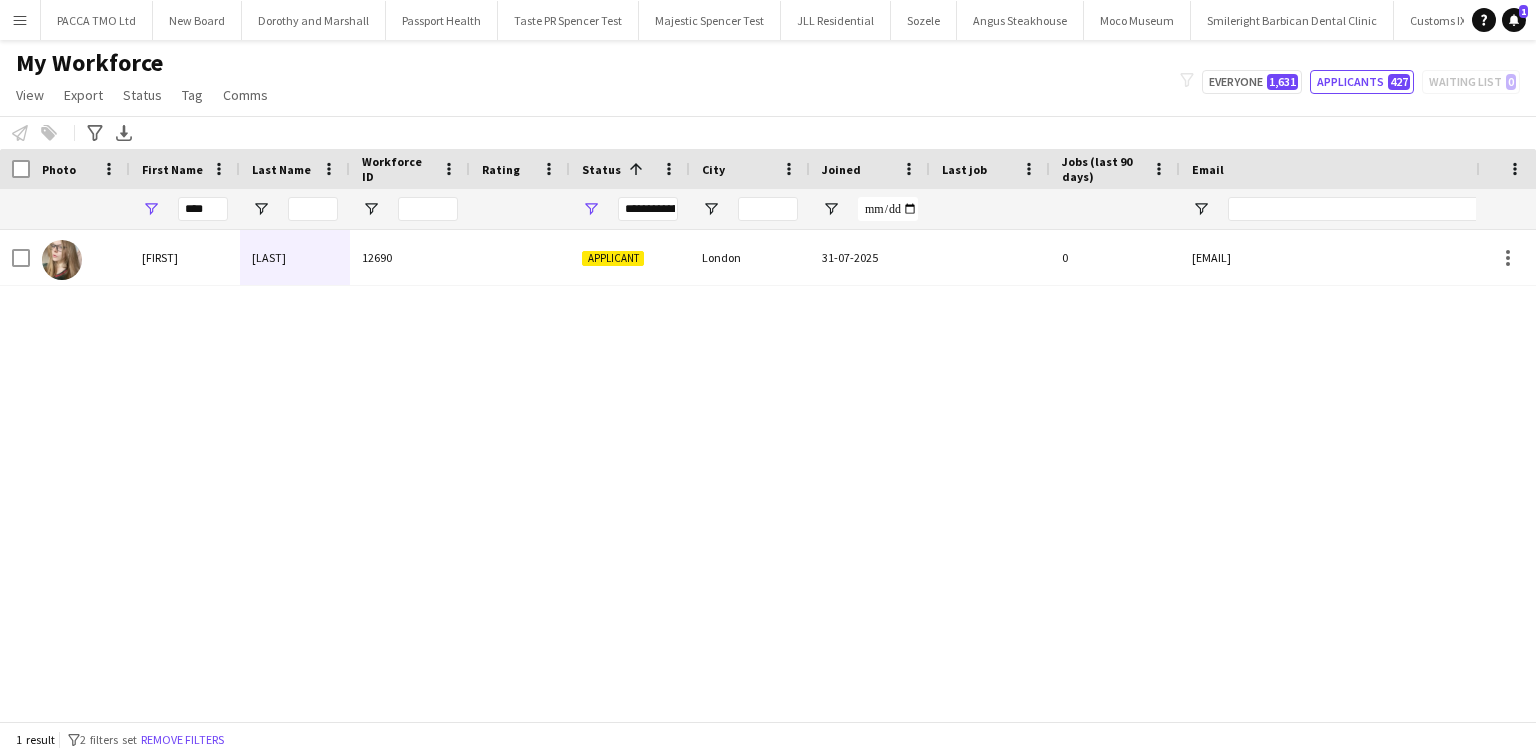 click on "**********" at bounding box center [648, 209] 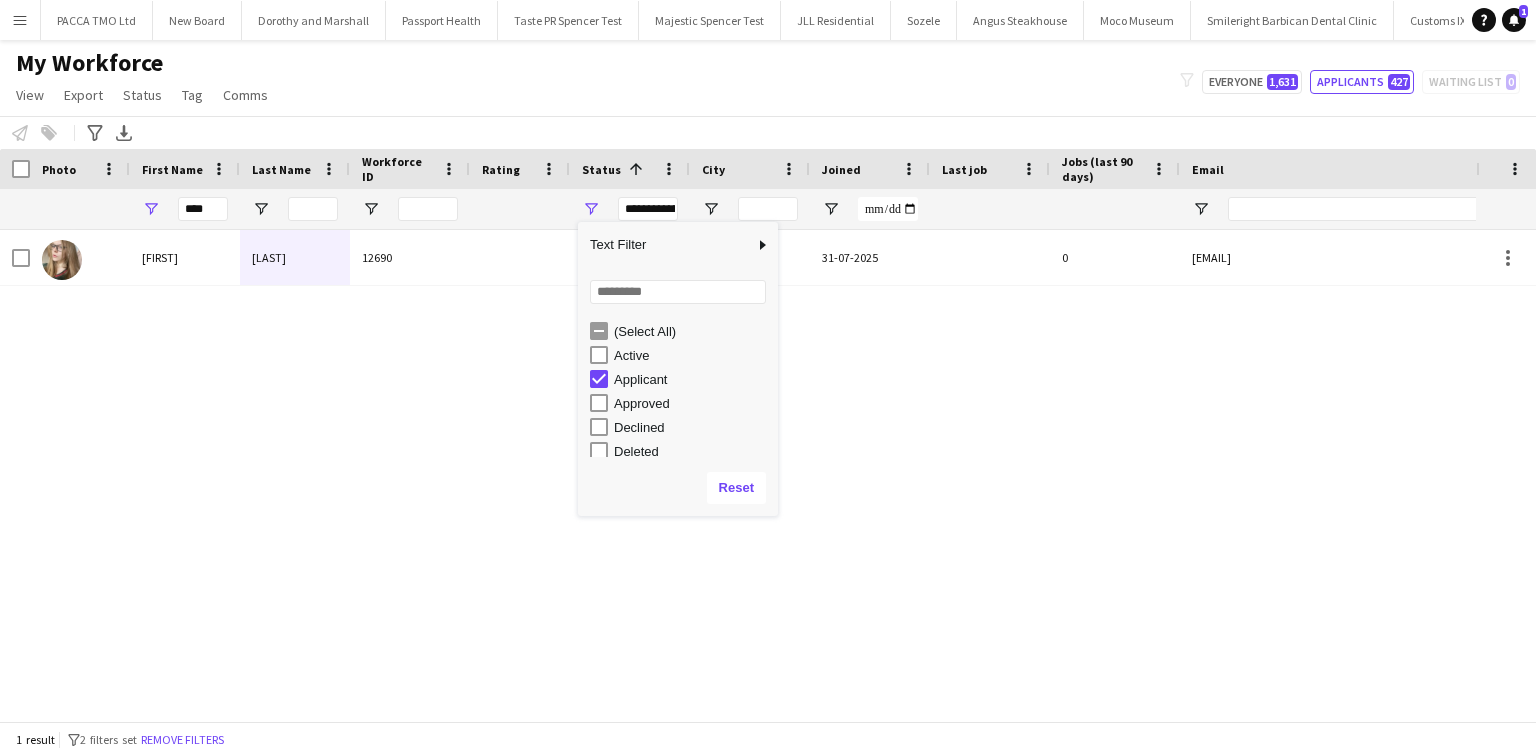 click on "Active" at bounding box center [693, 355] 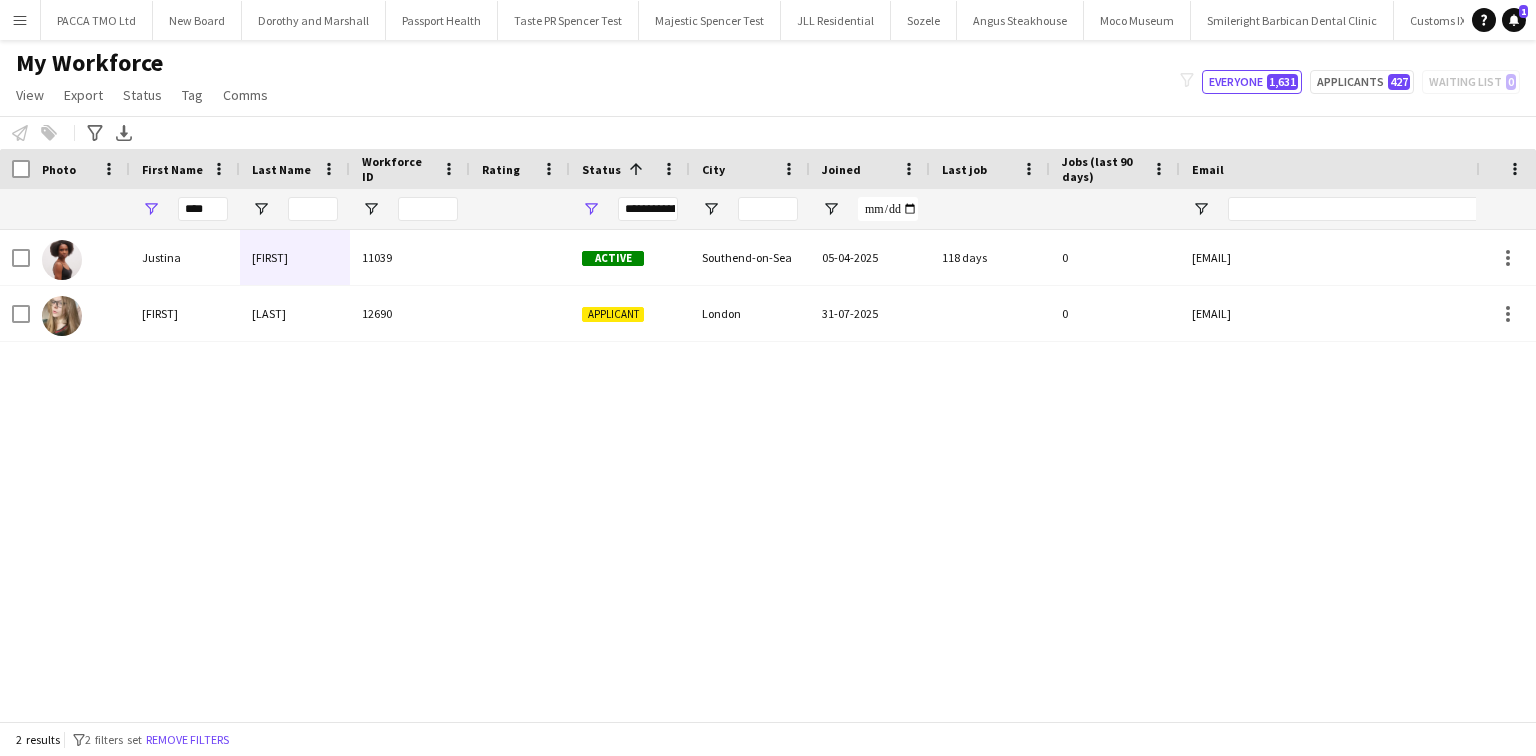 click on "Notify workforce
Add to tag
Select at least one crew to tag him or her.
Advanced filters
Advanced filters   Availability   Start Time   End Time   Skills   Role types   Worked with these clients...   Address
Address
Distance from address (km)   Clear   View results
Export XLSX" 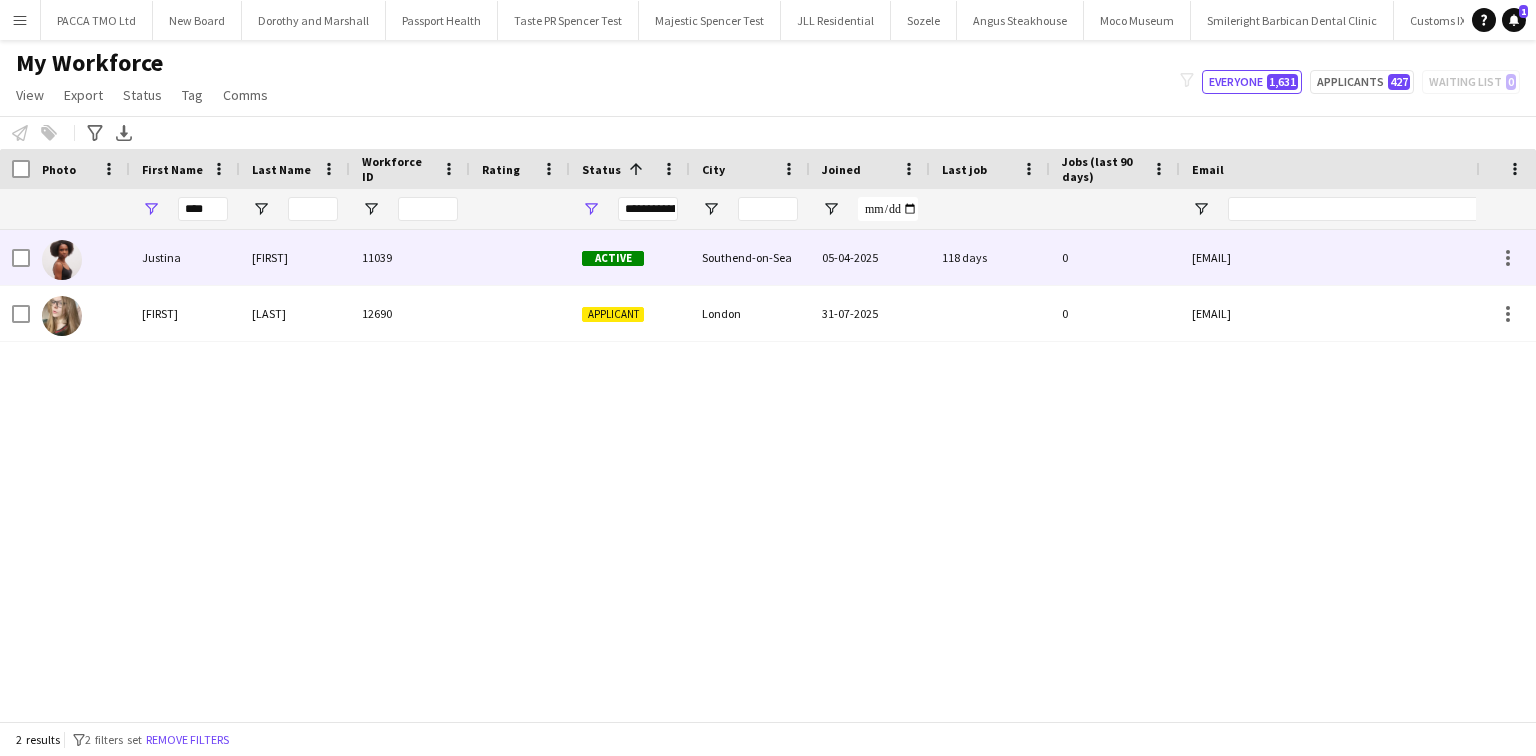 click on "11039" at bounding box center [410, 257] 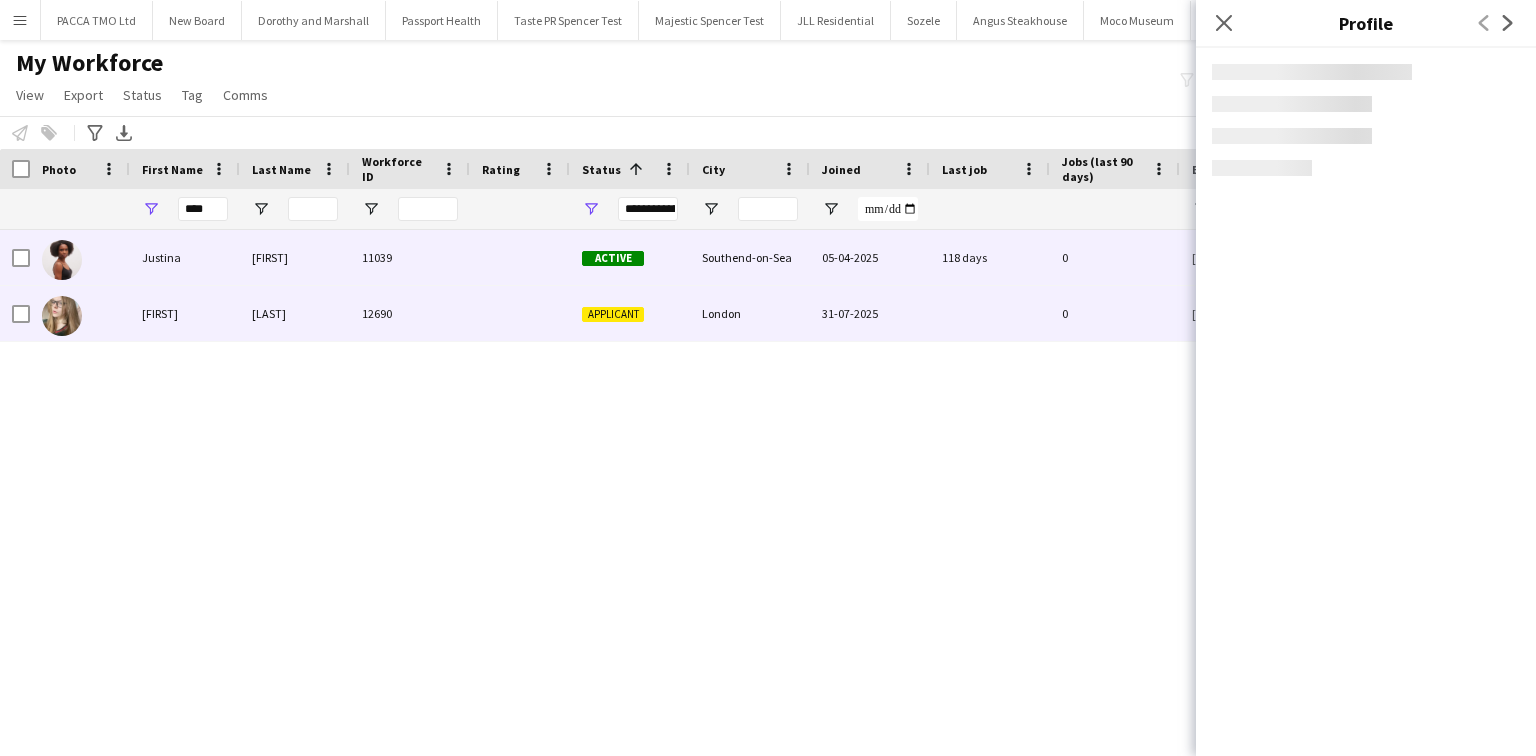 click on "12690" at bounding box center (410, 313) 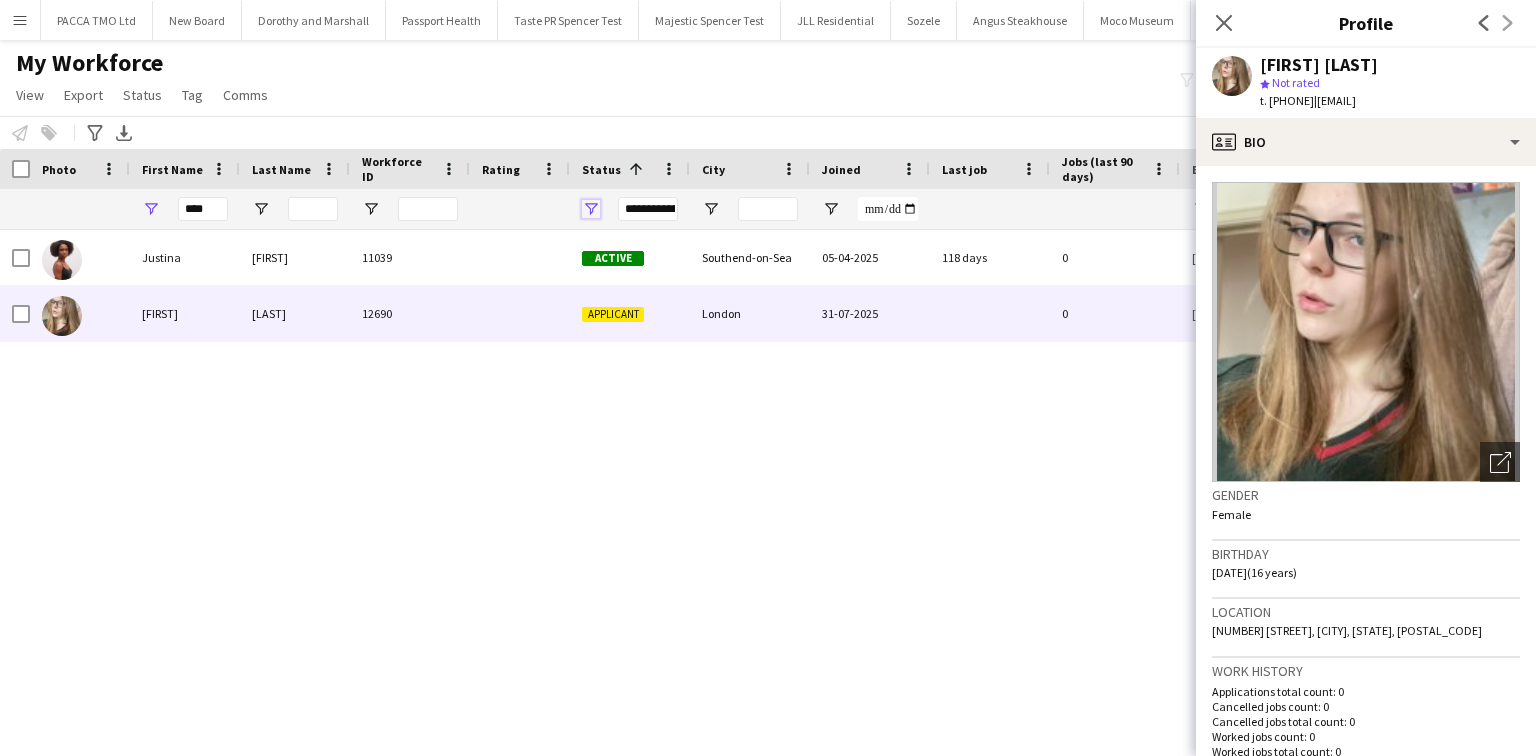 click at bounding box center [591, 209] 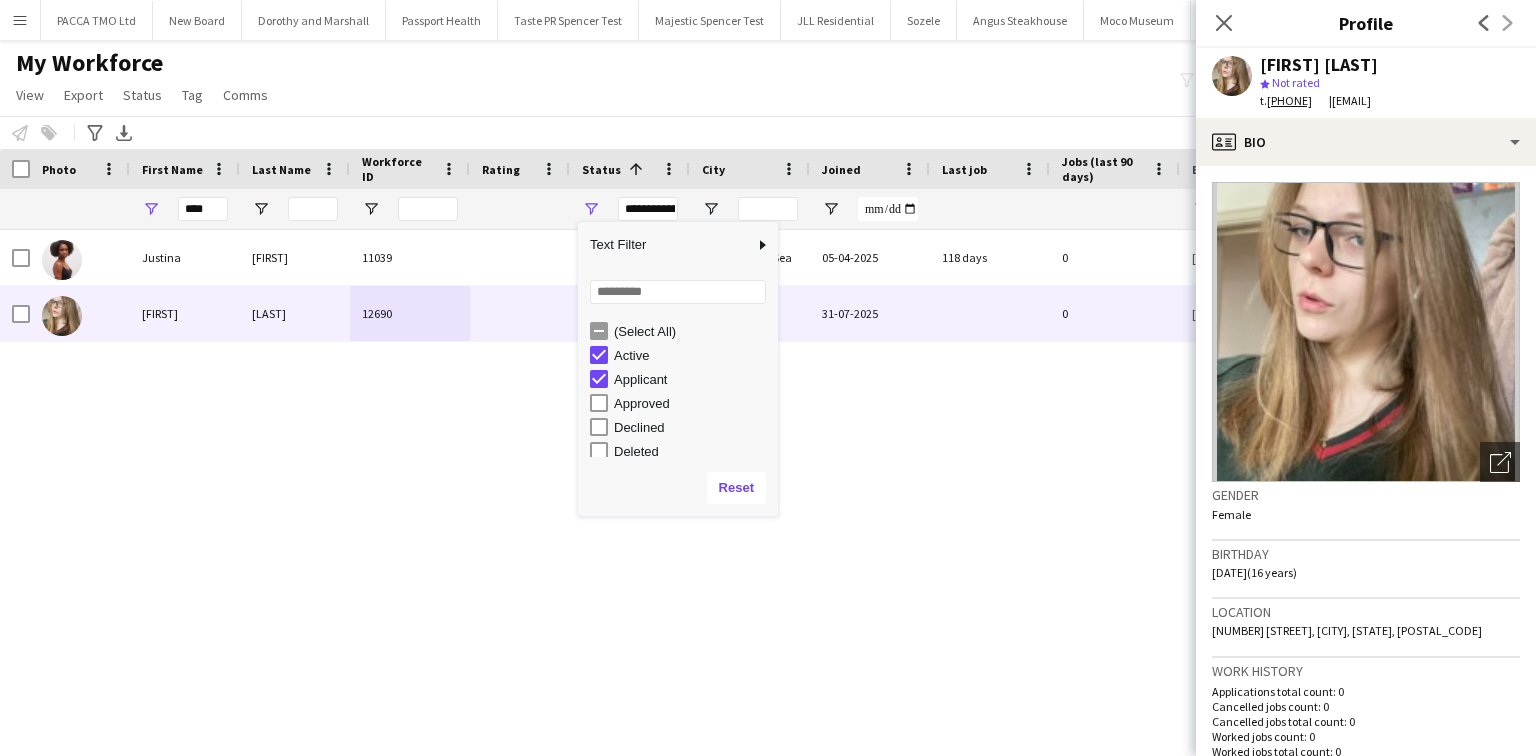click on "(Select All)" at bounding box center [693, 331] 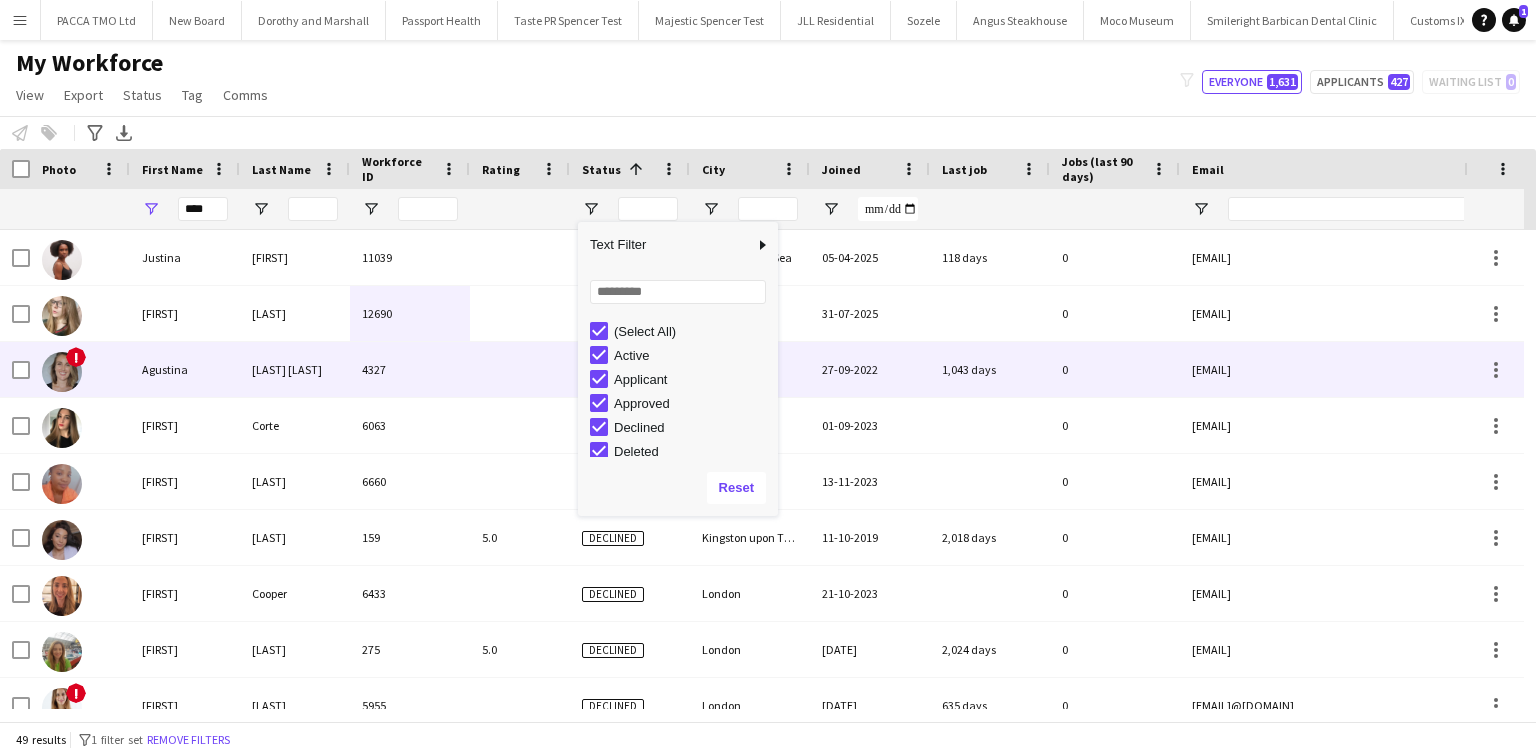 scroll, scrollTop: 264, scrollLeft: 0, axis: vertical 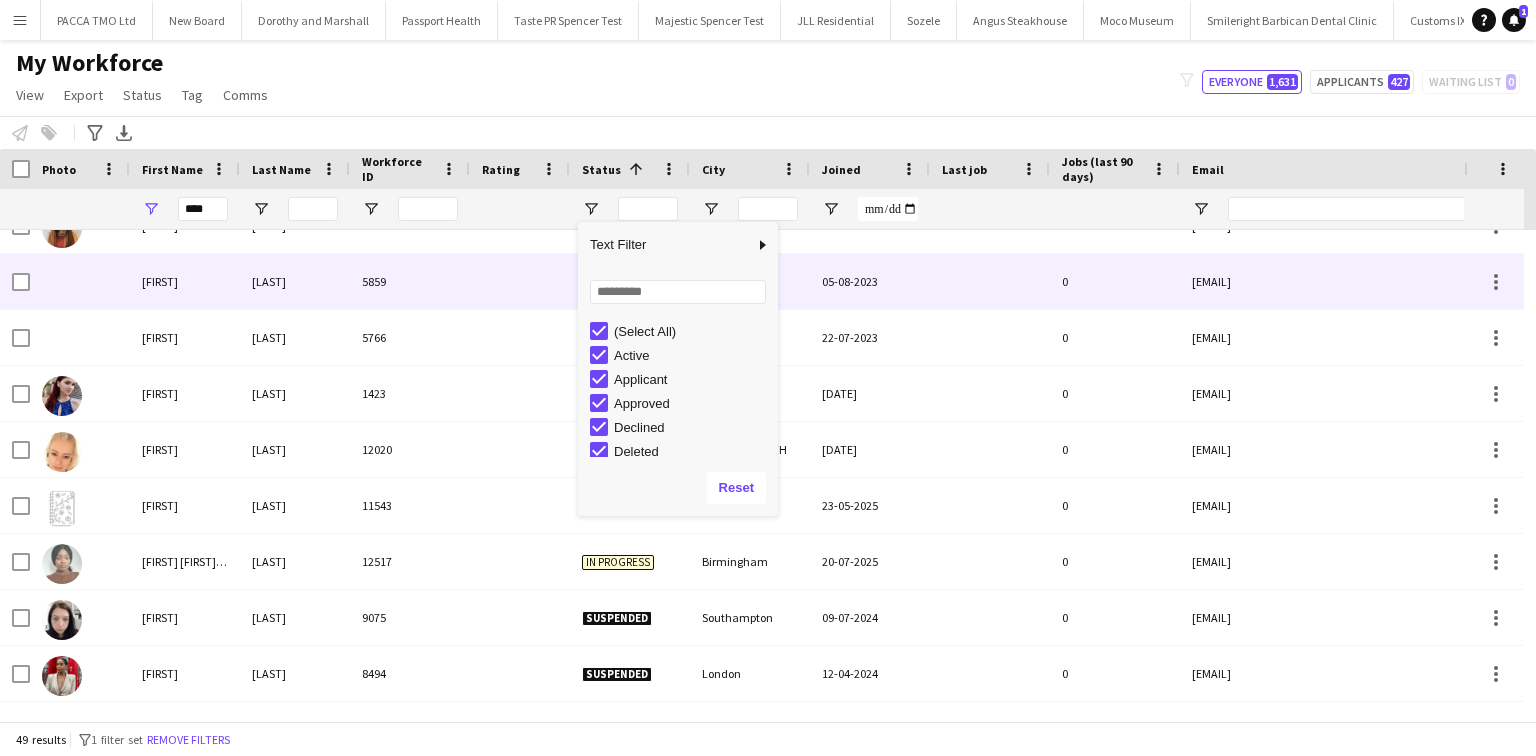 click on "Wykes" at bounding box center (295, 281) 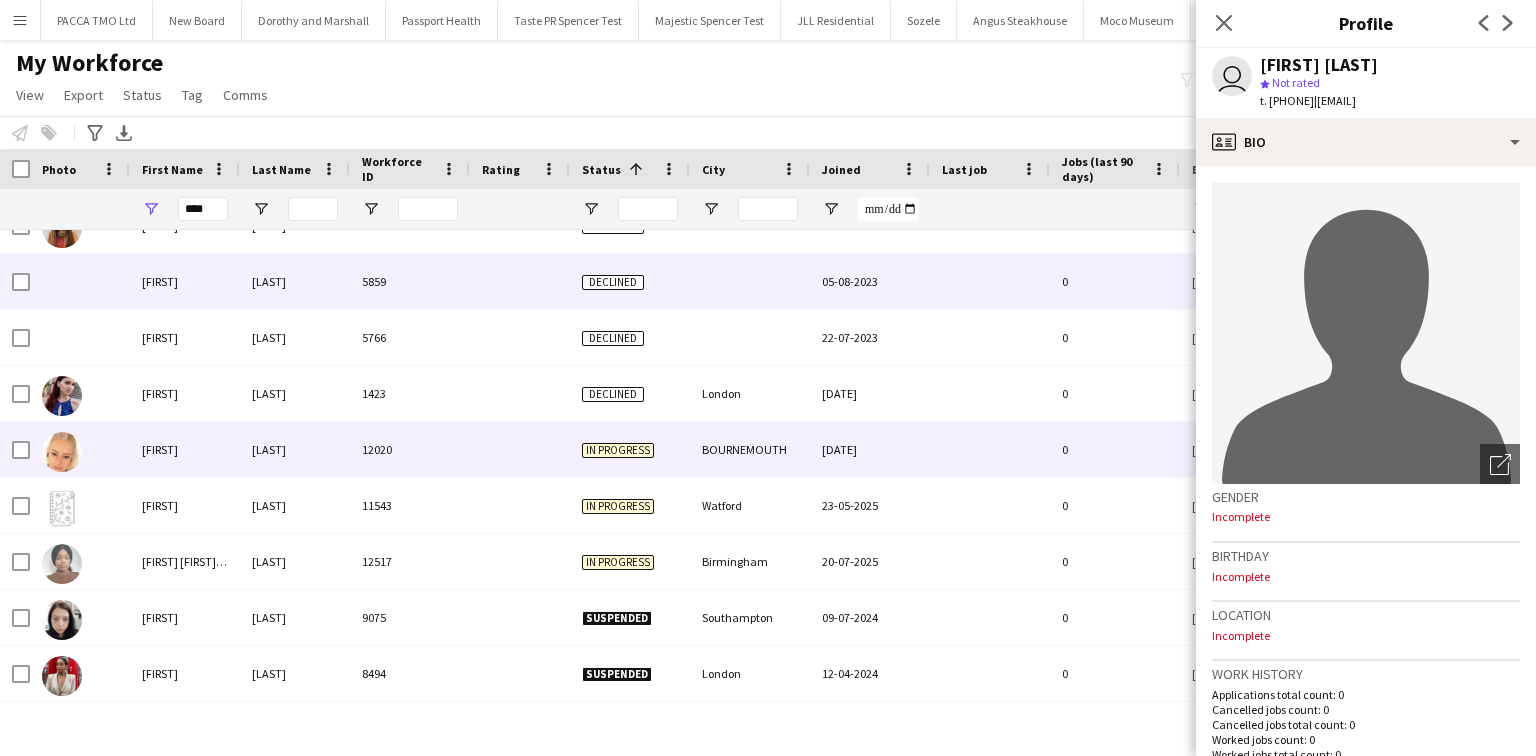scroll, scrollTop: 1200, scrollLeft: 0, axis: vertical 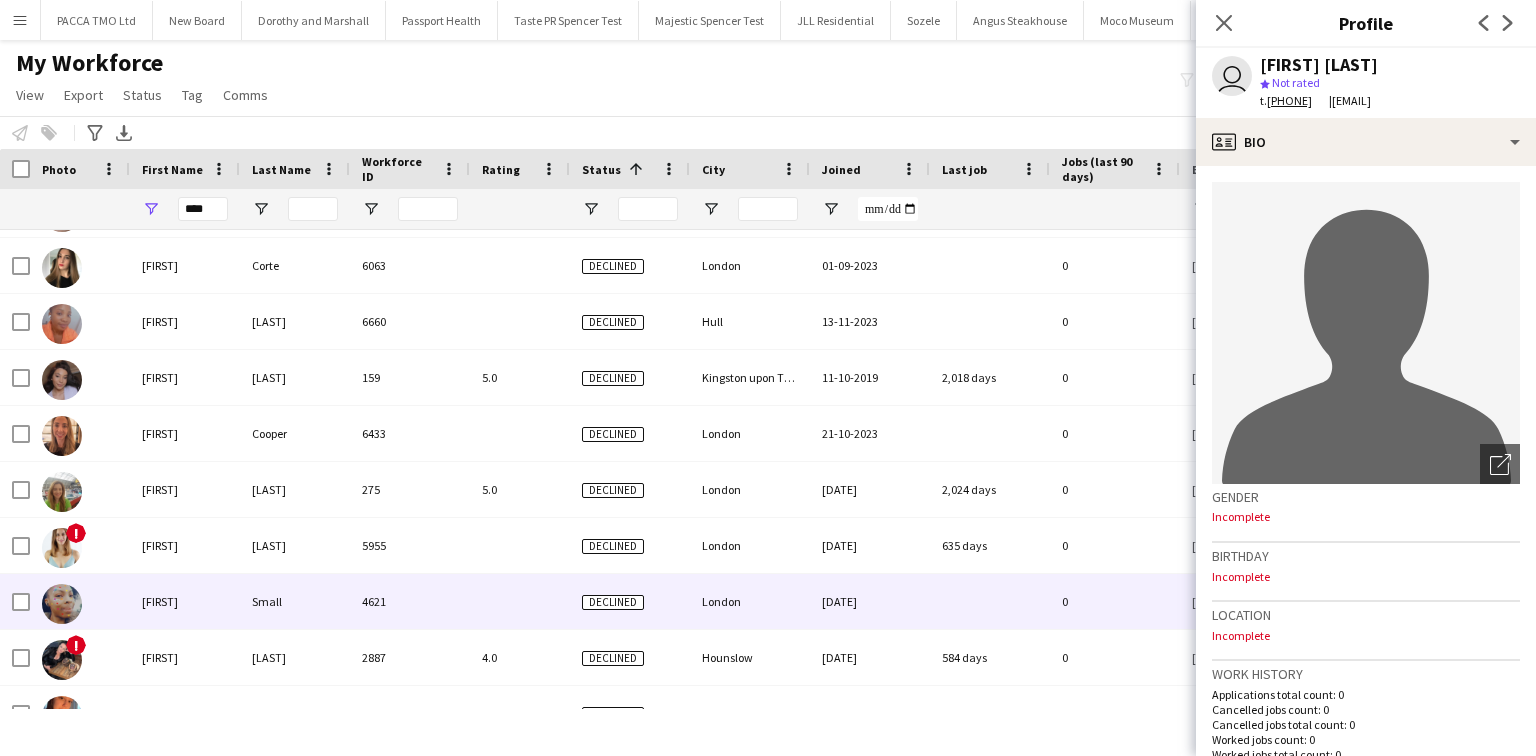 click on "Small" at bounding box center (295, 601) 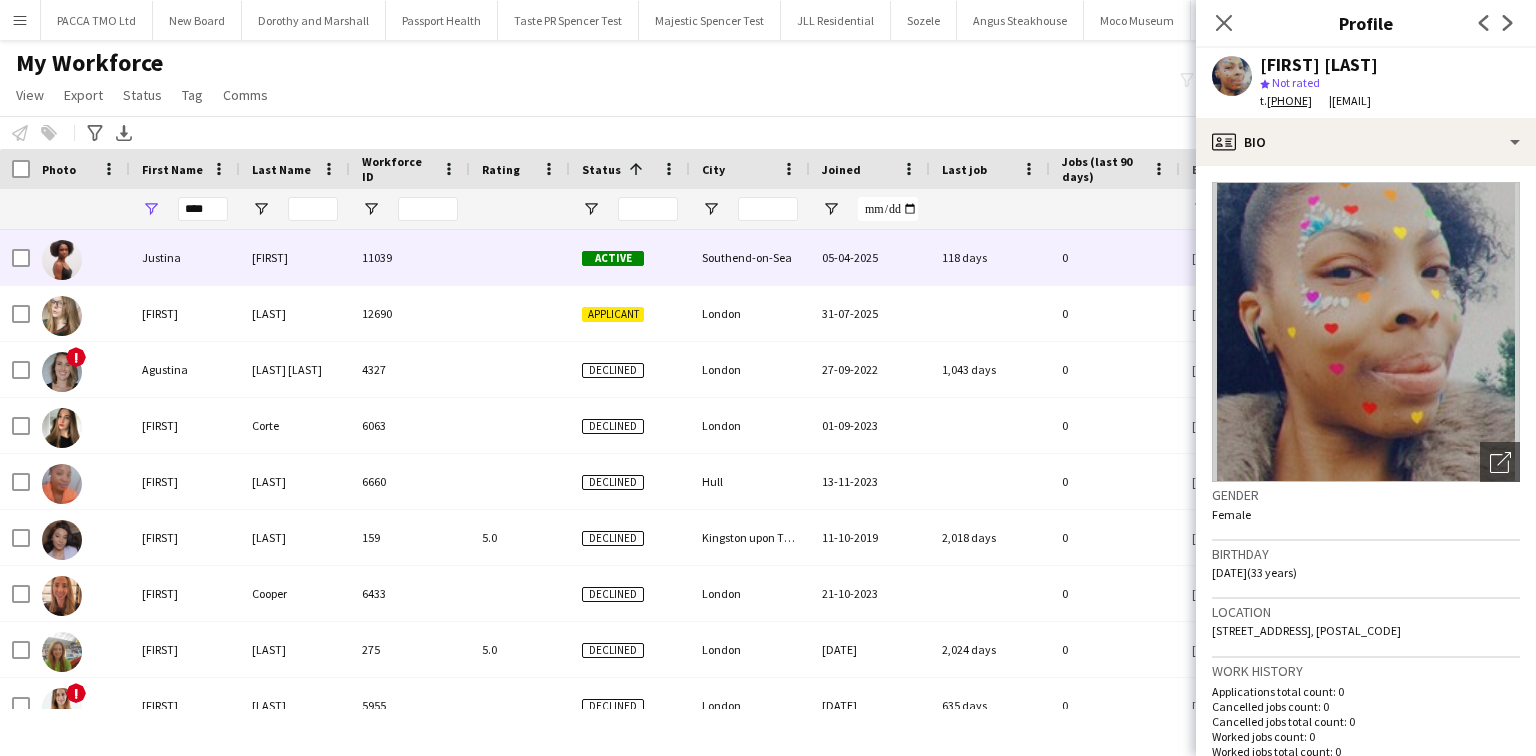 click on "Justina" at bounding box center [185, 257] 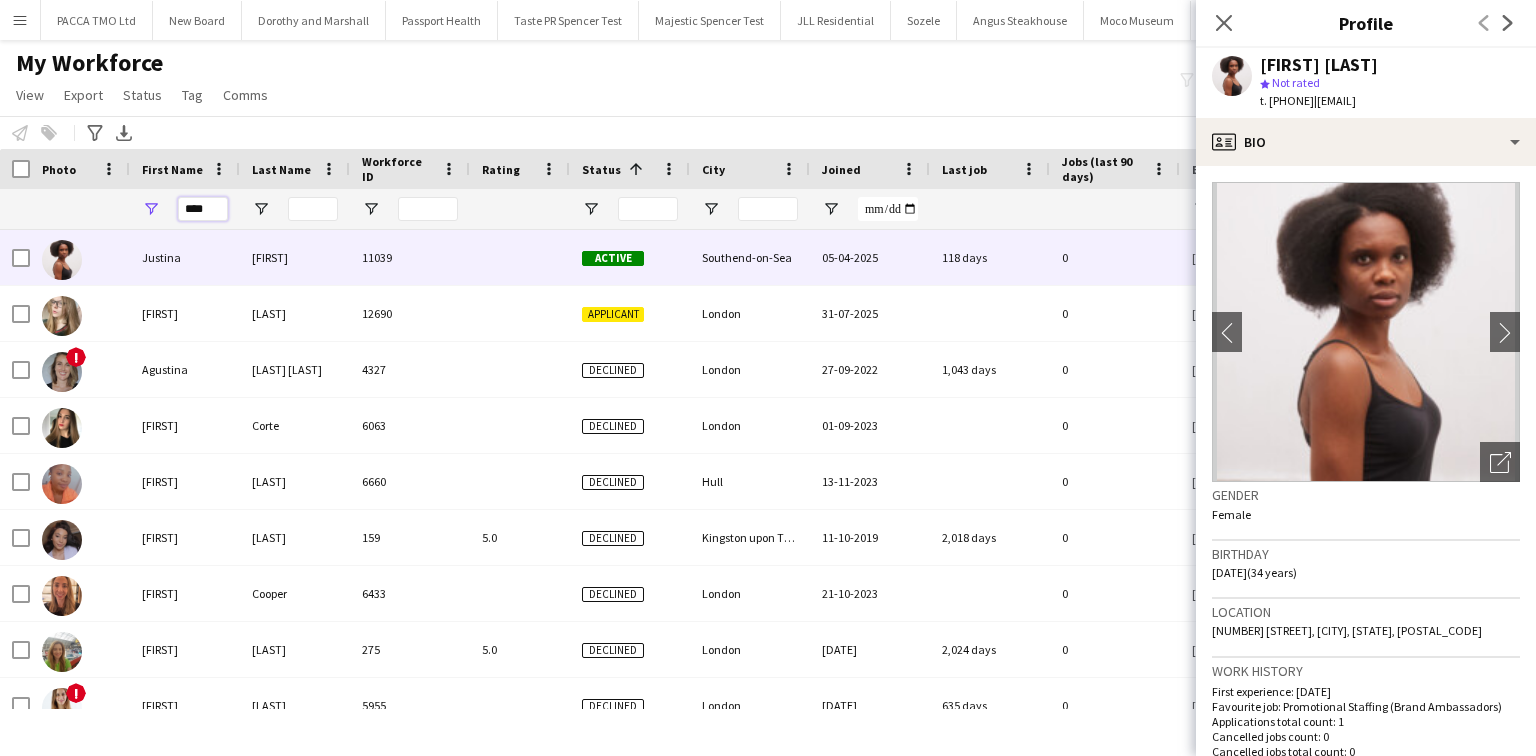 click on "****" at bounding box center [203, 209] 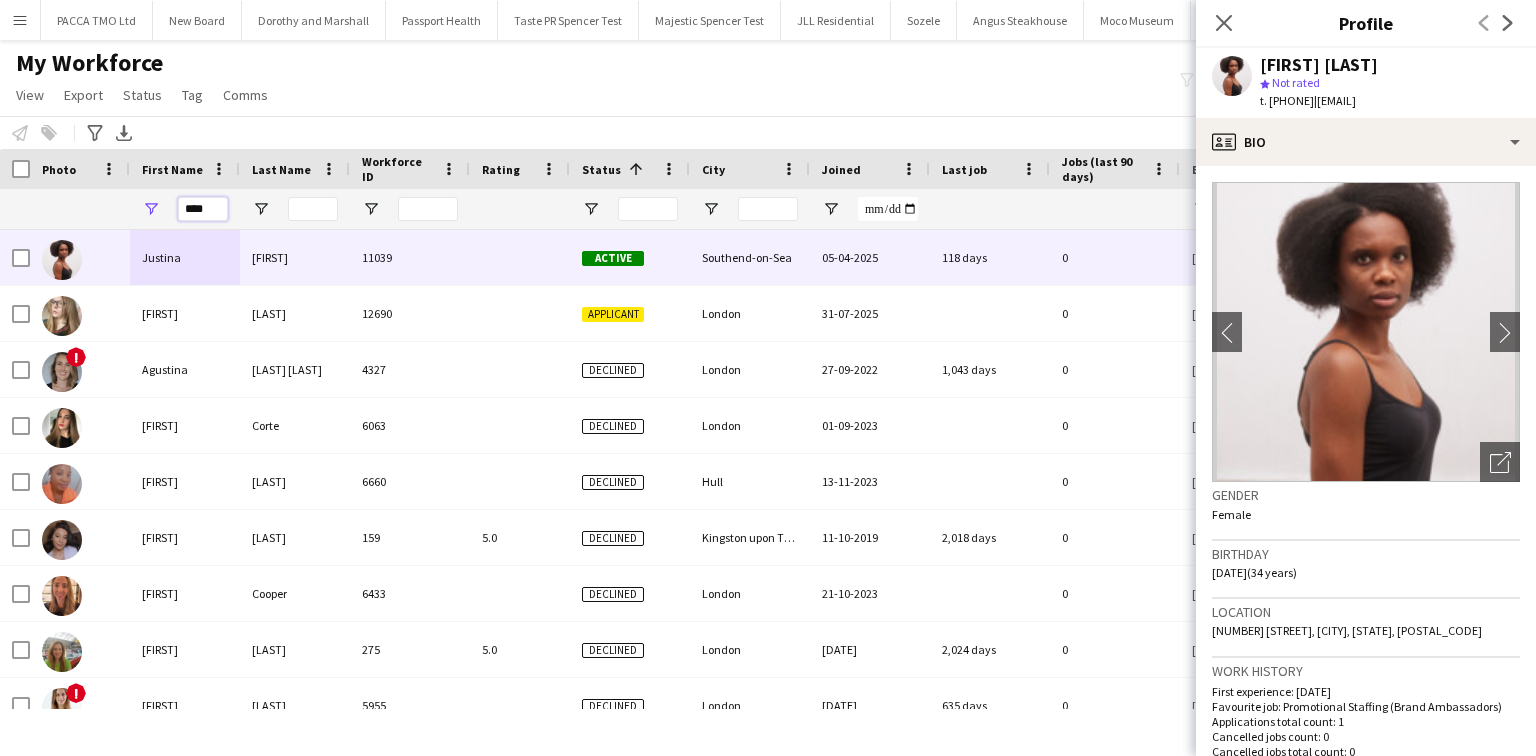 click on "****" at bounding box center [203, 209] 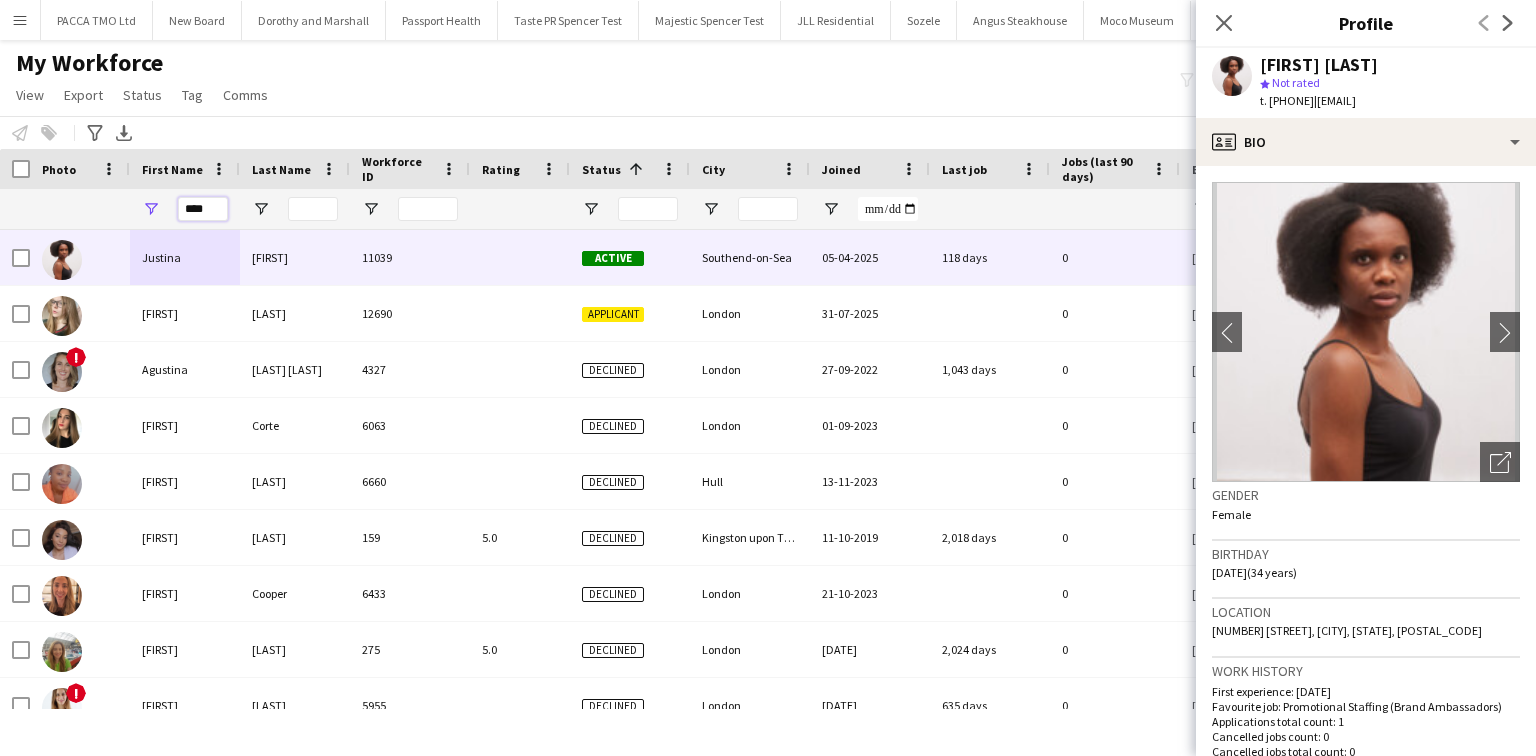 click on "****" at bounding box center [203, 209] 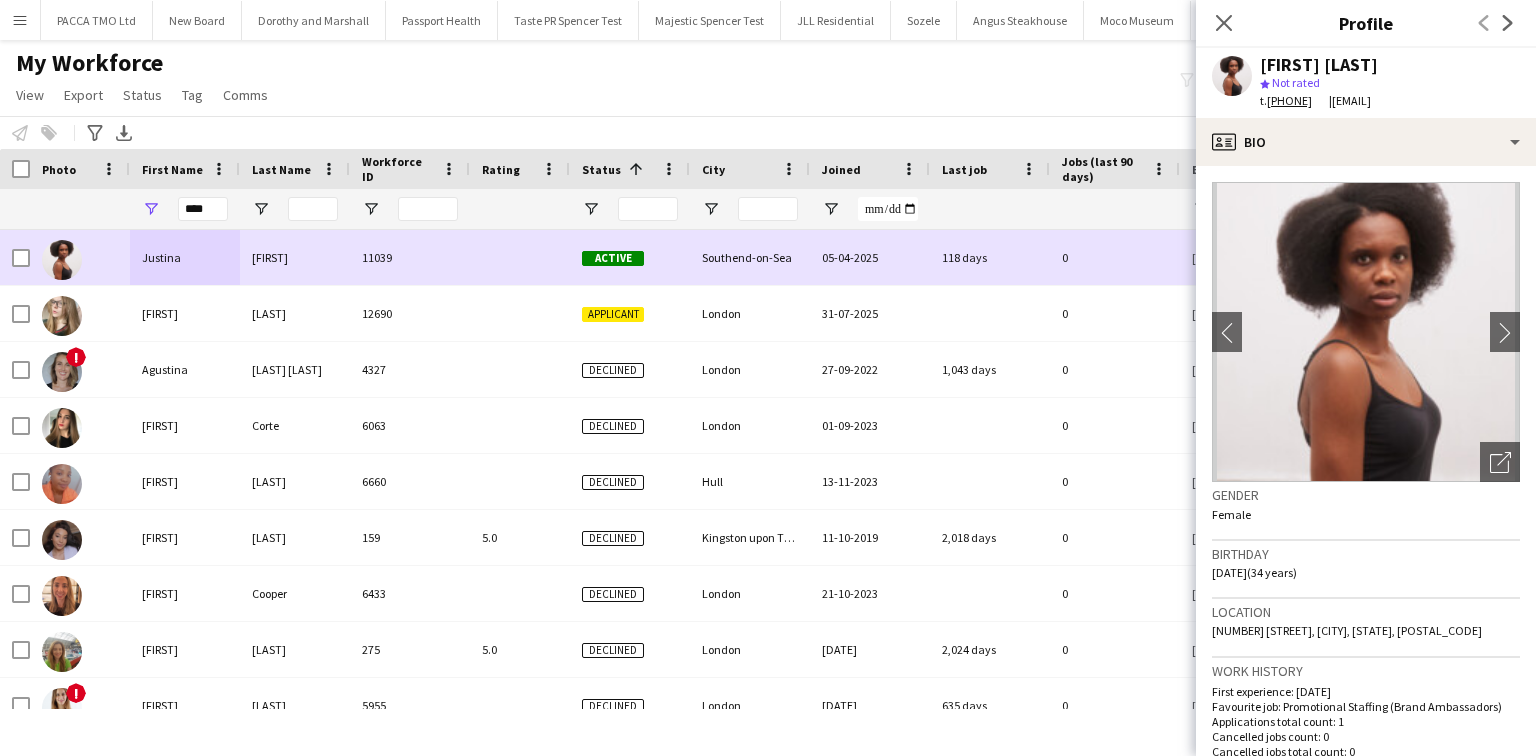 click on "Southend-on-Sea" at bounding box center [750, 257] 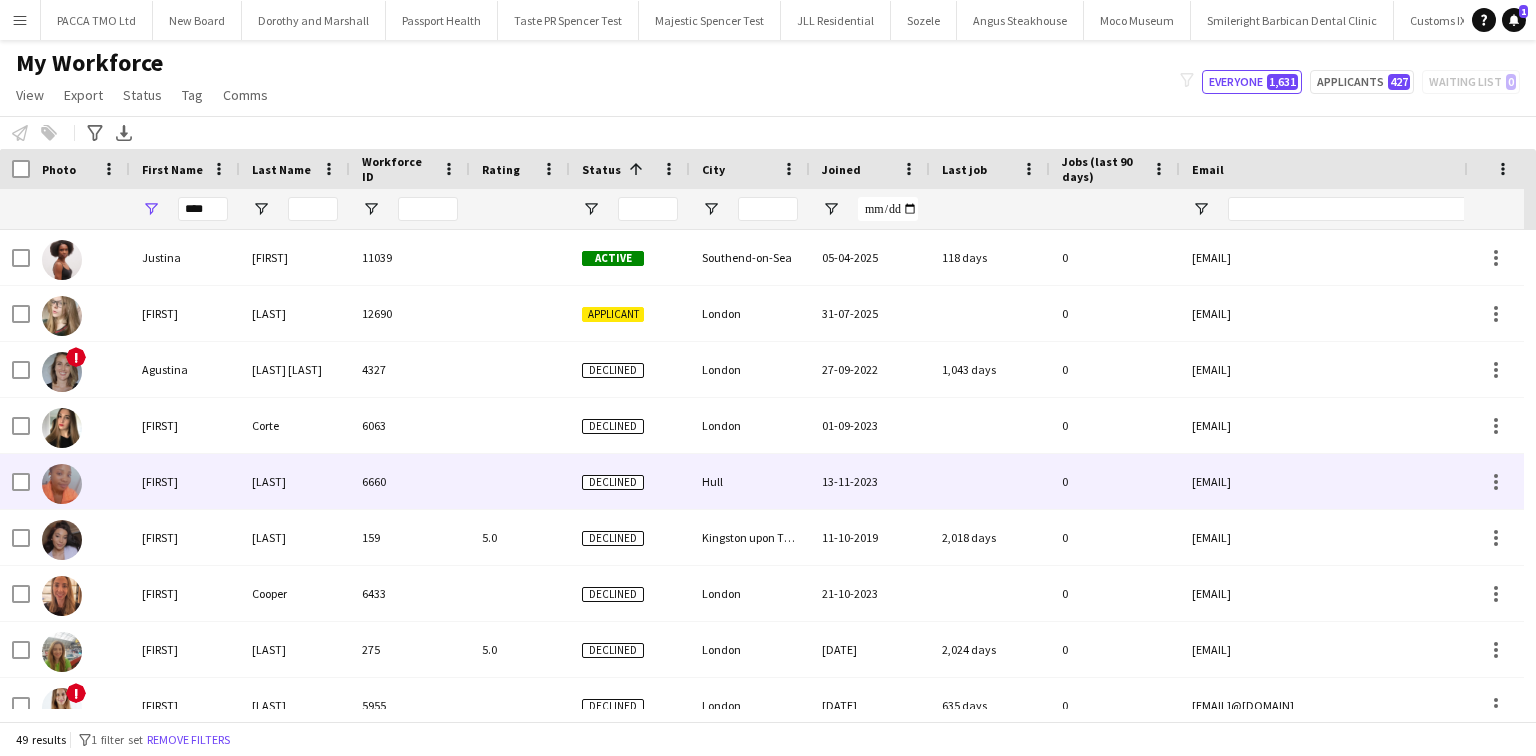 click on "6660" at bounding box center (410, 481) 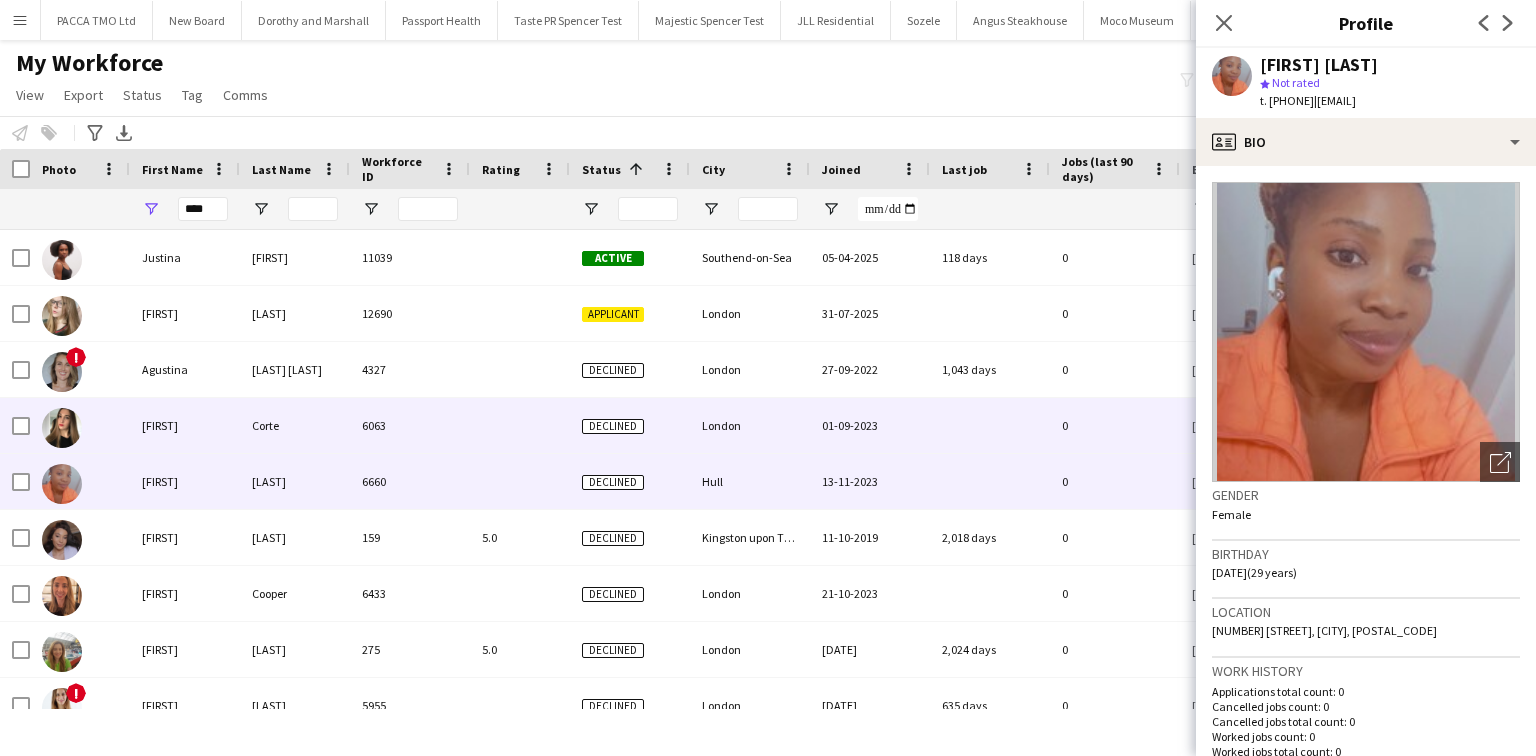 click on "6063" at bounding box center [410, 425] 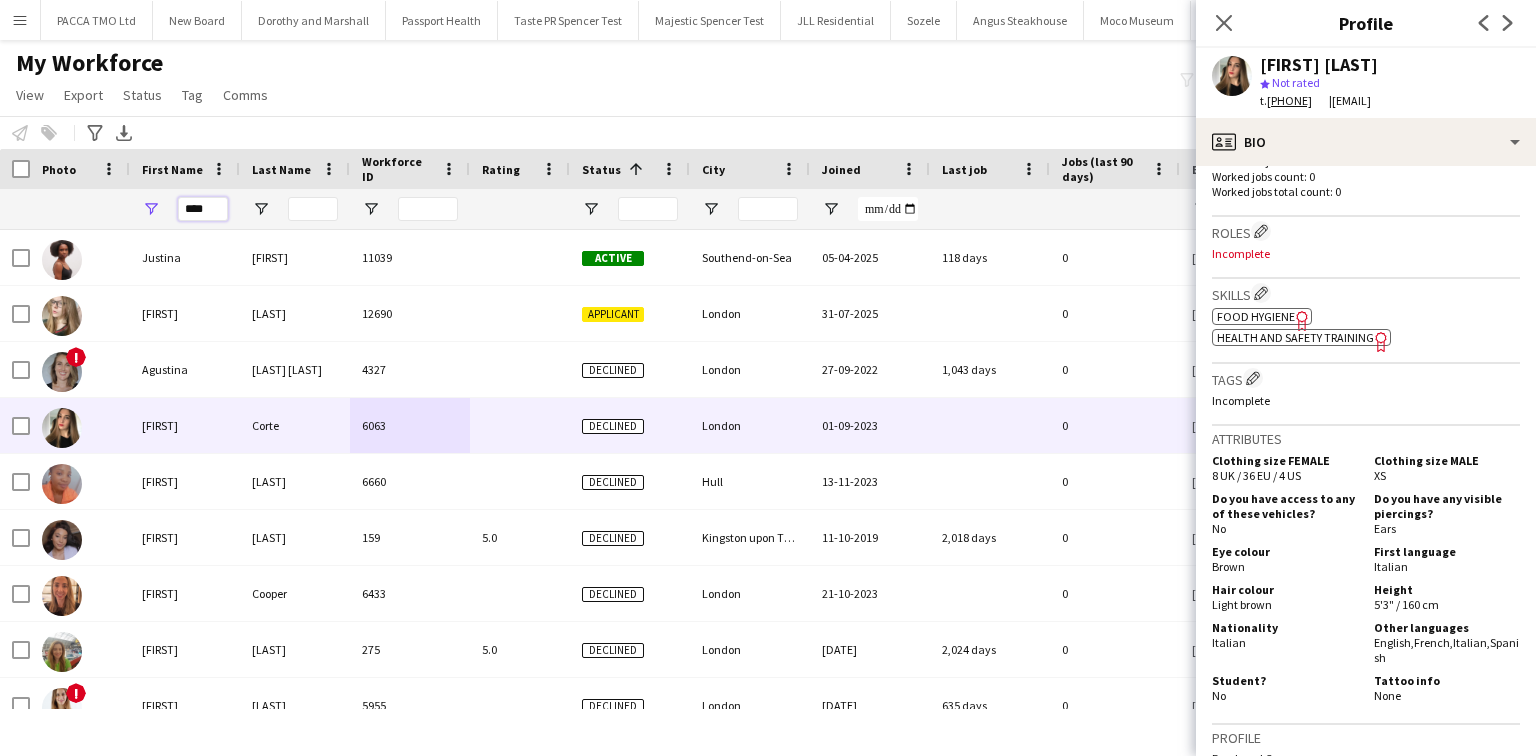 click on "****" at bounding box center (203, 209) 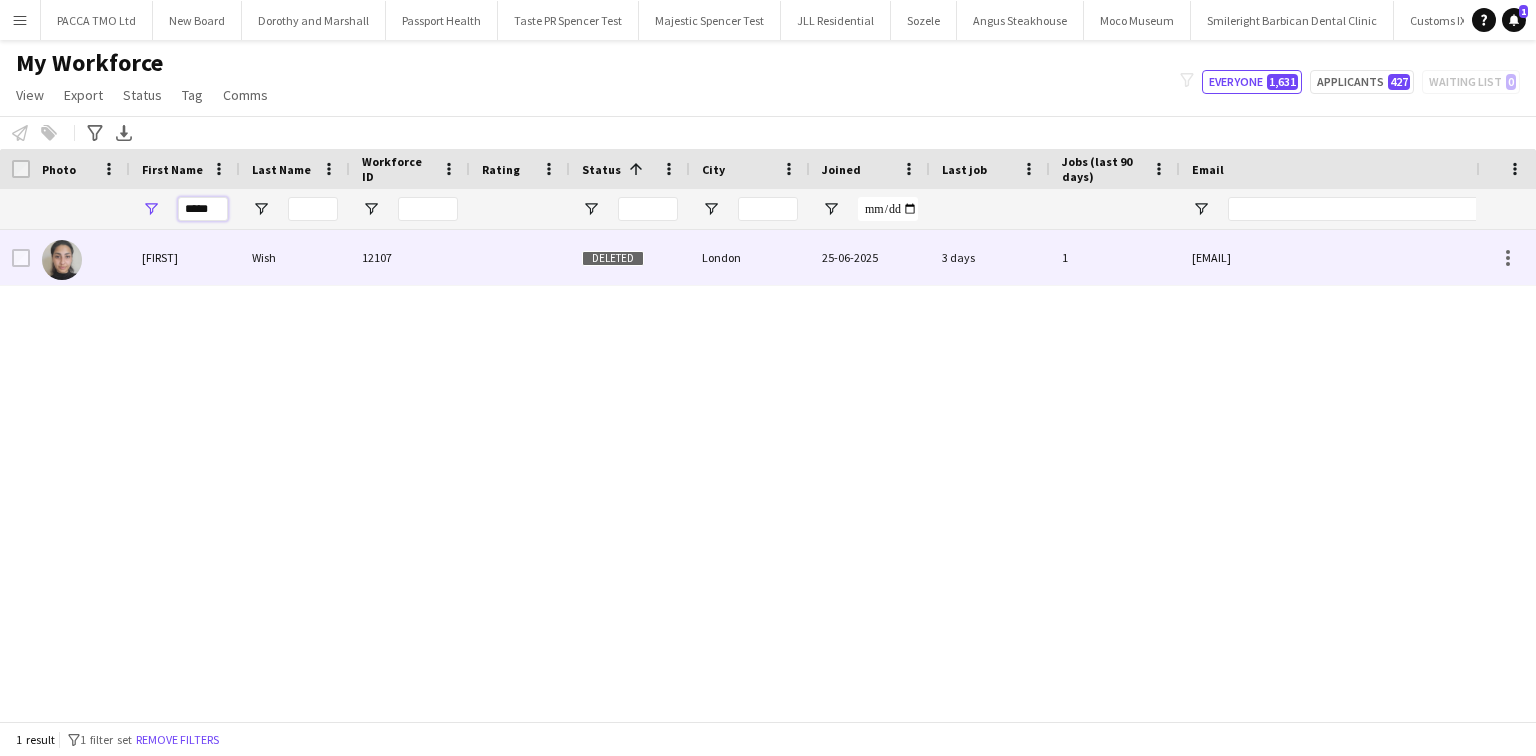 type on "*****" 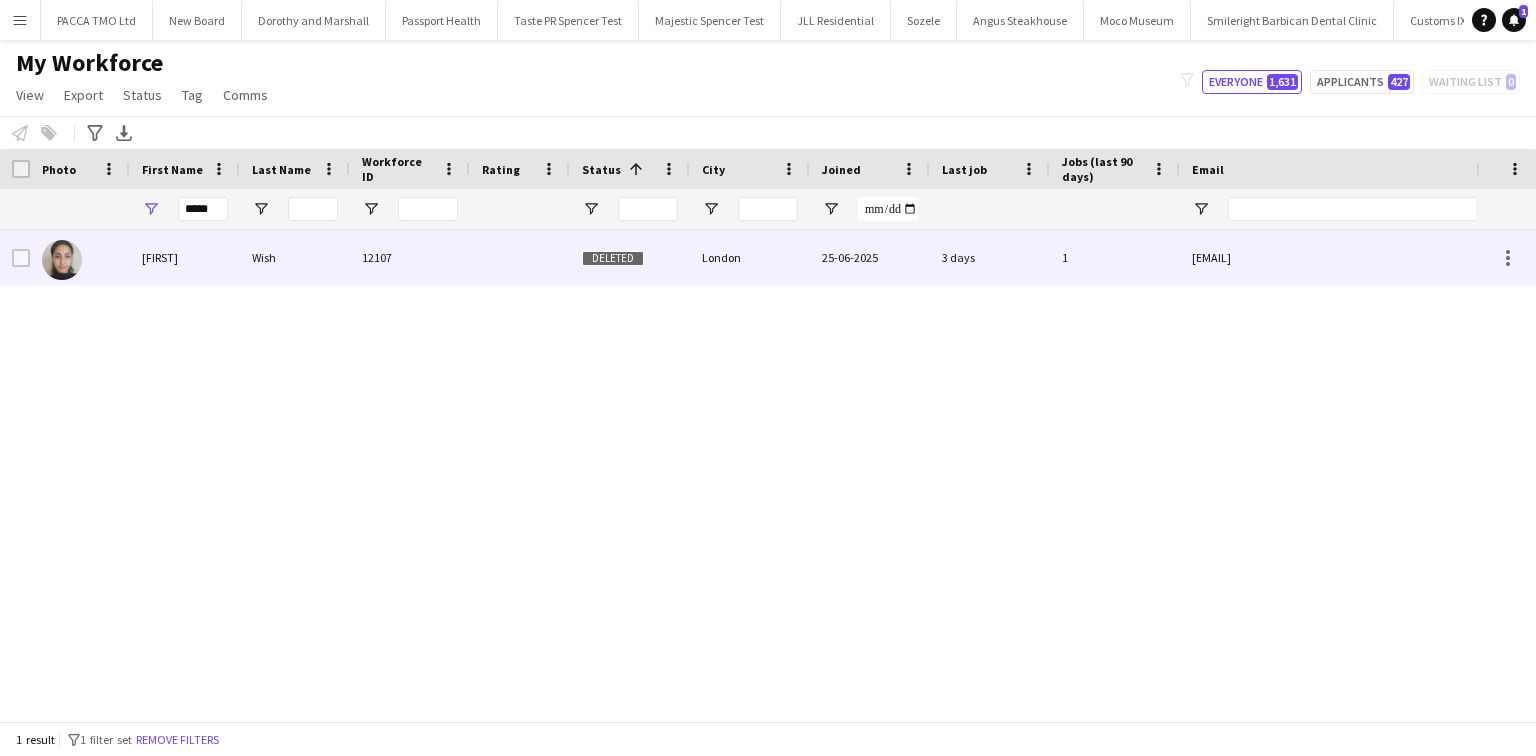 click on "Wish" at bounding box center [295, 257] 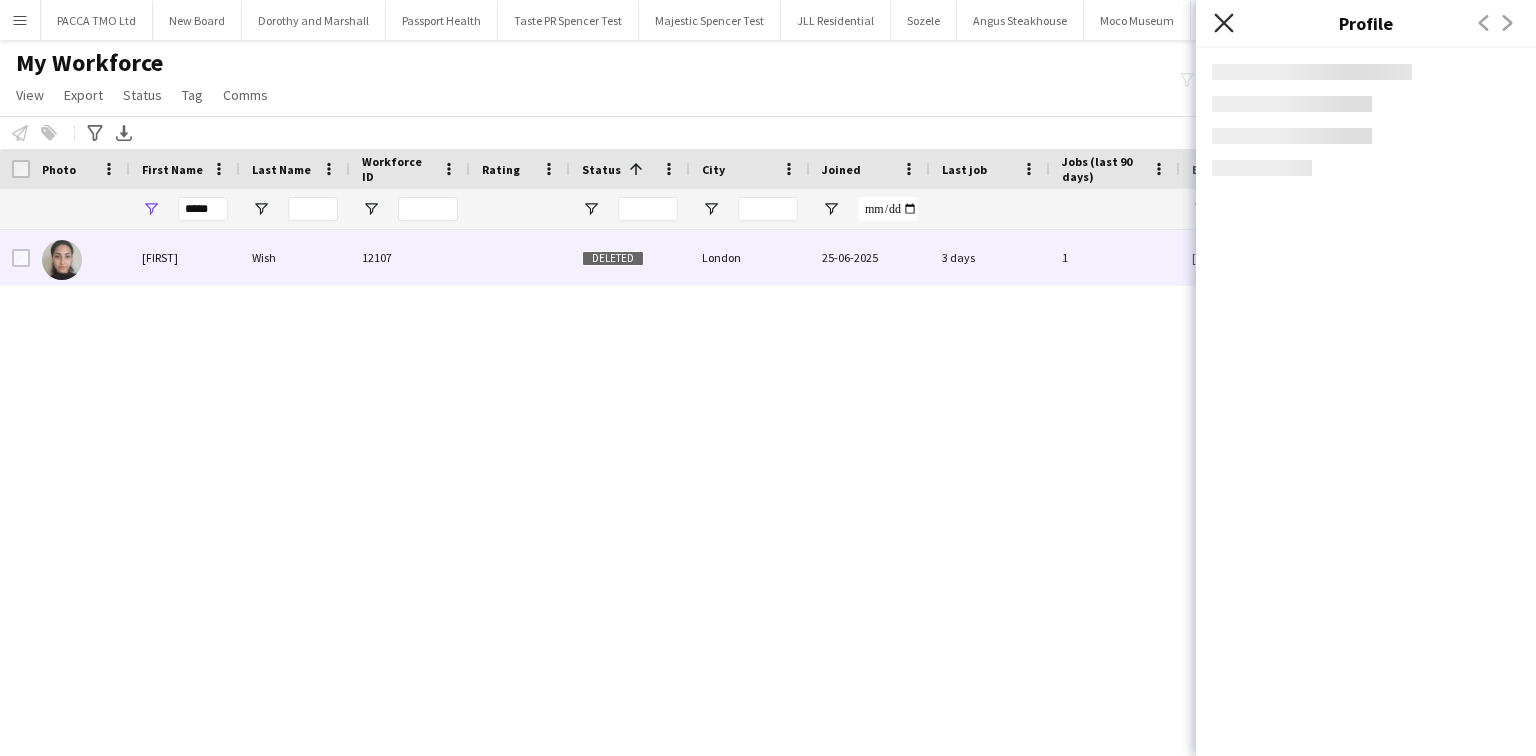 click on "Close pop-in" 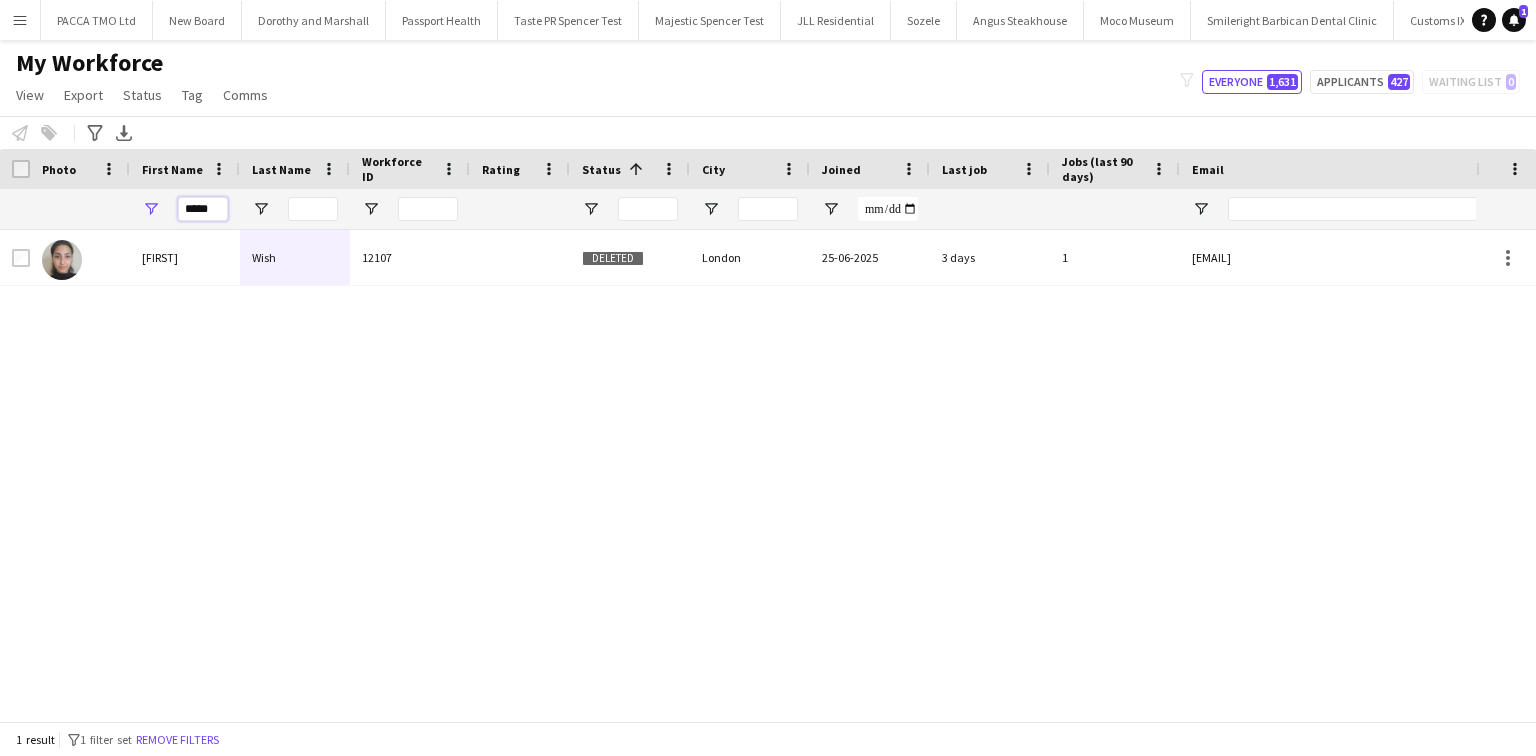 click on "*****" at bounding box center (203, 209) 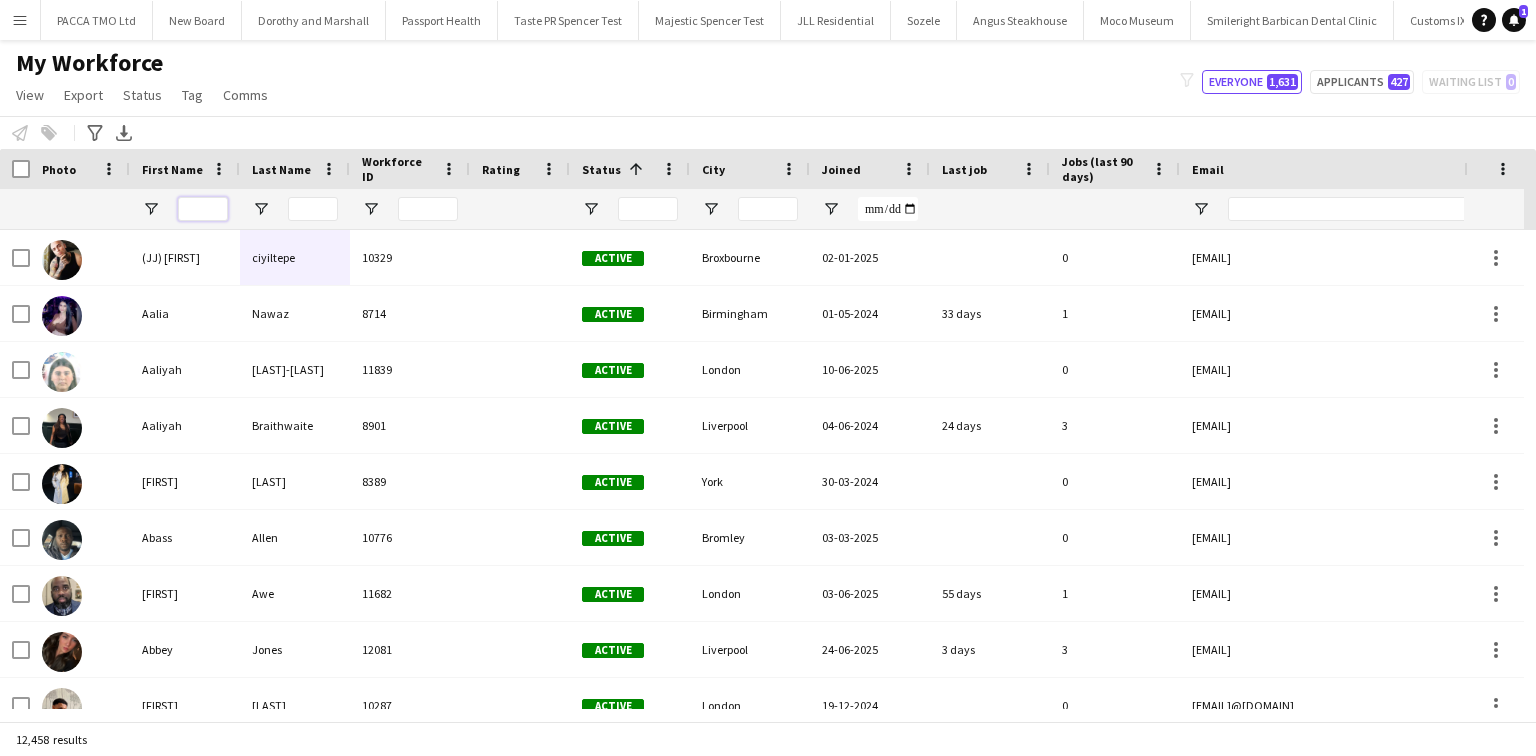 click at bounding box center [203, 209] 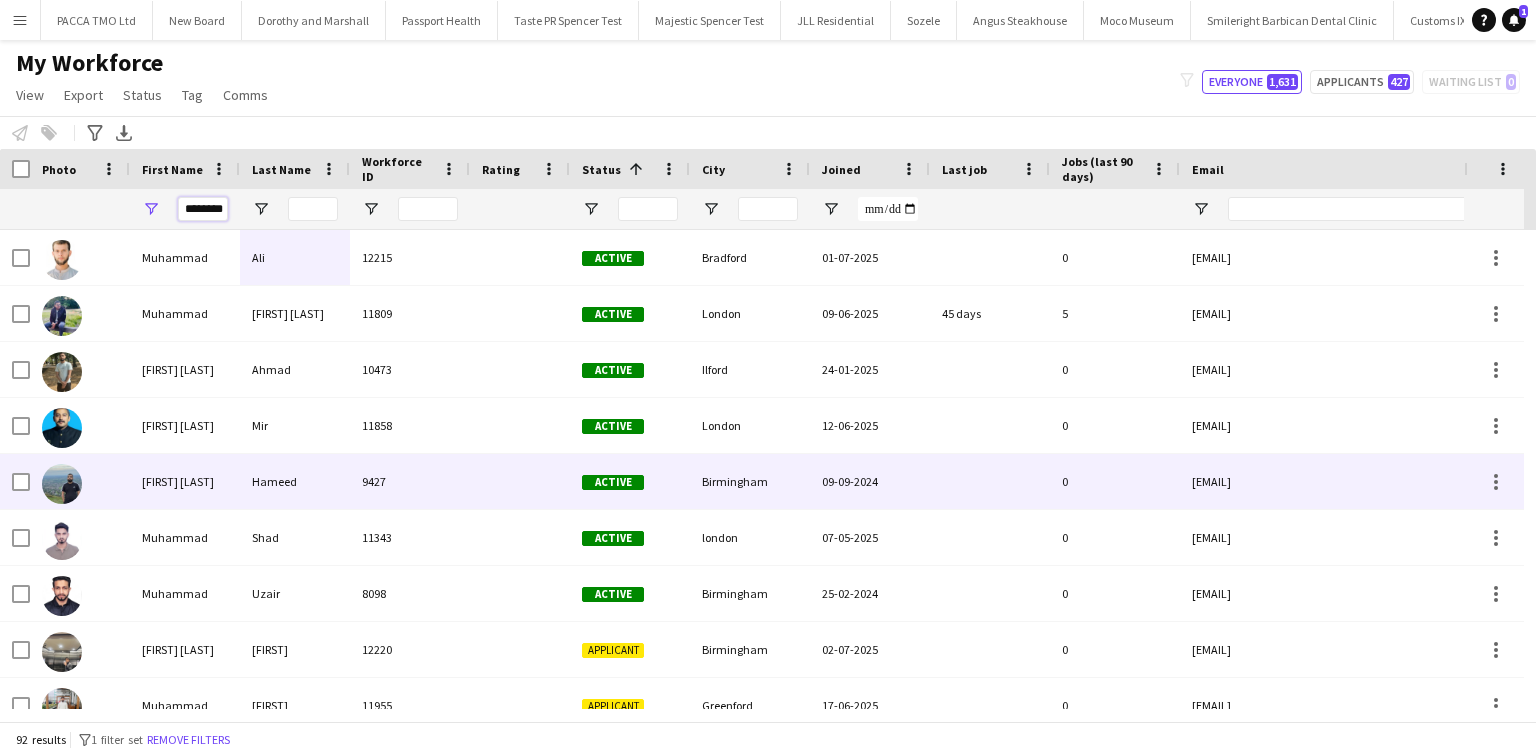 scroll, scrollTop: 0, scrollLeft: 20, axis: horizontal 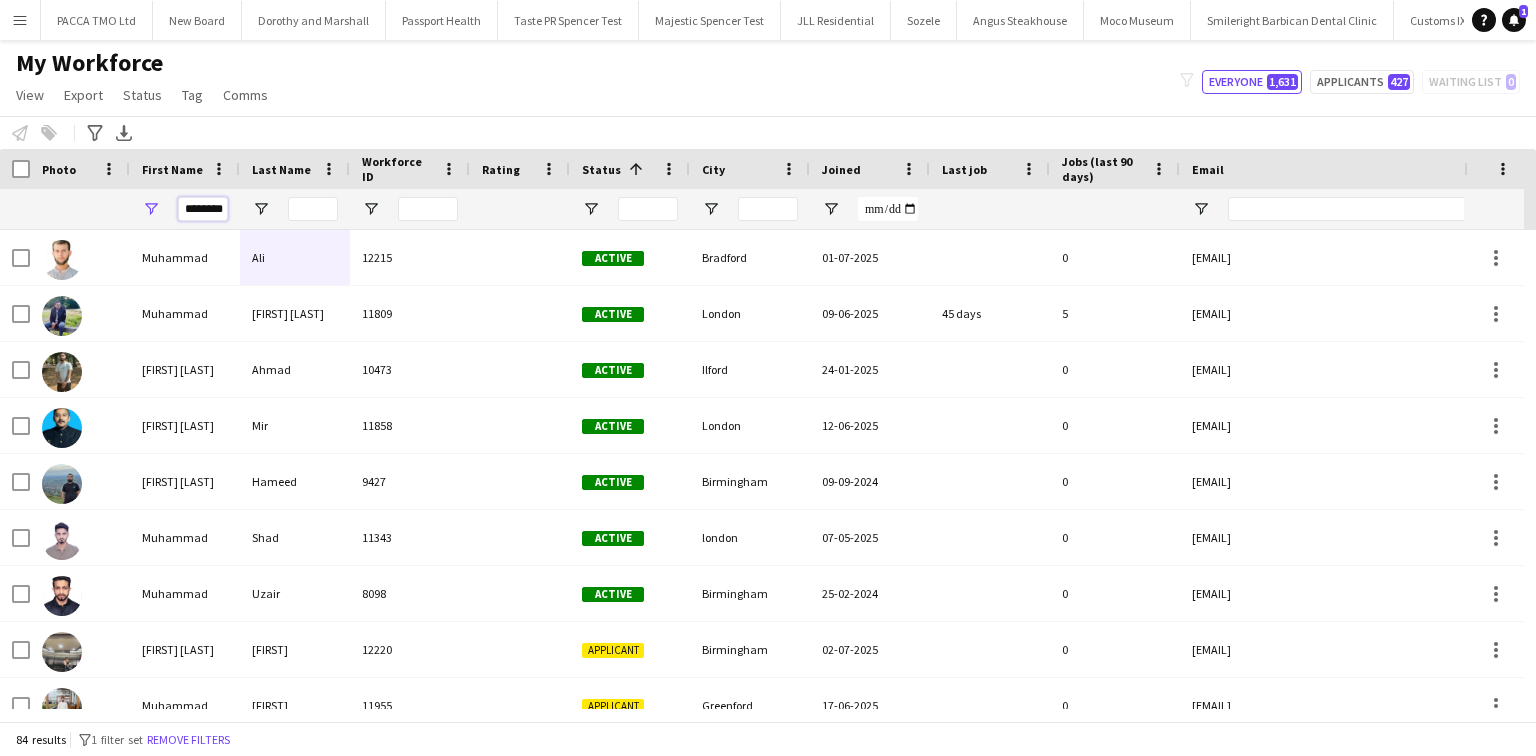 type on "********" 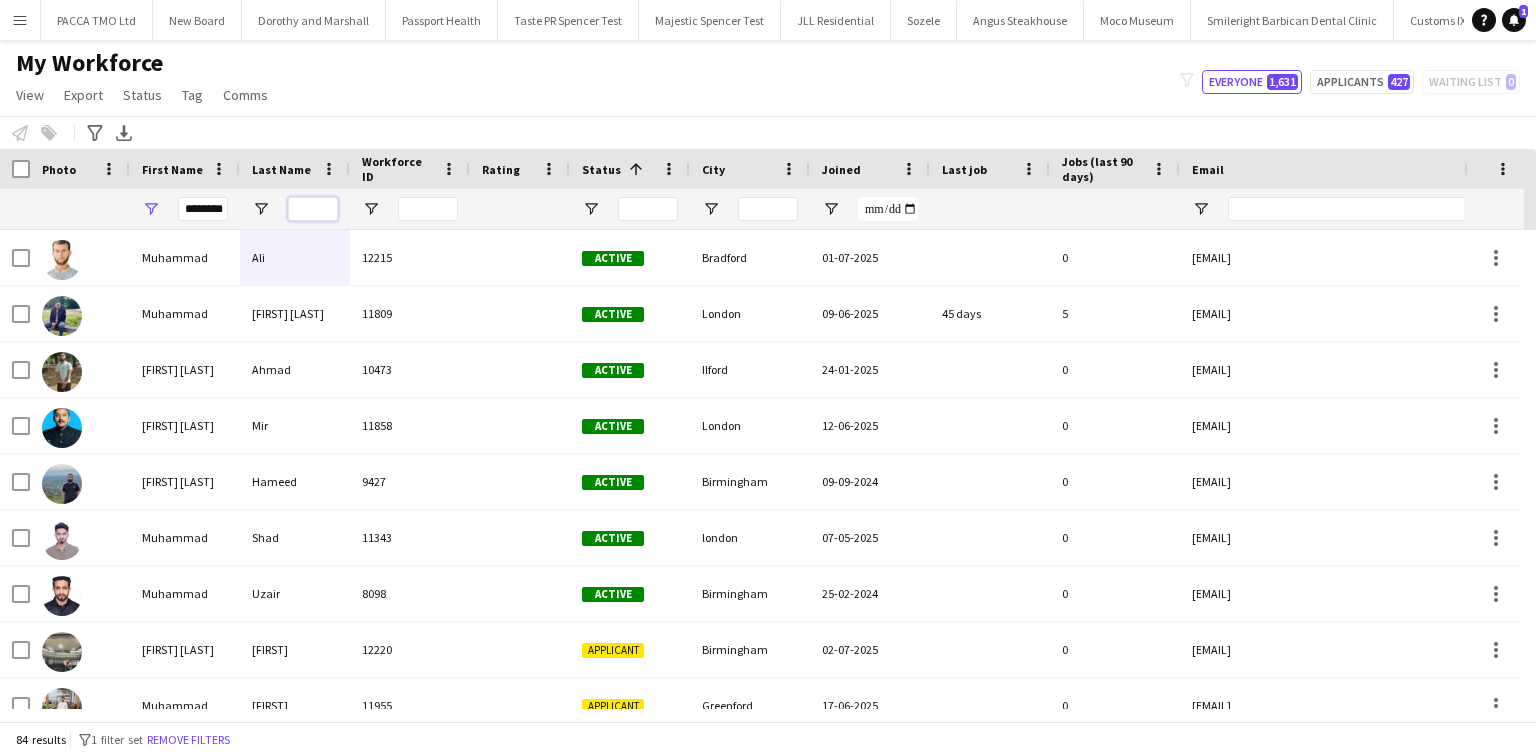 scroll, scrollTop: 0, scrollLeft: 0, axis: both 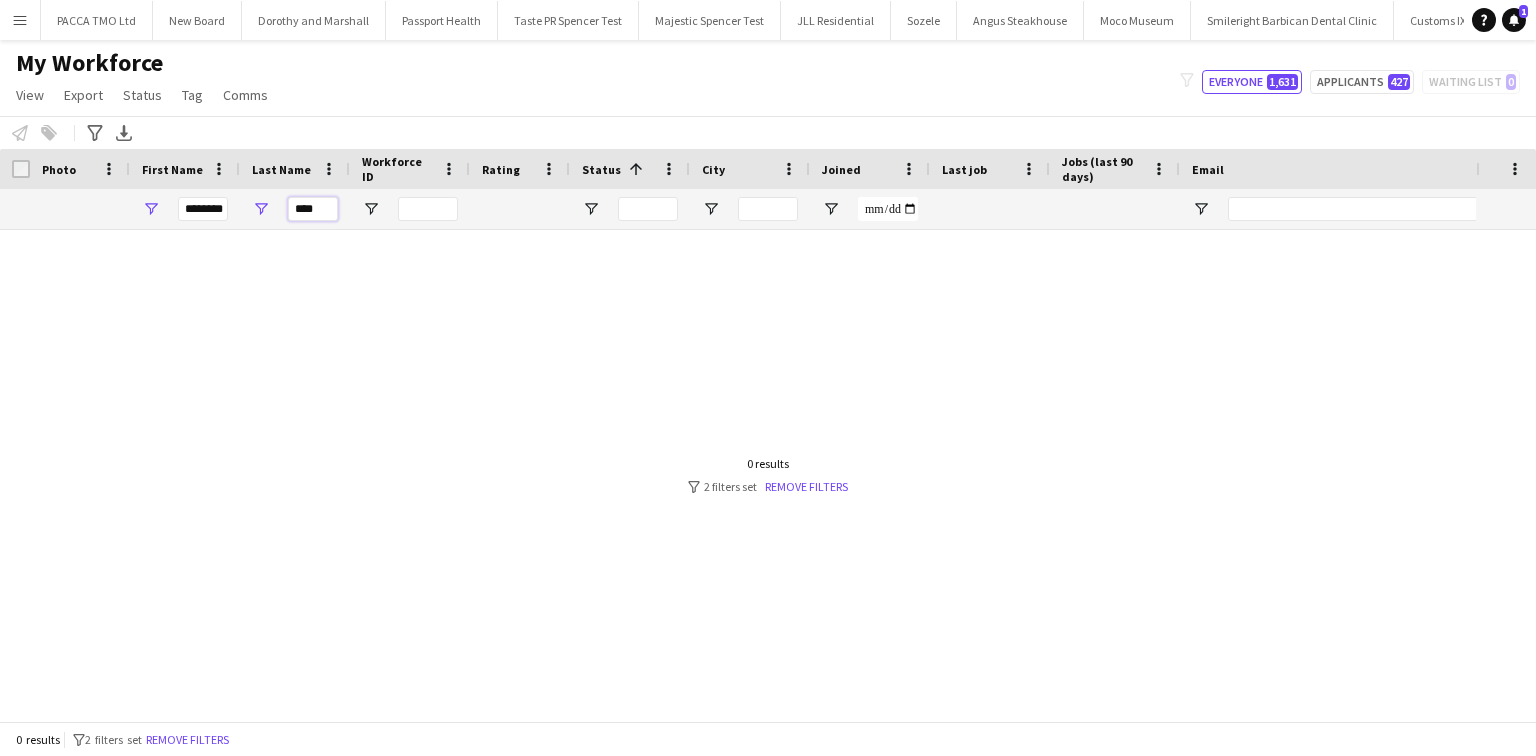 type on "****" 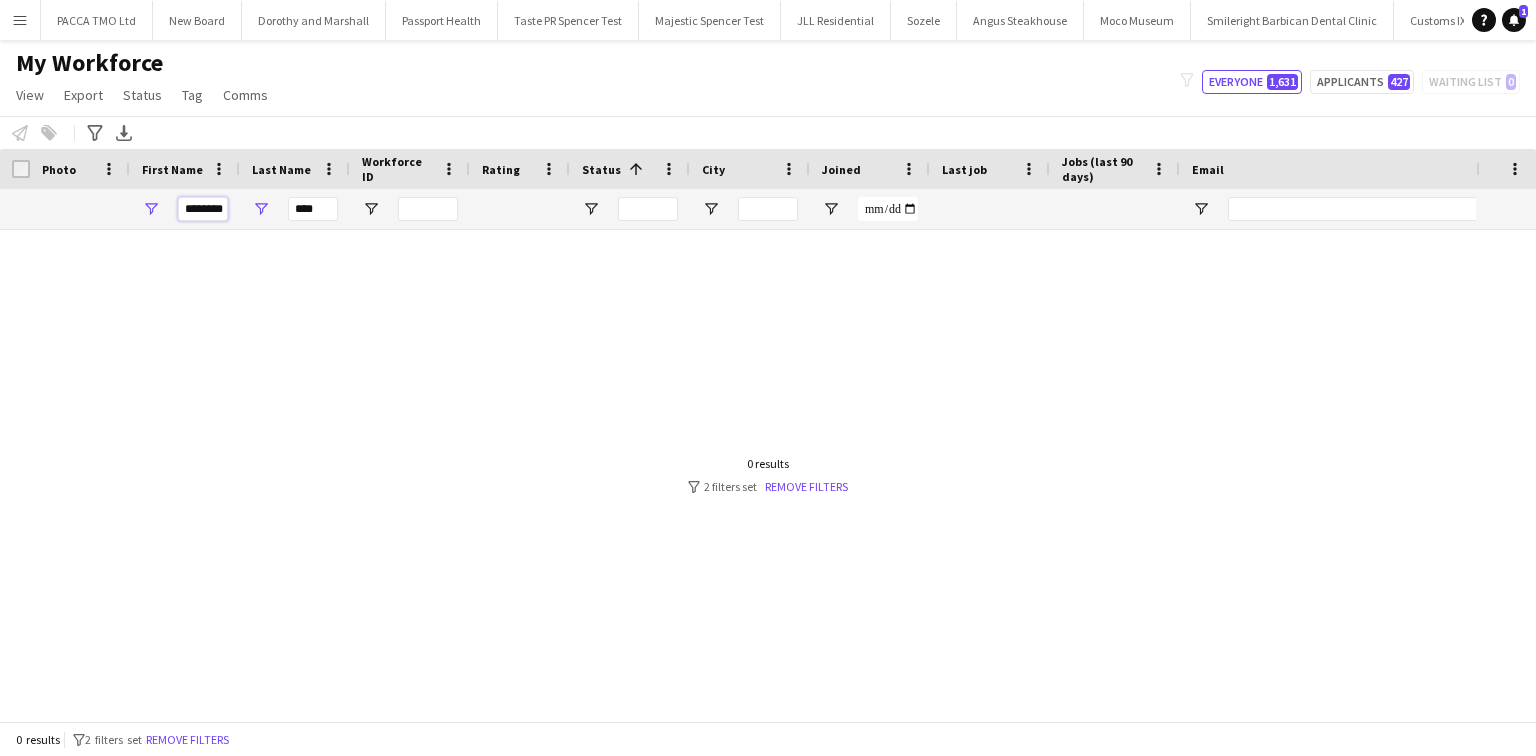 click on "********" at bounding box center (203, 209) 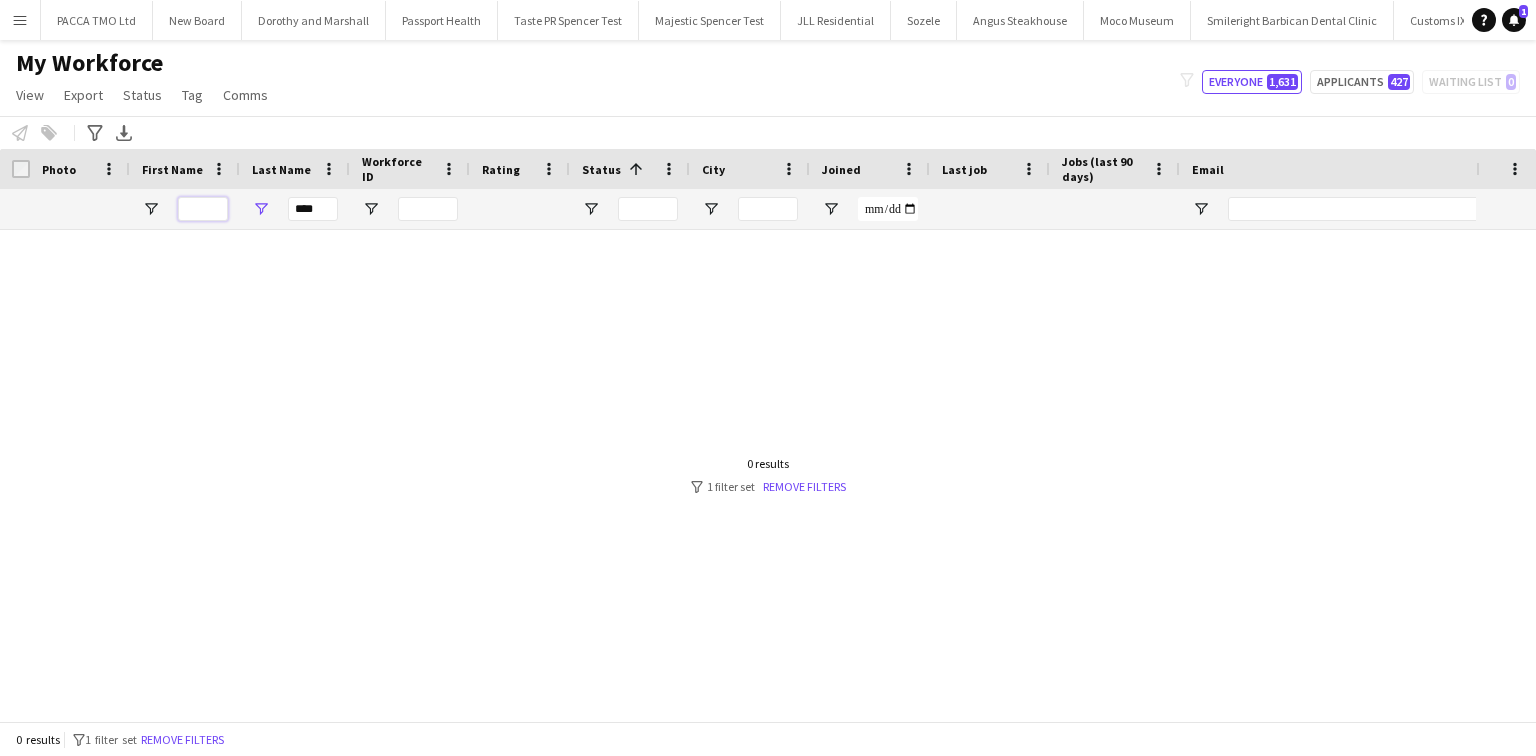 scroll, scrollTop: 0, scrollLeft: 389, axis: horizontal 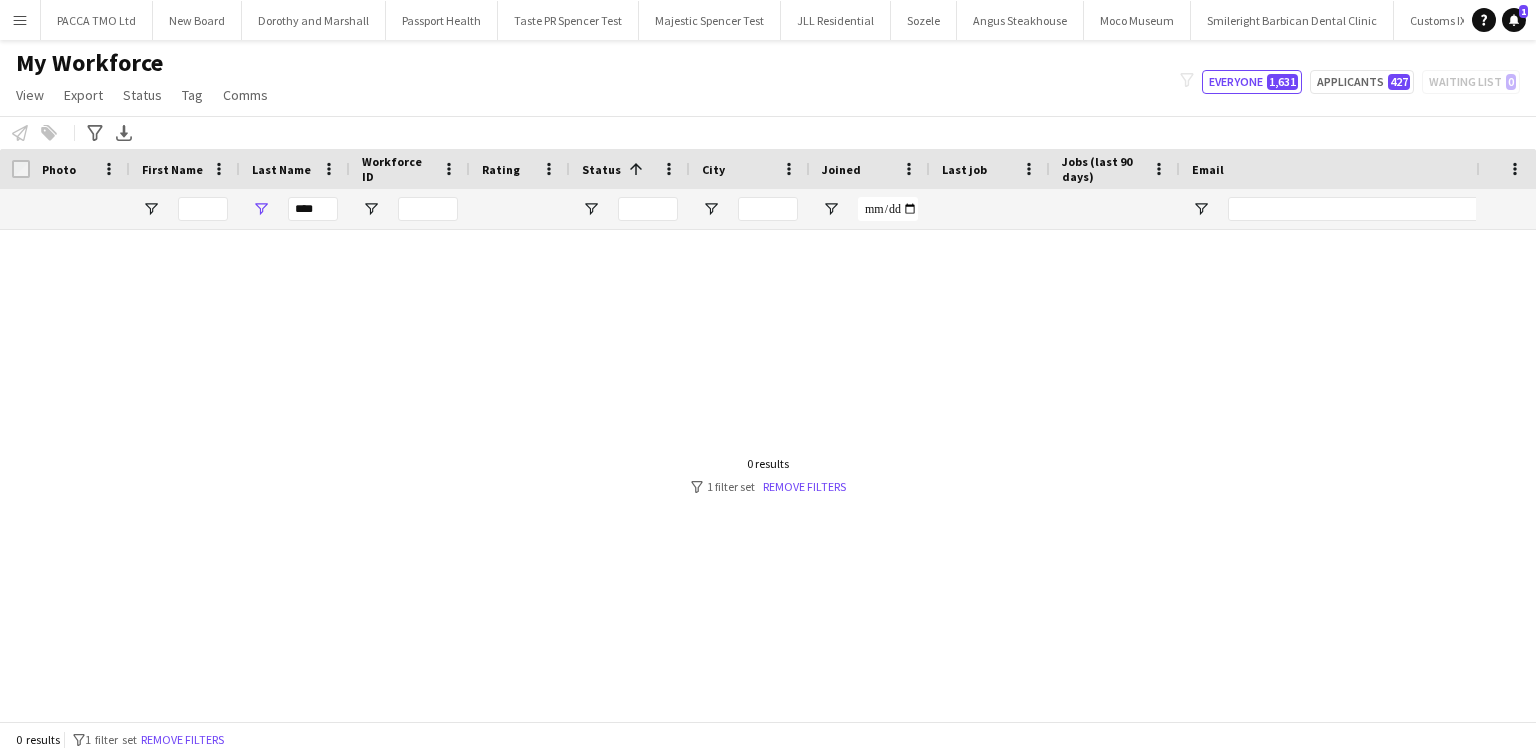 click on "****" at bounding box center (313, 209) 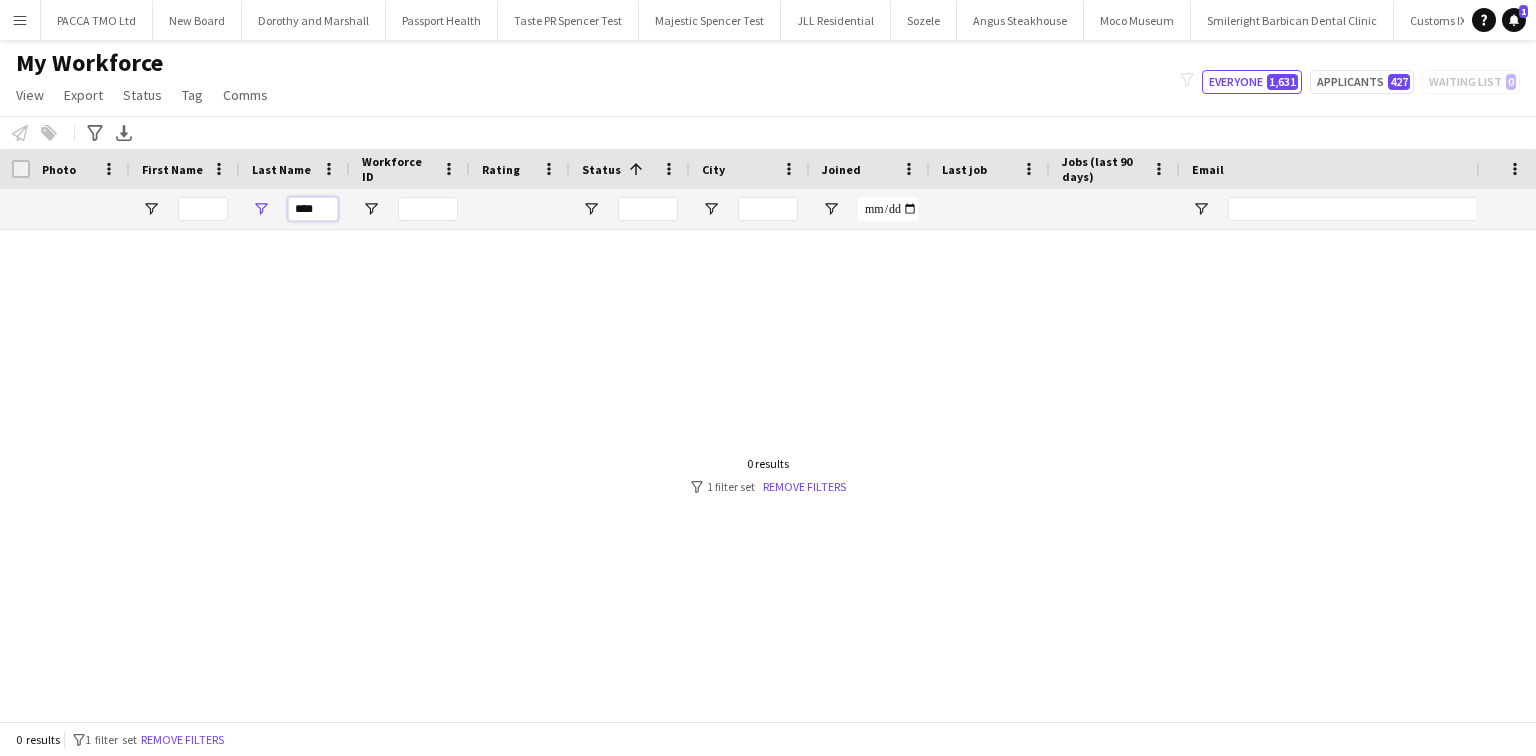 click on "****" at bounding box center [313, 209] 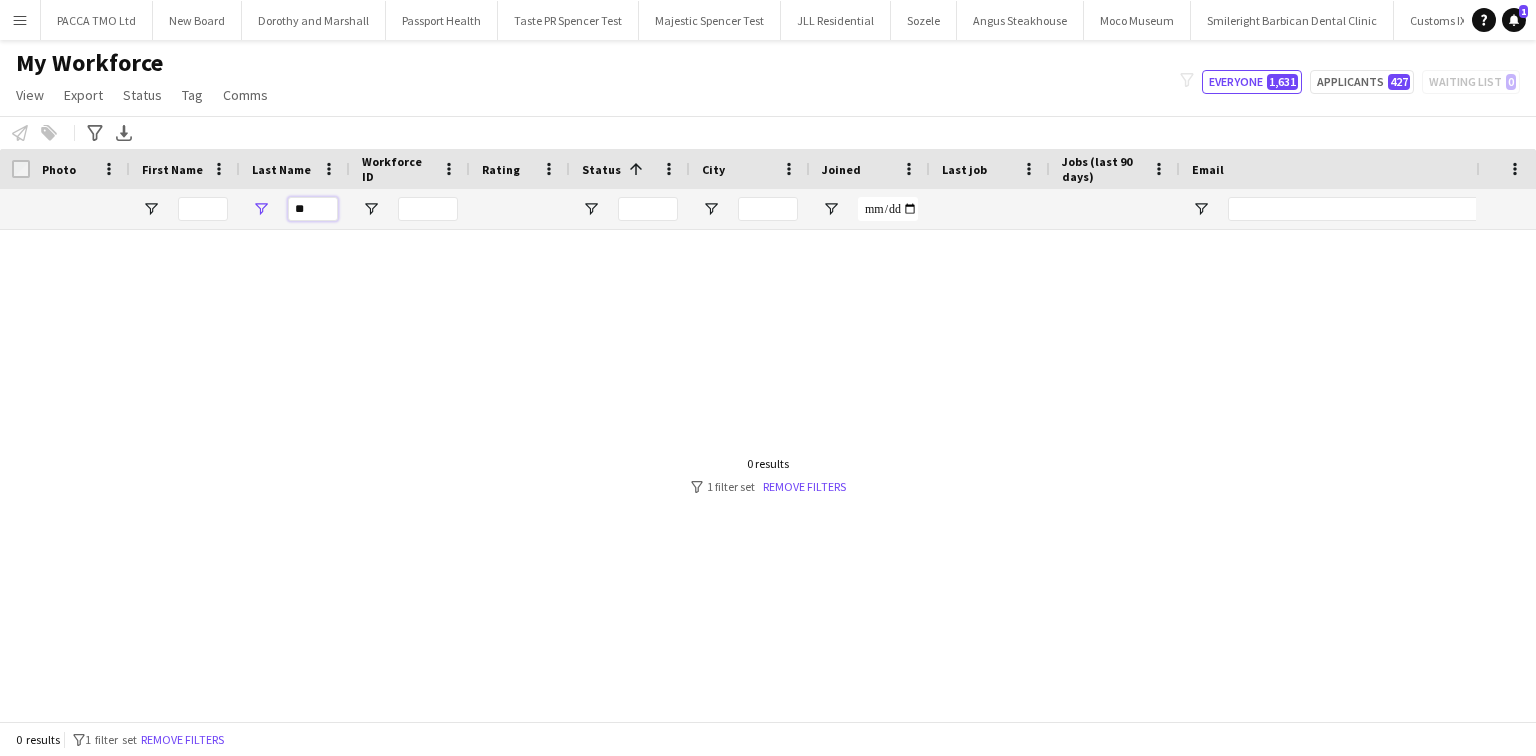 type on "*" 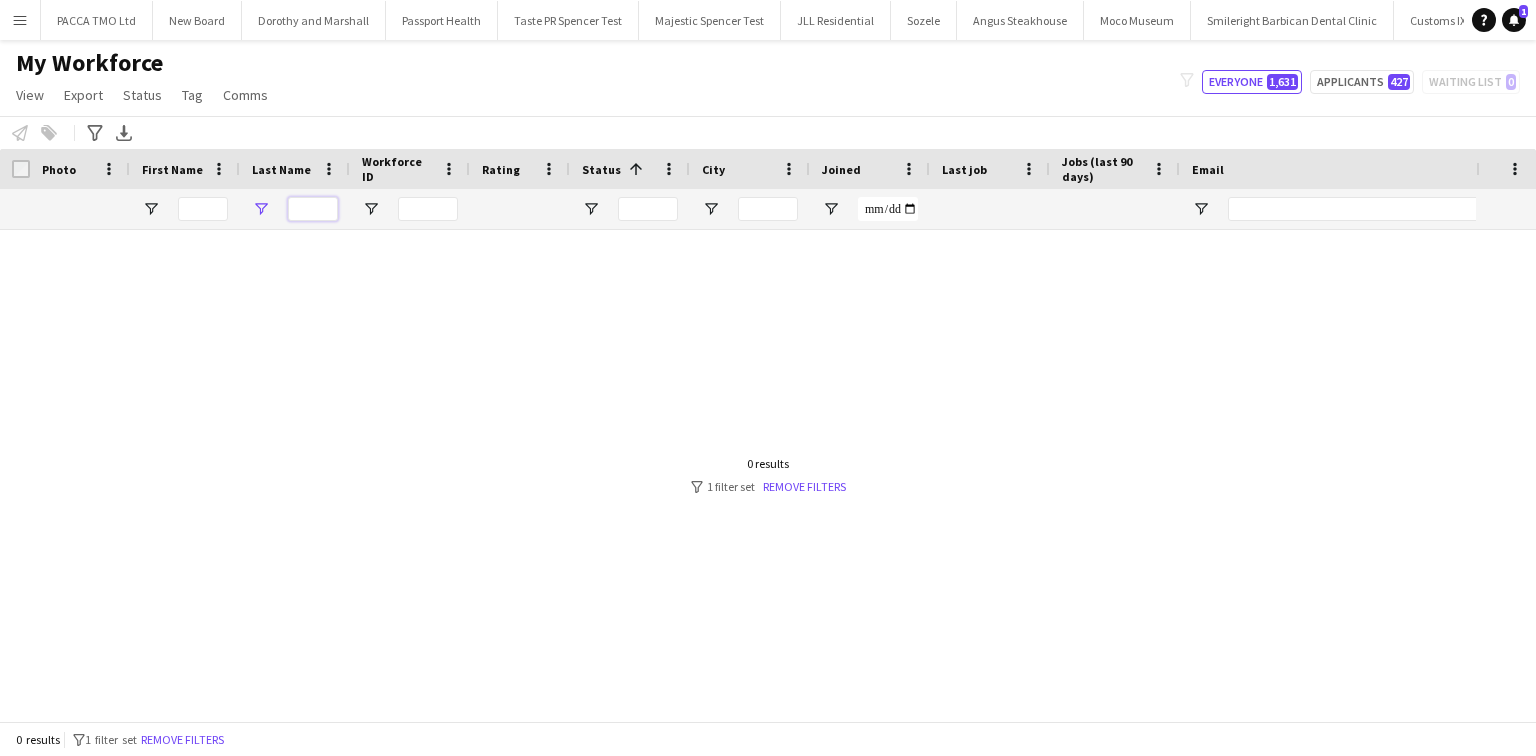type 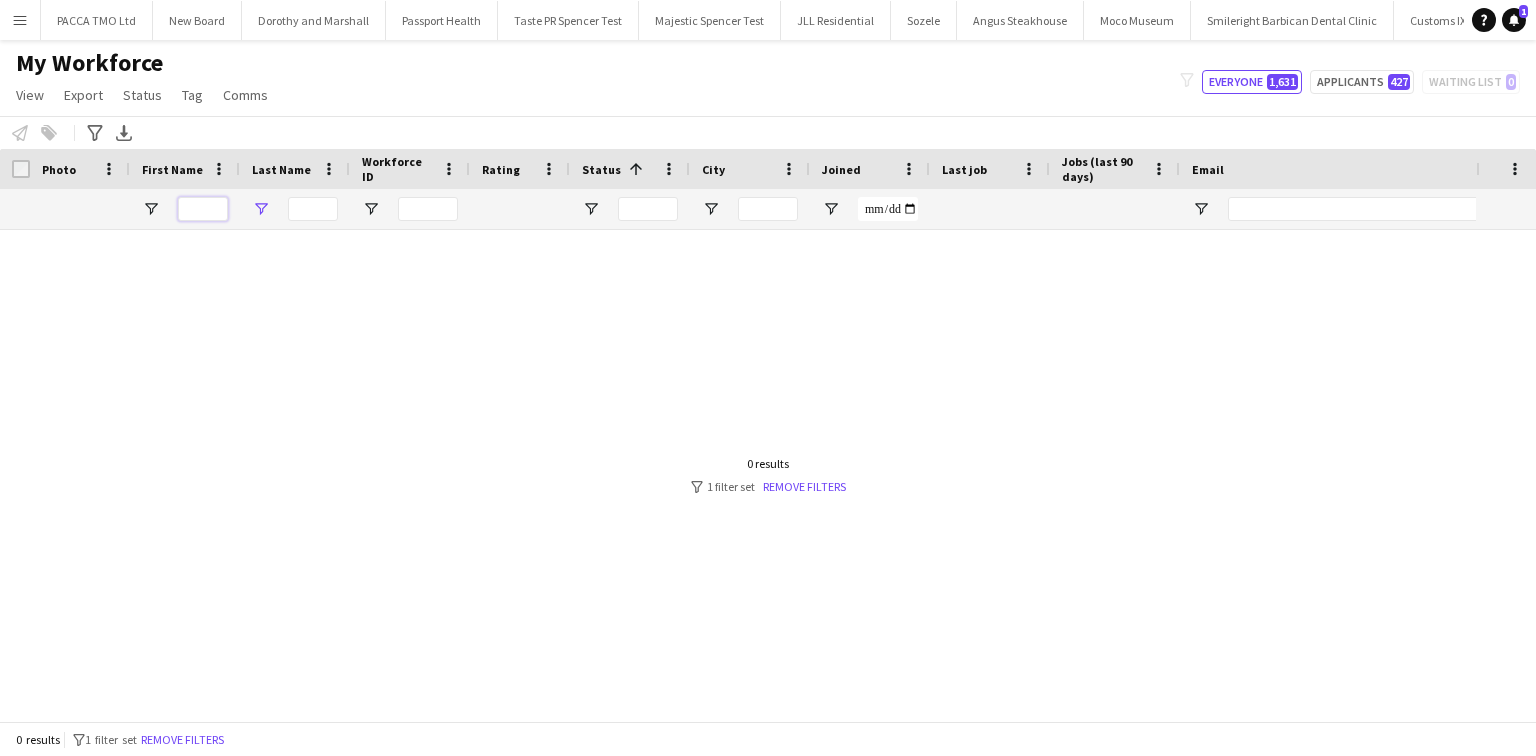 click at bounding box center (203, 209) 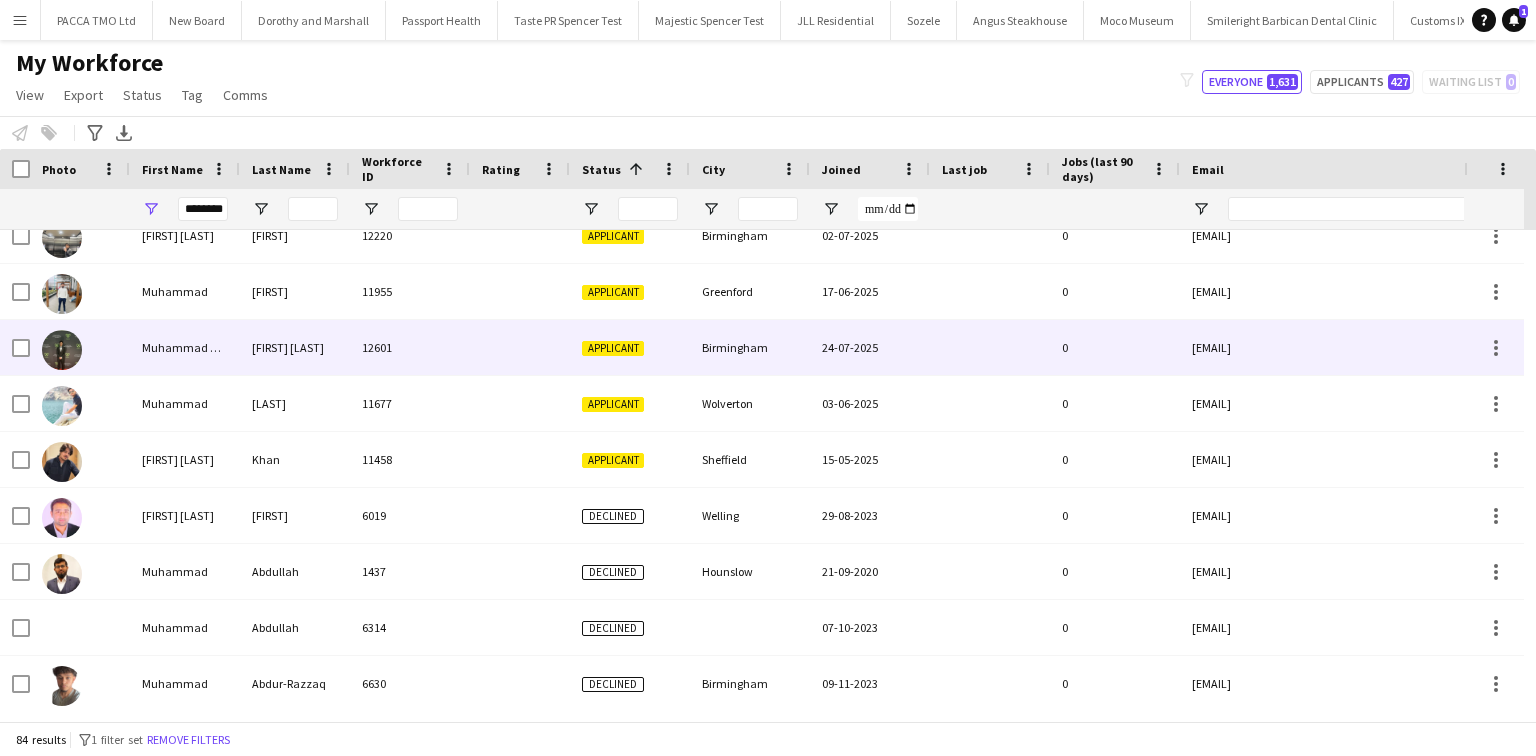 click on "Abdul Khaliq" at bounding box center (295, 347) 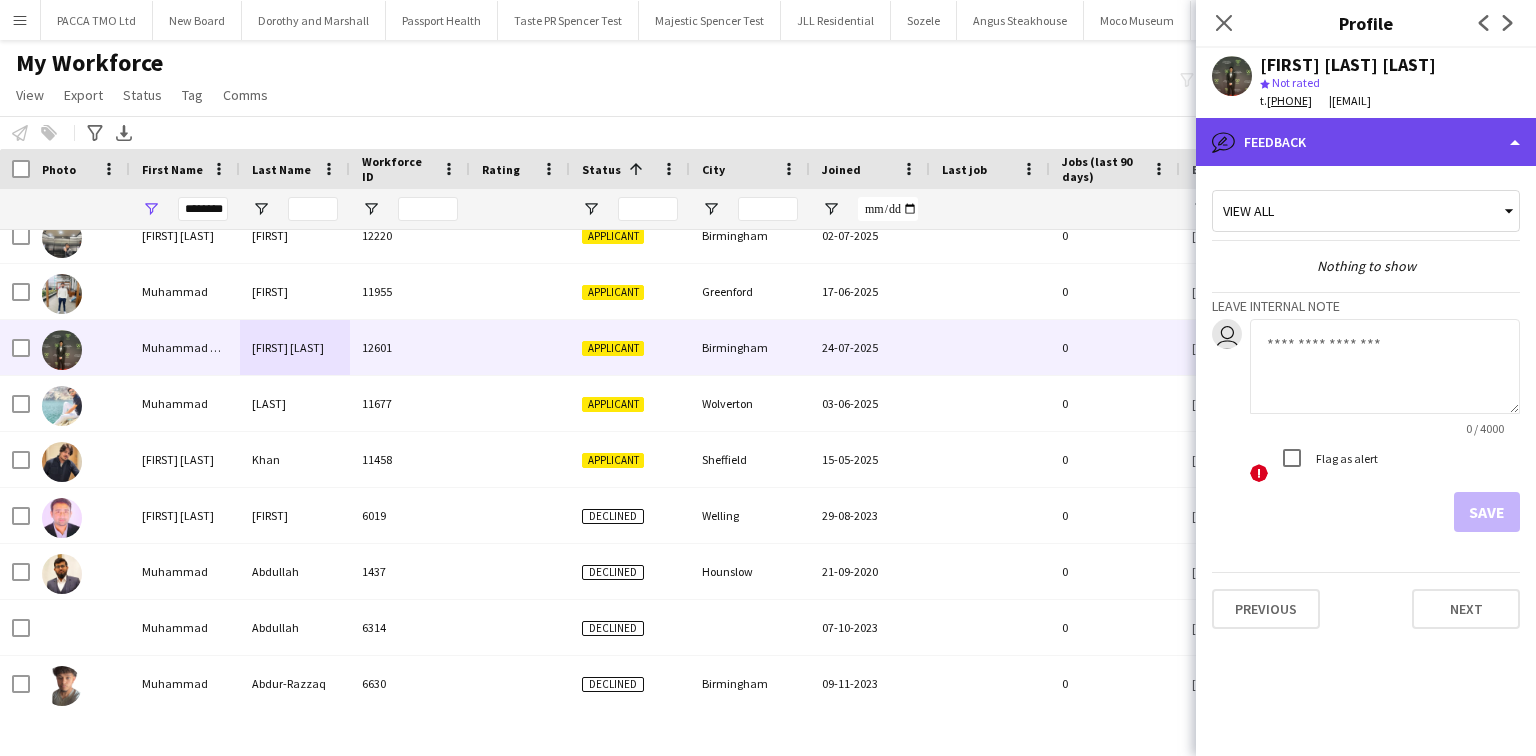 click on "bubble-pencil
Feedback" 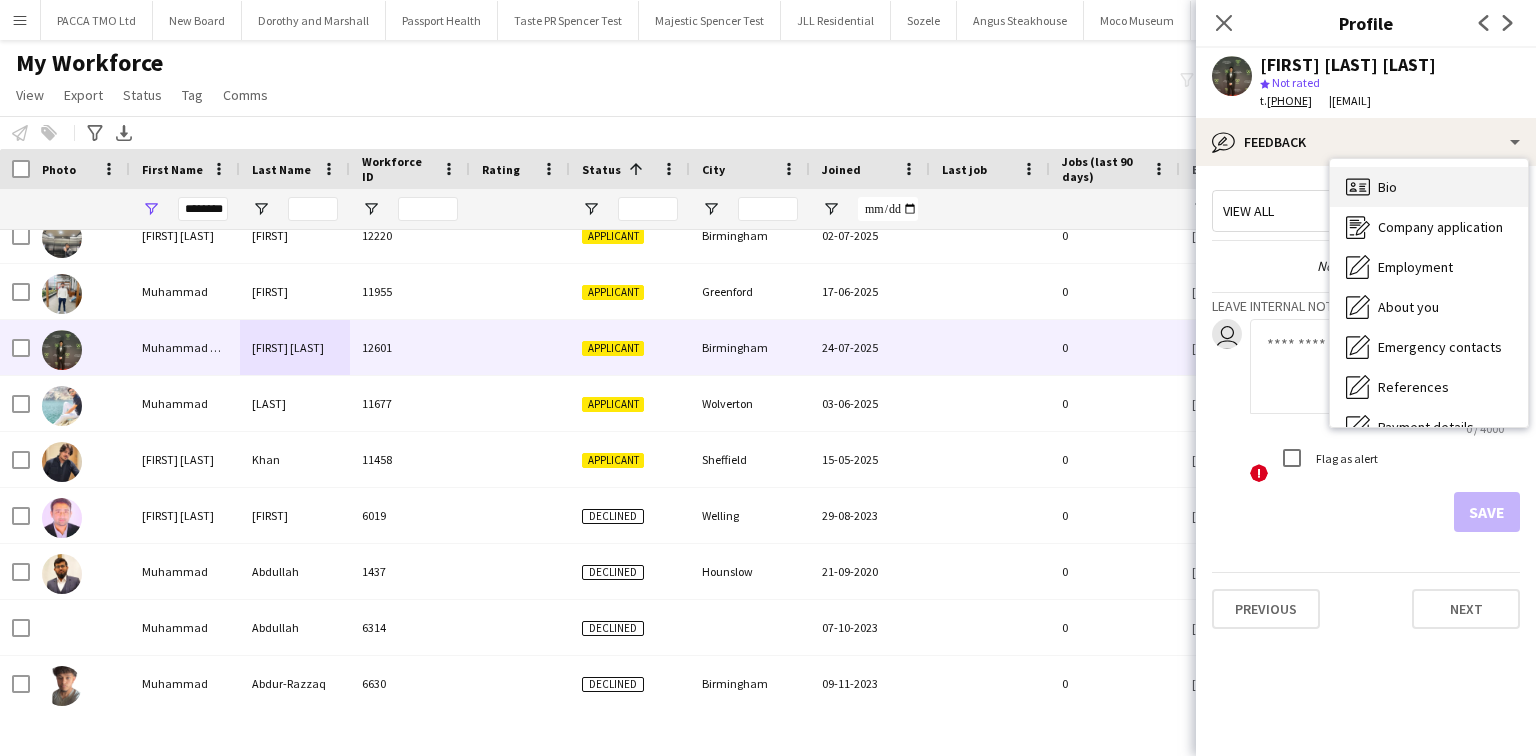 click on "Bio
Bio" at bounding box center (1429, 187) 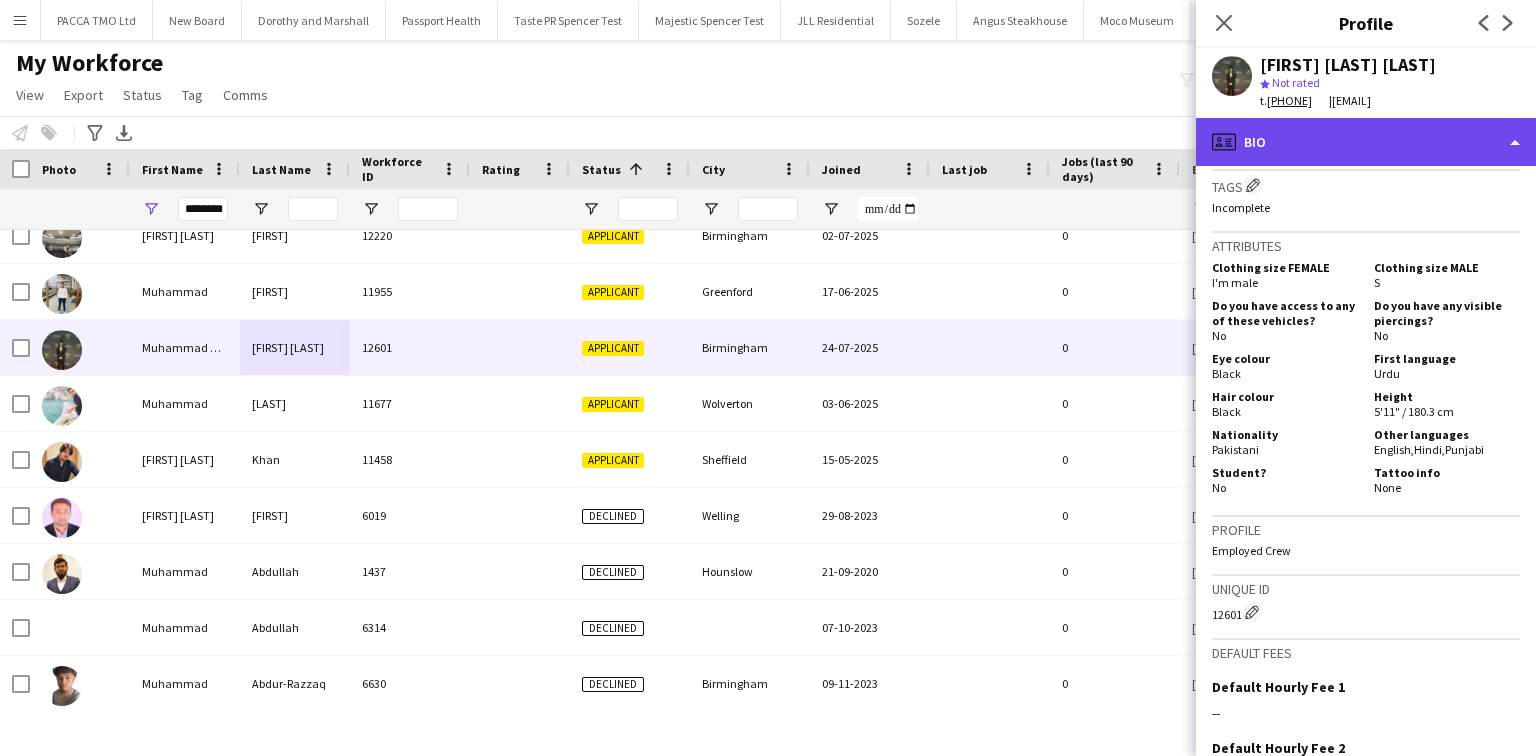 drag, startPoint x: 1326, startPoint y: 171, endPoint x: 1357, endPoint y: 281, distance: 114.28473 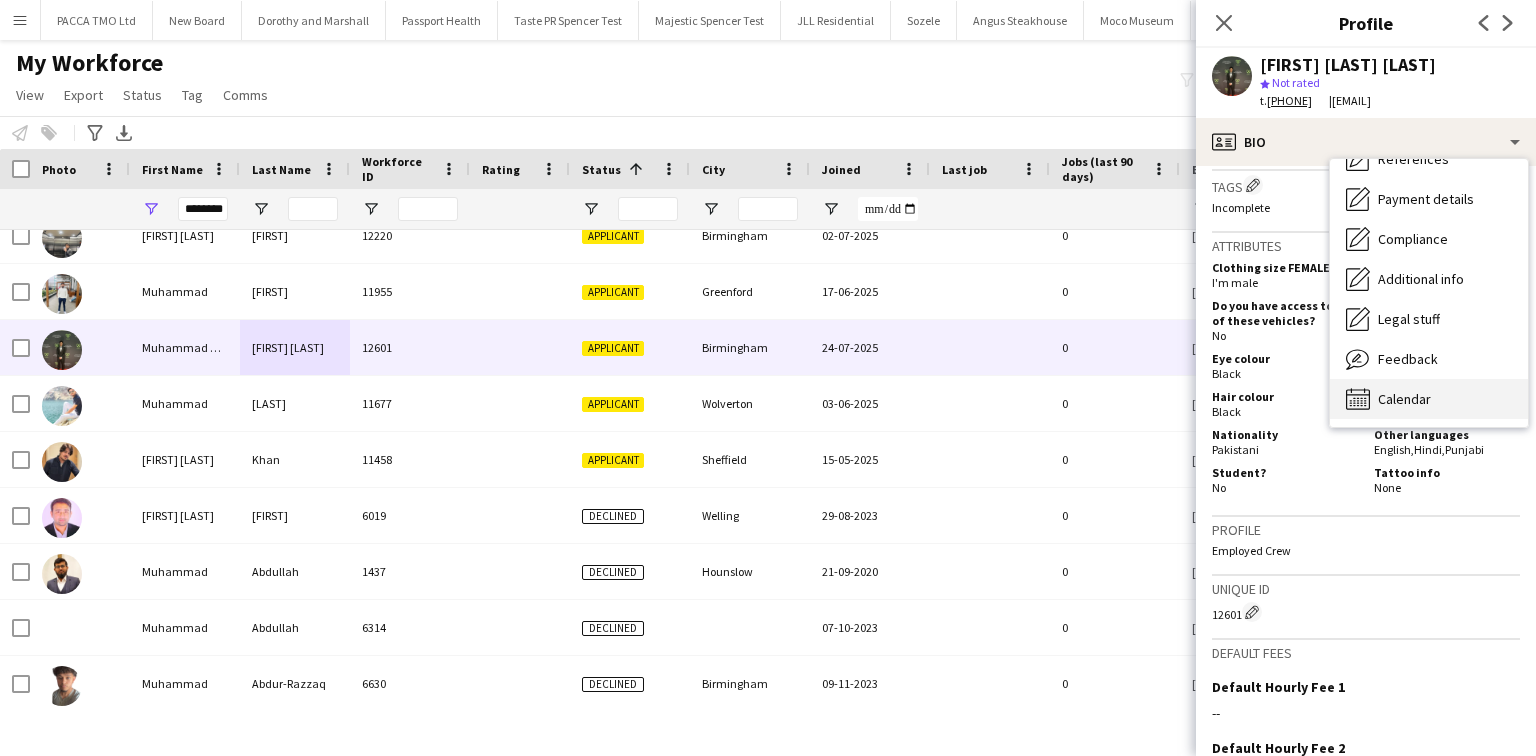click on "Calendar
Calendar" at bounding box center [1429, 399] 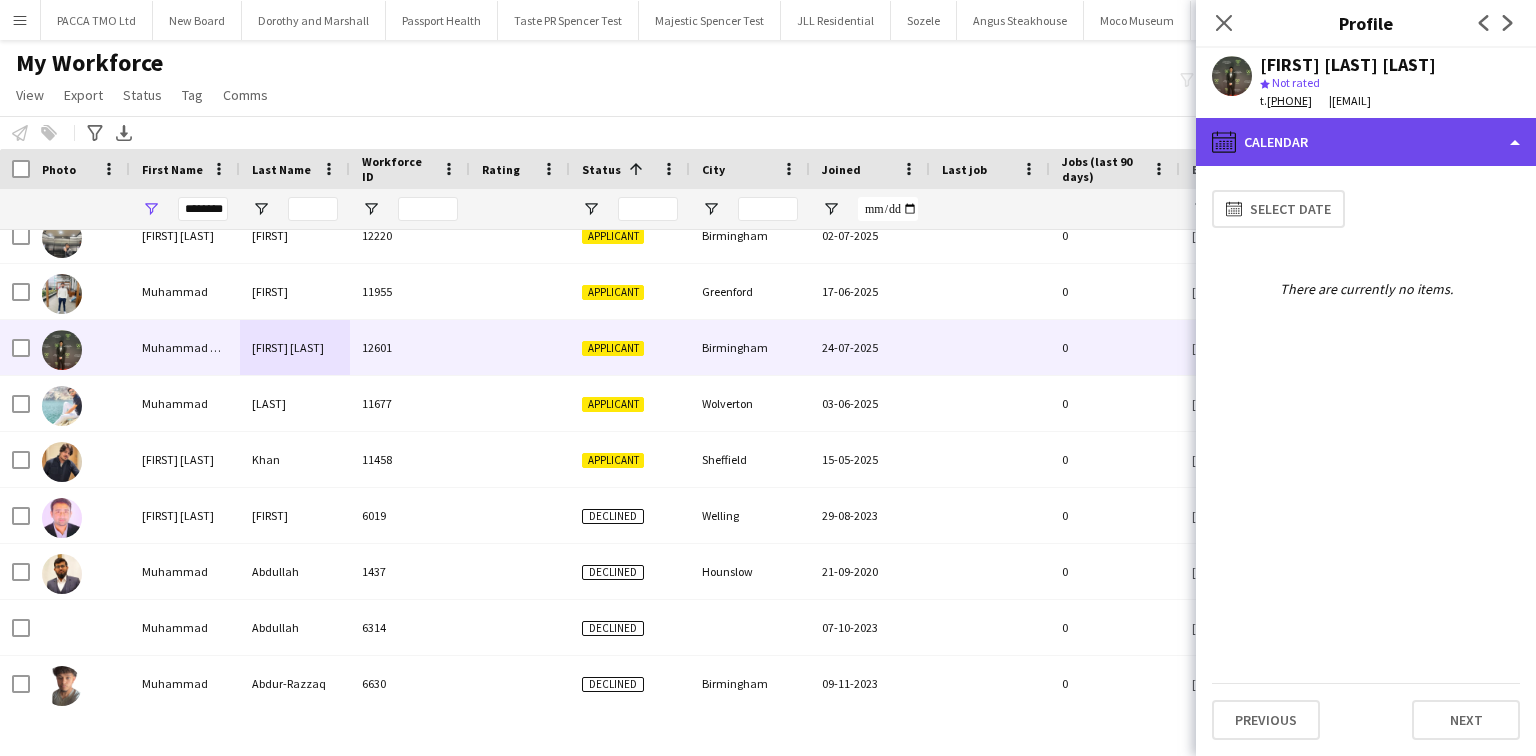 click on "calendar-full
Calendar" 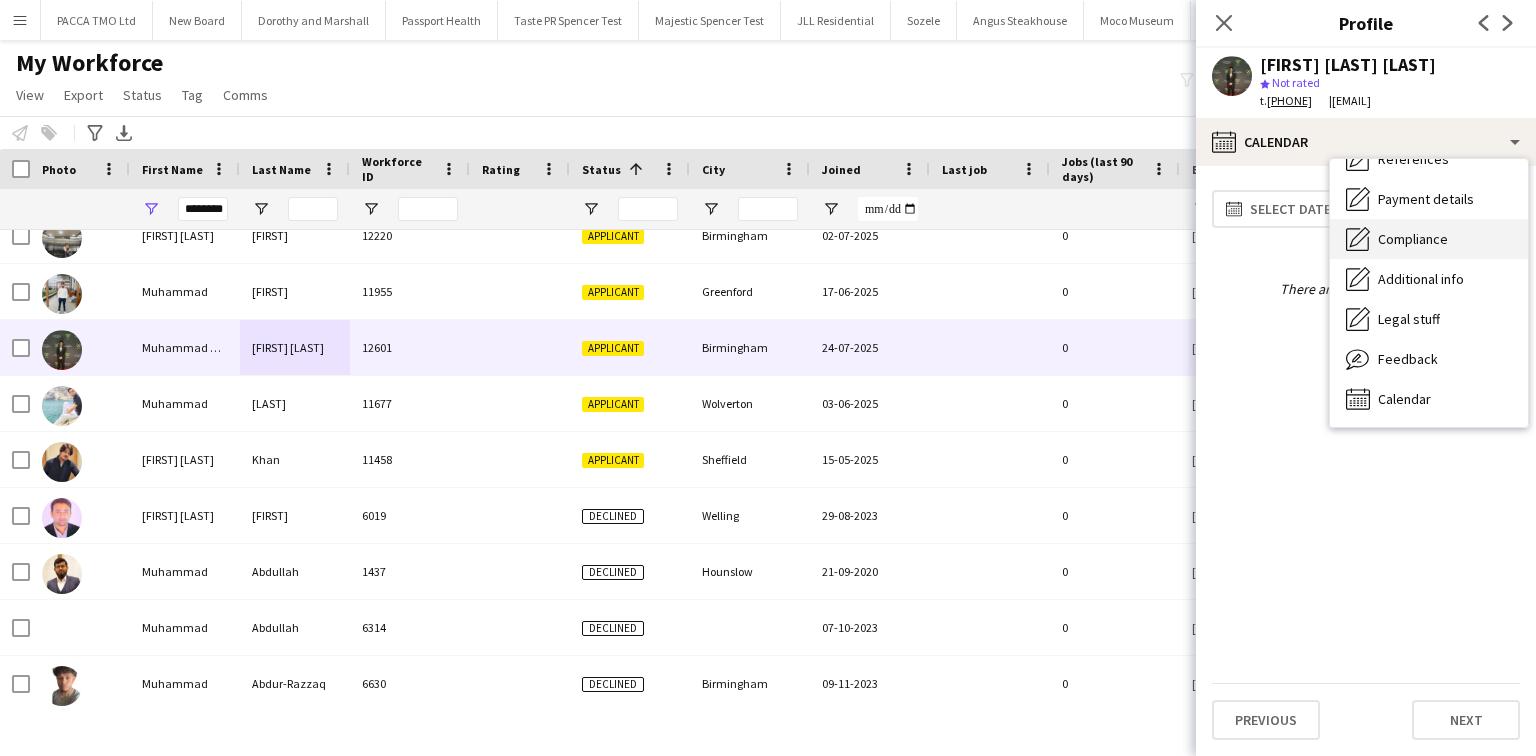 click on "Compliance
Compliance" at bounding box center [1429, 239] 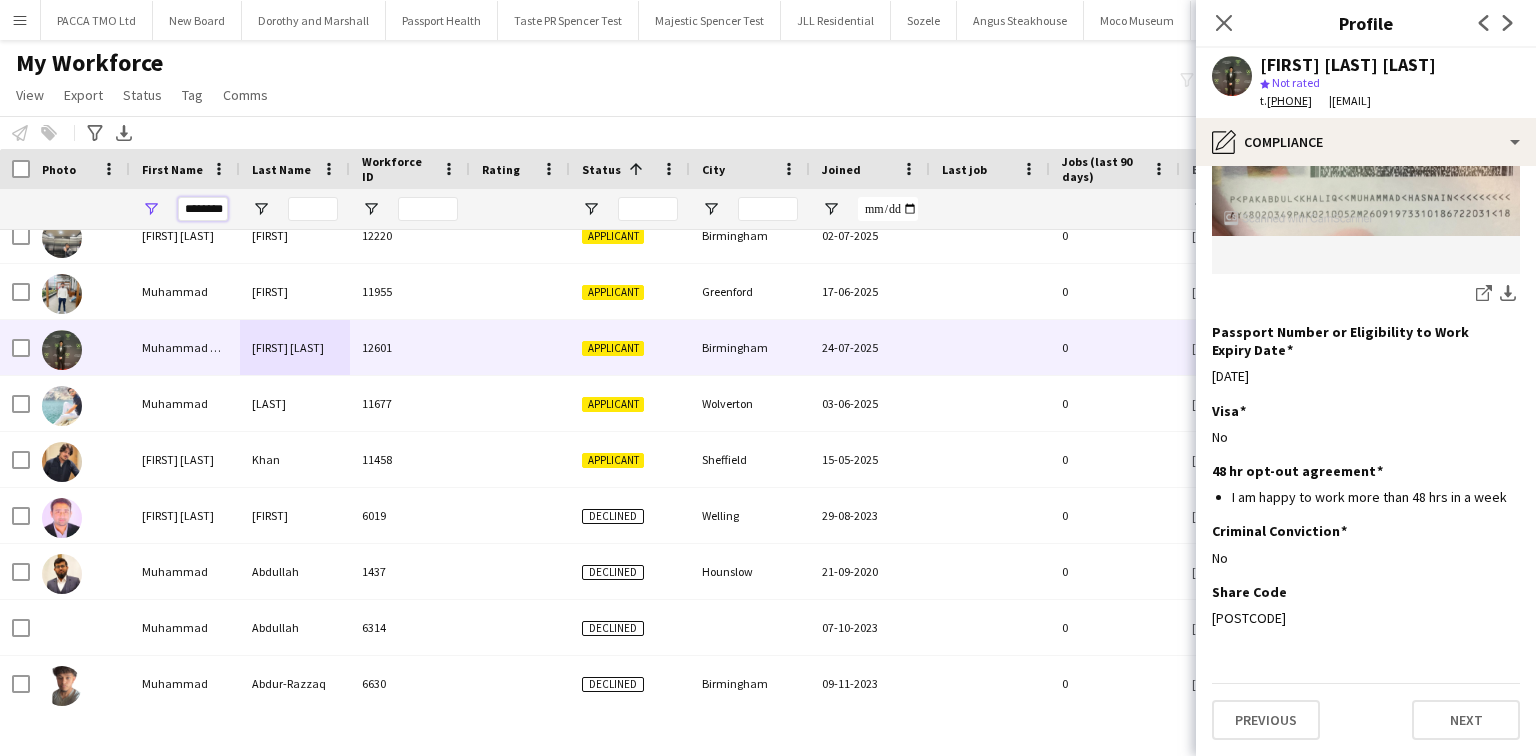 click on "********" at bounding box center (203, 209) 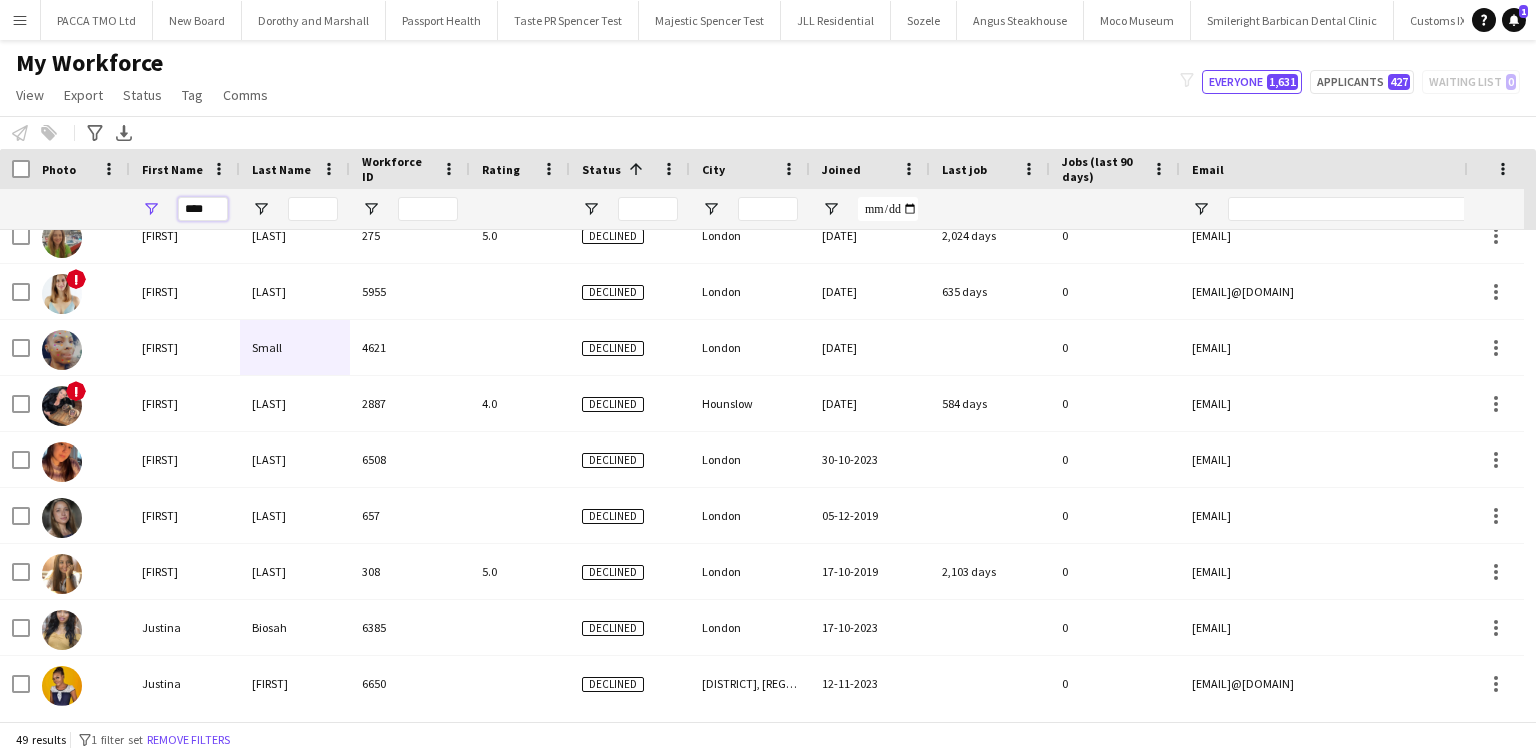 type on "****" 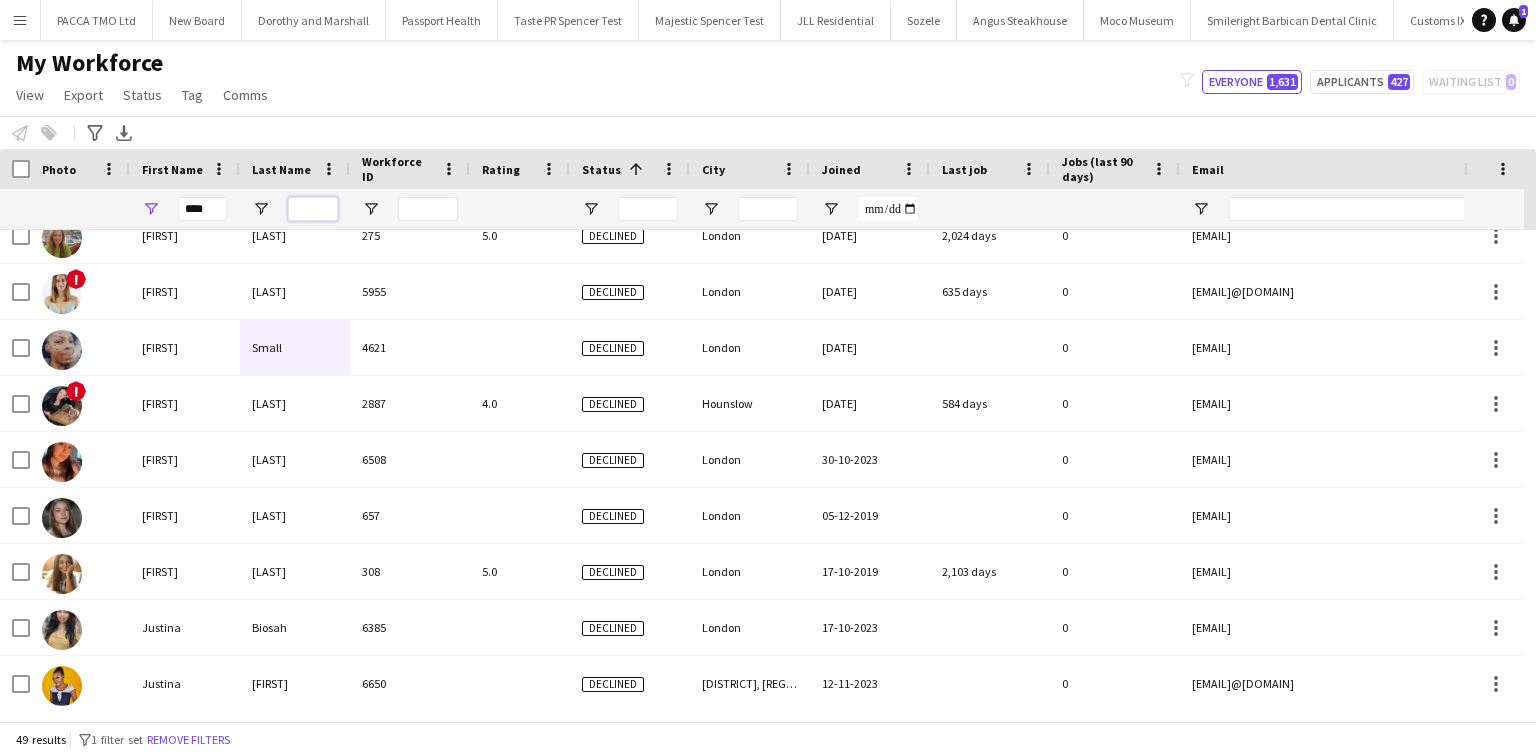 click at bounding box center [313, 209] 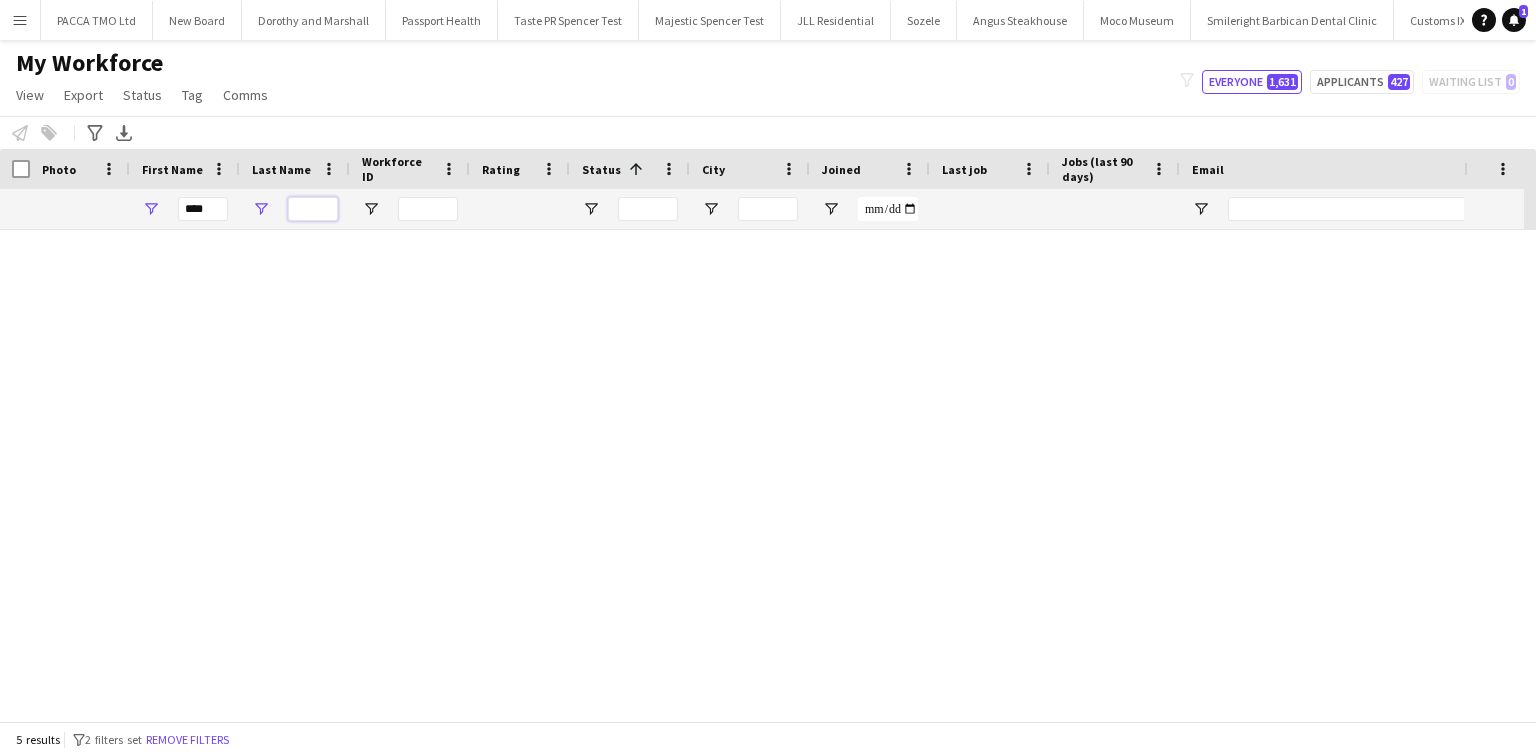 scroll, scrollTop: 0, scrollLeft: 0, axis: both 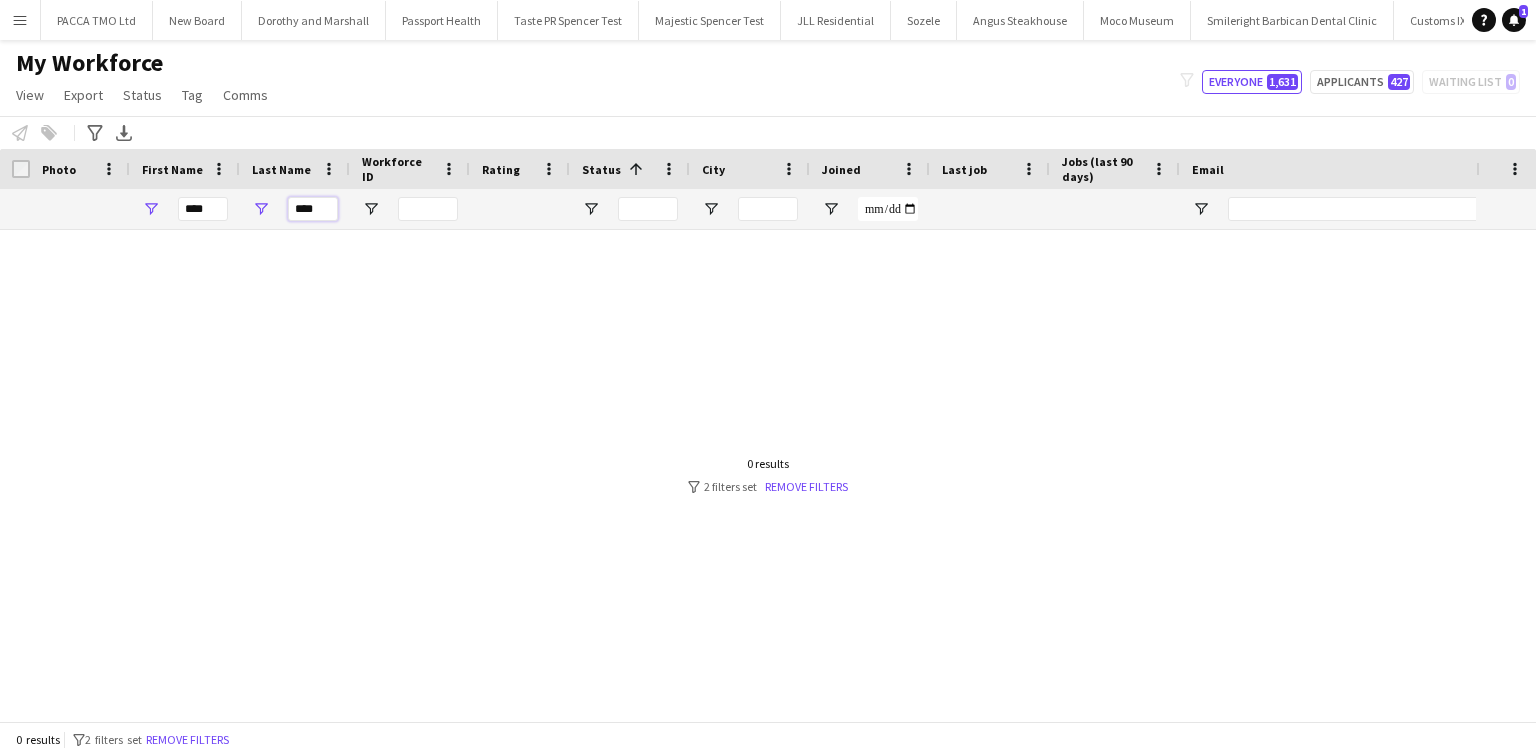 type on "****" 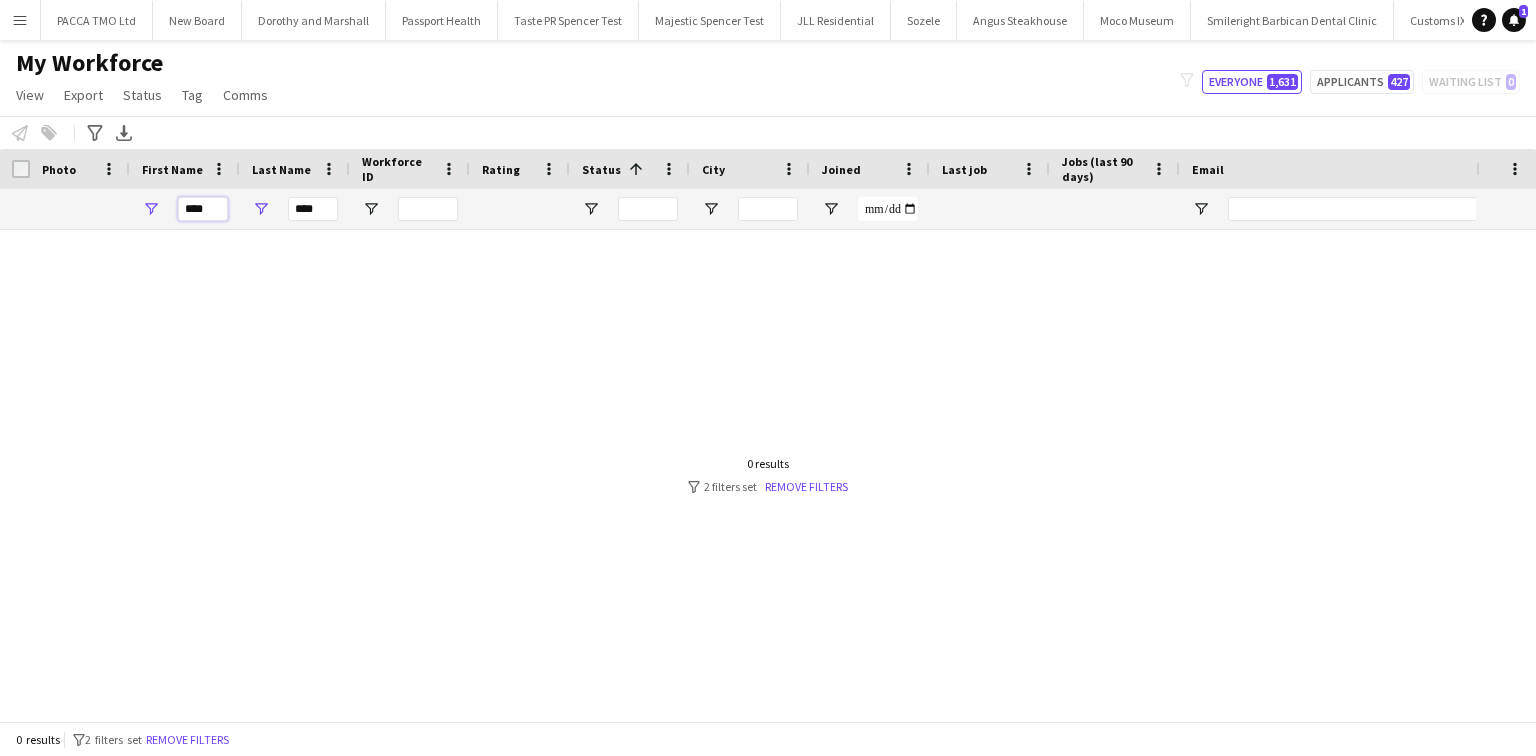 click on "****" at bounding box center (203, 209) 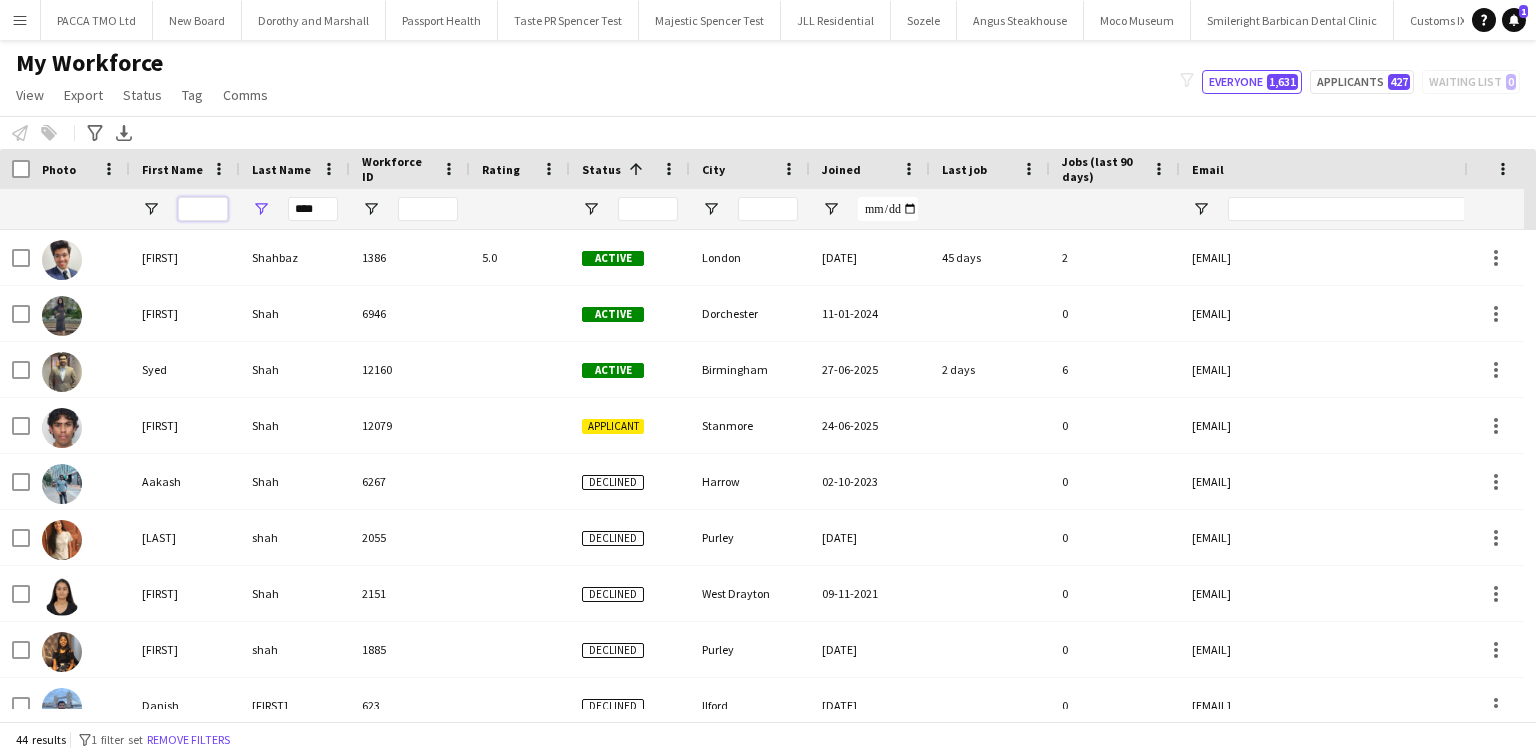 type 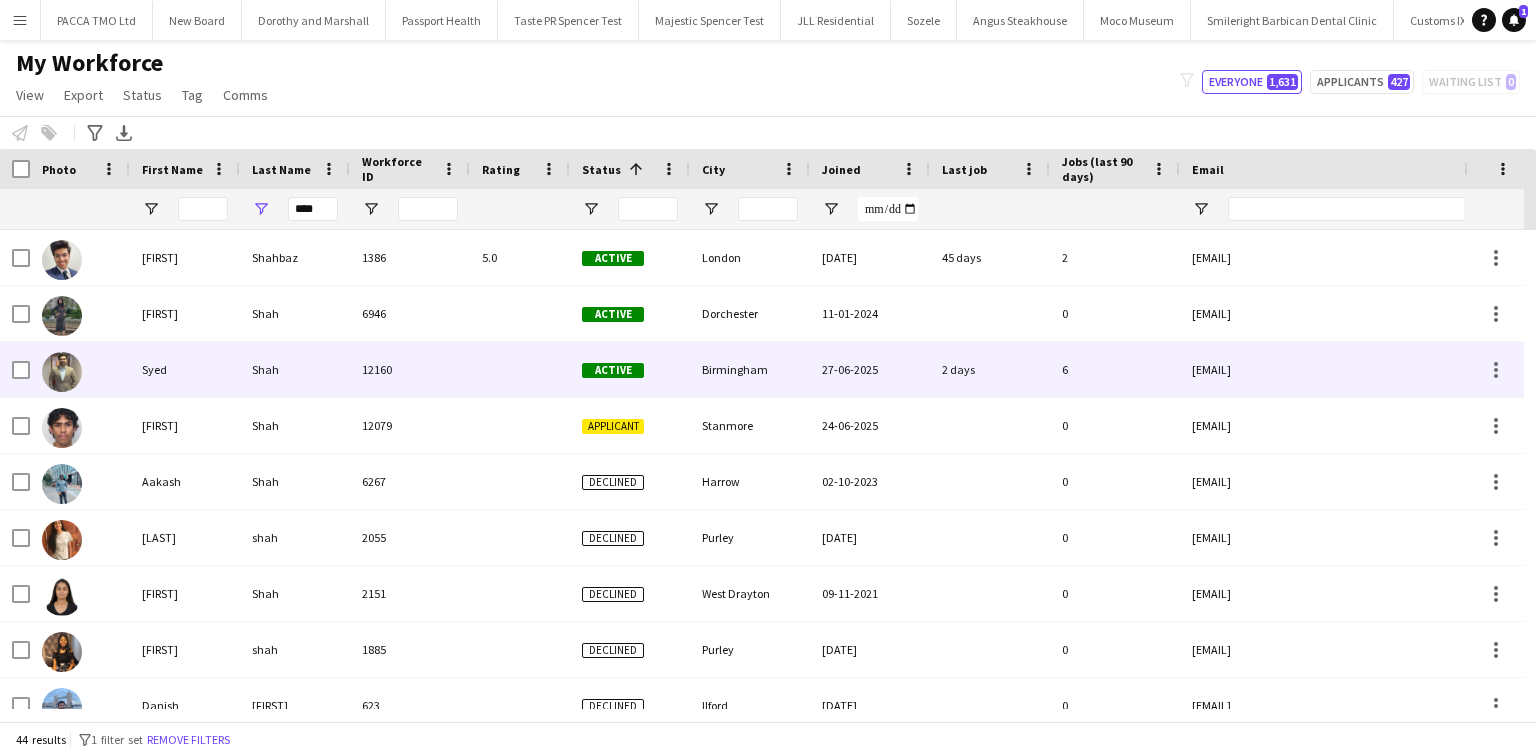 scroll, scrollTop: 0, scrollLeft: 197, axis: horizontal 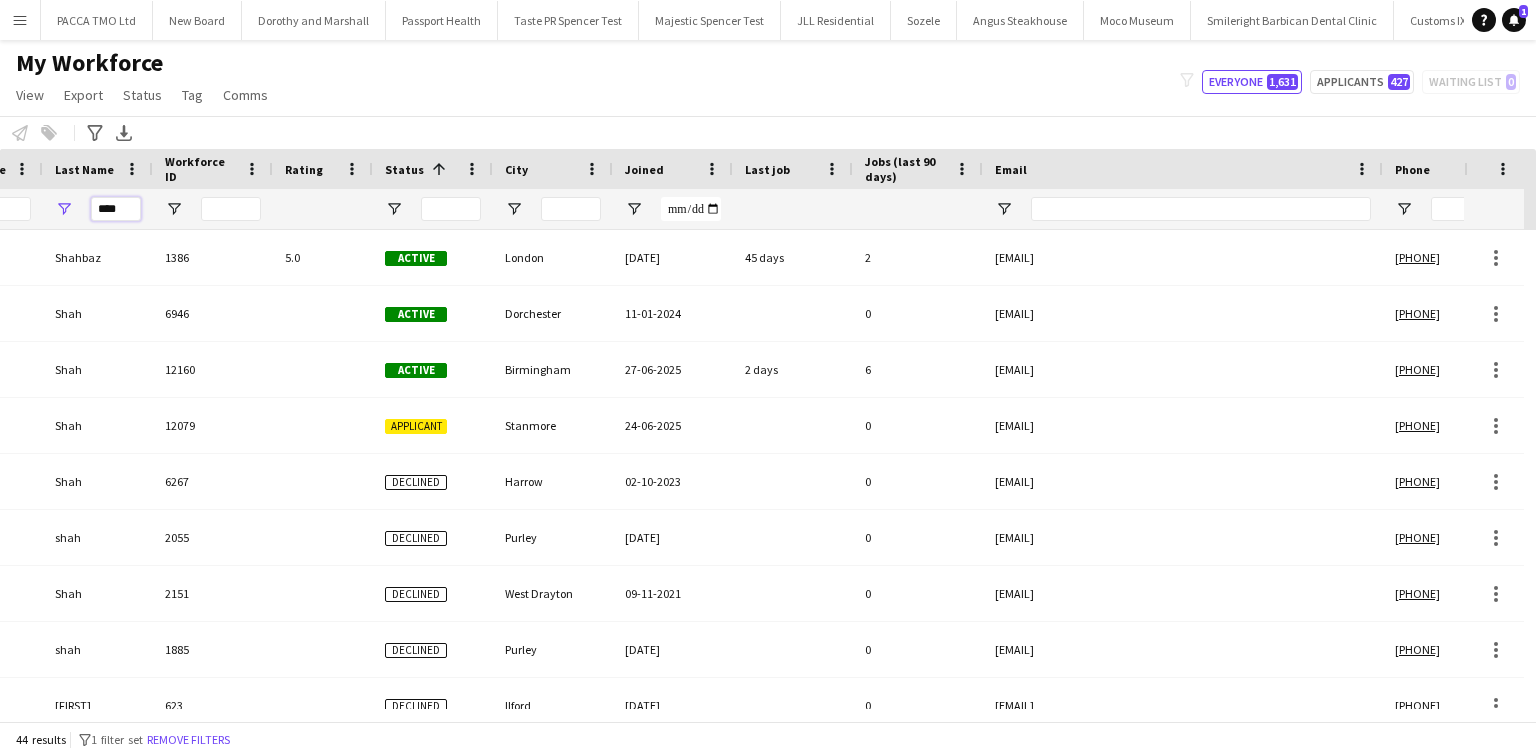 click on "****" at bounding box center (116, 209) 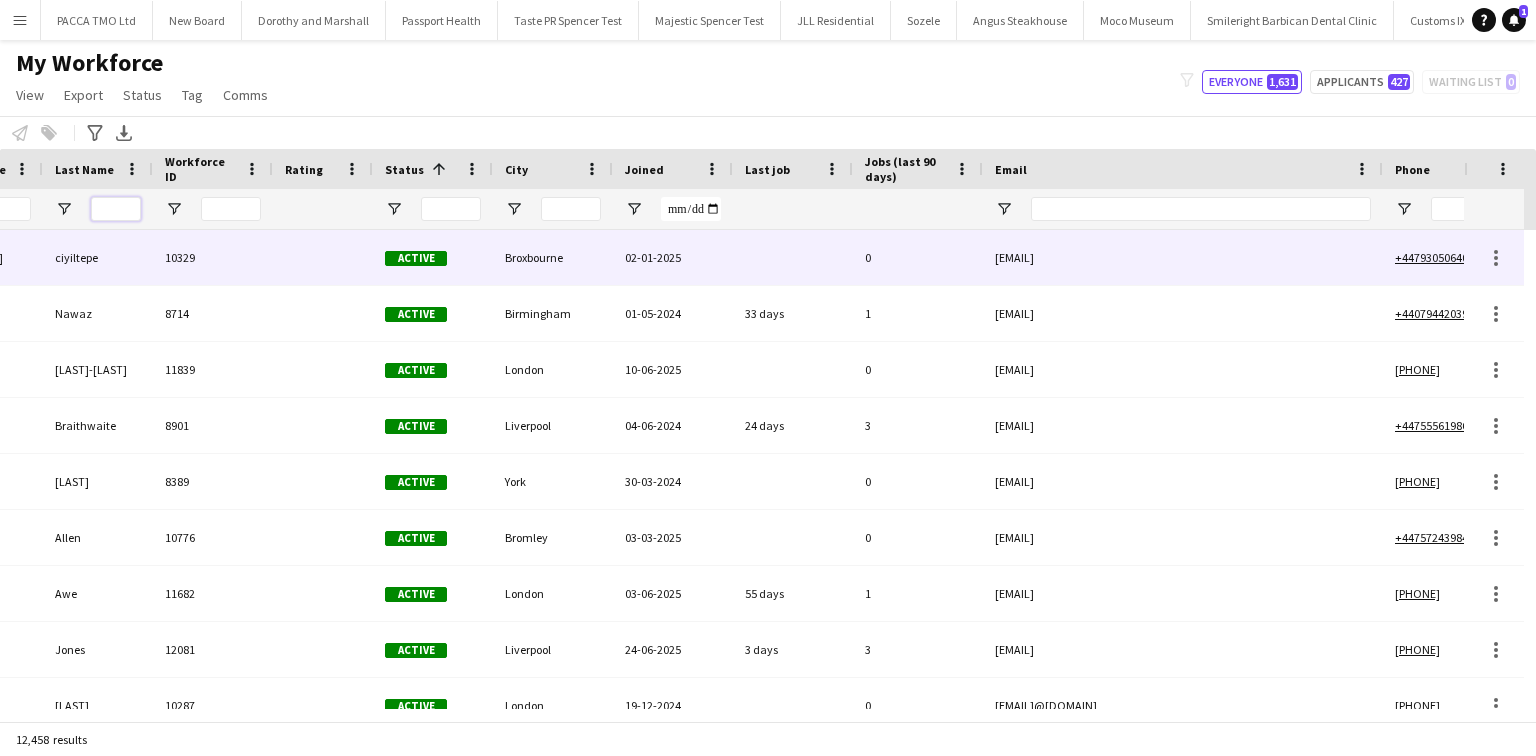 scroll, scrollTop: 0, scrollLeft: 448, axis: horizontal 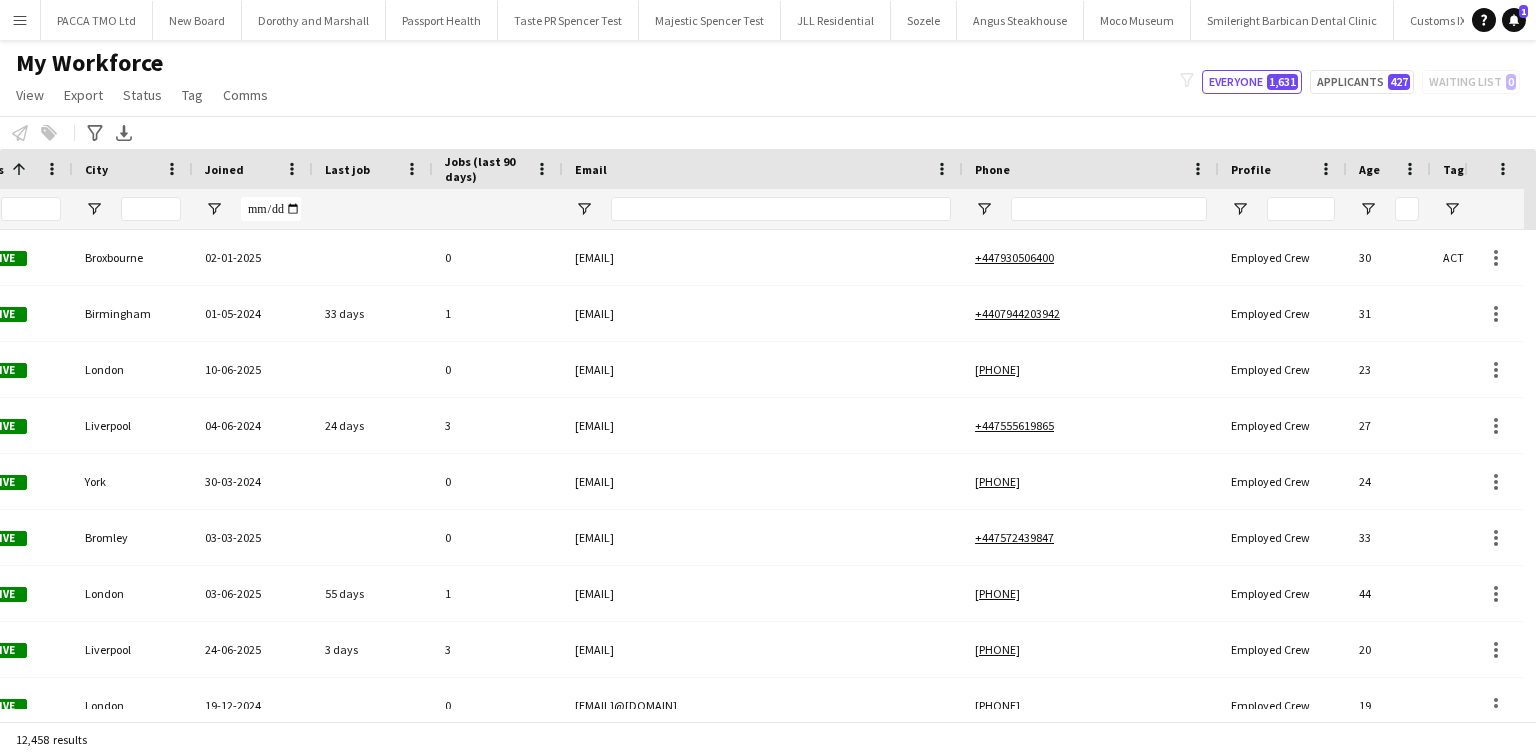 type 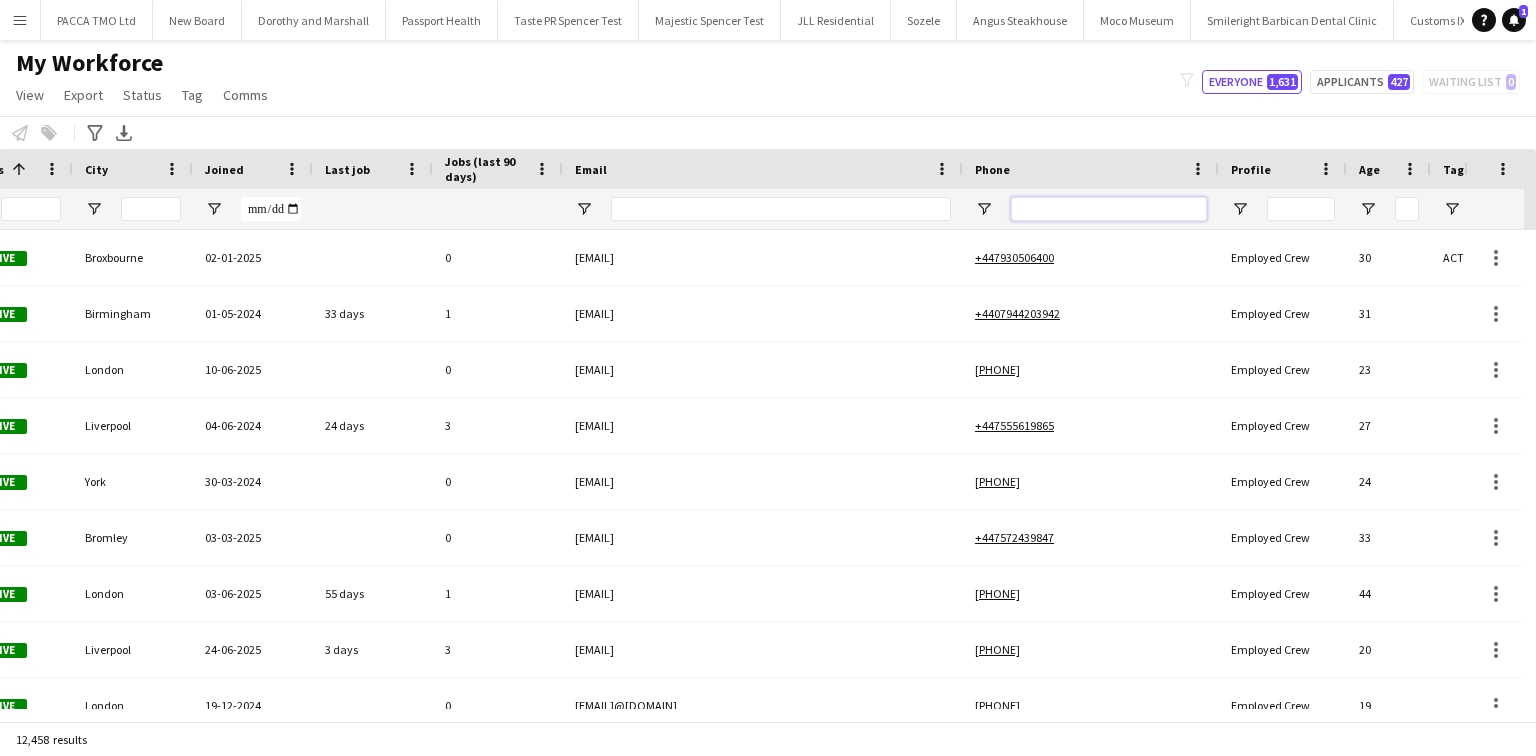 click at bounding box center [1109, 209] 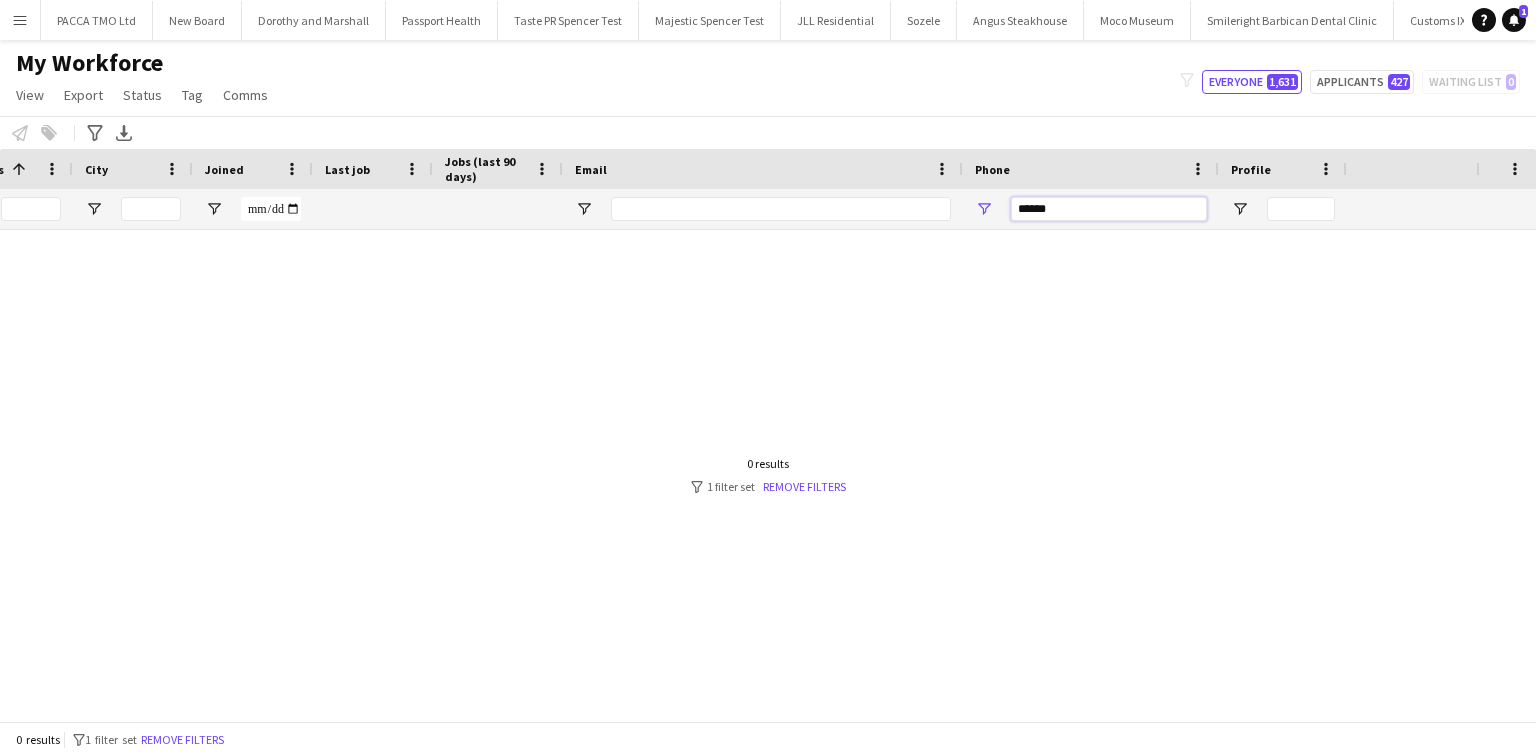 scroll, scrollTop: 0, scrollLeft: 0, axis: both 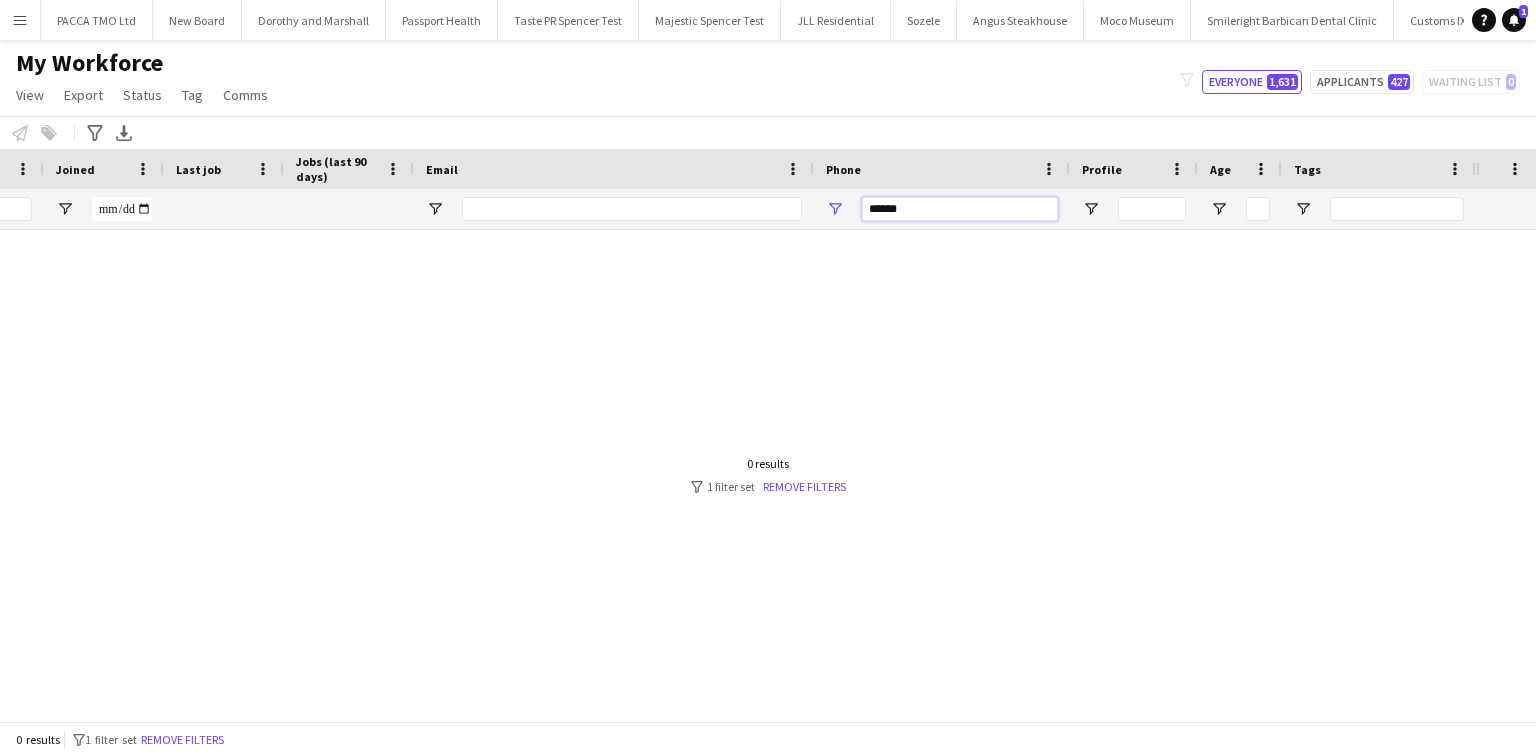 type on "******" 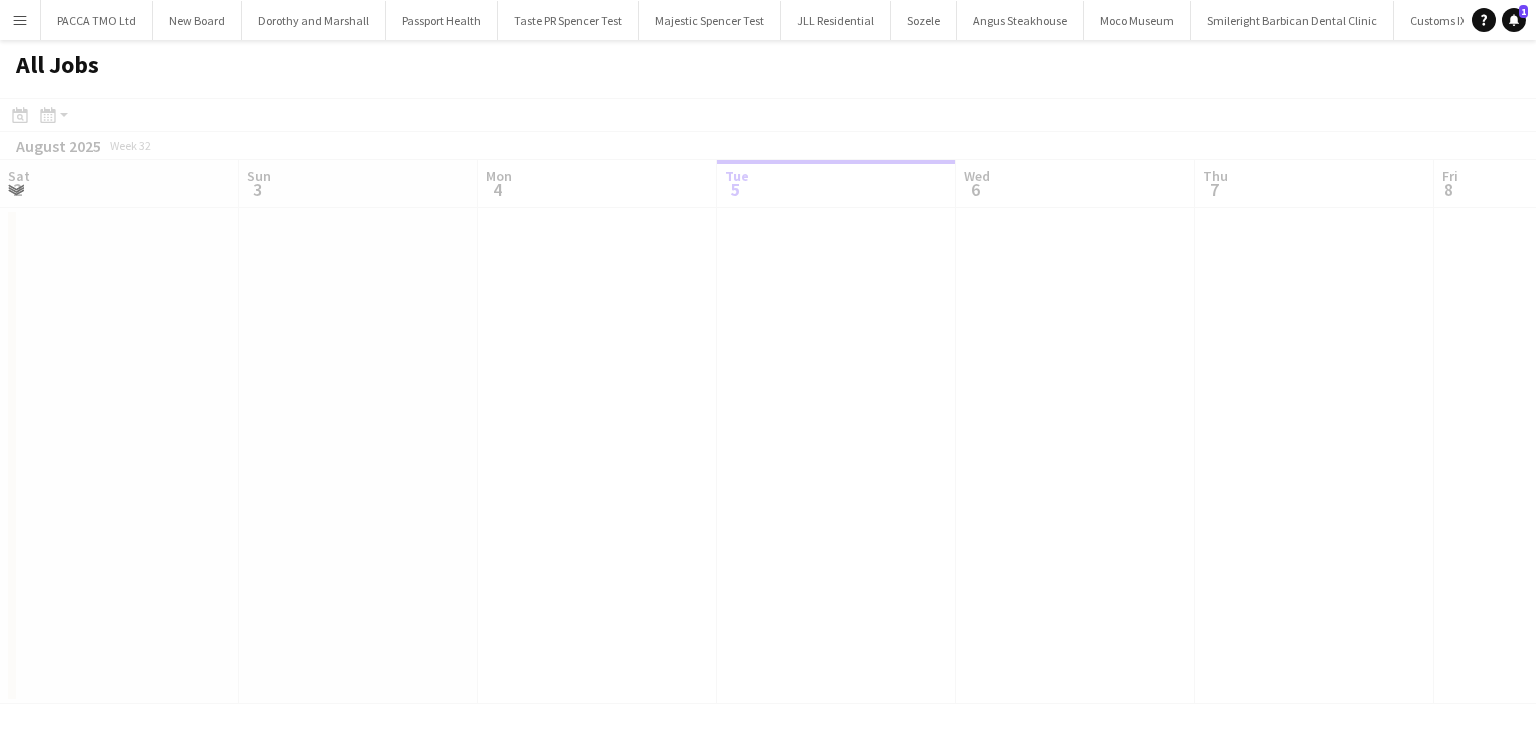 scroll, scrollTop: 0, scrollLeft: 478, axis: horizontal 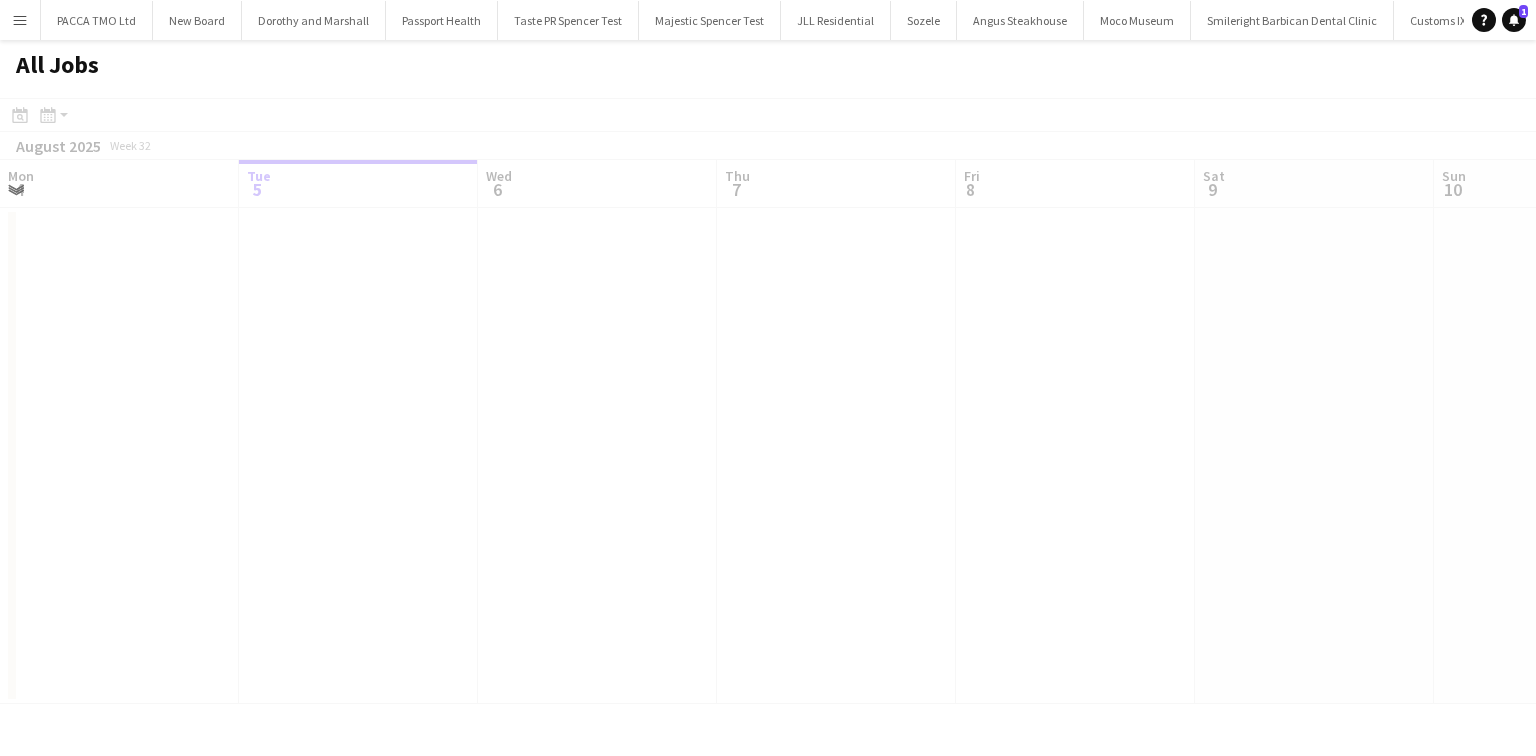 click on "Menu" at bounding box center (20, 20) 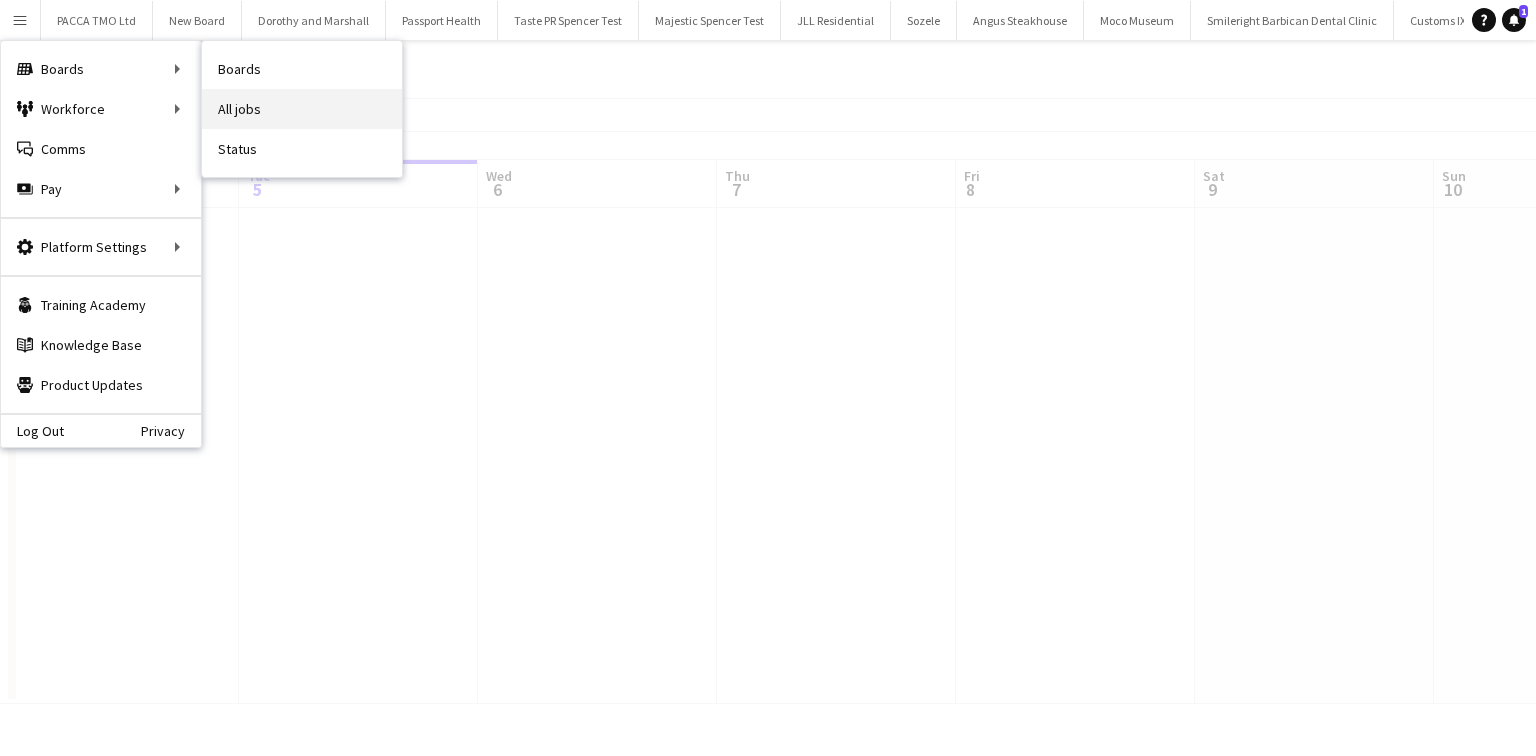 click on "All jobs" at bounding box center [302, 109] 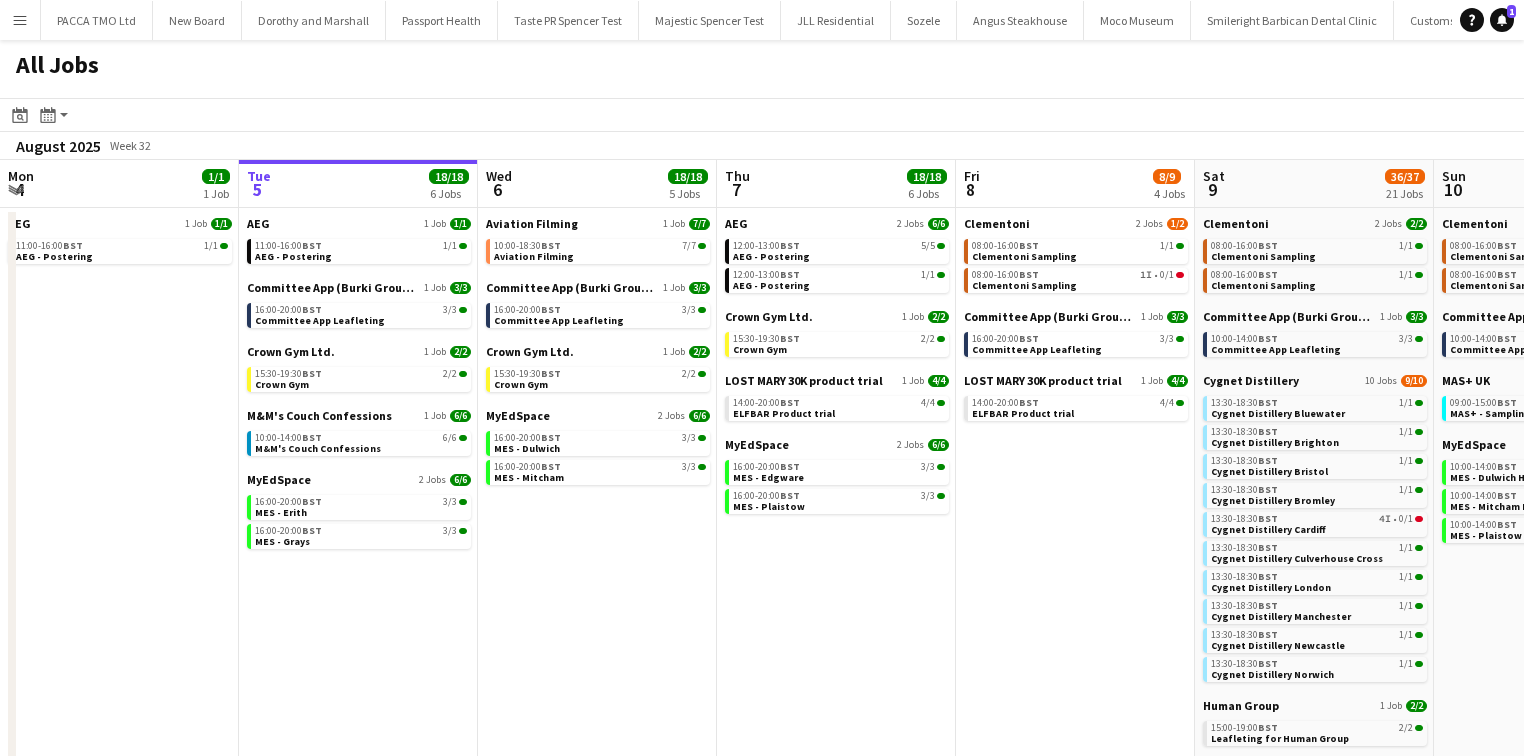 click on "Menu" at bounding box center (20, 20) 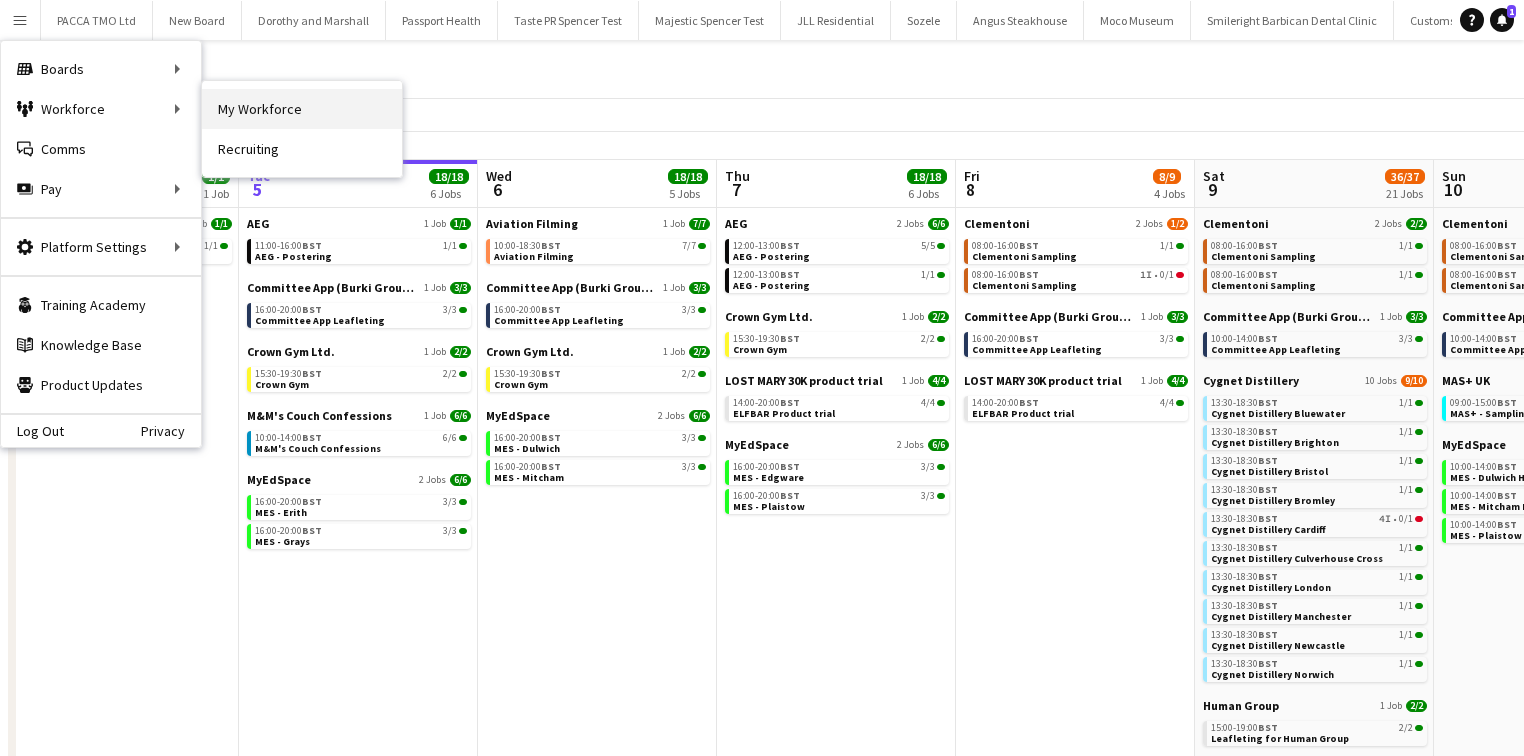click on "My Workforce" at bounding box center [302, 109] 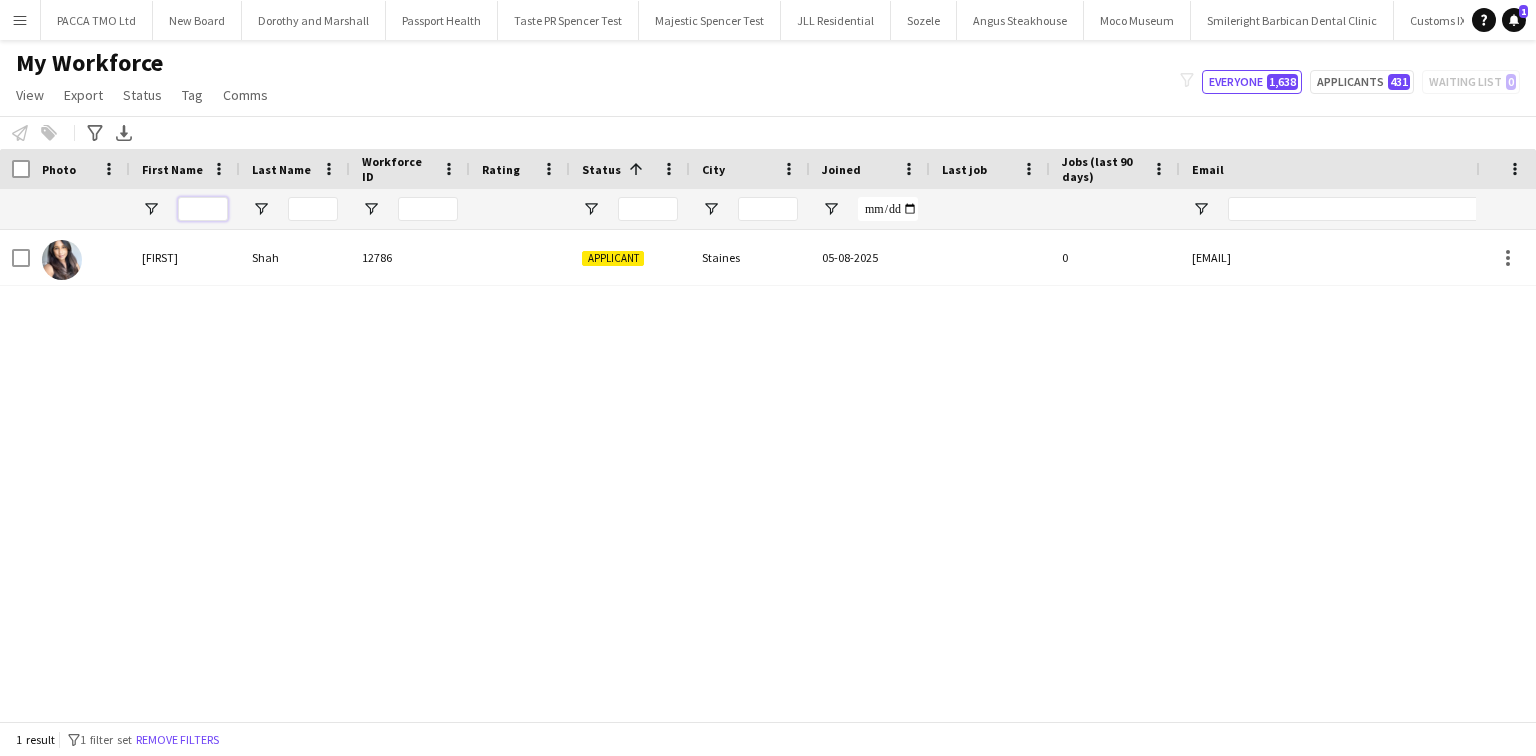 click at bounding box center (203, 209) 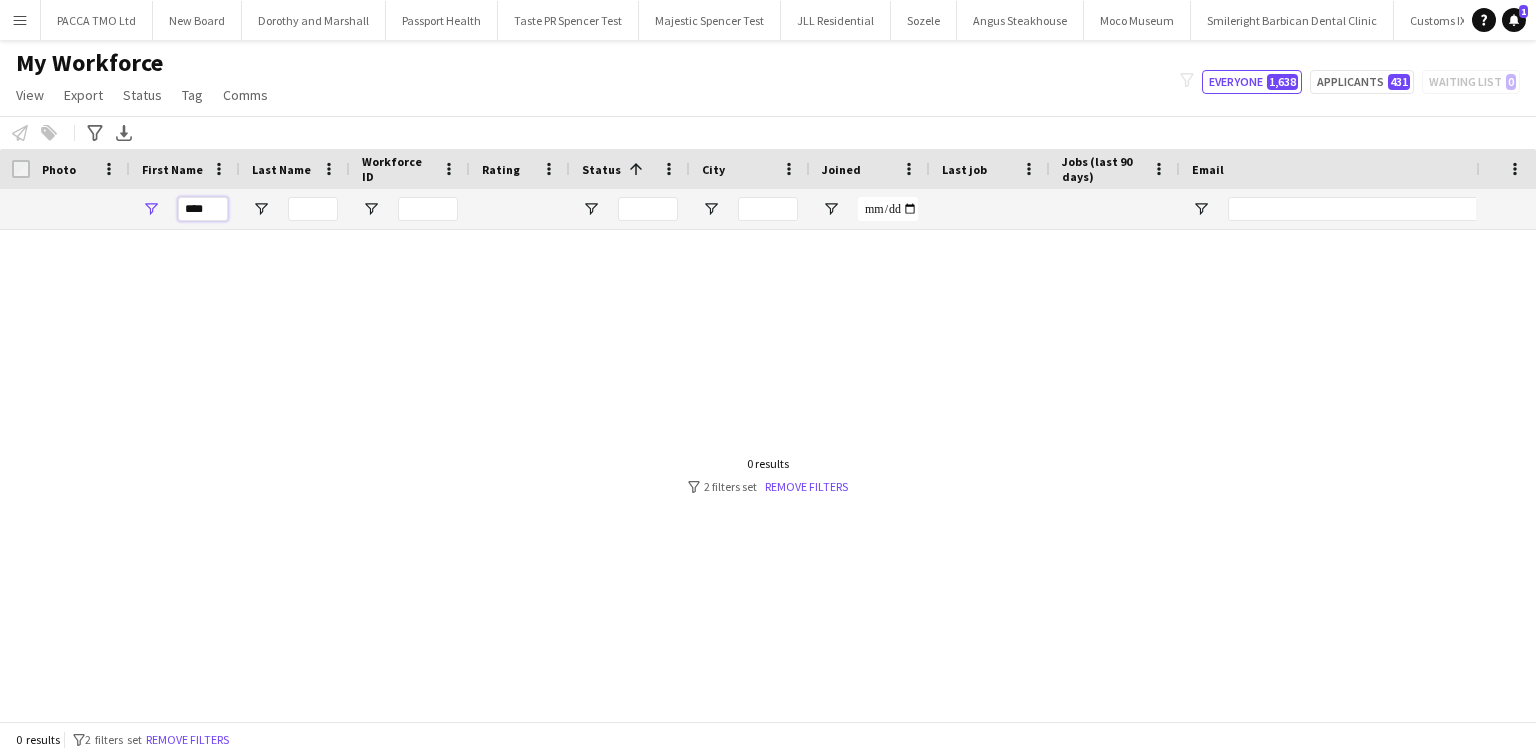 scroll, scrollTop: 0, scrollLeft: 492, axis: horizontal 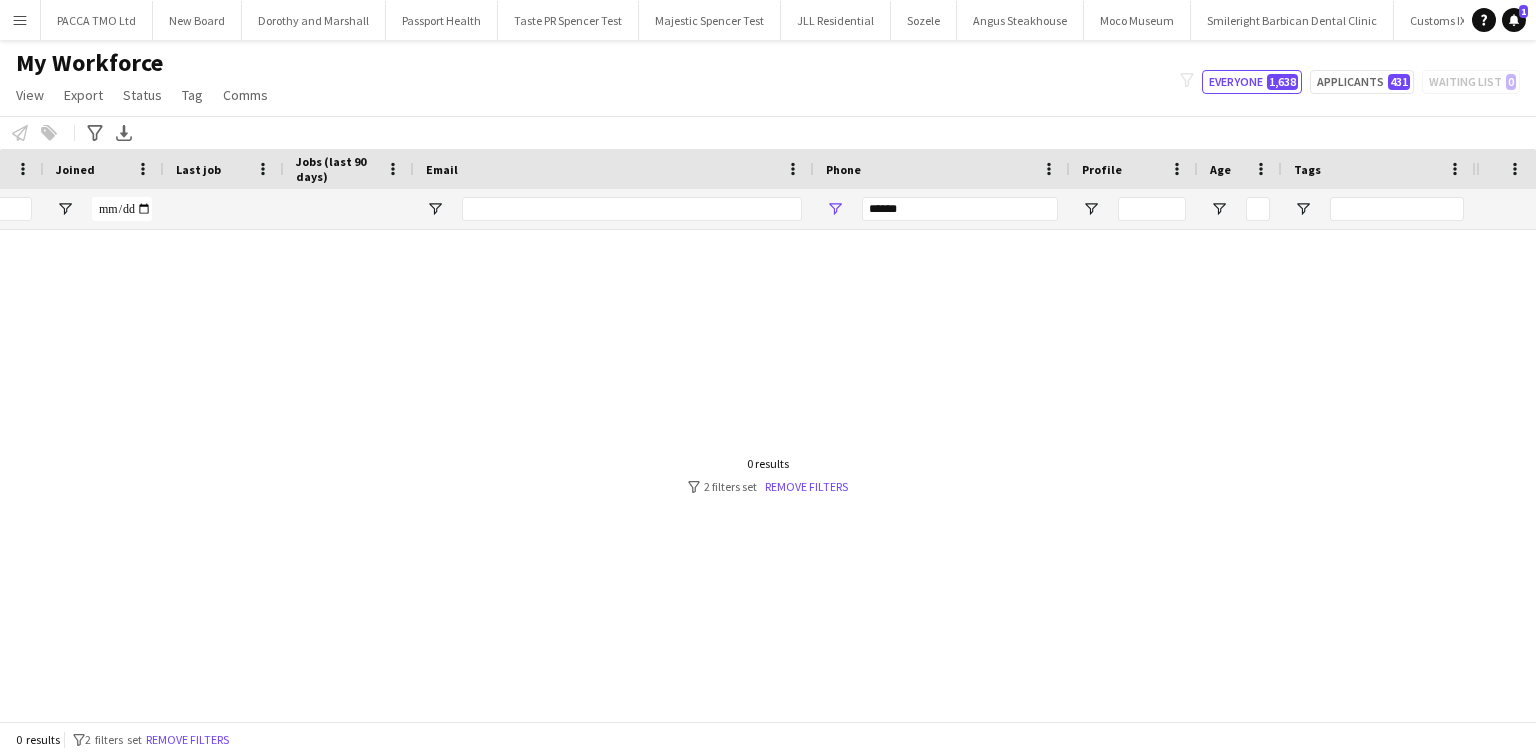 type on "****" 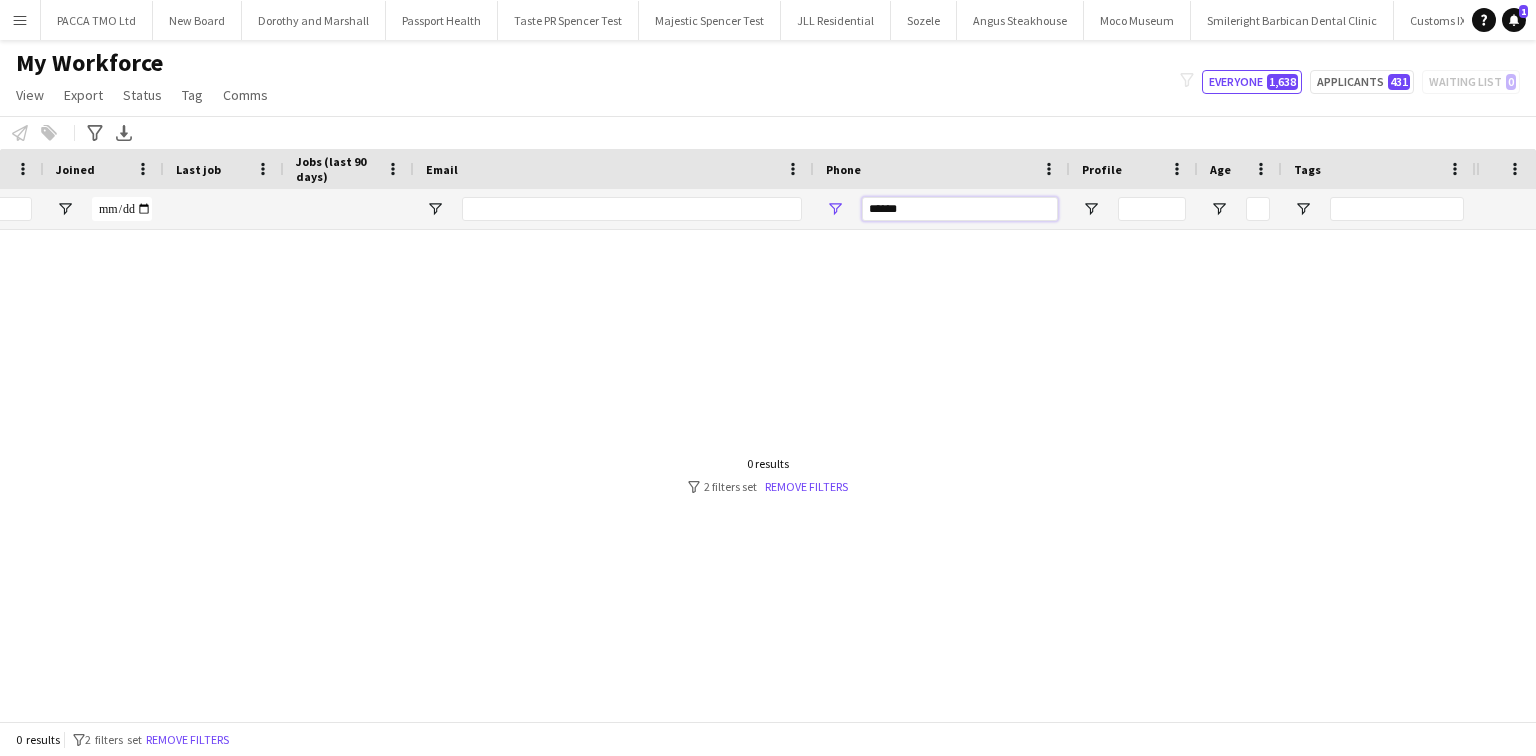 click on "******" at bounding box center (960, 209) 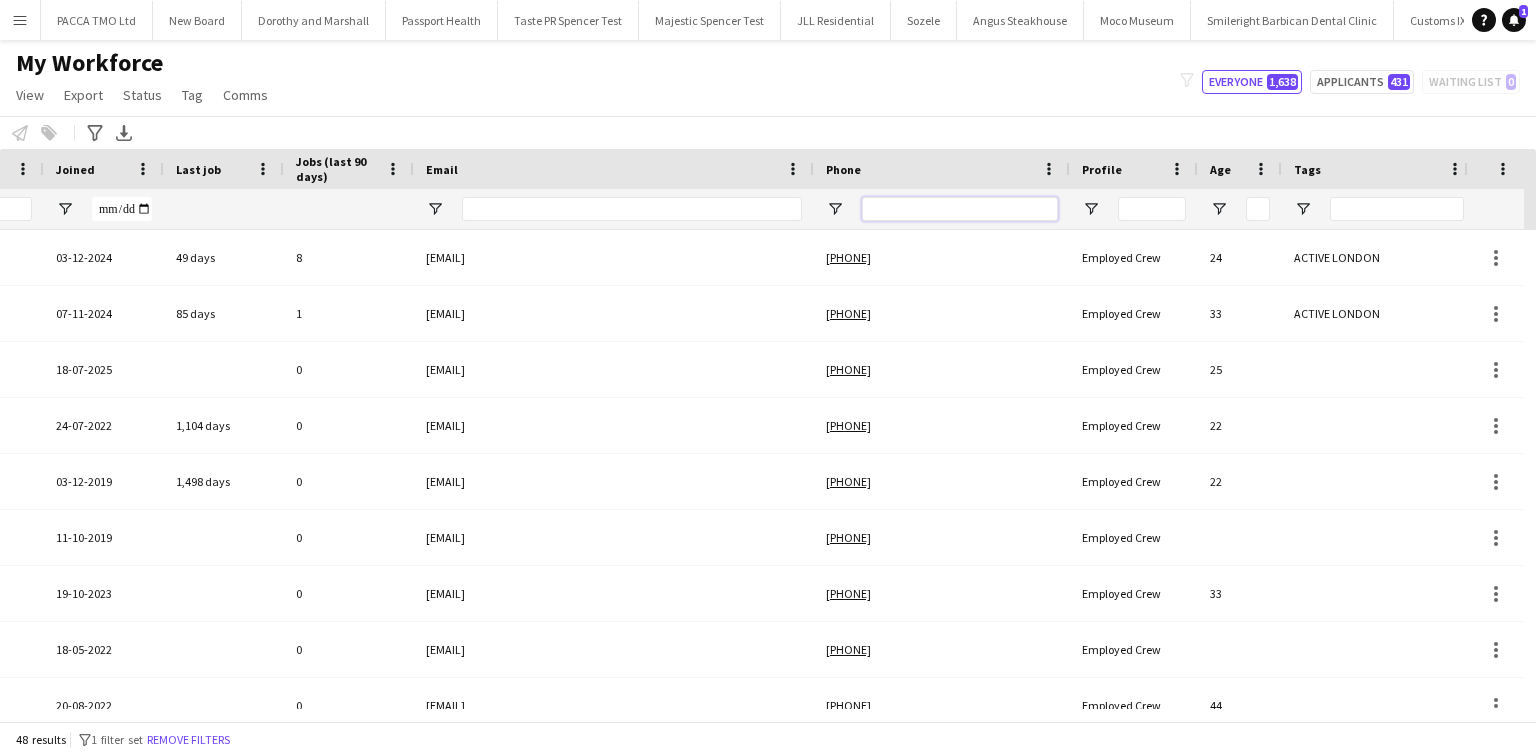scroll, scrollTop: 0, scrollLeft: 236, axis: horizontal 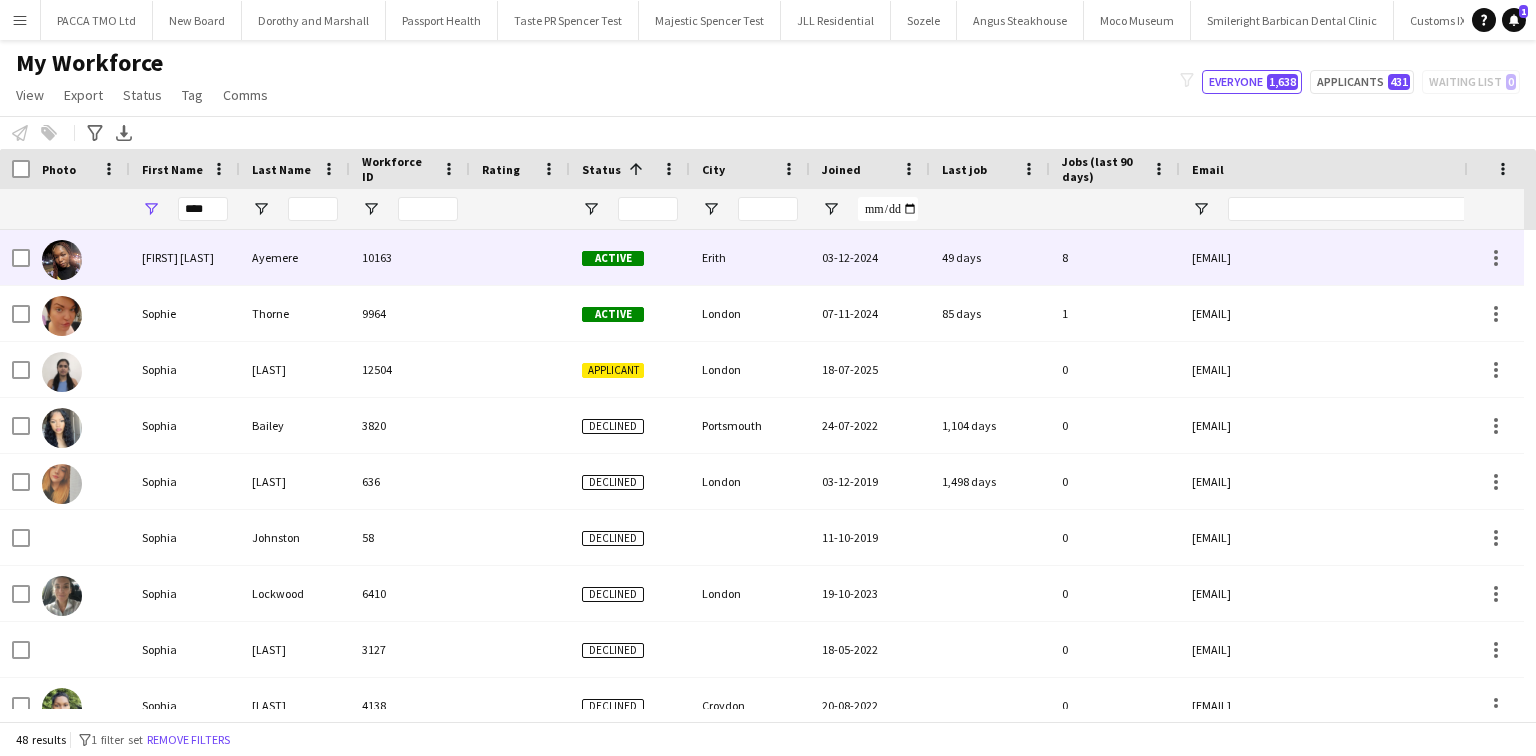type 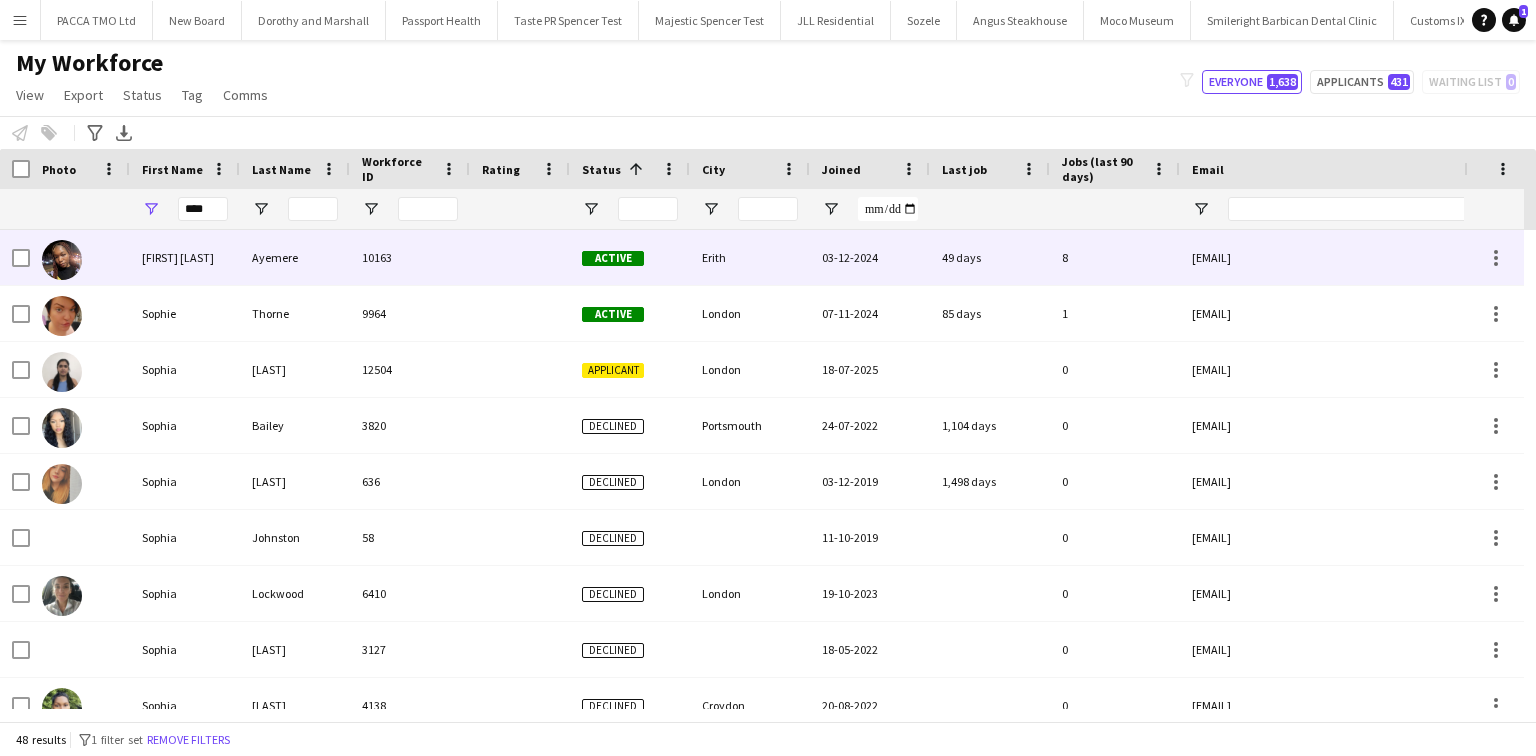 click on "Ayemere" at bounding box center (295, 257) 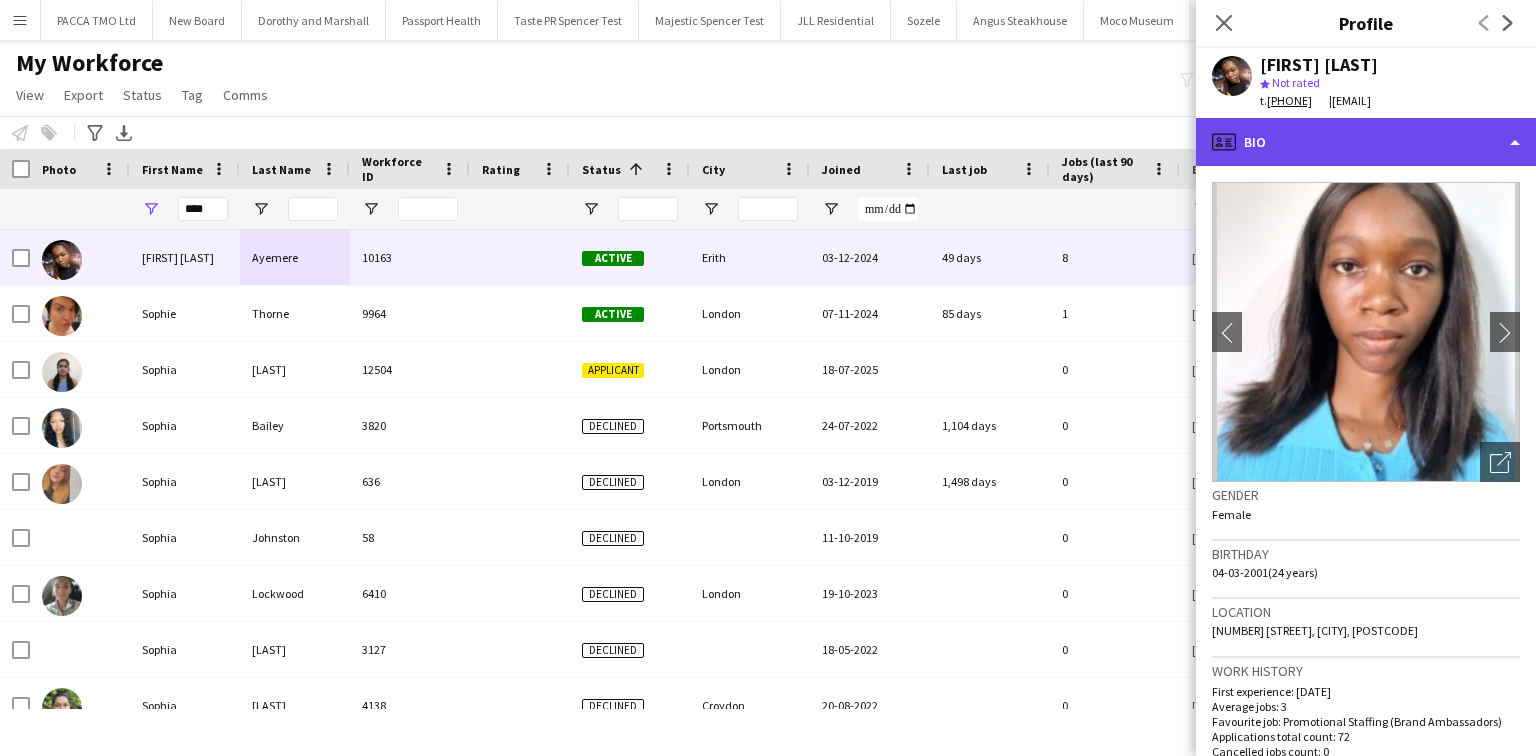 click on "profile
Bio" 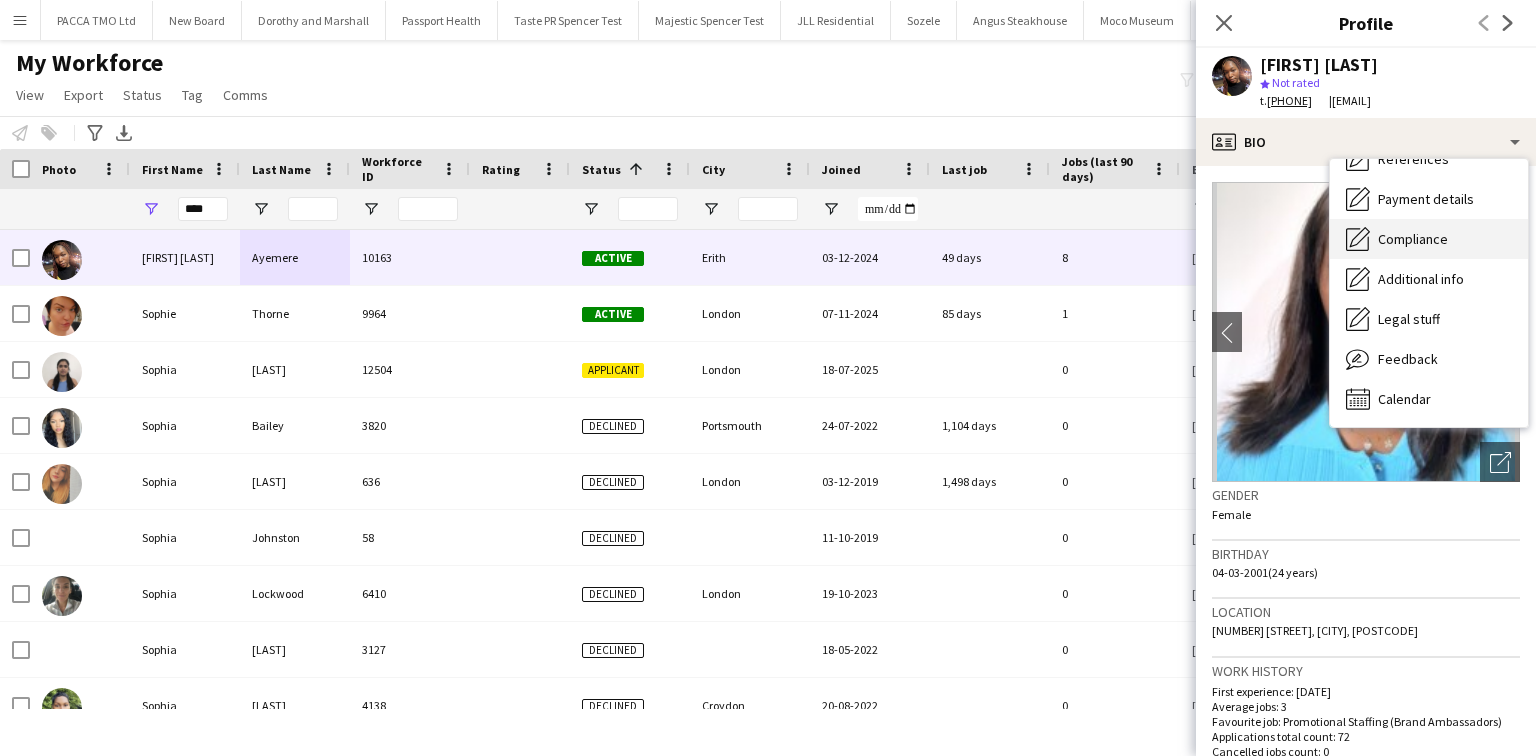 click on "Compliance" at bounding box center (1413, 239) 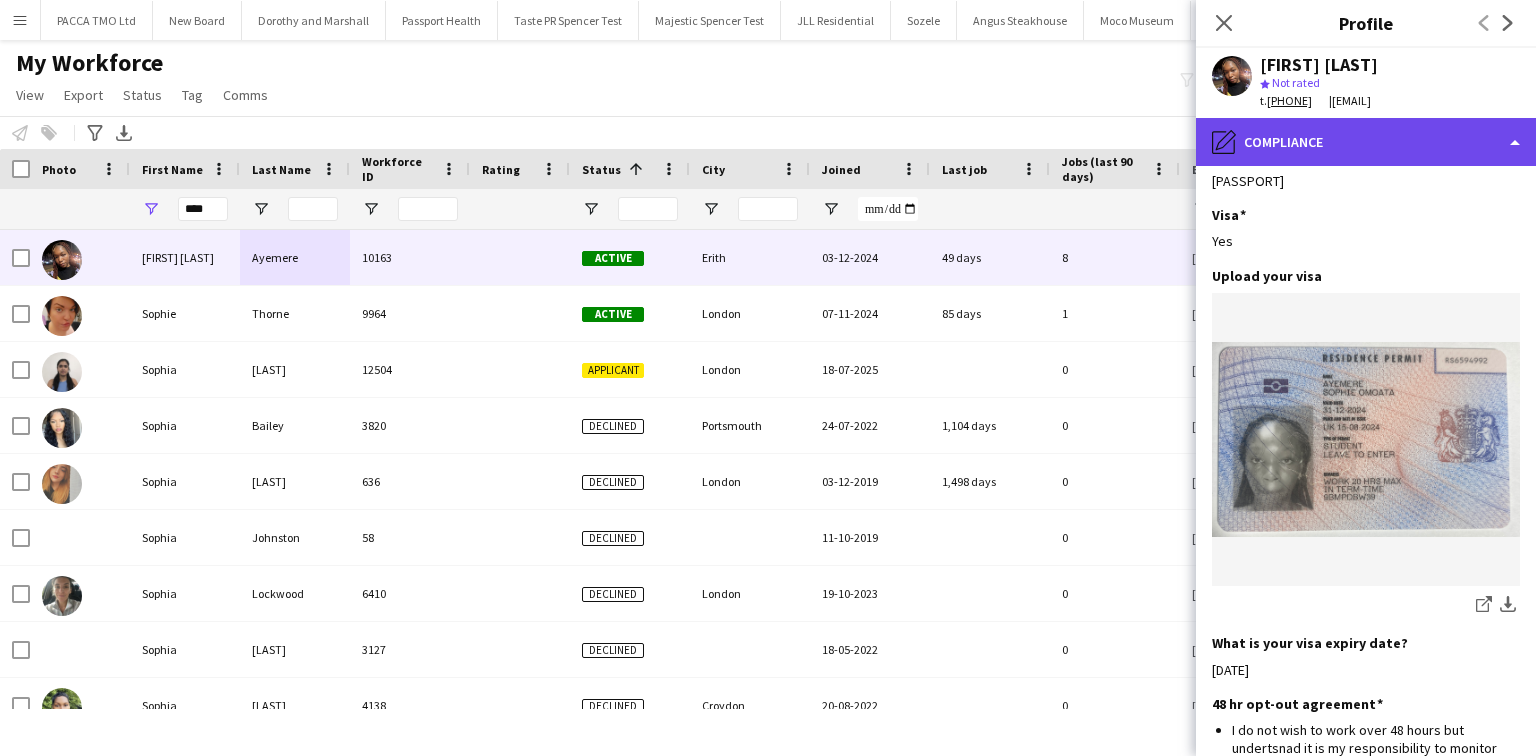 click on "pencil4
Compliance" 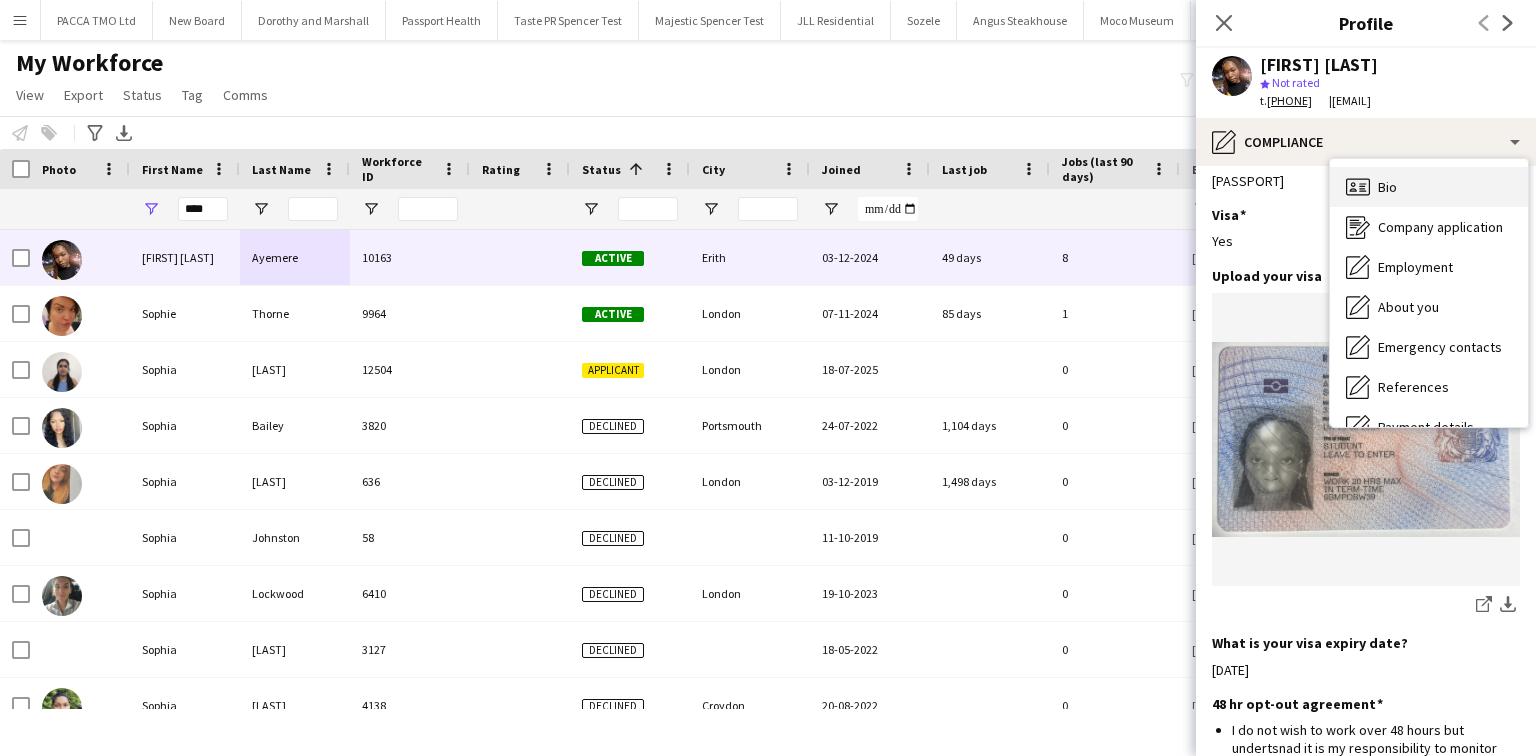 click on "Bio" 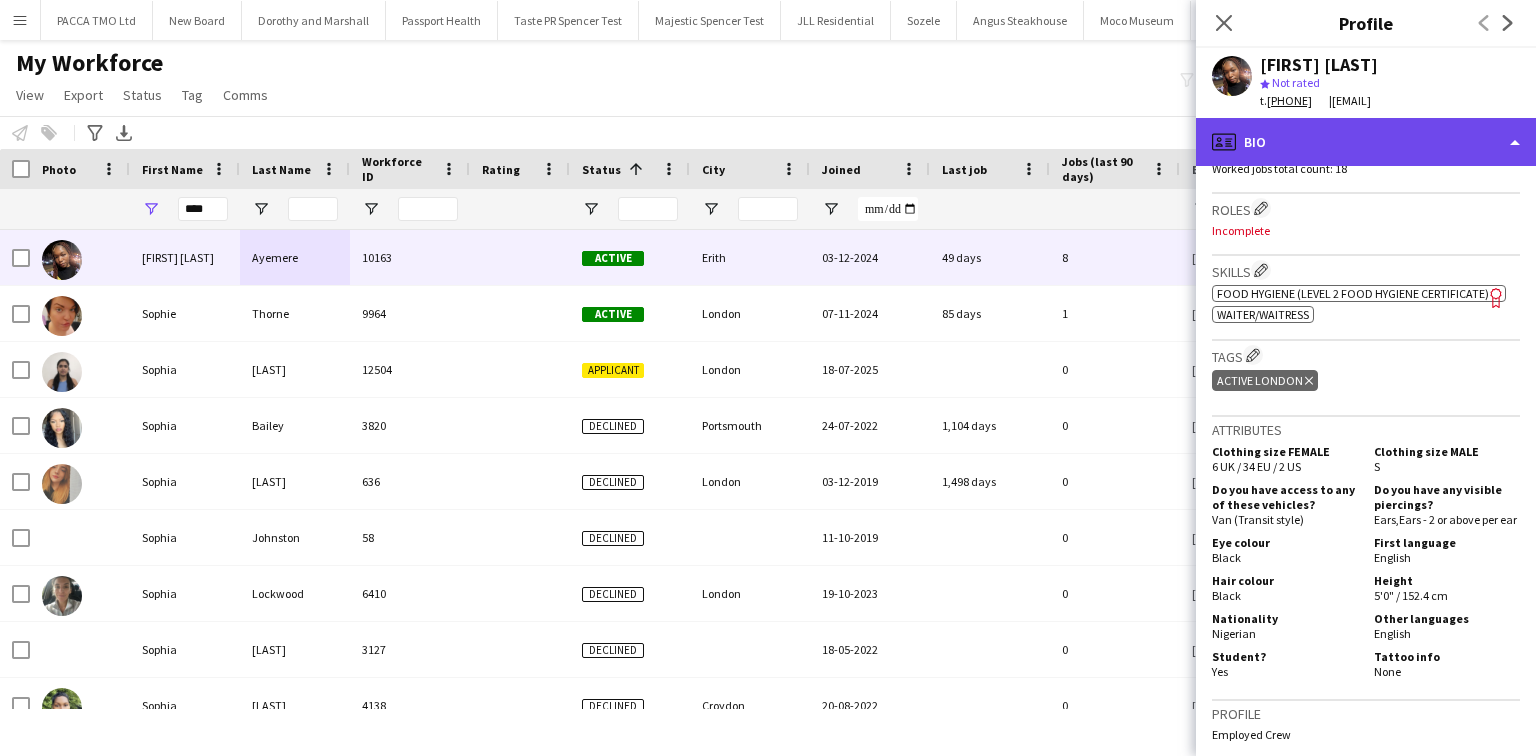 click on "profile
Bio" 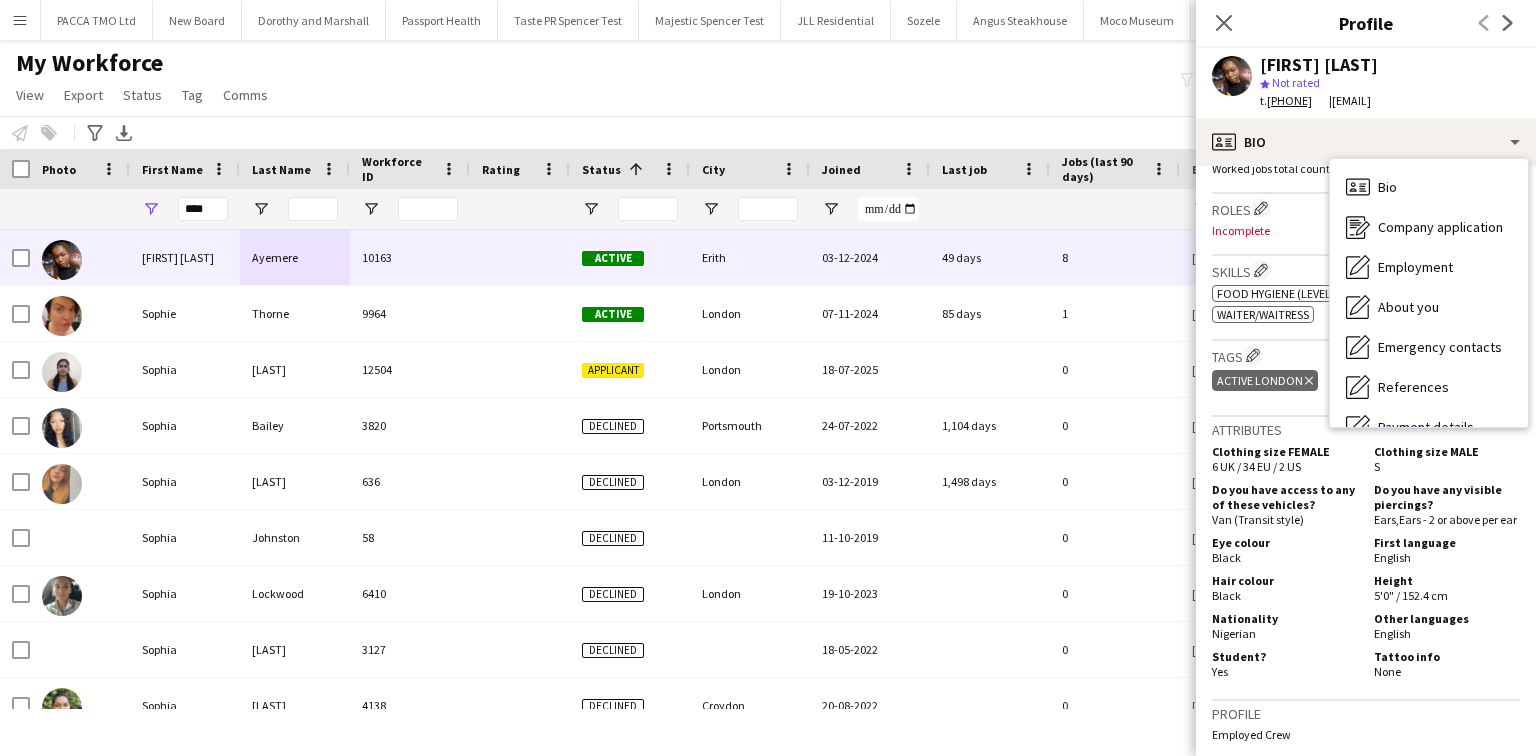 click on "Tags
Edit crew company tags" 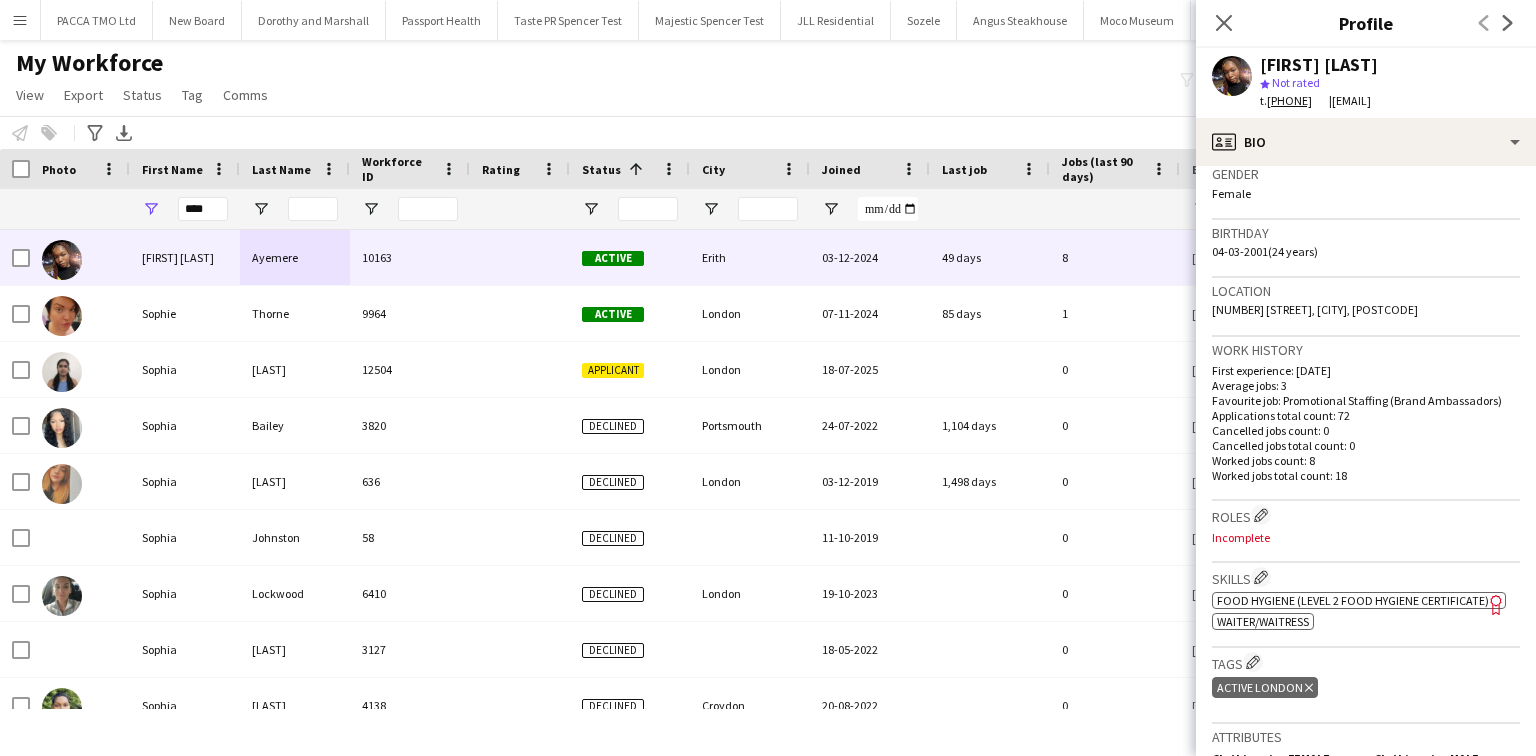 scroll, scrollTop: 0, scrollLeft: 0, axis: both 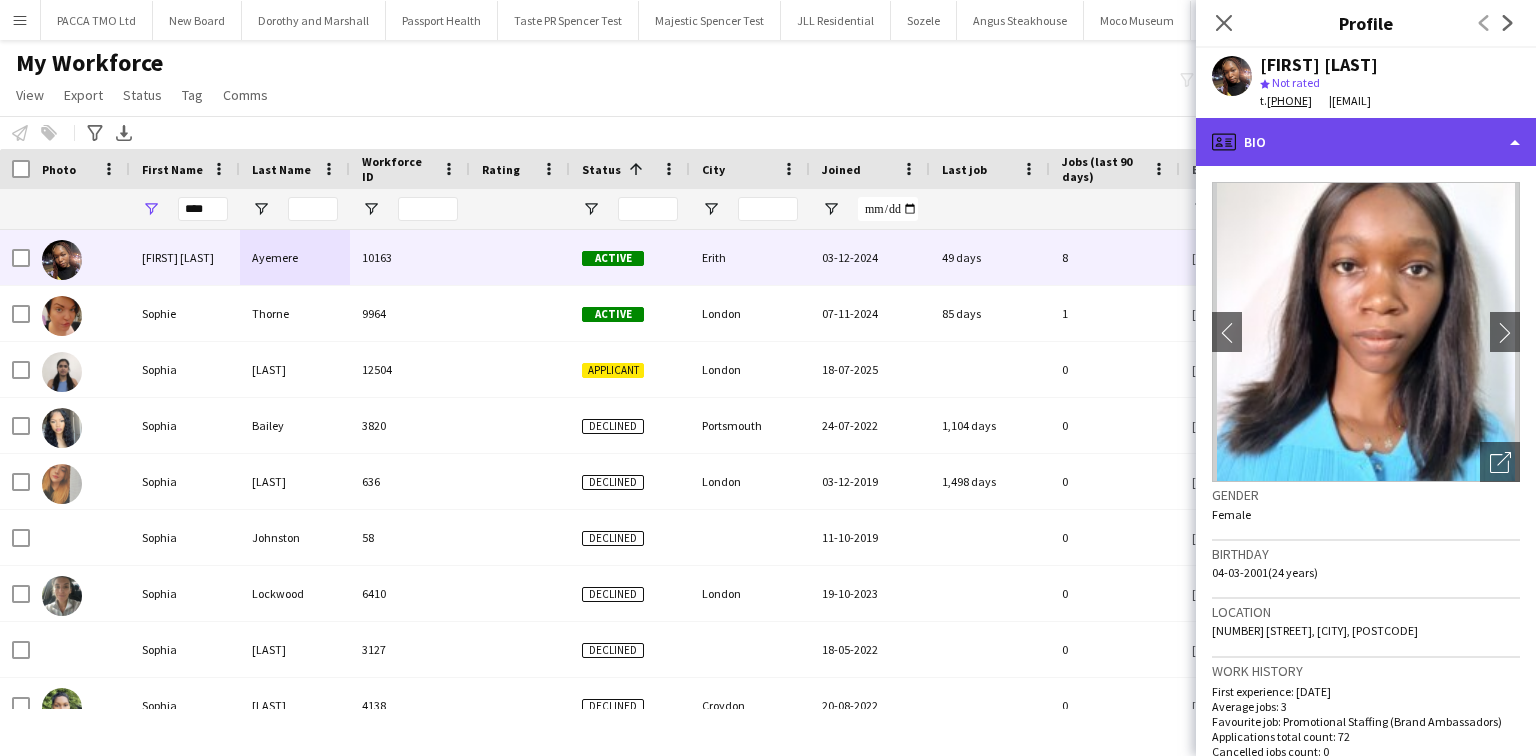 click on "profile
Bio" 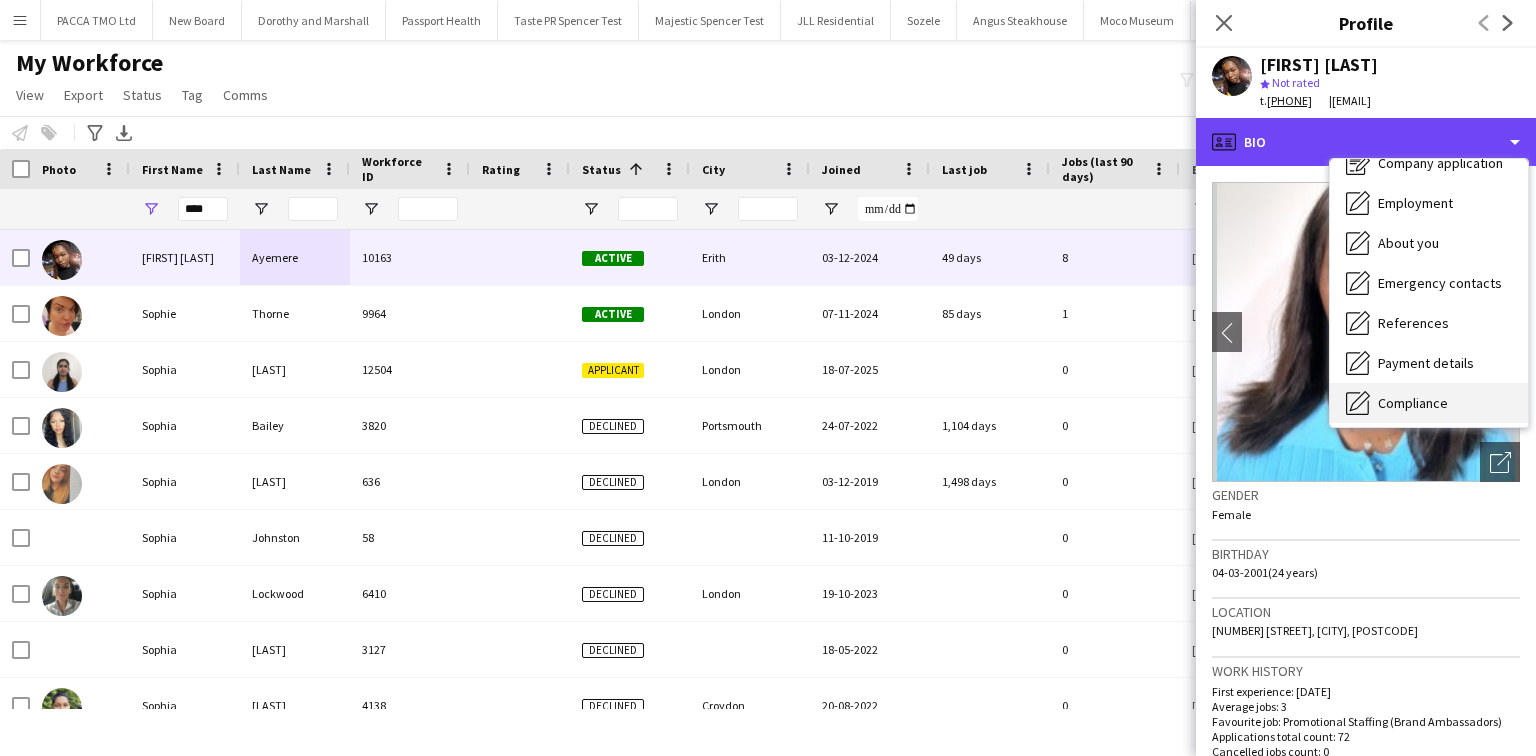 scroll, scrollTop: 228, scrollLeft: 0, axis: vertical 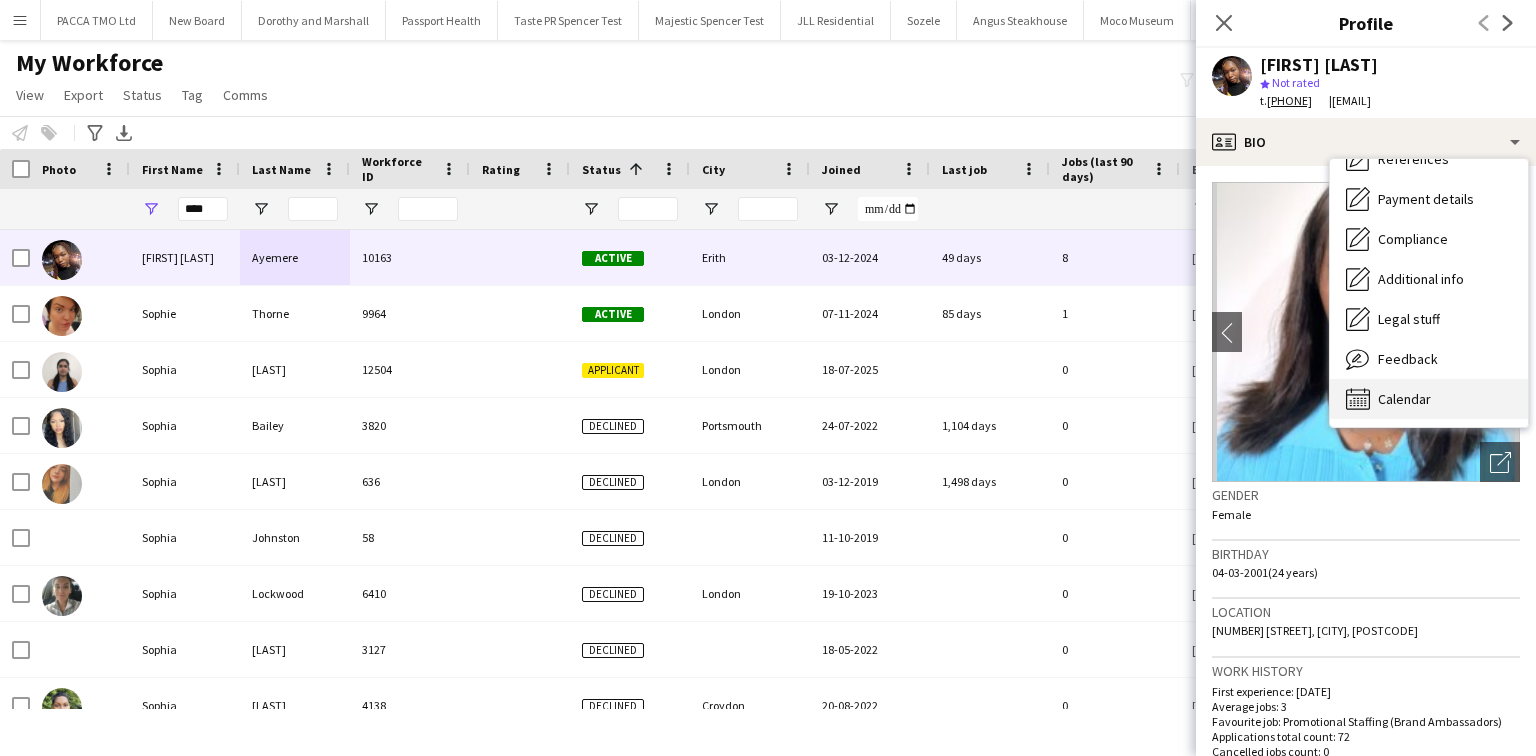 click on "Calendar
Calendar" at bounding box center [1429, 399] 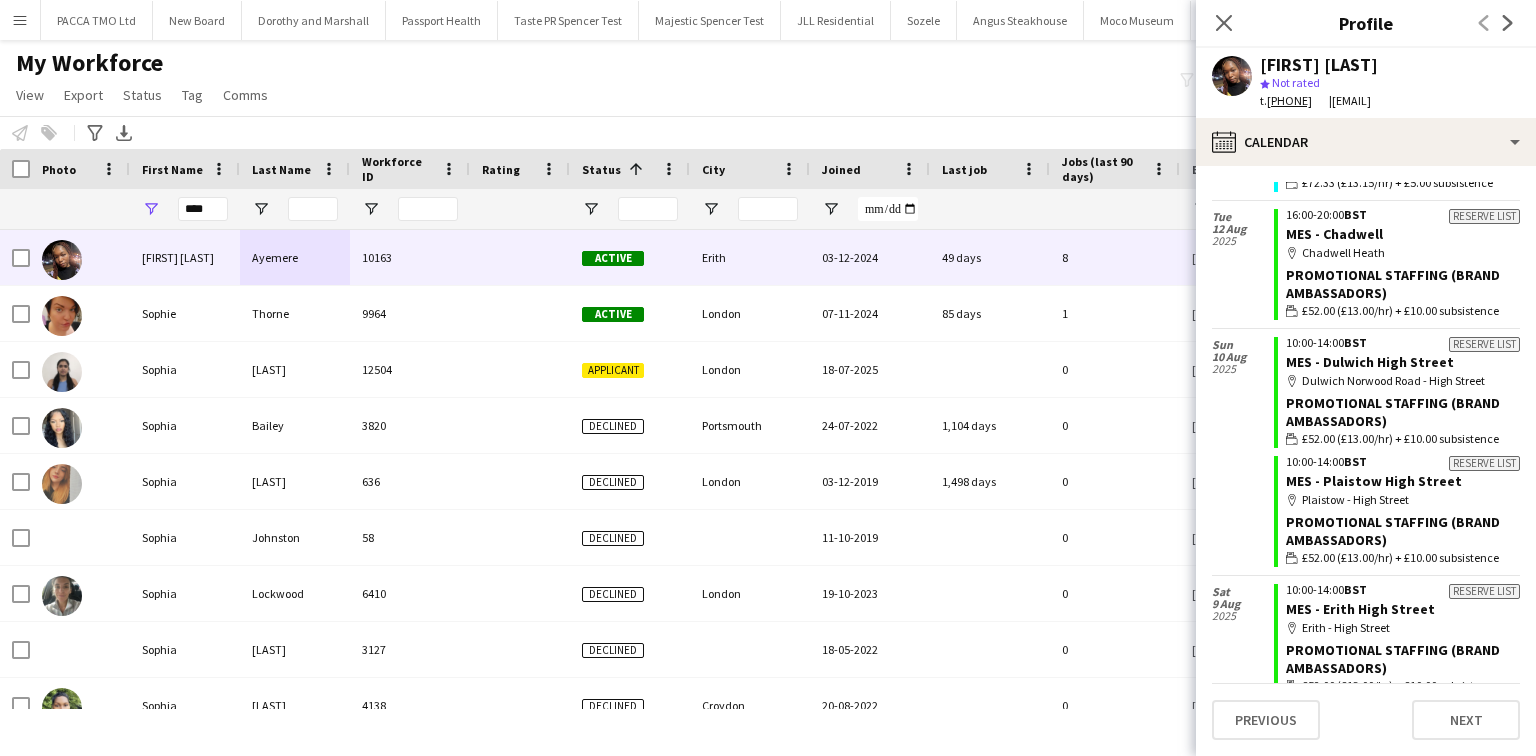 scroll, scrollTop: 0, scrollLeft: 0, axis: both 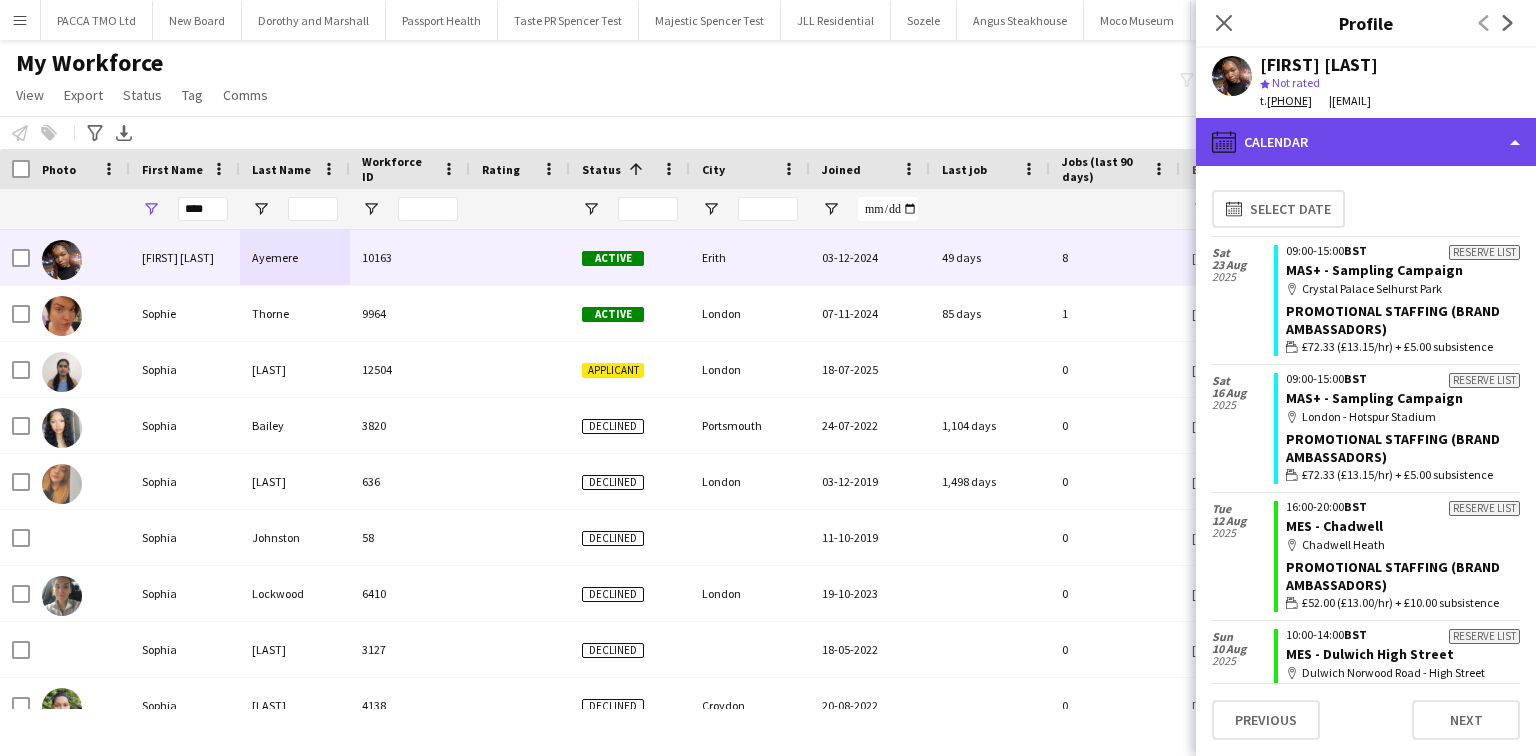 click on "calendar-full
Calendar" 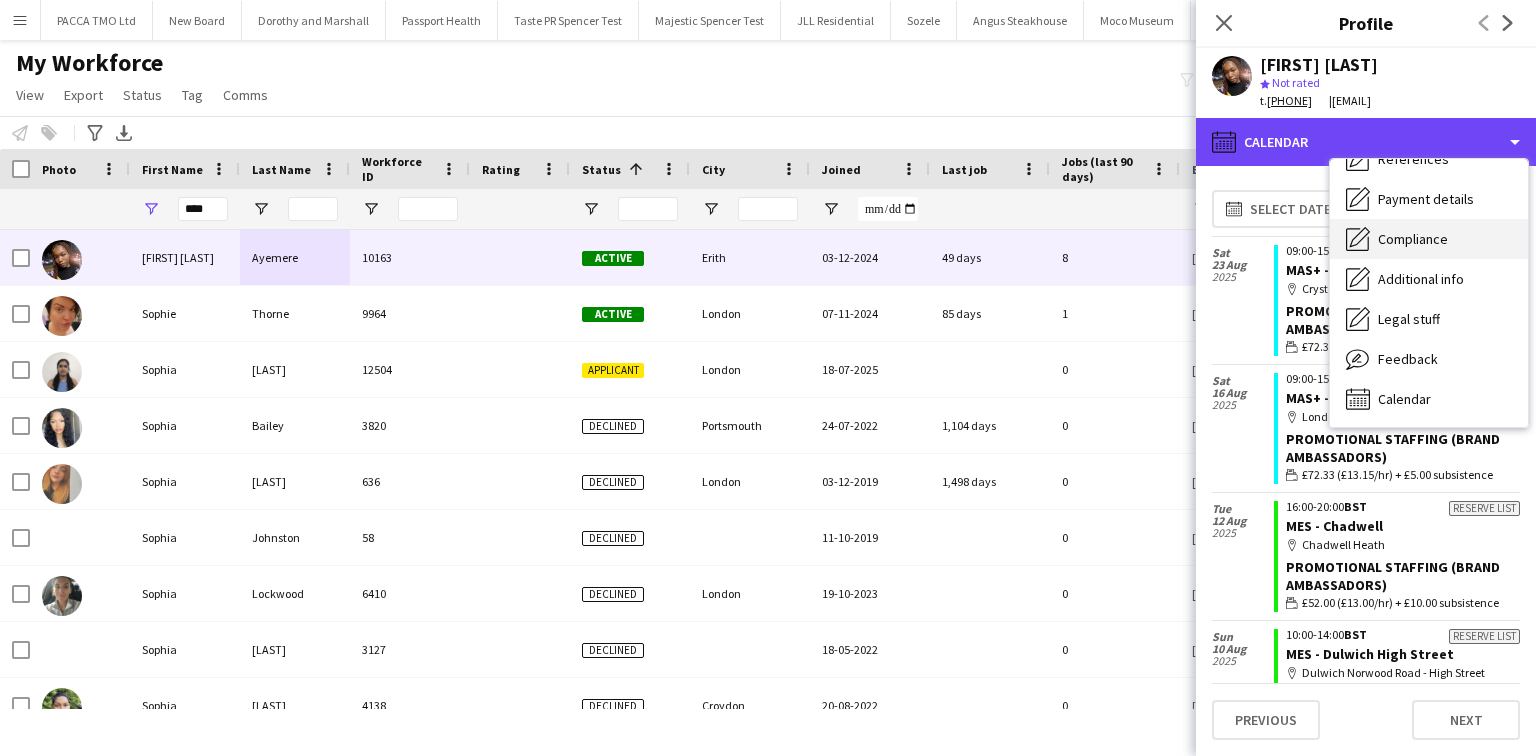 scroll, scrollTop: 0, scrollLeft: 0, axis: both 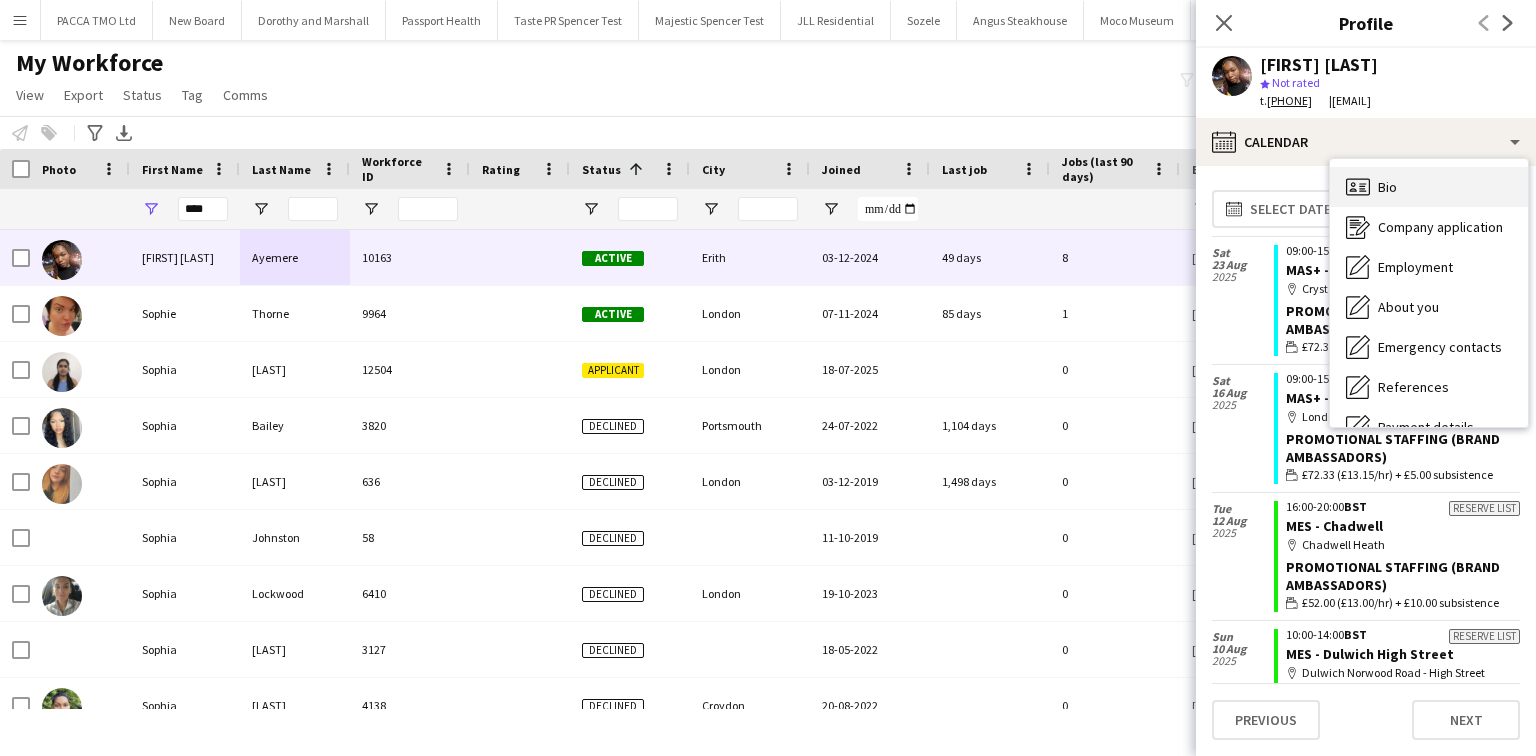 click on "Bio
Bio" at bounding box center [1429, 187] 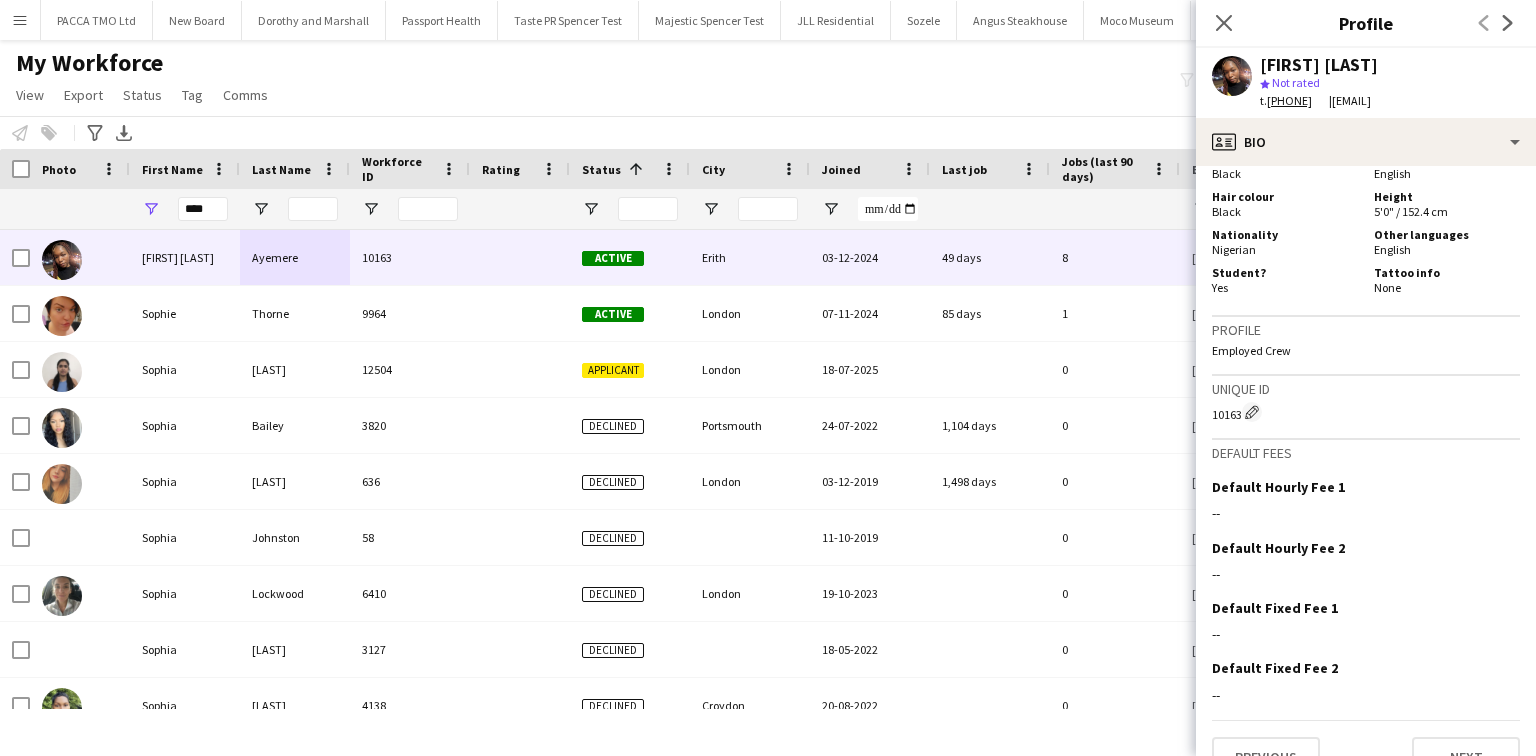 scroll, scrollTop: 1061, scrollLeft: 0, axis: vertical 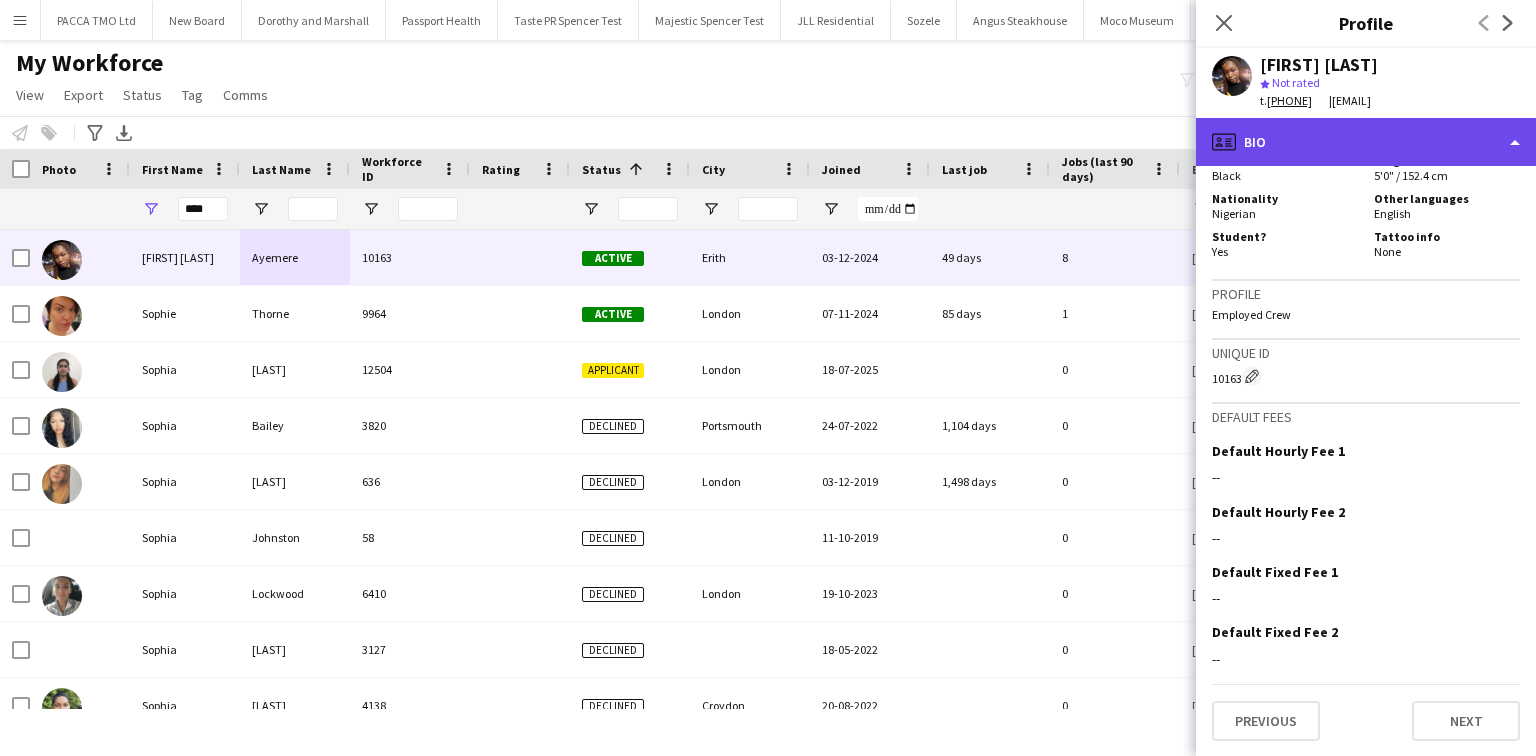 click on "profile
Bio" 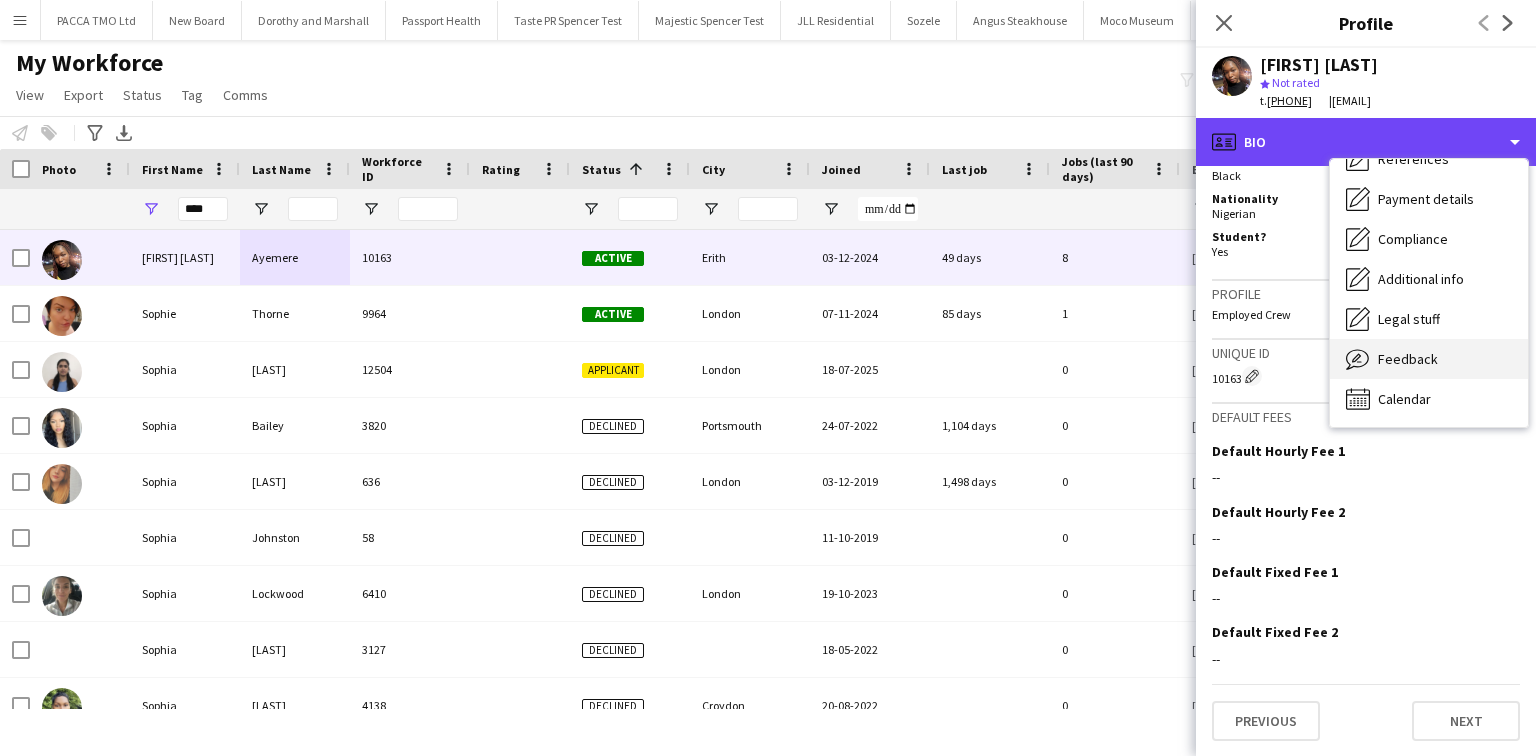 scroll, scrollTop: 24, scrollLeft: 0, axis: vertical 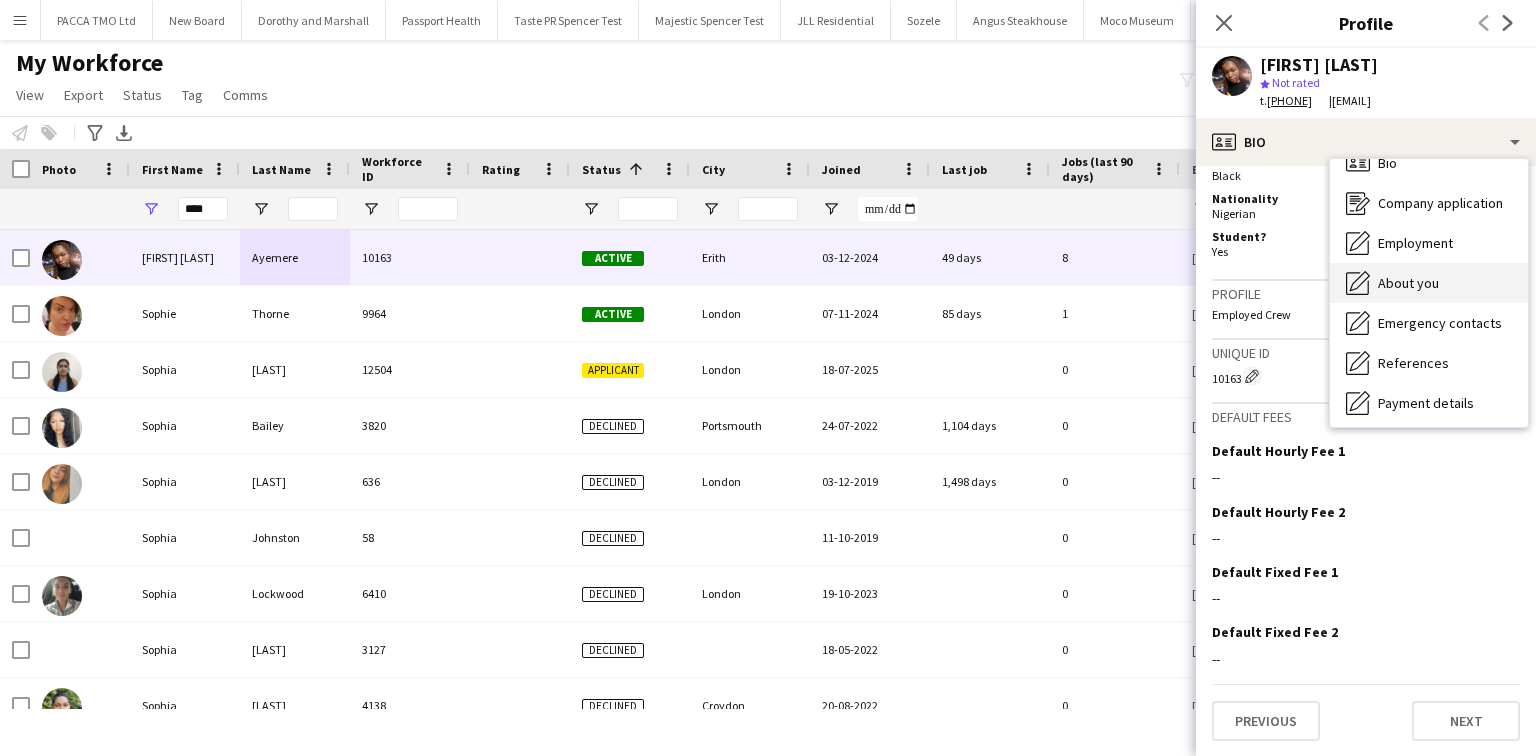 click on "About you" at bounding box center [1408, 283] 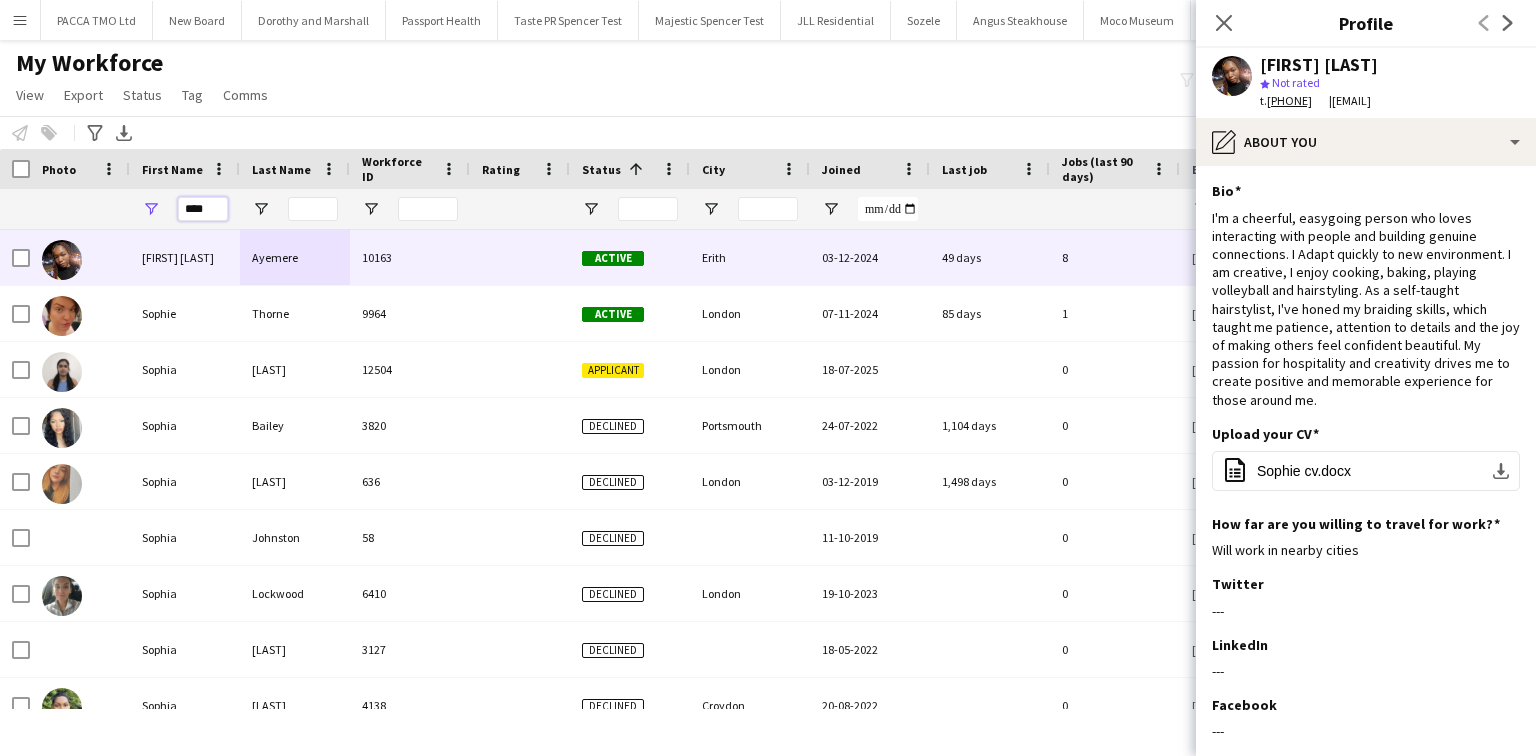 click on "****" at bounding box center [203, 209] 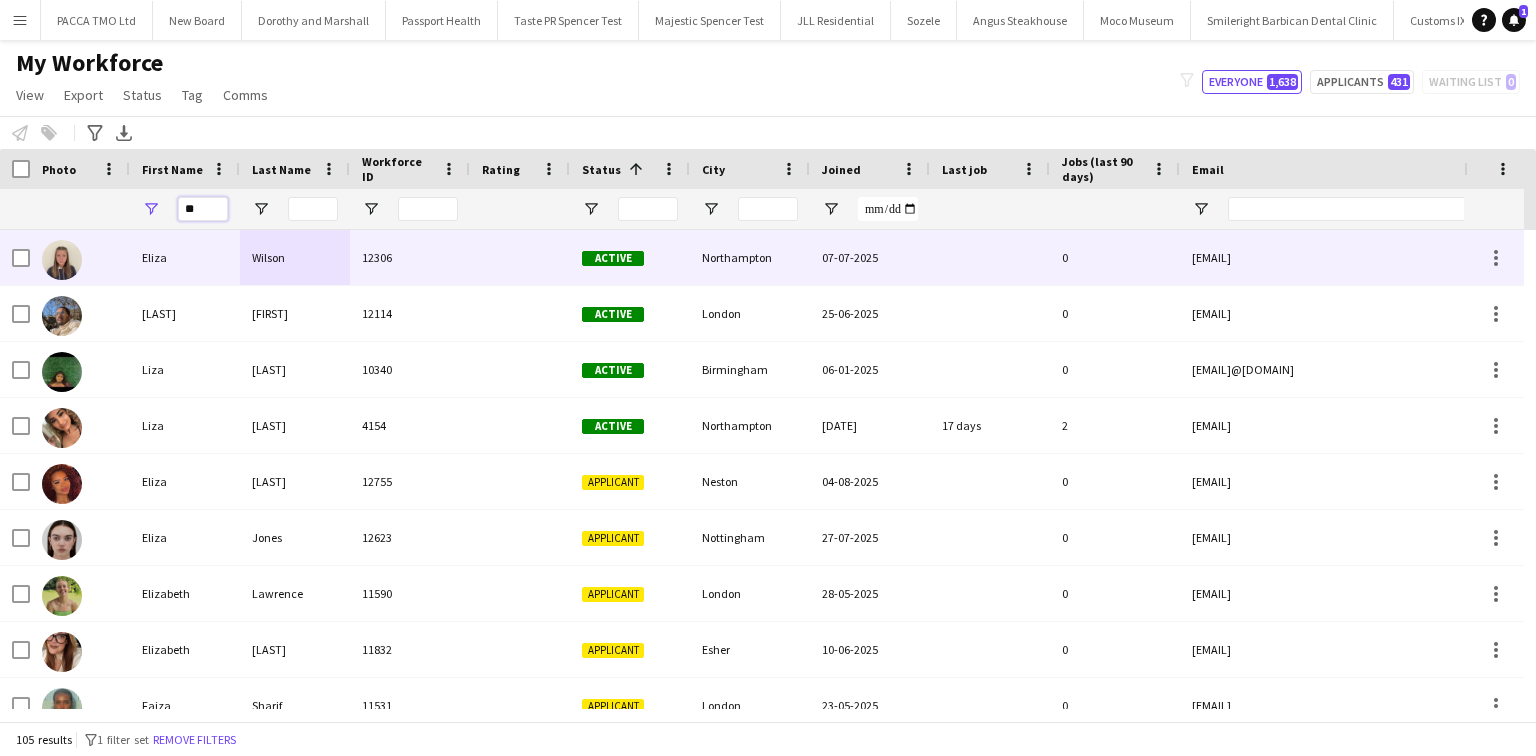 type on "*" 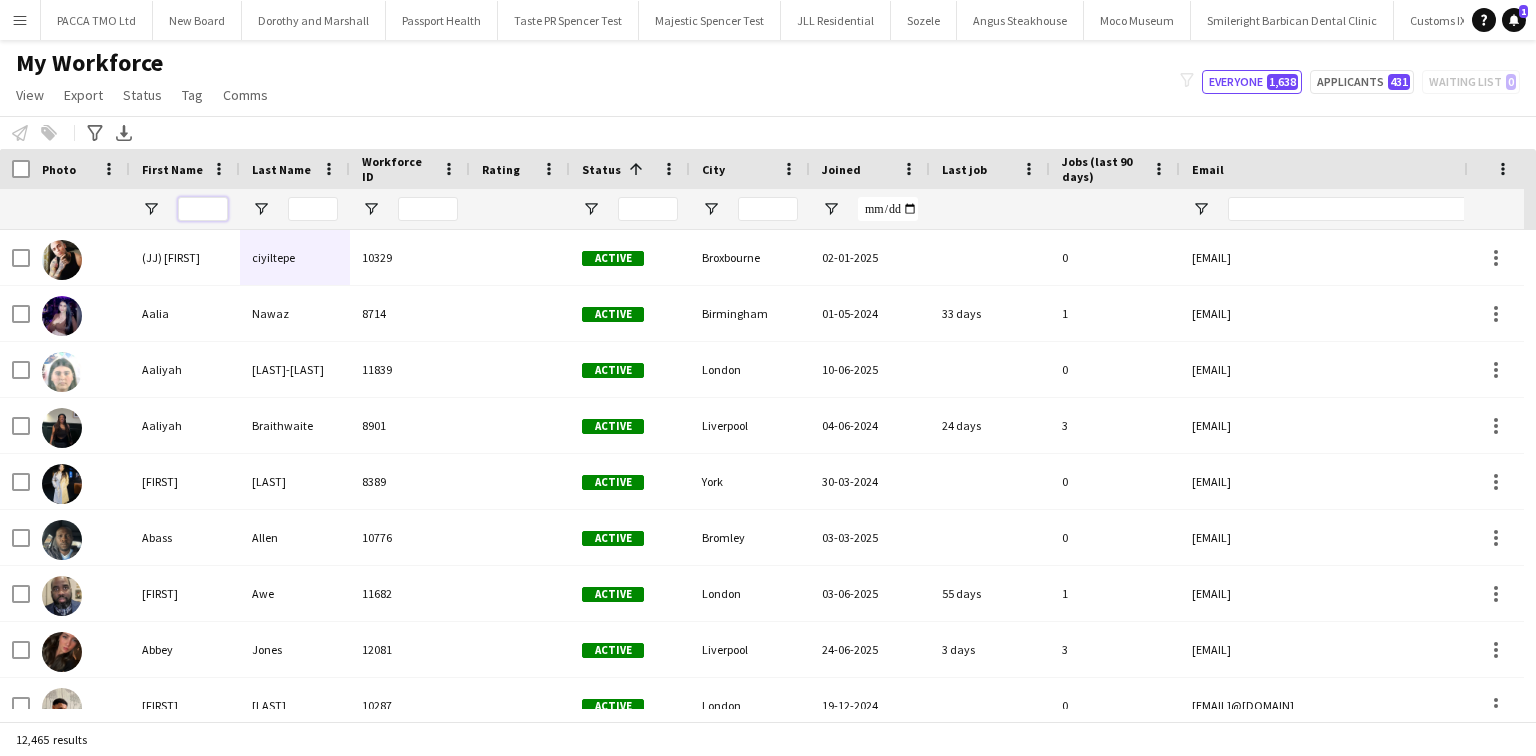 type 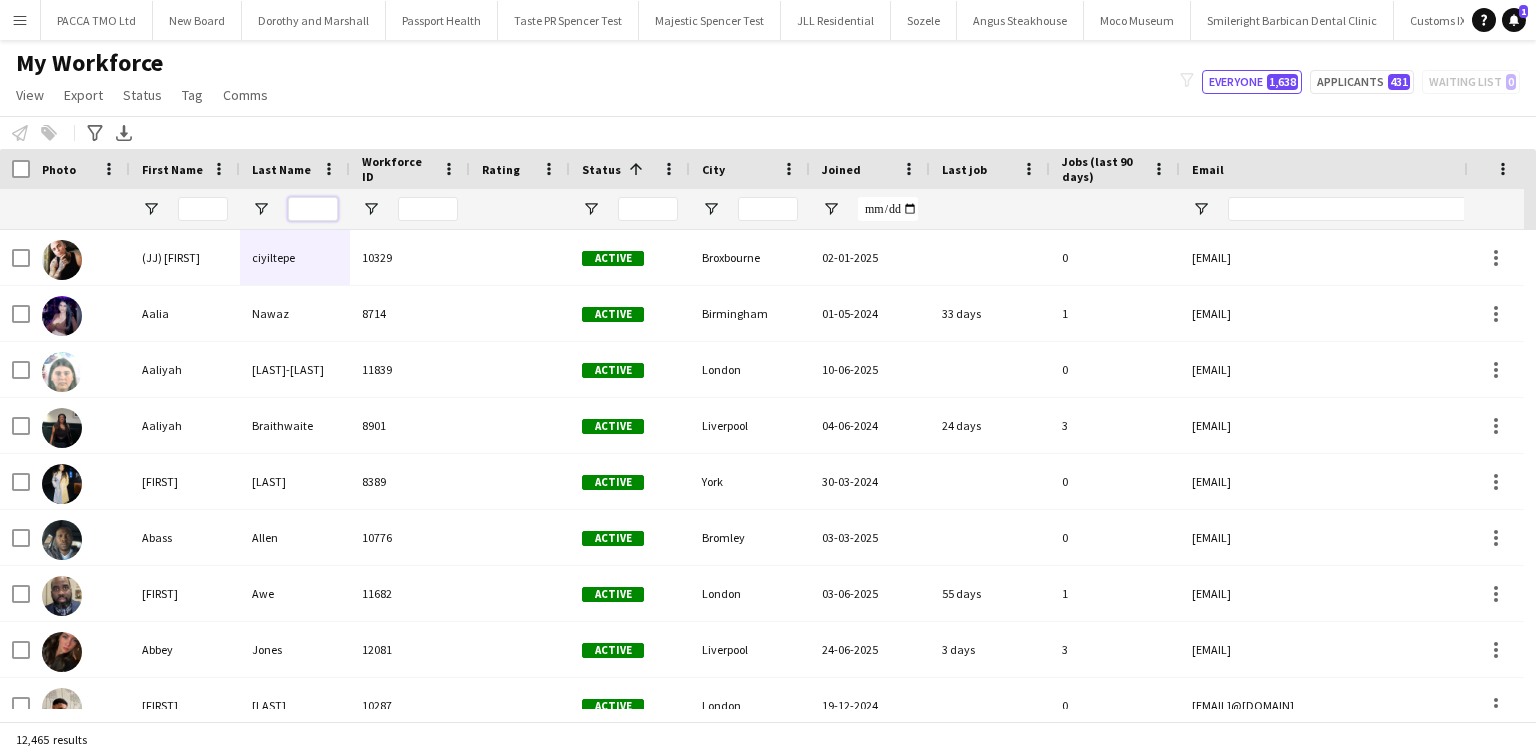 click at bounding box center [313, 209] 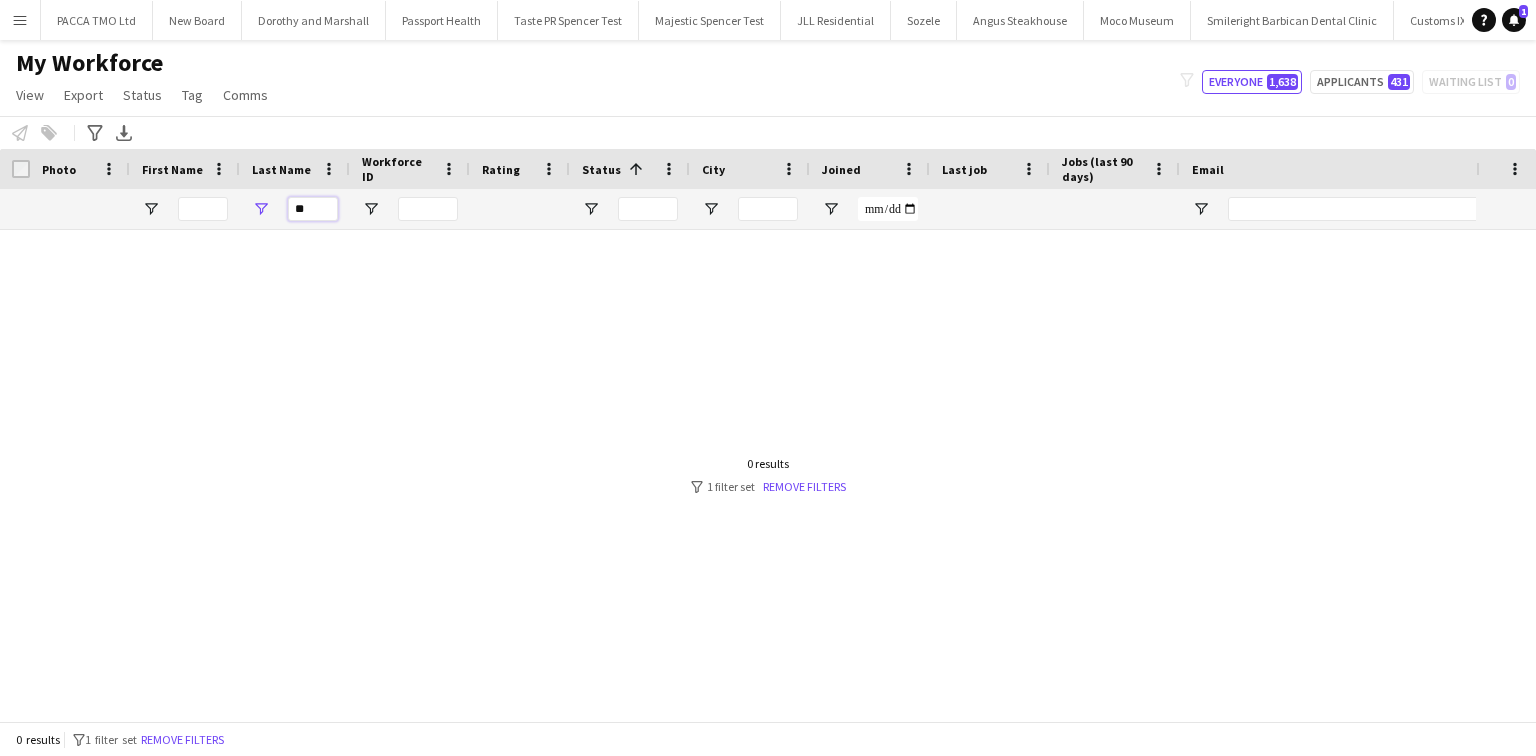 type on "*" 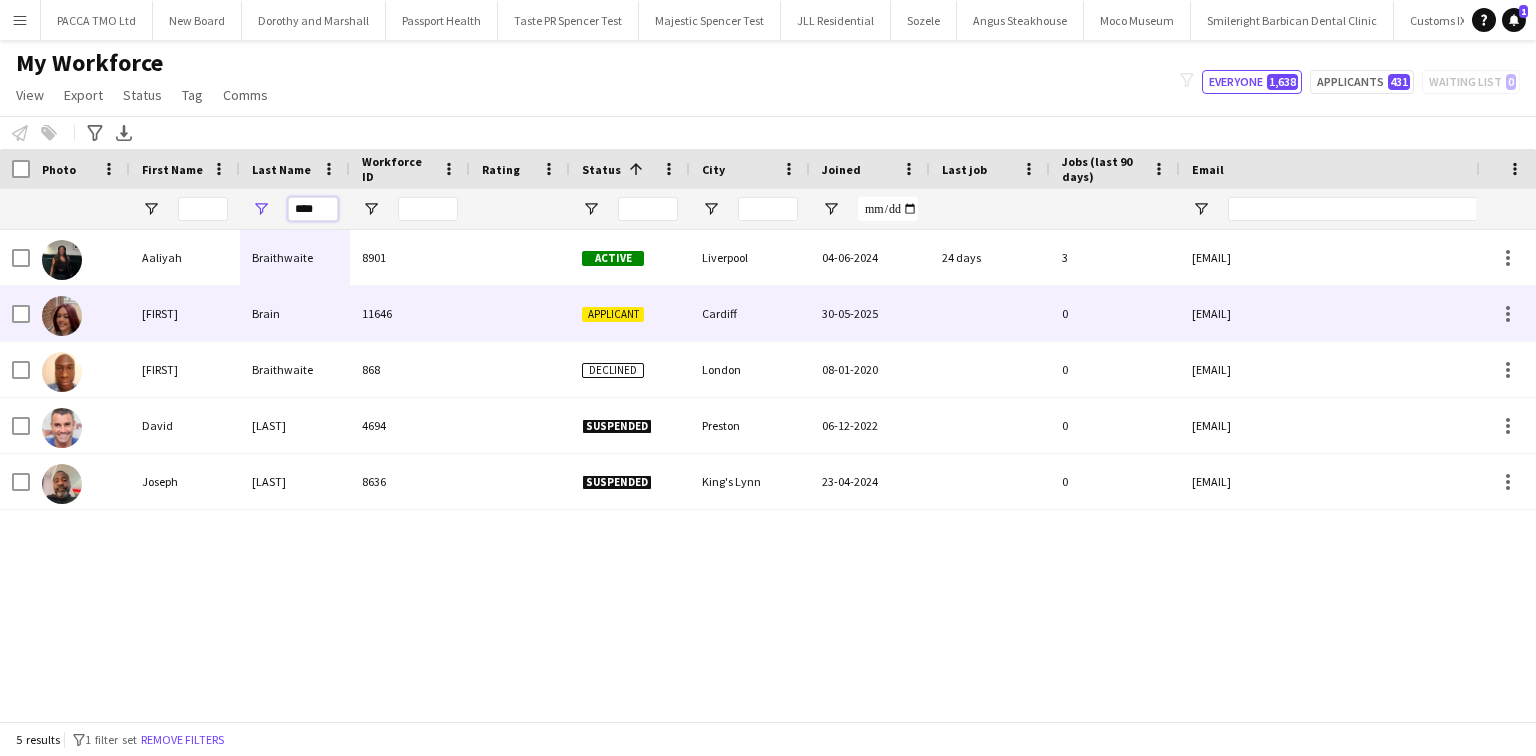 type on "****" 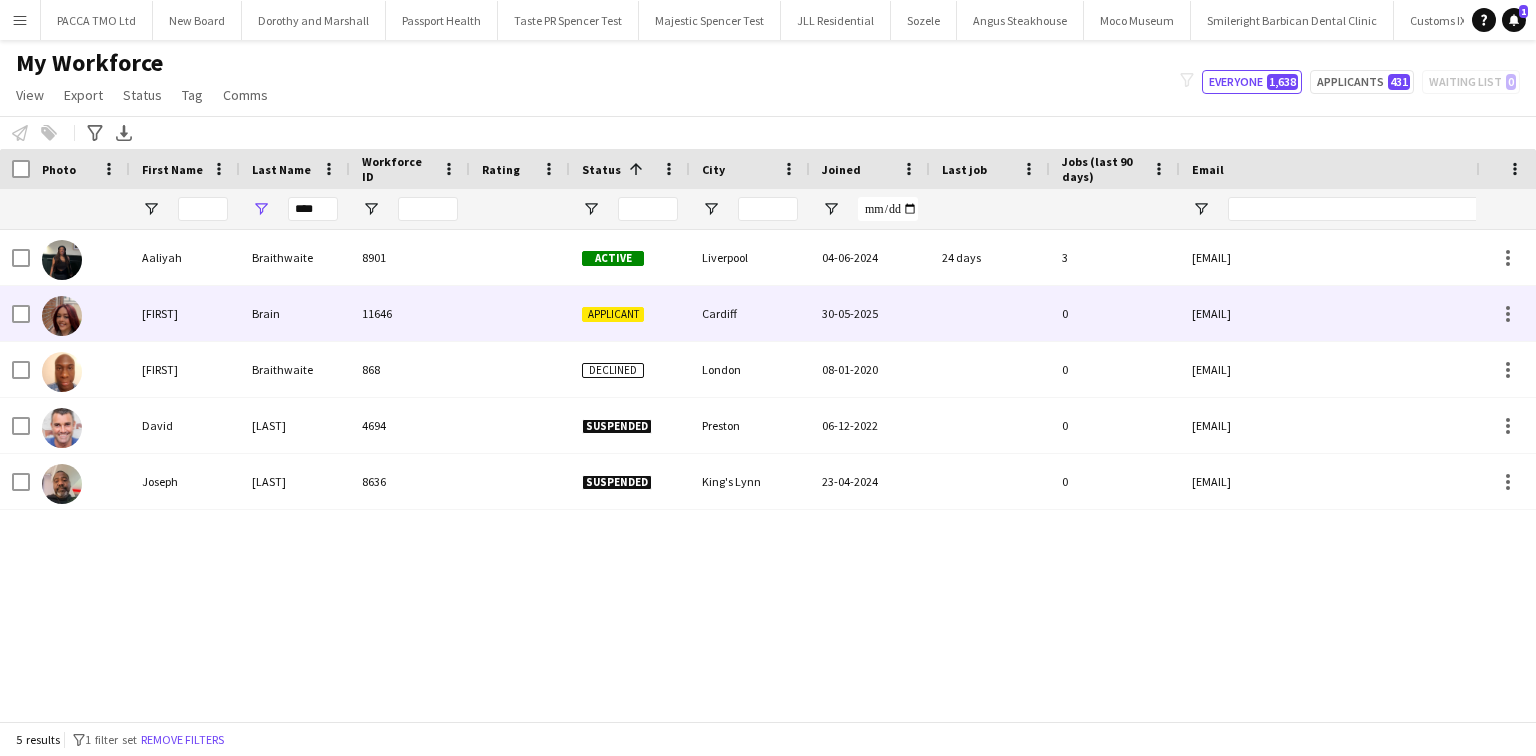click on "Brain" at bounding box center (295, 313) 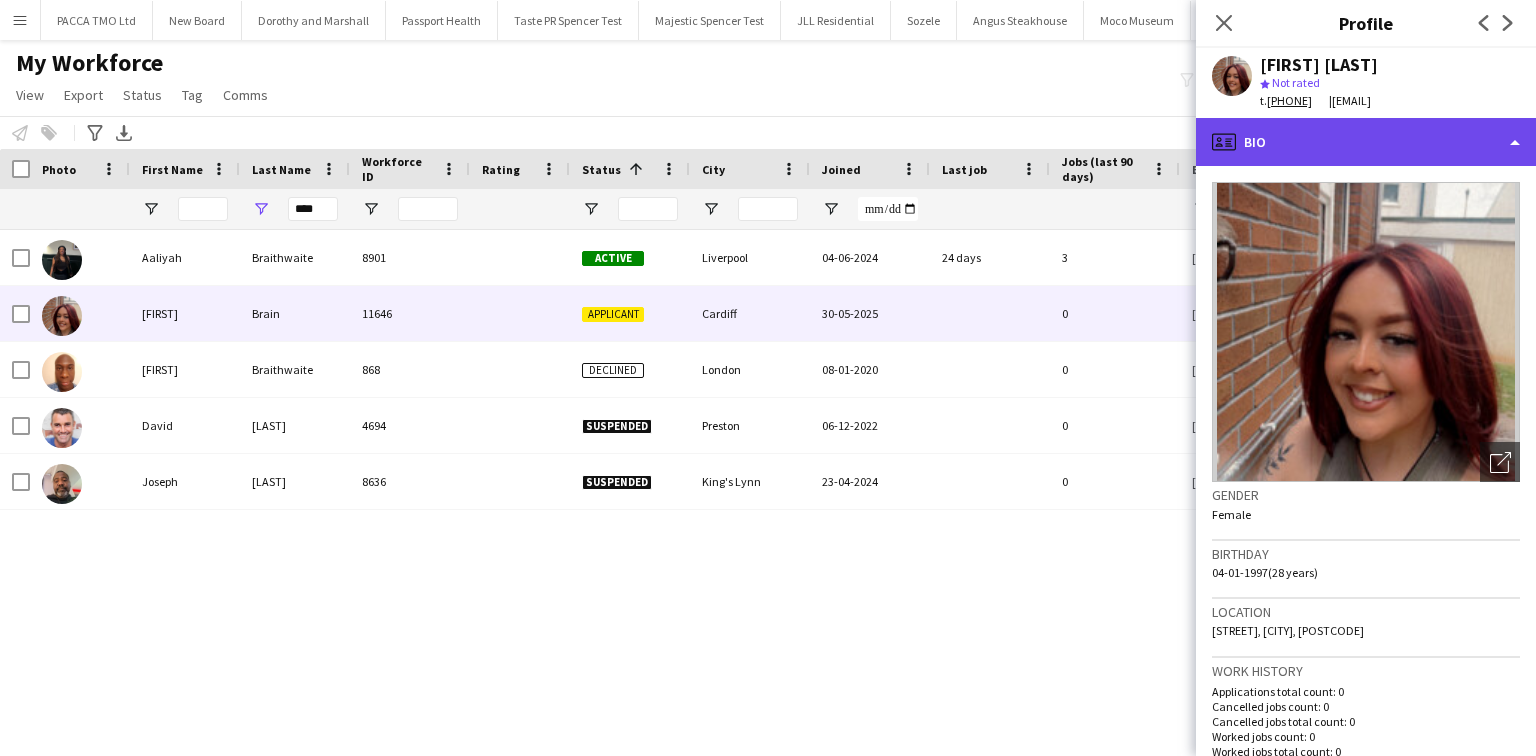 click on "profile
Bio" 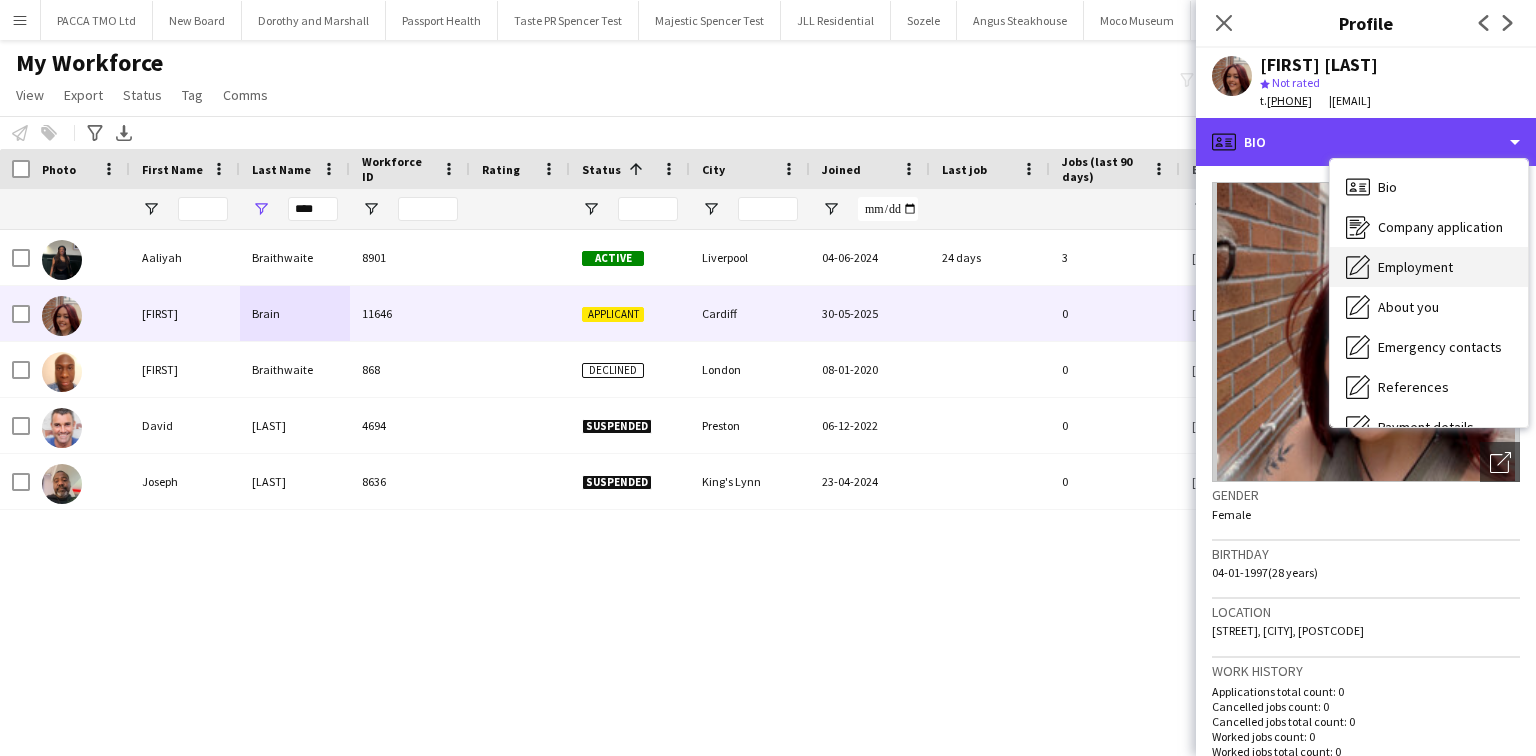 scroll, scrollTop: 228, scrollLeft: 0, axis: vertical 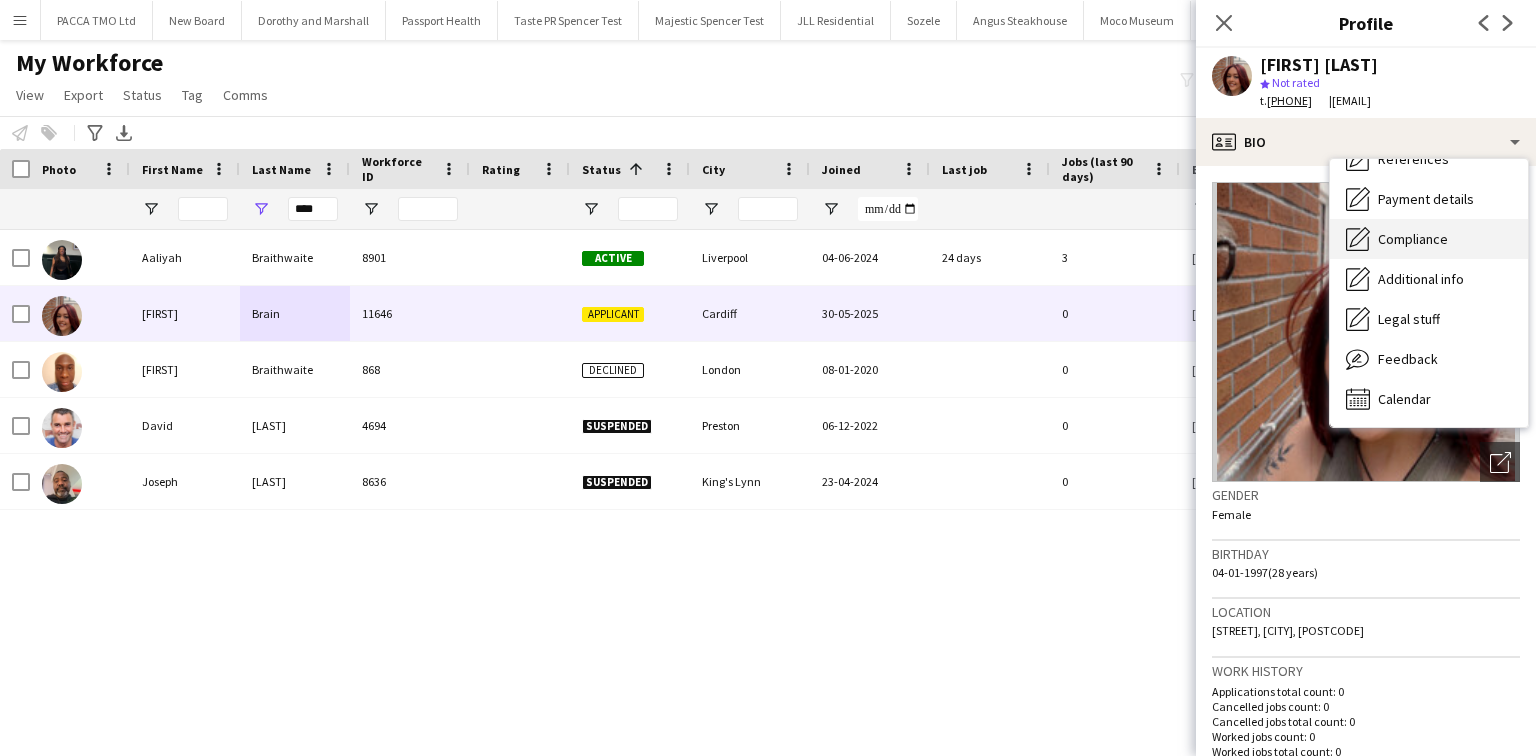 click on "Compliance" at bounding box center [1413, 239] 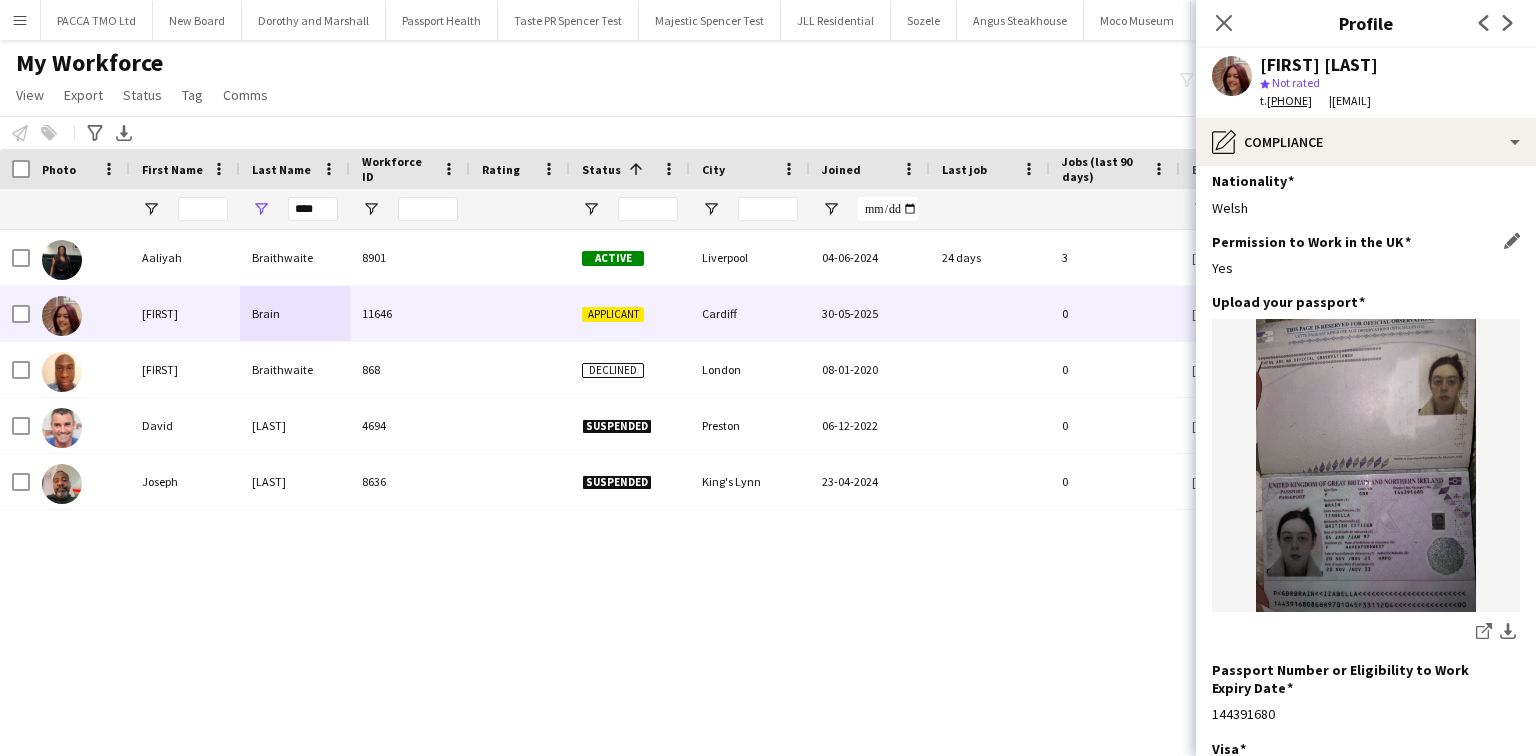 scroll, scrollTop: 0, scrollLeft: 0, axis: both 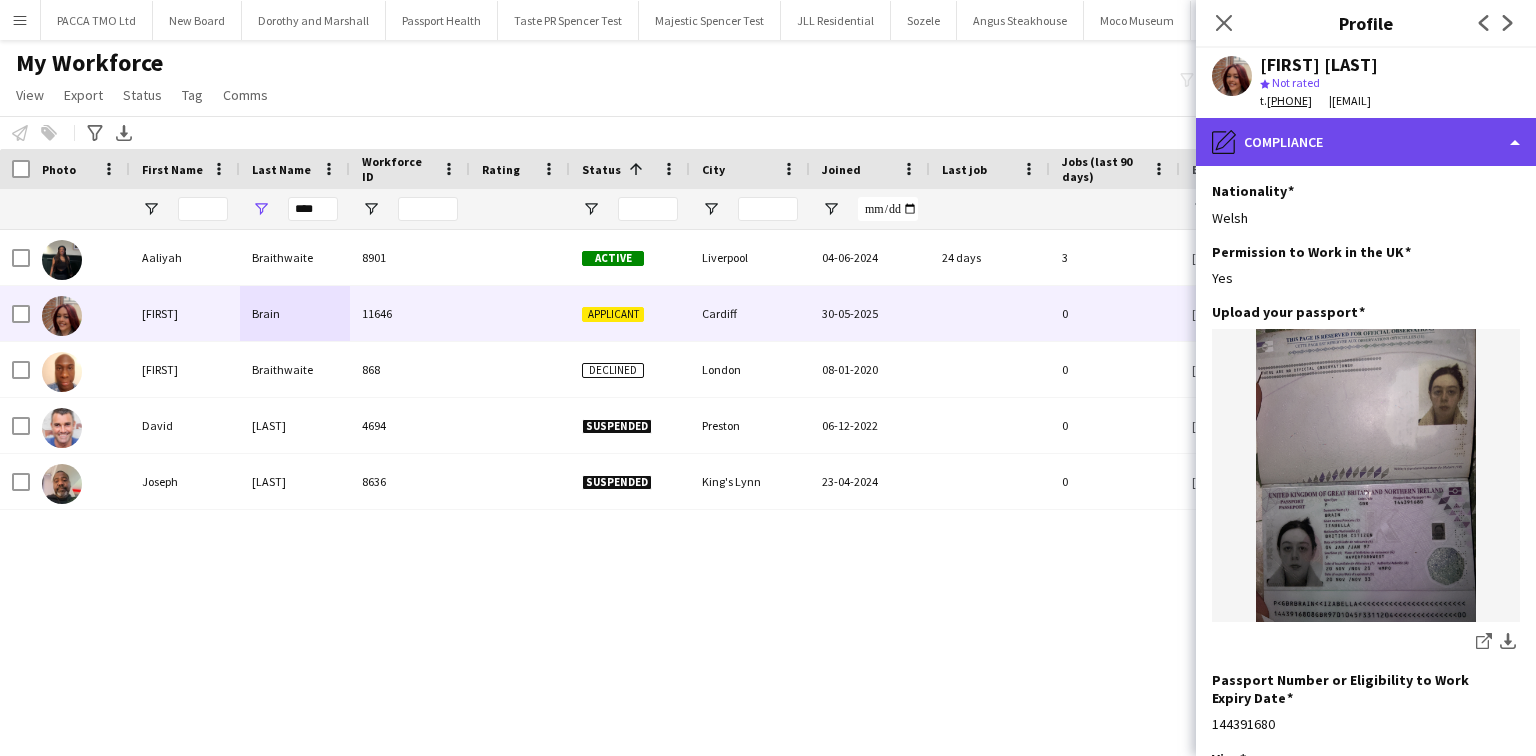 click on "pencil4
Compliance" 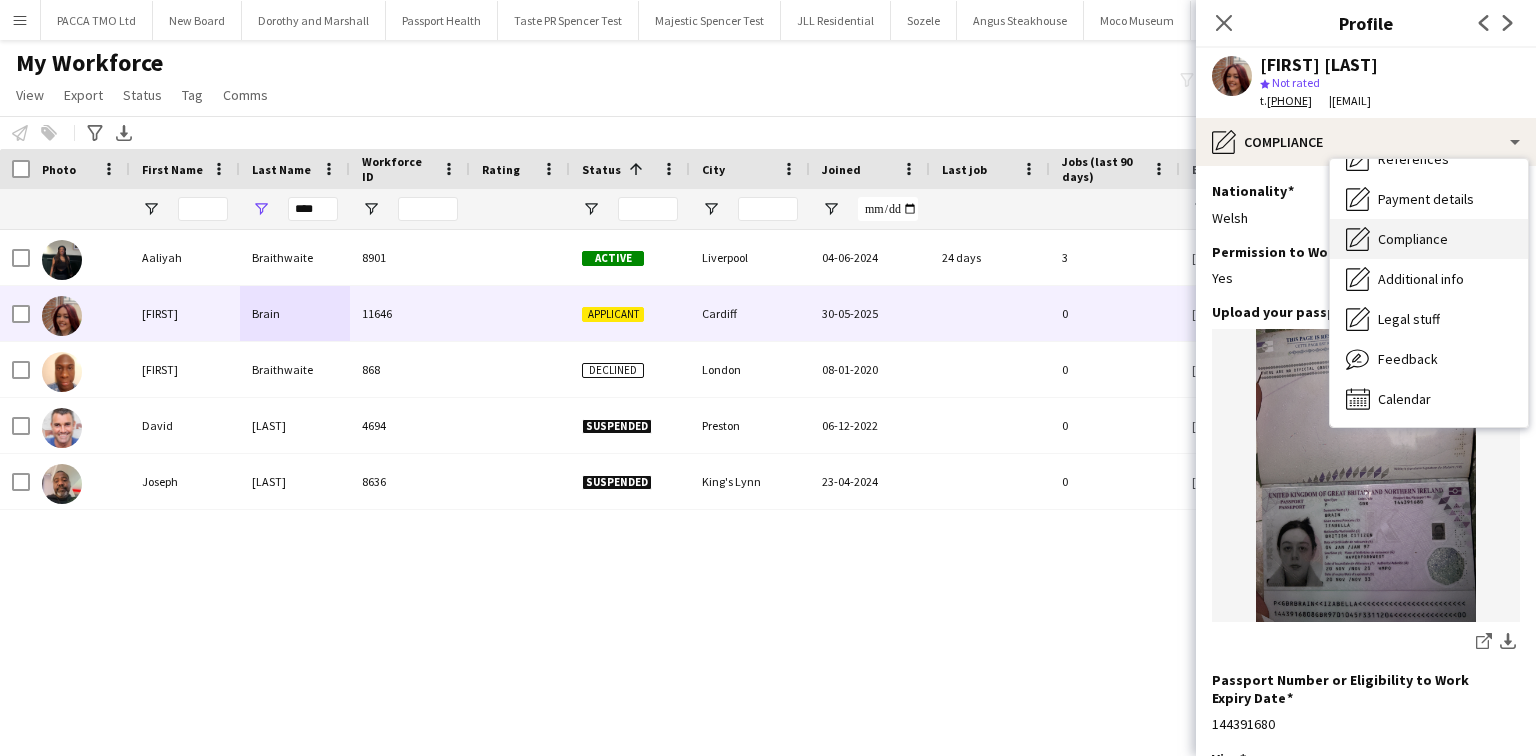 click on "Compliance" at bounding box center (1413, 239) 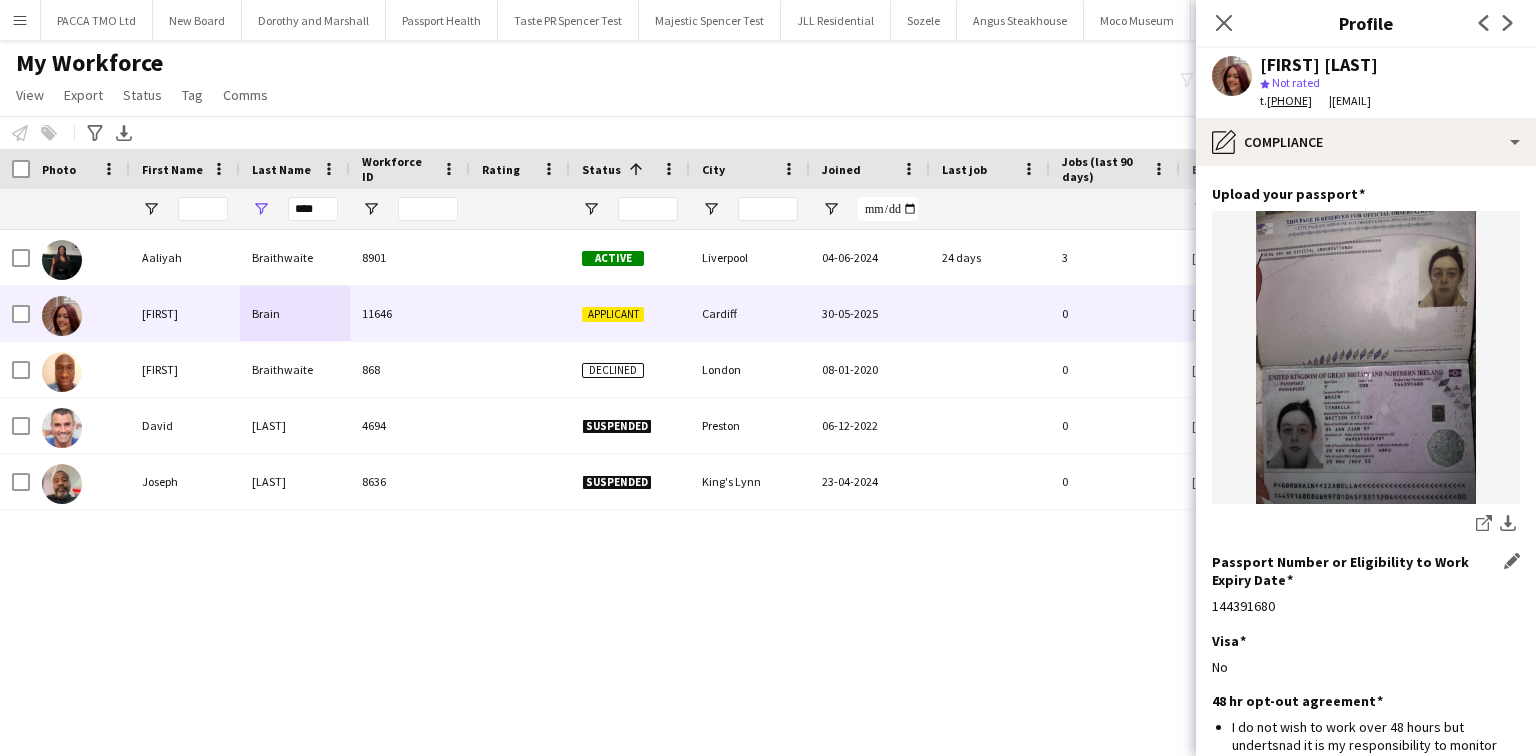 scroll, scrollTop: 240, scrollLeft: 0, axis: vertical 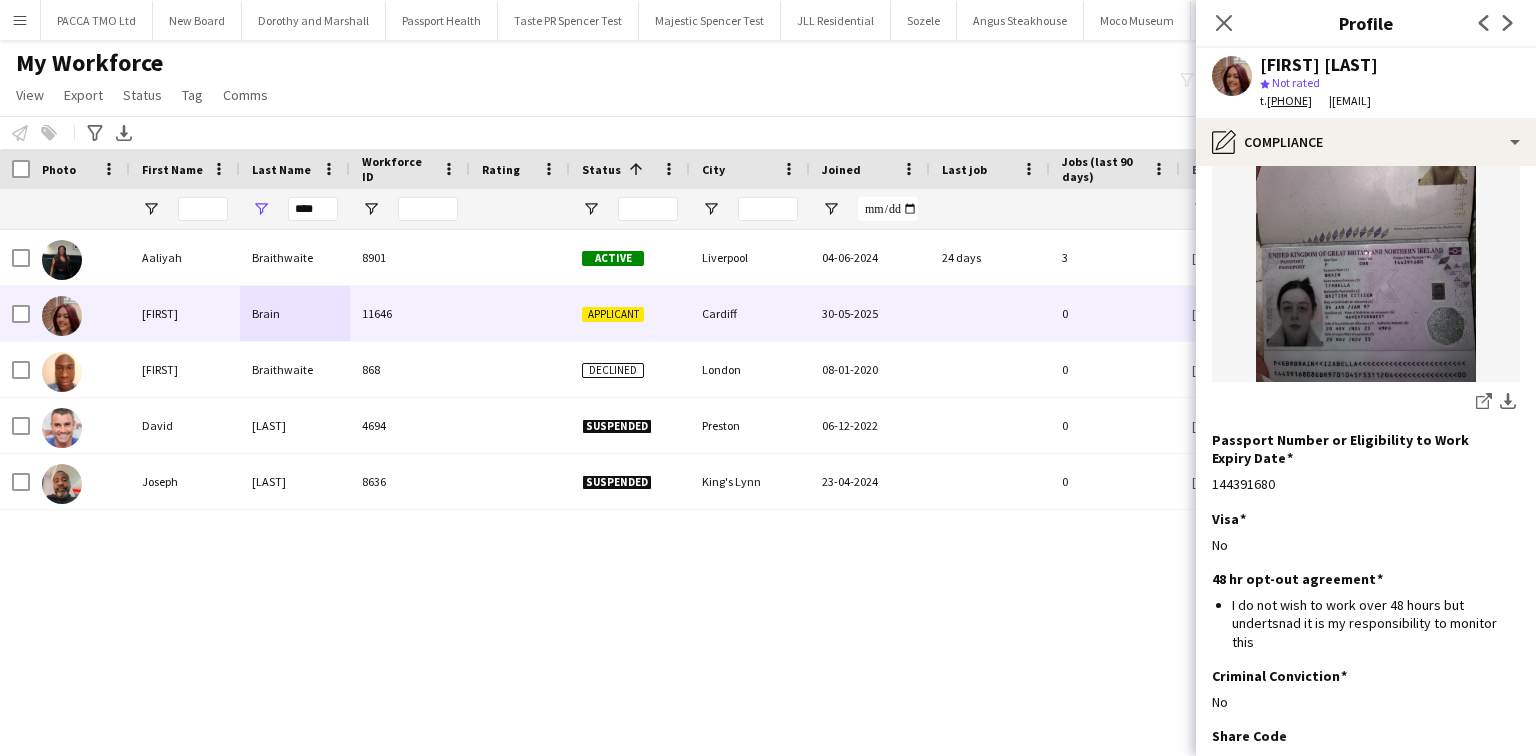 click on "Upload your passport
Edit this field
share-external-link-1
download-bottom" 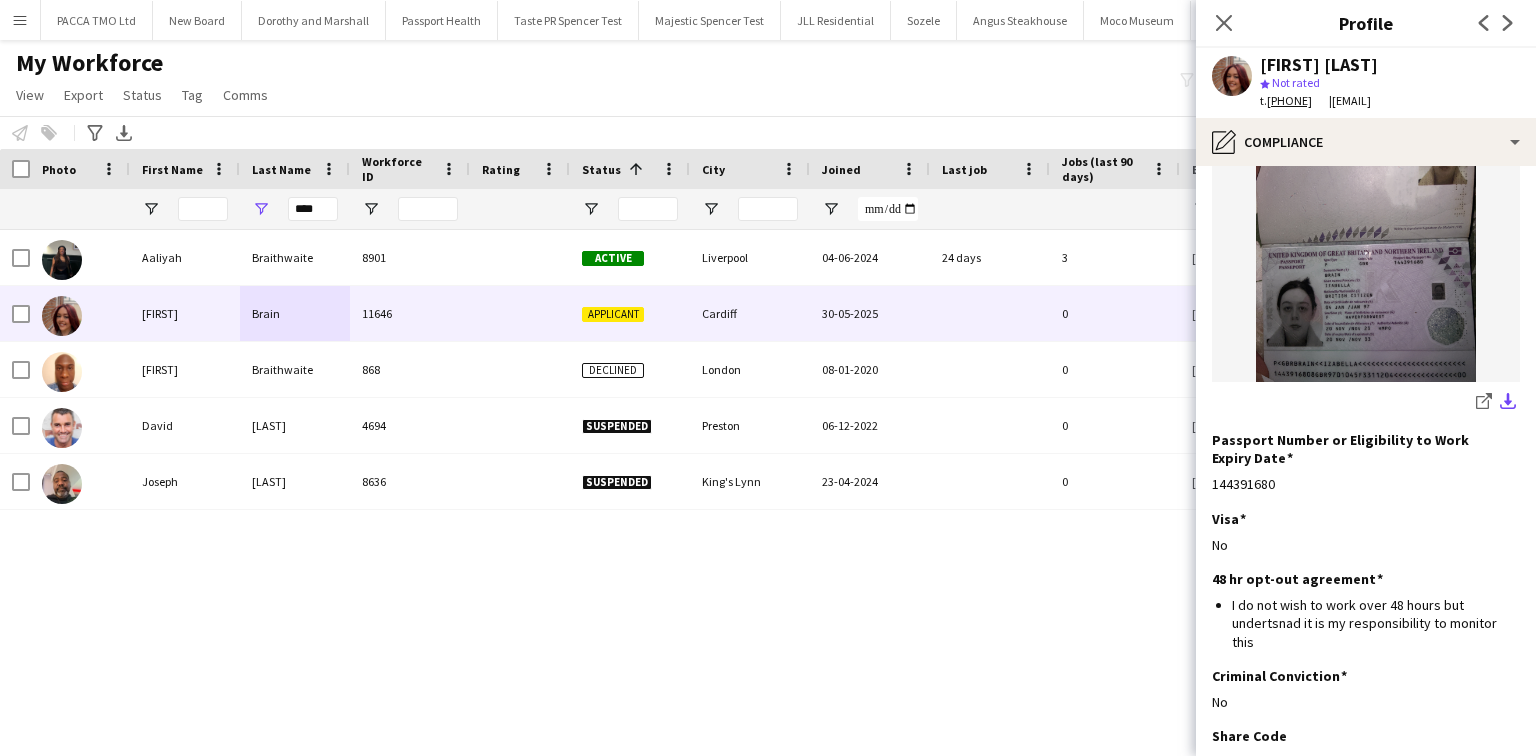 click on "download-bottom" 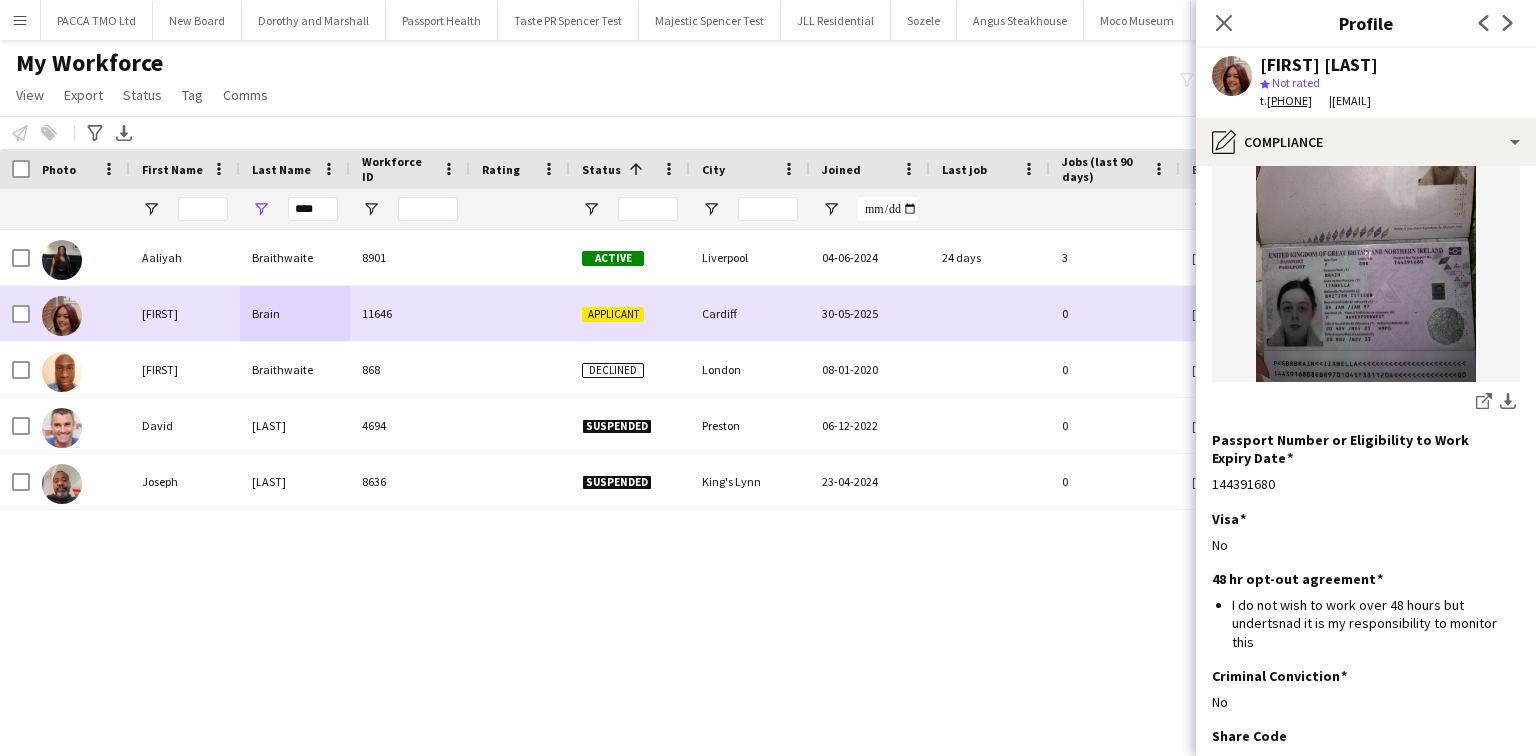 drag, startPoint x: 23, startPoint y: 303, endPoint x: 32, endPoint y: 297, distance: 10.816654 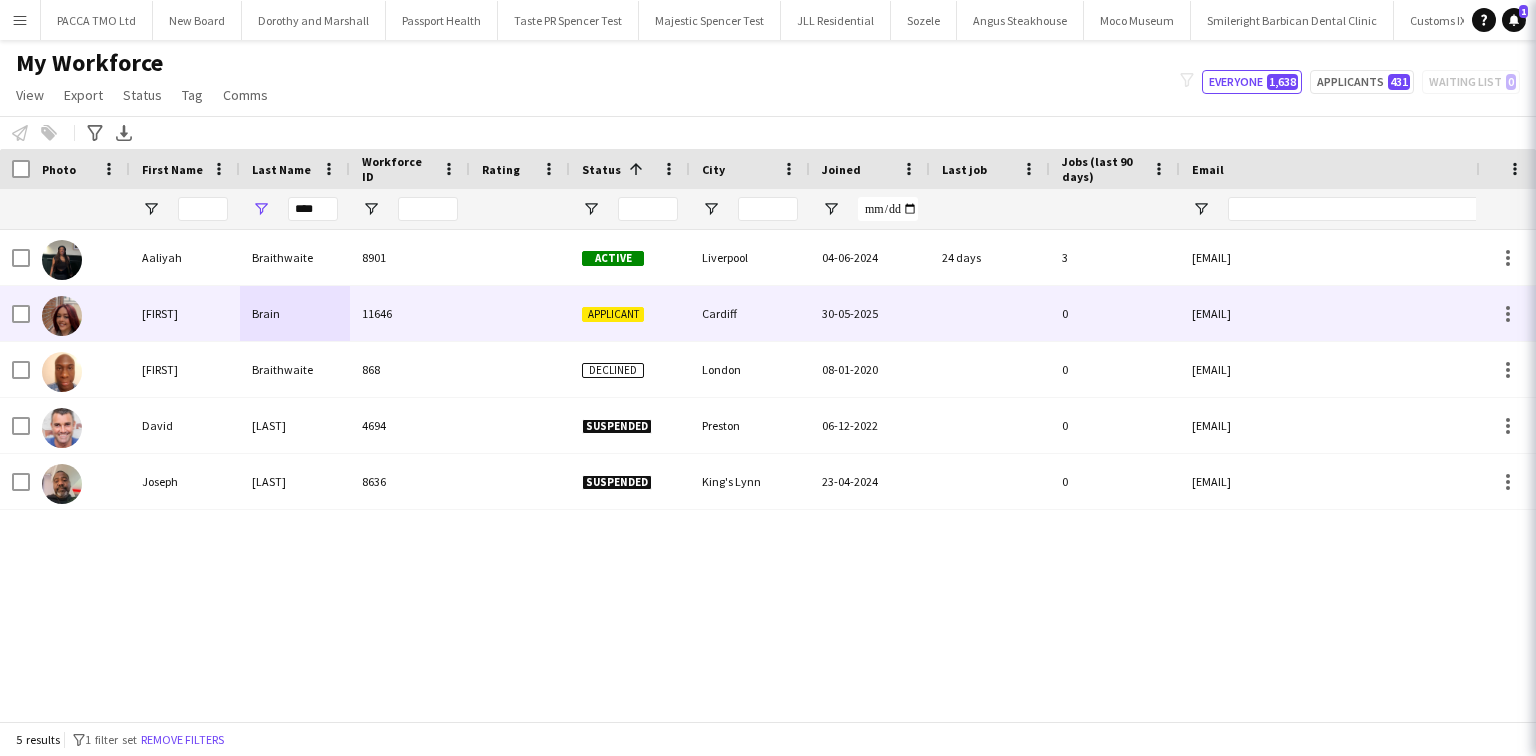 click at bounding box center [80, 313] 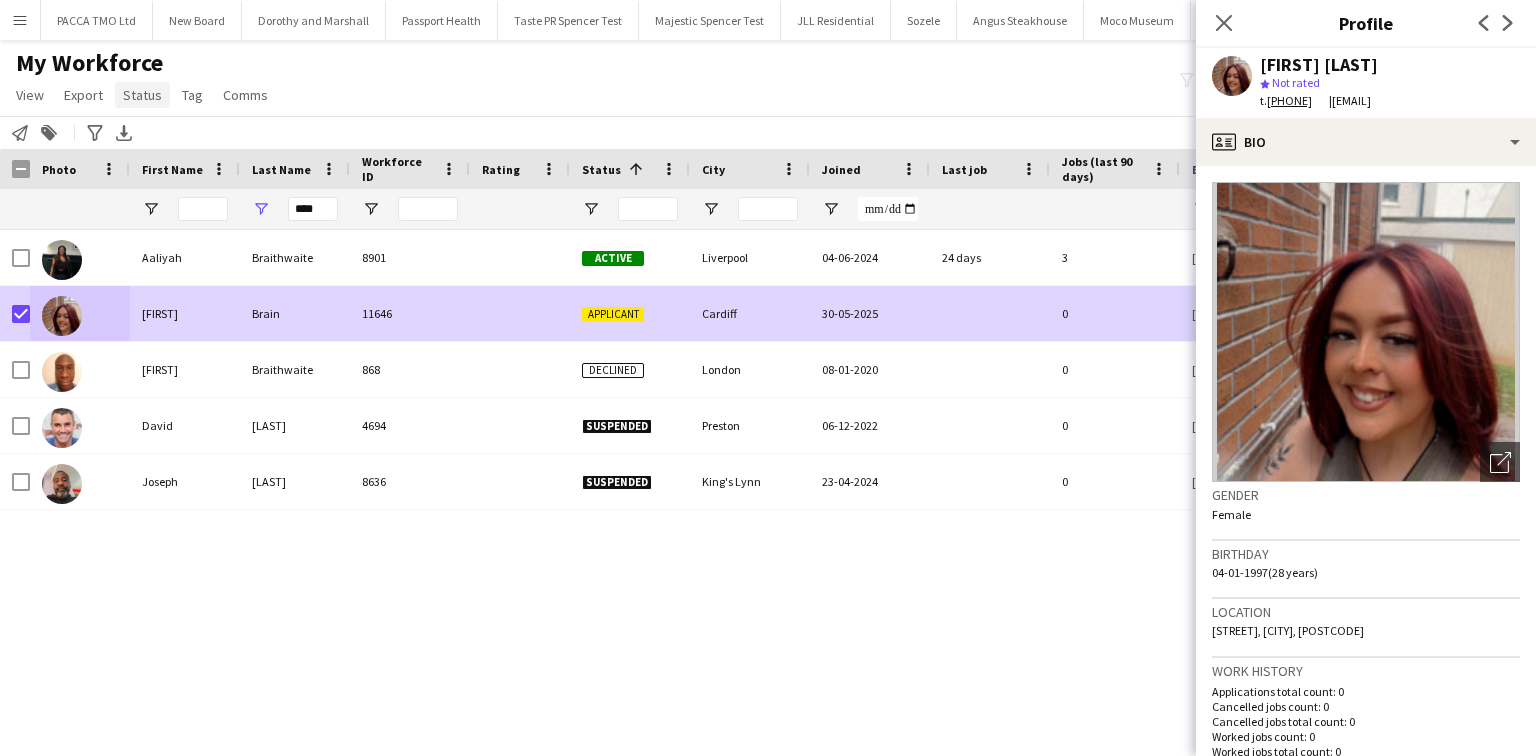 click on "Status" 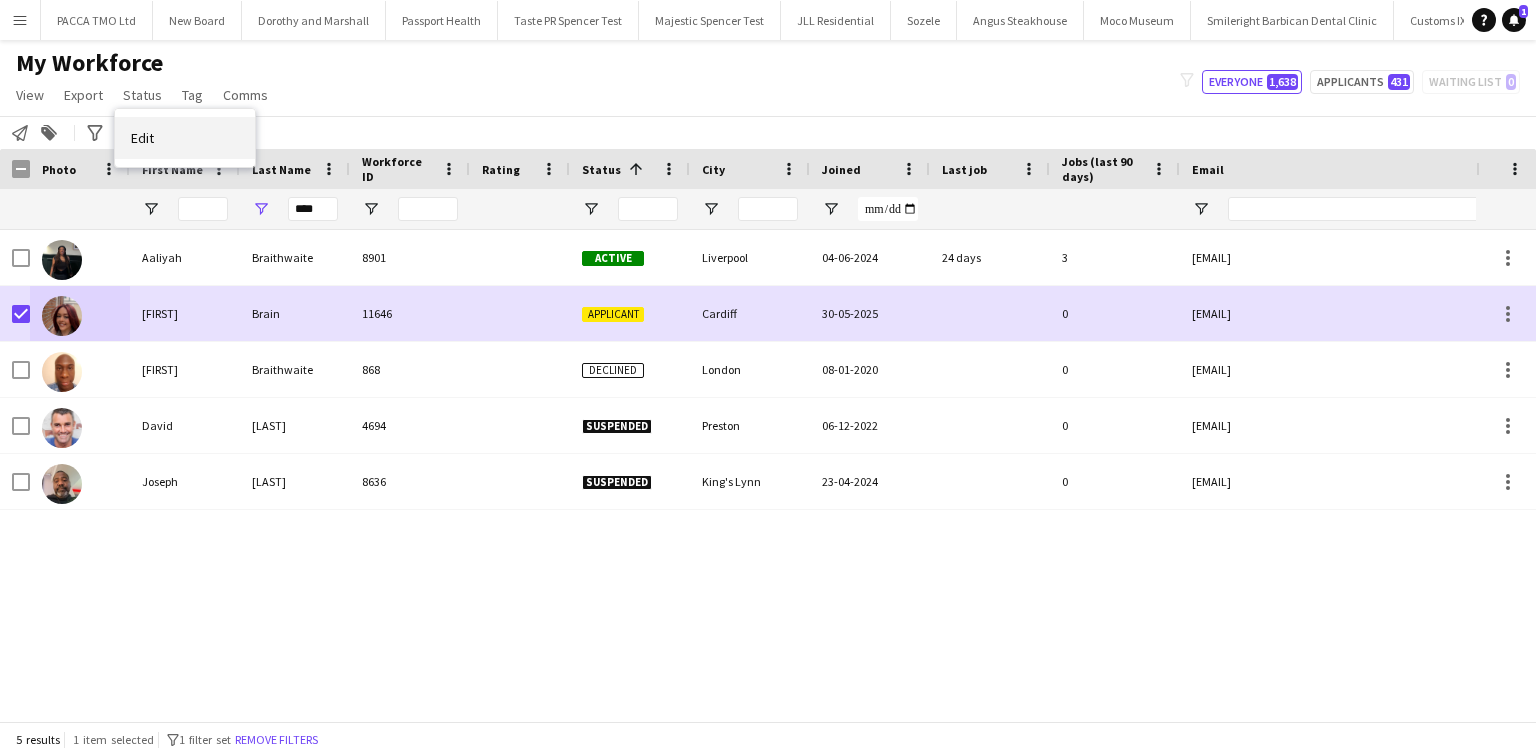 click on "Edit" at bounding box center (185, 138) 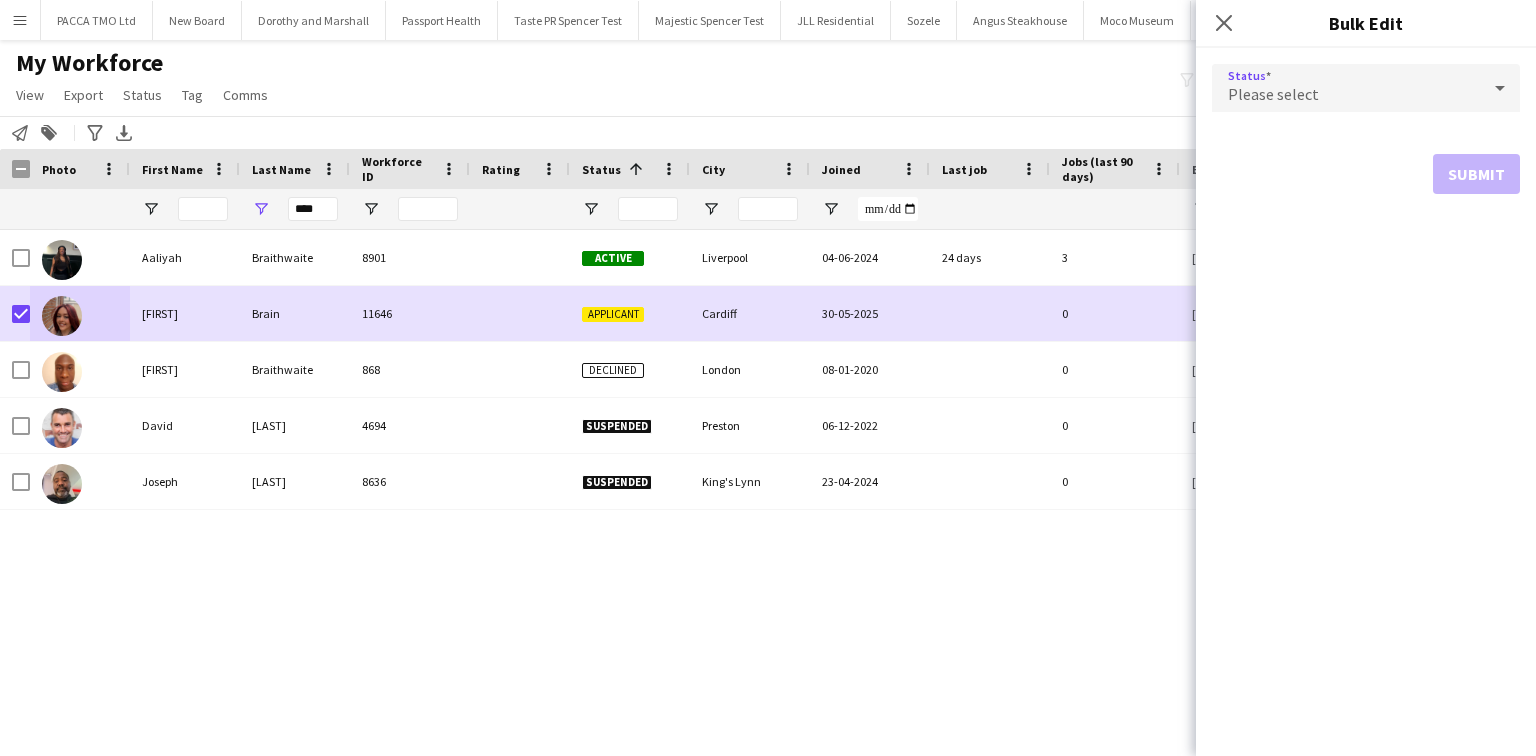 click on "Please select" at bounding box center (1346, 88) 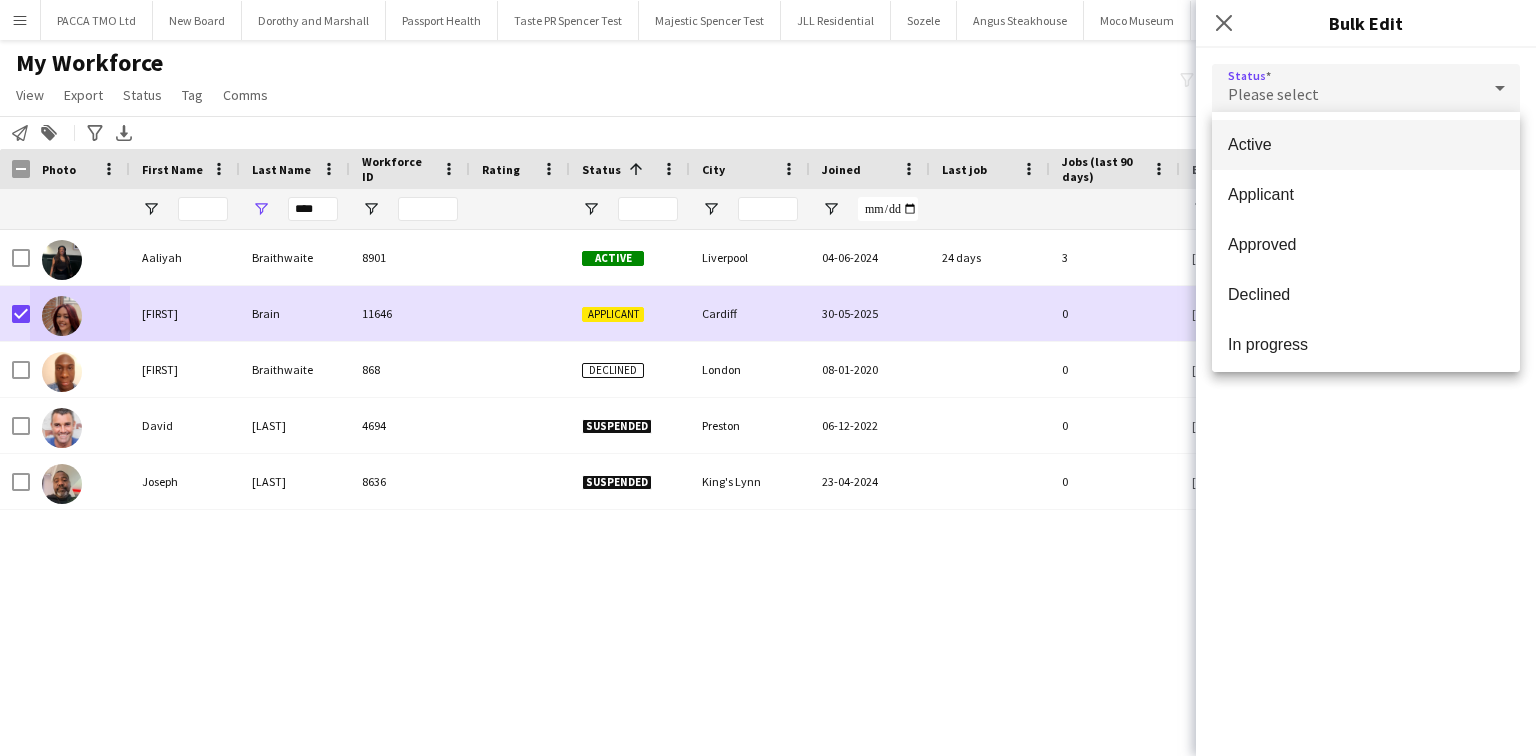 click on "Active" at bounding box center [1366, 144] 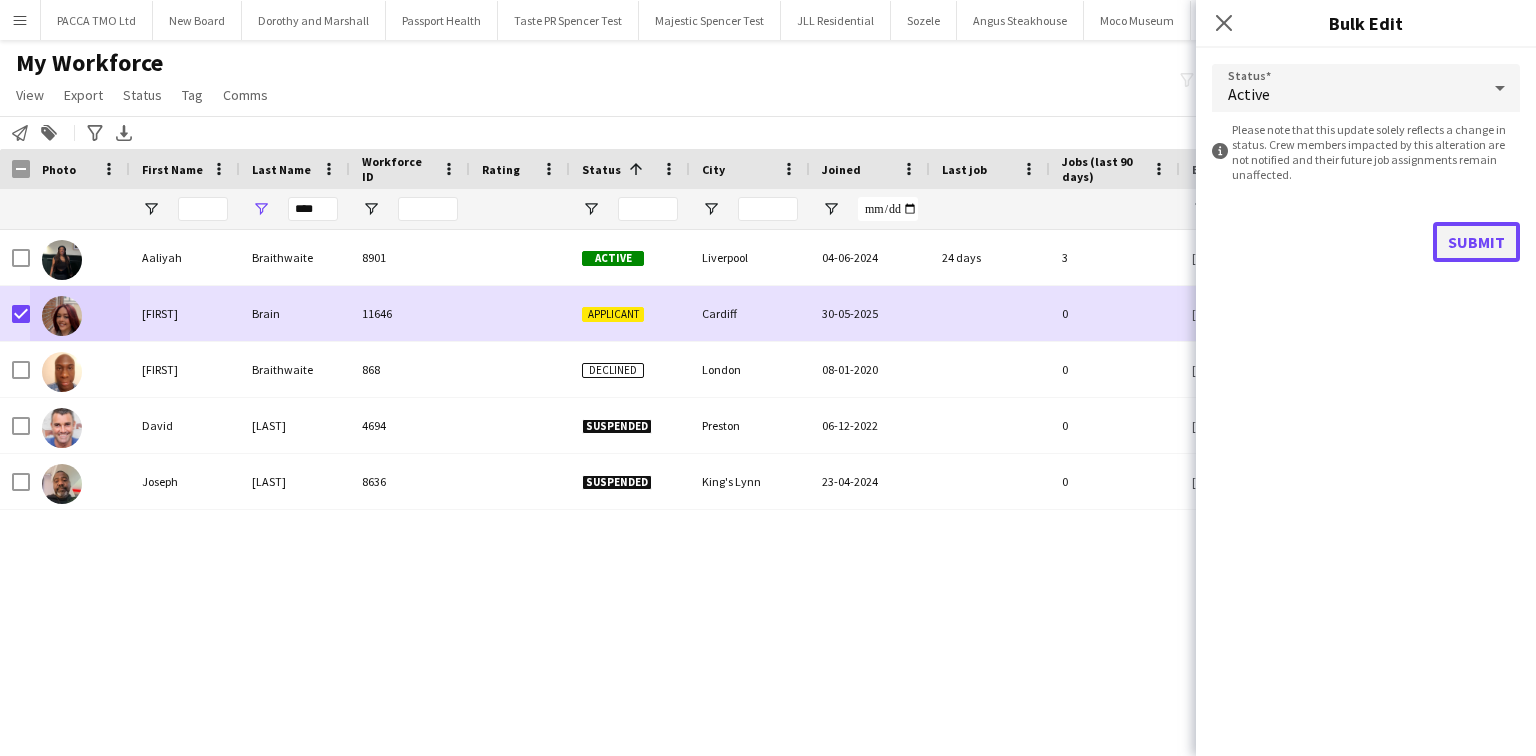 click on "Submit" 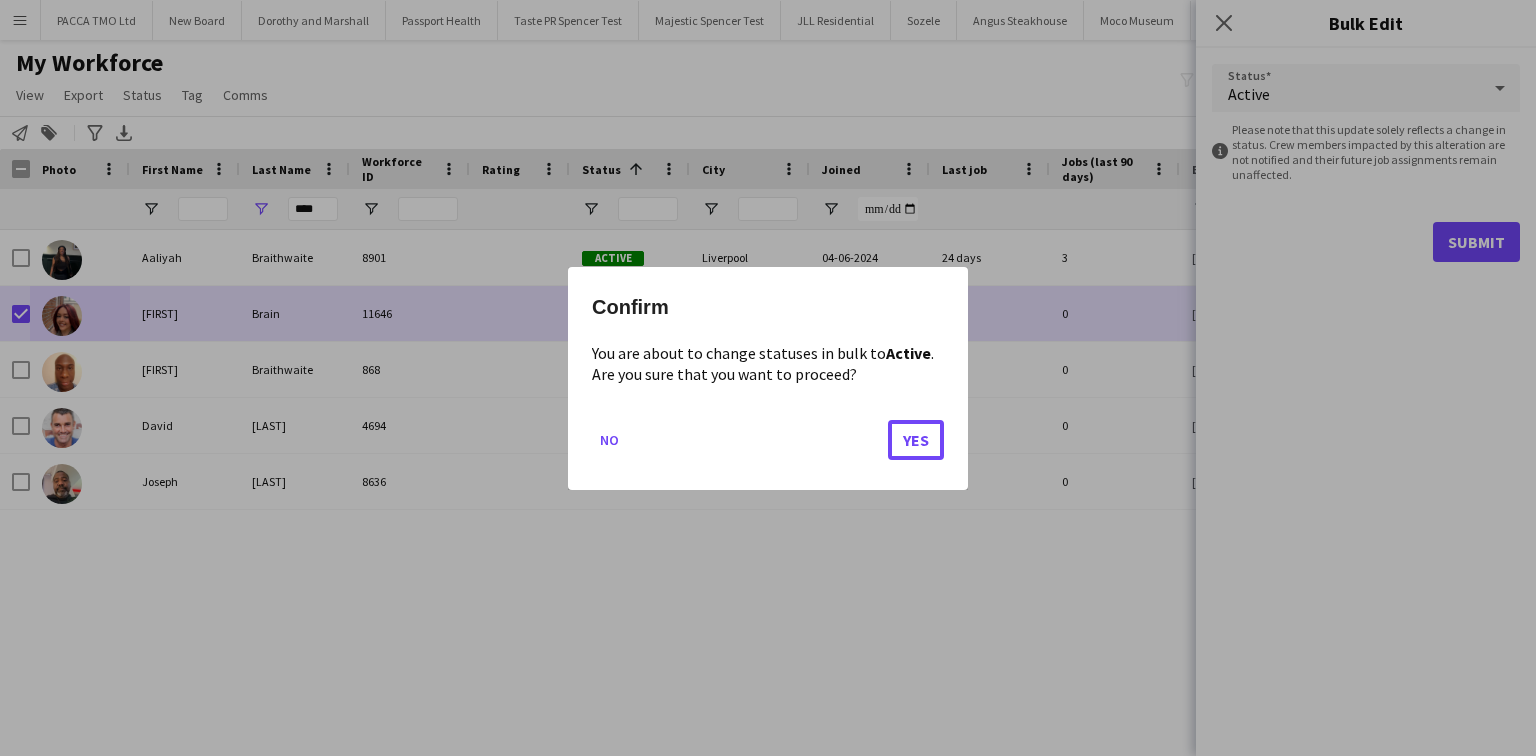 drag, startPoint x: 924, startPoint y: 435, endPoint x: 913, endPoint y: 428, distance: 13.038404 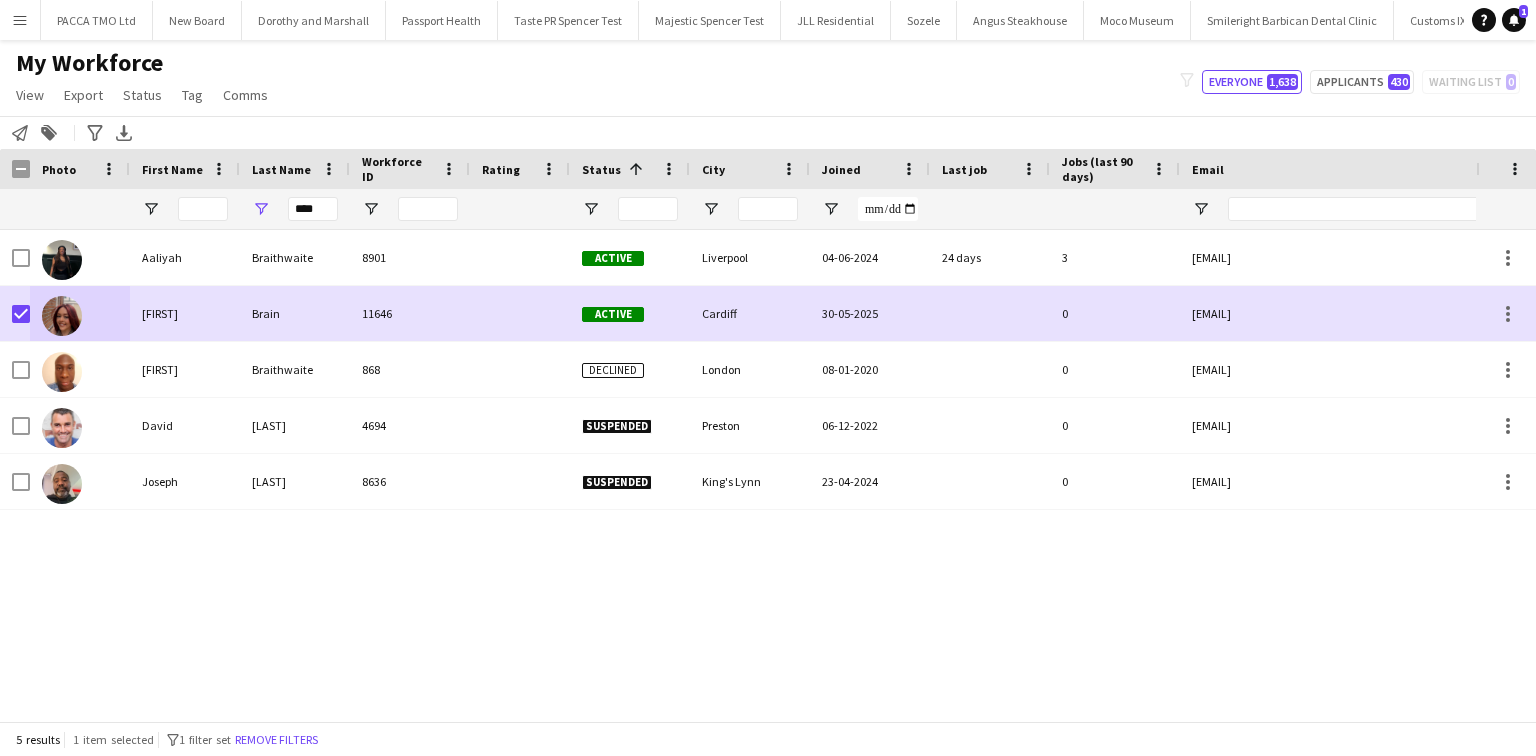 click on "My Workforce   View   Views  Default view New view Update view Delete view Edit name Customise view Customise filters Reset Filters Reset View Reset All  Export  New starters report Export as XLSX Export as PDF  Status  Edit  Tag  New tag  Edit tag  ACTIVE LONDON (81) Completion email sent 01/04 (3) Completion email sent 02/05 (6) Completion email sent 30/04 (28) Induction booked (3) Induction invite 01/05 (0) Induction invite sent 01/05 (1) Induction invite sent 02/05 (0) Induction invite sent 30/04 (7) Missed Induction 02/05 (0)  Add to tag  ACTIVE LONDON (81) Completion email sent 01/04 (3) Completion email sent 02/05 (6) Completion email sent 30/04 (28) Induction booked (3) Induction invite 01/05 (0) Induction invite sent 01/05 (1) Induction invite sent 02/05 (0) Induction invite sent 30/04 (7) Missed Induction 02/05 (0)  Untag  ACTIVE LONDON (81) Completion email sent 01/04 (3) Completion email sent 02/05 (6) Completion email sent 30/04 (28) Induction booked (3) Induction invite 01/05 (0)  Tag chat" 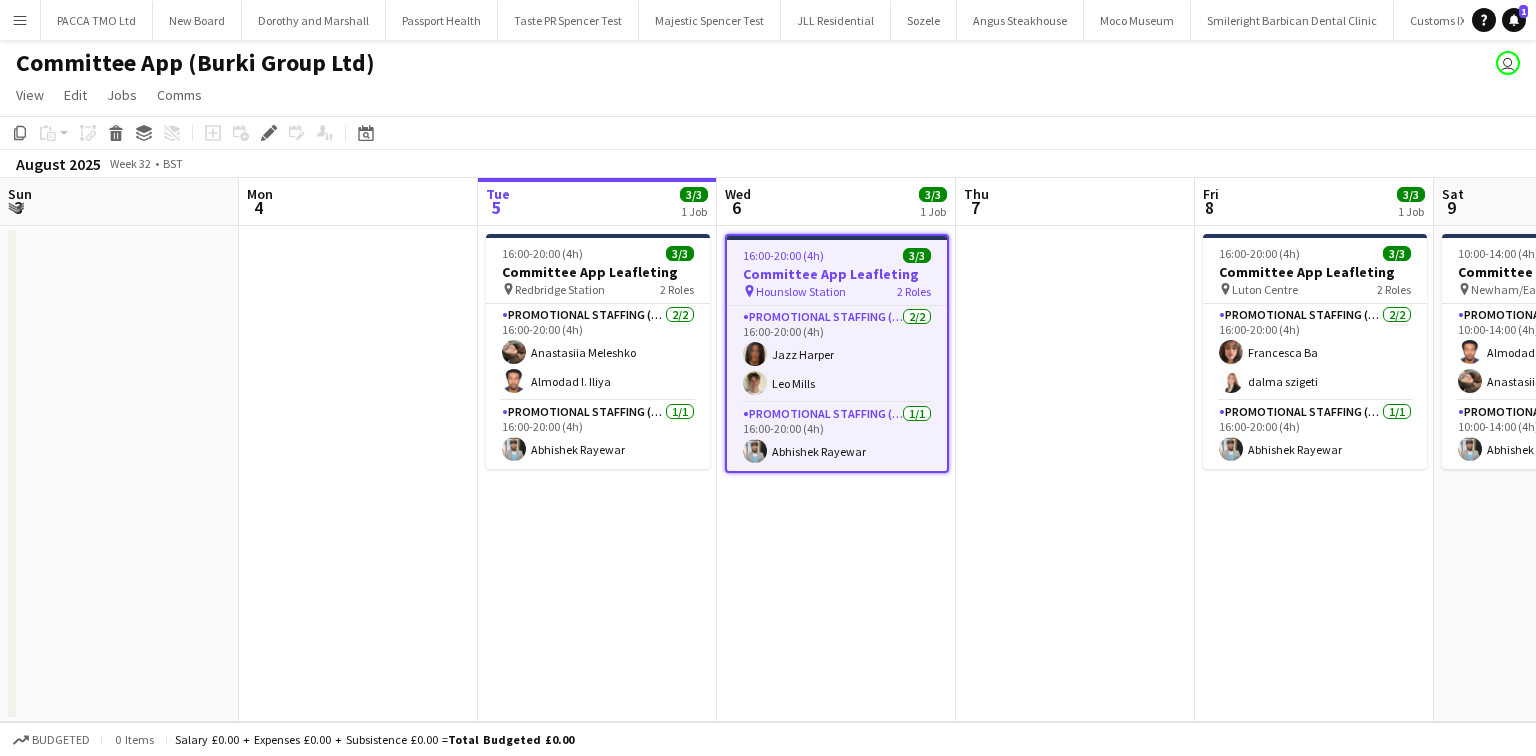 scroll, scrollTop: 0, scrollLeft: 0, axis: both 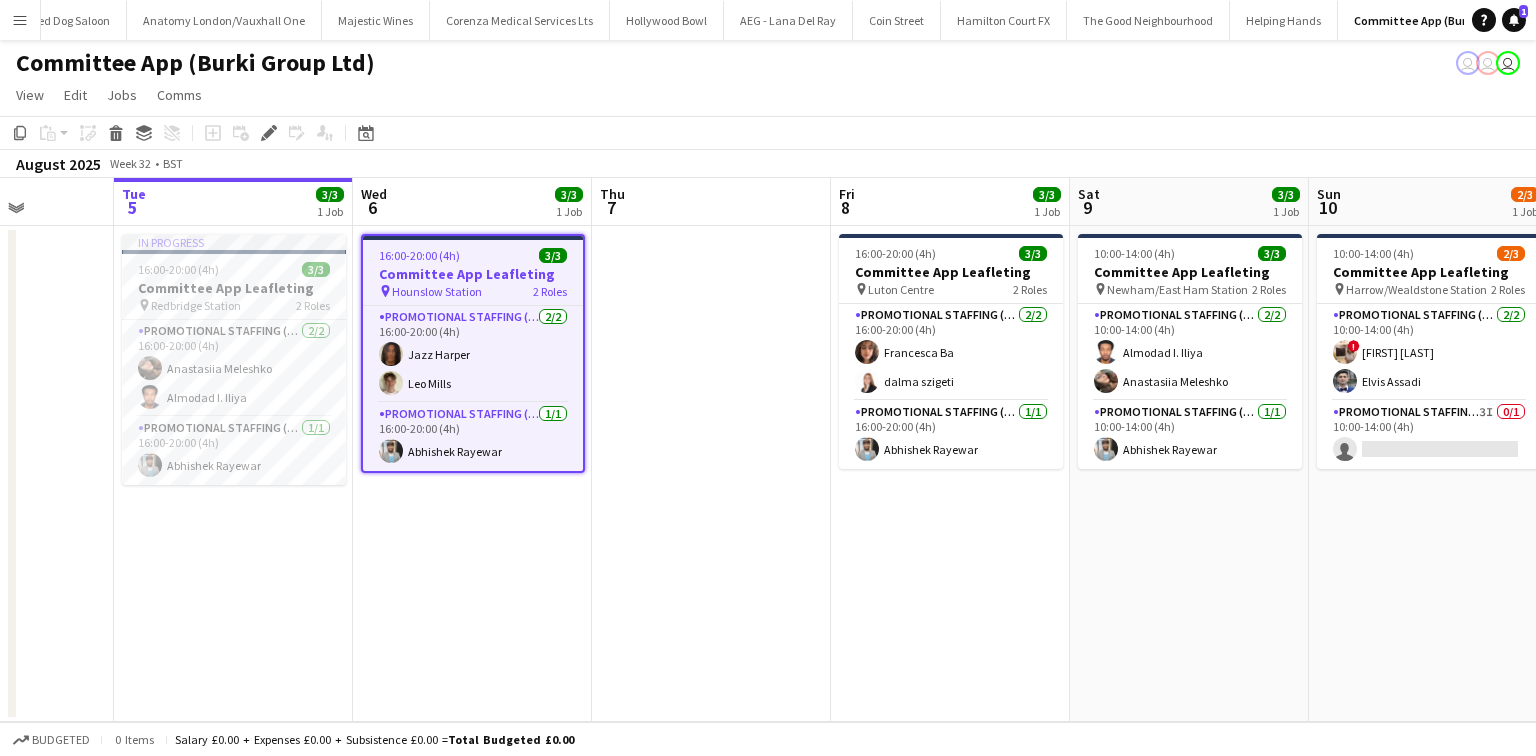 click on "Menu" at bounding box center (20, 20) 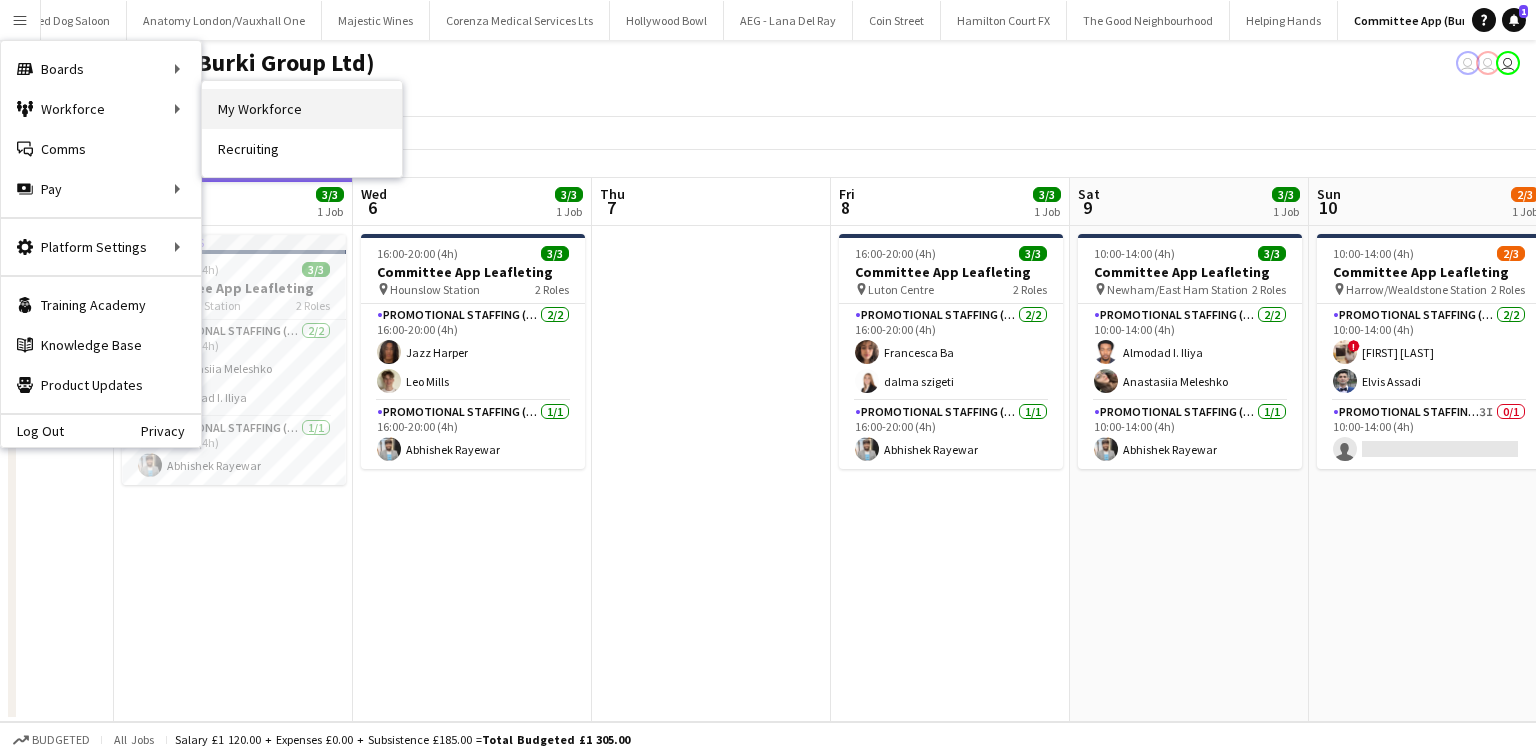 click on "My Workforce" at bounding box center [302, 109] 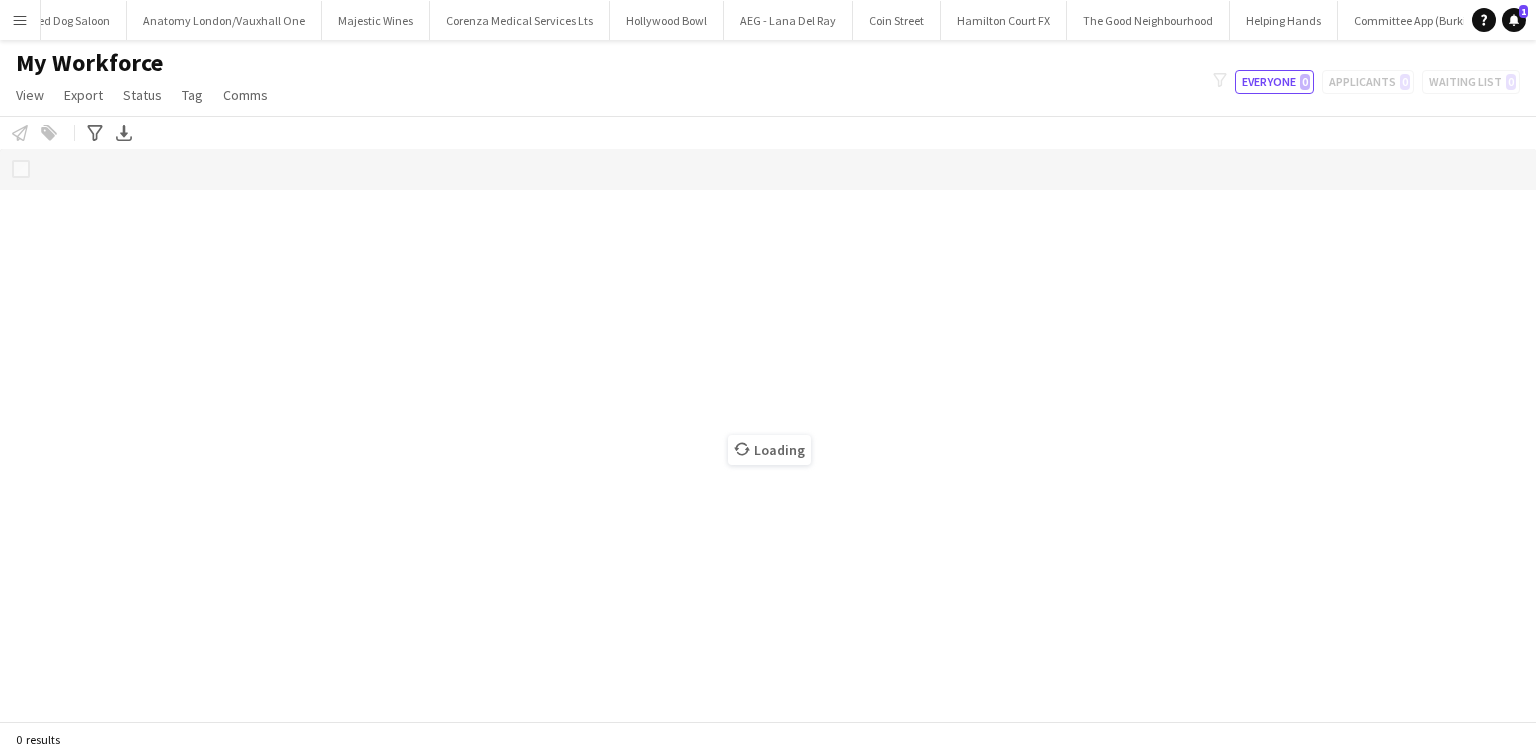 click on "Menu" at bounding box center [20, 20] 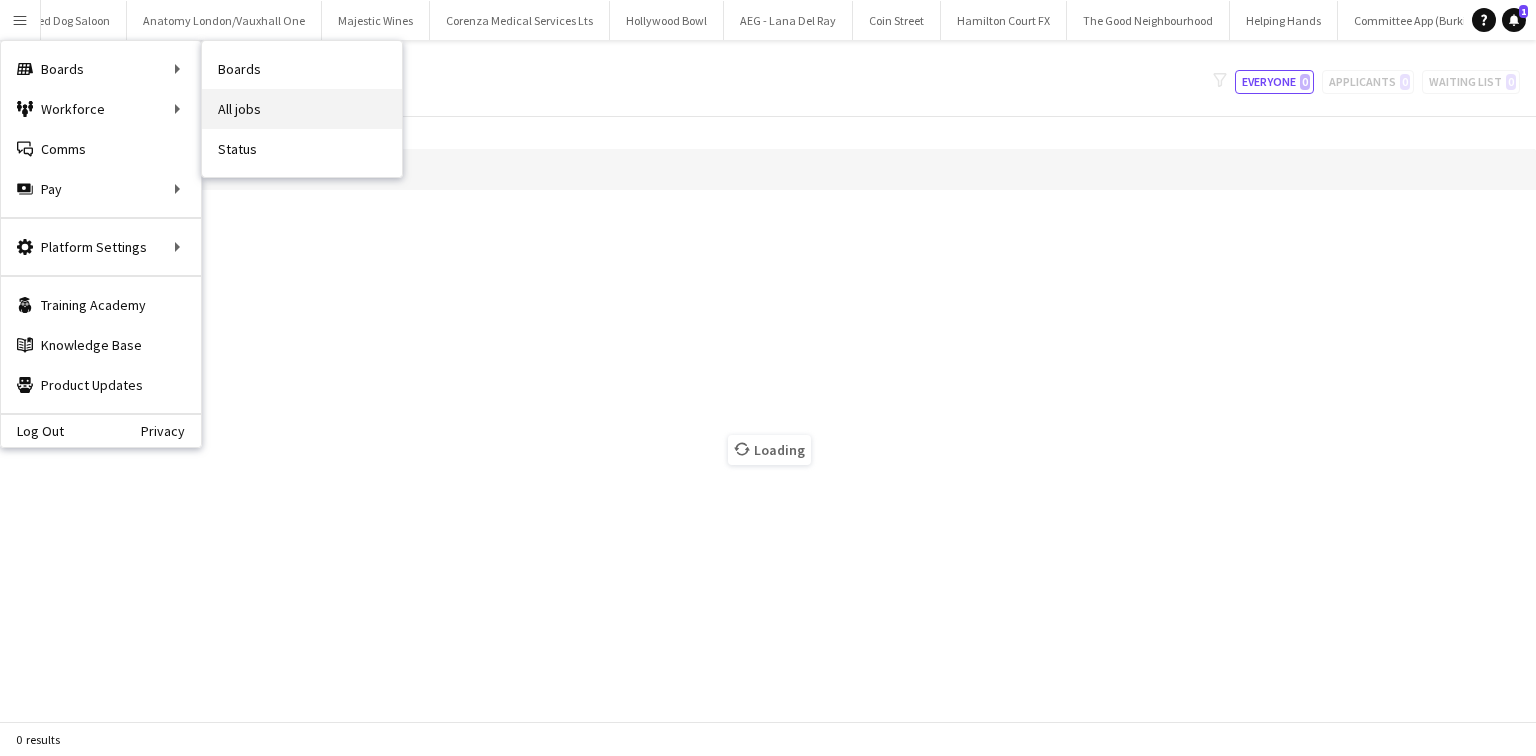 click on "All jobs" at bounding box center (302, 109) 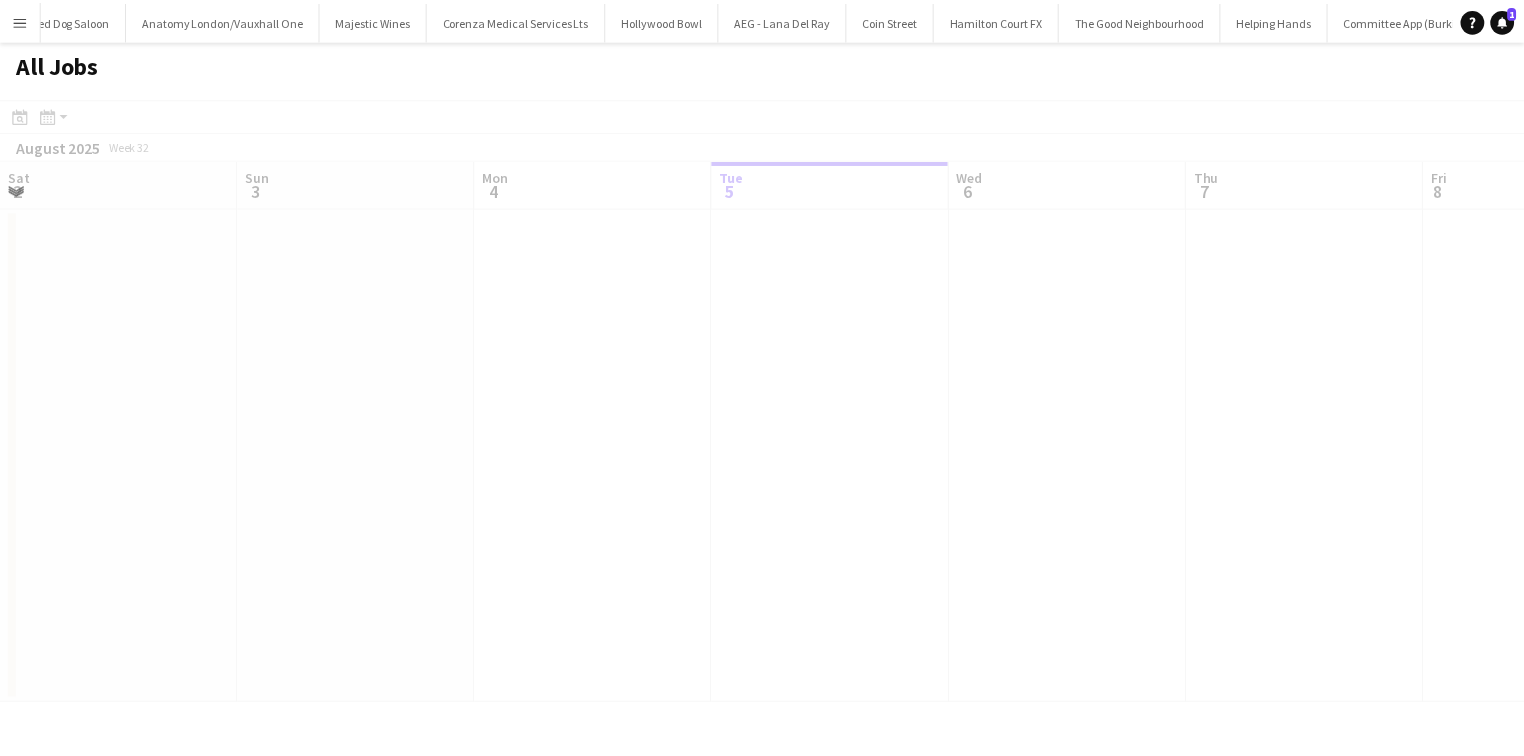 scroll, scrollTop: 0, scrollLeft: 478, axis: horizontal 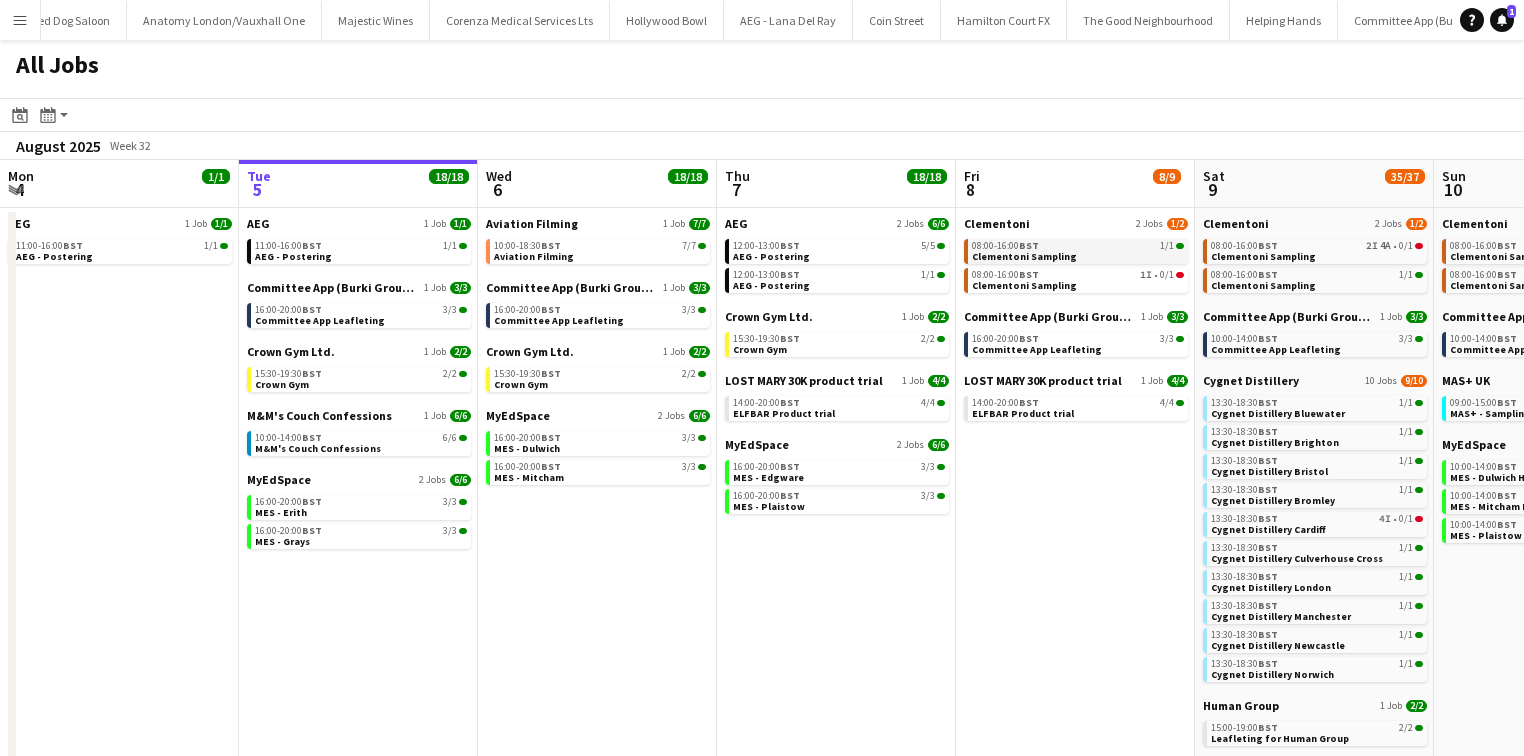 click on "BST" at bounding box center (1029, 245) 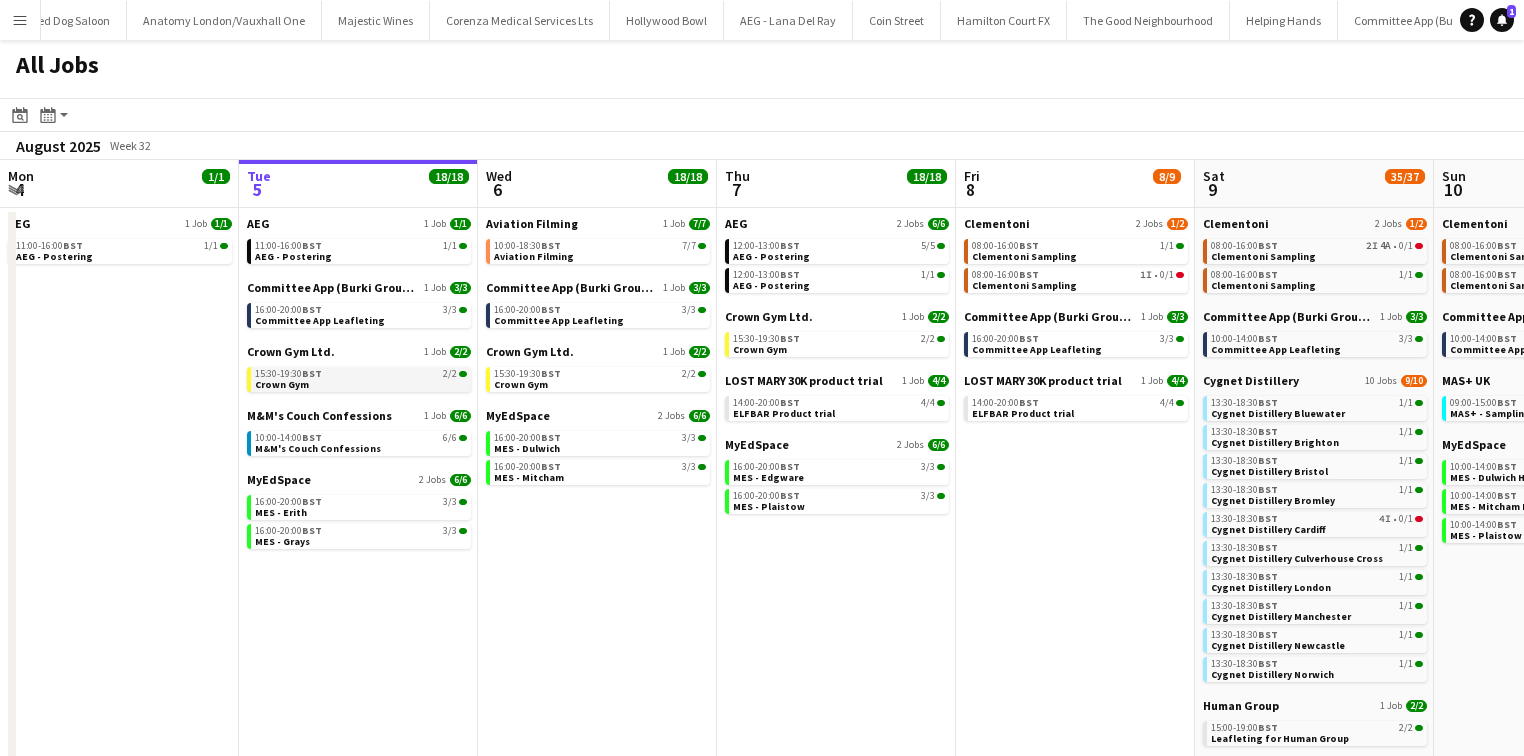 click on "15:30-19:30    BST" at bounding box center [288, 374] 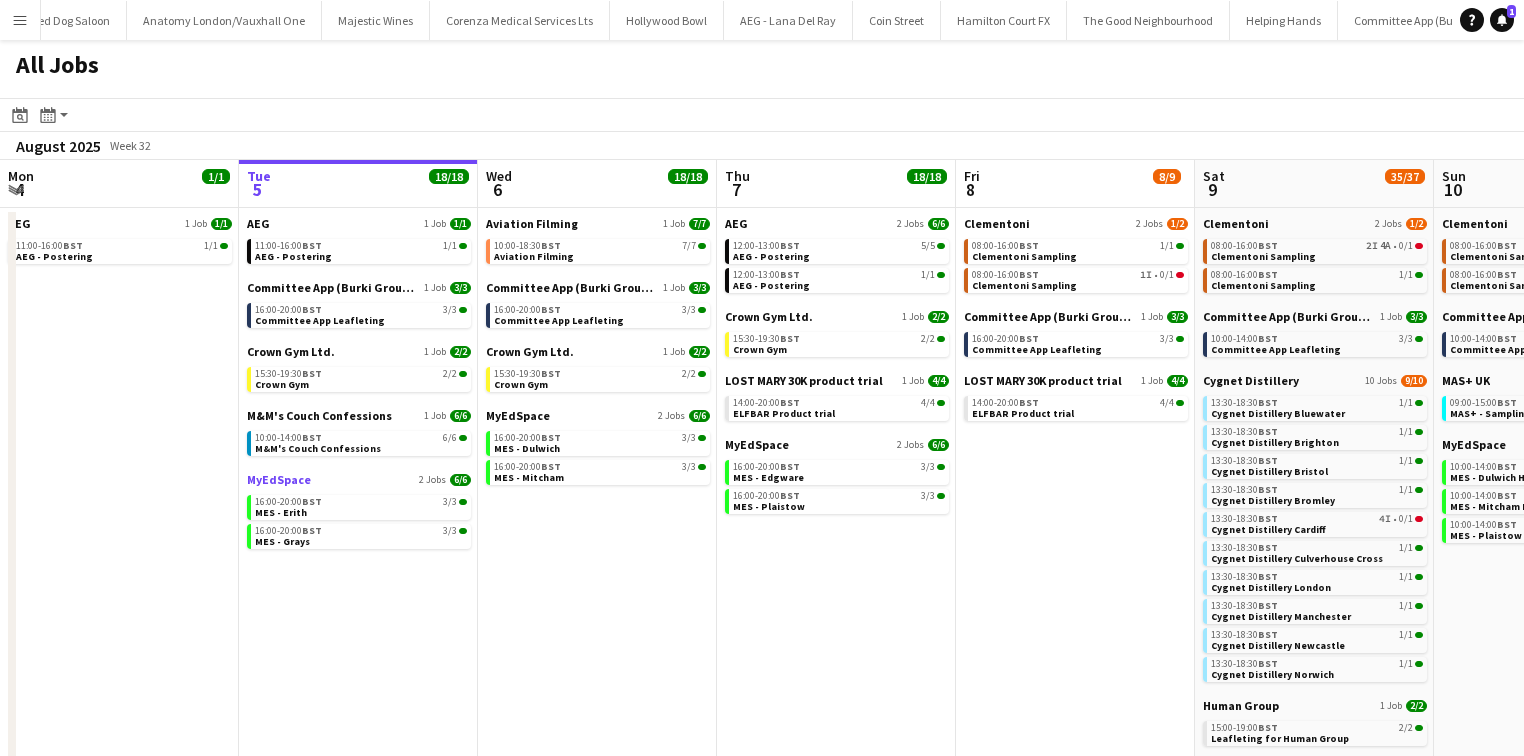 click on "MyEdSpace" at bounding box center (279, 479) 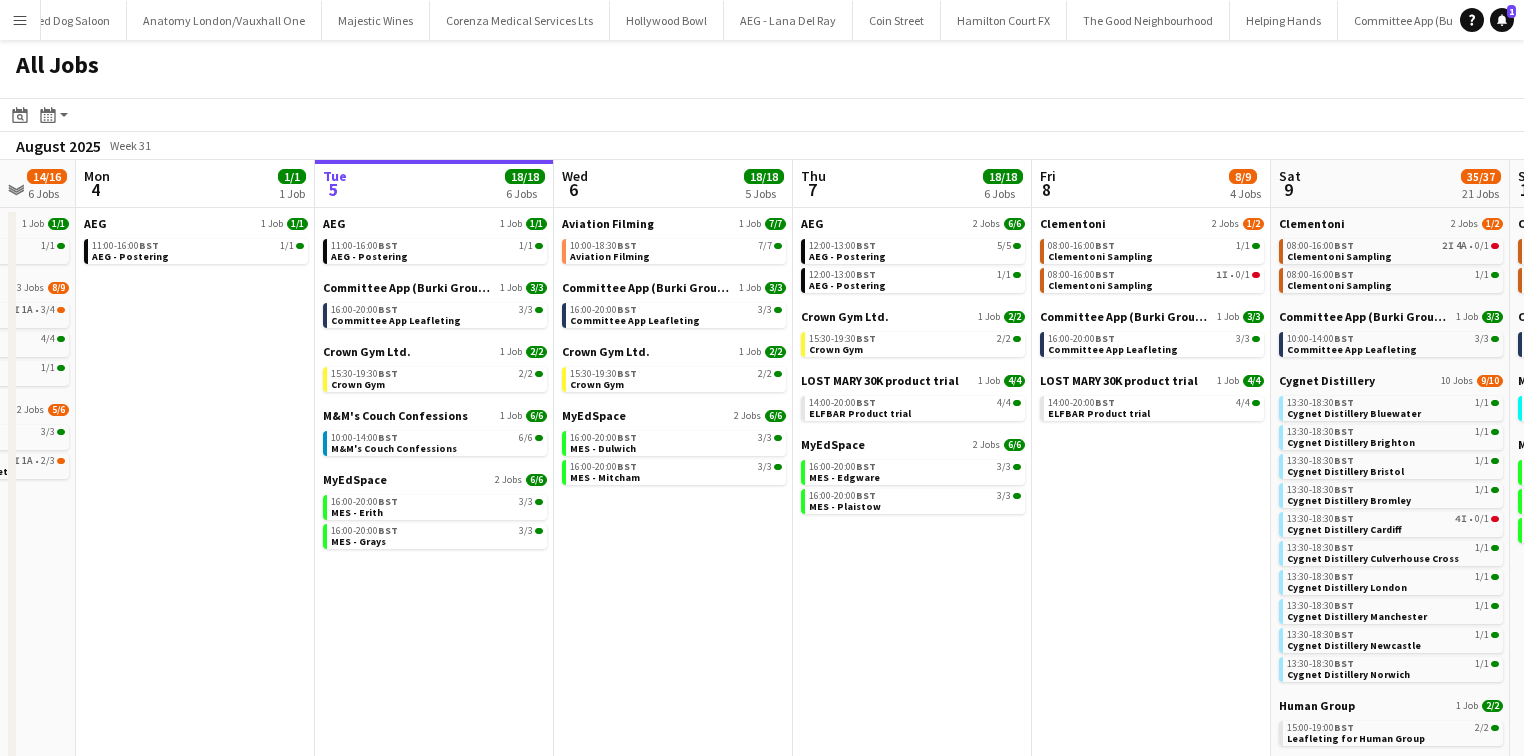 scroll, scrollTop: 0, scrollLeft: 642, axis: horizontal 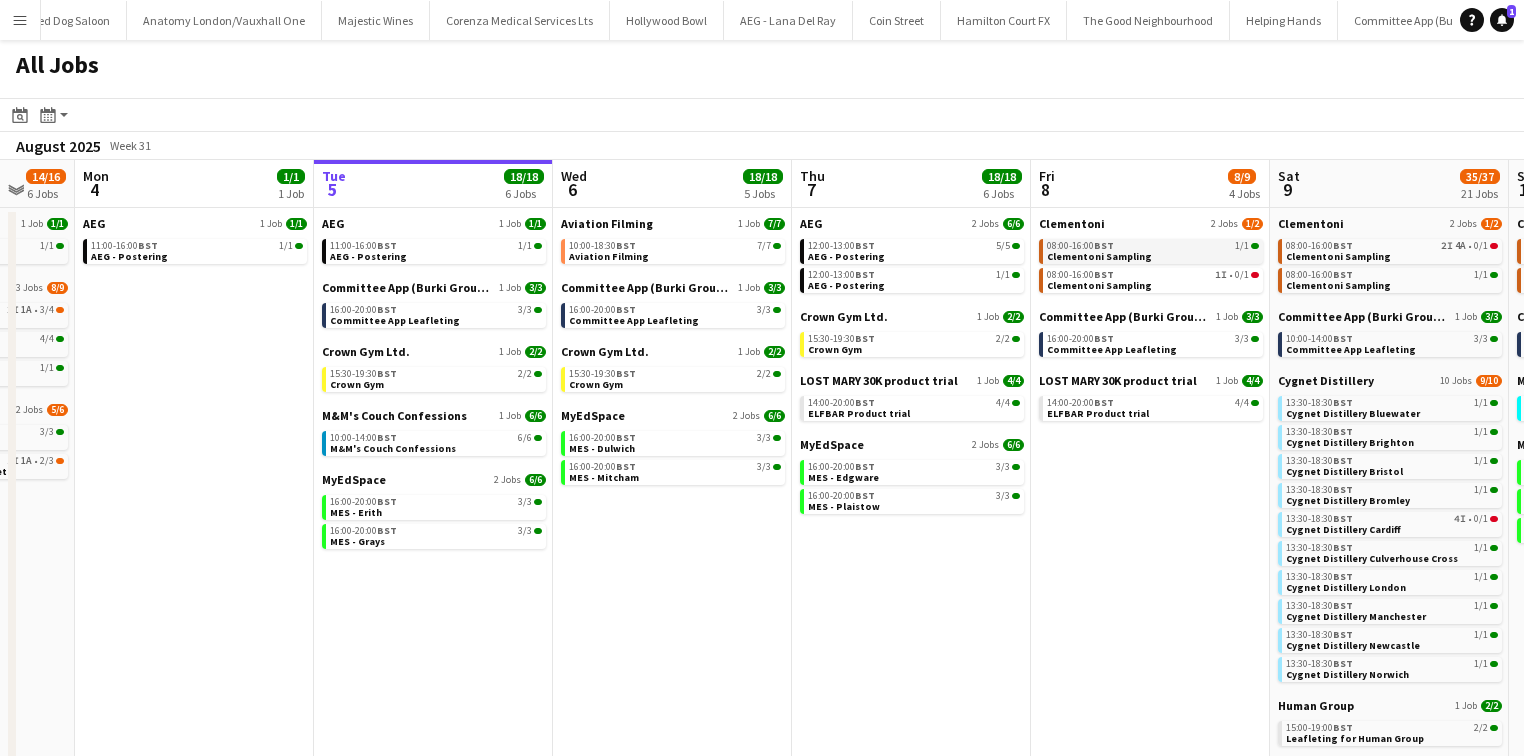 click on "Clementoni Sampling" at bounding box center (1099, 256) 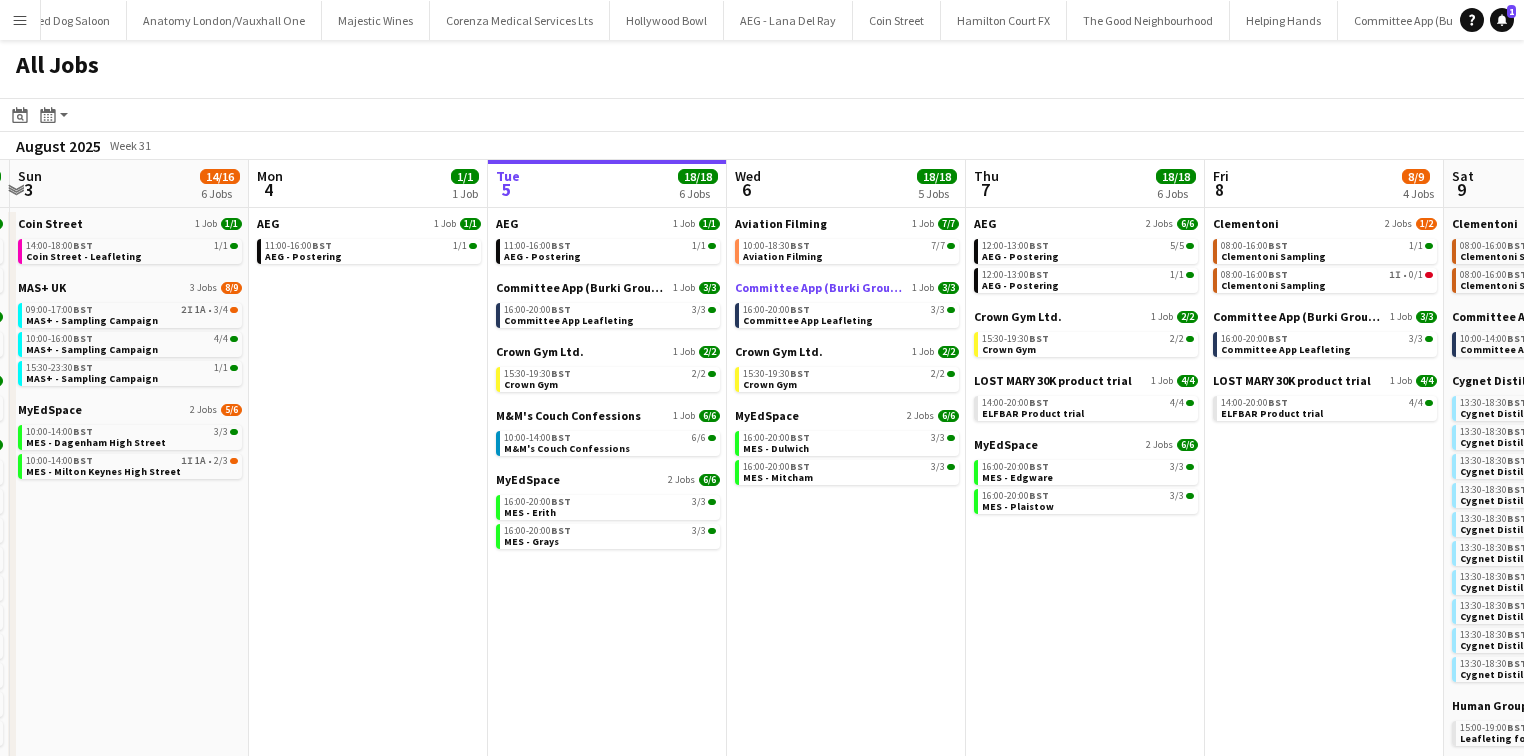 scroll, scrollTop: 0, scrollLeft: 468, axis: horizontal 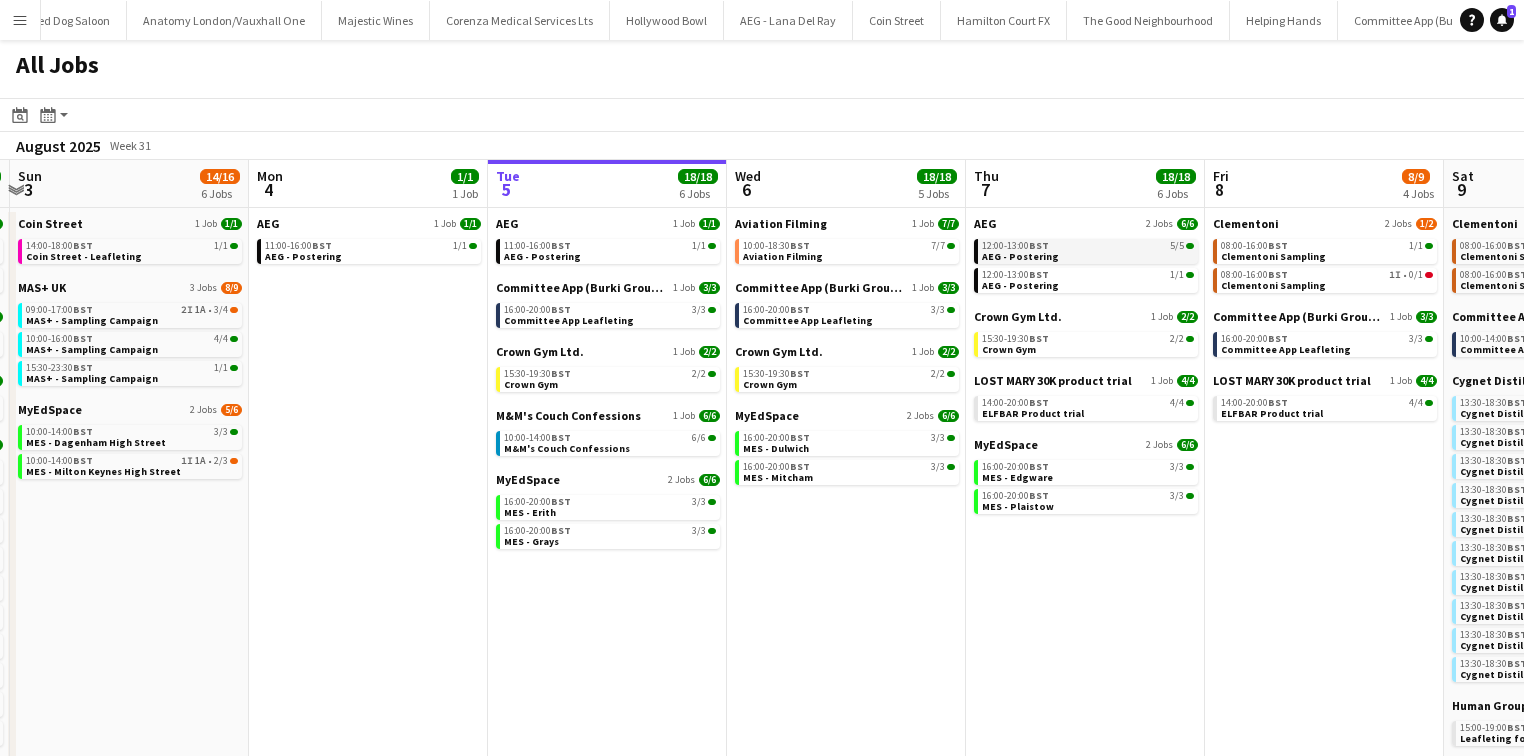 click on "12:00-13:00    BST" at bounding box center [1015, 246] 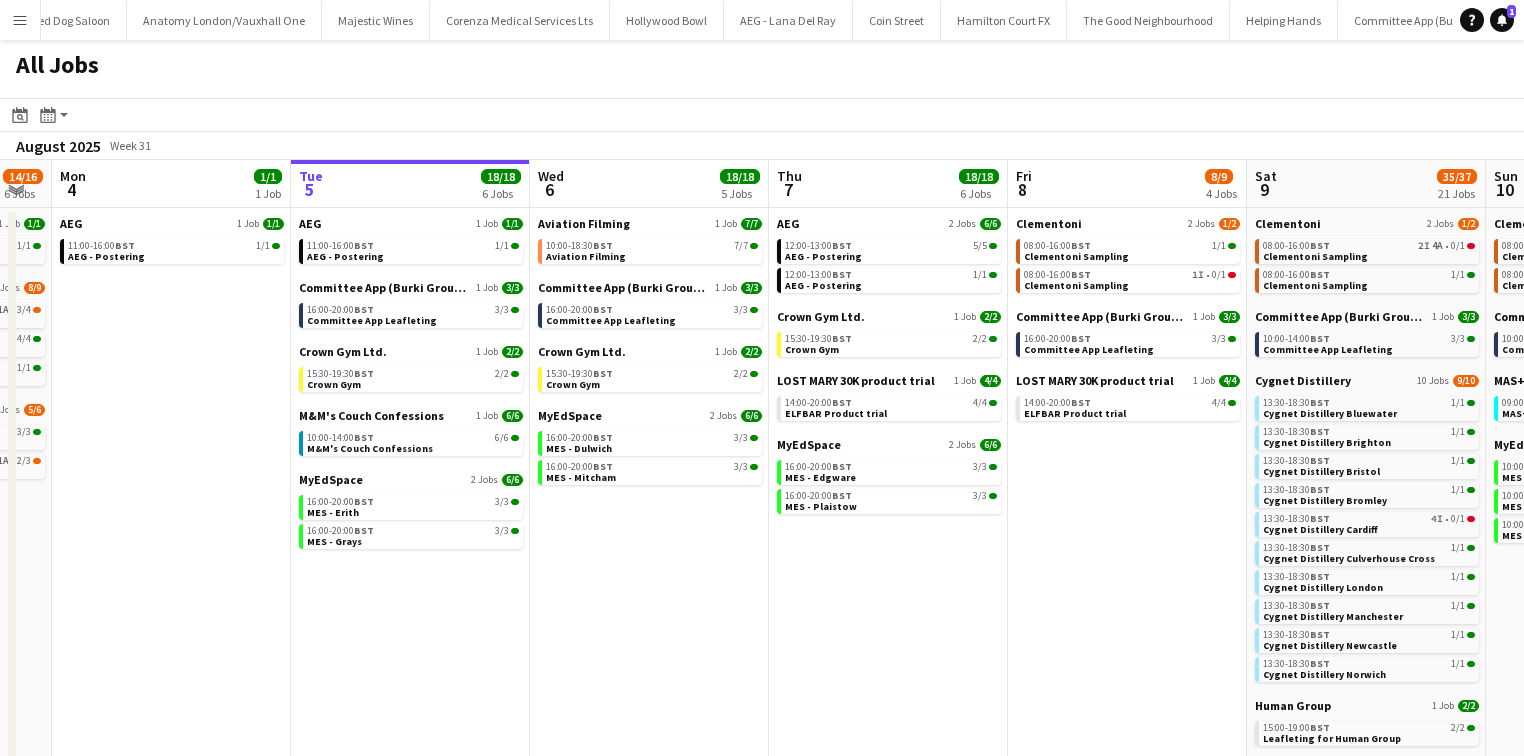 scroll, scrollTop: 0, scrollLeft: 666, axis: horizontal 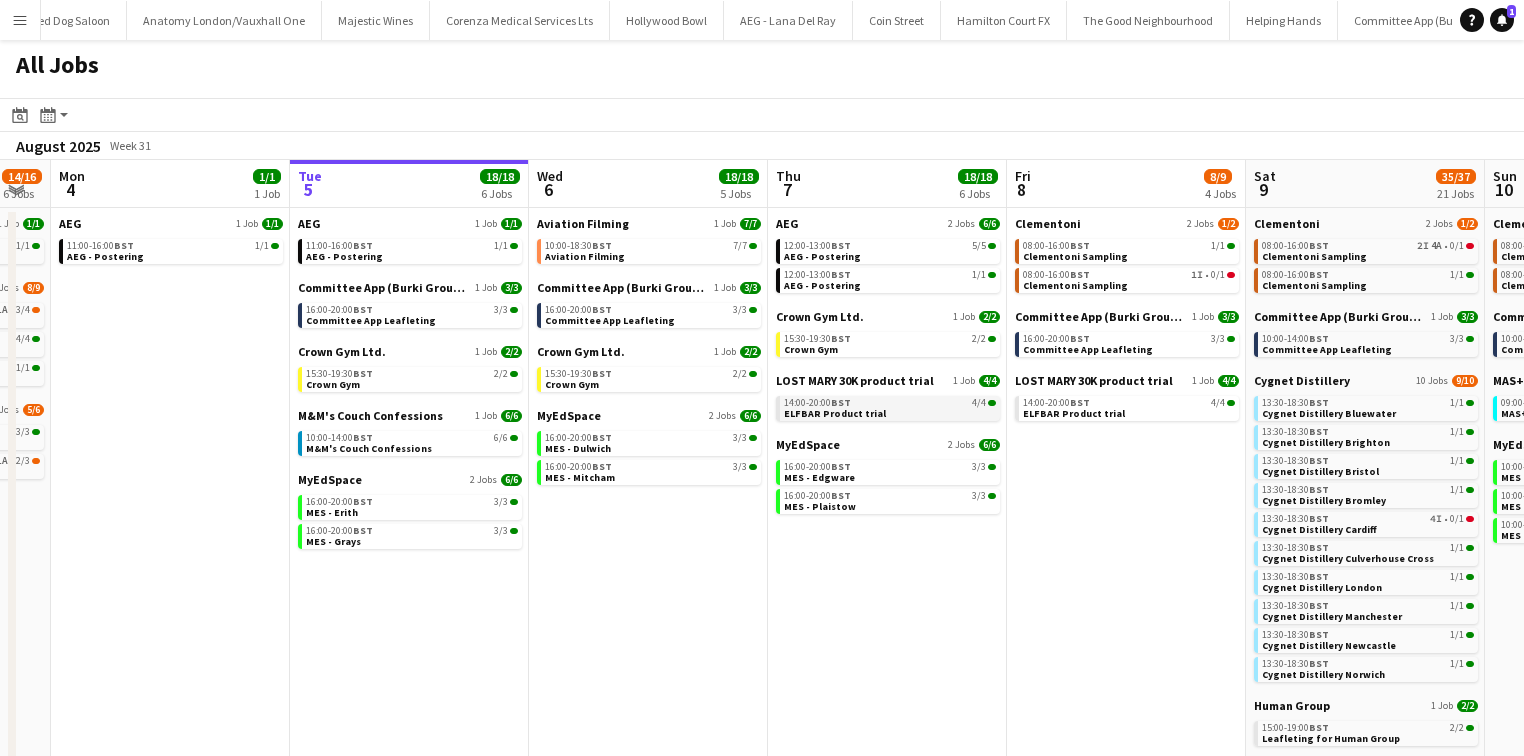 click on "14:00-20:00    BST   4/4   ELFBAR Product trial" at bounding box center [890, 407] 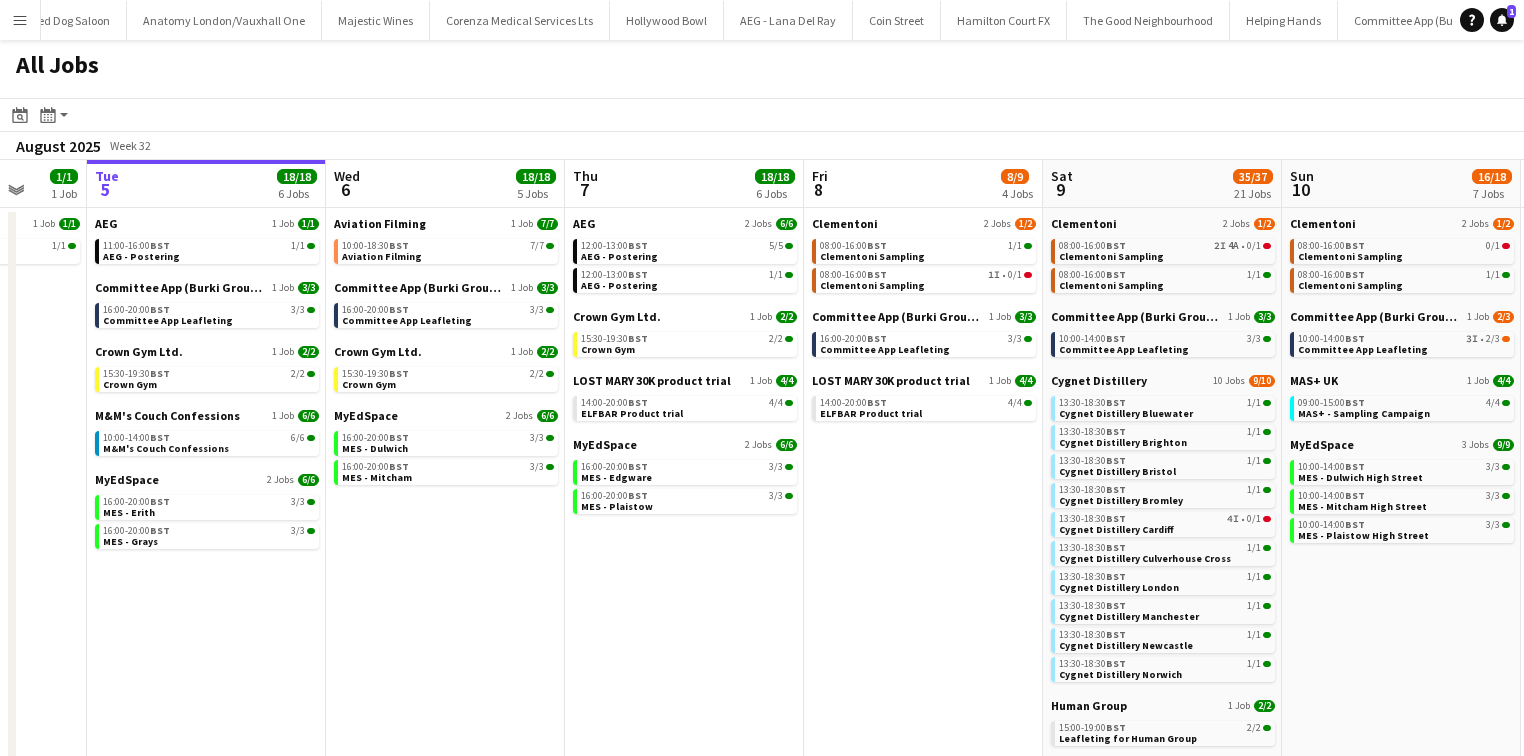 drag, startPoint x: 1222, startPoint y: 444, endPoint x: 1140, endPoint y: 459, distance: 83.360664 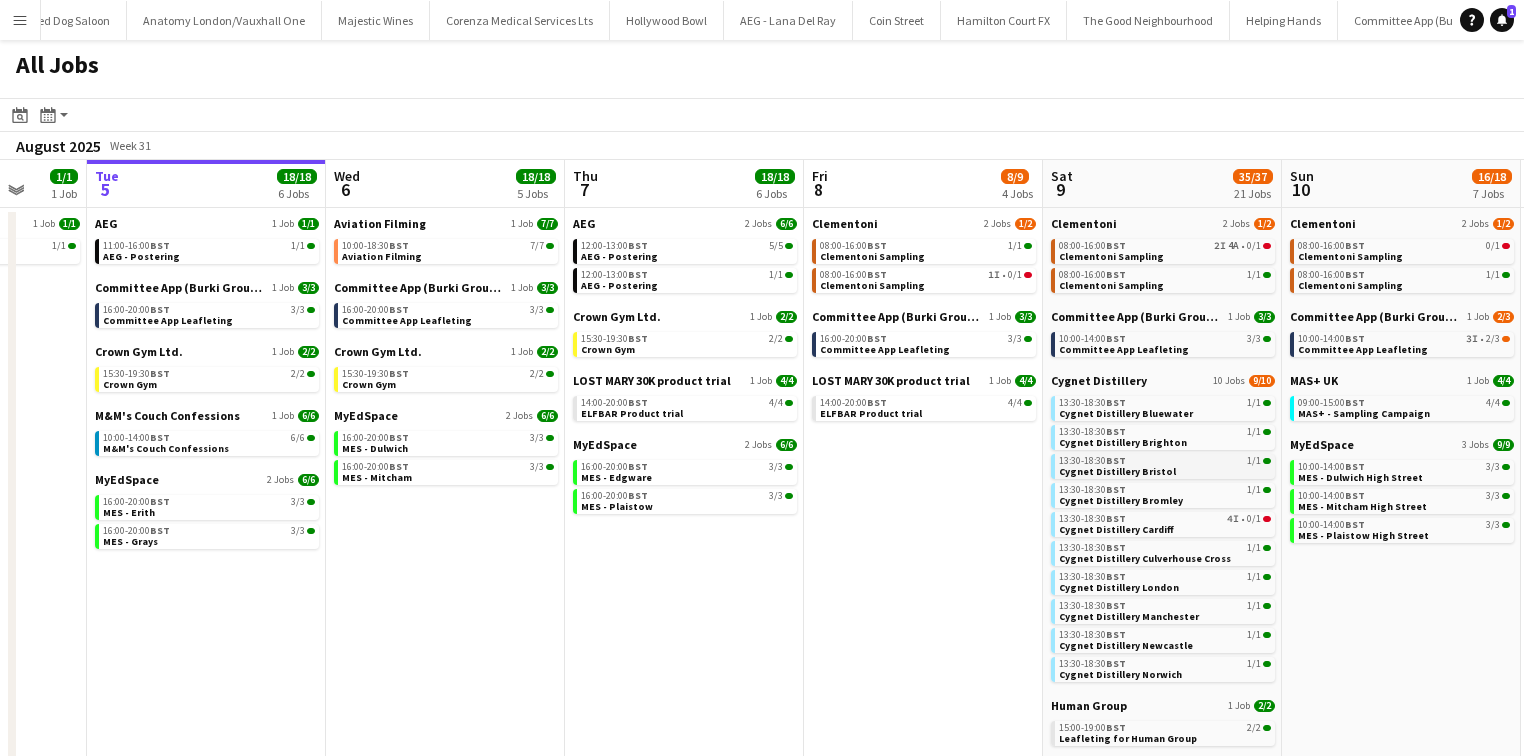 scroll, scrollTop: 0, scrollLeft: 711, axis: horizontal 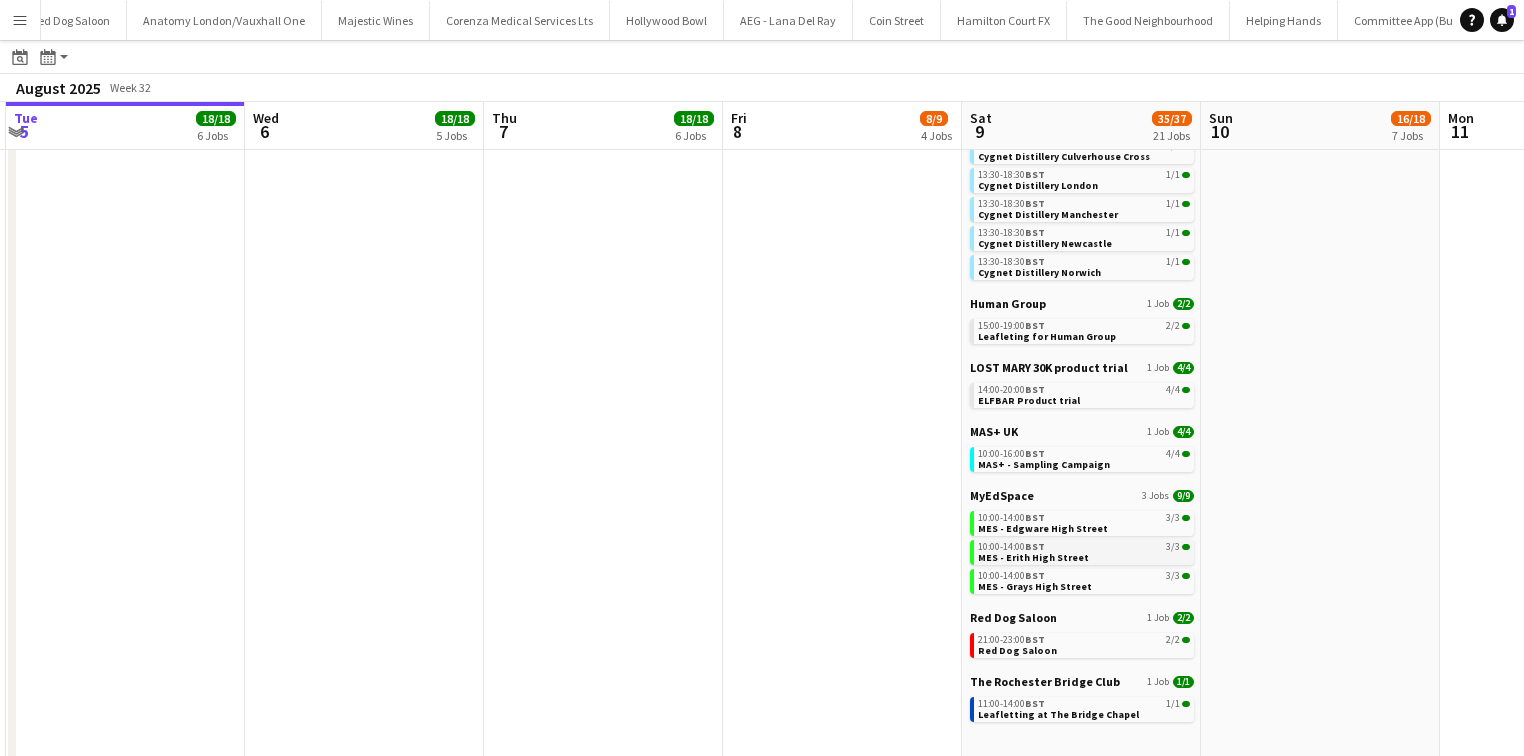 click on "MES - Erith High Street" at bounding box center (1033, 557) 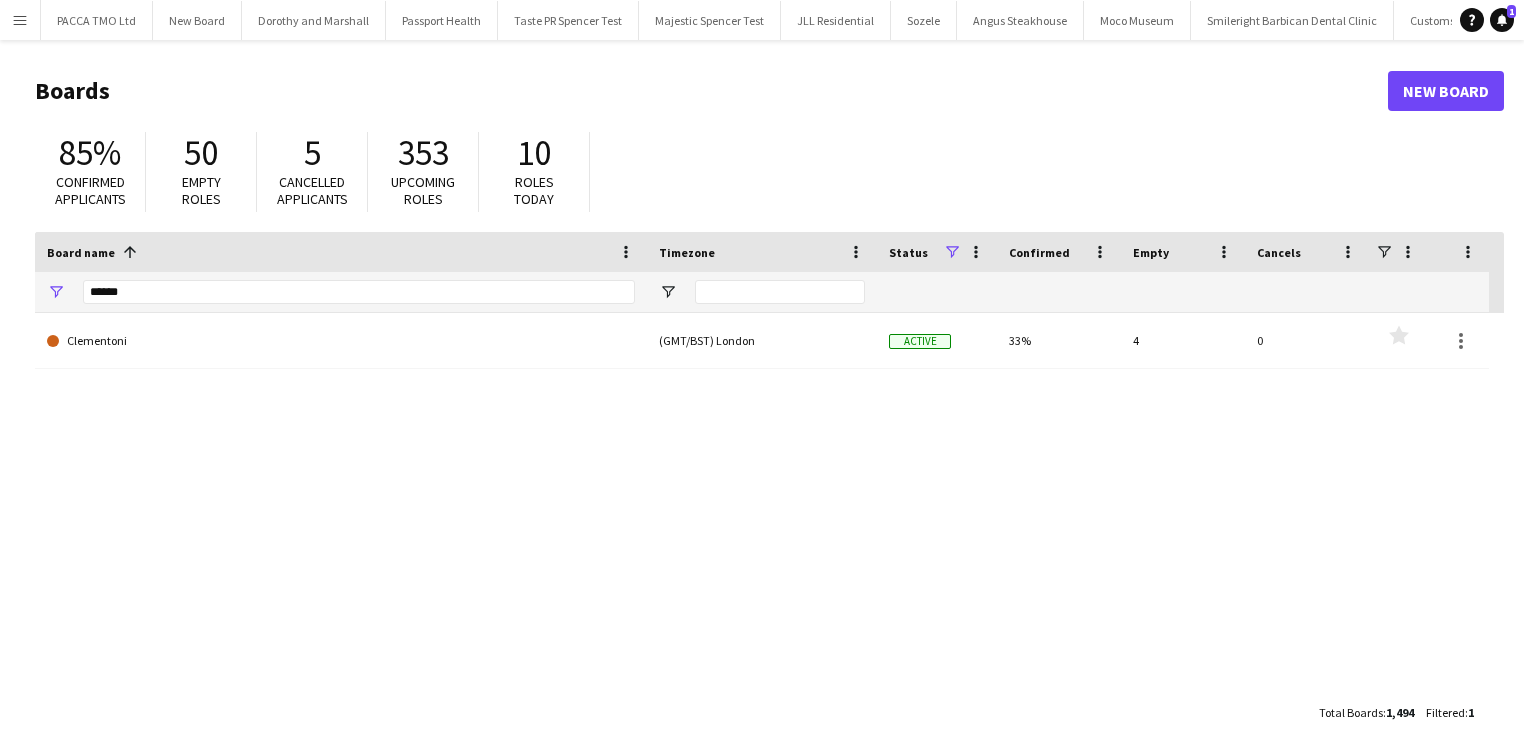 scroll, scrollTop: 0, scrollLeft: 0, axis: both 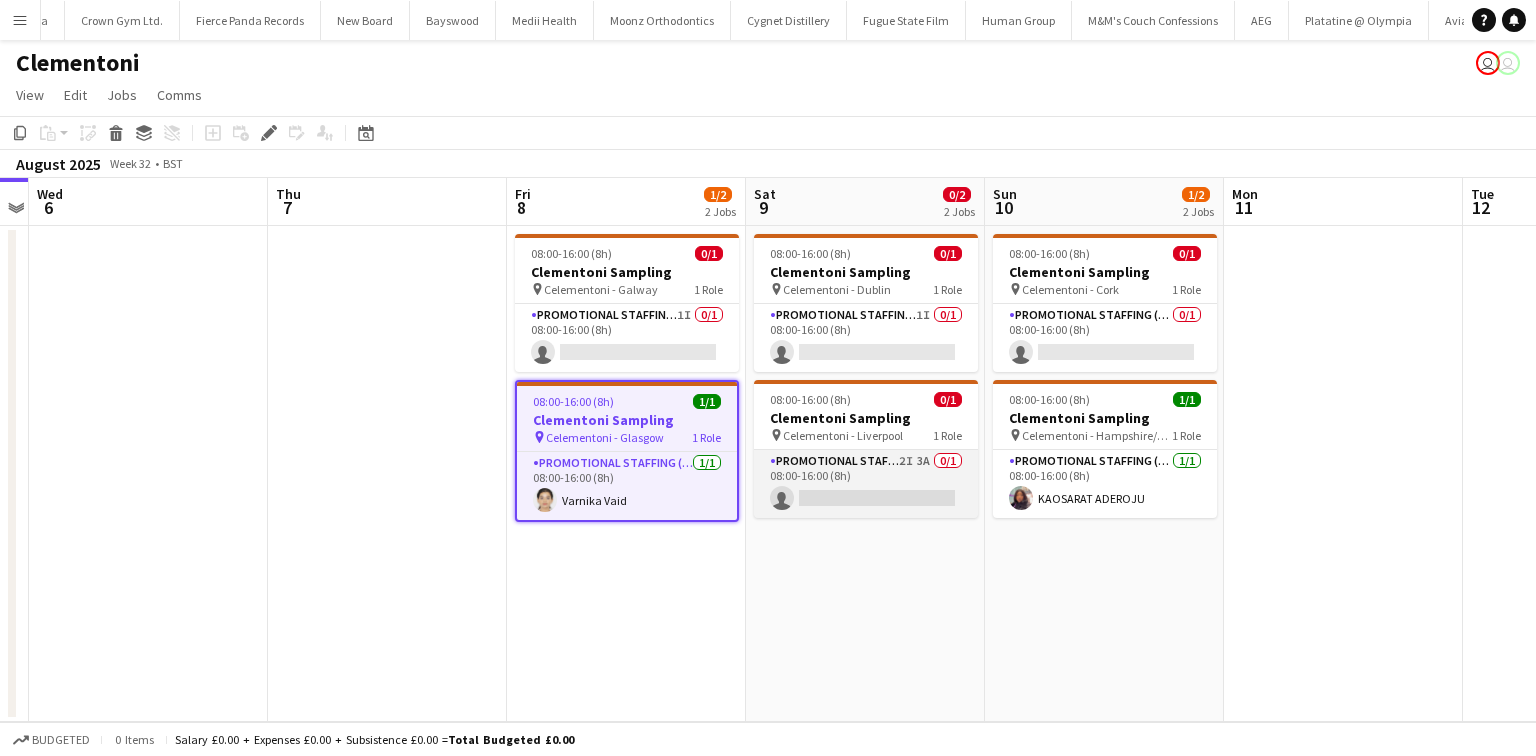 click on "Promotional Staffing (Brand Ambassadors)   2I   3A   0/1   08:00-16:00 (8h)
single-neutral-actions" at bounding box center (866, 484) 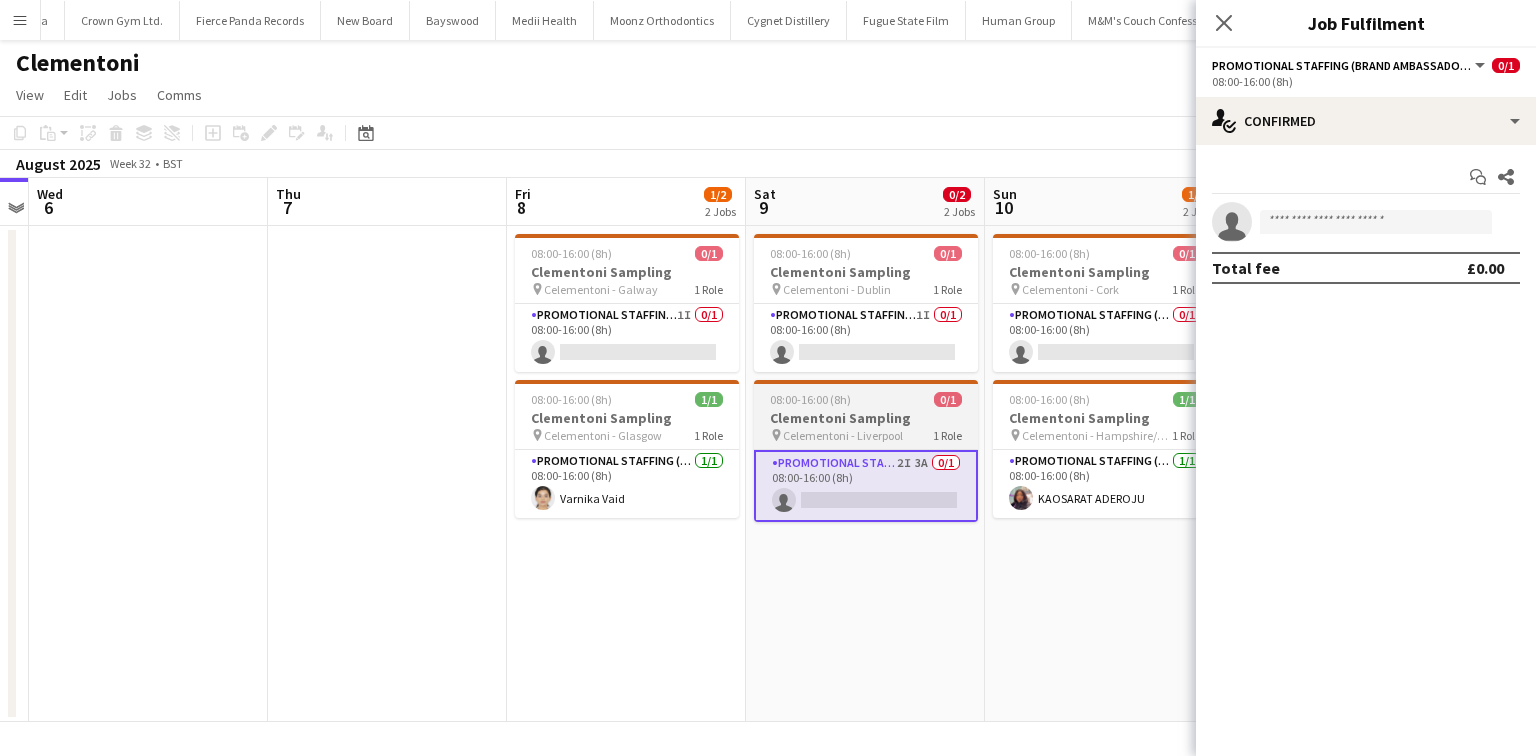 click on "Clementoni Sampling" at bounding box center (866, 418) 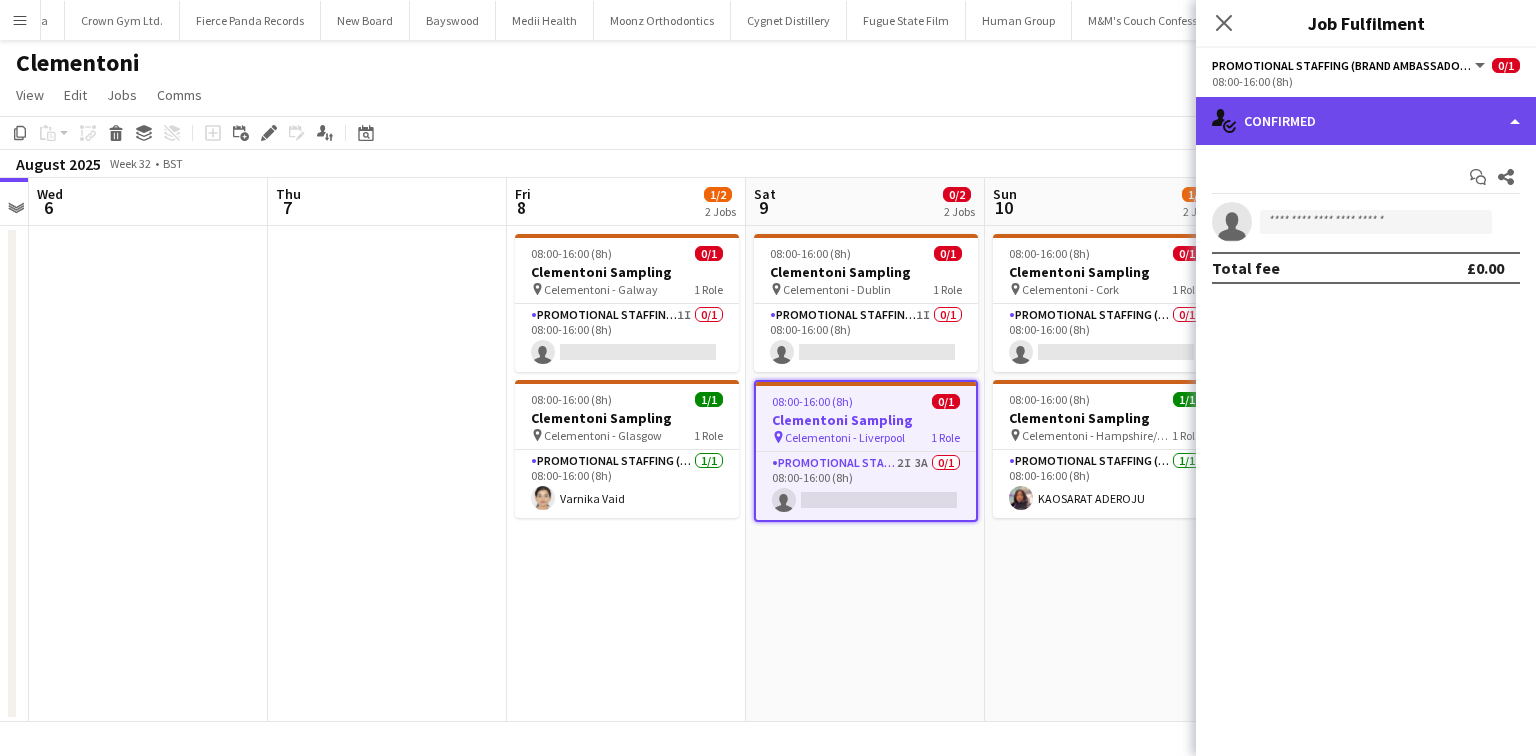 click on "single-neutral-actions-check-2
Confirmed" 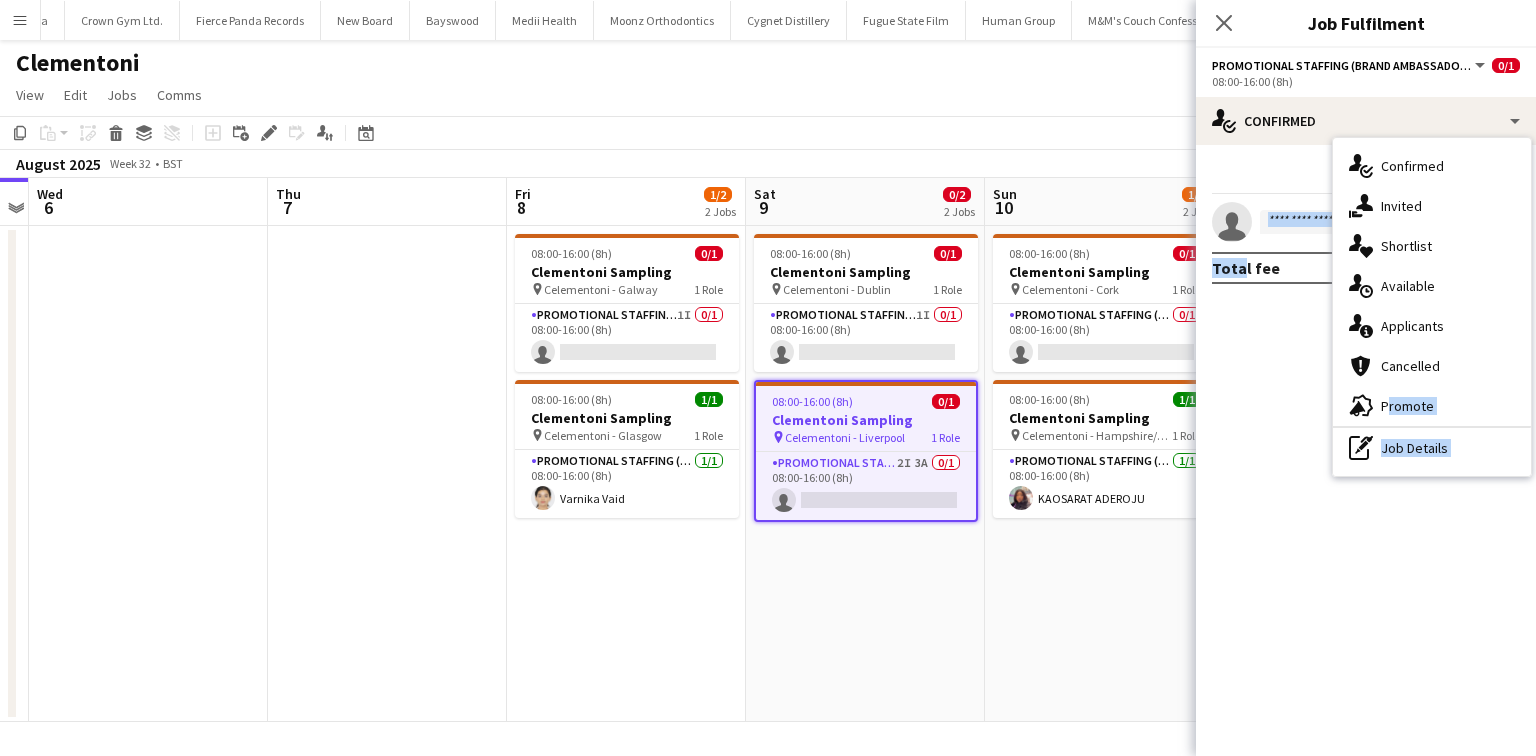 drag, startPoint x: 1361, startPoint y: 416, endPoint x: 1260, endPoint y: 385, distance: 105.65037 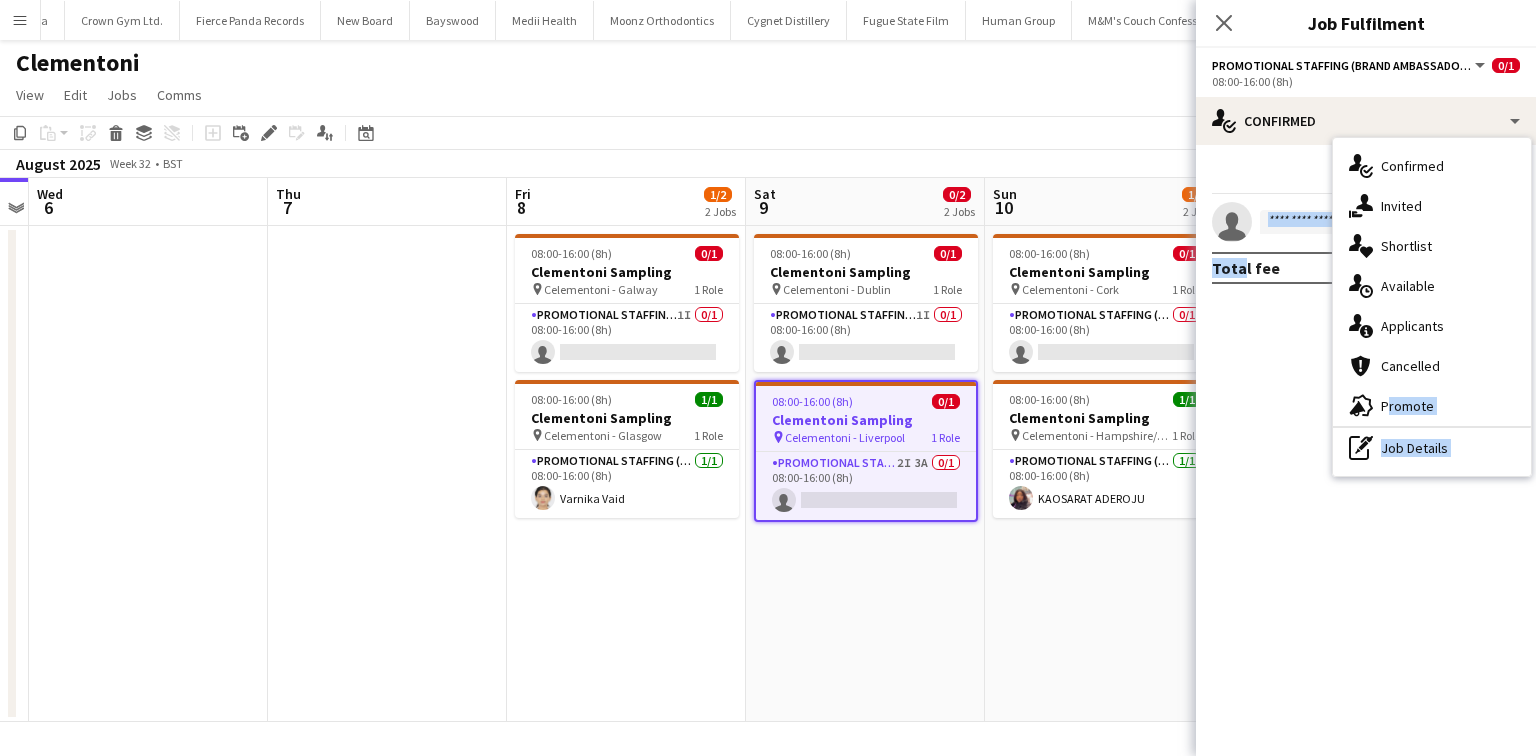 click on "single-neutral-actions-check-2
Confirmed
single-neutral-actions-check-2
Confirmed
single-neutral-actions-share-1
Invited
single-neutral-actions-heart
Shortlist
single-neutral-actions-upload
Available
single-neutral-actions-information
Applicants
cancellation
Cancelled
advertising-megaphone
Promote
pen-write
Job Details
check
Confirmed
Start chat
Share
single-neutral-actions
Total fee   £0.00
user-plus
Invited" 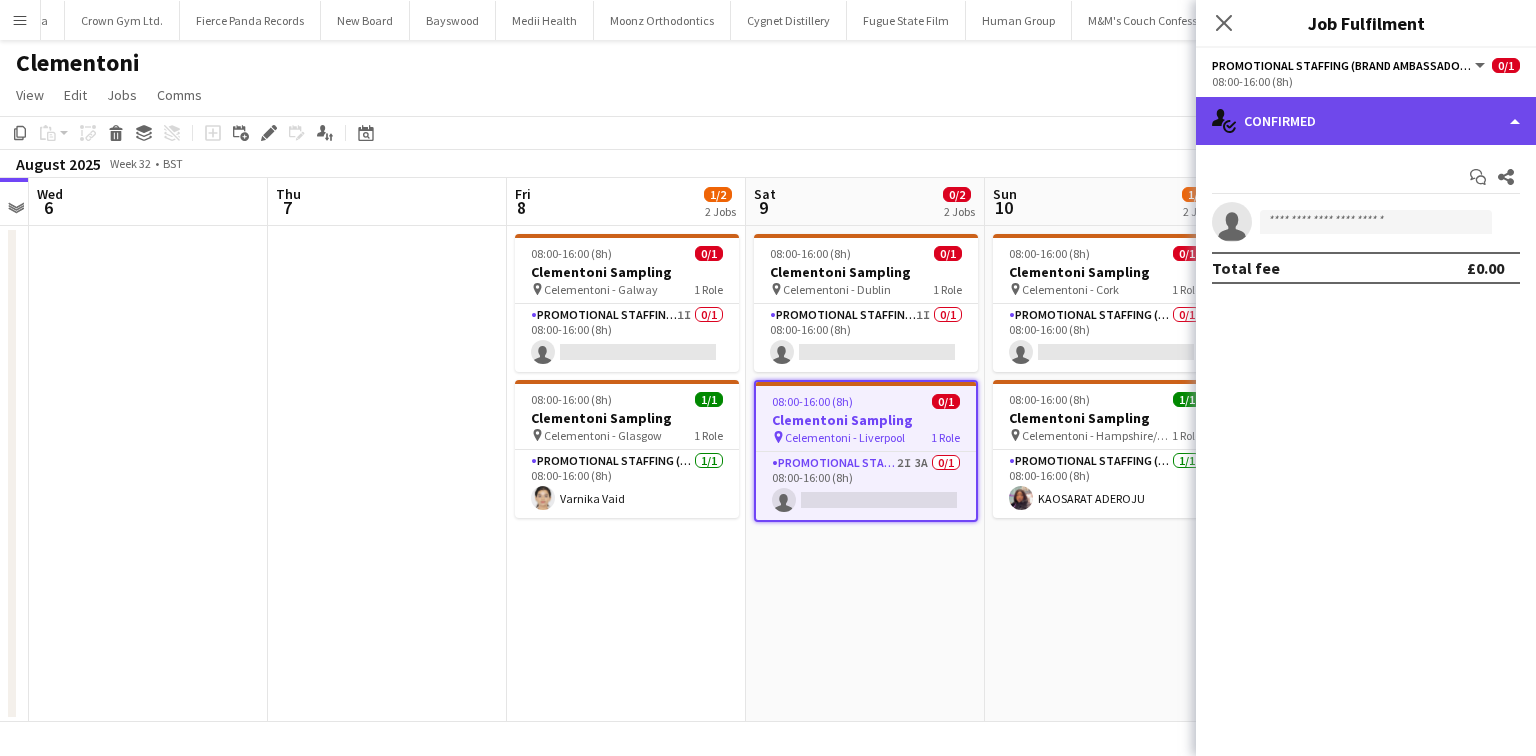 click on "single-neutral-actions-check-2
Confirmed" 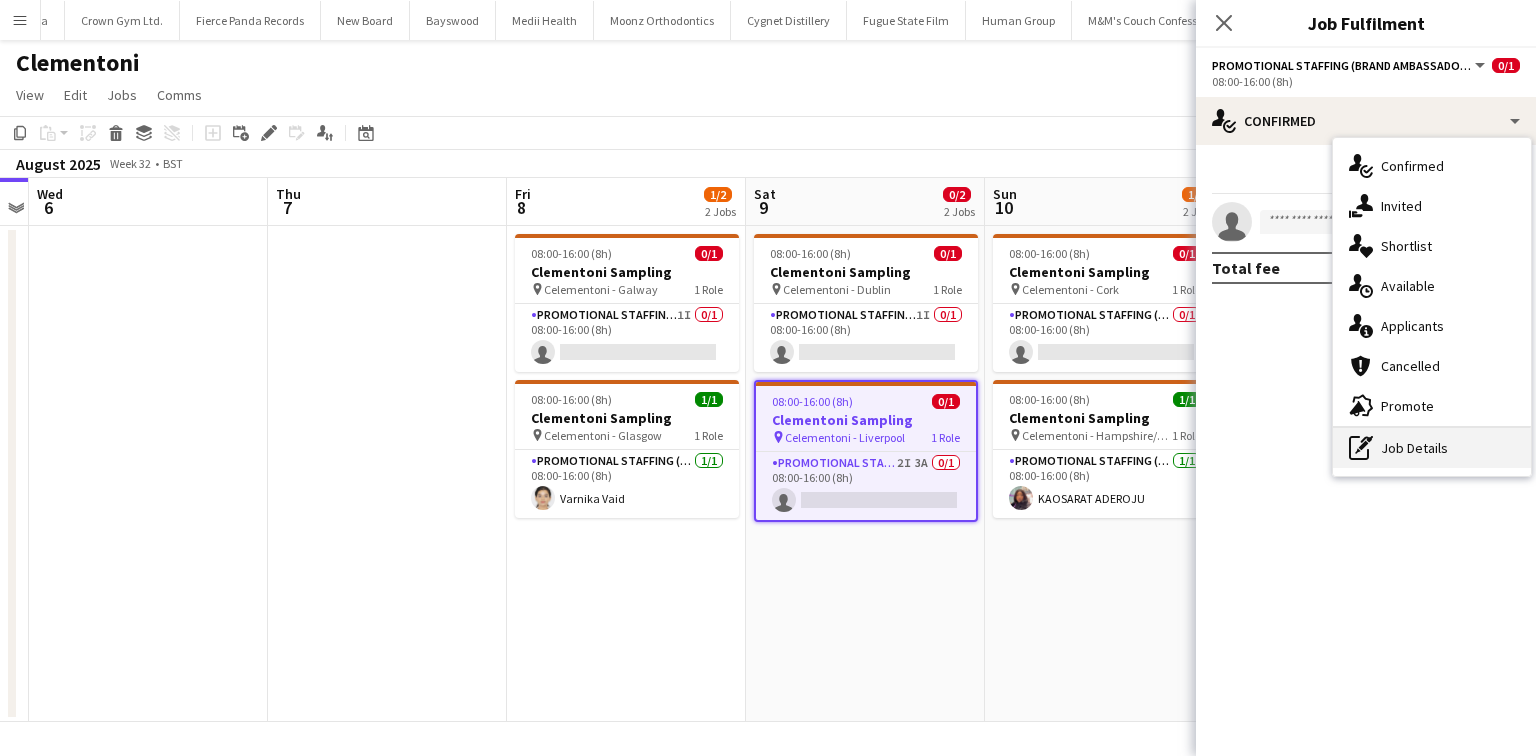 click on "pen-write
Job Details" at bounding box center [1432, 448] 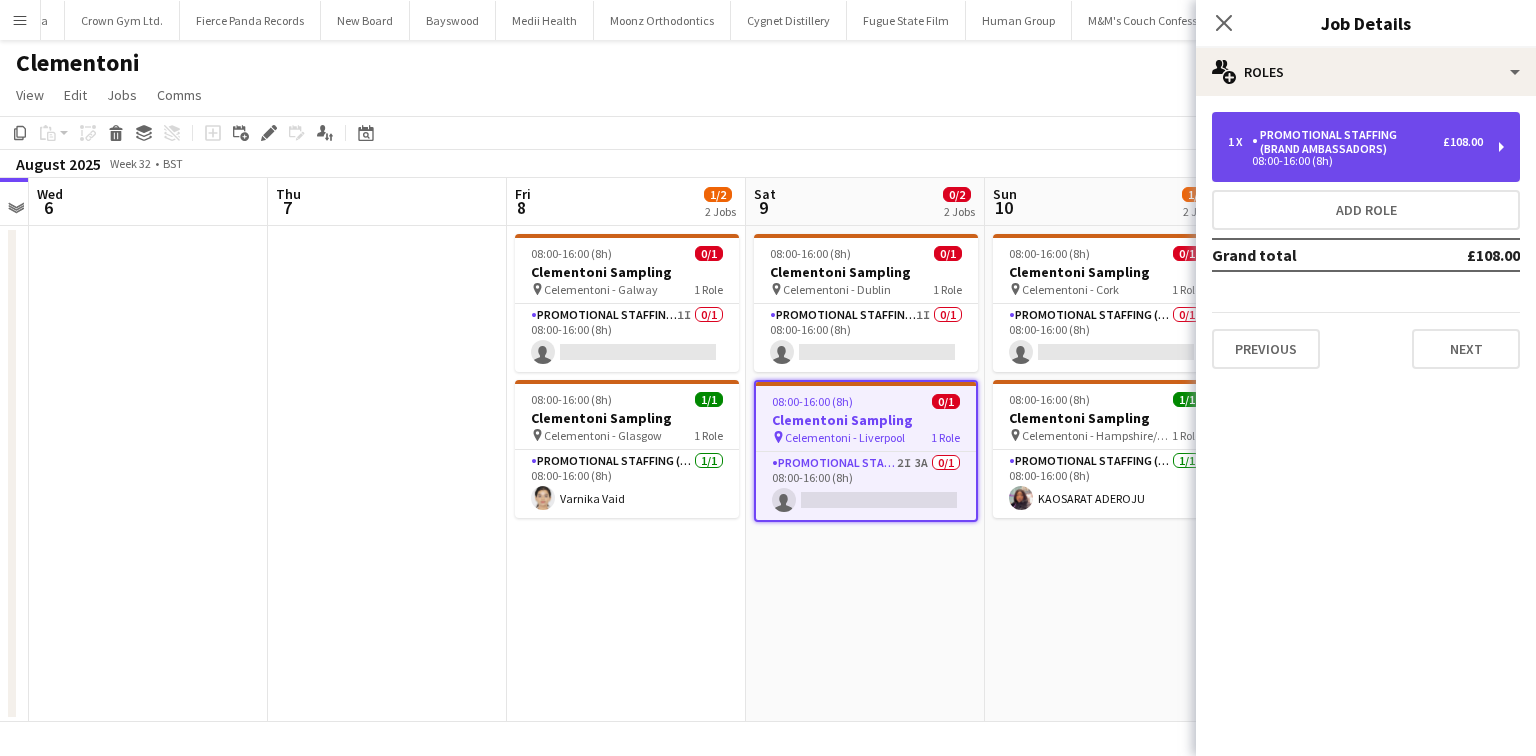 click on "1 x   Promotional Staffing (Brand Ambassadors)   £108.00   08:00-16:00 (8h)" at bounding box center [1366, 147] 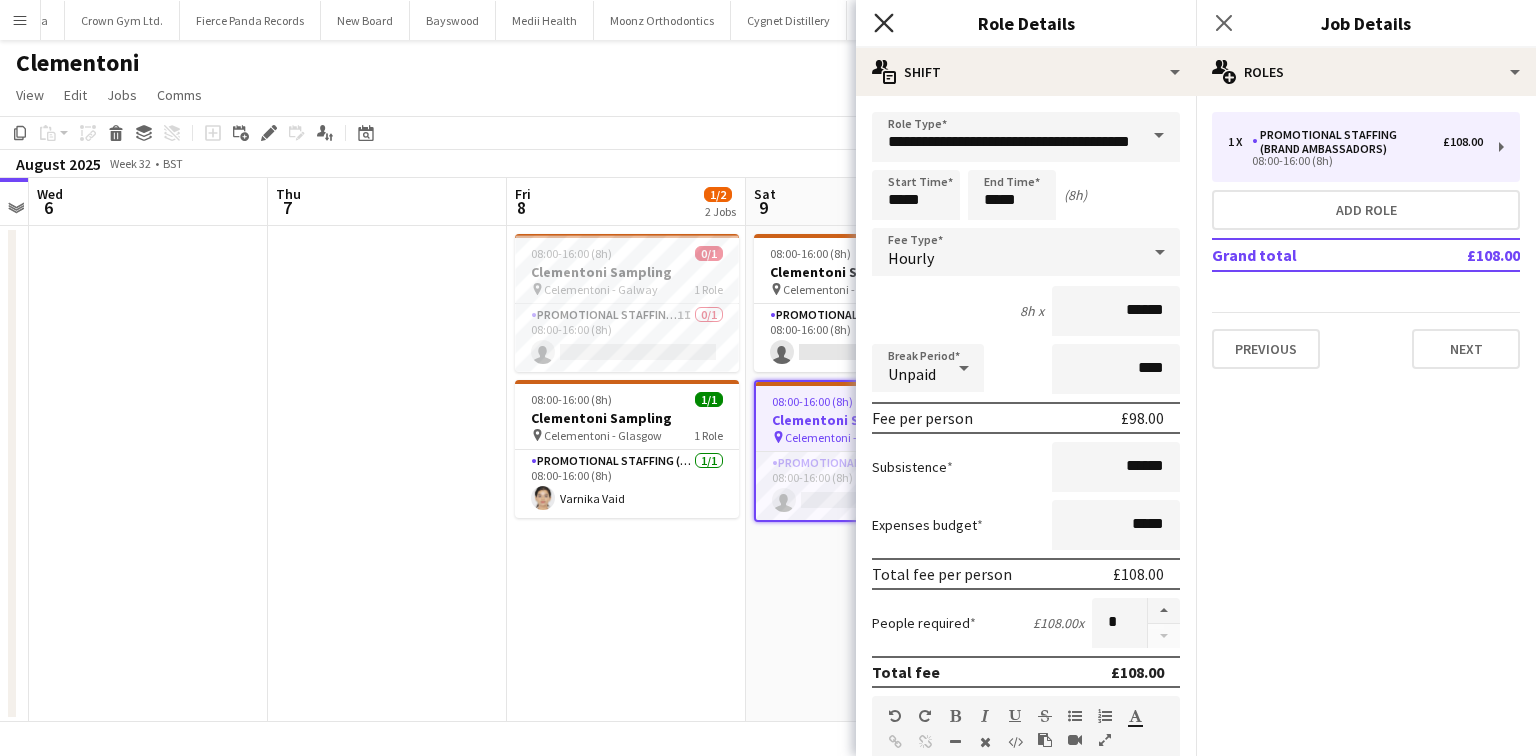 click on "Close pop-in" 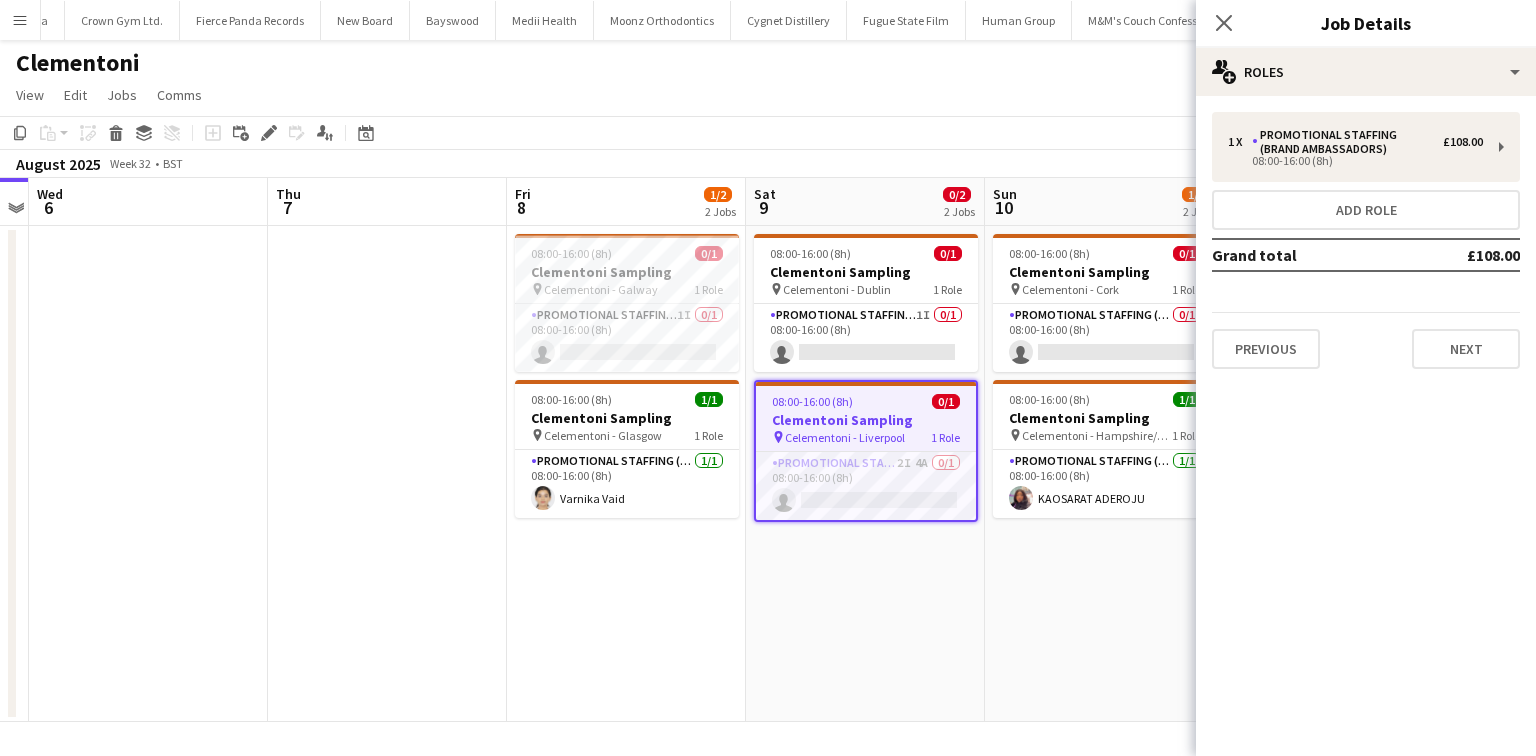 click on "Clementoni Sampling" at bounding box center [866, 272] 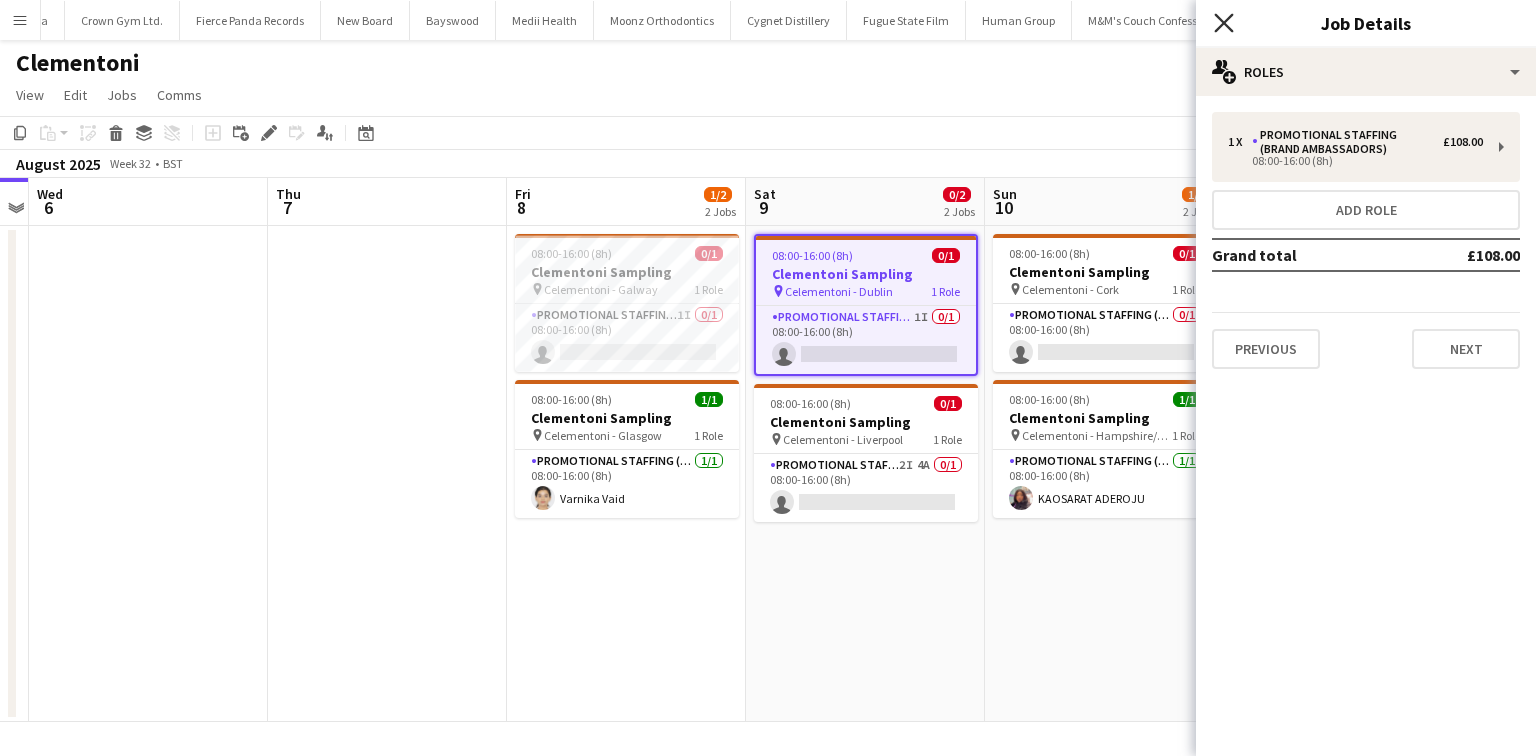 click 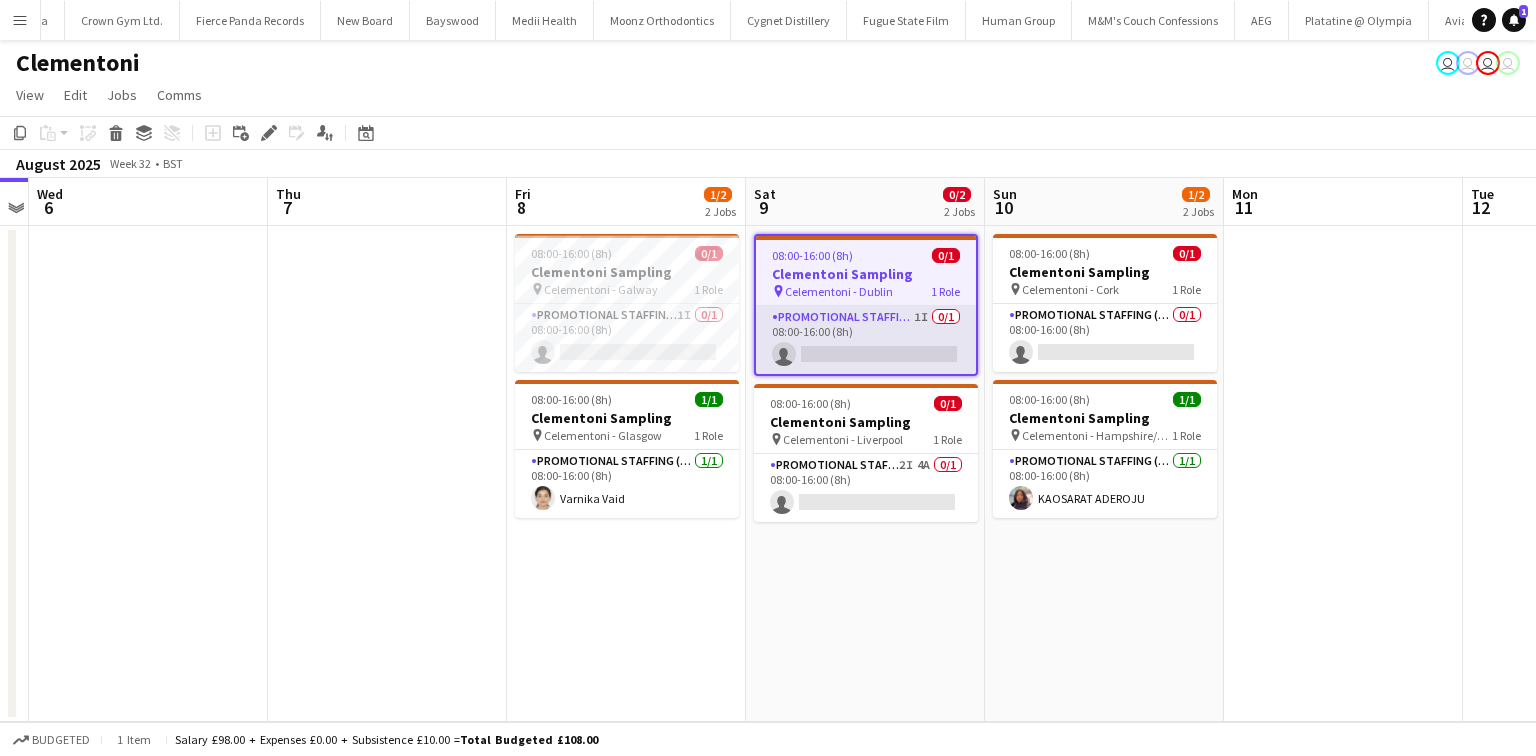 click on "Promotional Staffing (Brand Ambassadors)   1I   0/1   08:00-16:00 (8h)
single-neutral-actions" at bounding box center (866, 340) 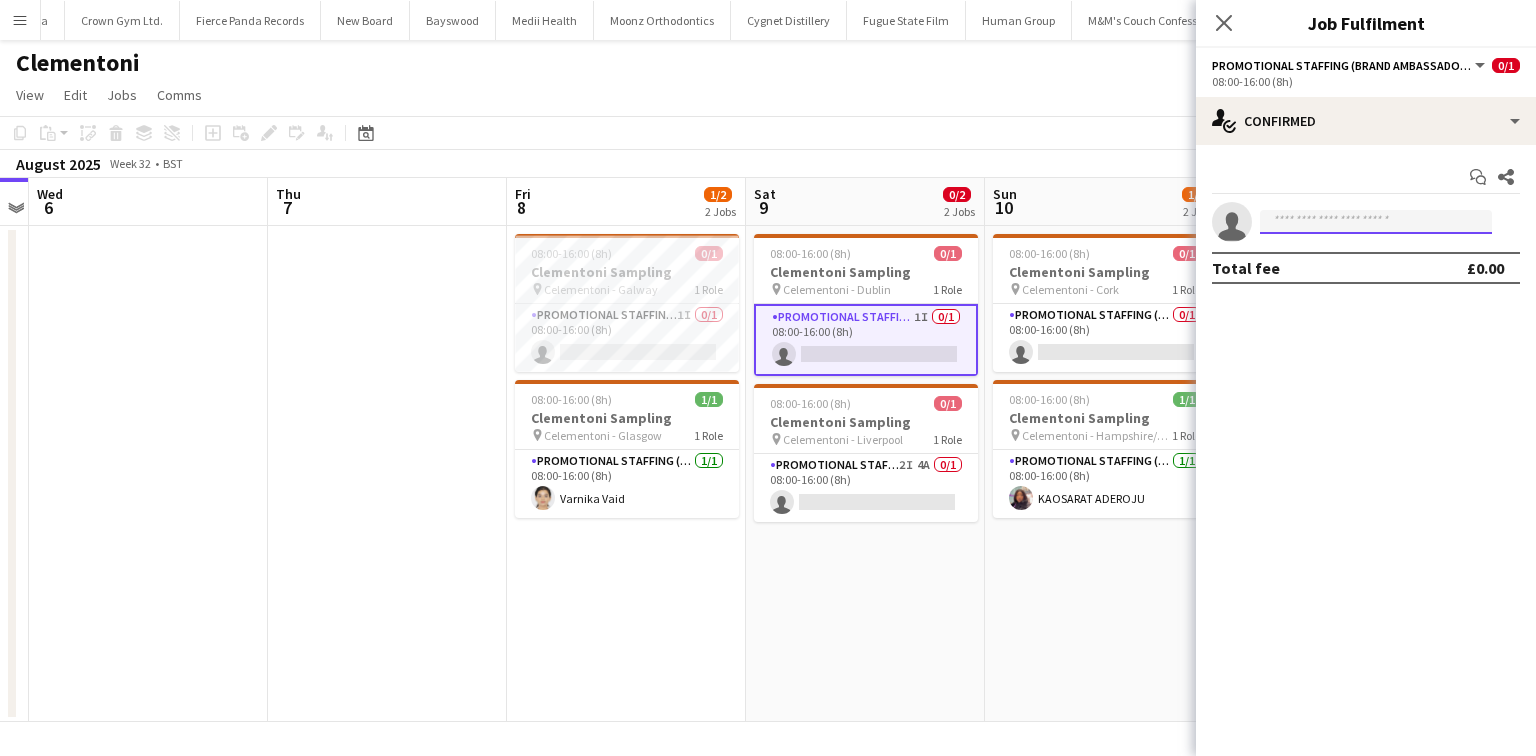 click at bounding box center [1376, 222] 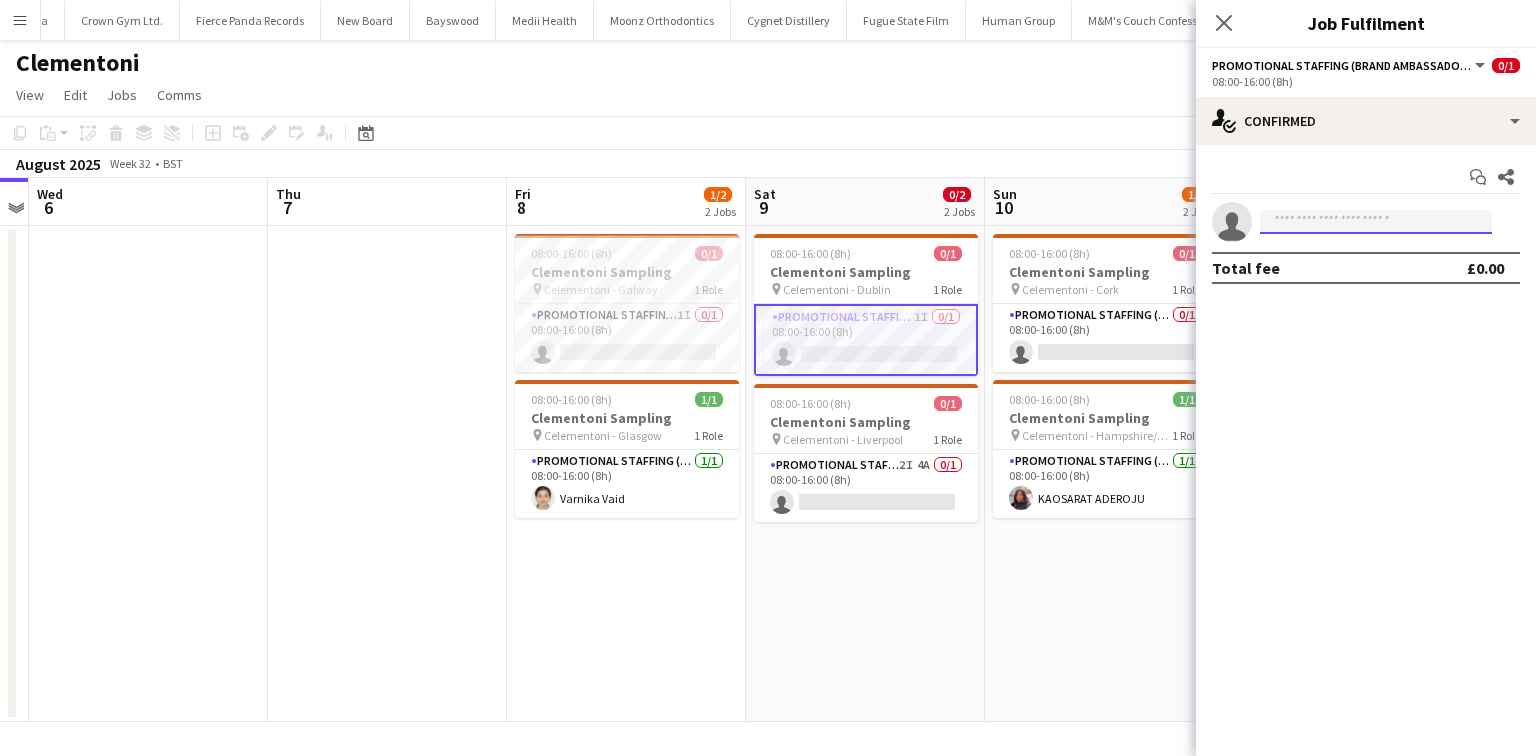 click at bounding box center (1376, 222) 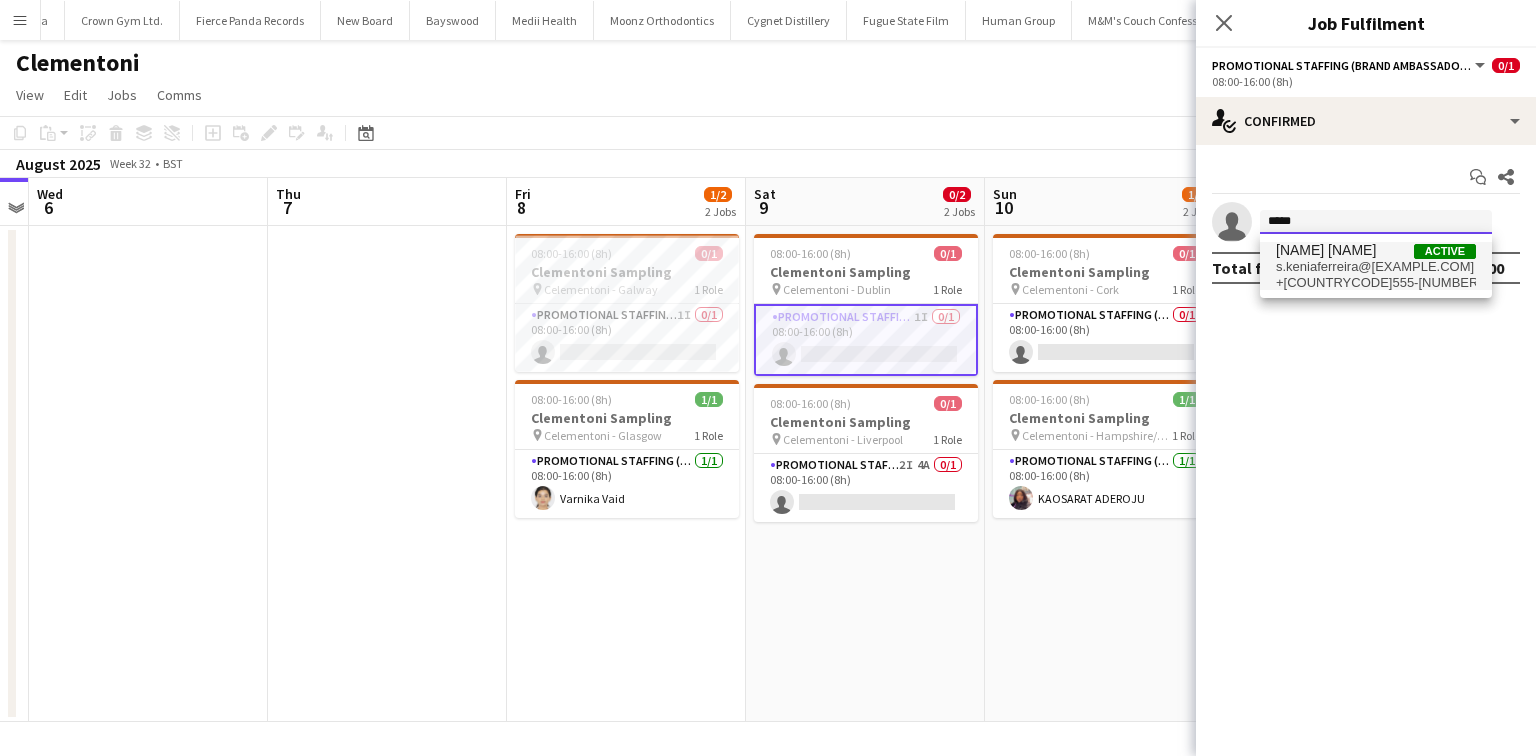 type on "*****" 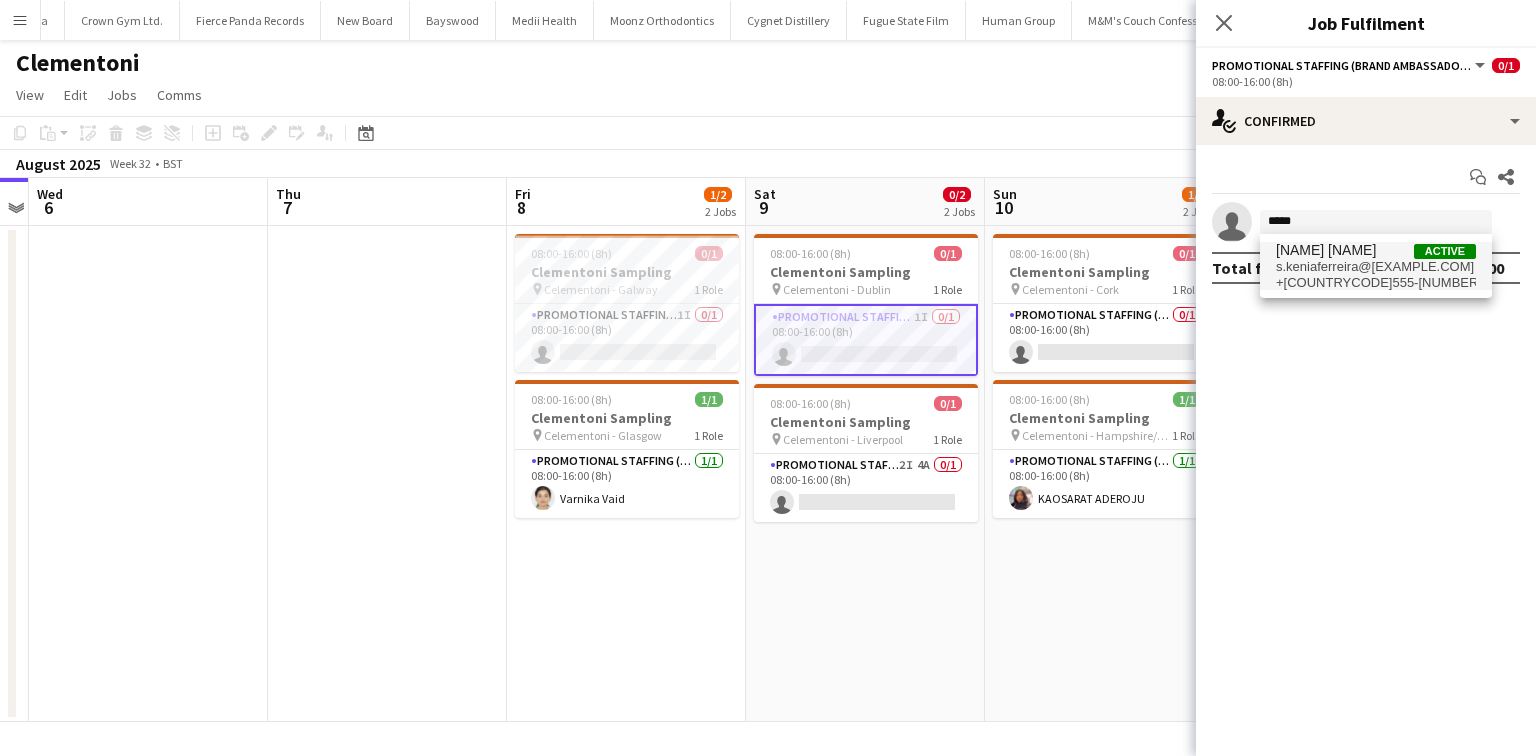 click on "Kenia Ferreira" at bounding box center [1326, 250] 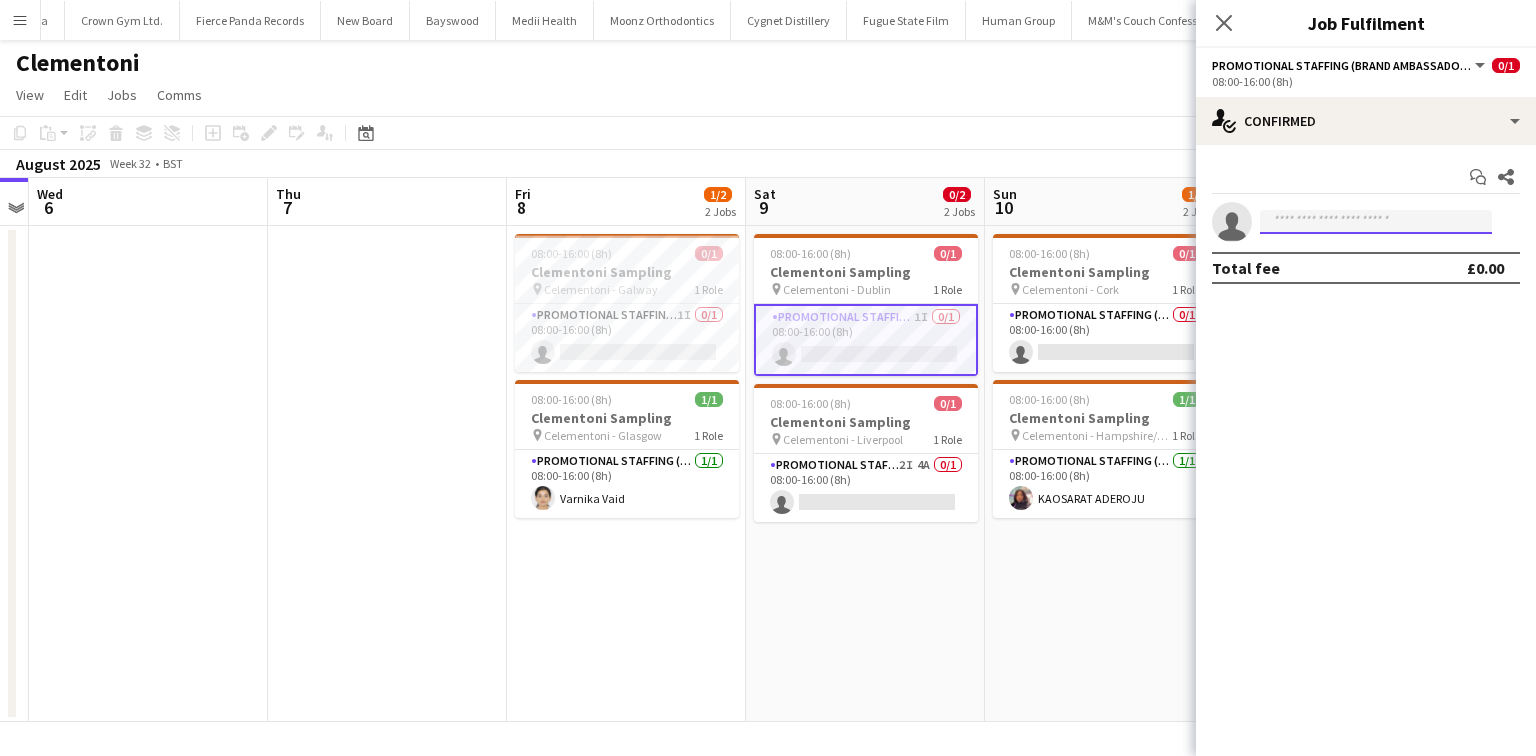 click at bounding box center [1376, 222] 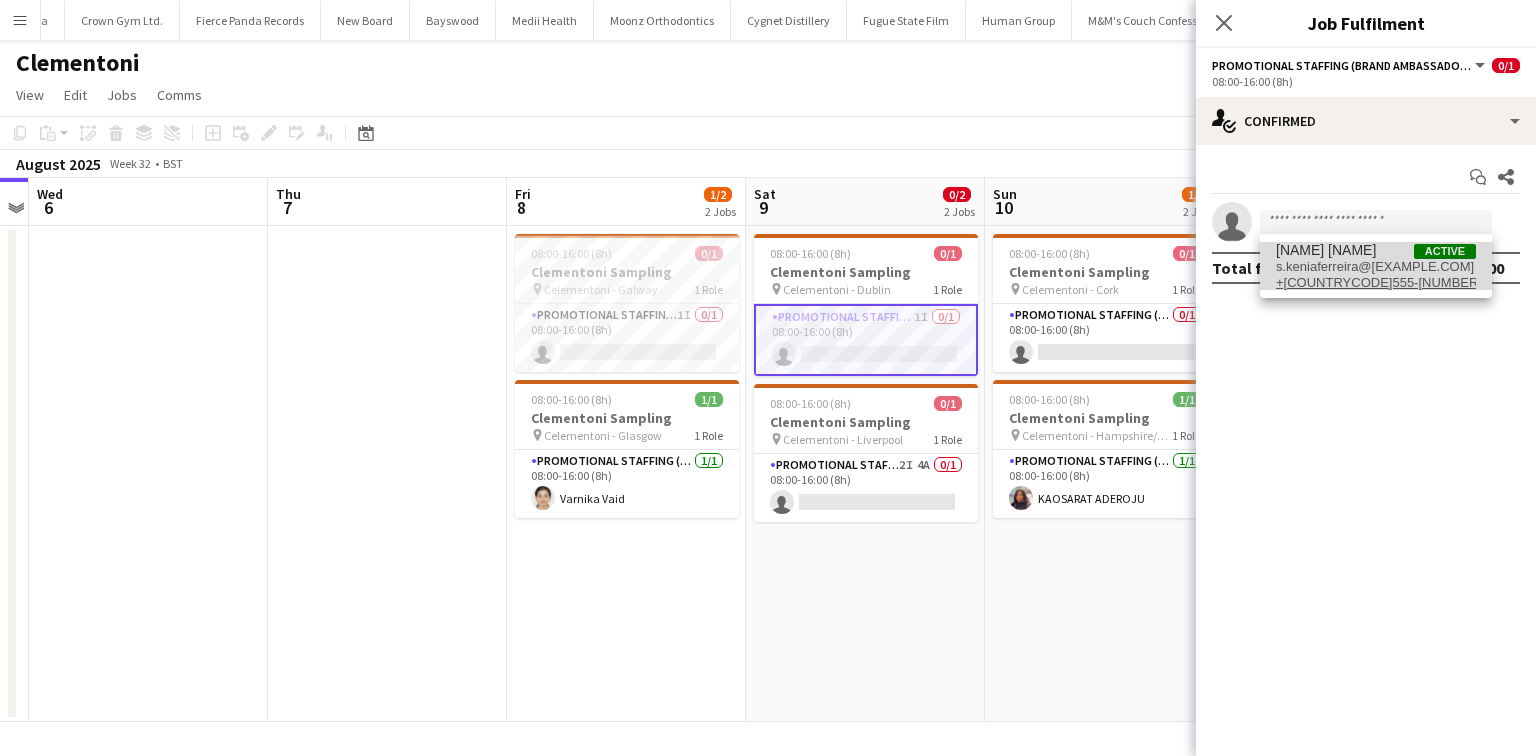 click on "s.keniaferreira@hotmail.com" at bounding box center (1376, 267) 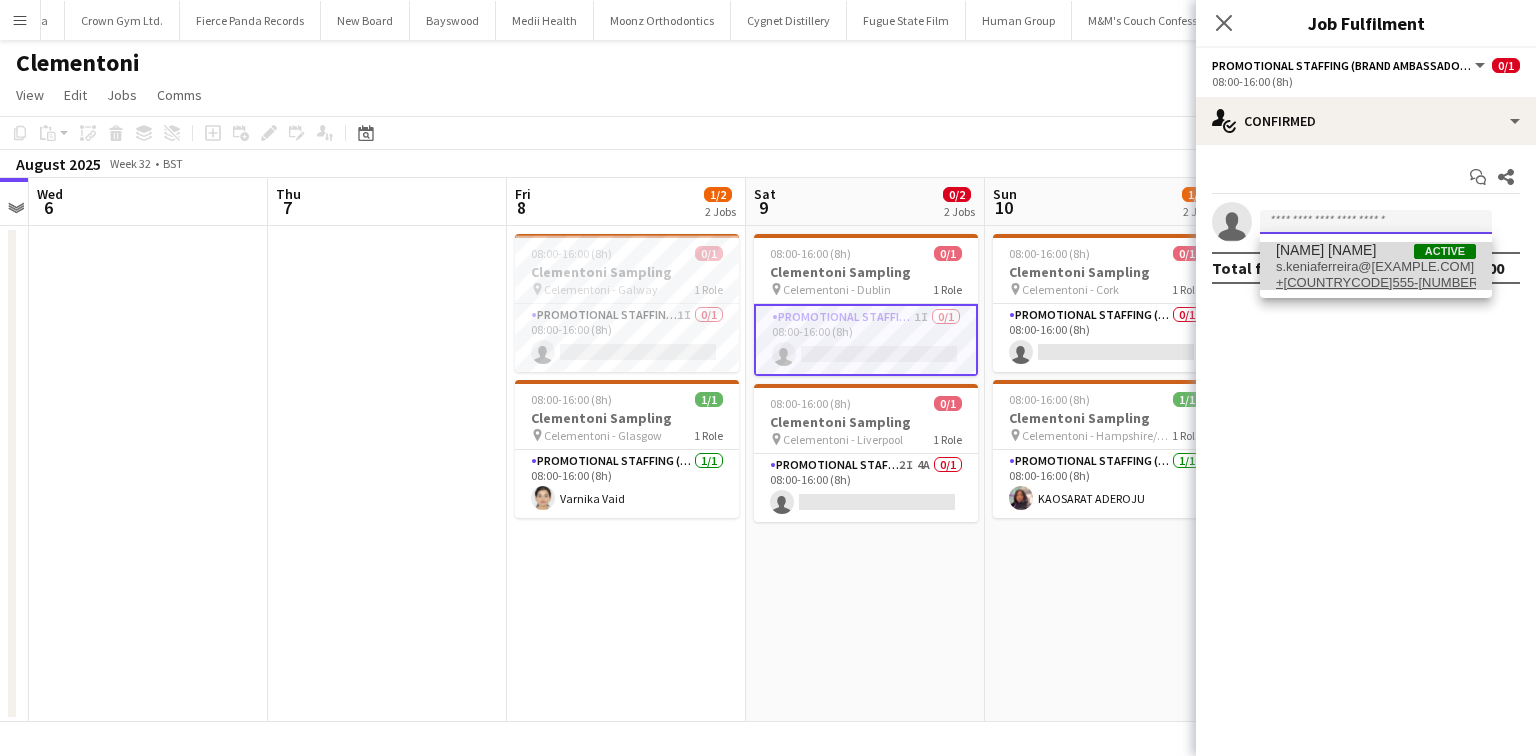 type 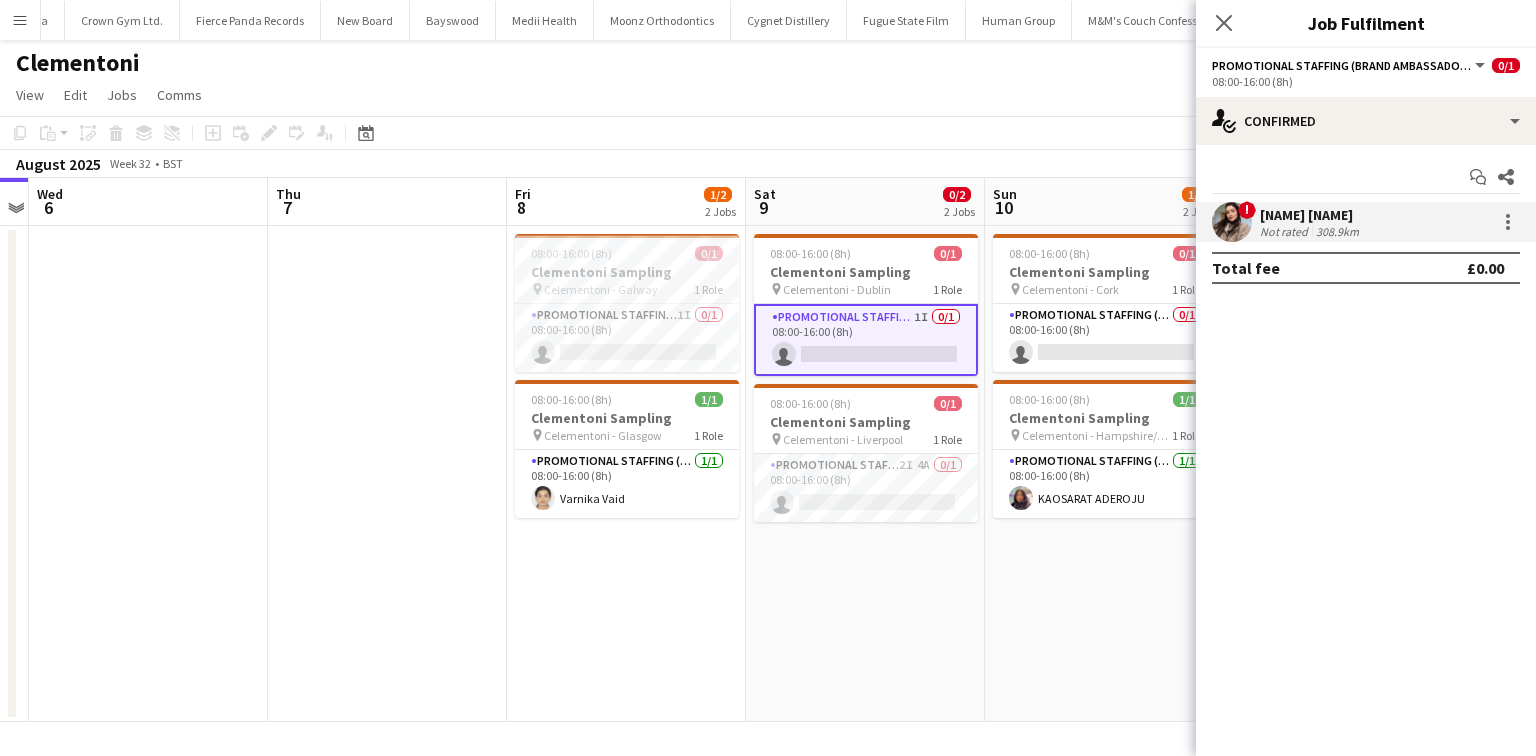 click on "Start chat
Share
!  Kenia Ferreira   Not rated   308.9km   Total fee   £0.00" at bounding box center [1366, 222] 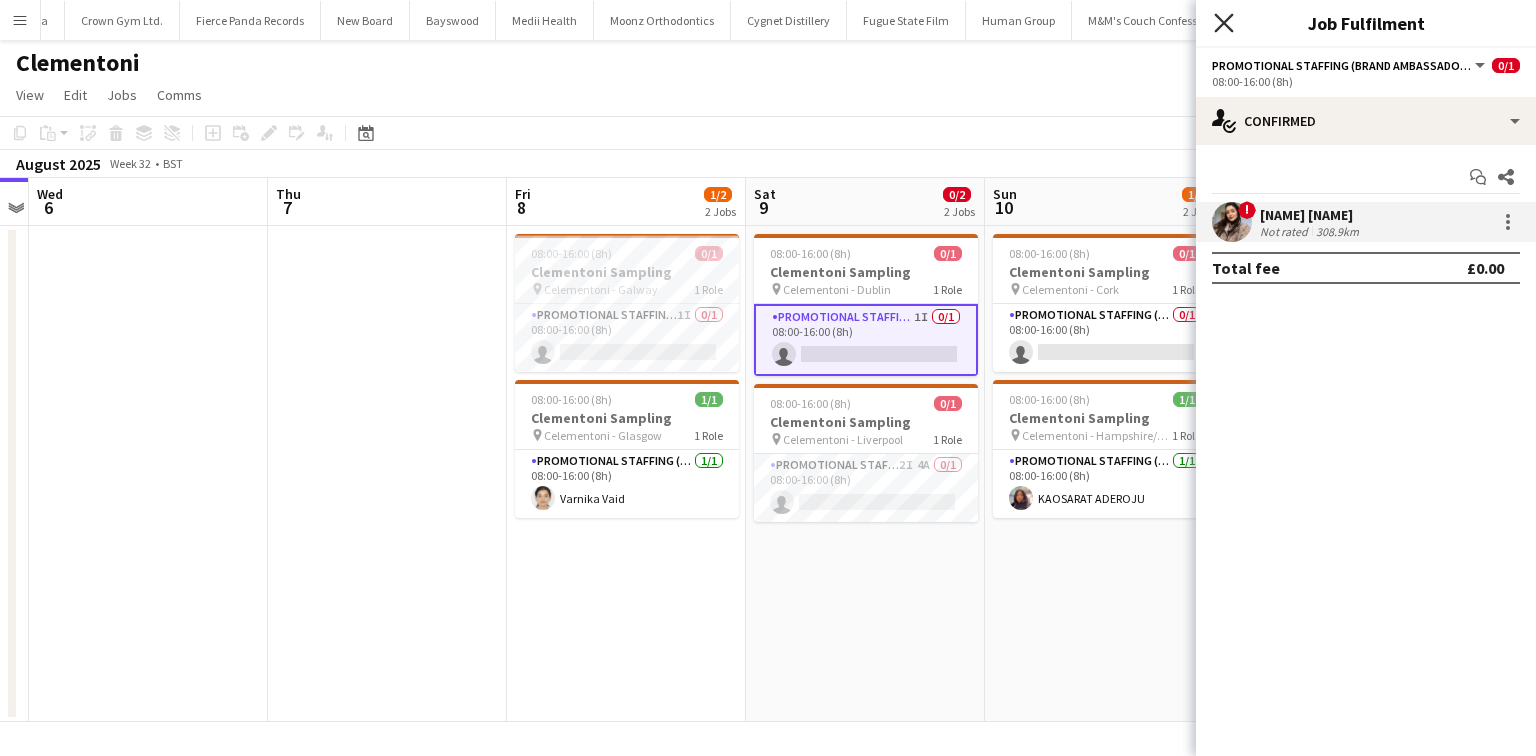 click 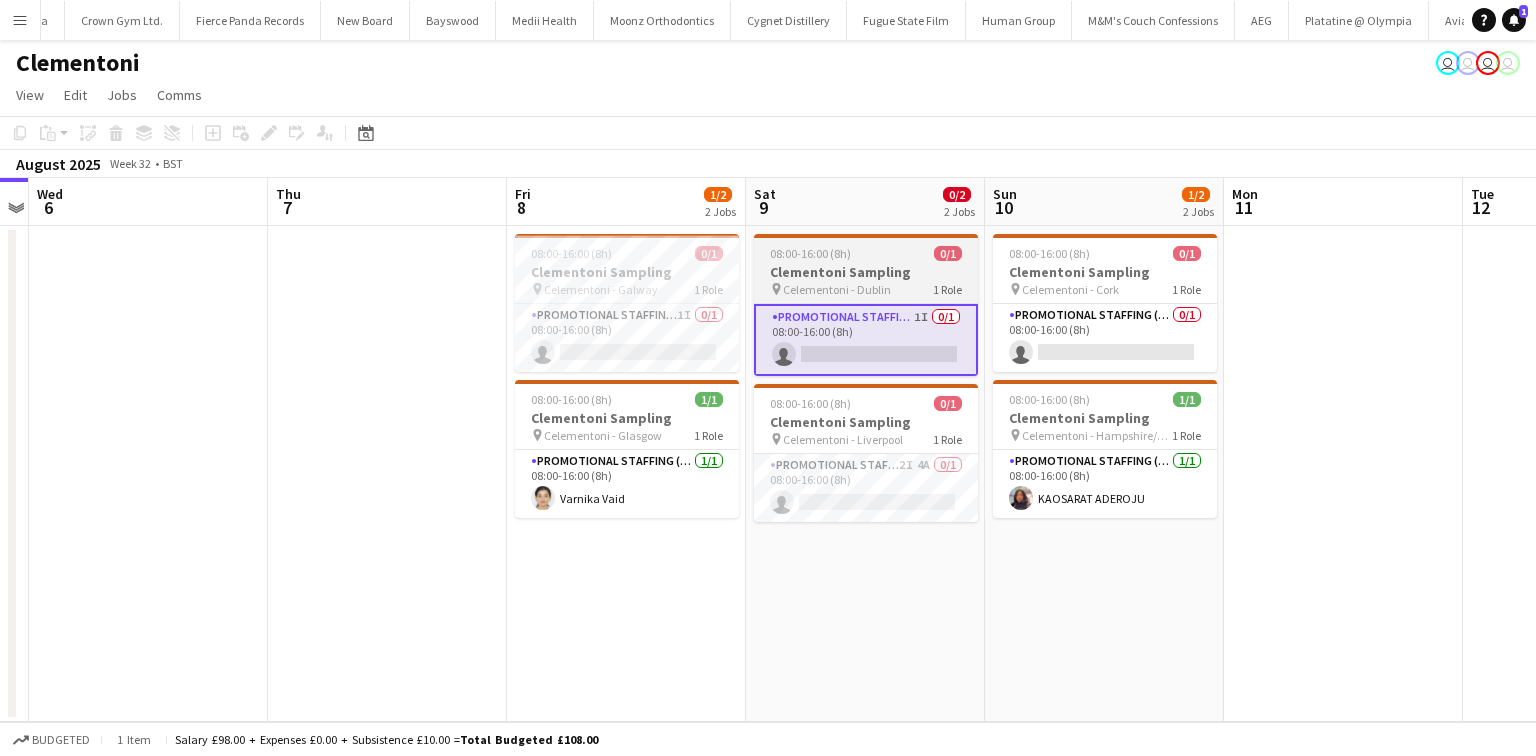 click on "Promotional Staffing (Brand Ambassadors)   1I   0/1   08:00-16:00 (8h)
single-neutral-actions" at bounding box center (866, 340) 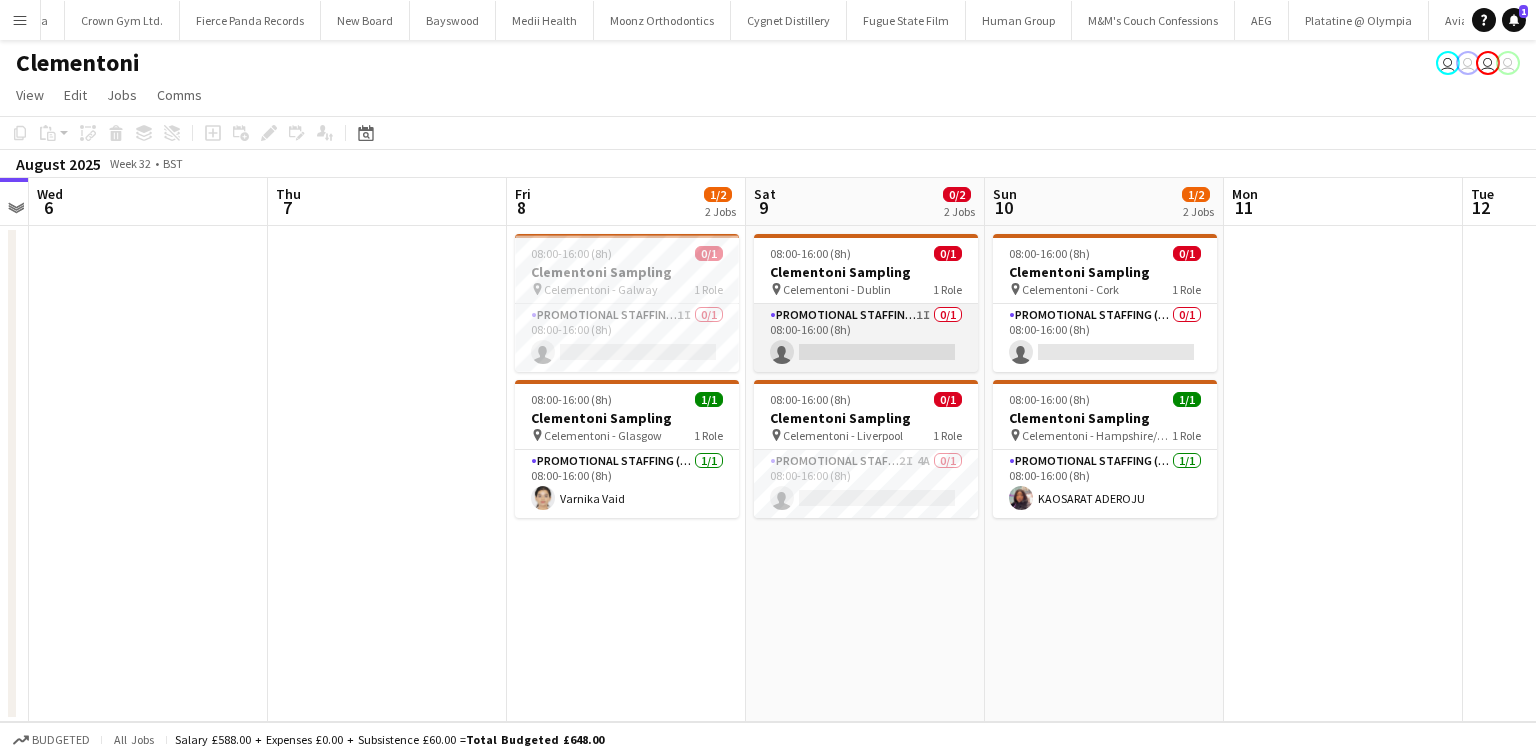 click on "Promotional Staffing (Brand Ambassadors)   1I   0/1   08:00-16:00 (8h)
single-neutral-actions" at bounding box center (866, 338) 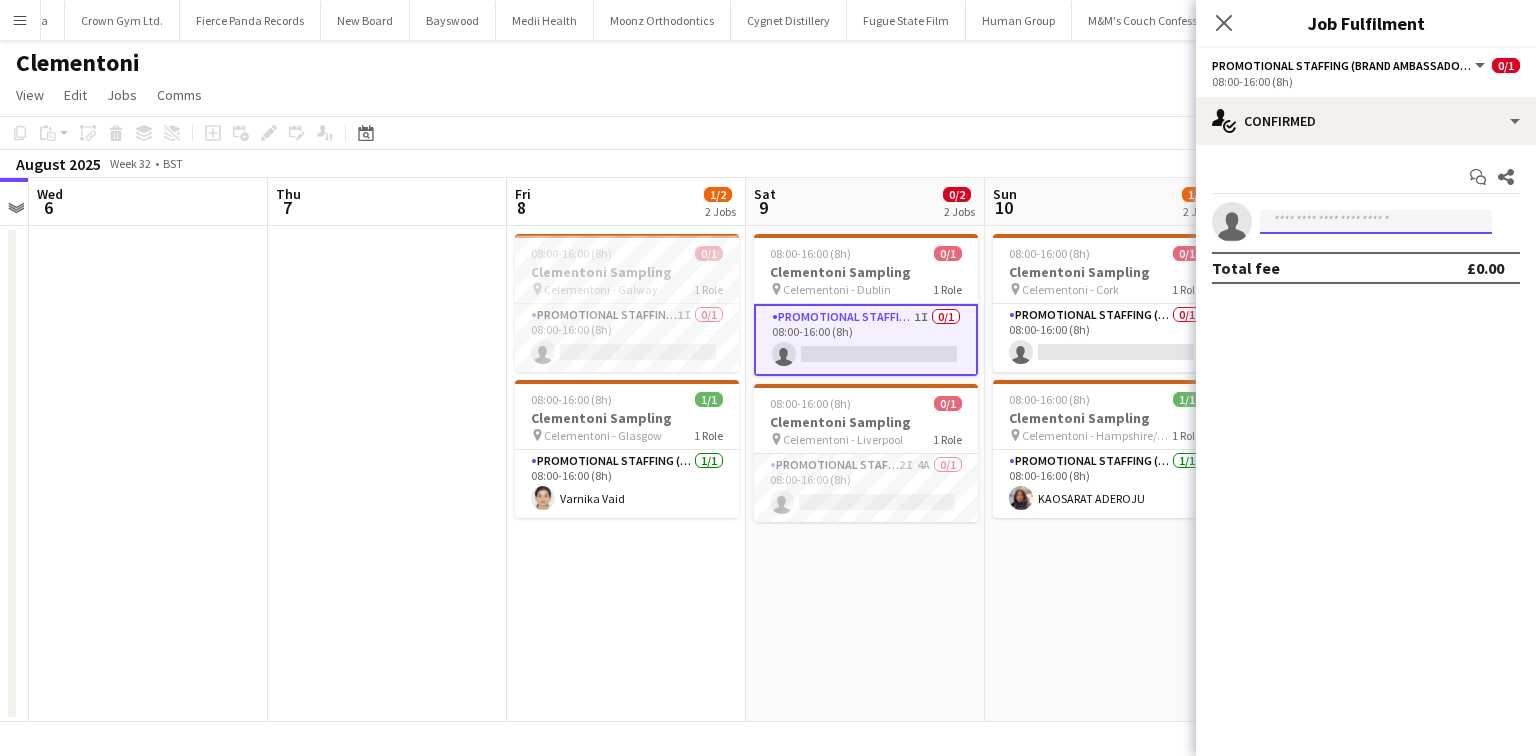 click at bounding box center [1376, 222] 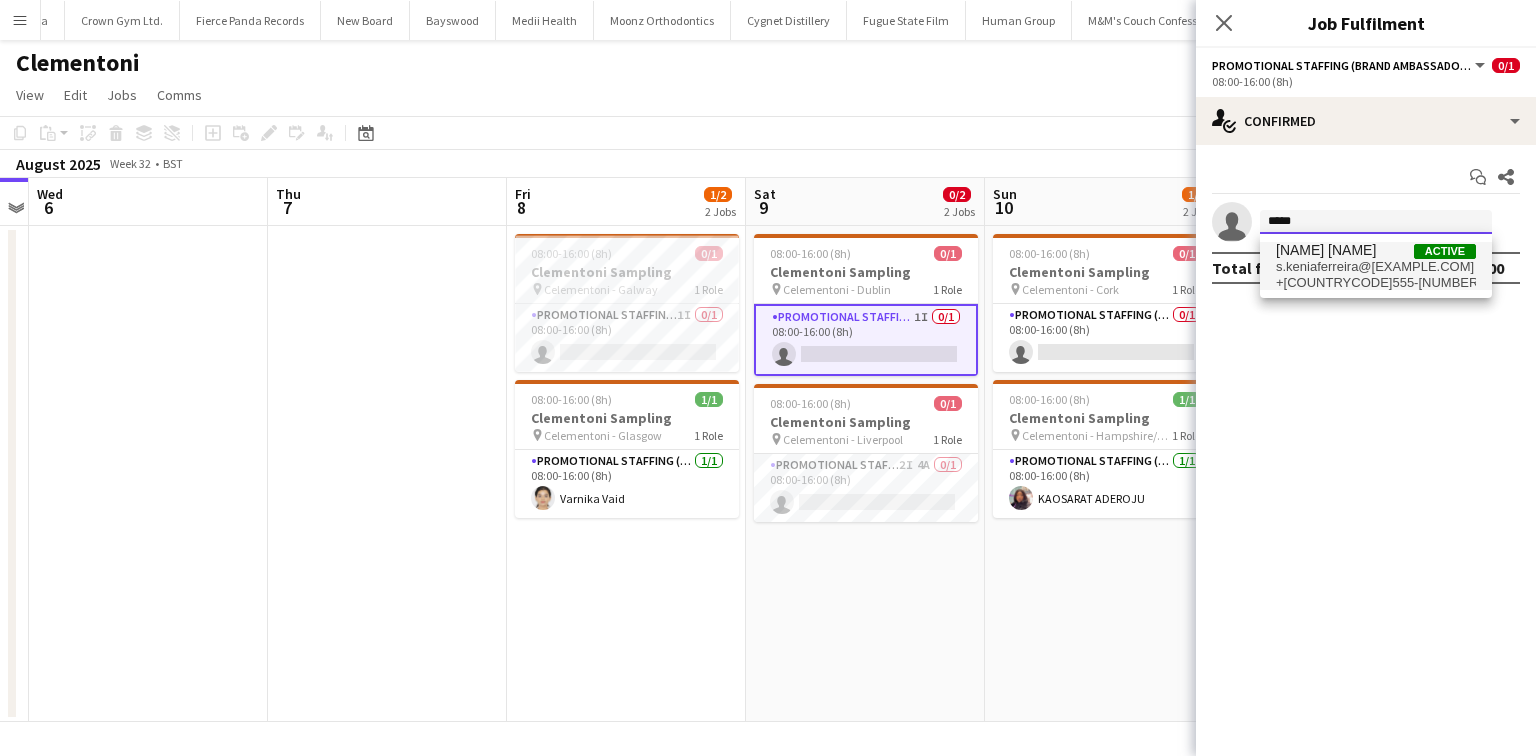 type on "*****" 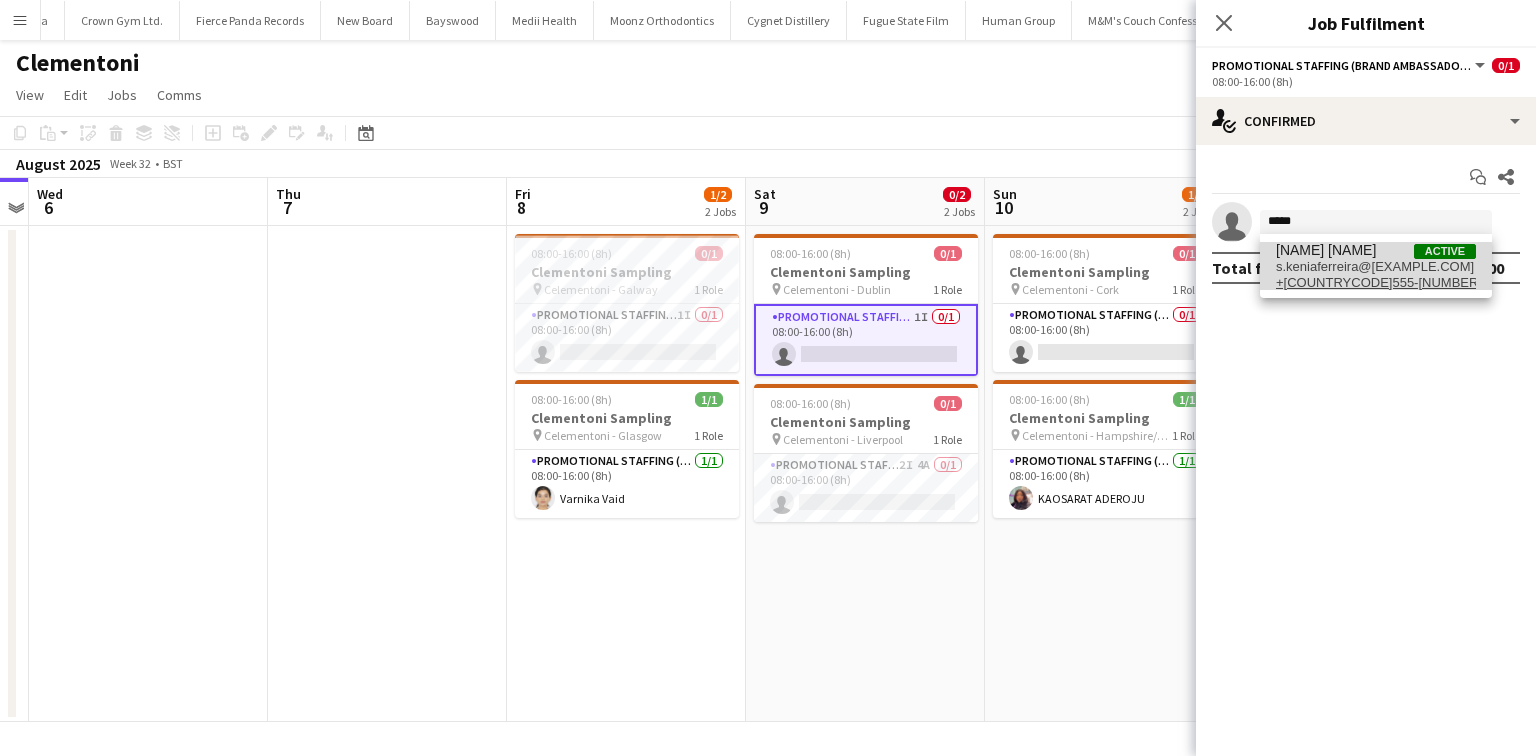 click on "+353876545155" at bounding box center (1376, 283) 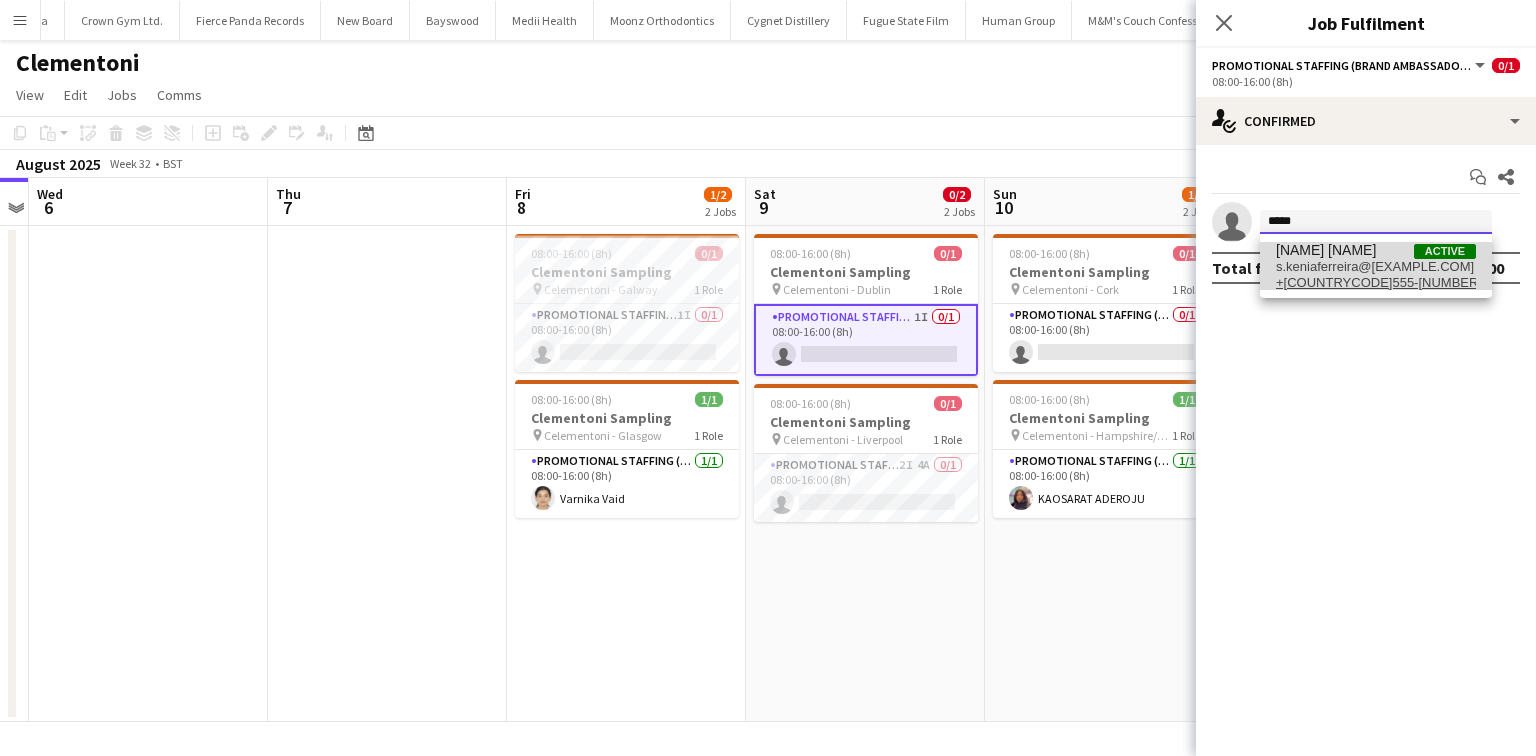 type 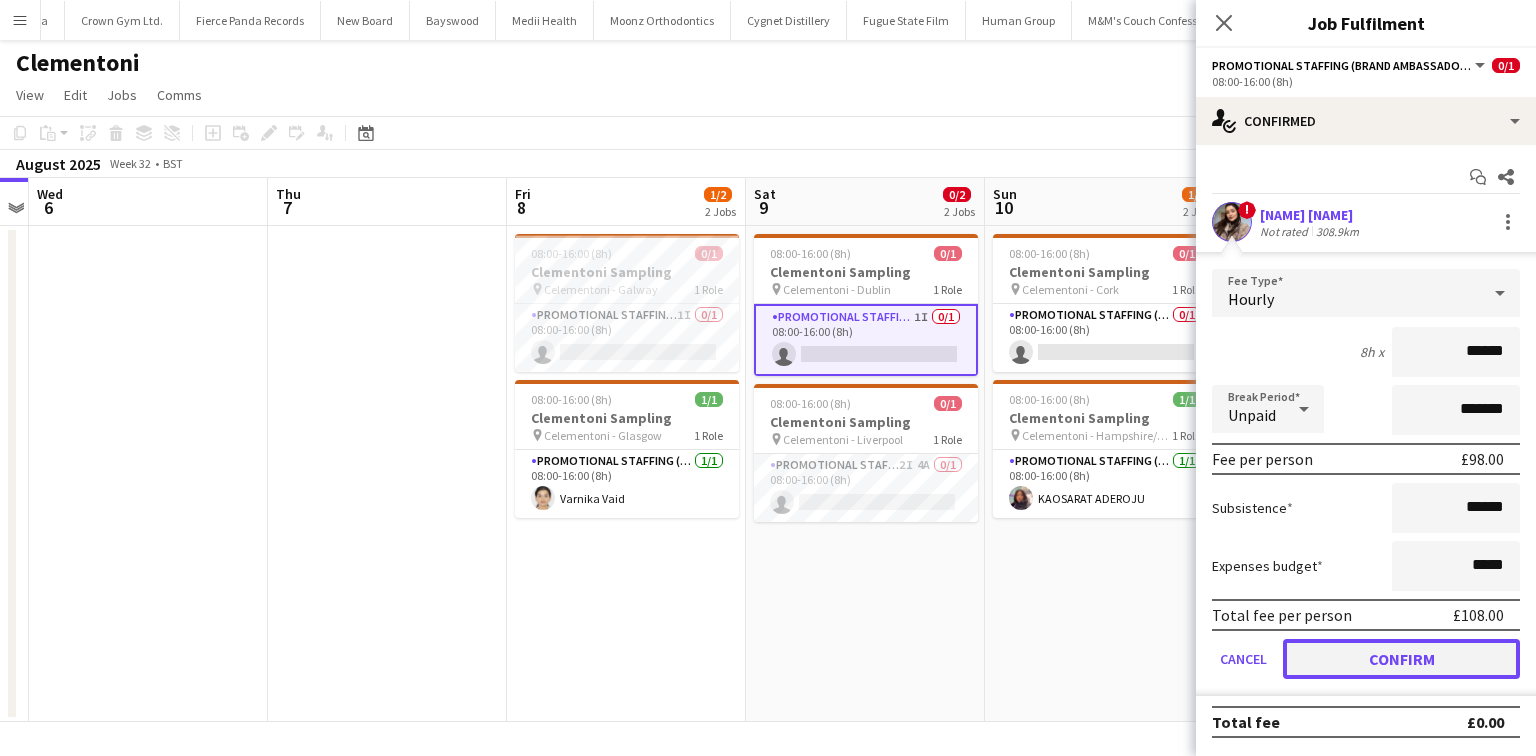click on "Confirm" at bounding box center [1401, 659] 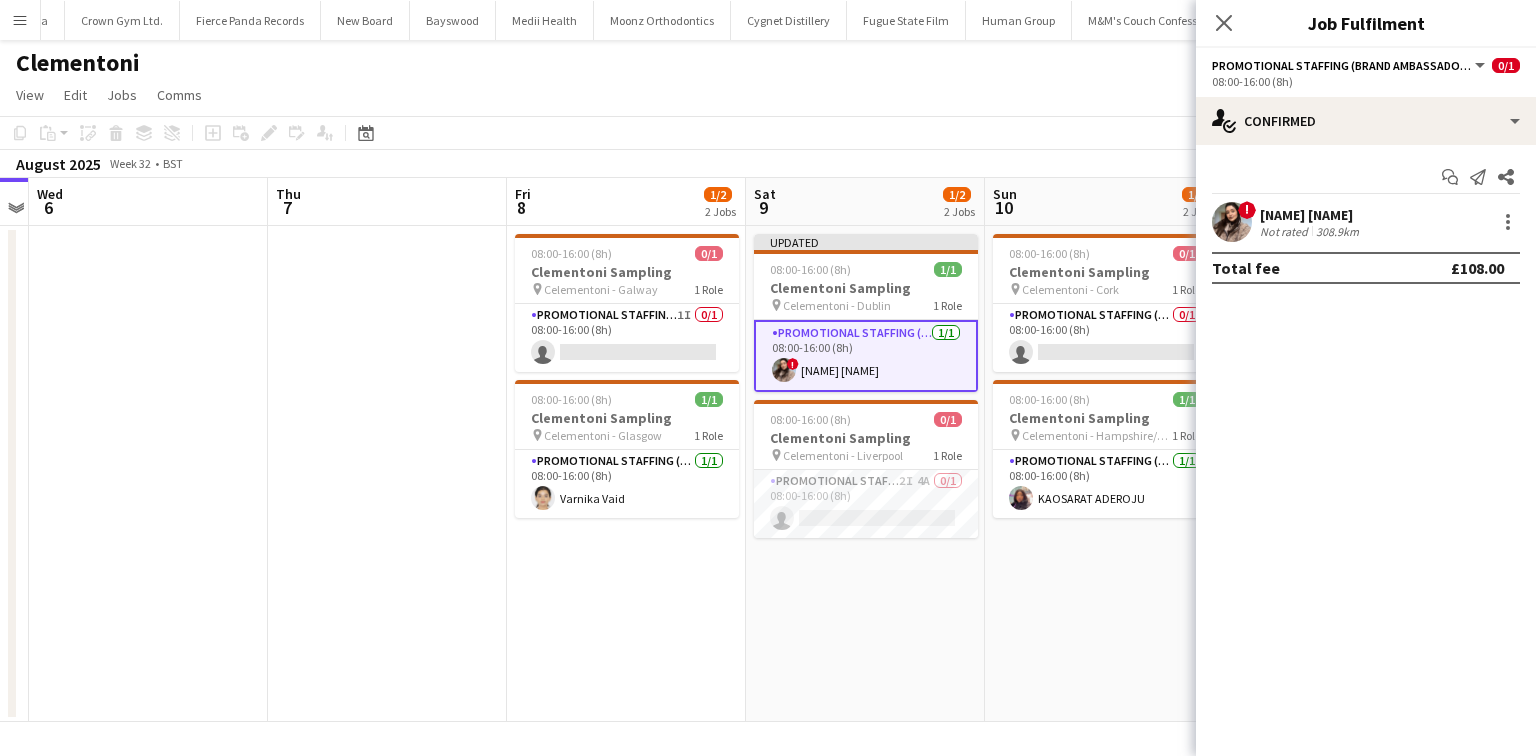 click on "Close pop-in" 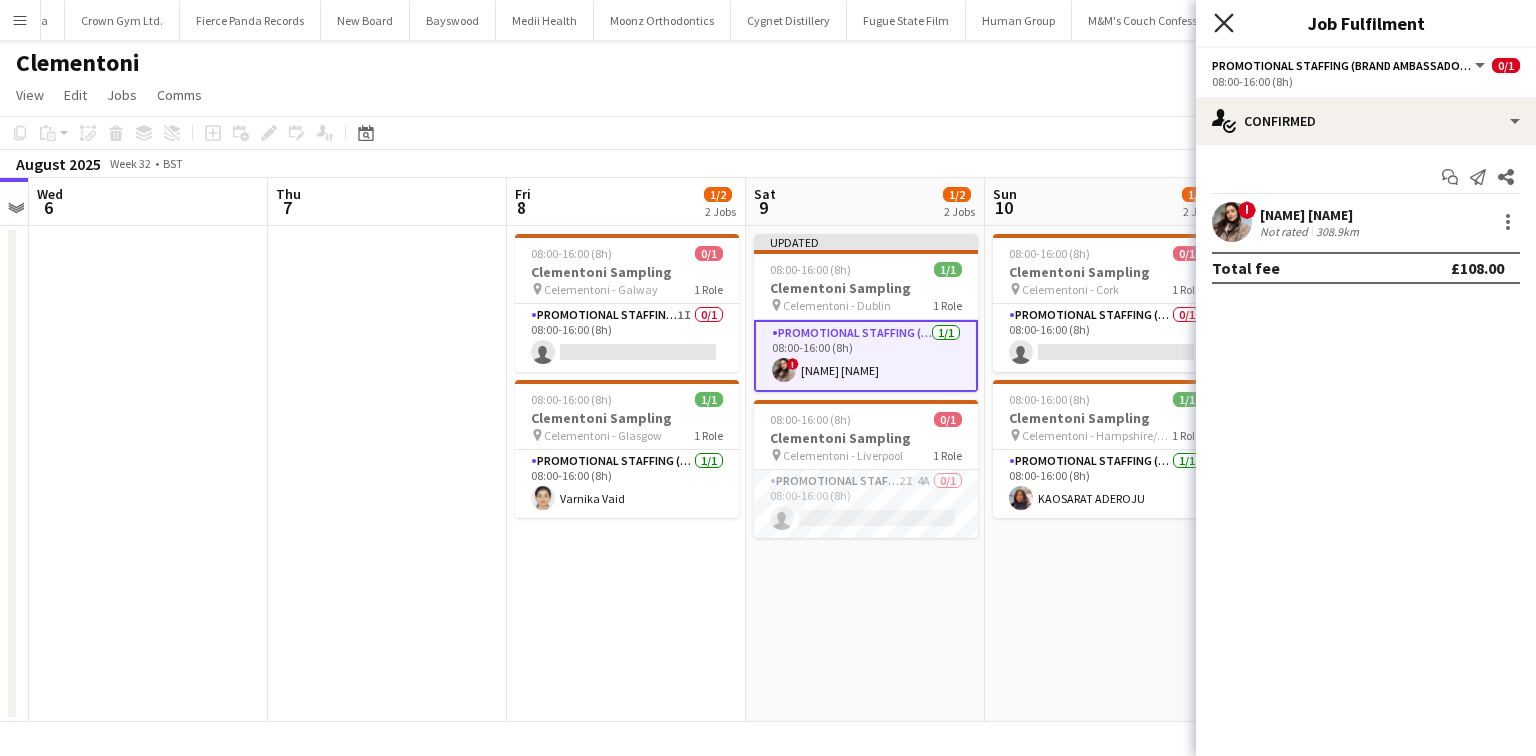 click on "Close pop-in" 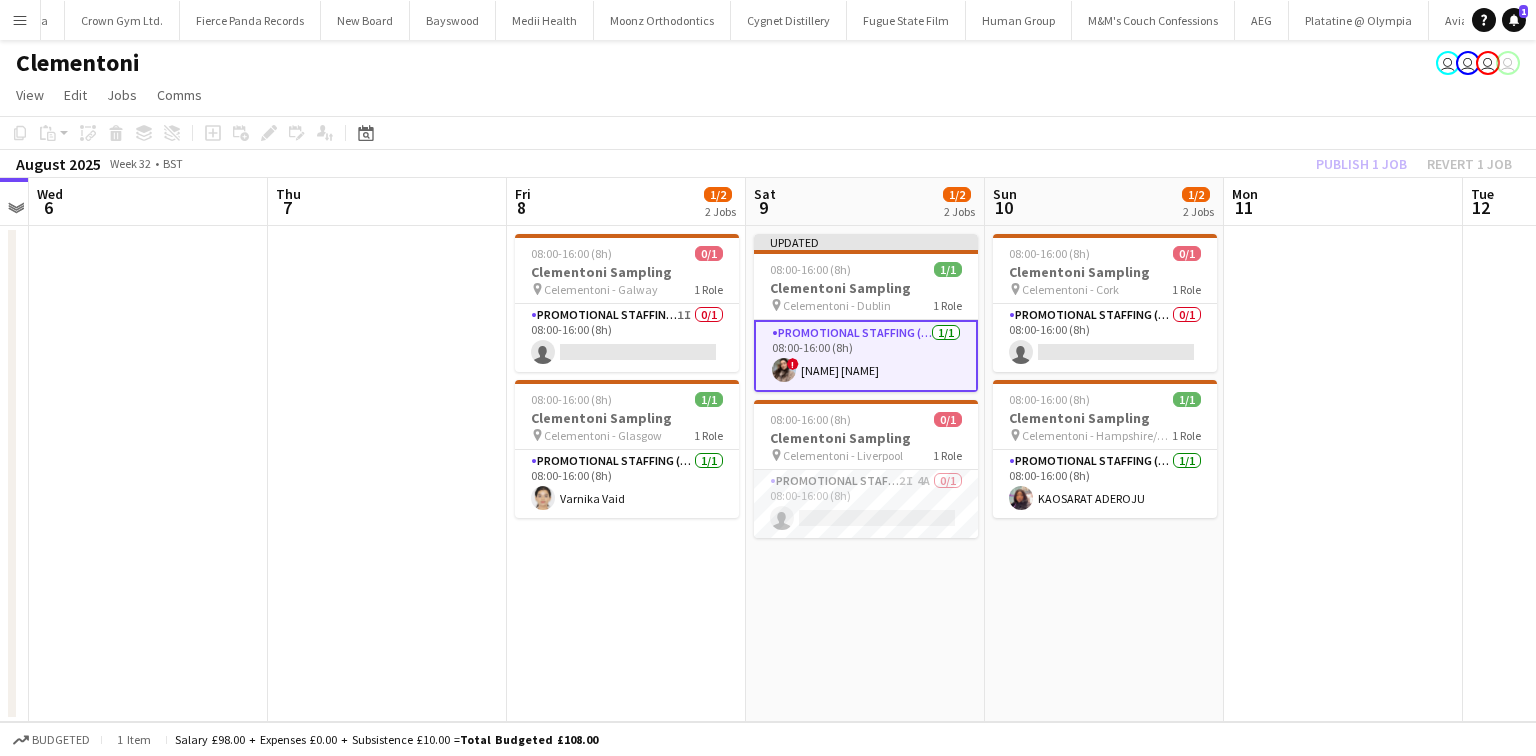 click on "Publish 1 job   Revert 1 job" 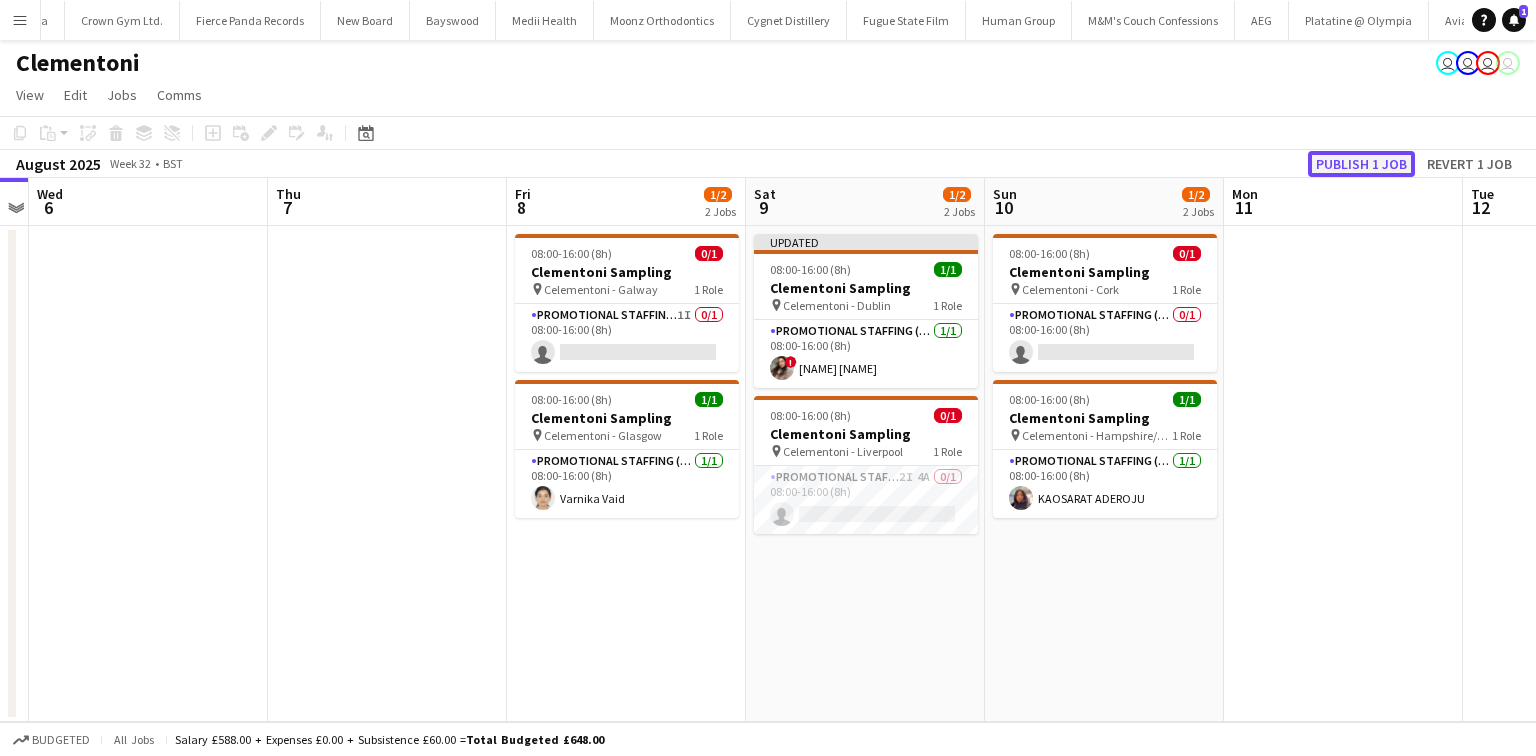 click on "Publish 1 job" 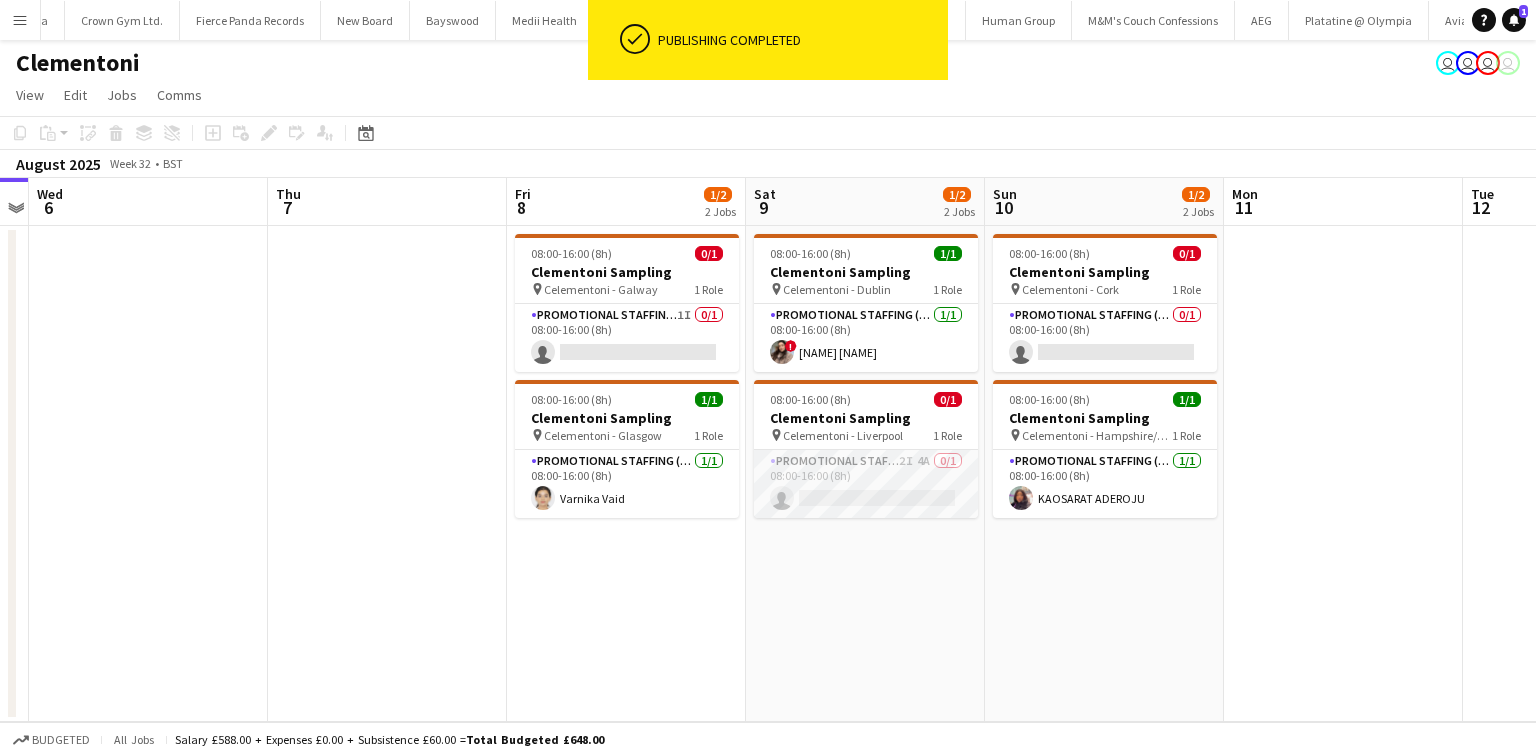 click on "Promotional Staffing (Brand Ambassadors)   2I   4A   0/1   08:00-16:00 (8h)
single-neutral-actions" at bounding box center (866, 484) 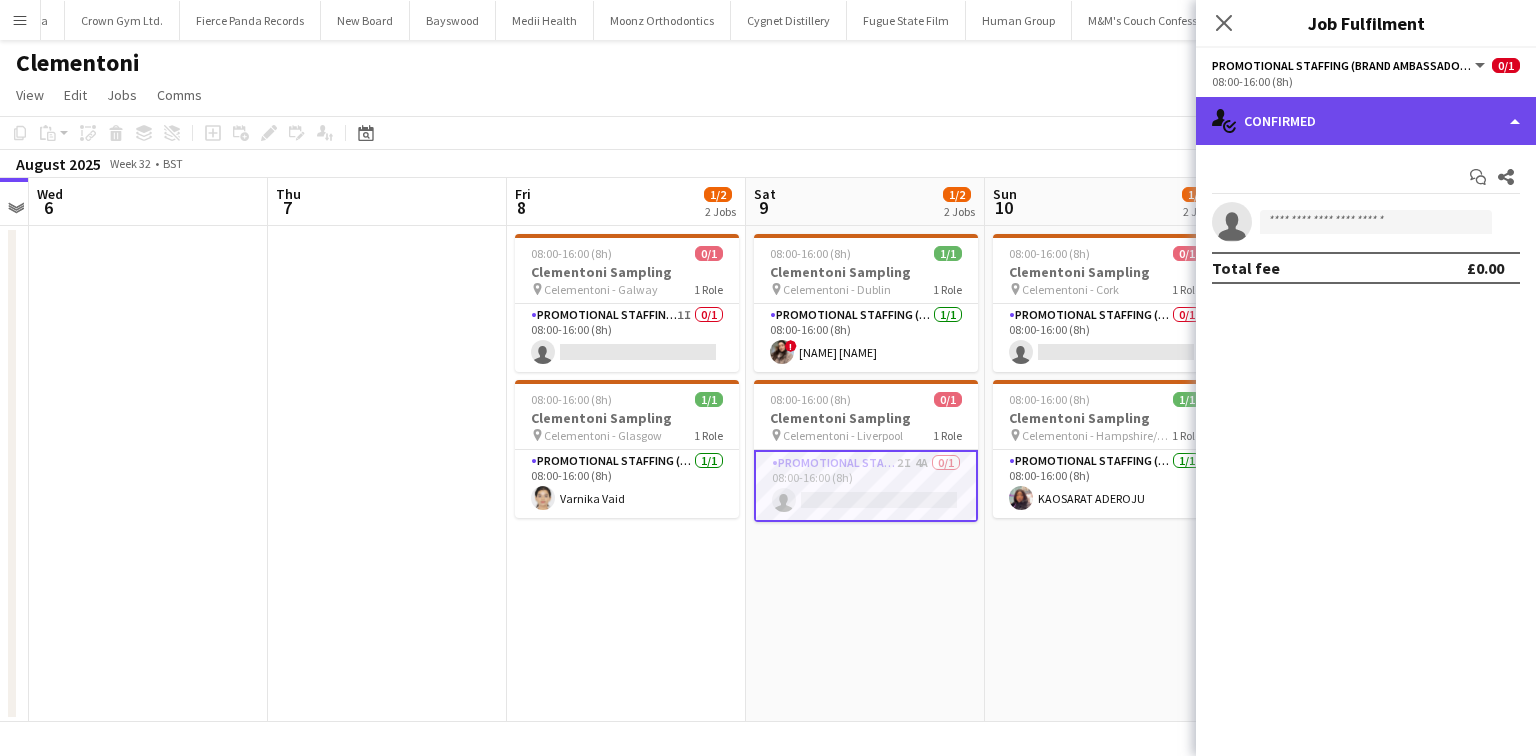 click on "single-neutral-actions-check-2
Confirmed" 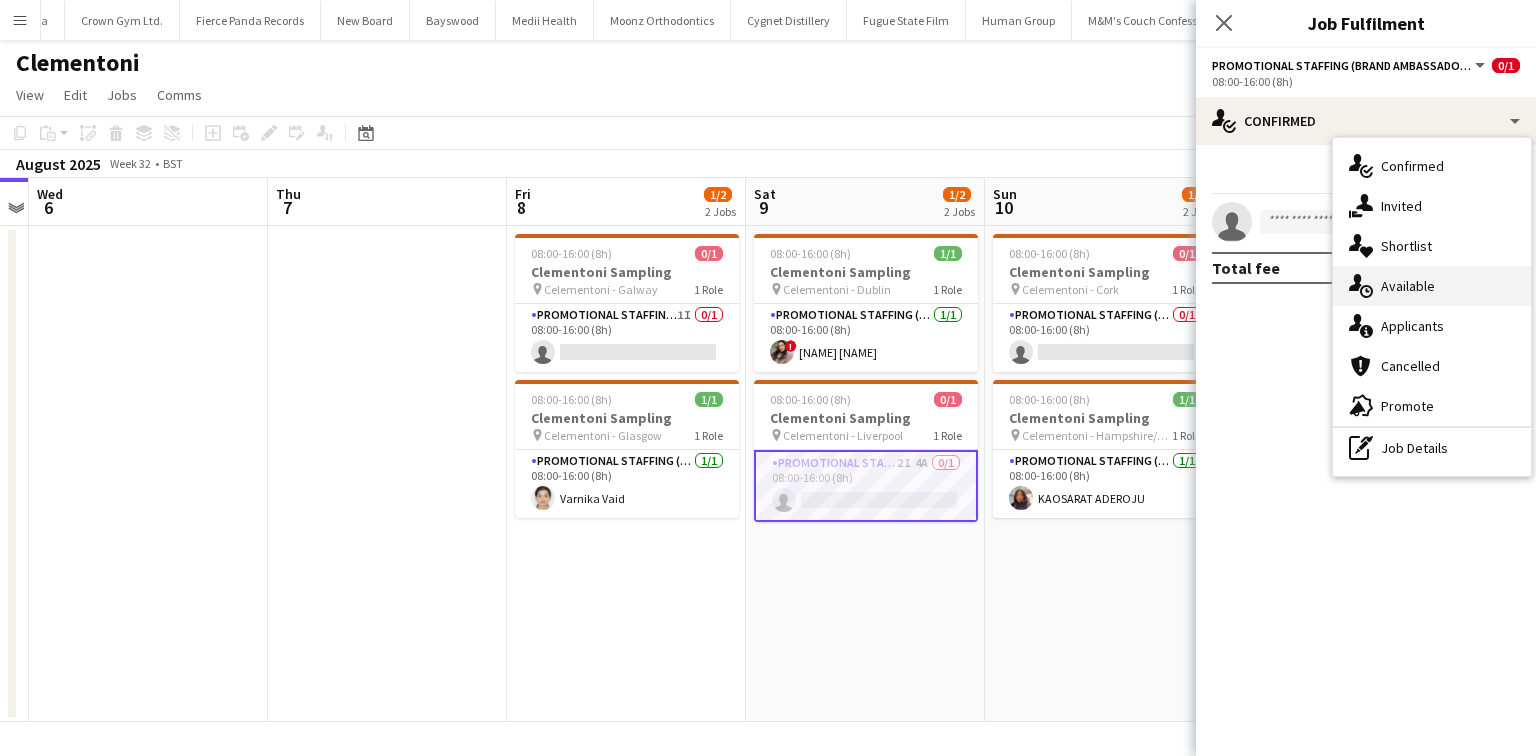 click on "single-neutral-actions-upload
Available" at bounding box center (1432, 286) 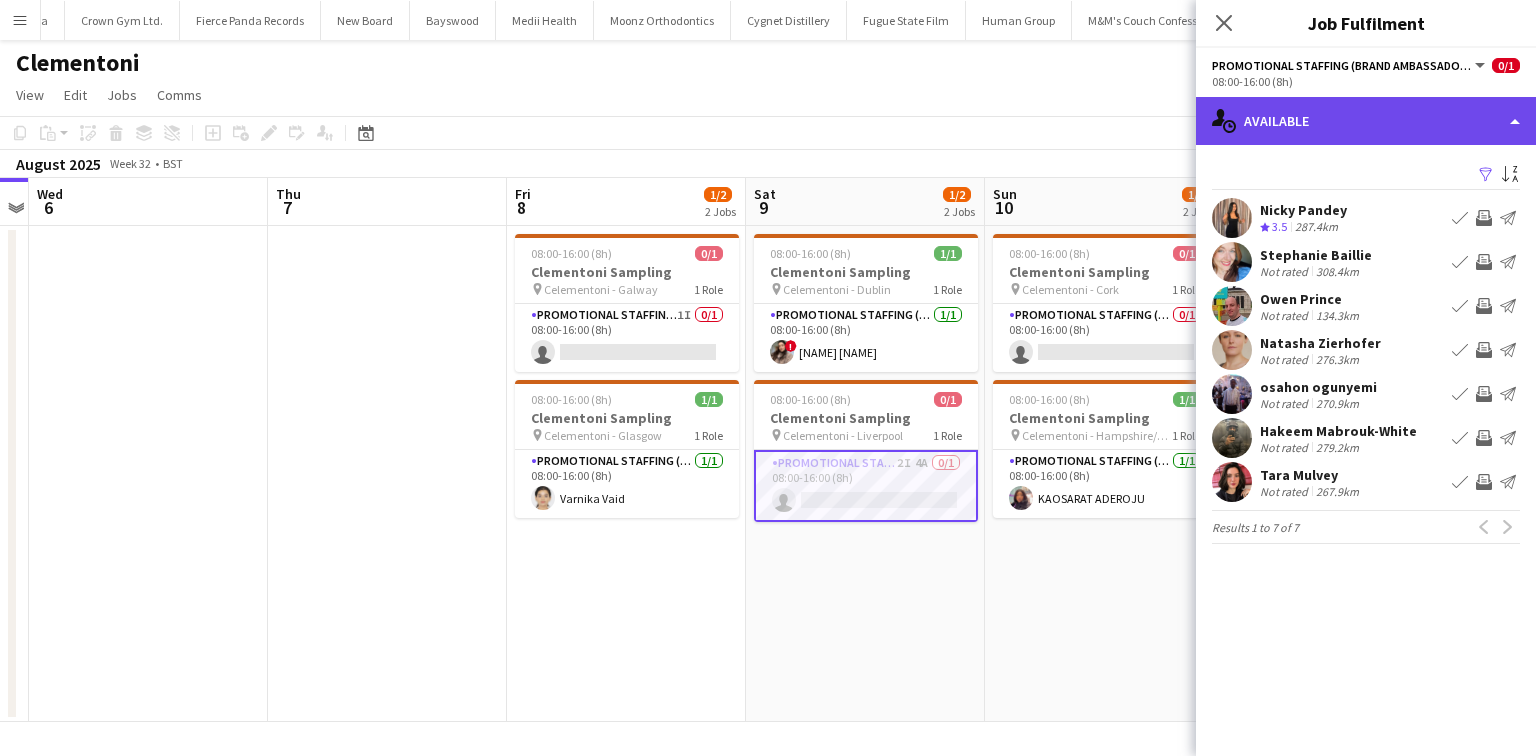 click on "single-neutral-actions-upload
Available" 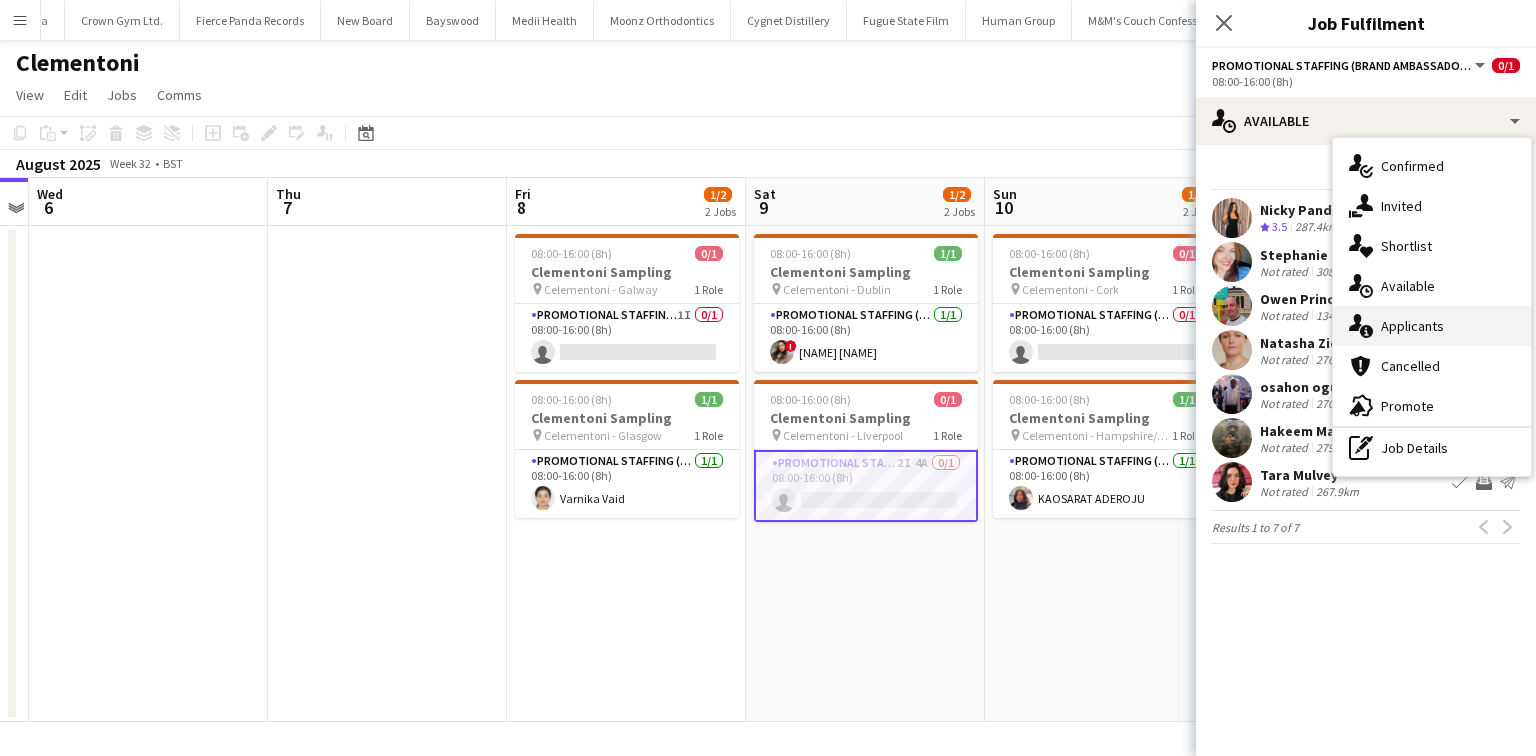 click on "single-neutral-actions-information
Applicants" at bounding box center (1432, 326) 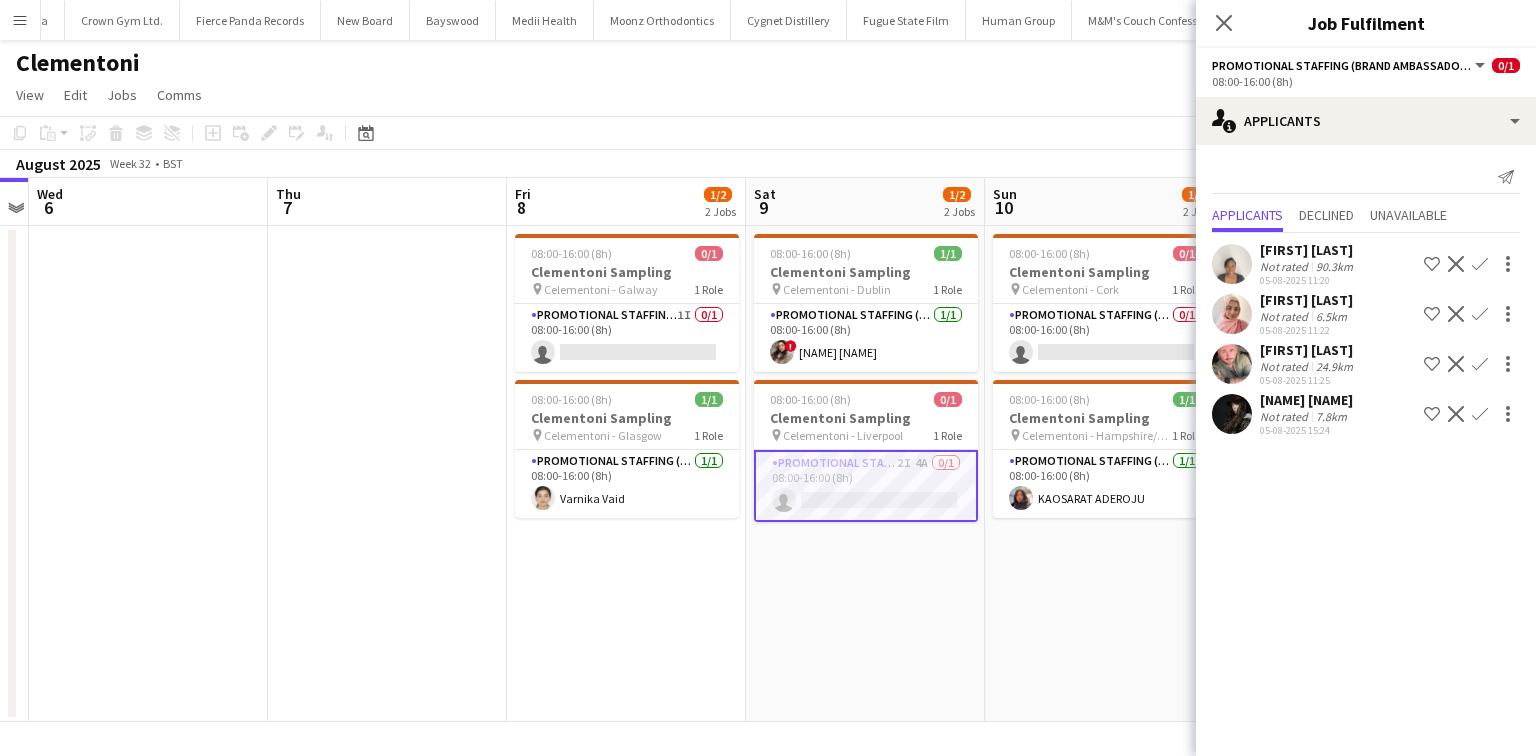 click on "Oleta Omar   Not rated   7.8km   05-08-2025 15:24
Shortlist crew
Decline
Confirm" 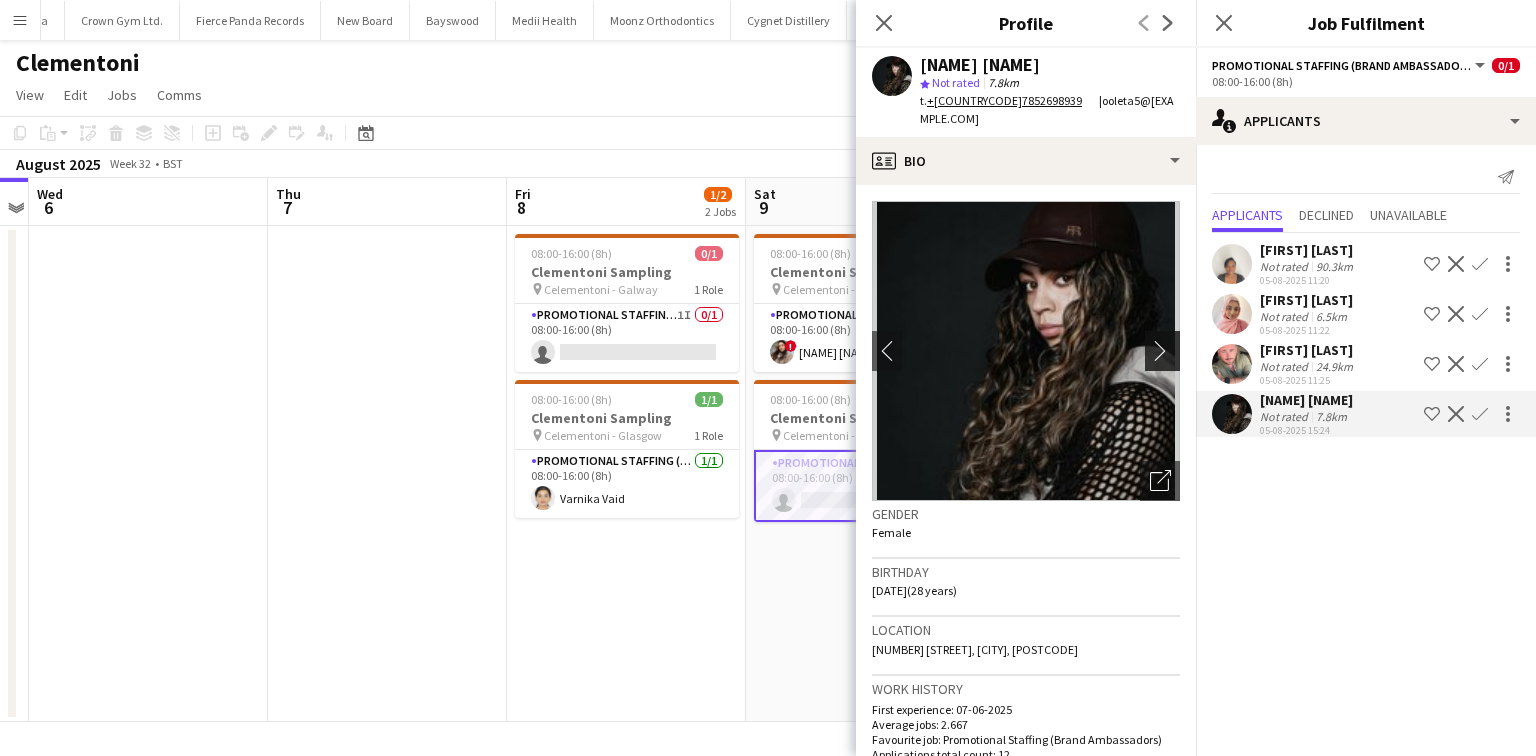 click on "chevron-right" 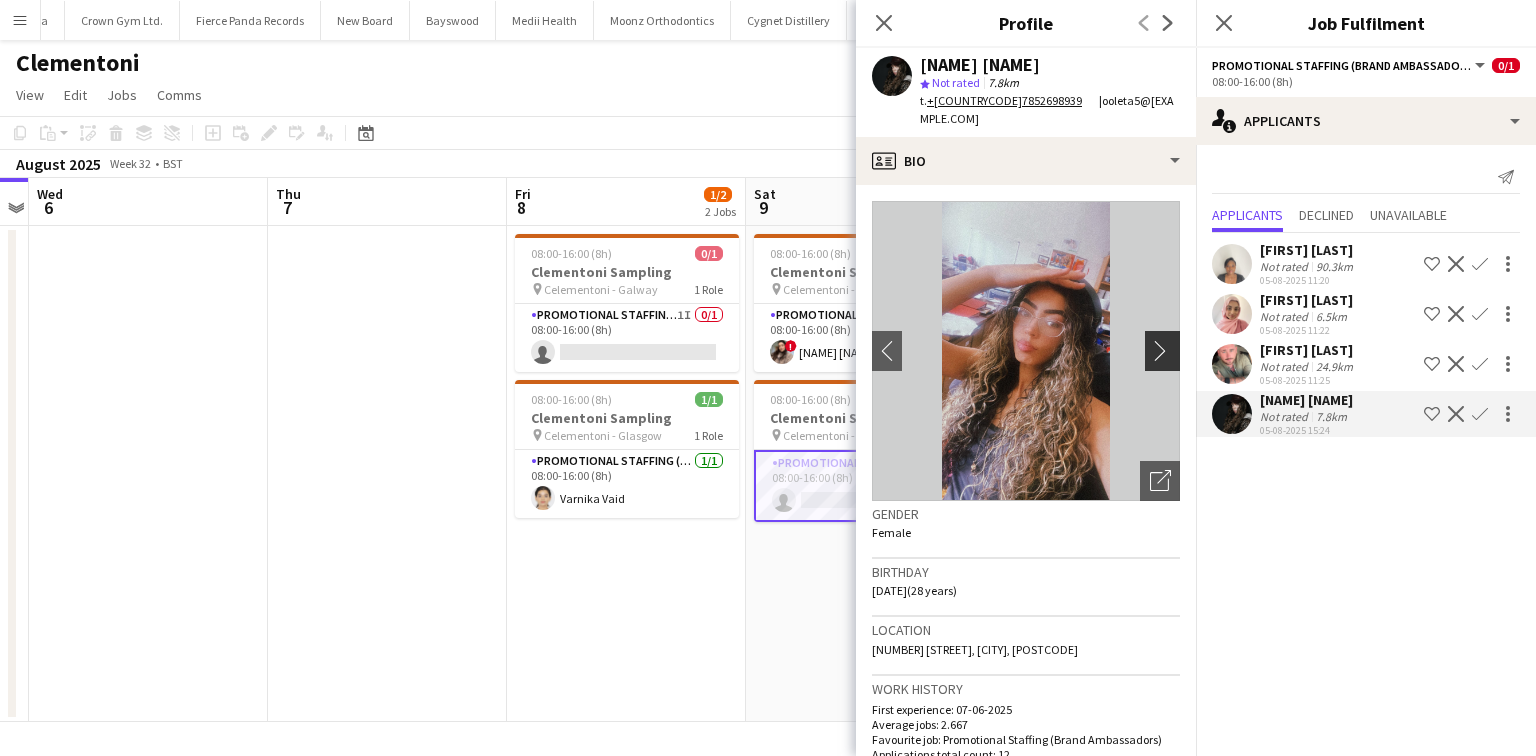 click on "chevron-right" 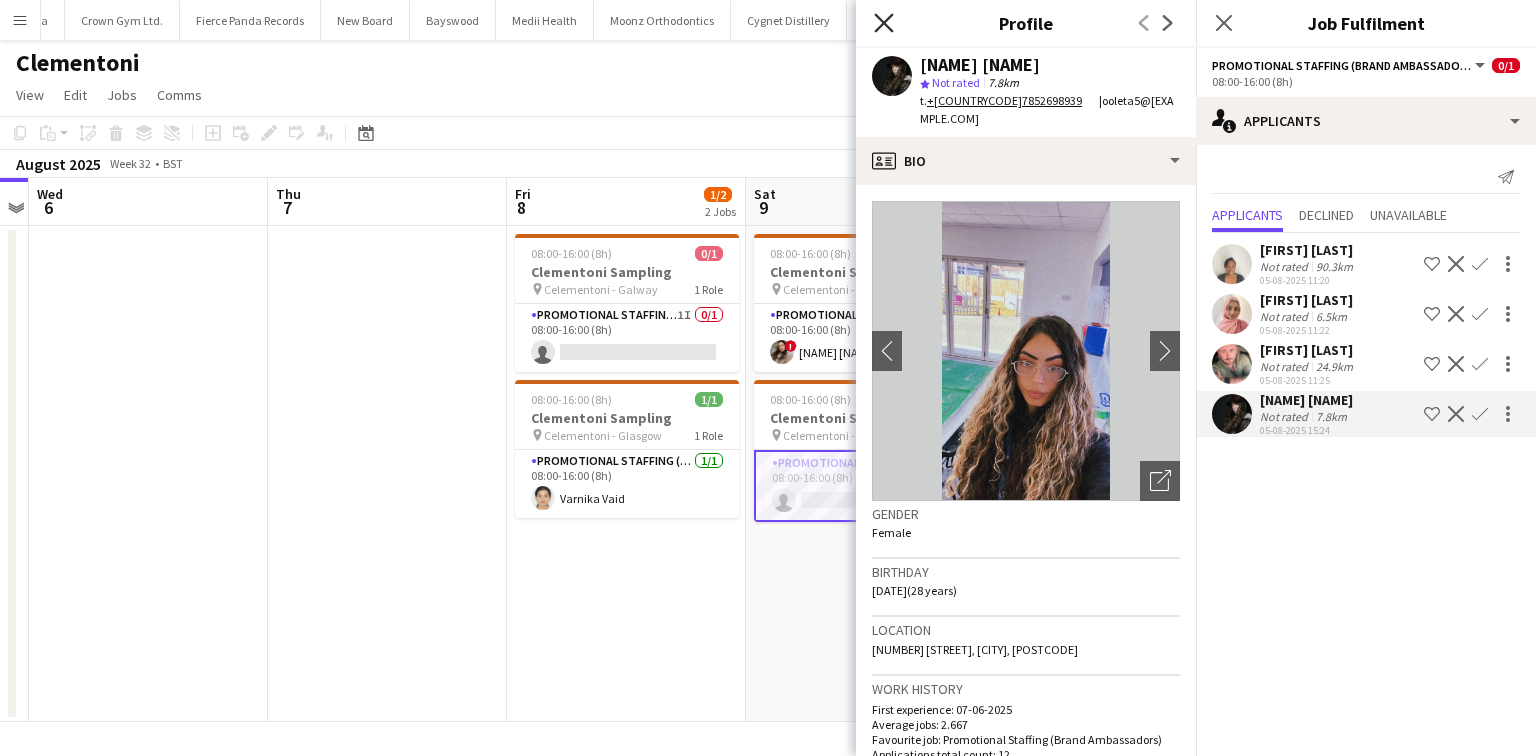 click on "Close pop-in" 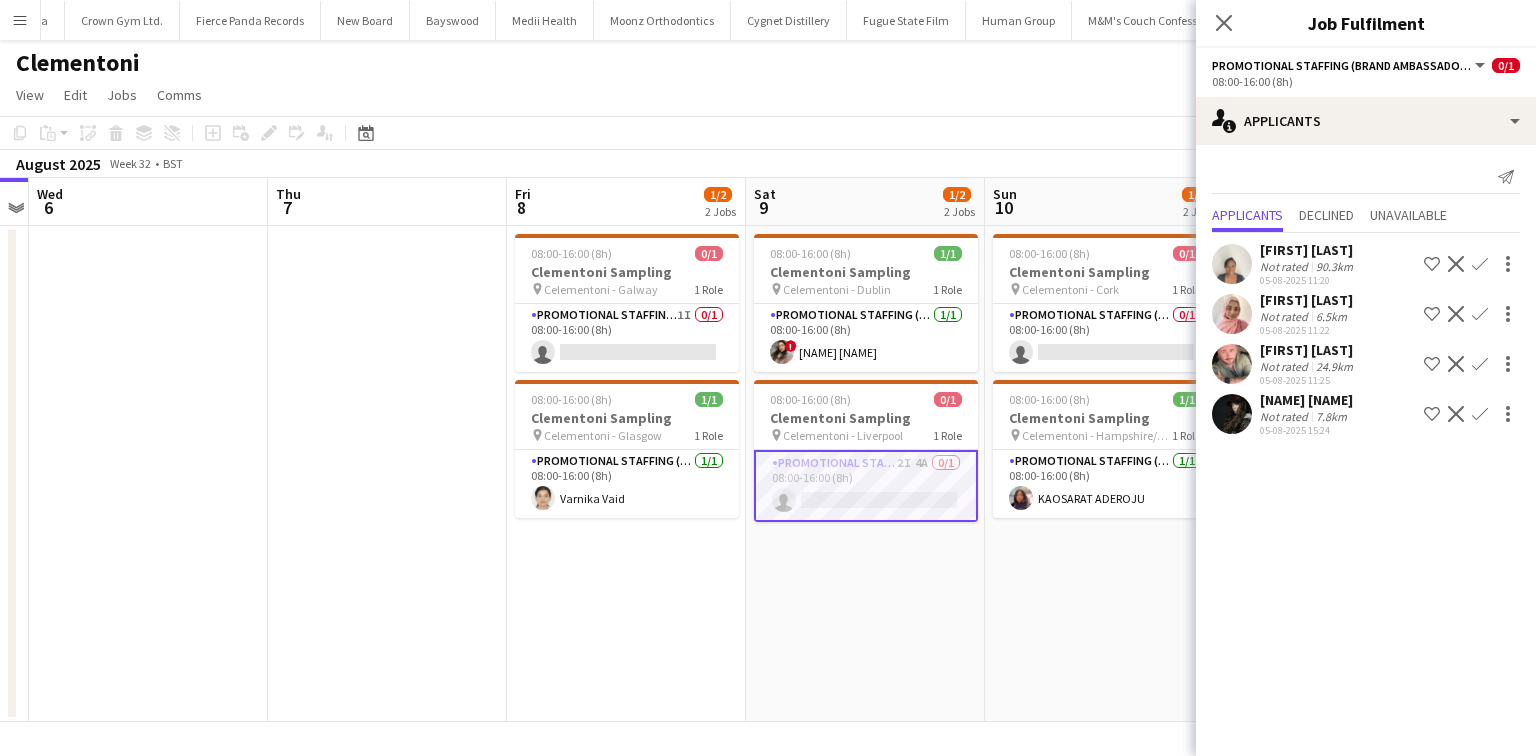 click 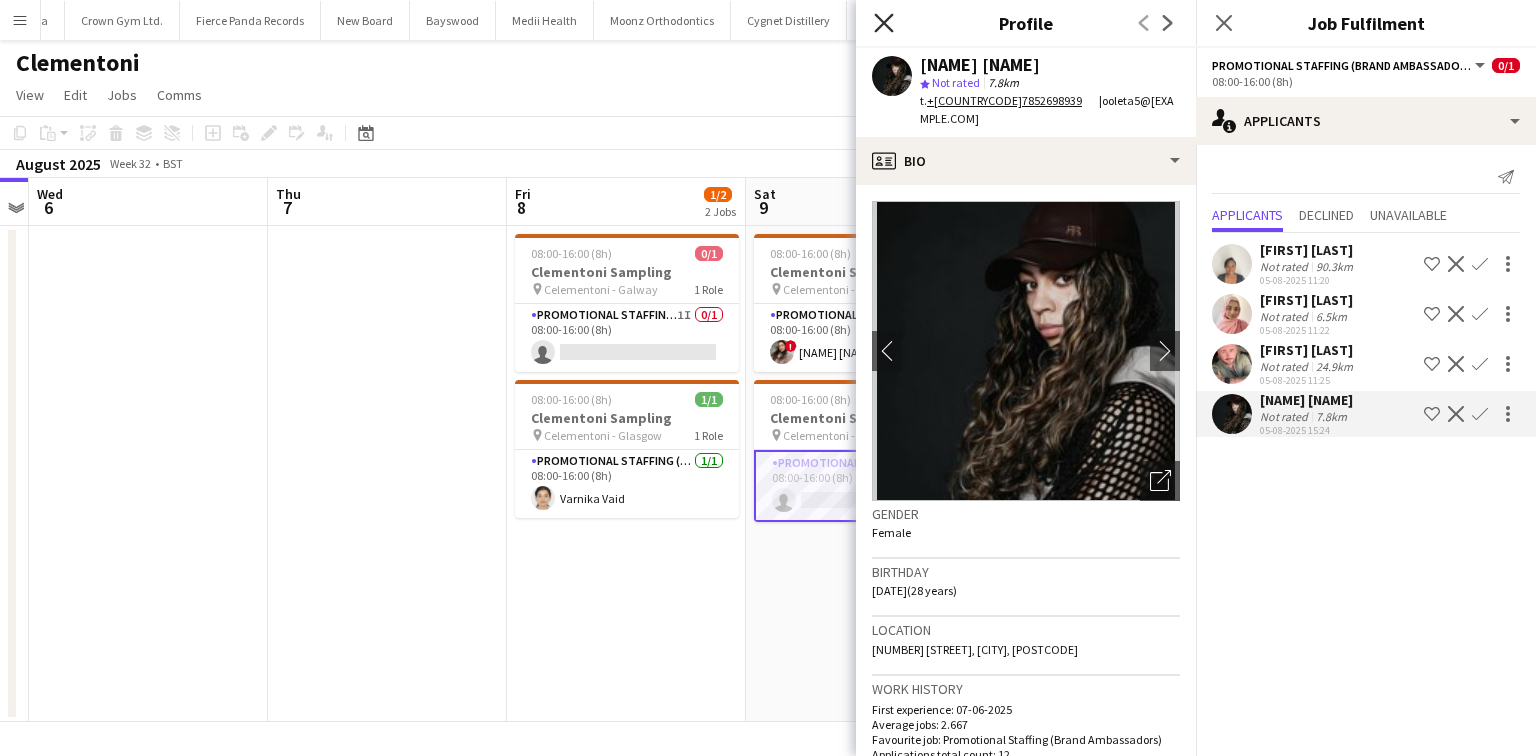 click 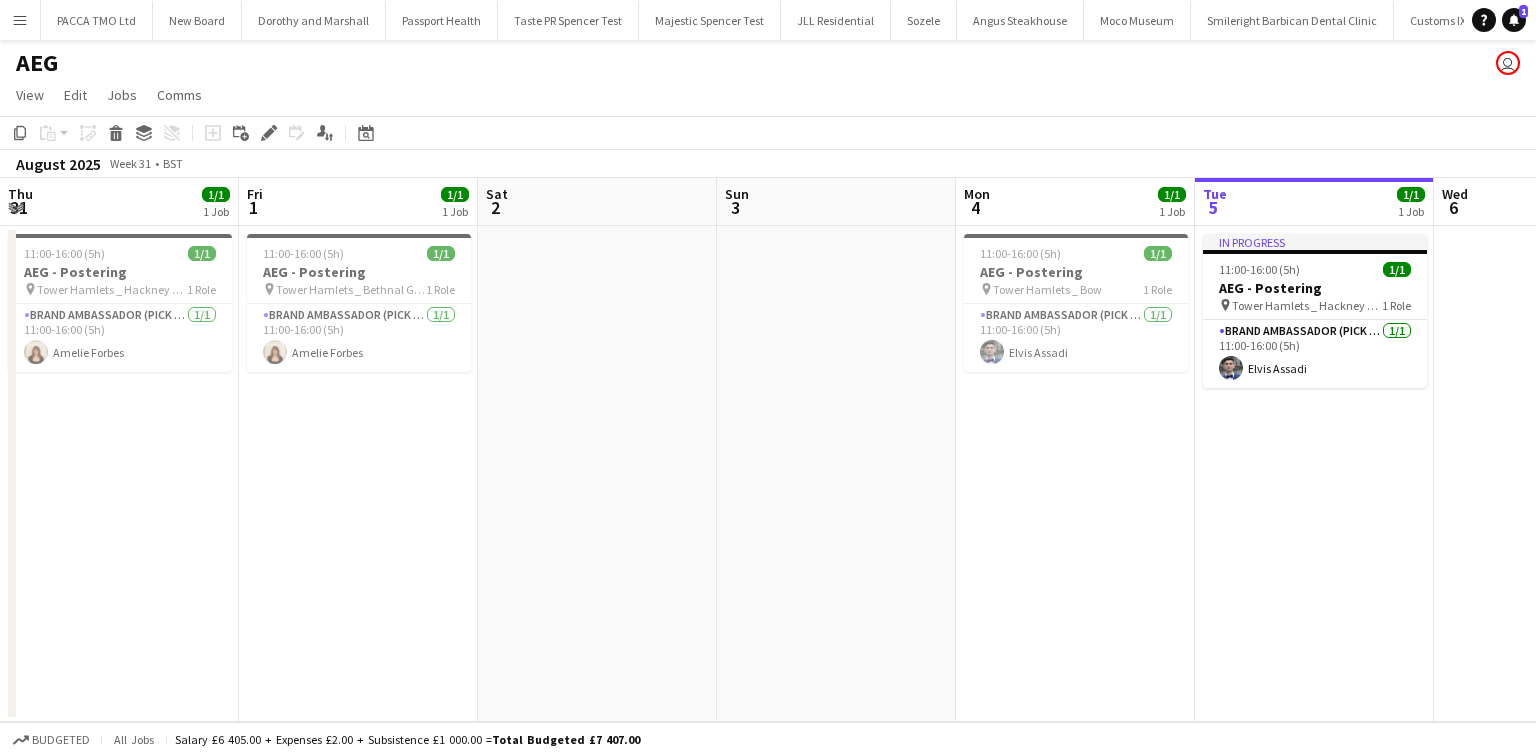 scroll, scrollTop: 0, scrollLeft: 0, axis: both 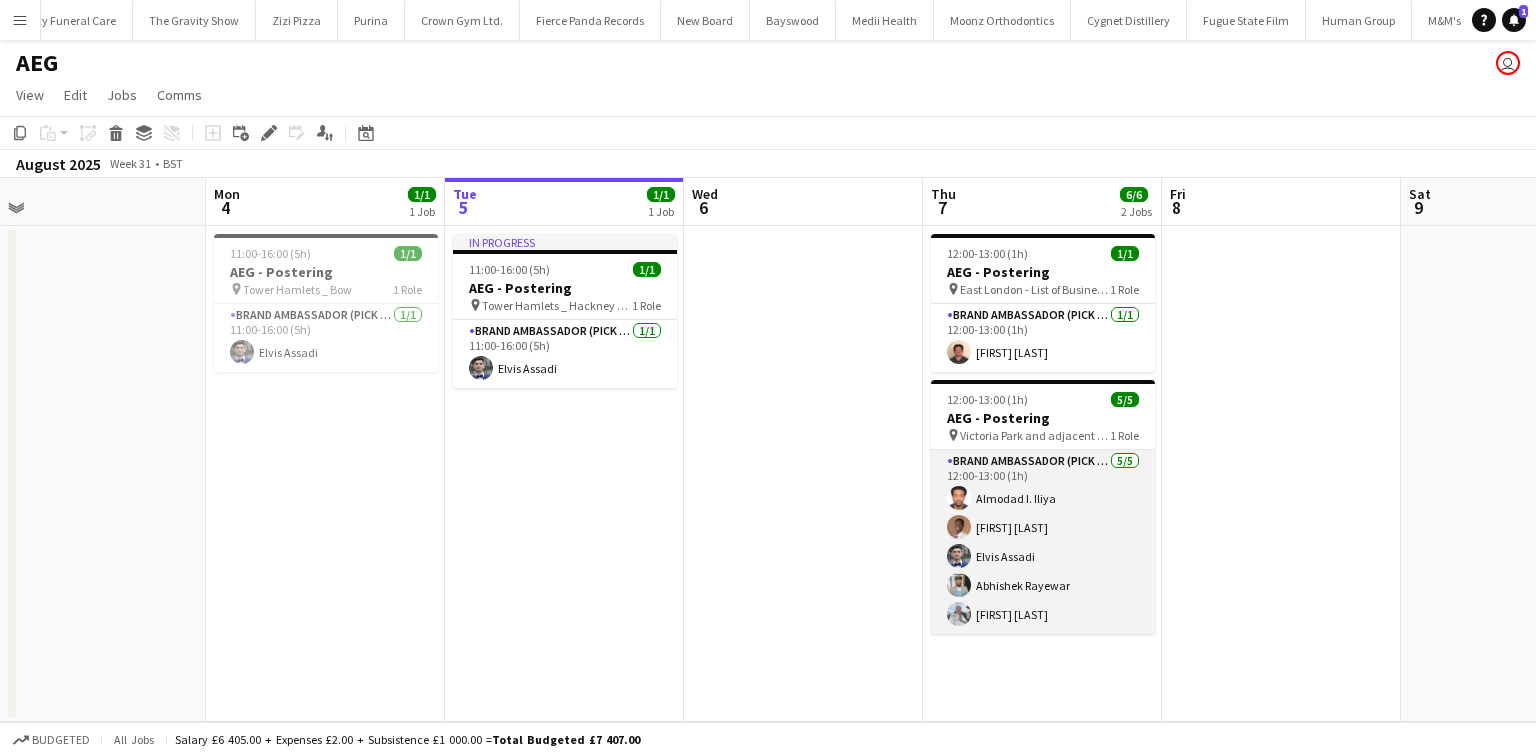 click on "Brand Ambassador (Pick up)   5/5   12:00-13:00 (1h)
[USERNAME] [USERNAME] [USERNAME] [USERNAME] [USERNAME] [USERNAME]" at bounding box center [1043, 542] 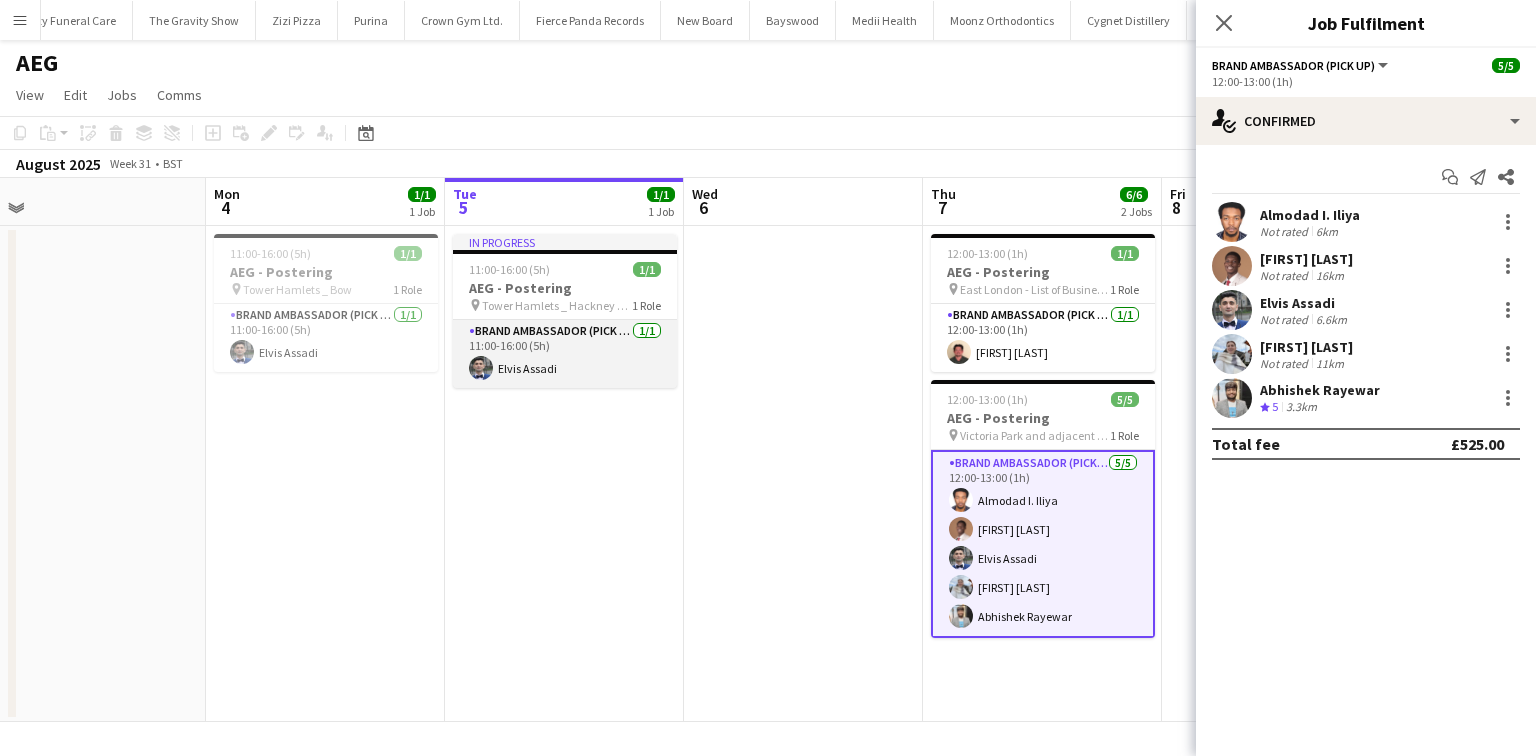 click on "Brand Ambassador (Pick up)   1/1   11:00-16:00 (5h)
[USERNAME]" at bounding box center [565, 354] 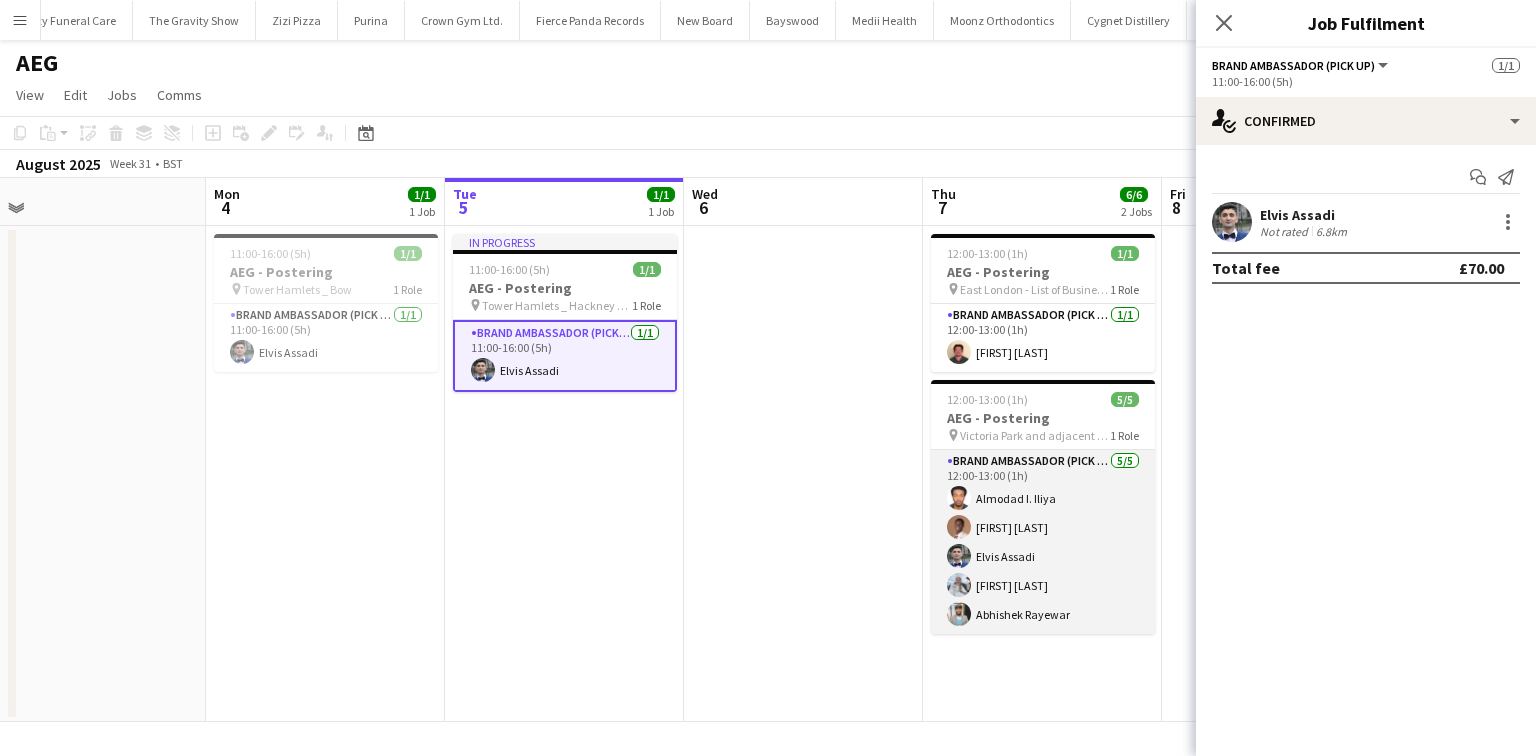 click at bounding box center (959, 498) 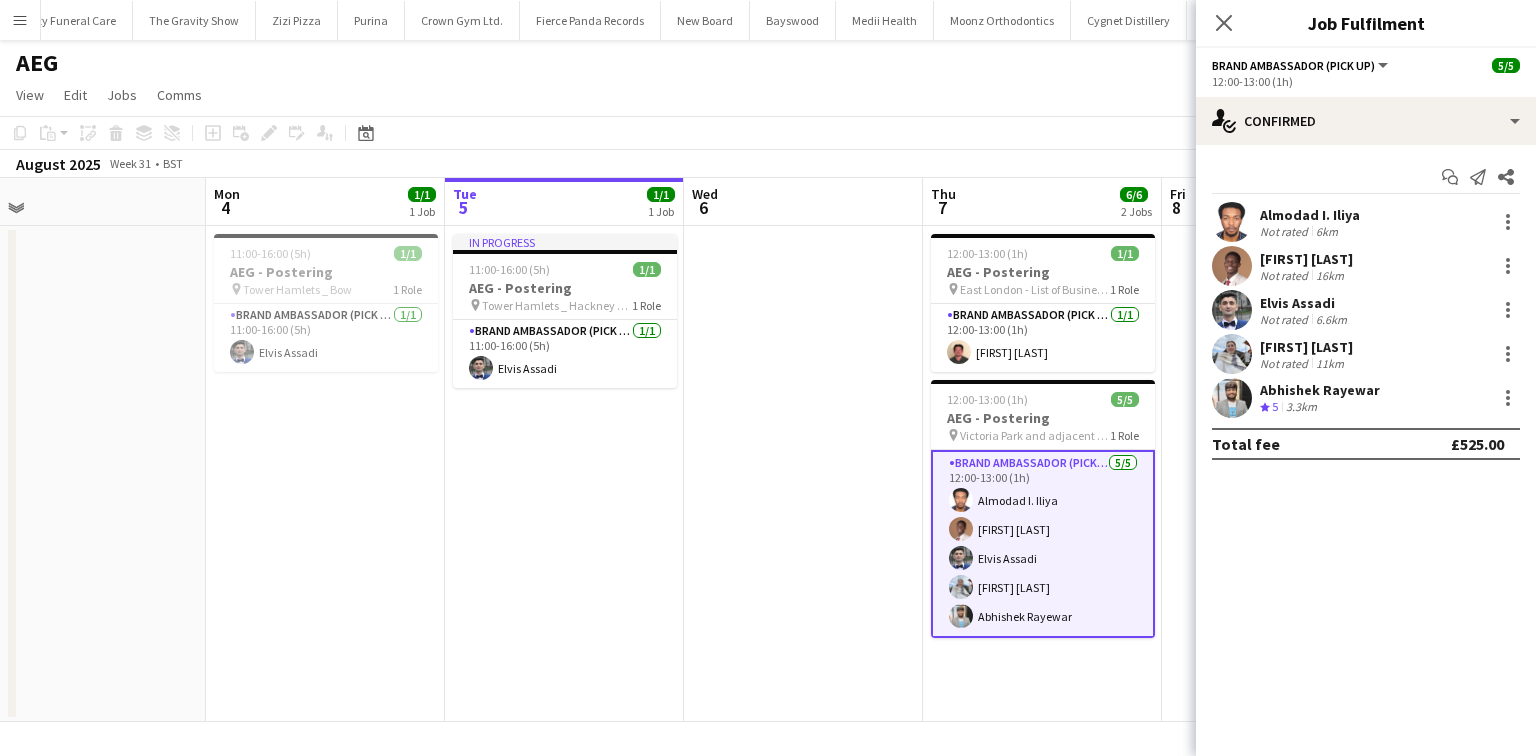 click on "Almodad I. Iliya" at bounding box center (1310, 215) 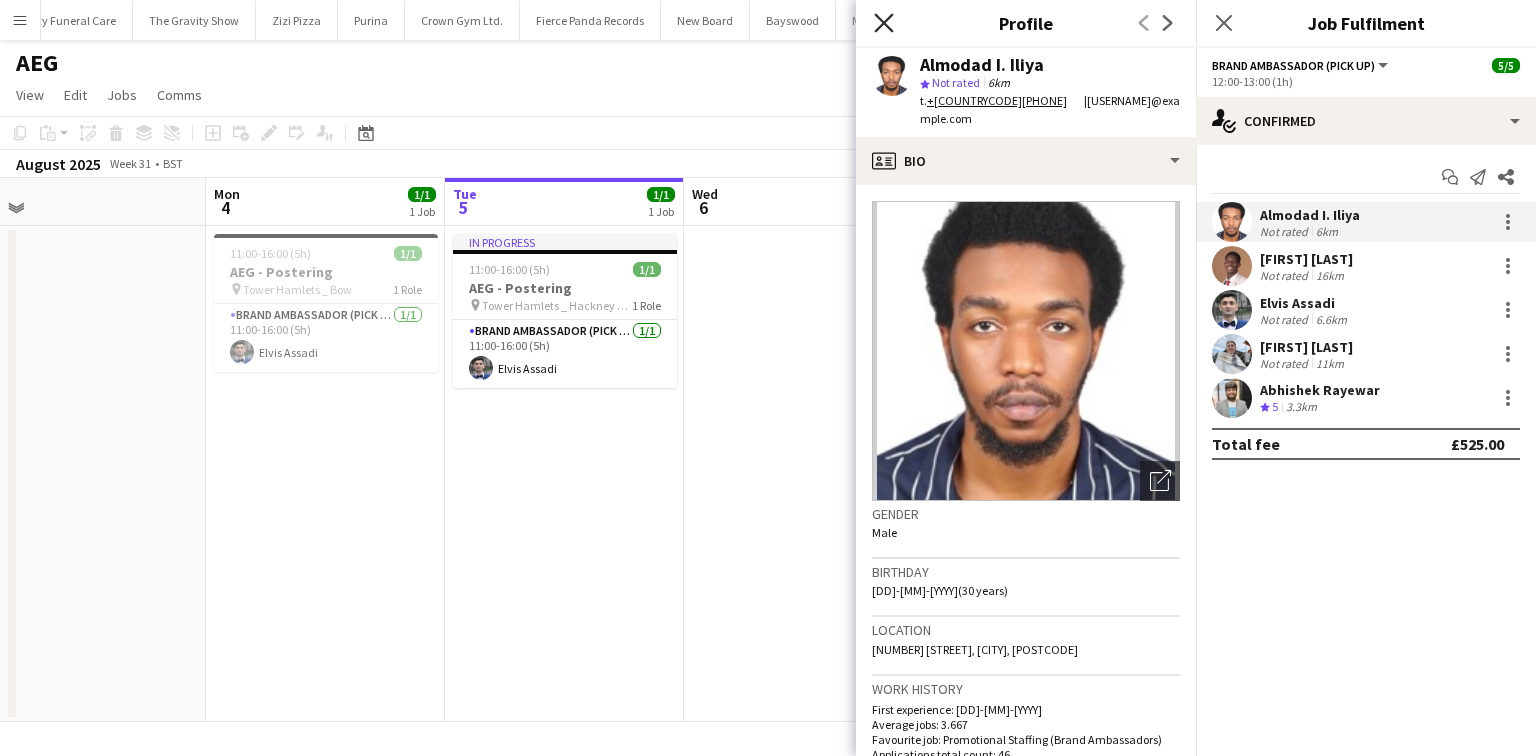 click on "Close pop-in" 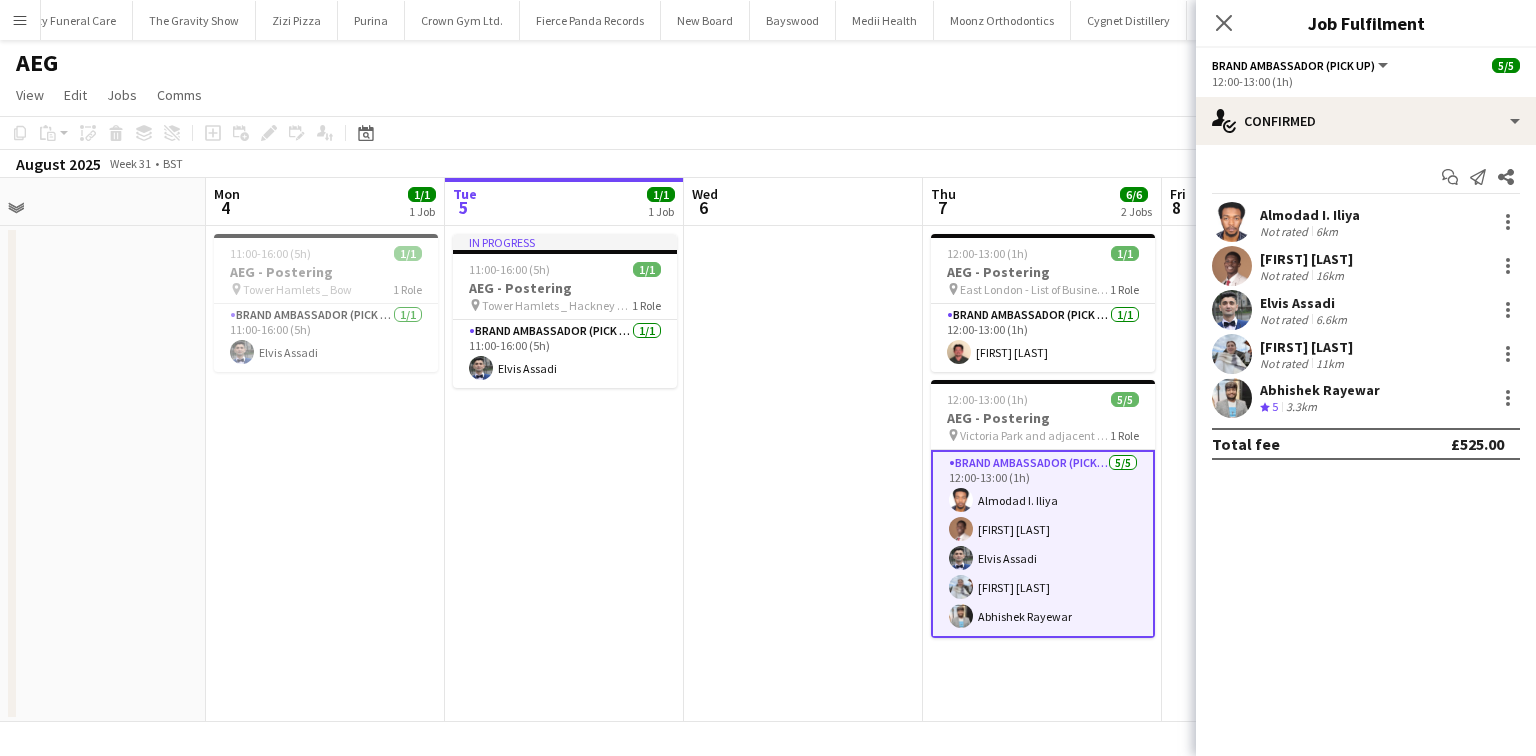 click on "[FIRST] [LAST]" at bounding box center [1306, 347] 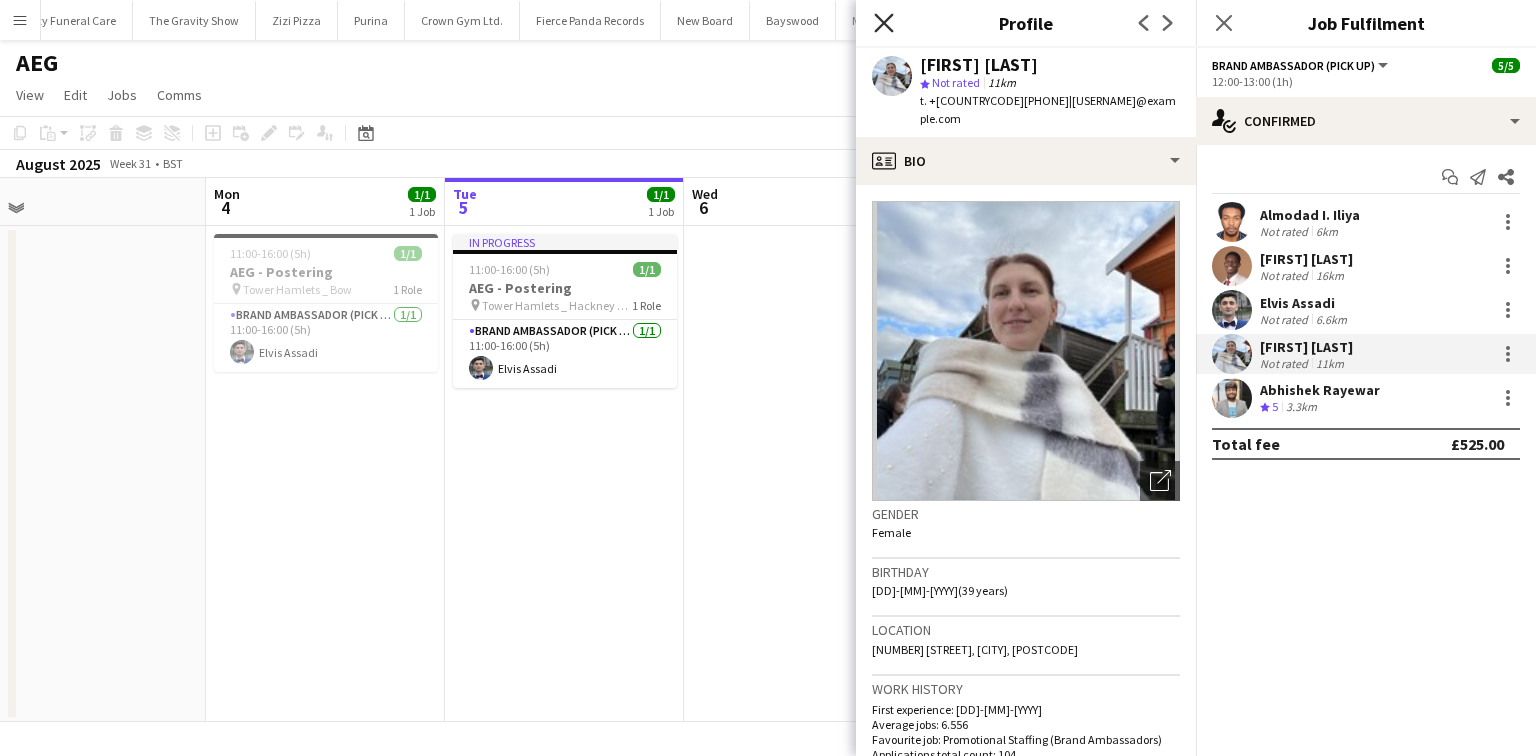 click on "Close pop-in" 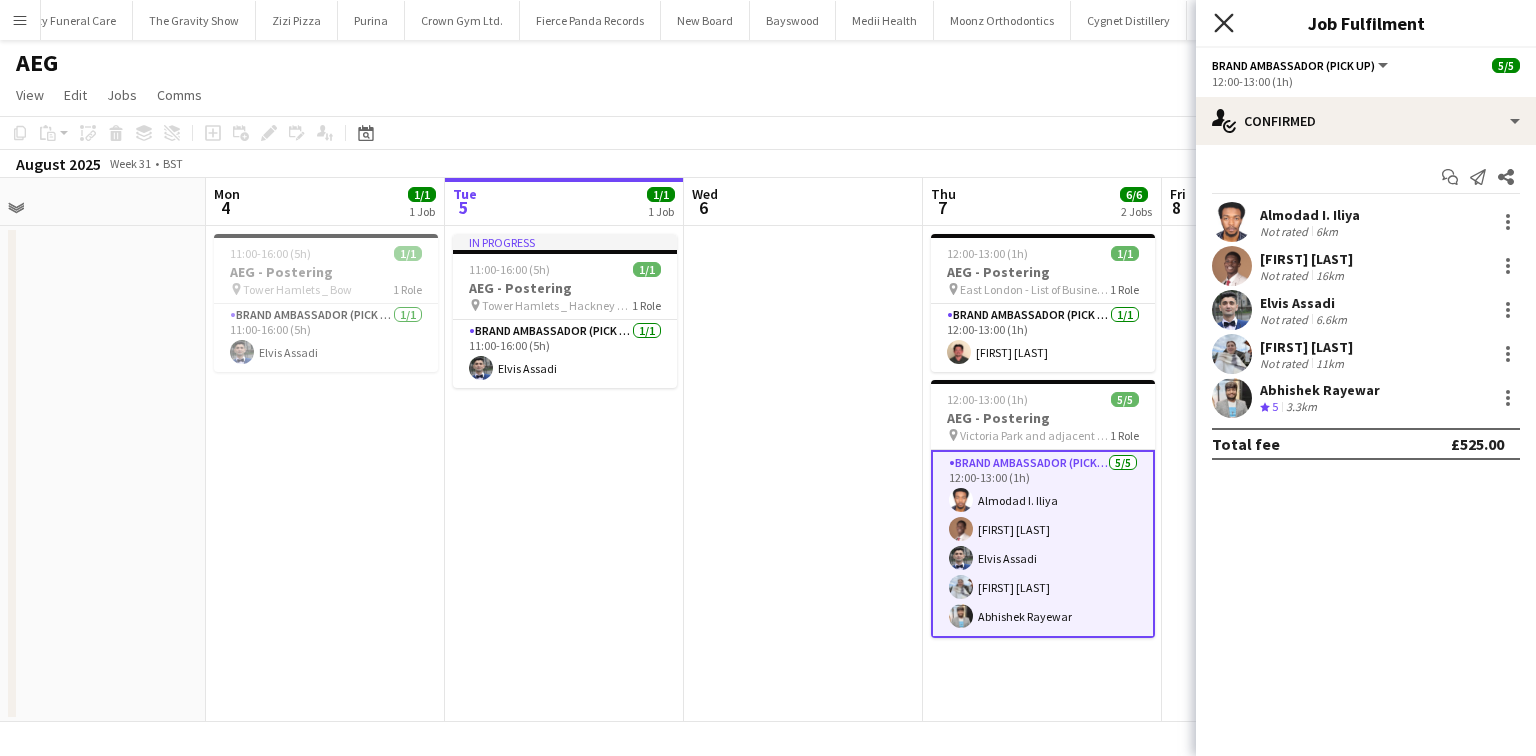 click on "Close pop-in" 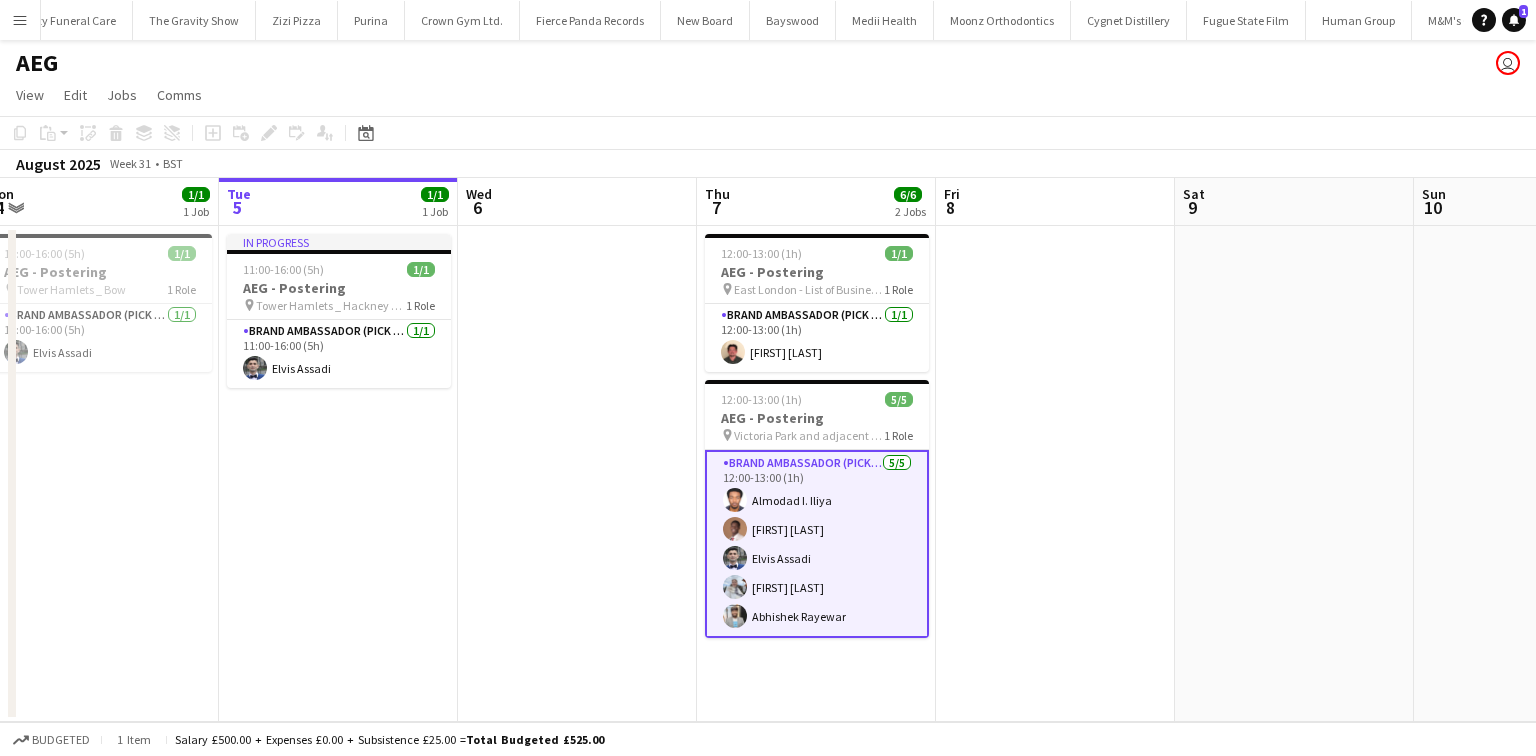 scroll, scrollTop: 0, scrollLeft: 476, axis: horizontal 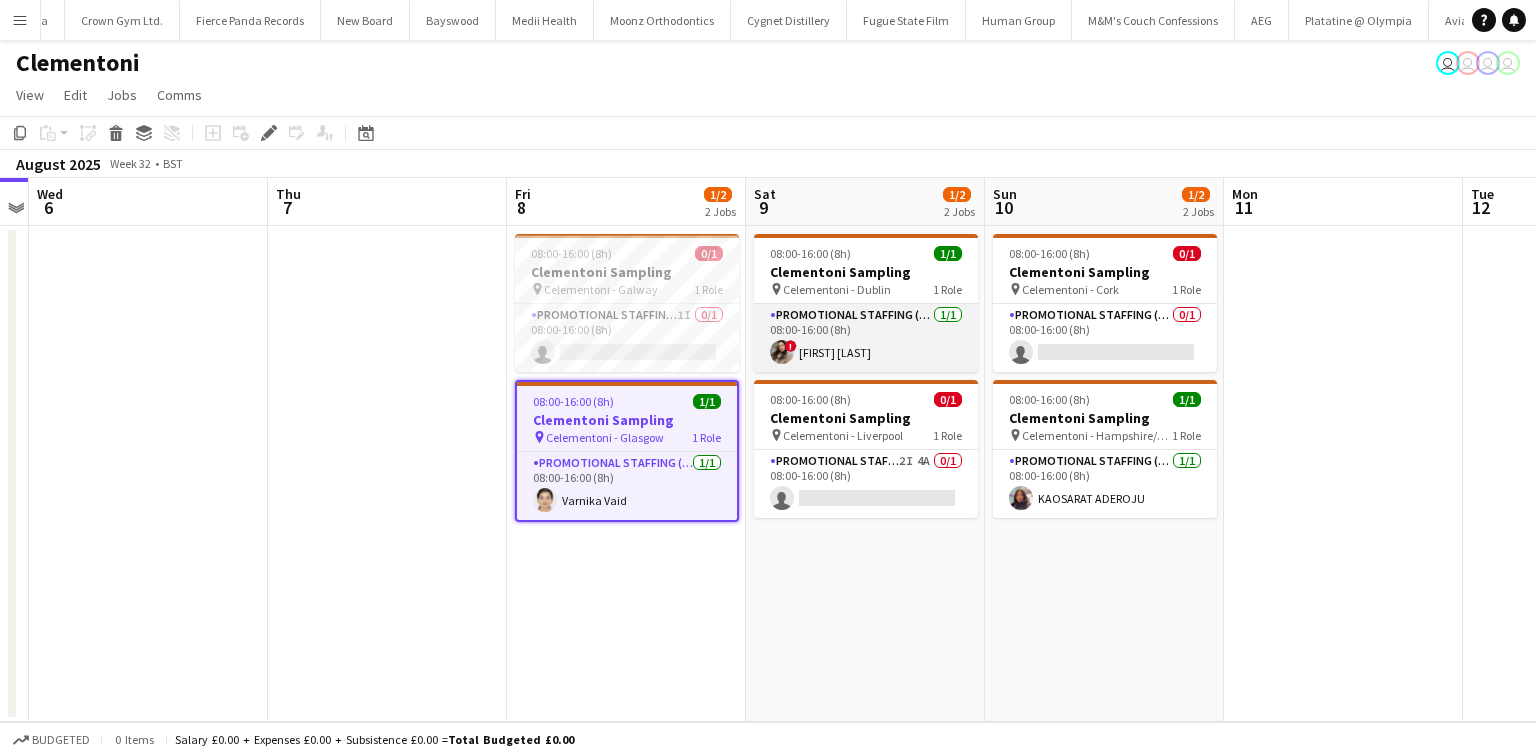 click on "Promotional Staffing (Brand Ambassadors)   1/1   08:00-16:00 (8h)
! [NAME] [NAME]" at bounding box center [866, 338] 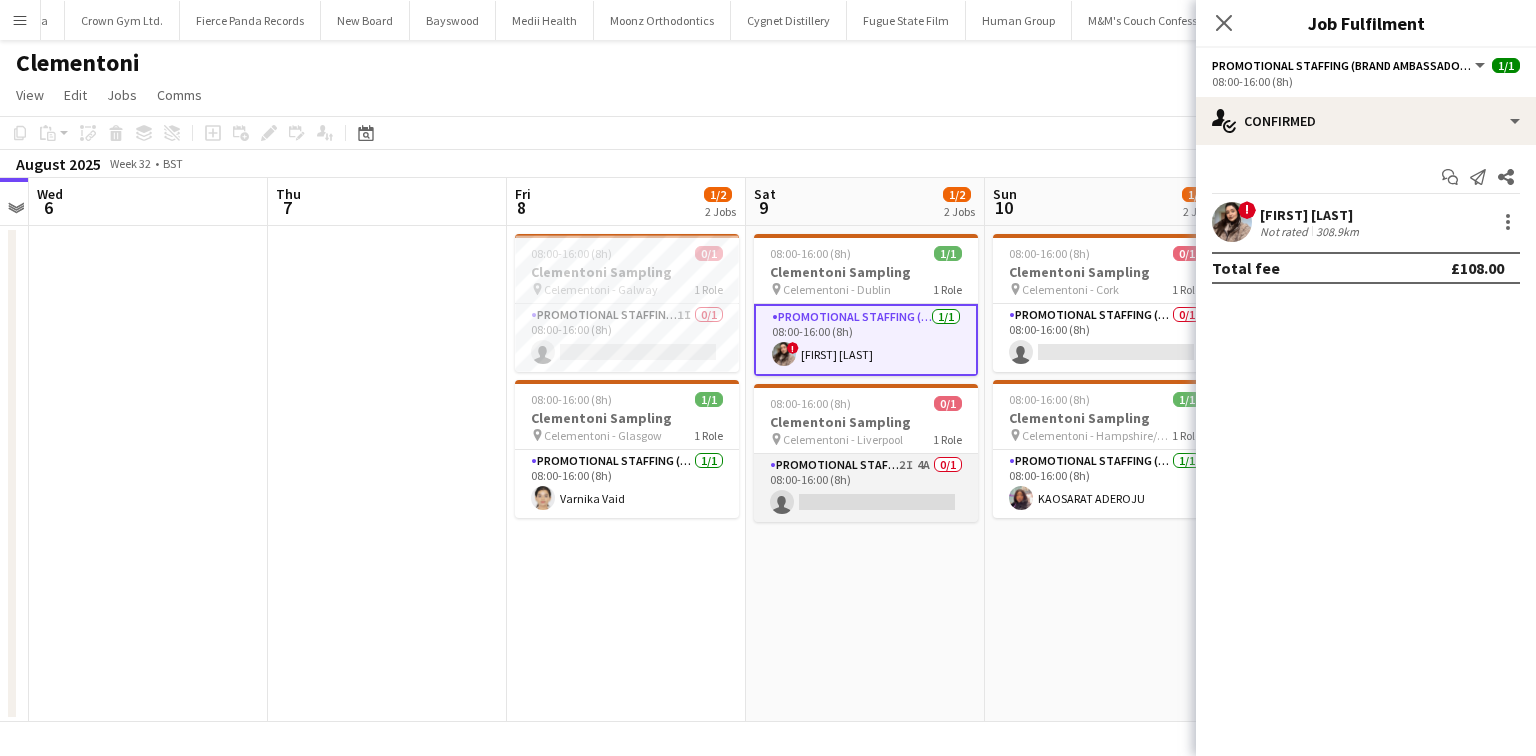 click on "Promotional Staffing (Brand Ambassadors)   2I   4A   0/1   08:00-16:00 (8h)
single-neutral-actions" at bounding box center (866, 488) 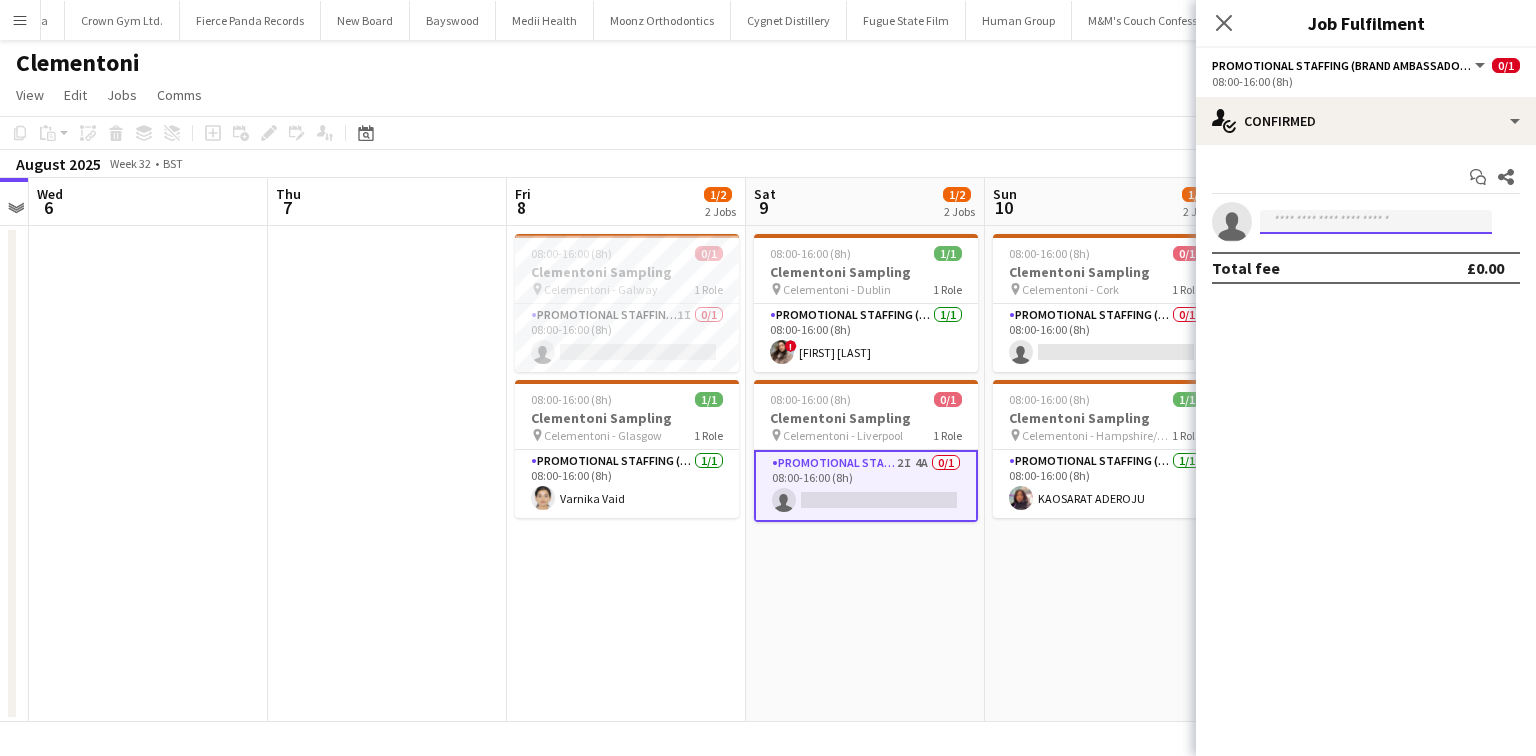 click at bounding box center (1376, 222) 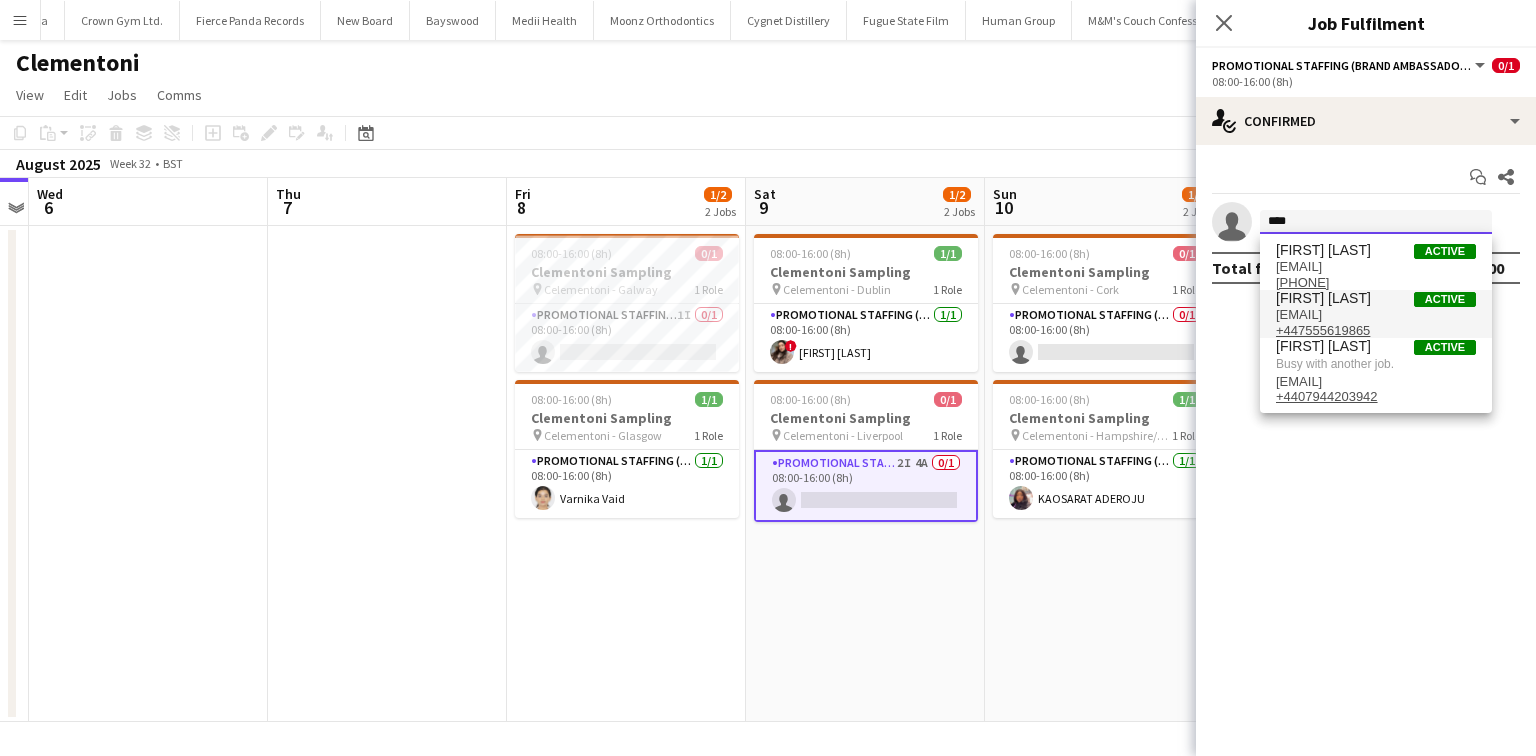 type on "****" 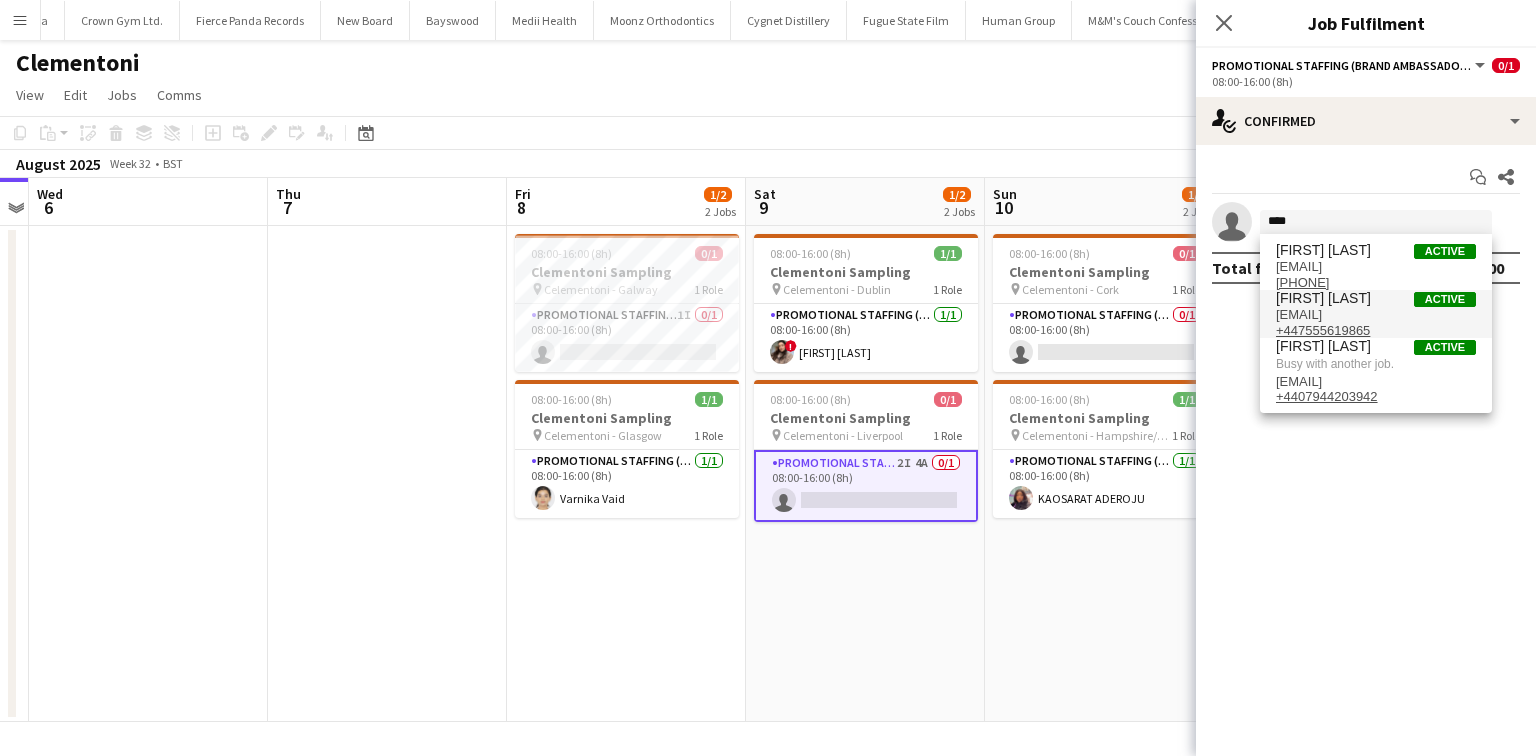 click on "[FIRST] [LAST]" at bounding box center [1323, 298] 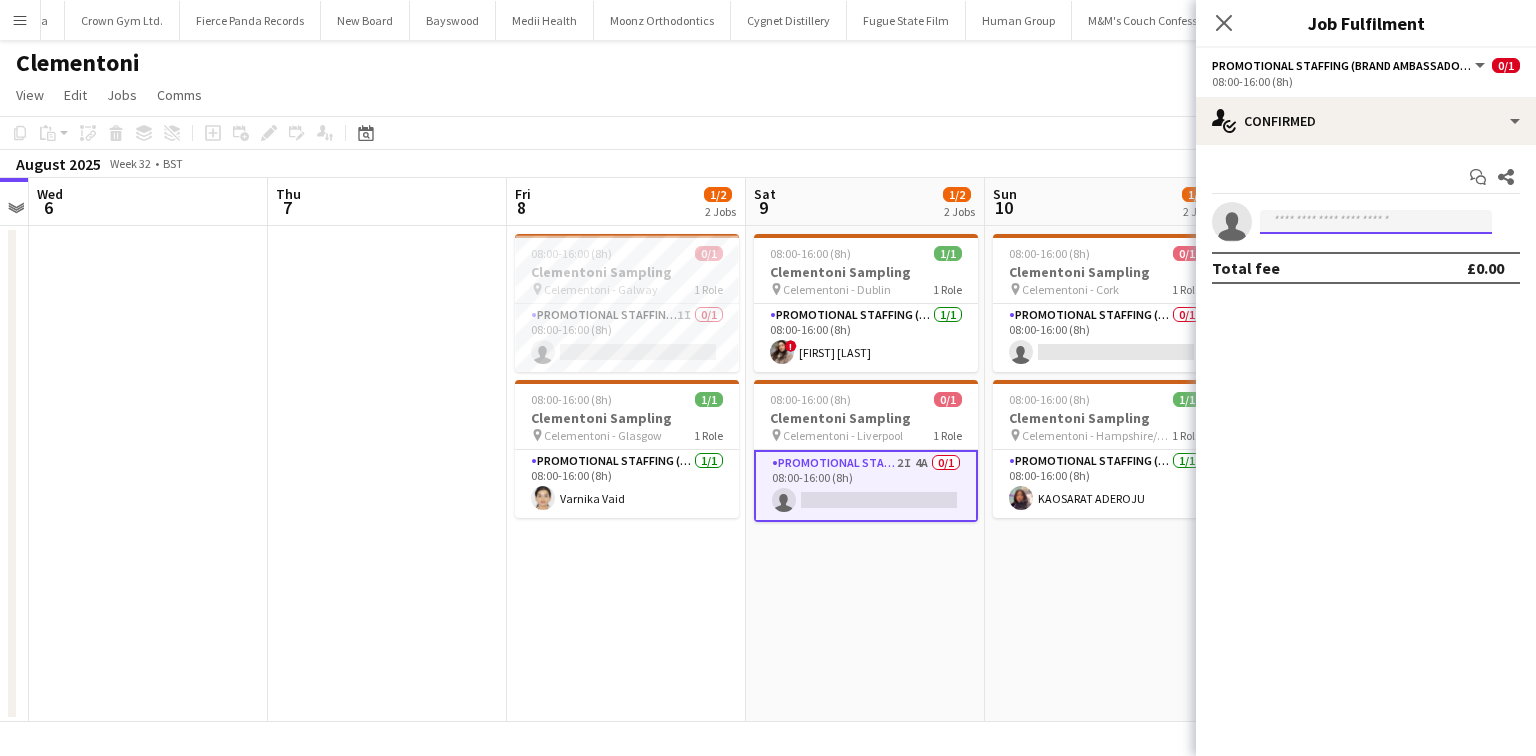 click at bounding box center [1376, 222] 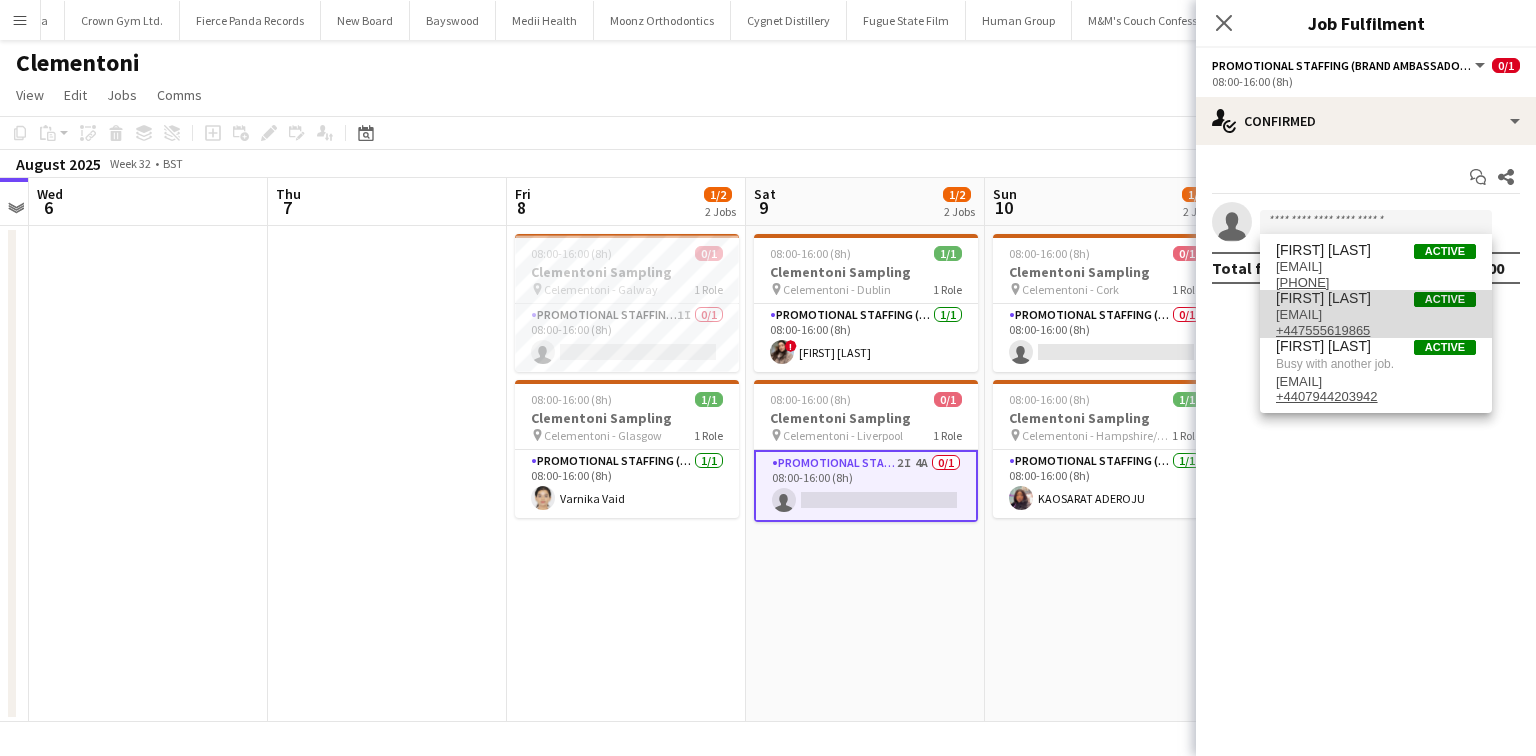 click on "Aaliyah Braithwaite" at bounding box center (1323, 298) 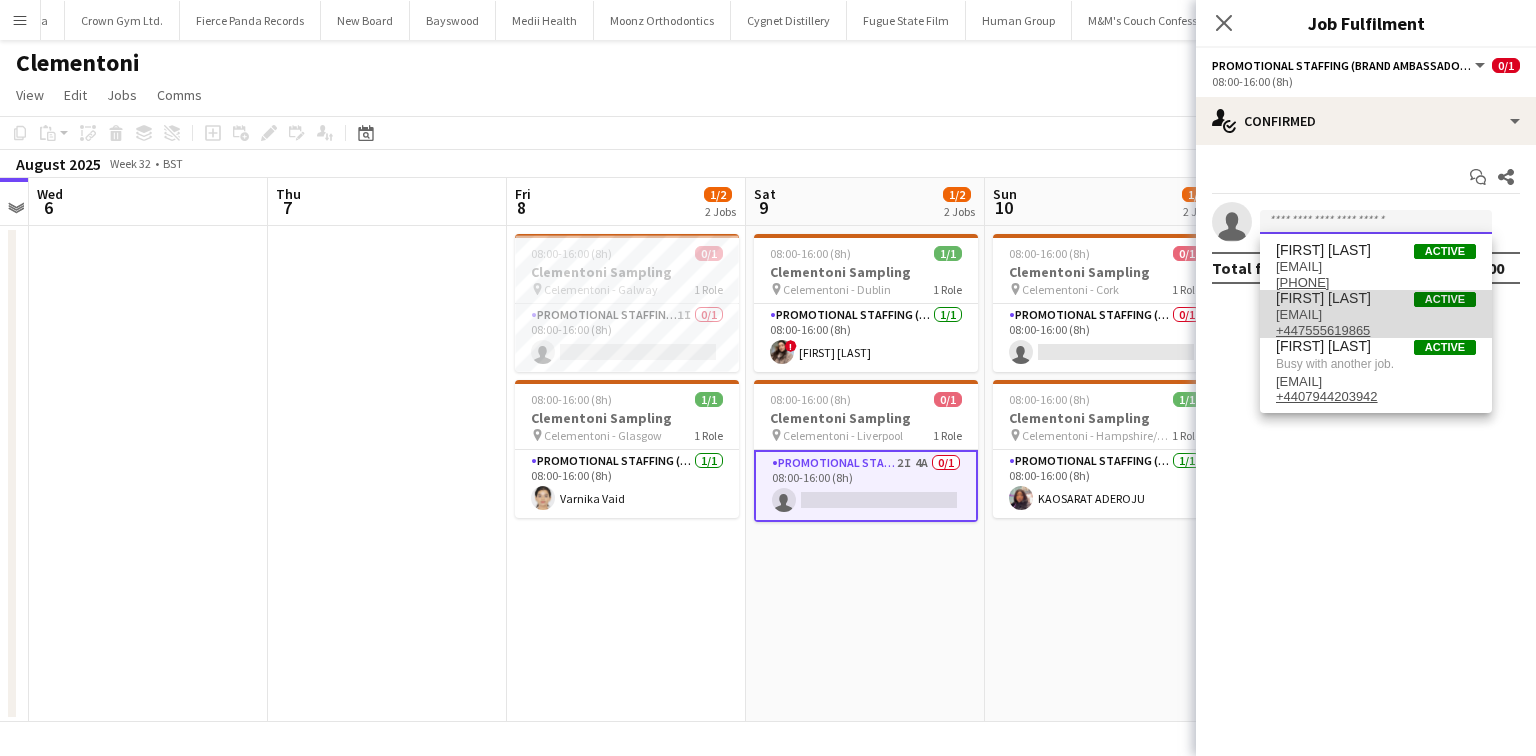 type 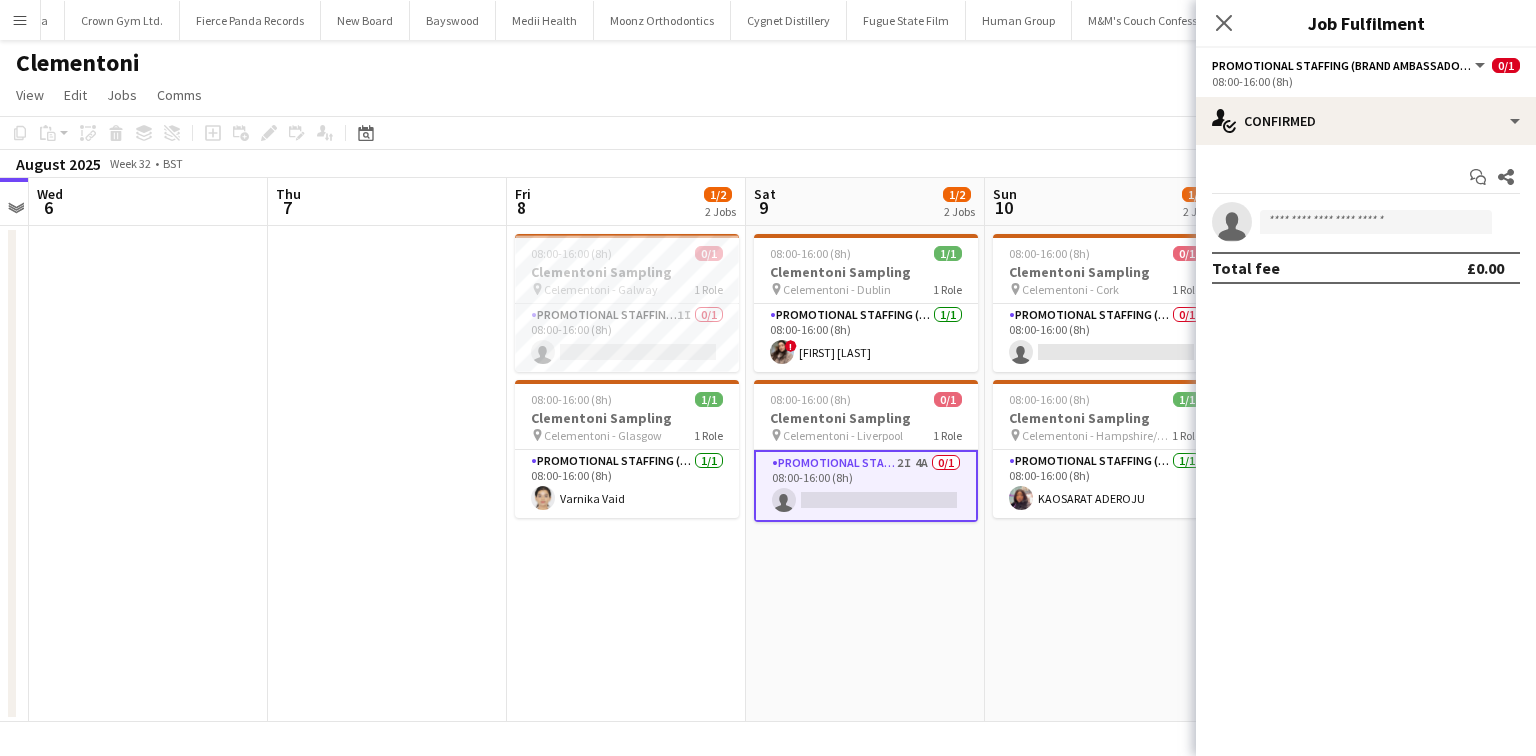 click on "single-neutral-actions" at bounding box center (1366, 222) 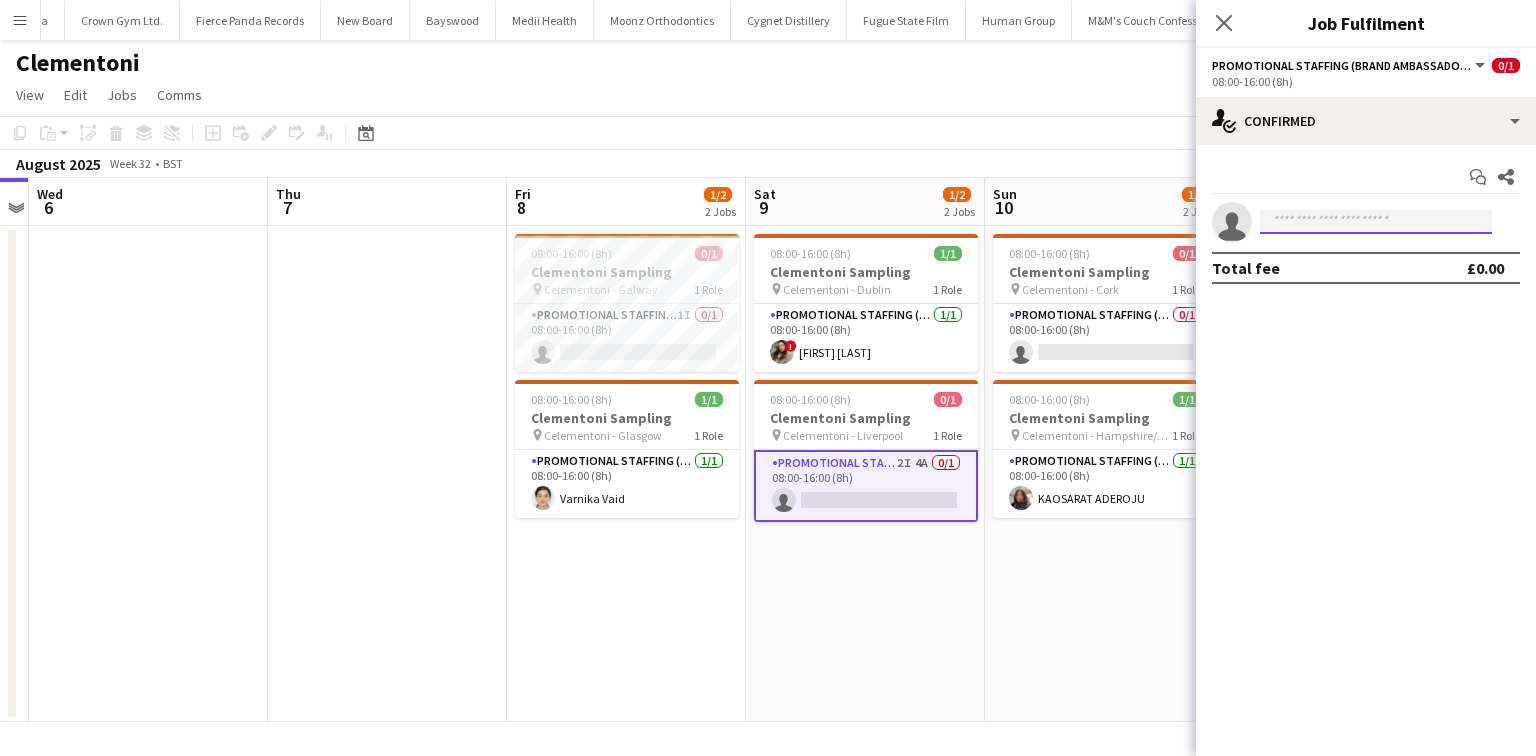 click at bounding box center (1376, 222) 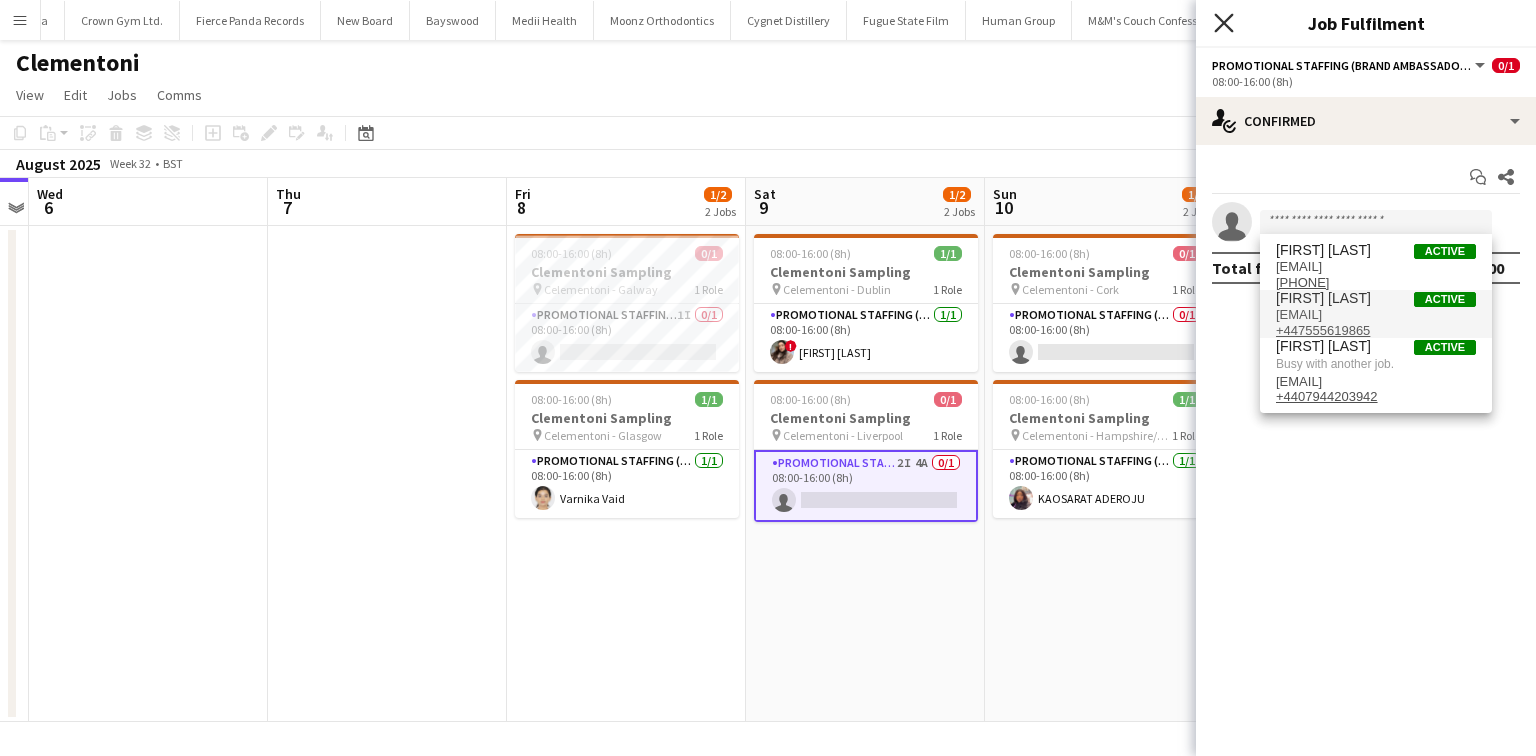 click 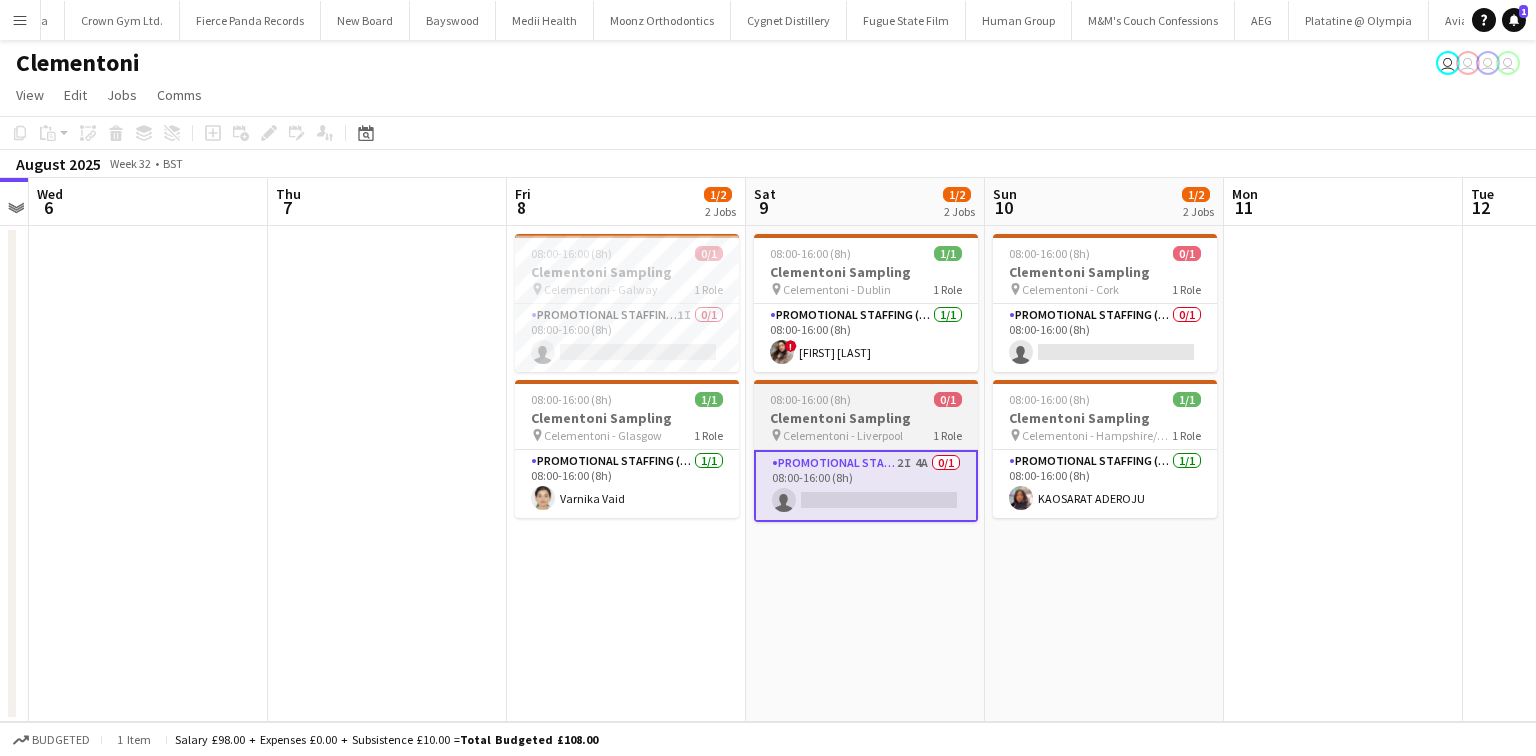 click on "08:00-16:00 (8h)    0/1" at bounding box center [866, 399] 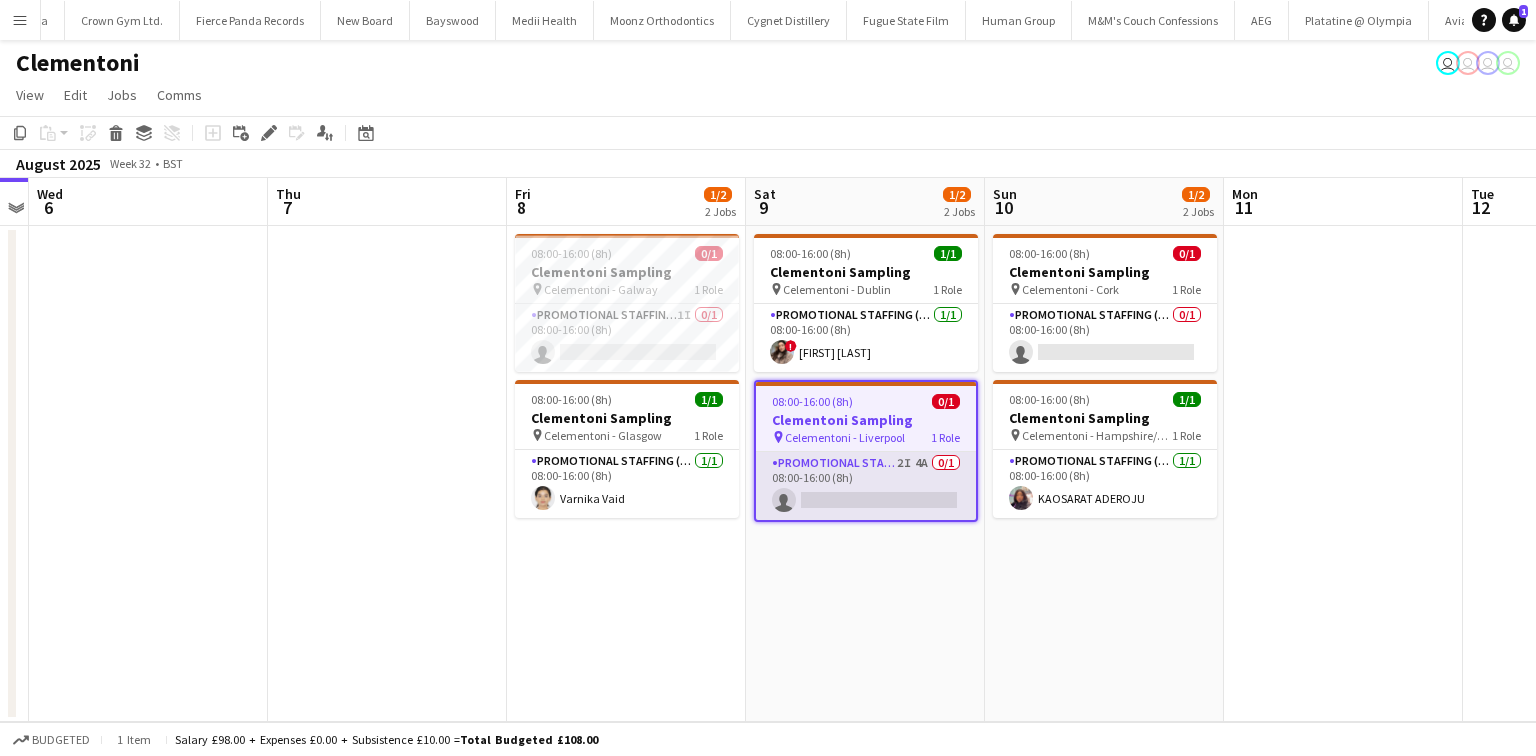 click on "Promotional Staffing (Brand Ambassadors)   2I   4A   0/1   08:00-16:00 (8h)
single-neutral-actions" at bounding box center (866, 486) 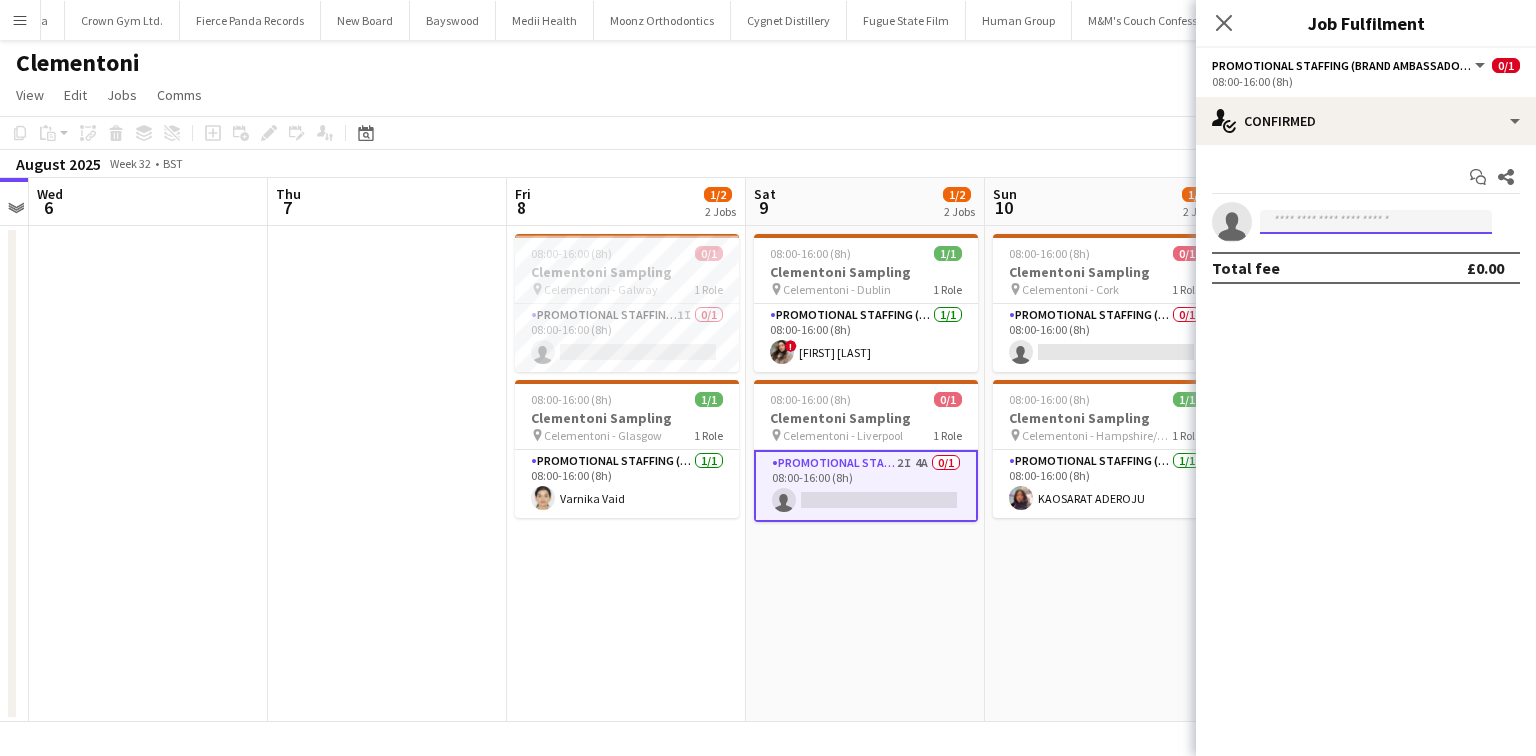 click at bounding box center [1376, 222] 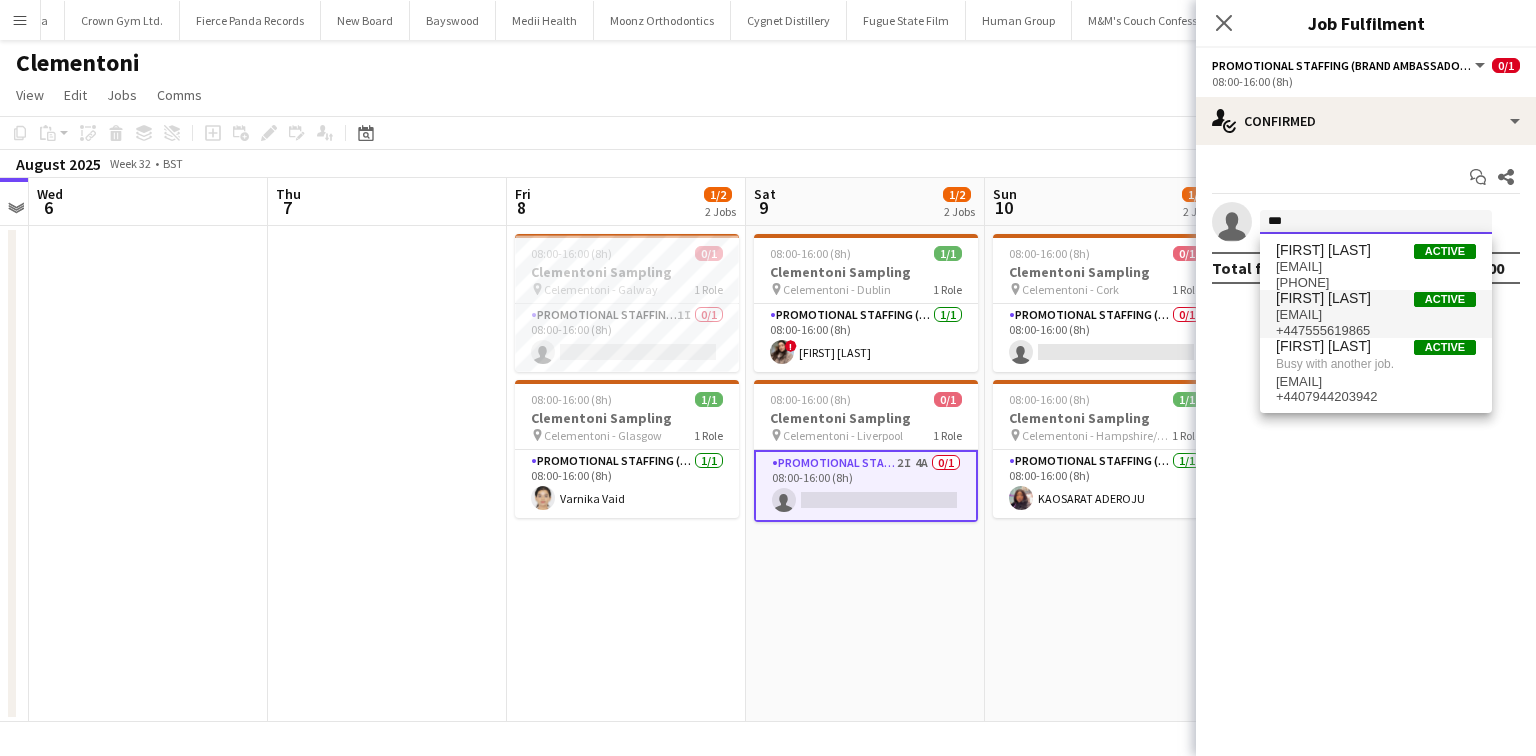 type on "***" 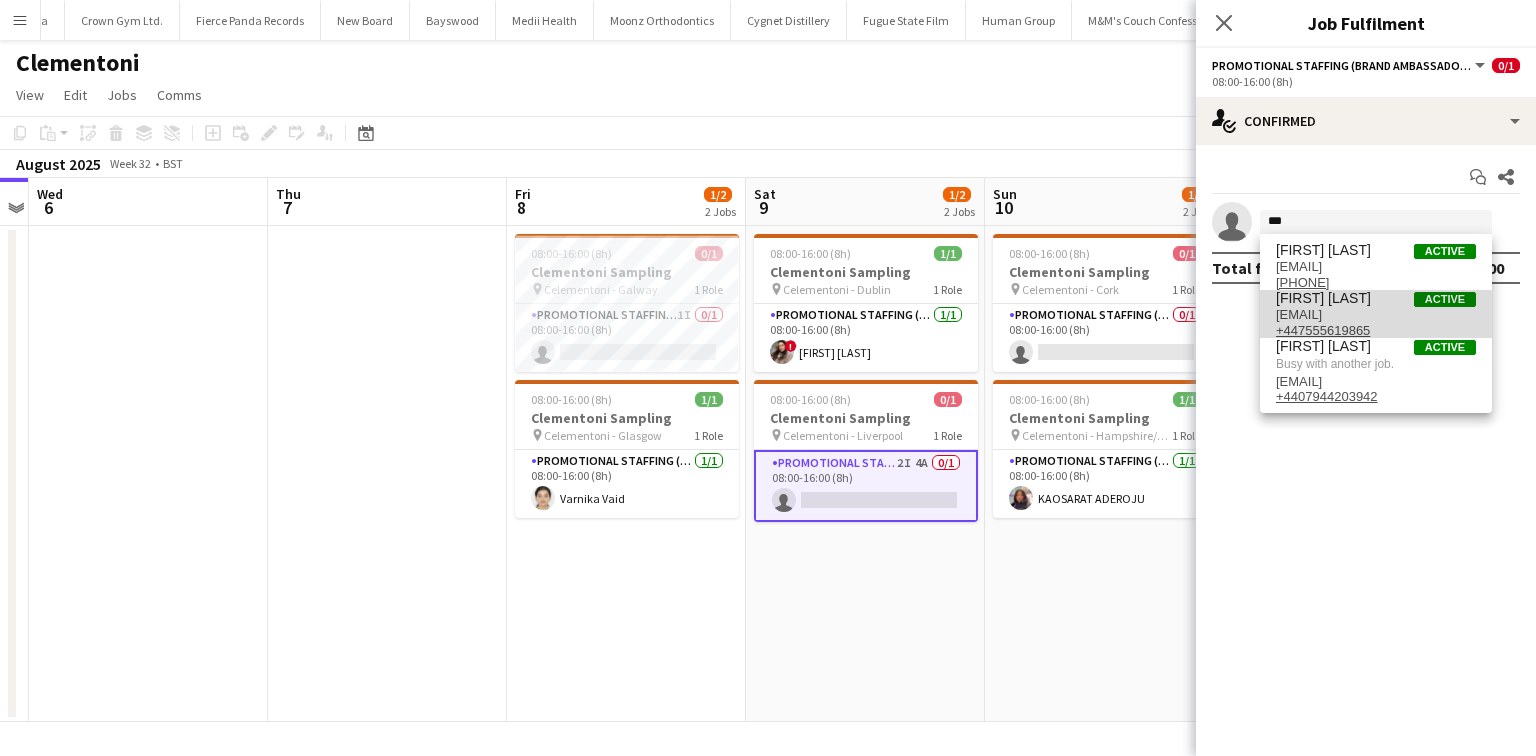 click on "aaliyahbraithwaite@hotmail.com" at bounding box center [1376, 315] 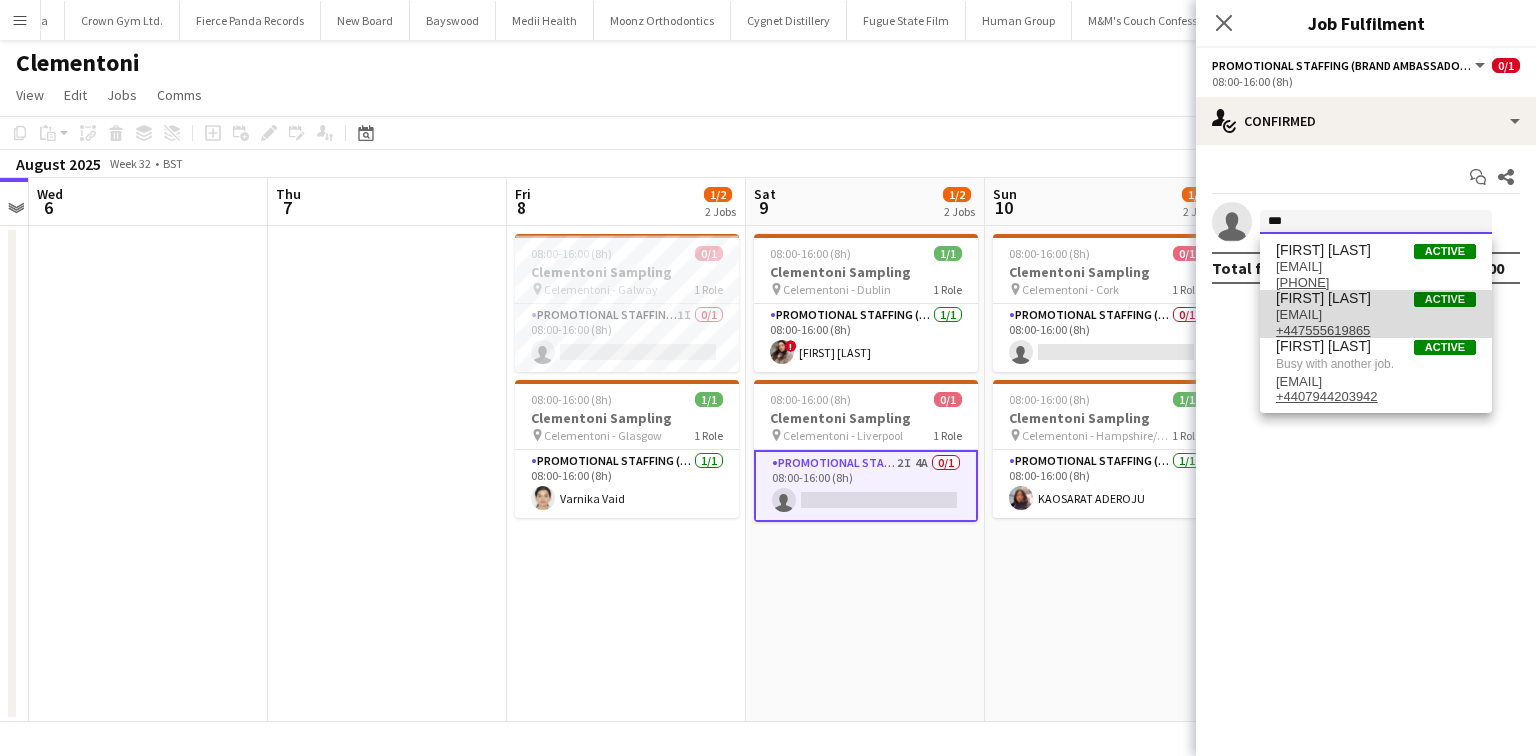 type 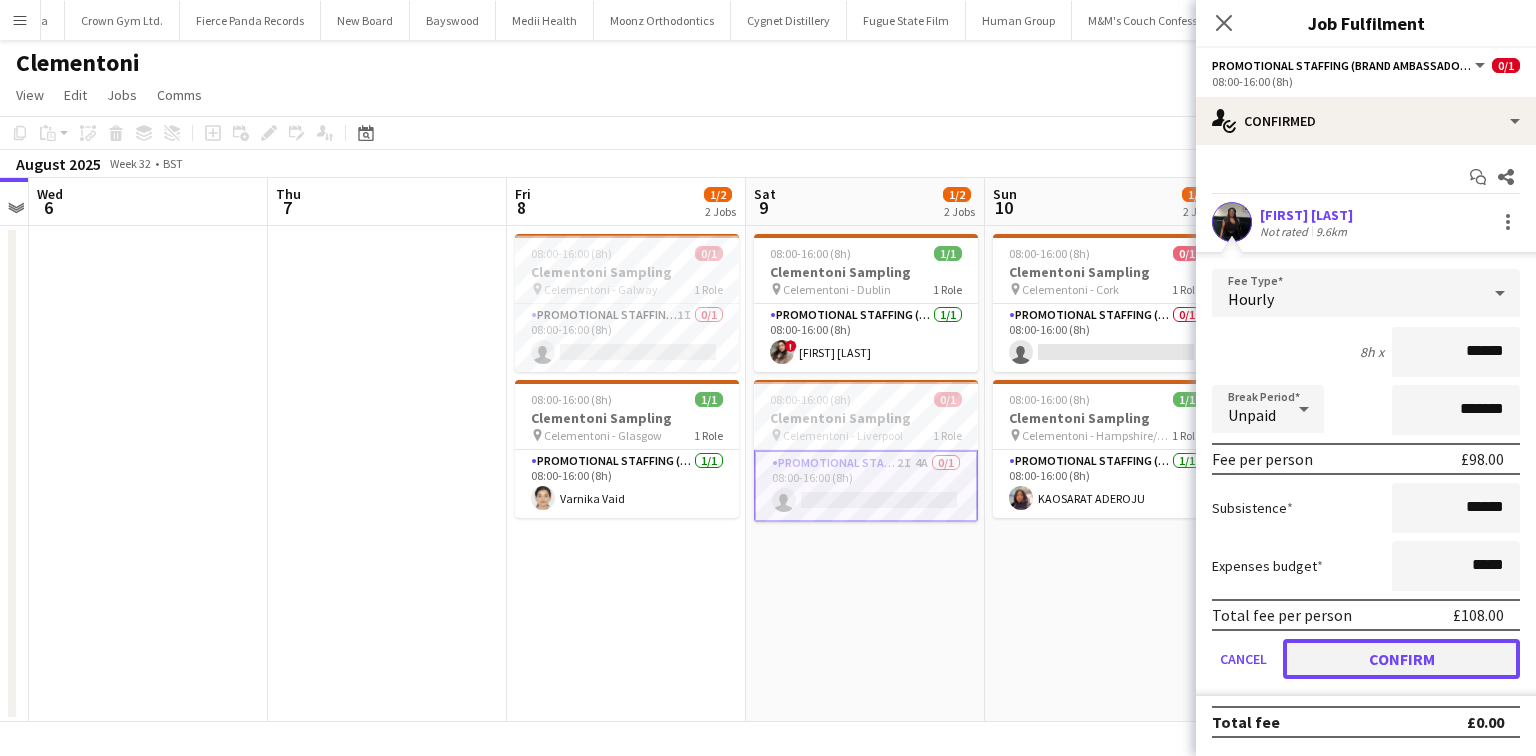 click on "Confirm" at bounding box center (1401, 659) 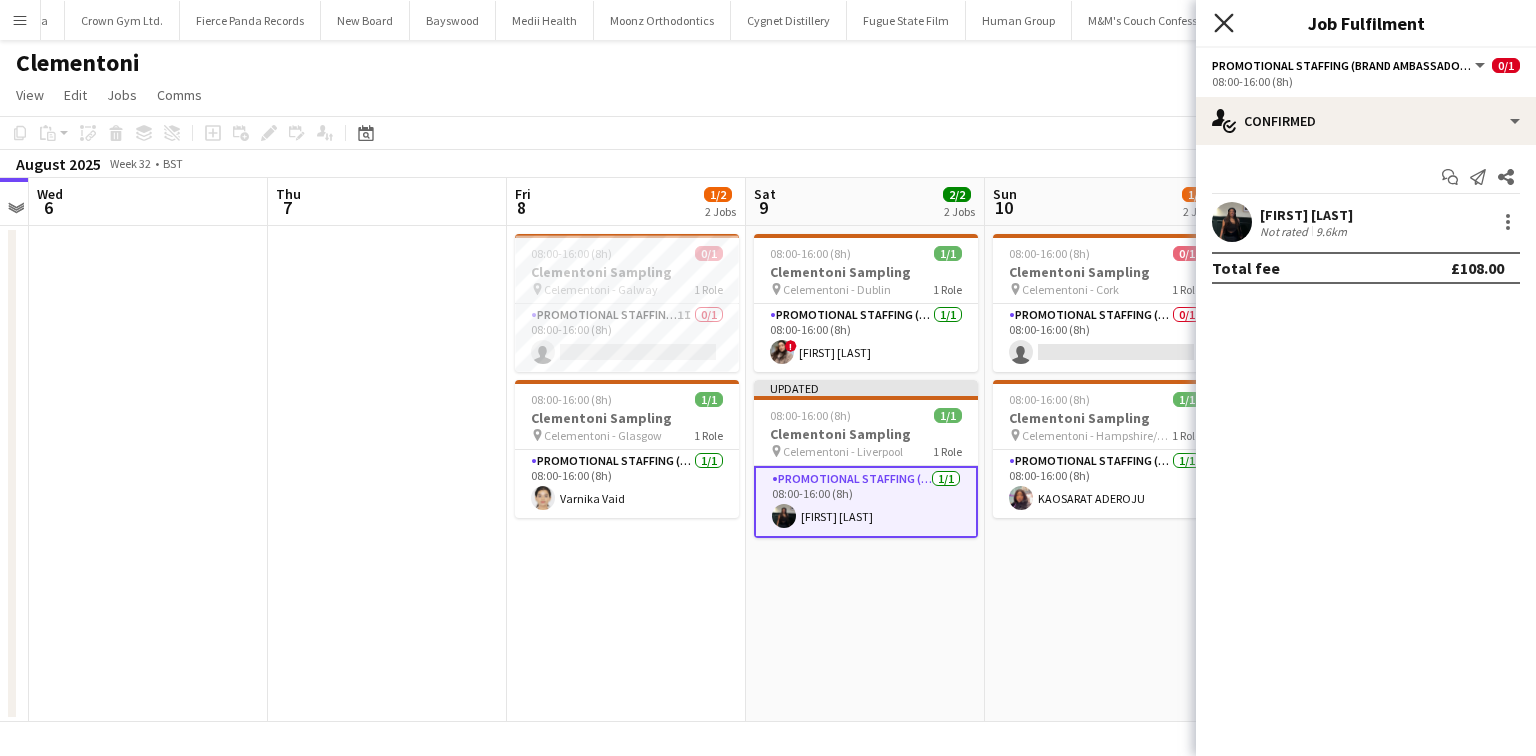 click 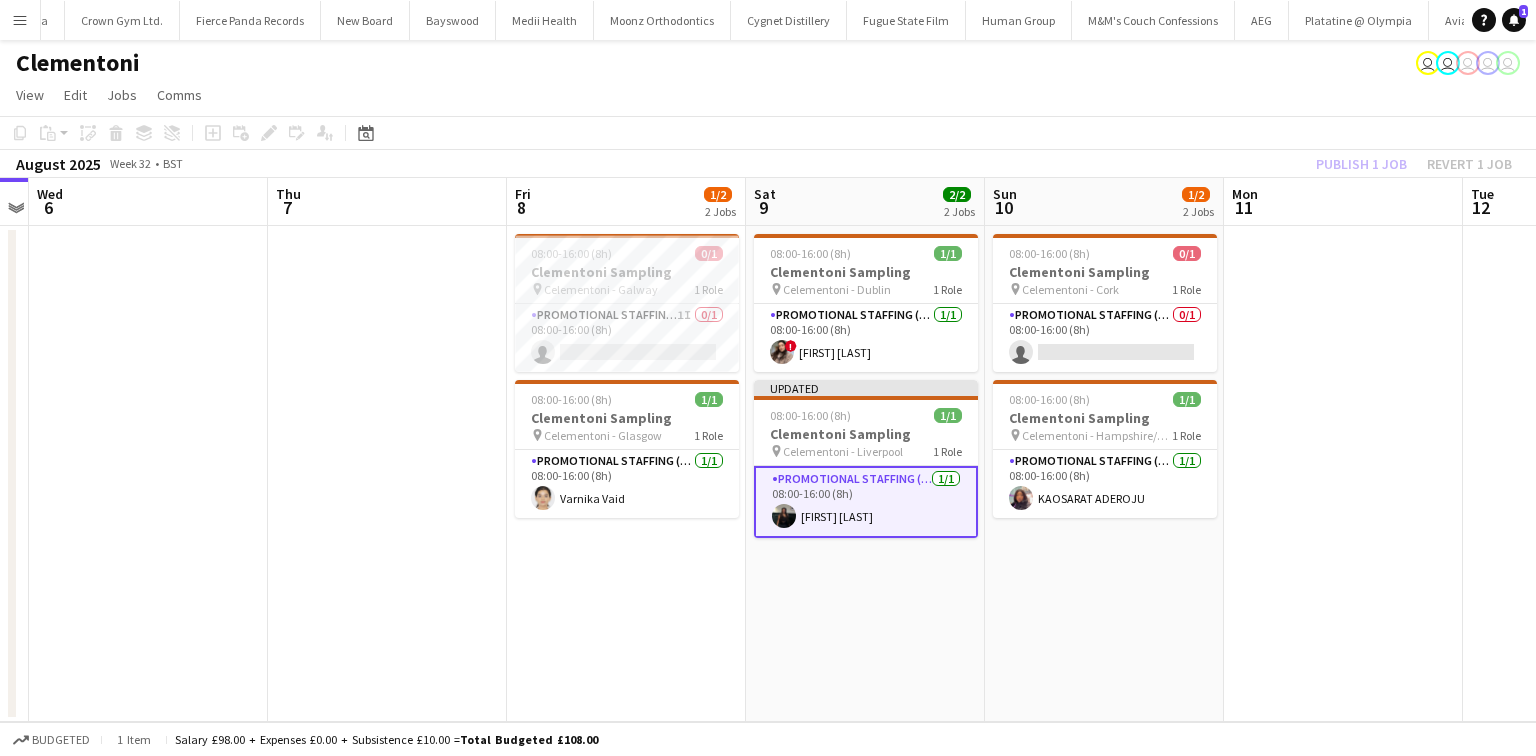 click on "Publish 1 job   Revert 1 job" 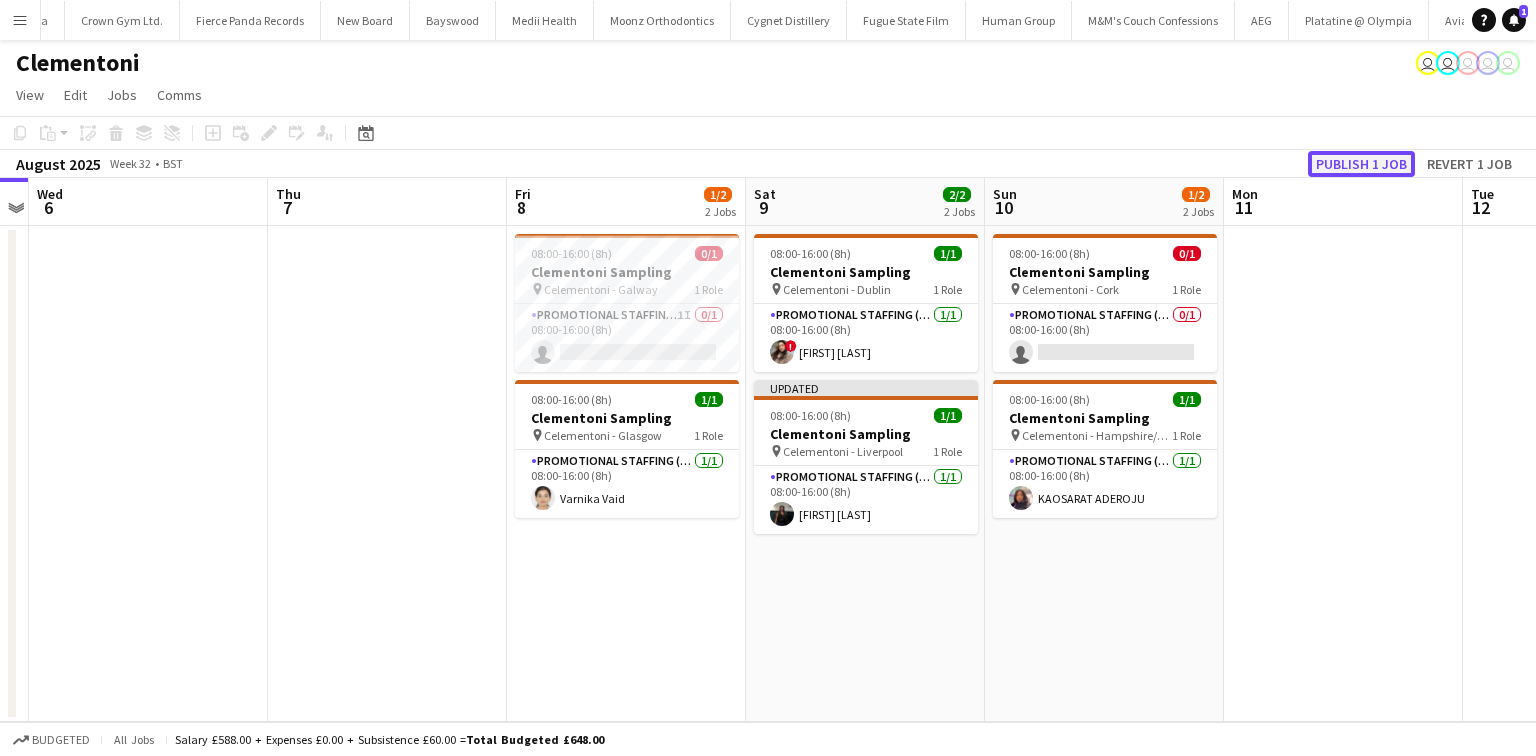 click on "Publish 1 job" 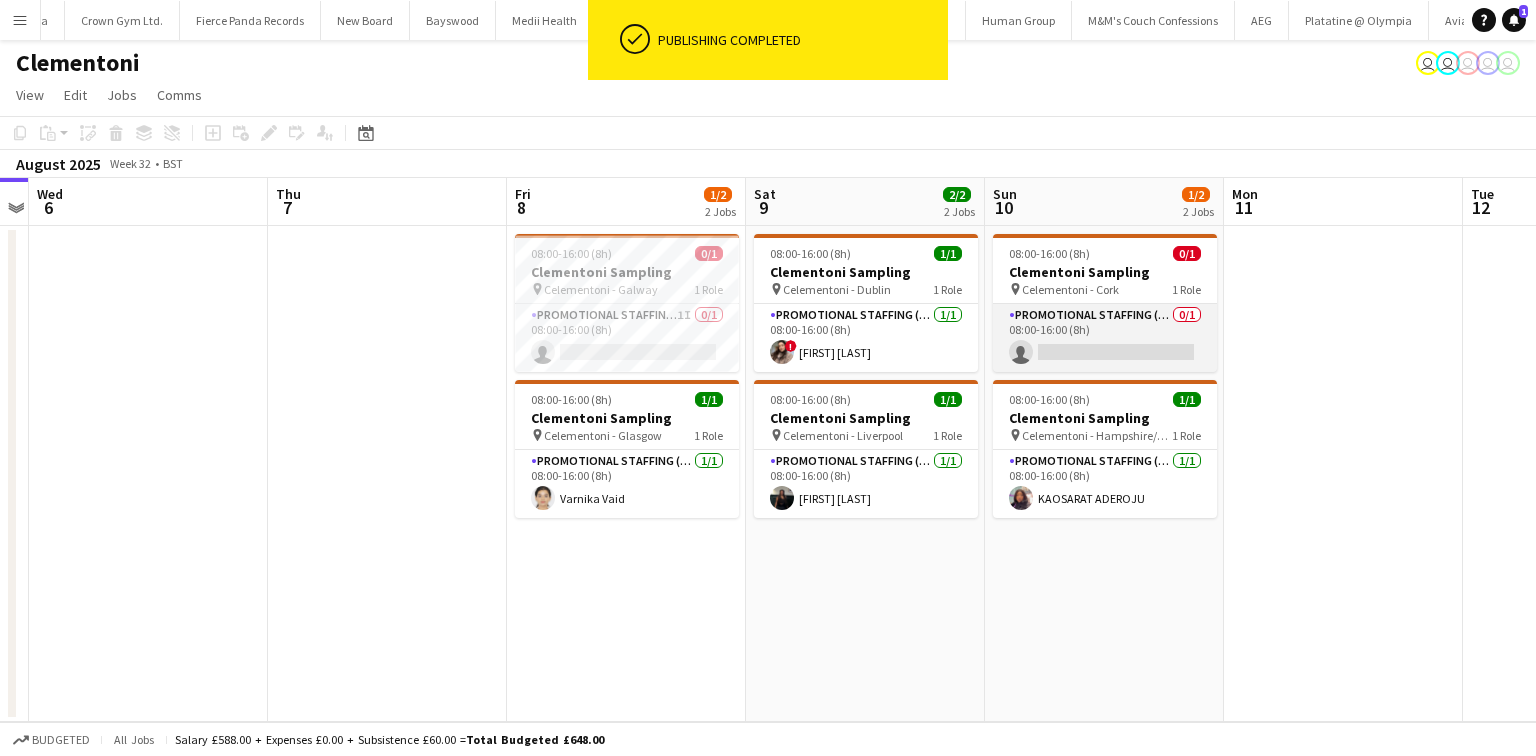 click on "Promotional Staffing (Brand Ambassadors)   0/1   08:00-16:00 (8h)
single-neutral-actions" at bounding box center (1105, 338) 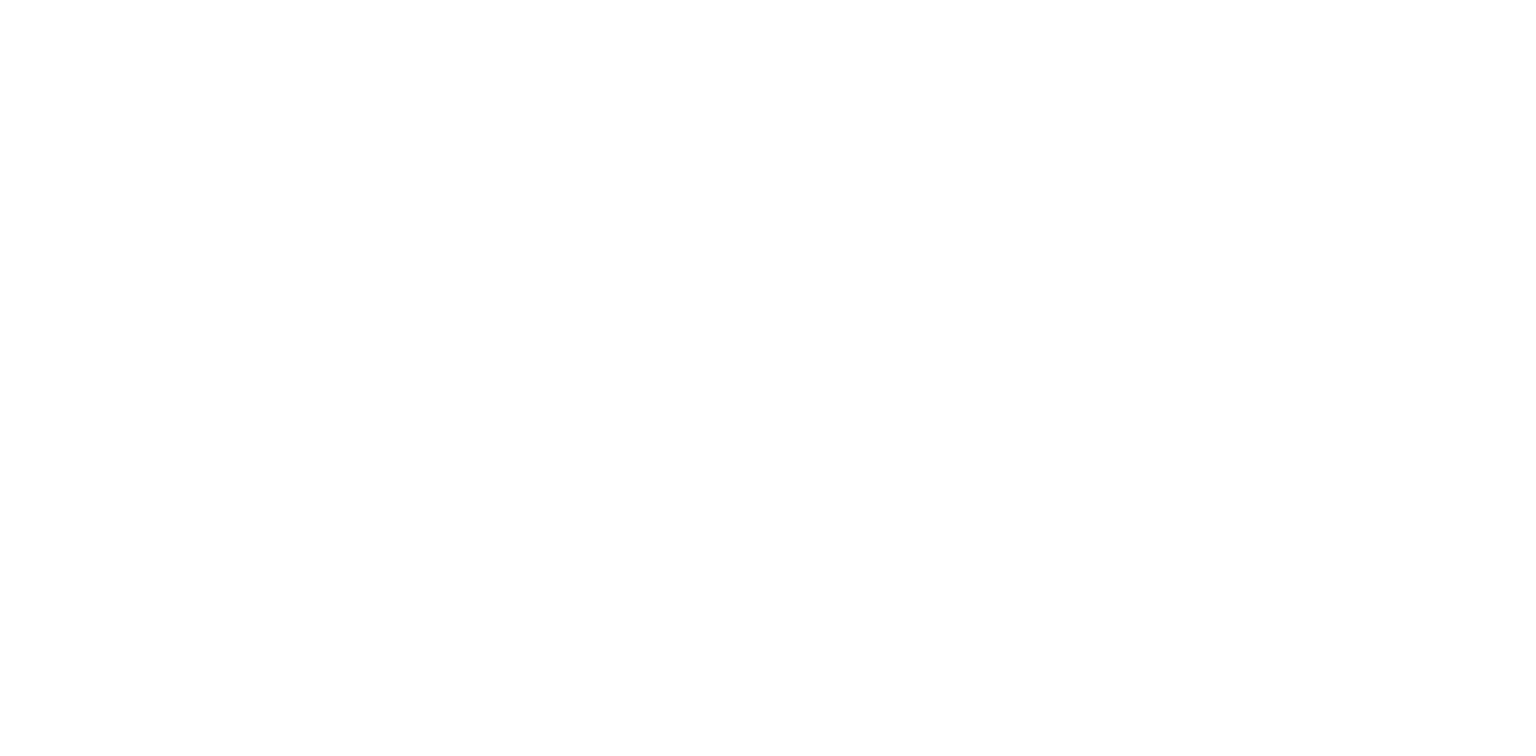 scroll, scrollTop: 0, scrollLeft: 0, axis: both 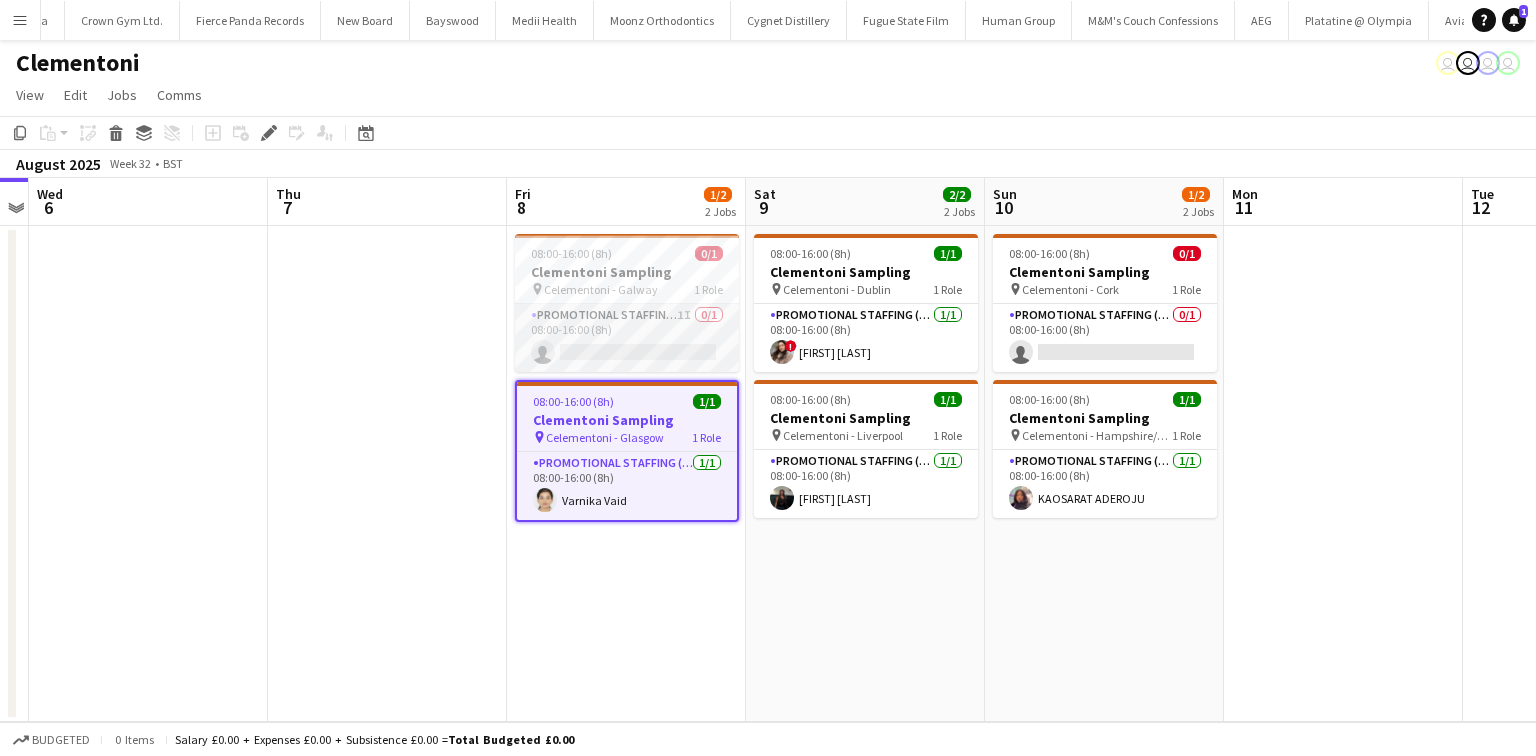 click on "Promotional Staffing (Brand Ambassadors)   1I   0/1   08:00-16:00 (8h)
single-neutral-actions" at bounding box center (627, 338) 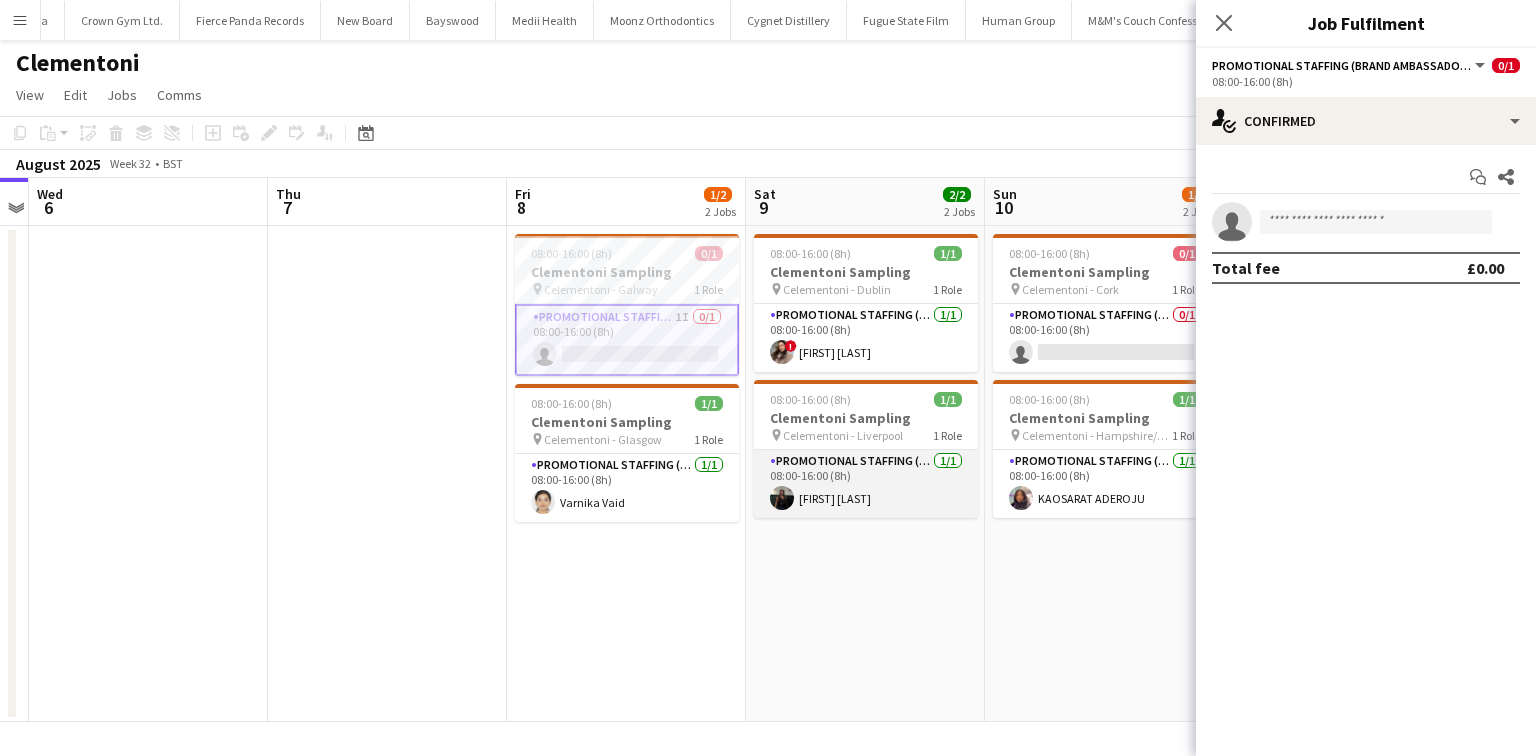 click on "Promotional Staffing (Brand Ambassadors)   1/1   08:00-16:00 (8h)
[FIRST] [LAST]" at bounding box center [866, 484] 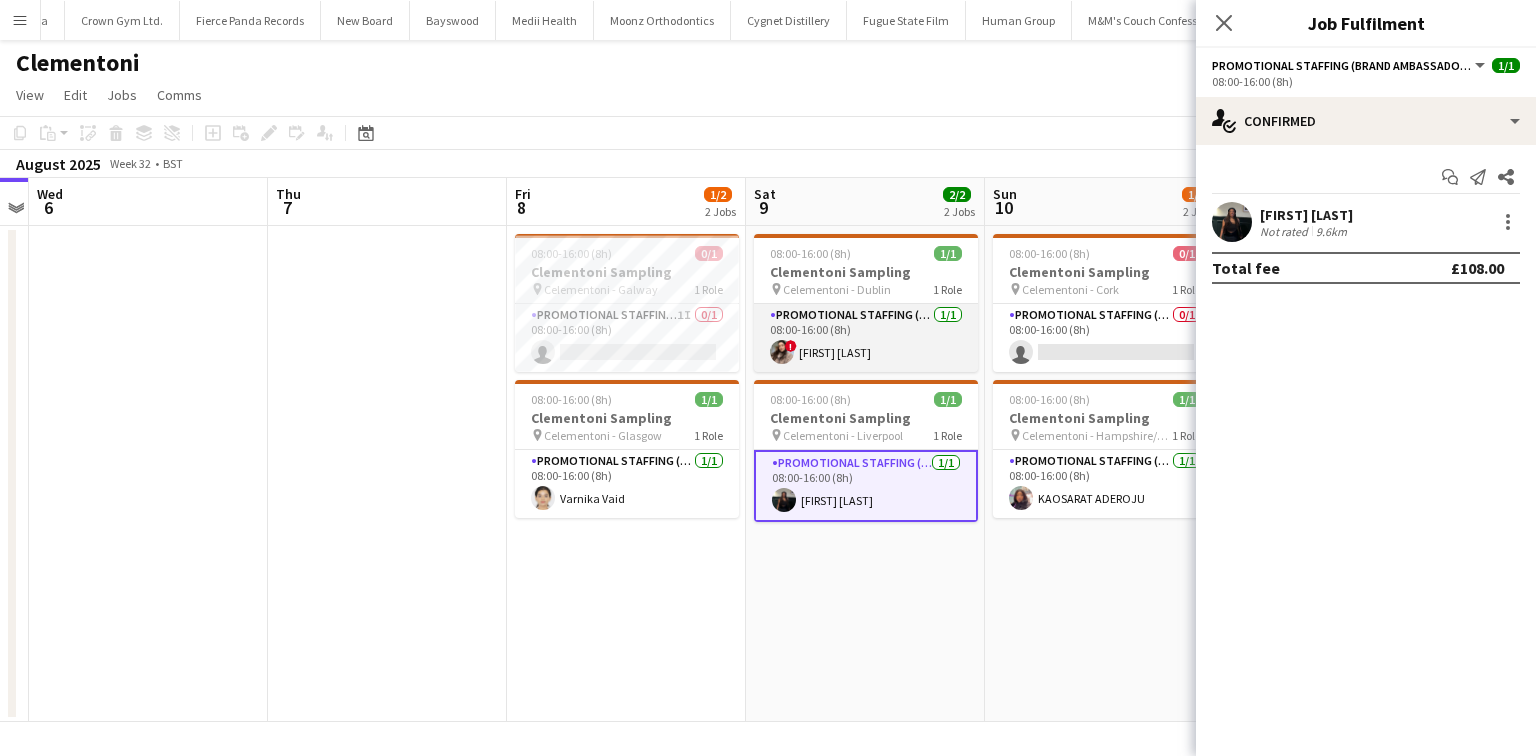 click on "Promotional Staffing (Brand Ambassadors)   1/1   08:00-16:00 (8h)
! [FIRST] [LAST]" at bounding box center [866, 338] 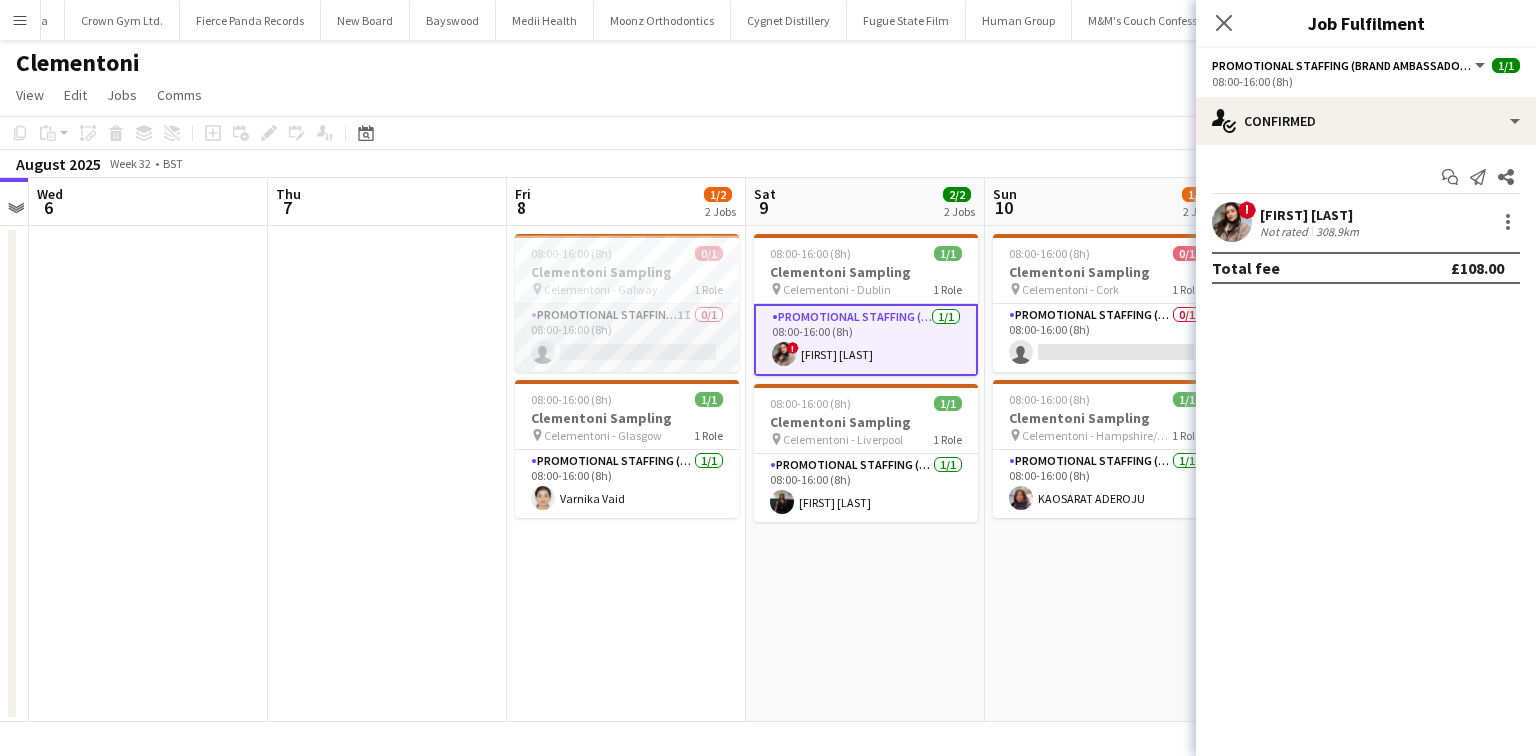 click on "Promotional Staffing (Brand Ambassadors)   1I   0/1   08:00-16:00 (8h)
single-neutral-actions" at bounding box center (627, 338) 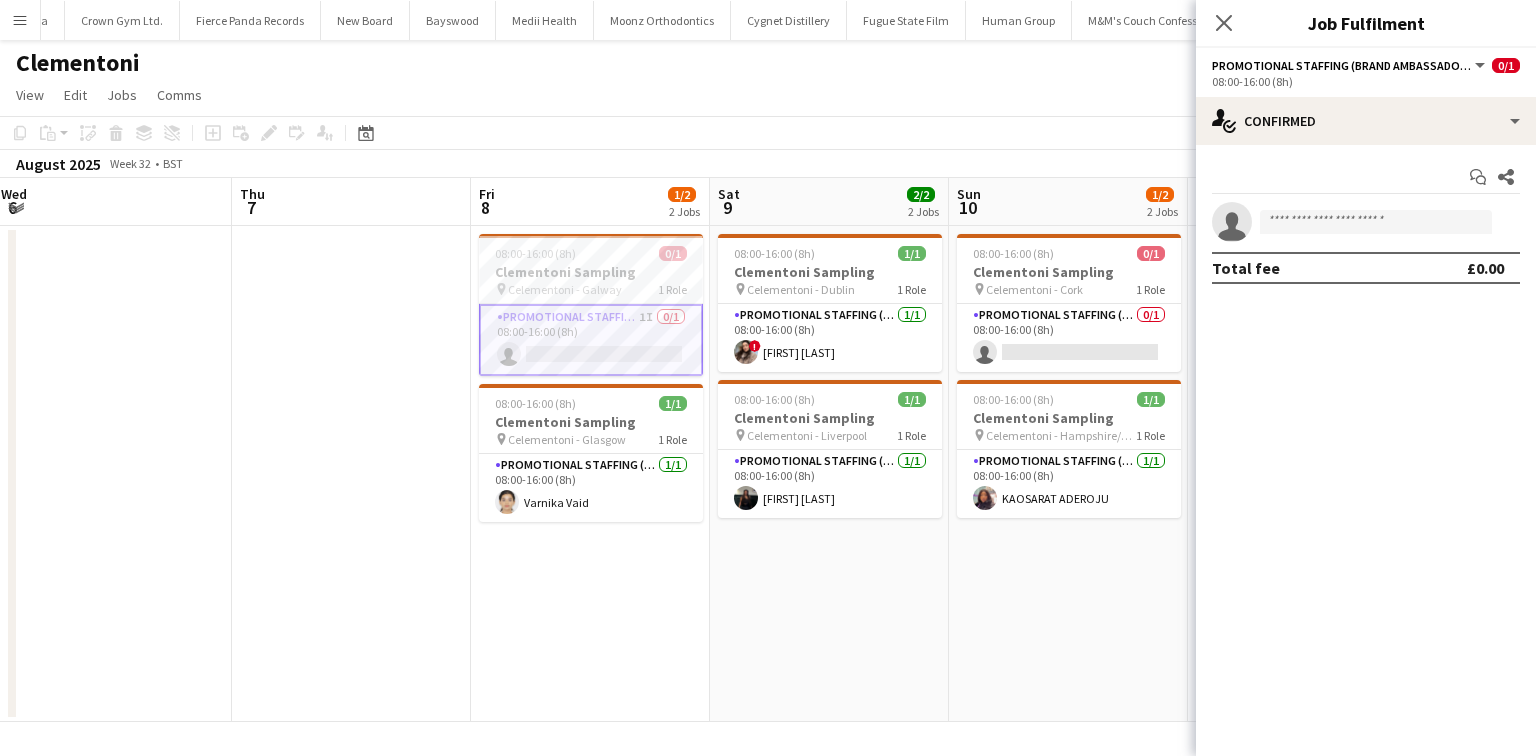 scroll, scrollTop: 0, scrollLeft: 725, axis: horizontal 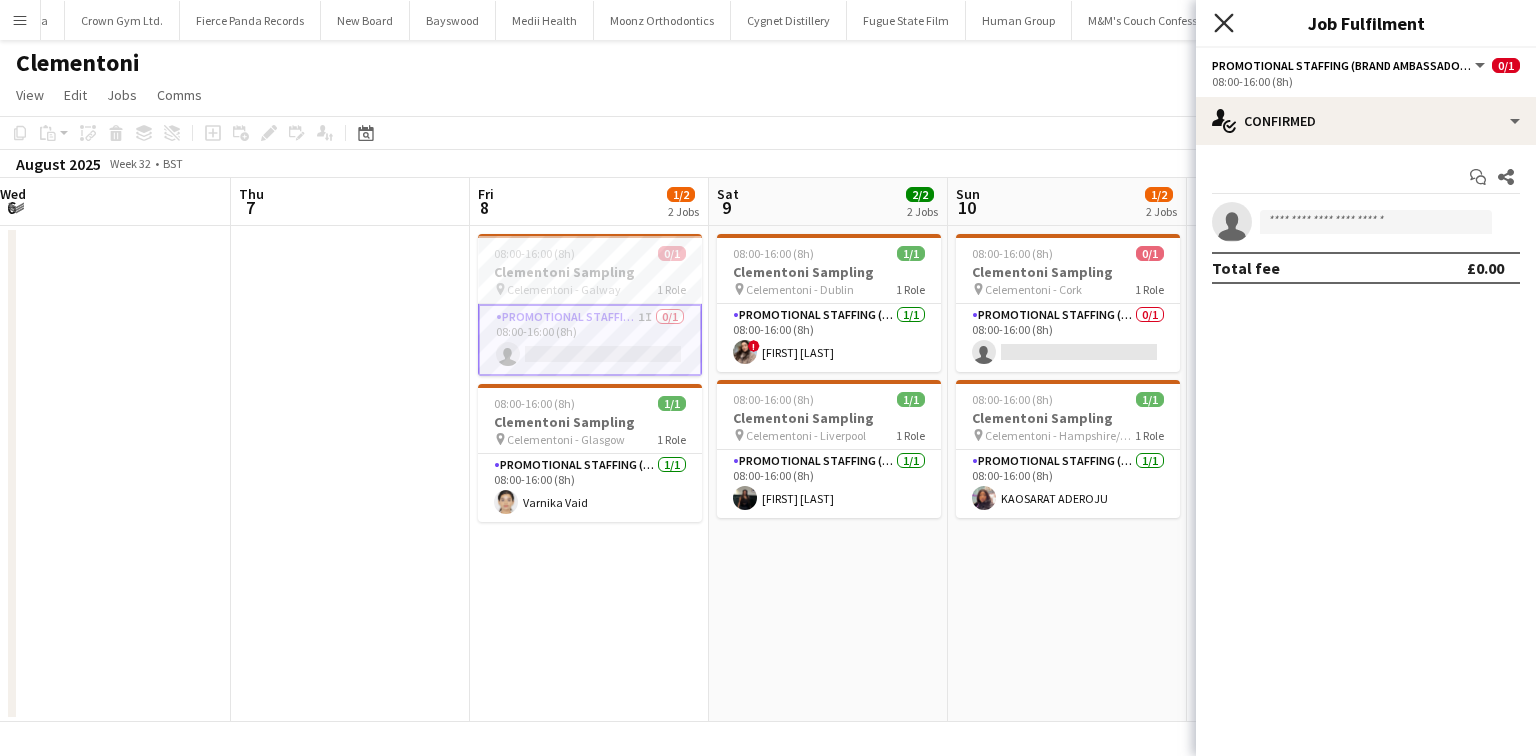 click on "Close pop-in" 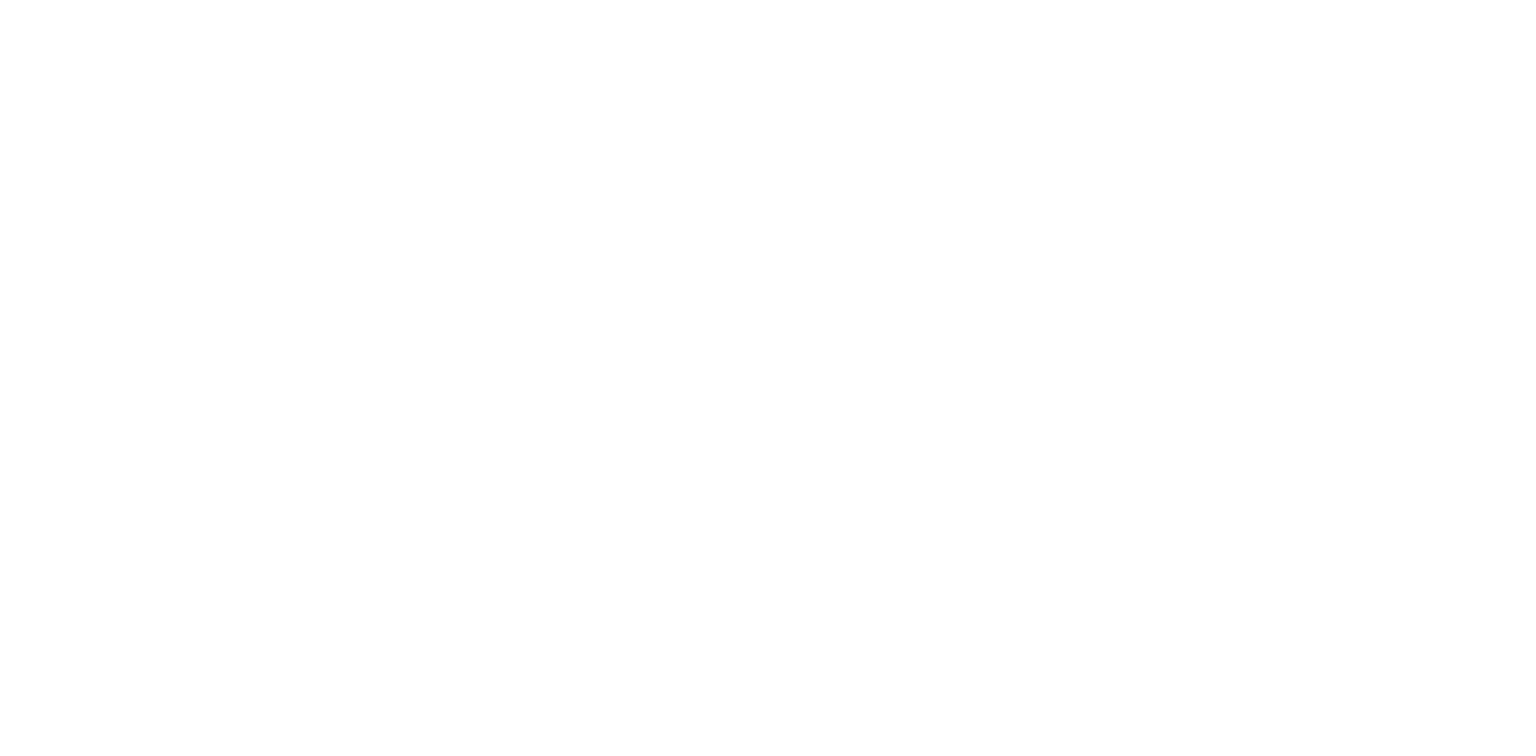 scroll, scrollTop: 0, scrollLeft: 0, axis: both 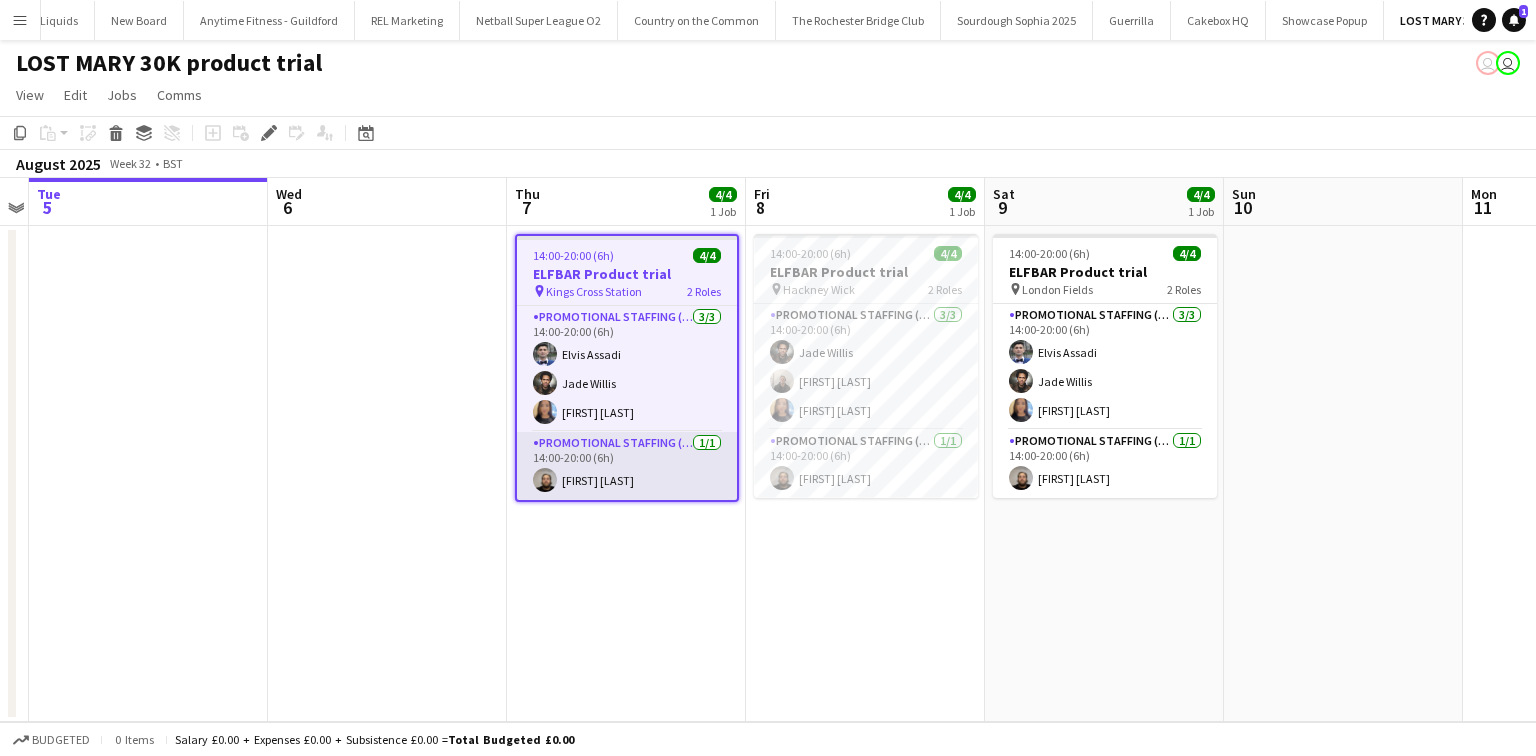 click on "Promotional Staffing (Team Leader)   1/1   14:00-20:00 (6h)
[FIRST] [LAST]" at bounding box center (627, 466) 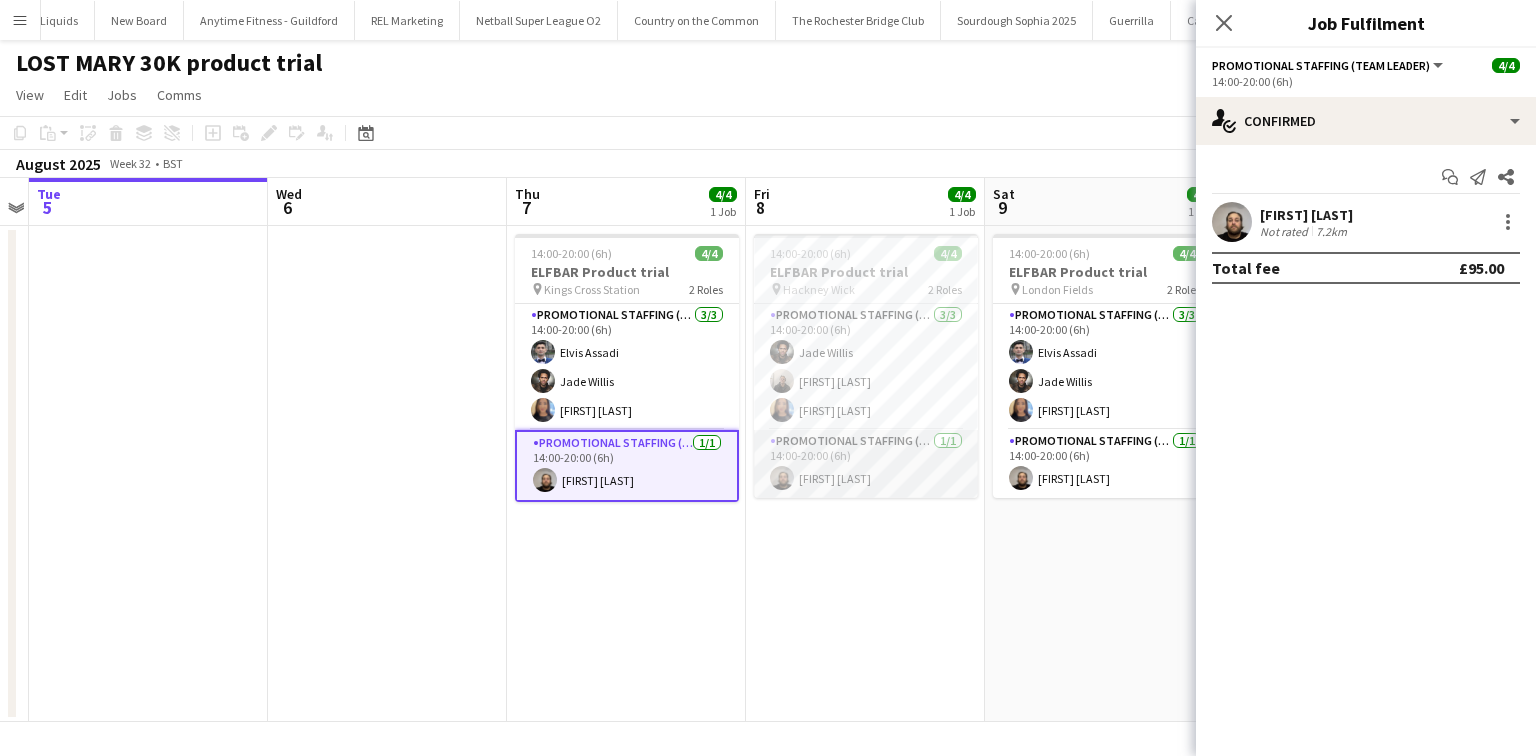 click on "Promotional Staffing (Team Leader)   1/1   14:00-20:00 (6h)
[FIRST] [LAST]" at bounding box center [866, 464] 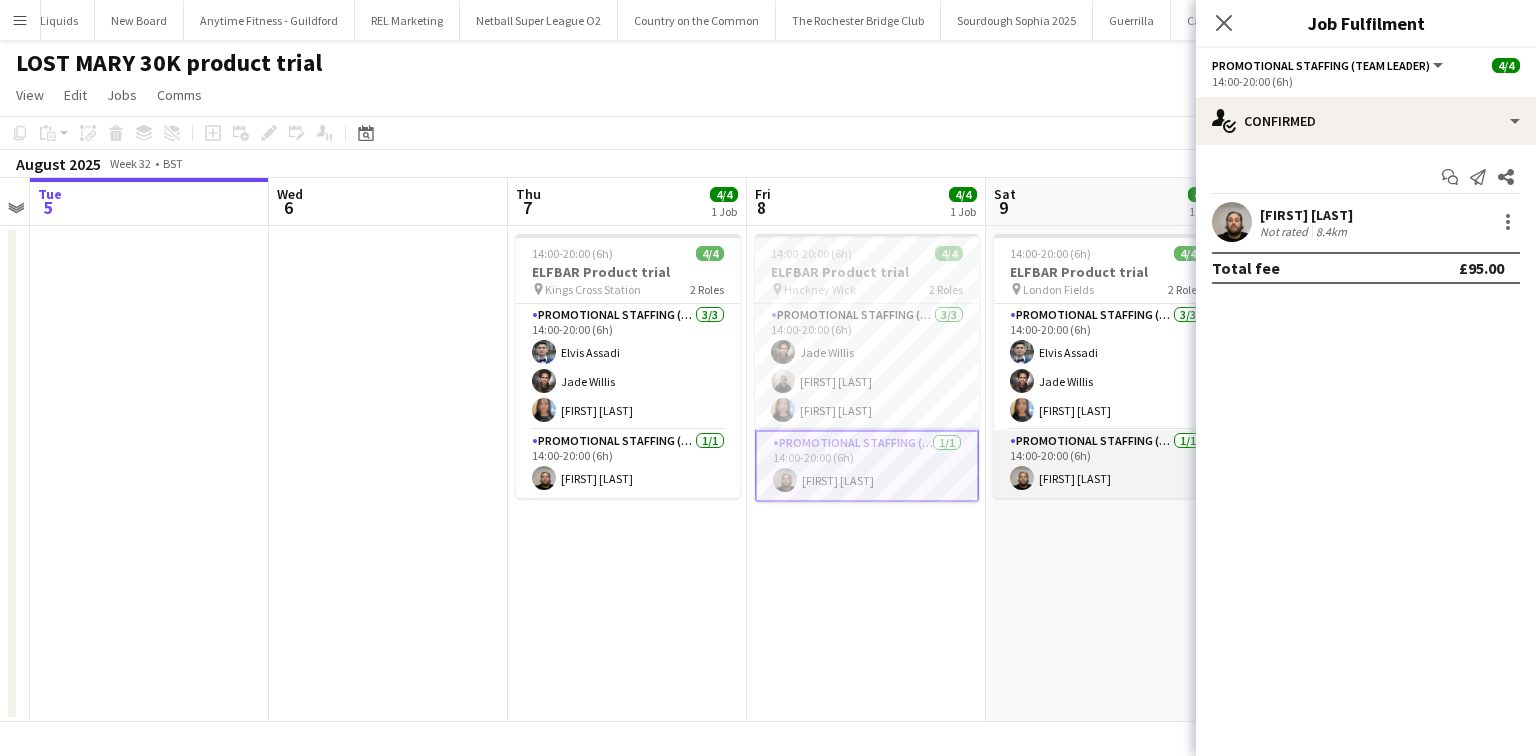 click on "Promotional Staffing (Team Leader)   1/1   14:00-20:00 (6h)
[FIRST] [LAST]" at bounding box center [1106, 464] 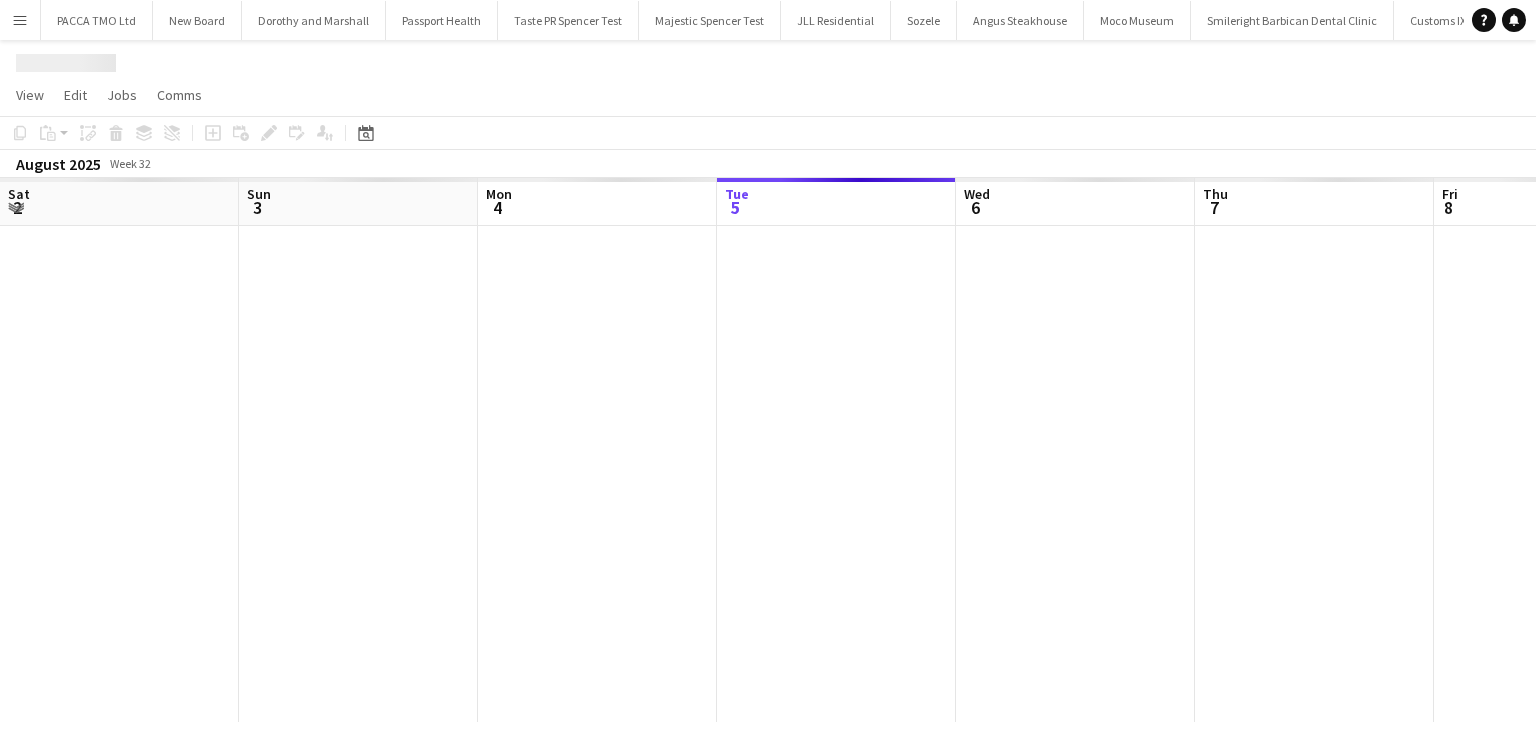 scroll, scrollTop: 0, scrollLeft: 0, axis: both 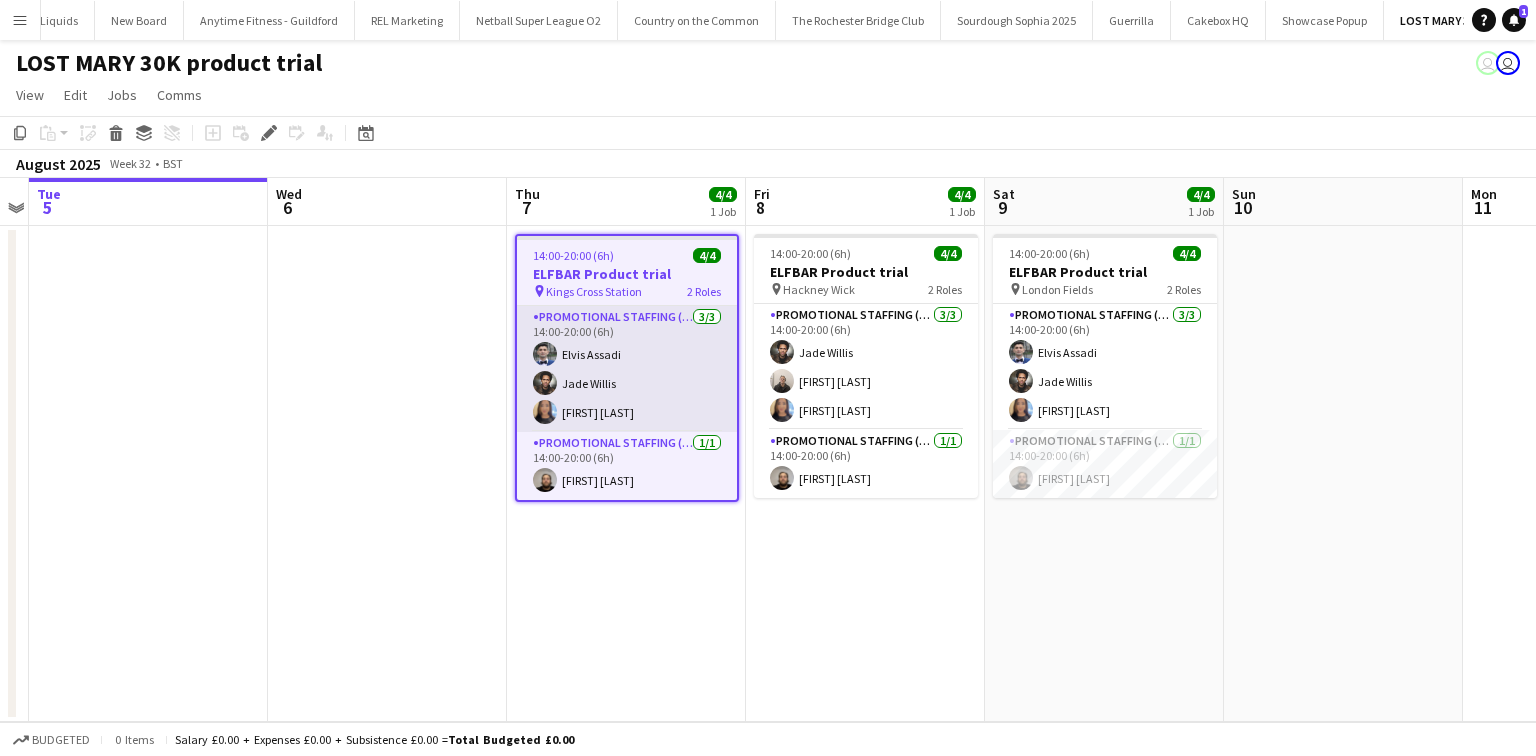 click on "Promotional Staffing (Brand Ambassadors)   3/3   14:00-20:00 (6h)
[FIRST] [LAST] [FIRST] [LAST]" at bounding box center (627, 369) 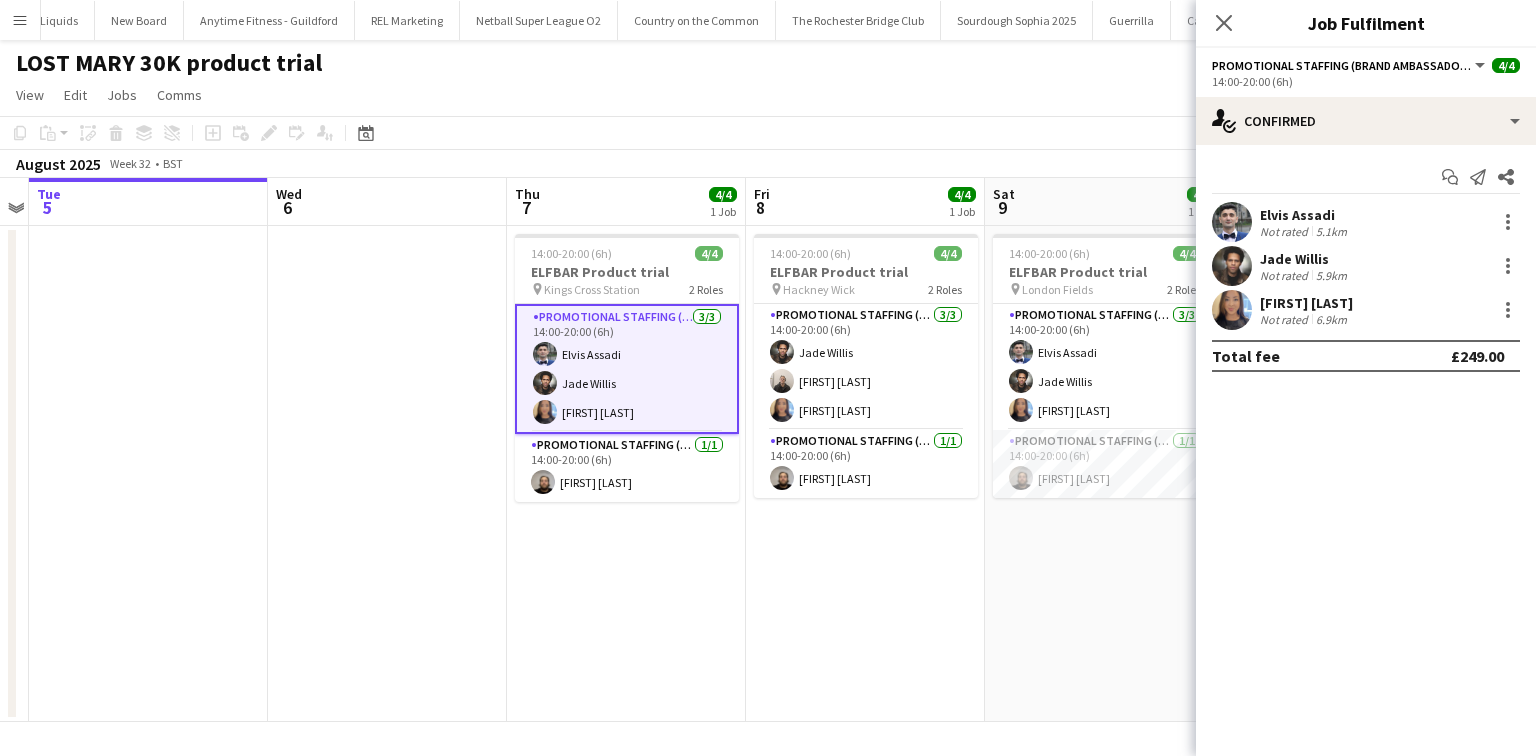 click on "Elvis Assadi" at bounding box center (1305, 215) 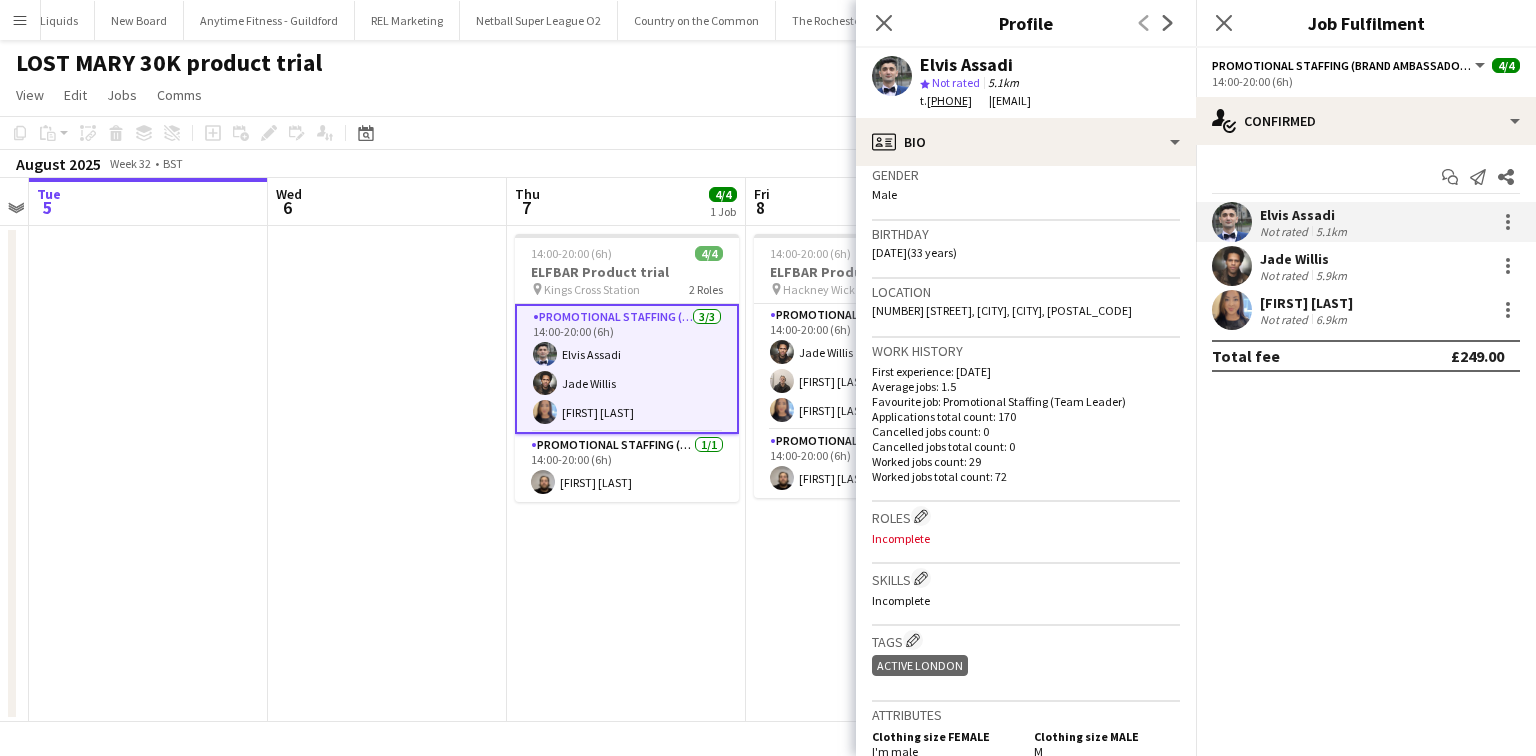 scroll, scrollTop: 560, scrollLeft: 0, axis: vertical 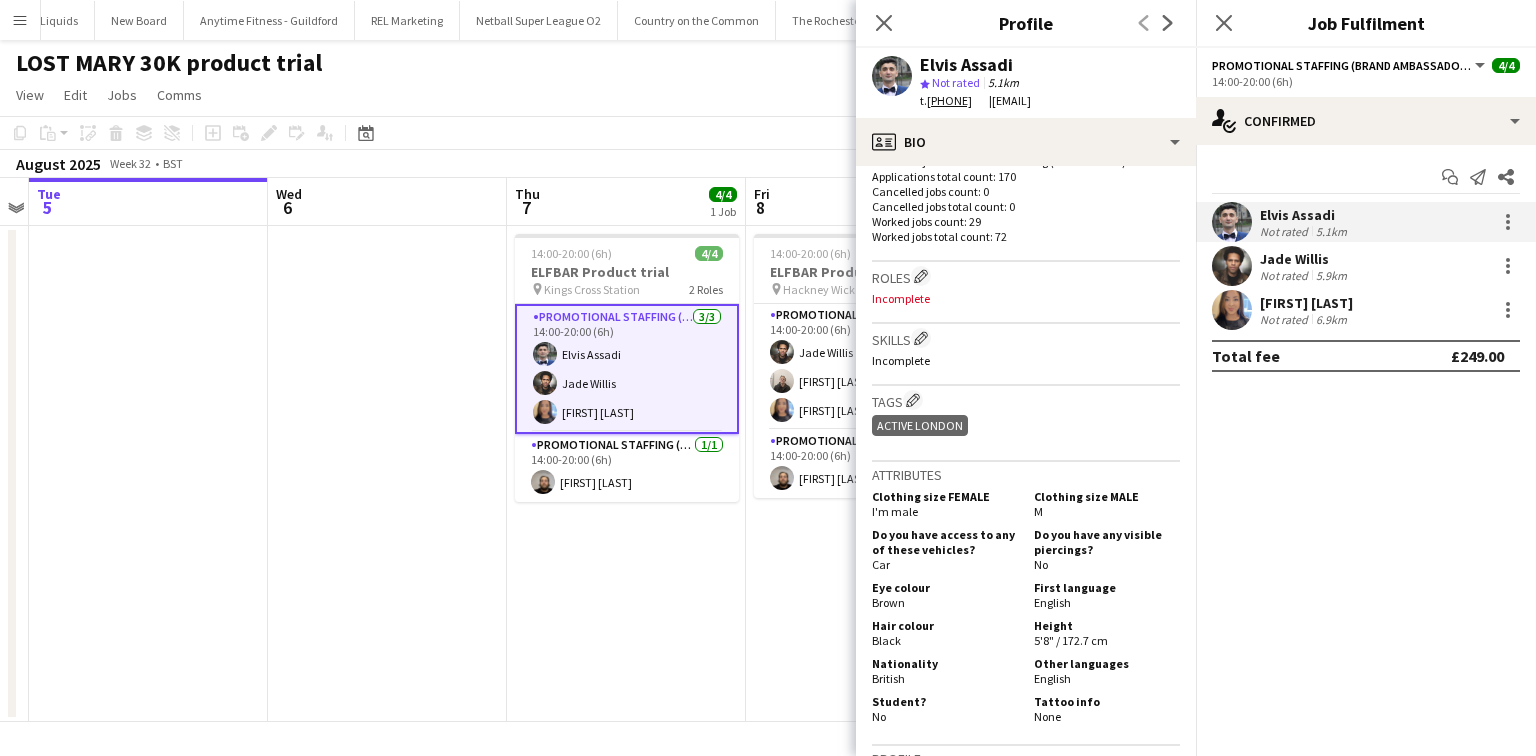 click on "Jade Willis" at bounding box center [1305, 259] 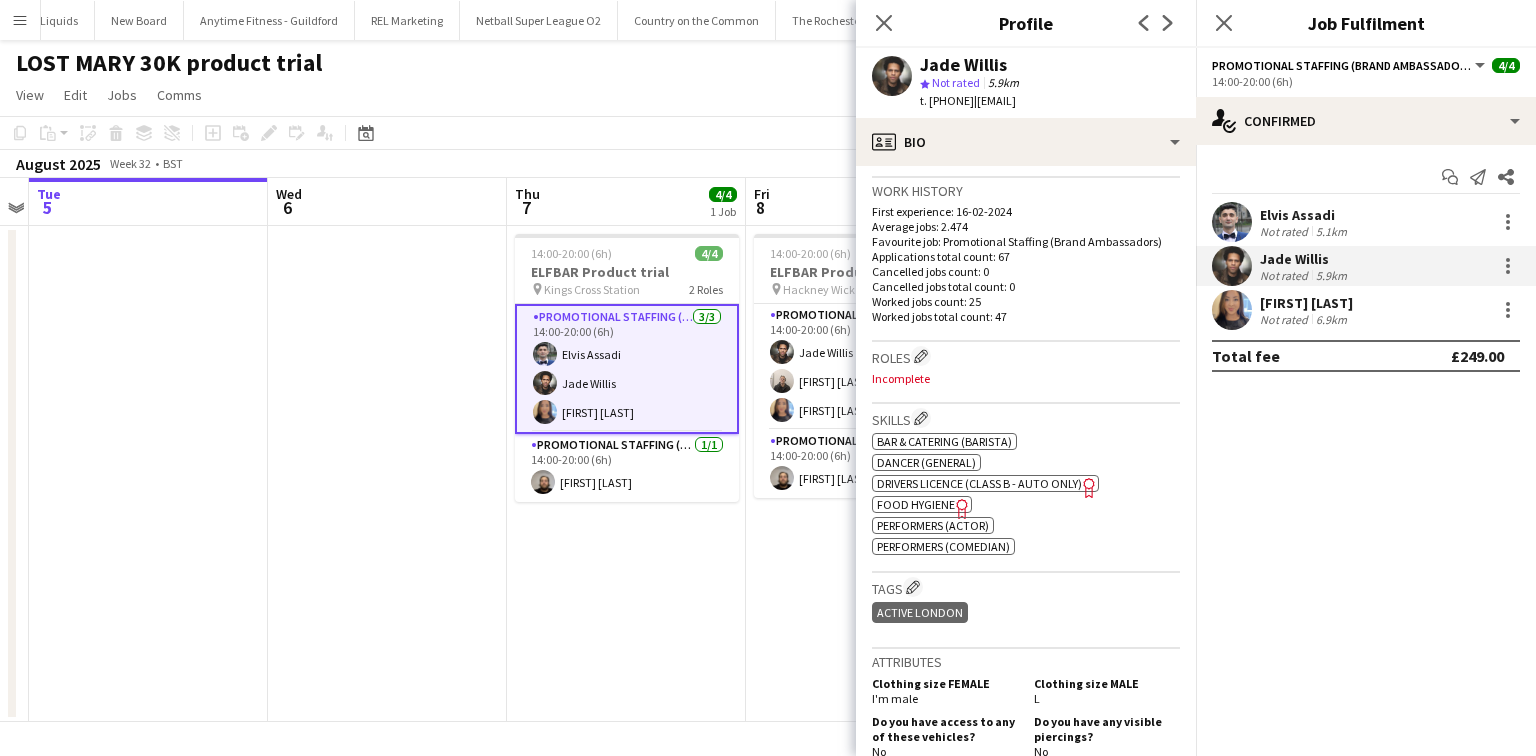 scroll, scrollTop: 640, scrollLeft: 0, axis: vertical 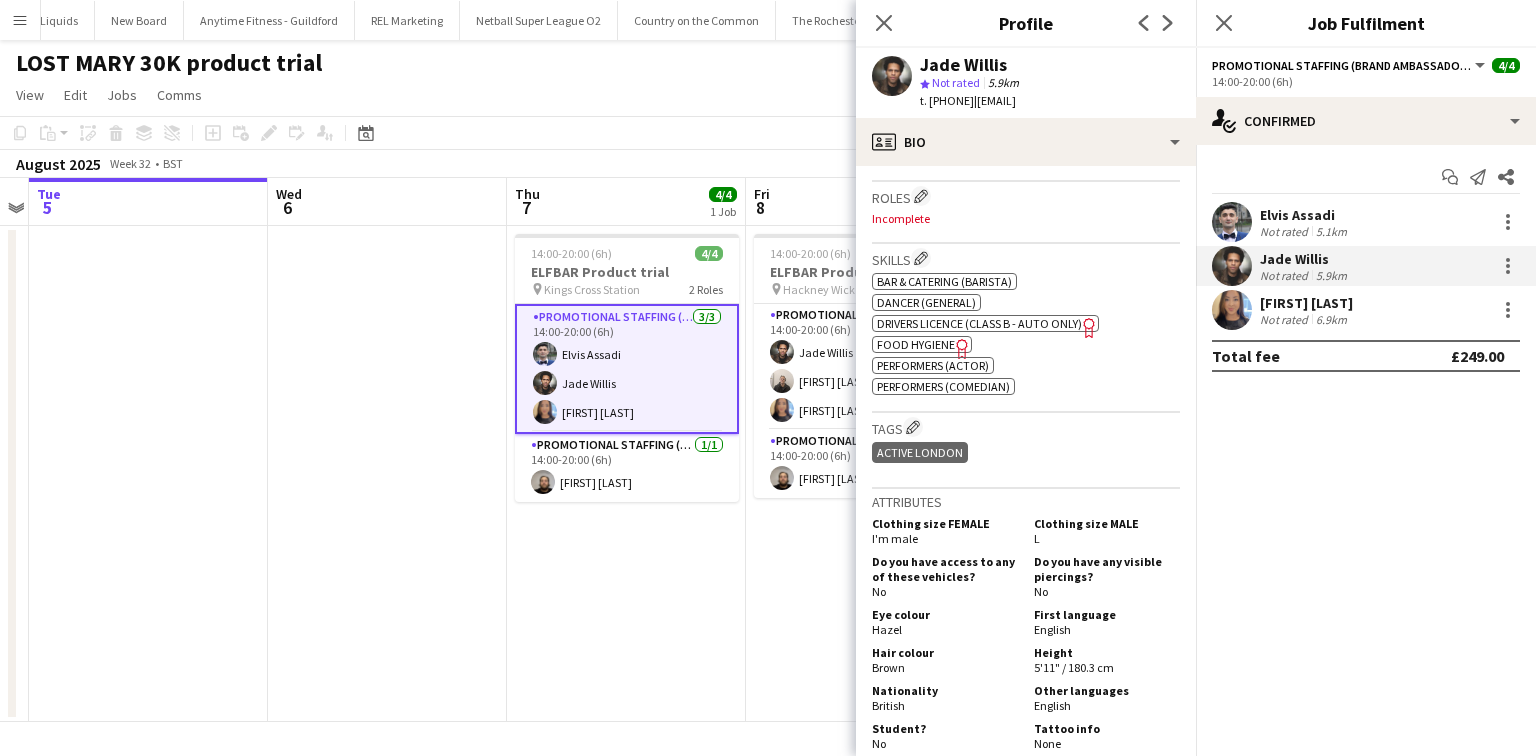 click on "Not rated" at bounding box center [1286, 275] 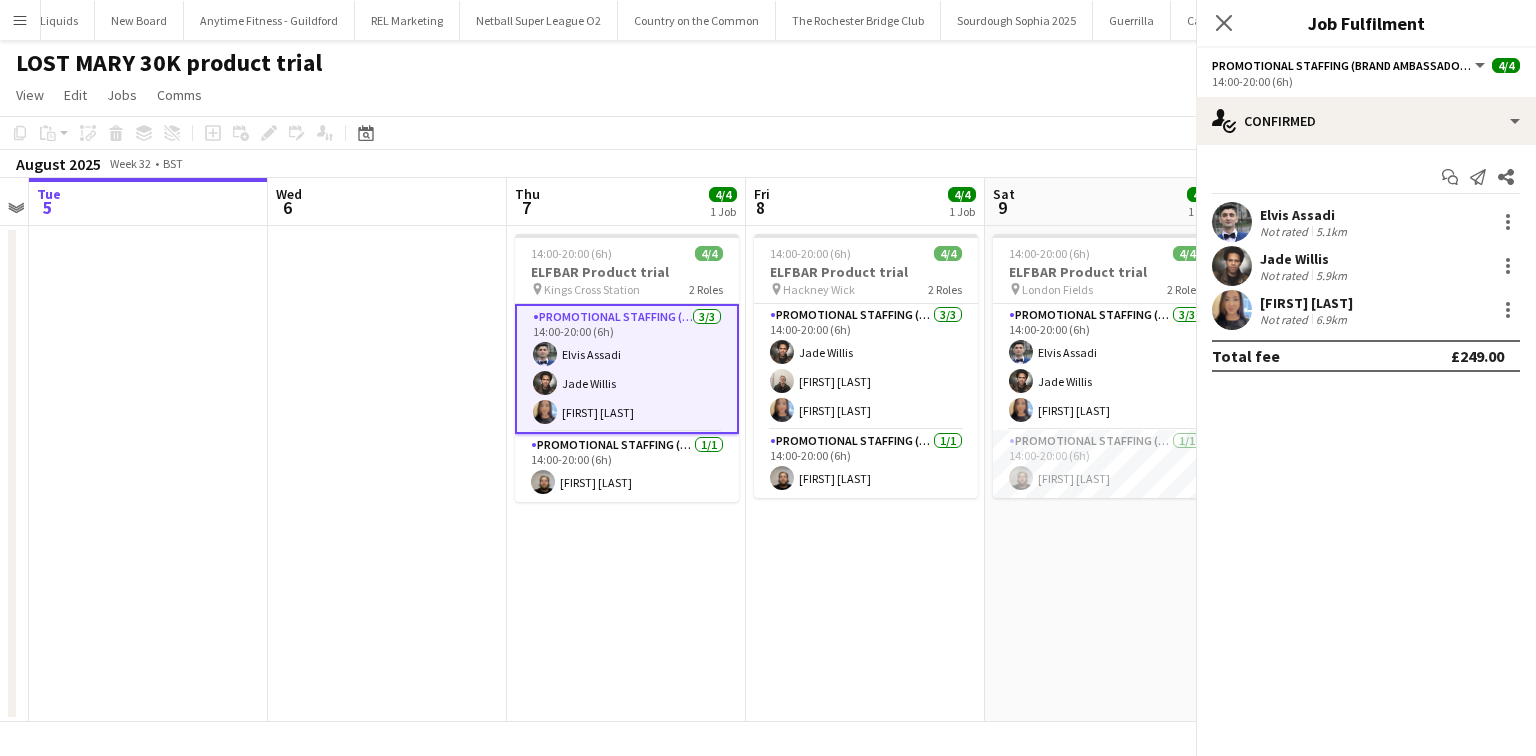 click on "[FIRST] [LAST]   Not rated   6.9km" at bounding box center [1366, 310] 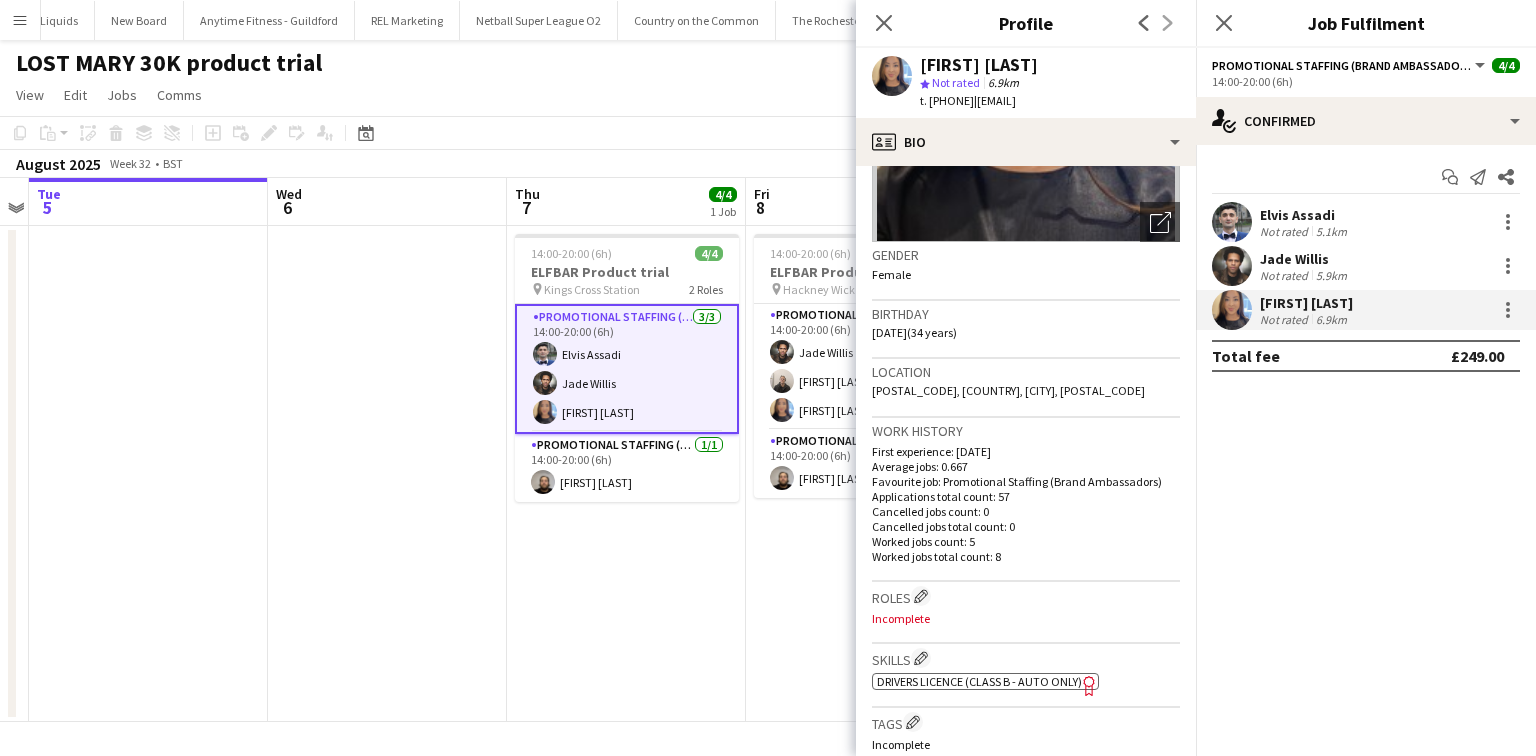 scroll, scrollTop: 560, scrollLeft: 0, axis: vertical 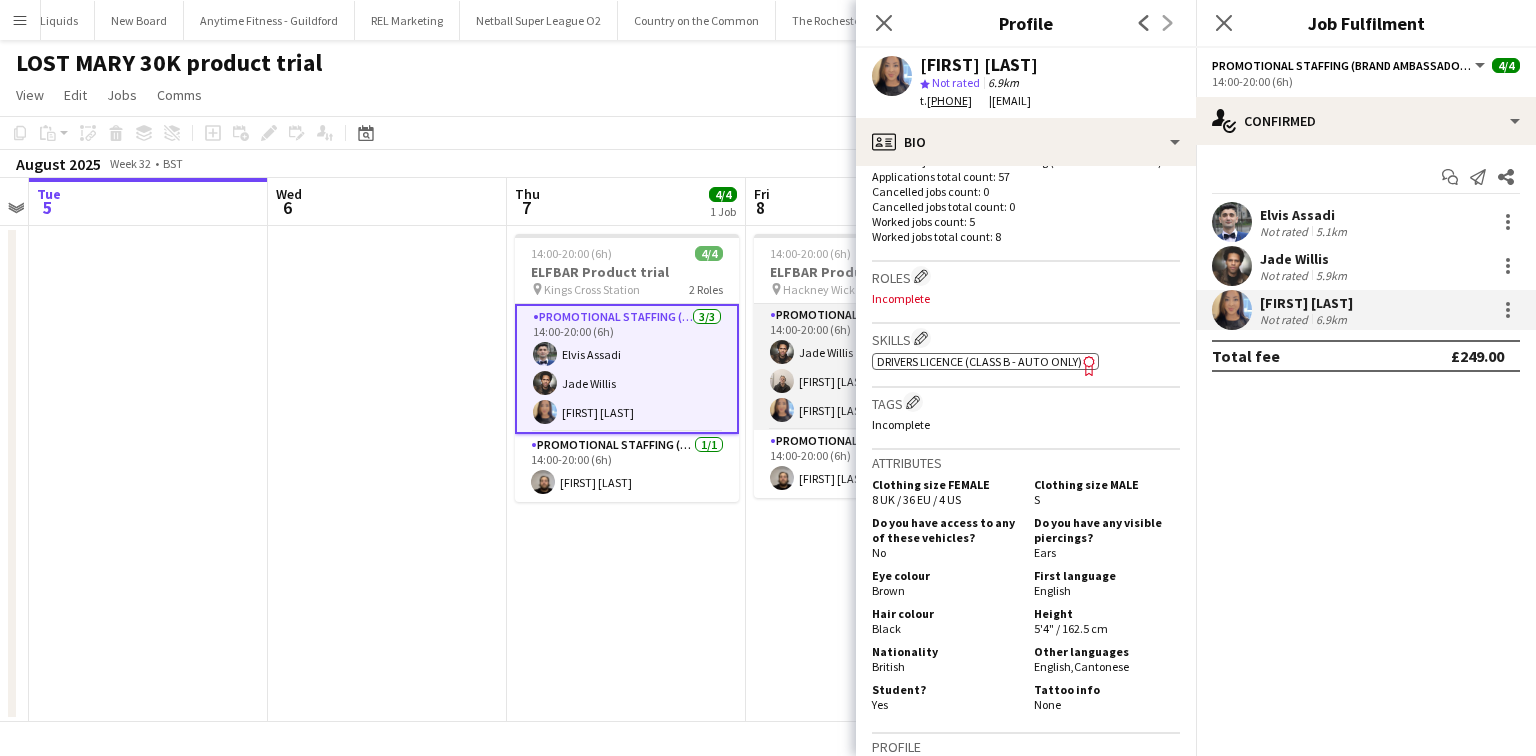 click on "Promotional Staffing (Brand Ambassadors)   3/3   14:00-20:00 (6h)
Jade Willis Gavin Rowe Natalie Sham" at bounding box center (866, 367) 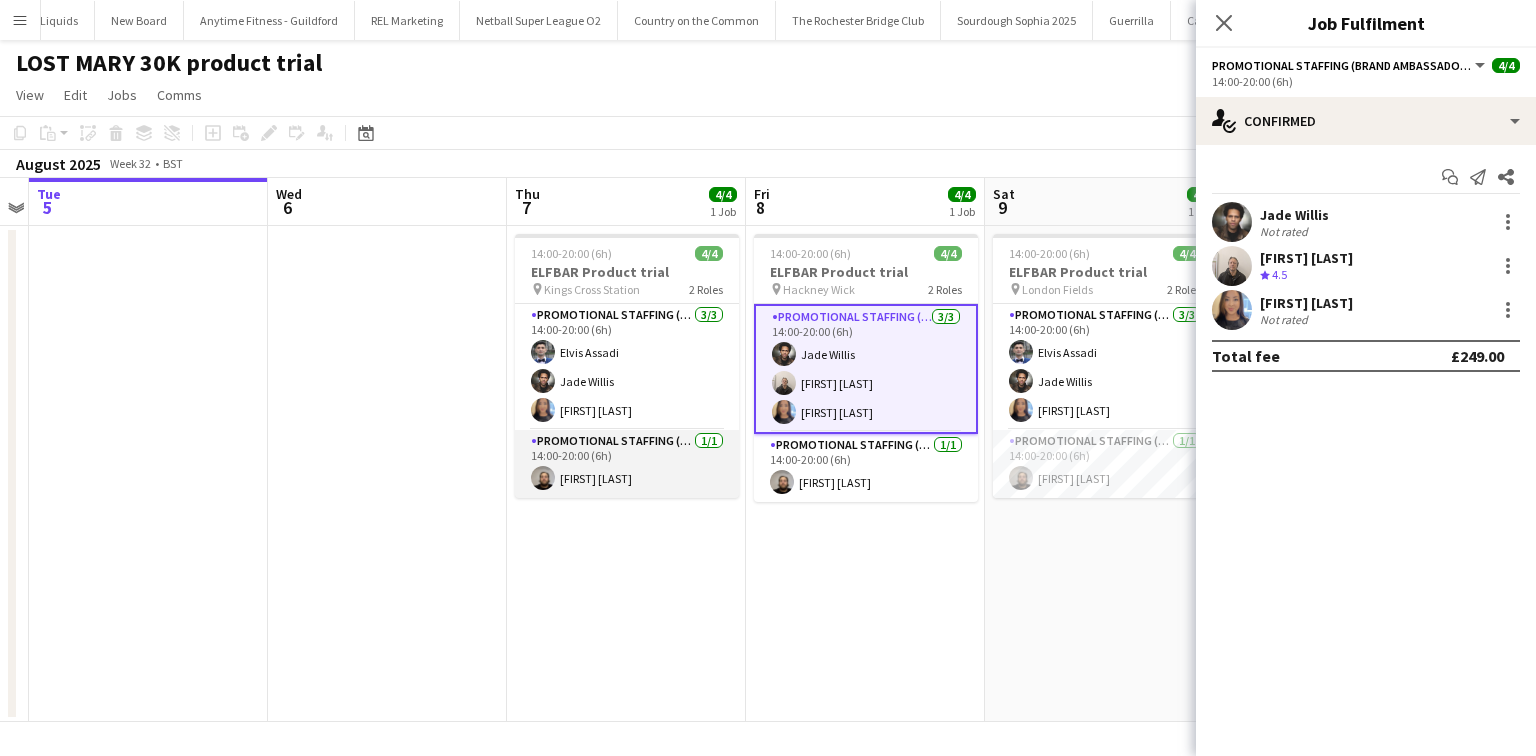 drag, startPoint x: 525, startPoint y: 476, endPoint x: 539, endPoint y: 478, distance: 14.142136 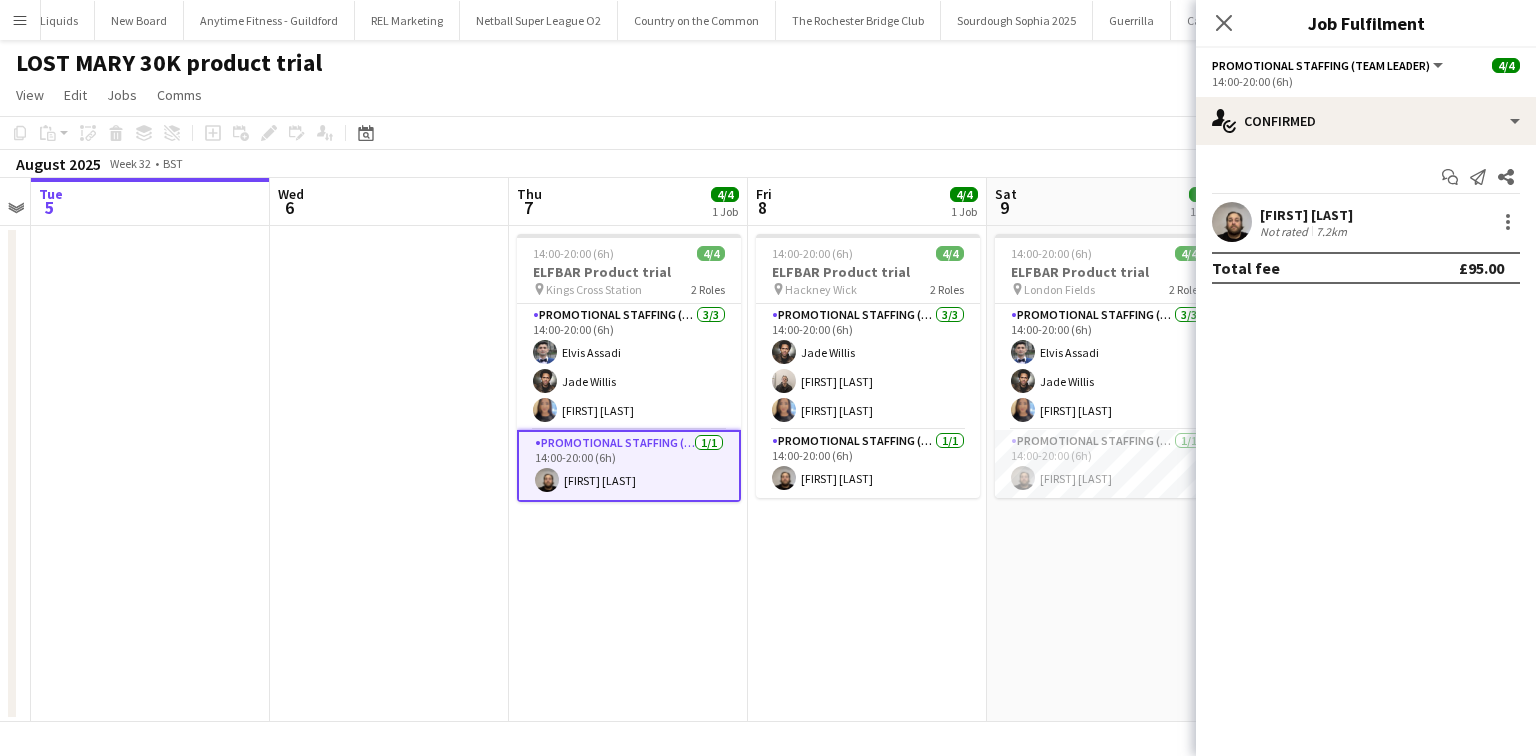 click on "Start chat
Send notification
Share
stephen harrison   Not rated   7.2km   Total fee   £95.00" at bounding box center [1366, 222] 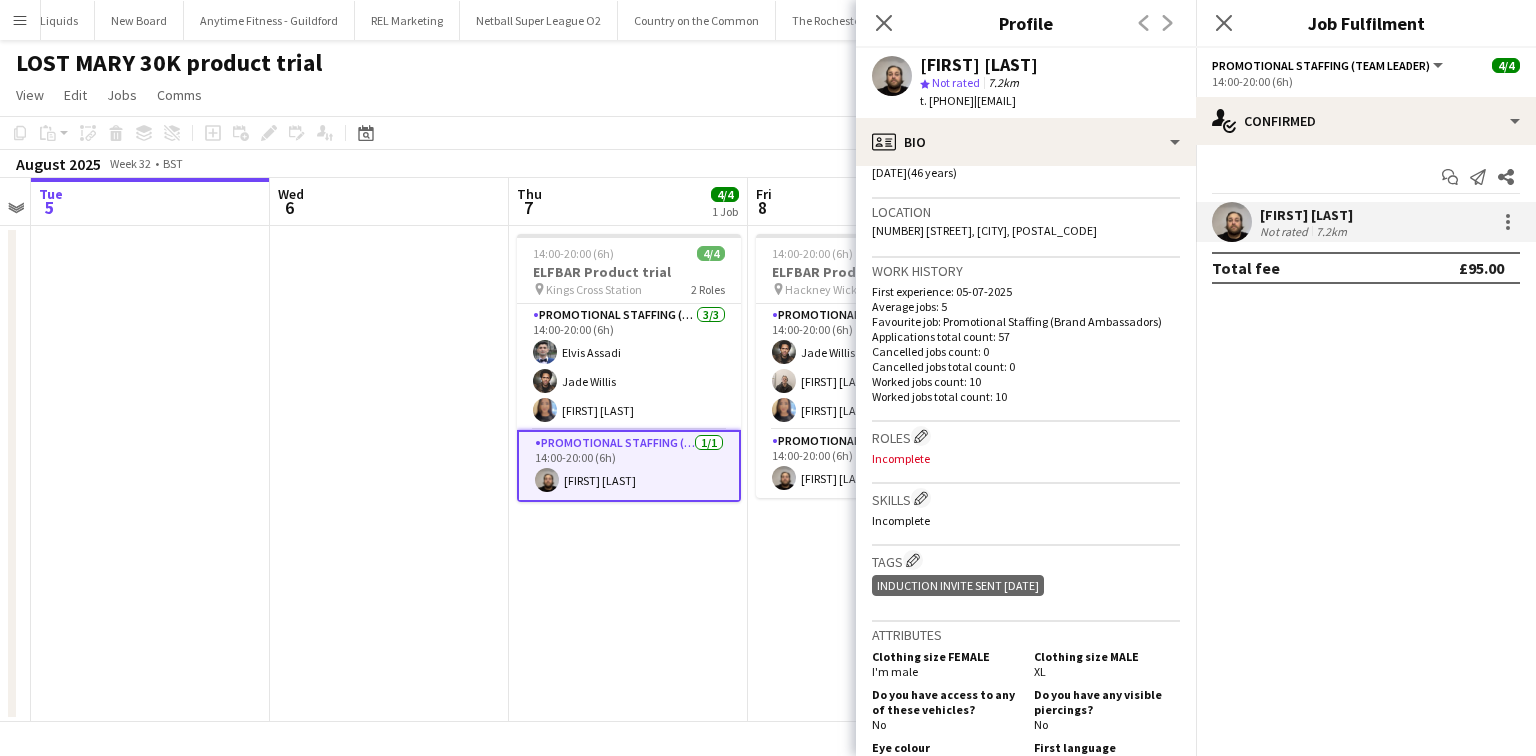 scroll, scrollTop: 640, scrollLeft: 0, axis: vertical 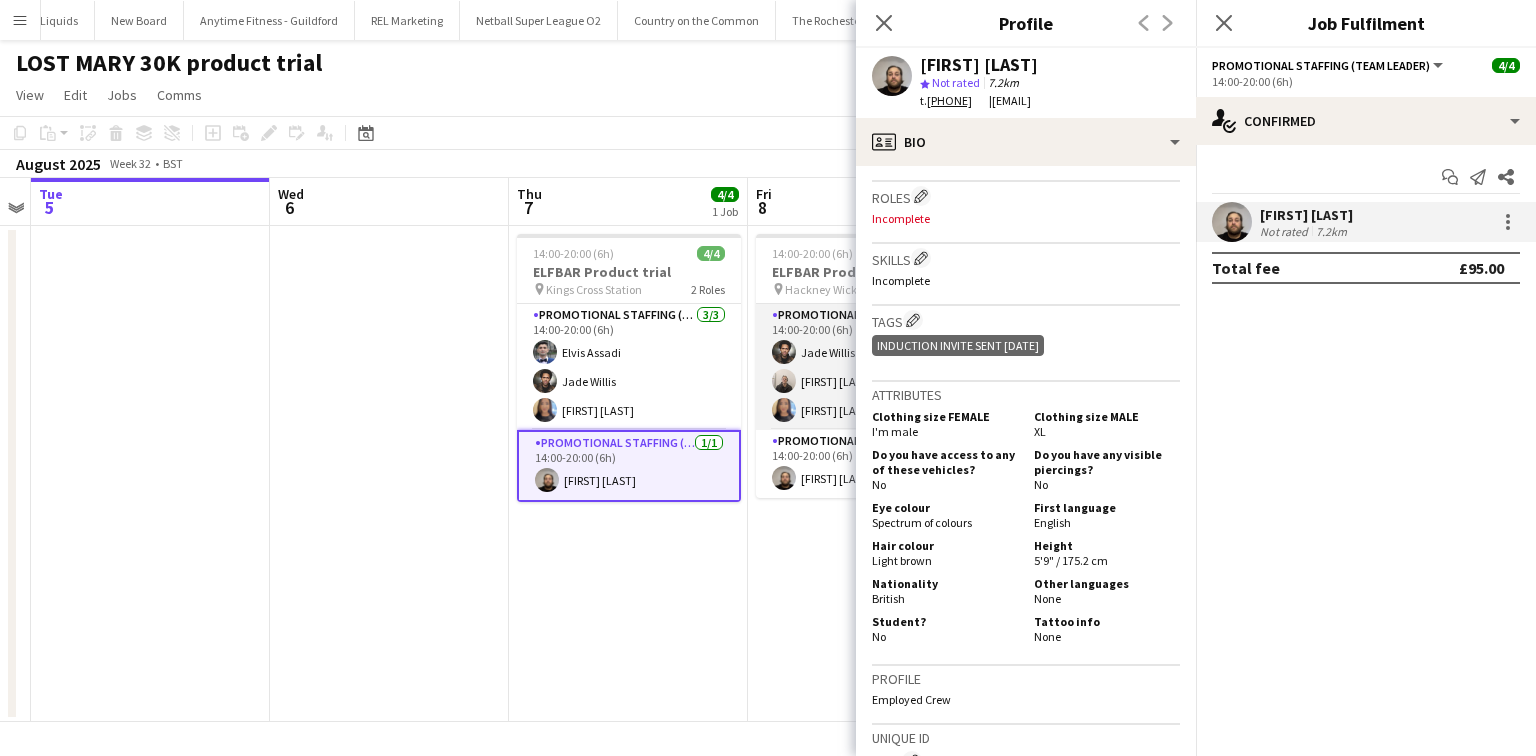 click on "Promotional Staffing (Brand Ambassadors)   3/3   14:00-20:00 (6h)
Jade Willis Gavin Rowe Natalie Sham" at bounding box center (868, 367) 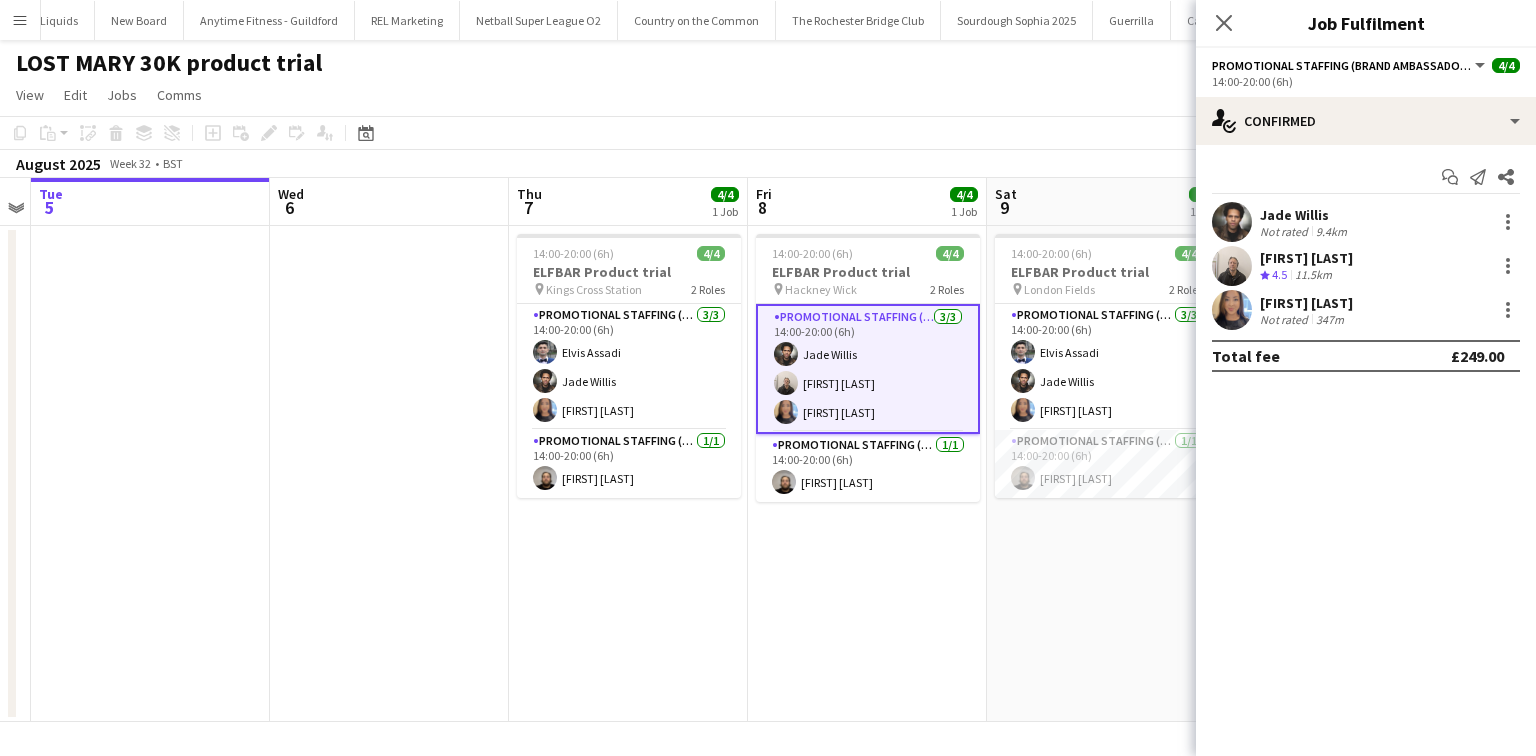 click on "11.5km" at bounding box center [1313, 275] 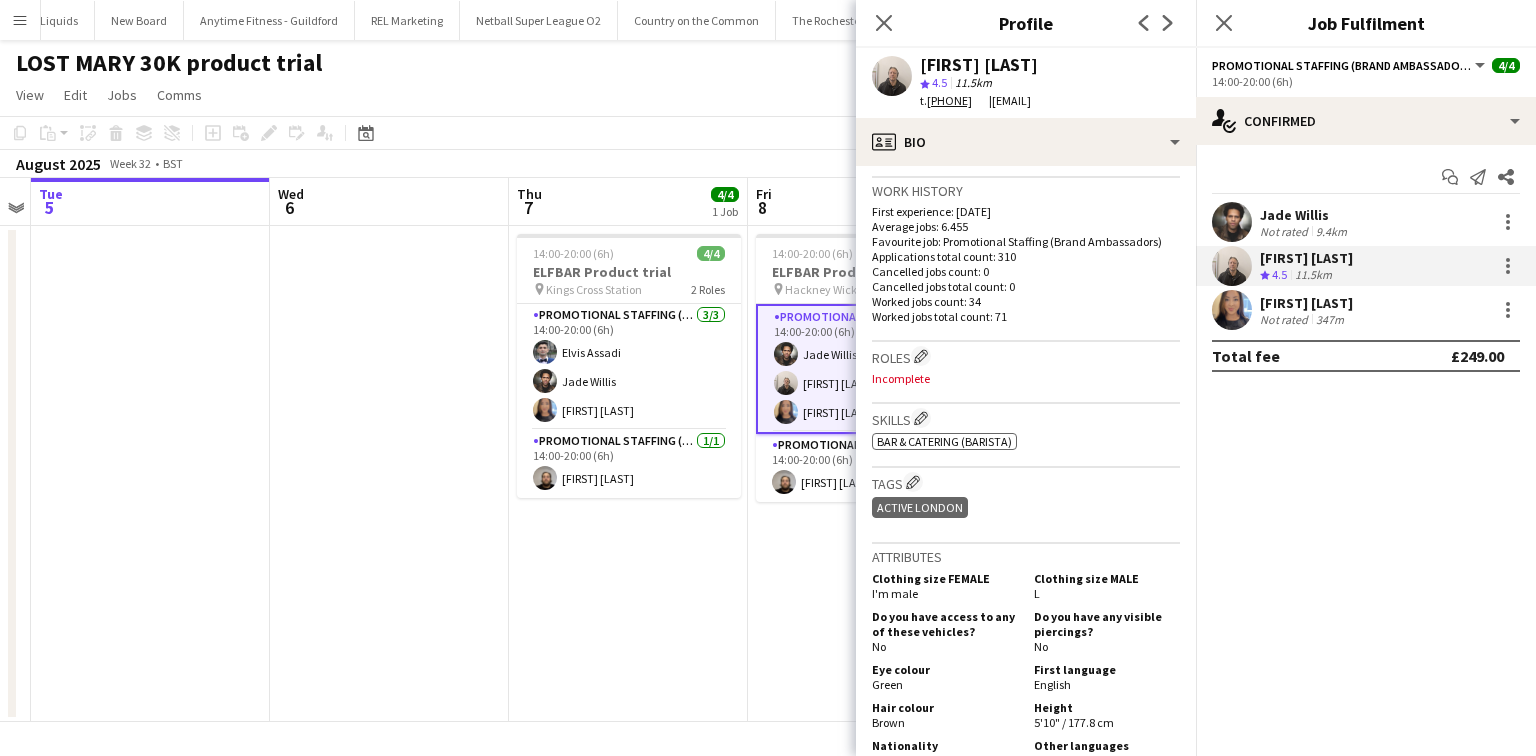 scroll, scrollTop: 640, scrollLeft: 0, axis: vertical 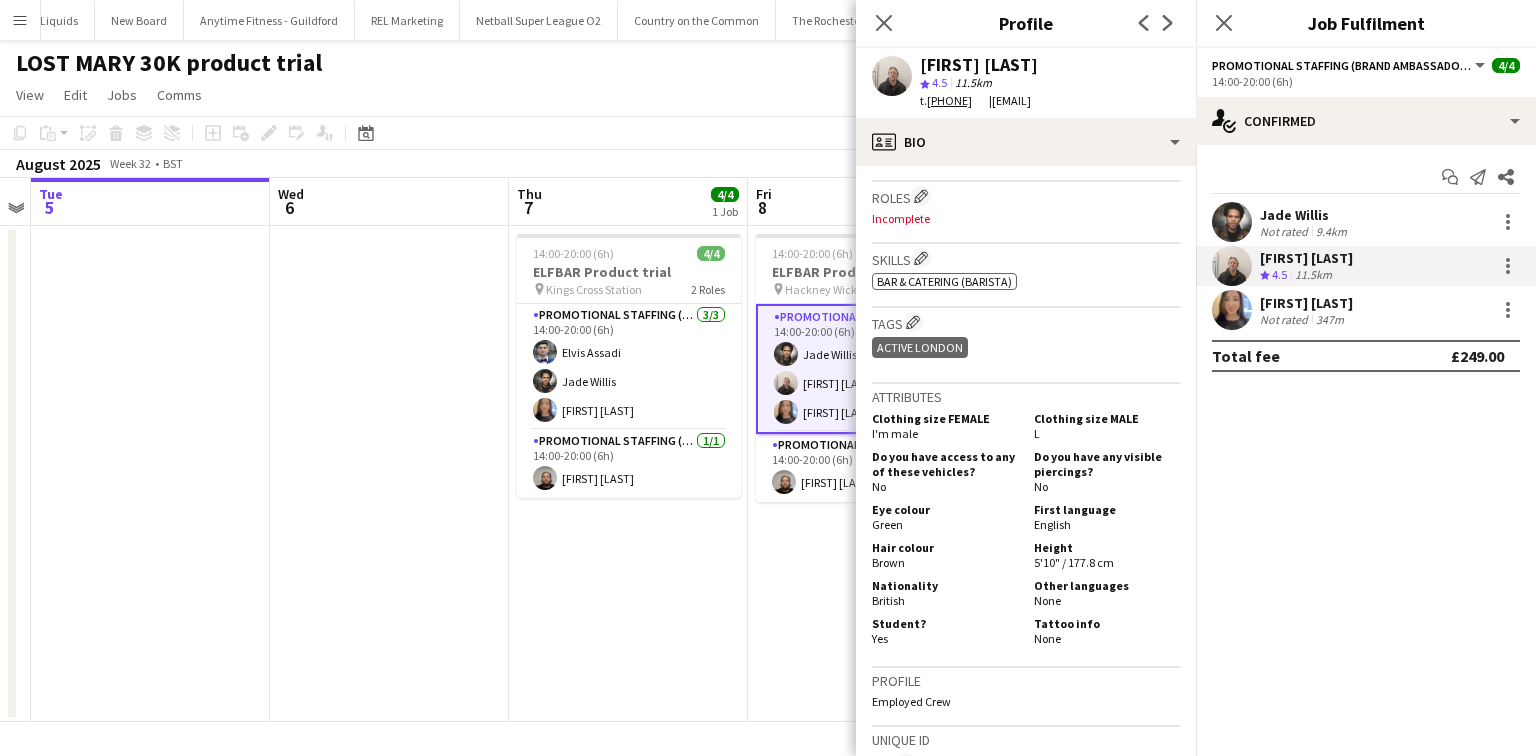 click at bounding box center [150, 474] 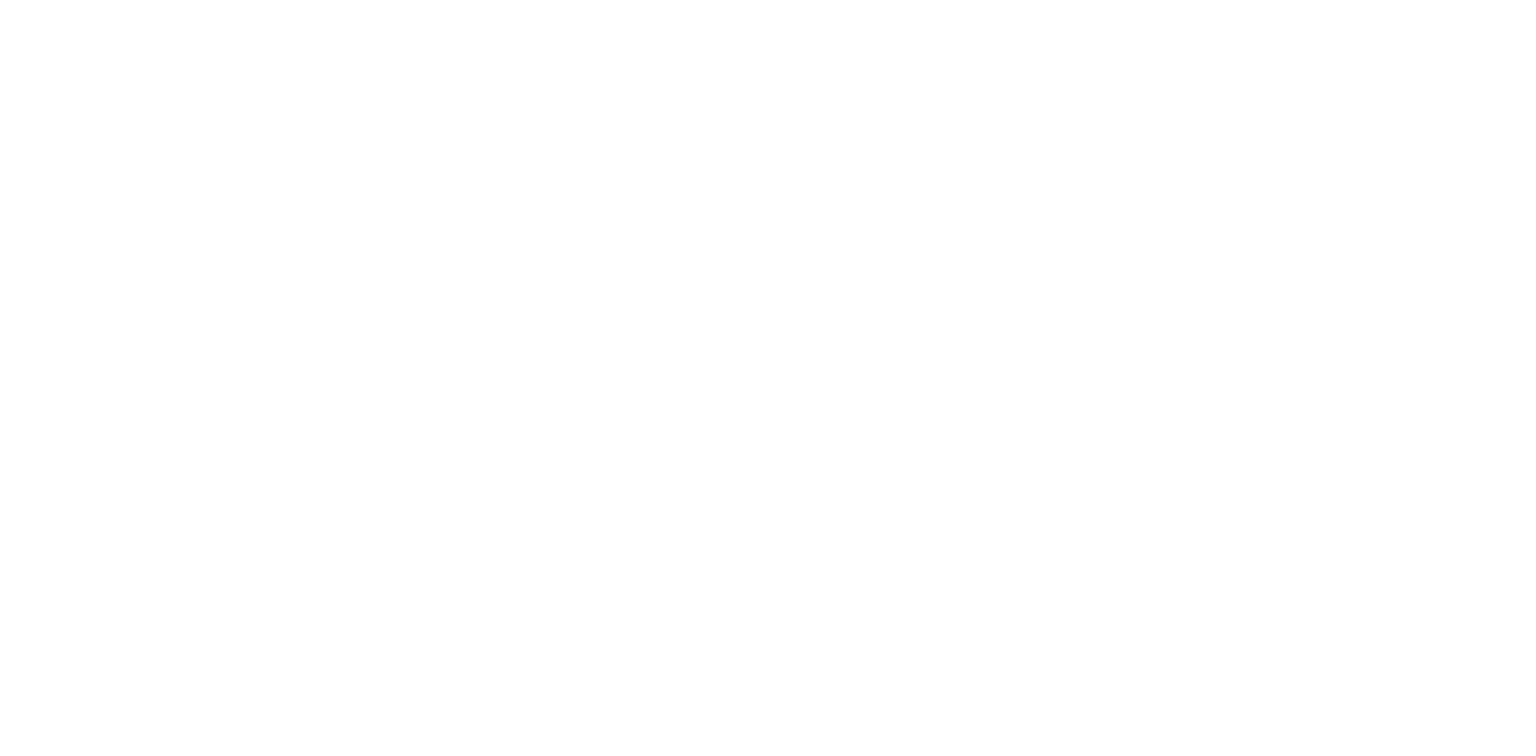 scroll, scrollTop: 0, scrollLeft: 0, axis: both 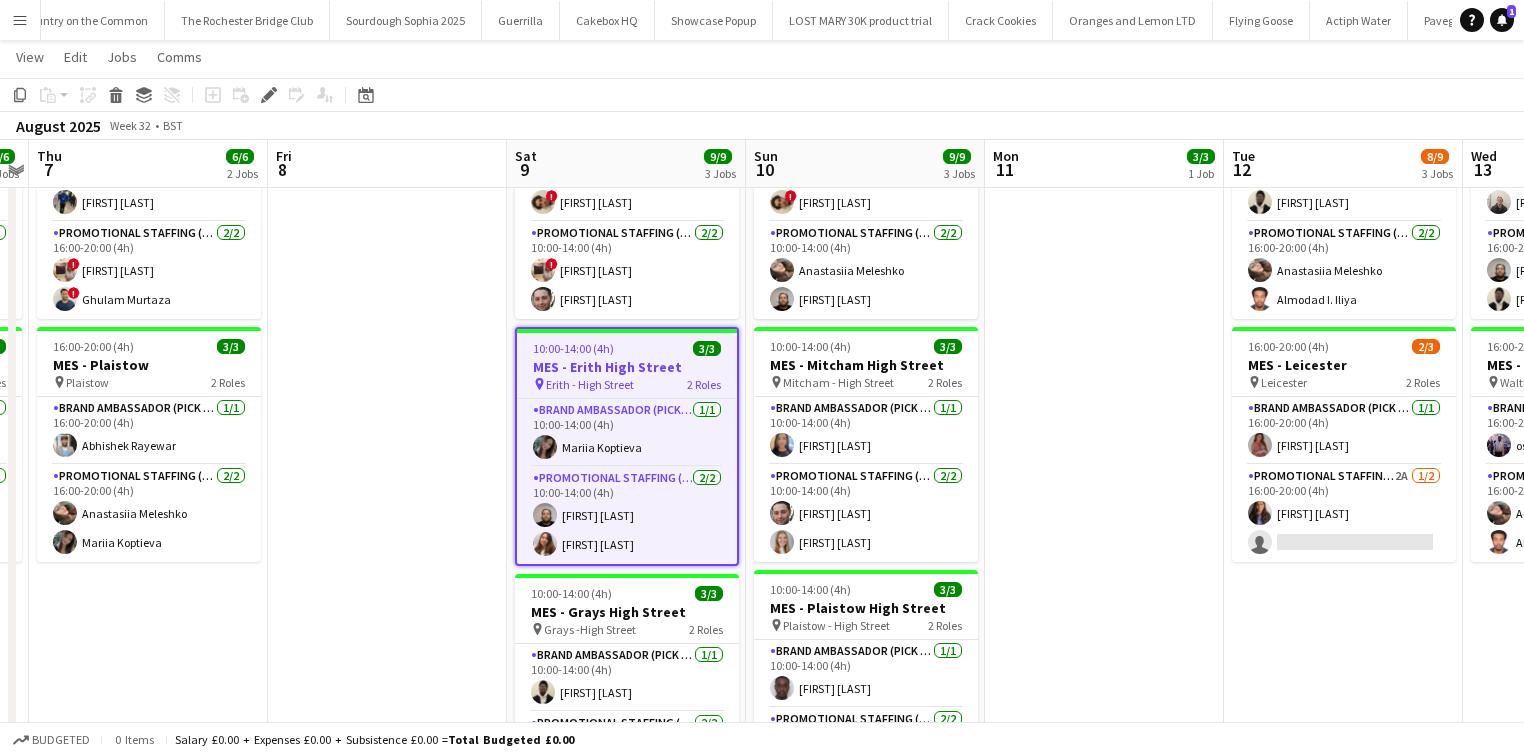 click on "Menu" at bounding box center (20, 20) 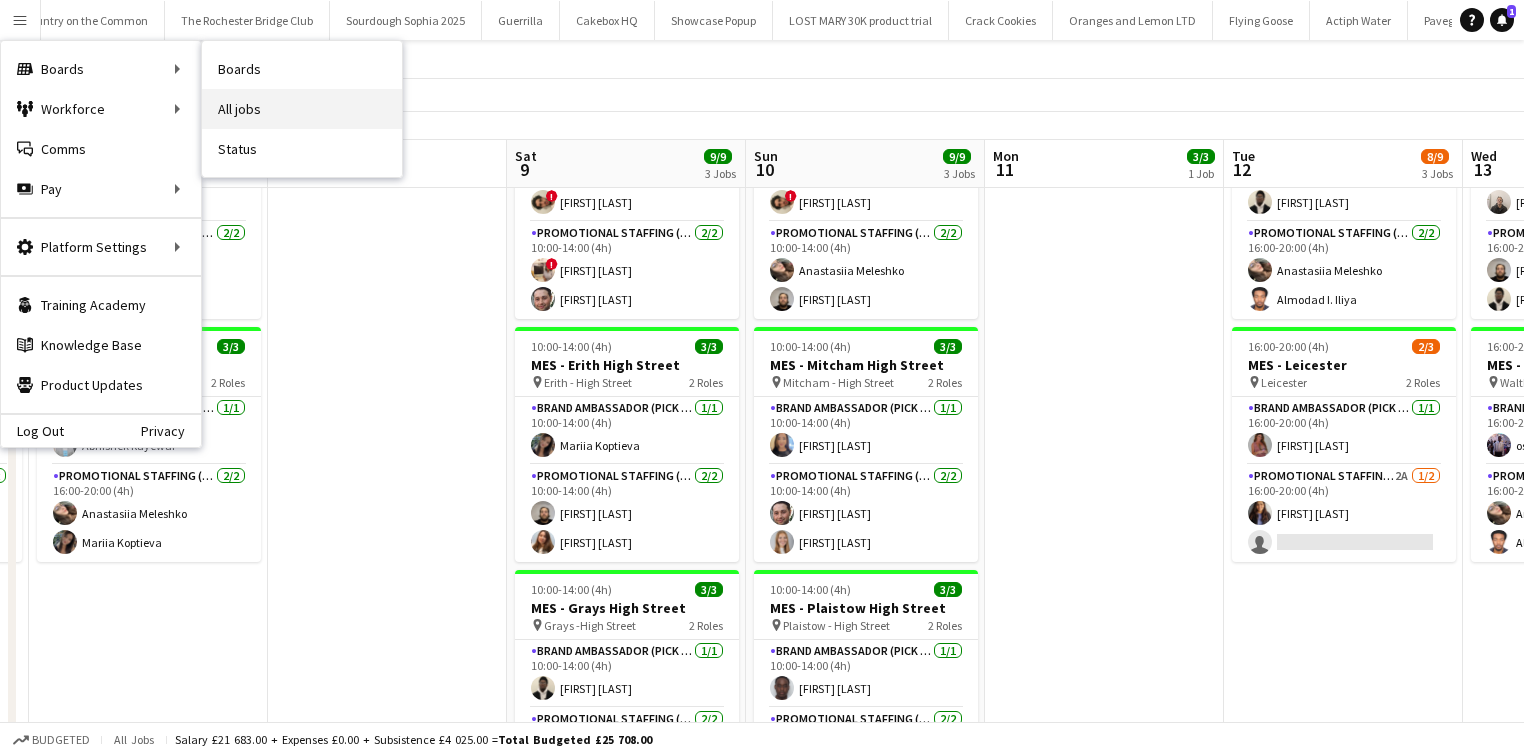 click on "All jobs" at bounding box center (302, 109) 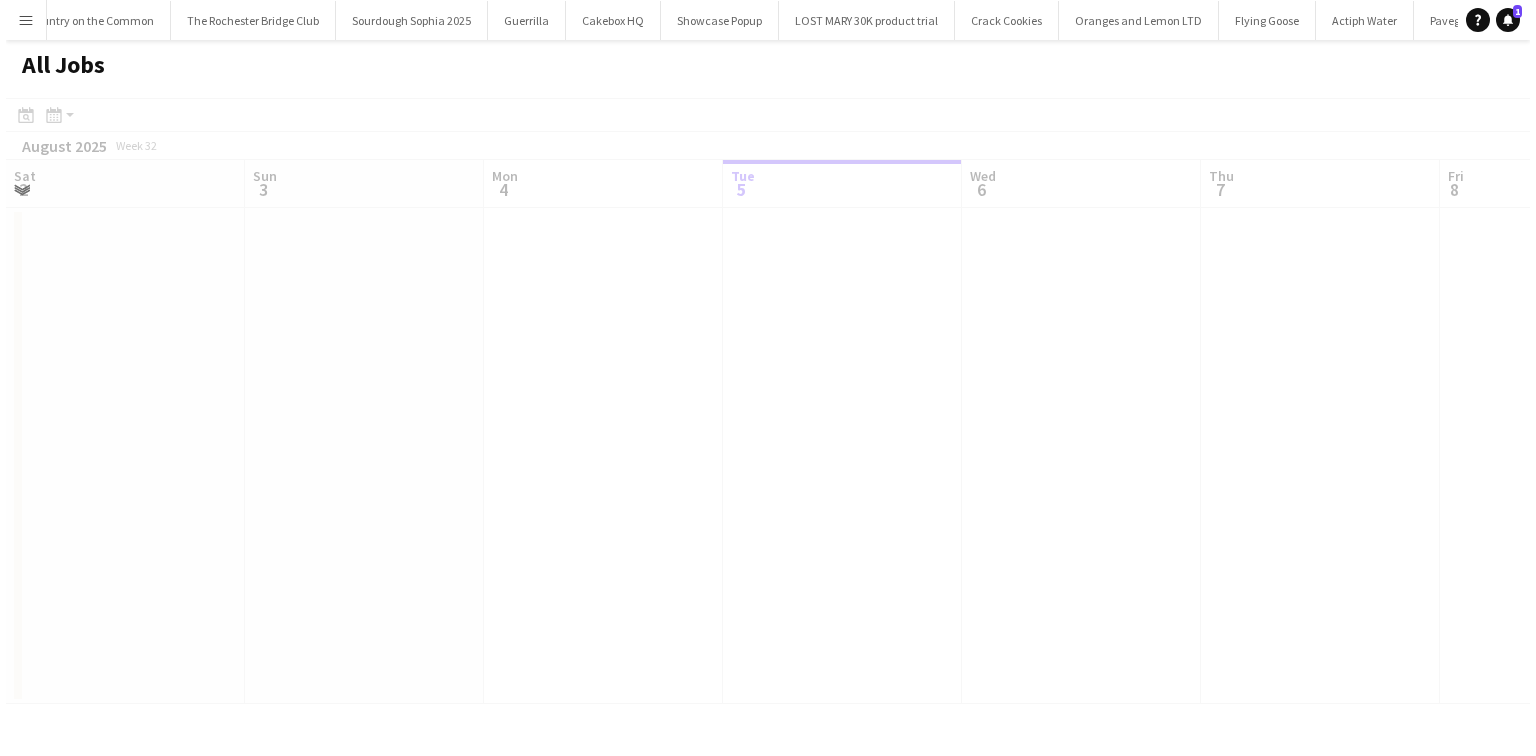 scroll, scrollTop: 0, scrollLeft: 0, axis: both 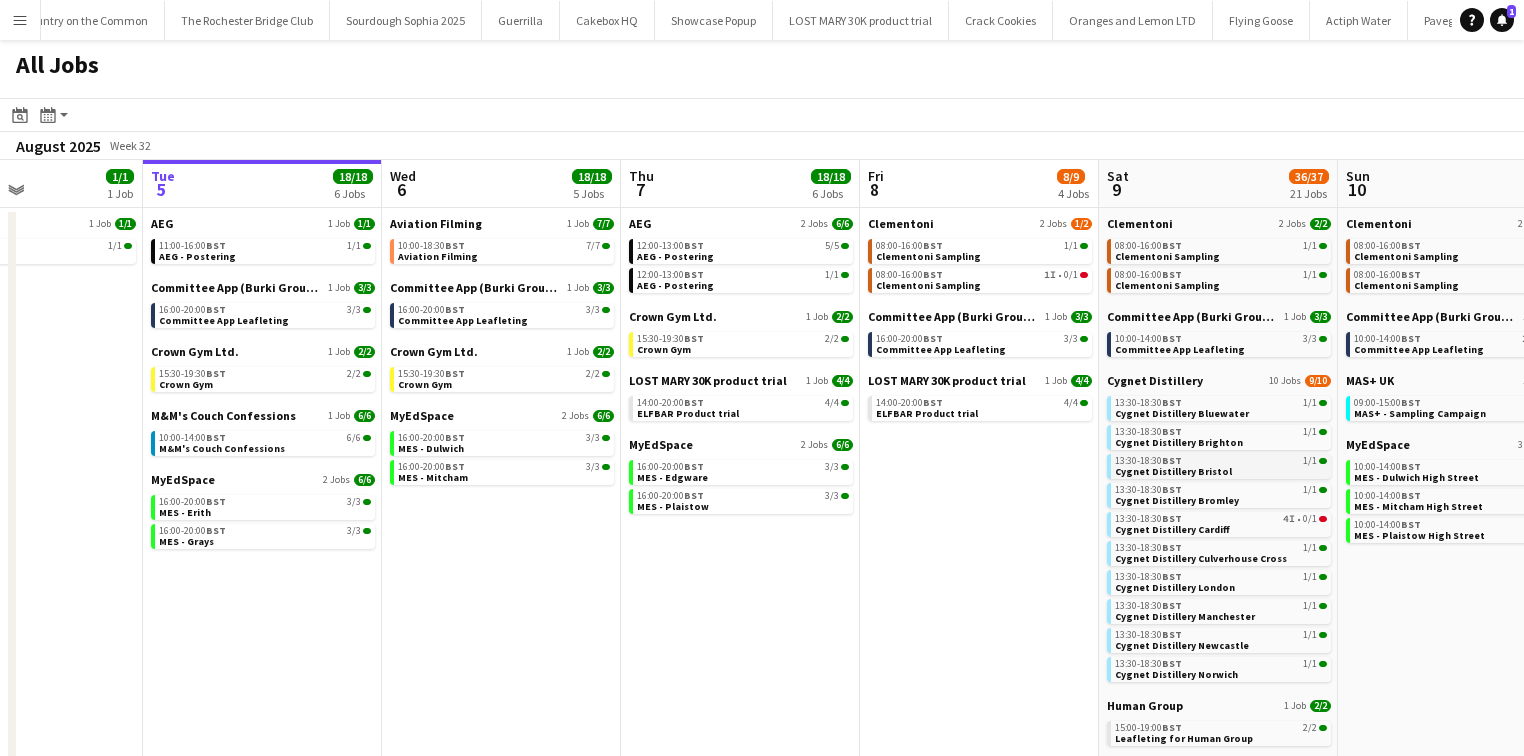 click on "13:30-18:30    BST   1/1" at bounding box center [1221, 461] 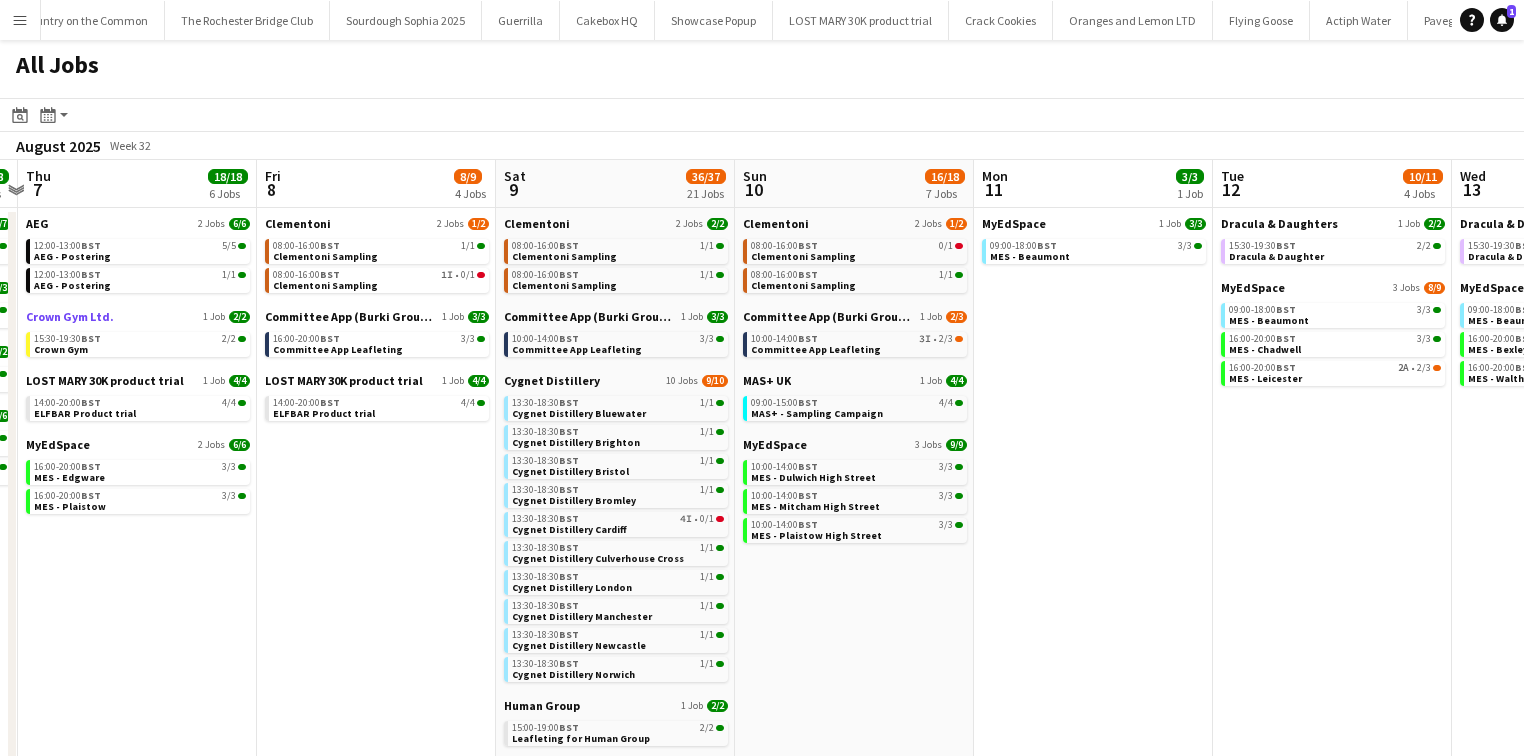 scroll, scrollTop: 0, scrollLeft: 937, axis: horizontal 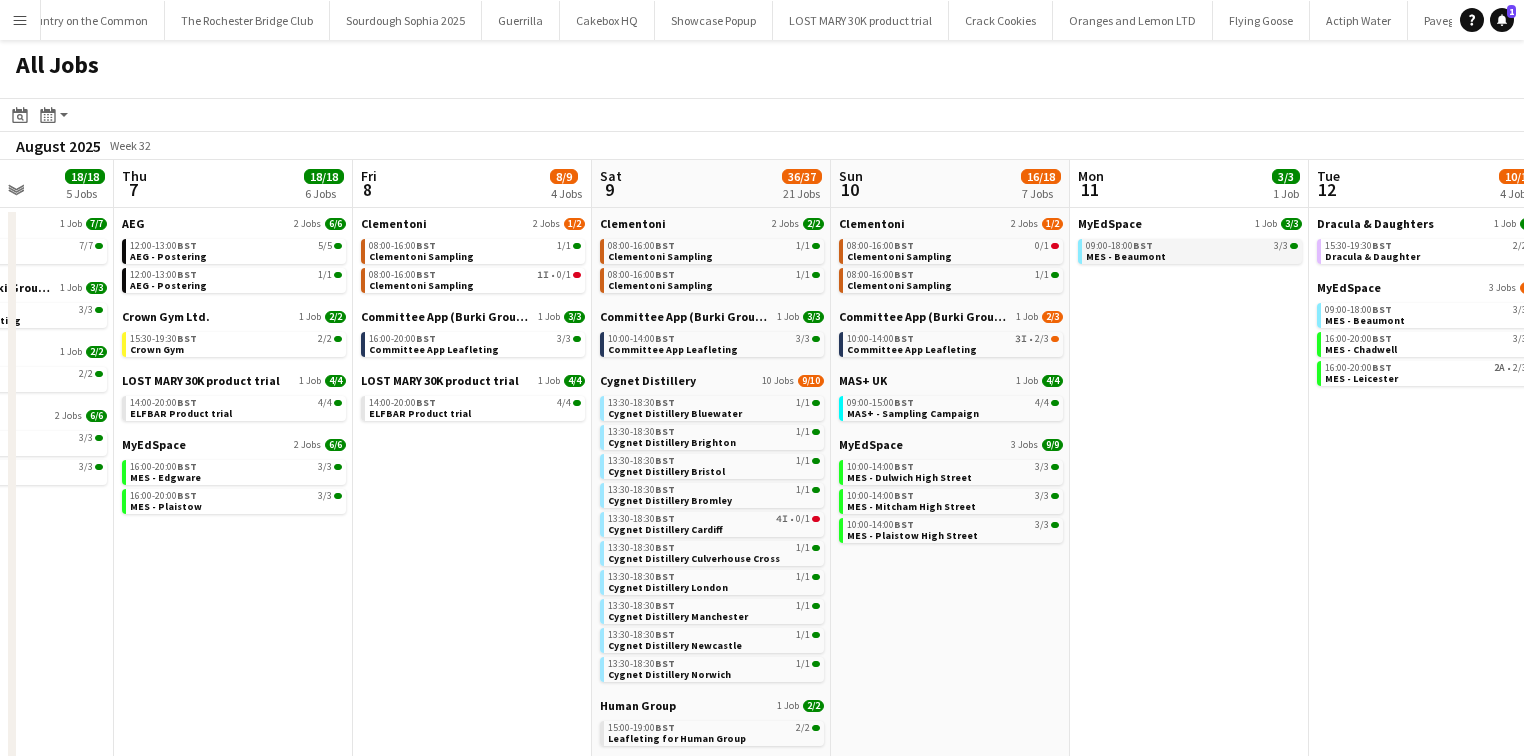 click on "MES - Beaumont" at bounding box center (1126, 256) 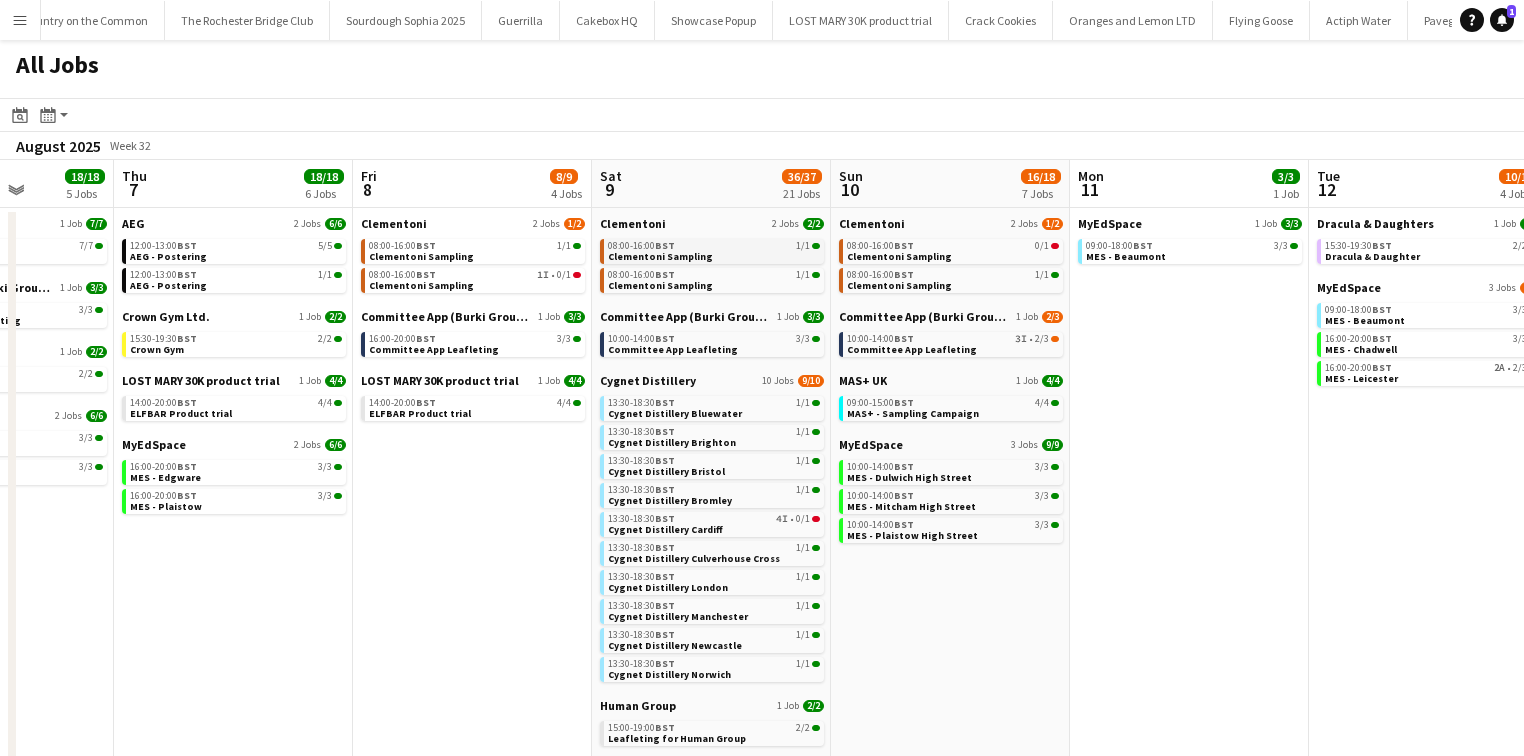 click on "08:00-16:00    BST" at bounding box center (641, 246) 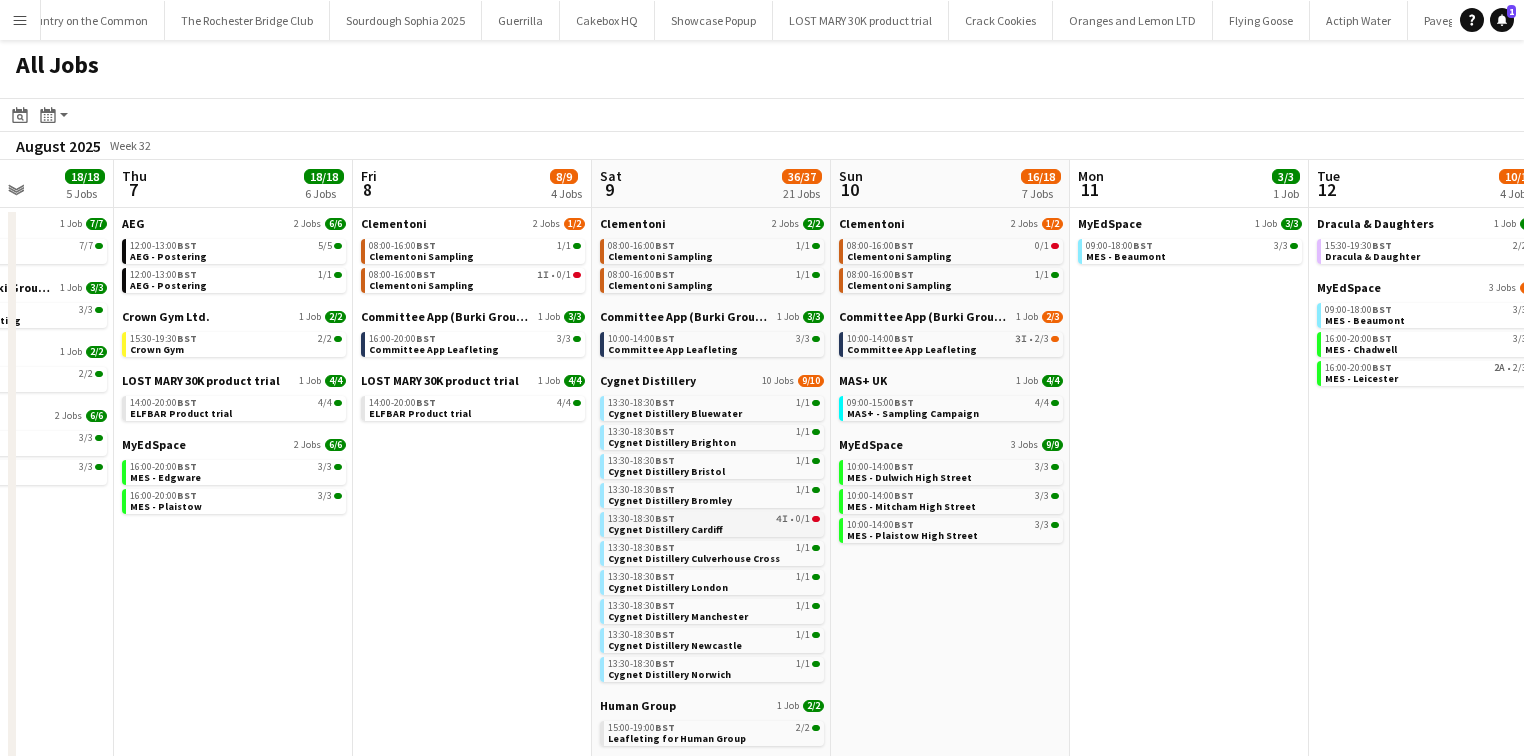 click on "13:30-18:30    BST   4I   •   0/1" at bounding box center (714, 519) 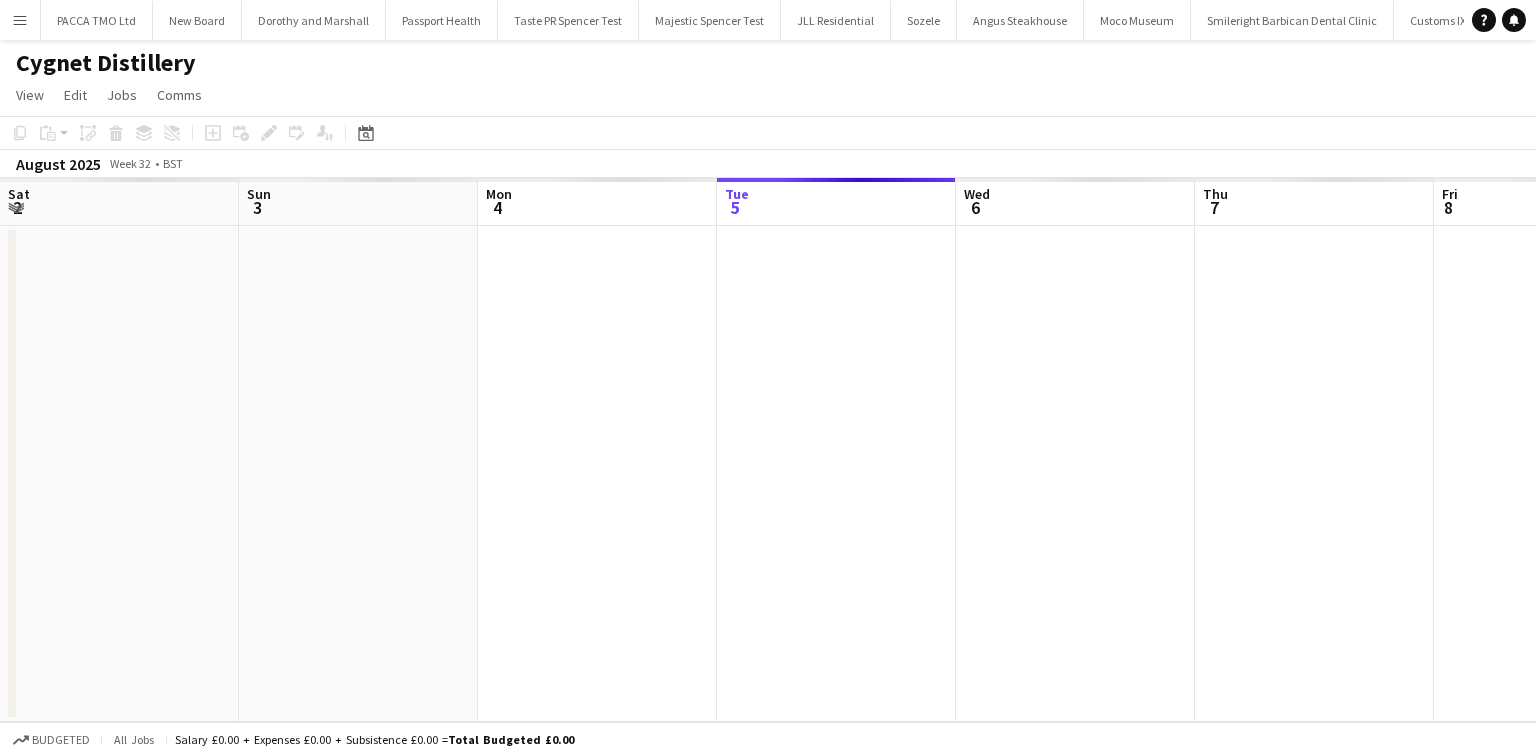 scroll, scrollTop: 0, scrollLeft: 0, axis: both 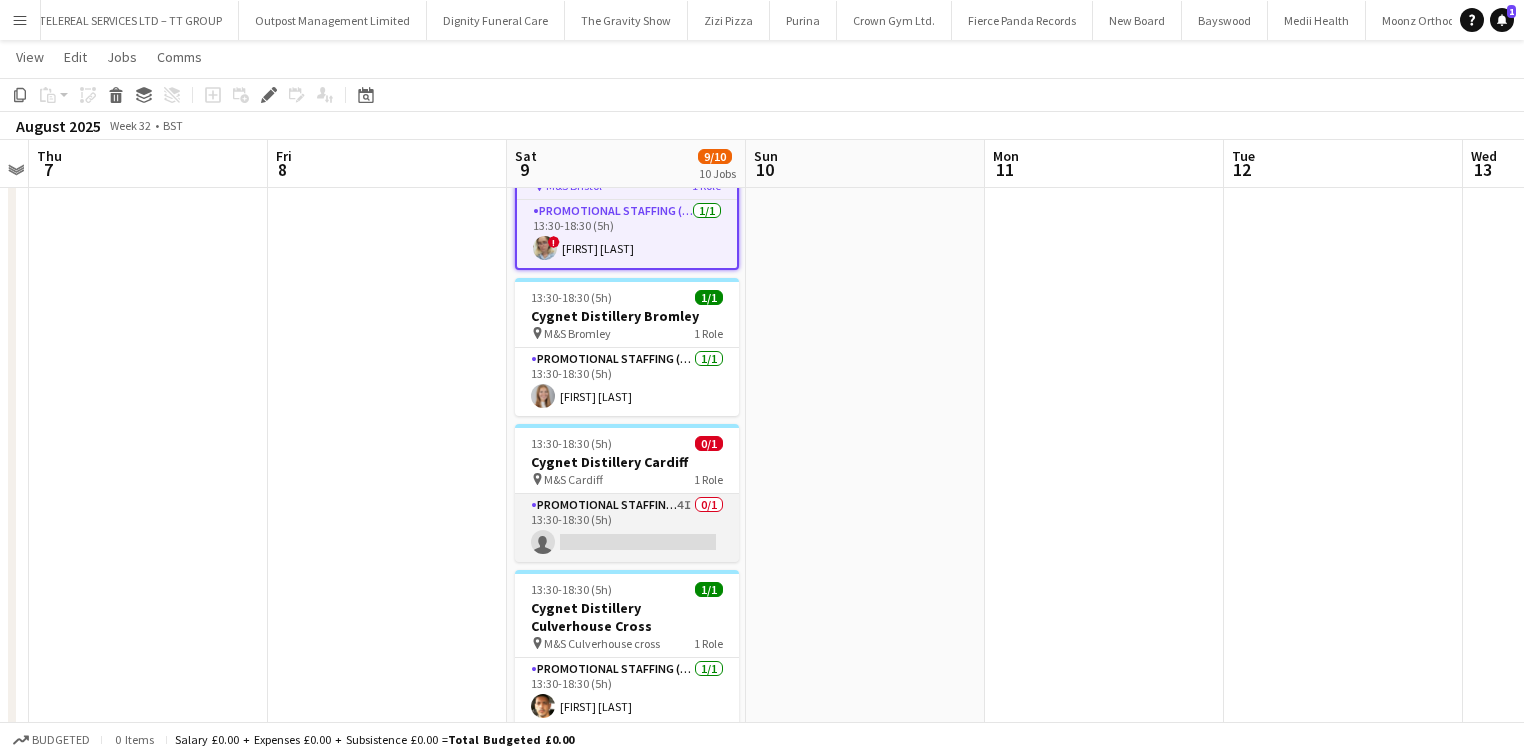 click on "Promotional Staffing (Brand Ambassadors)   4I   0/1   13:30-18:30 (5h)
single-neutral-actions" at bounding box center [627, 528] 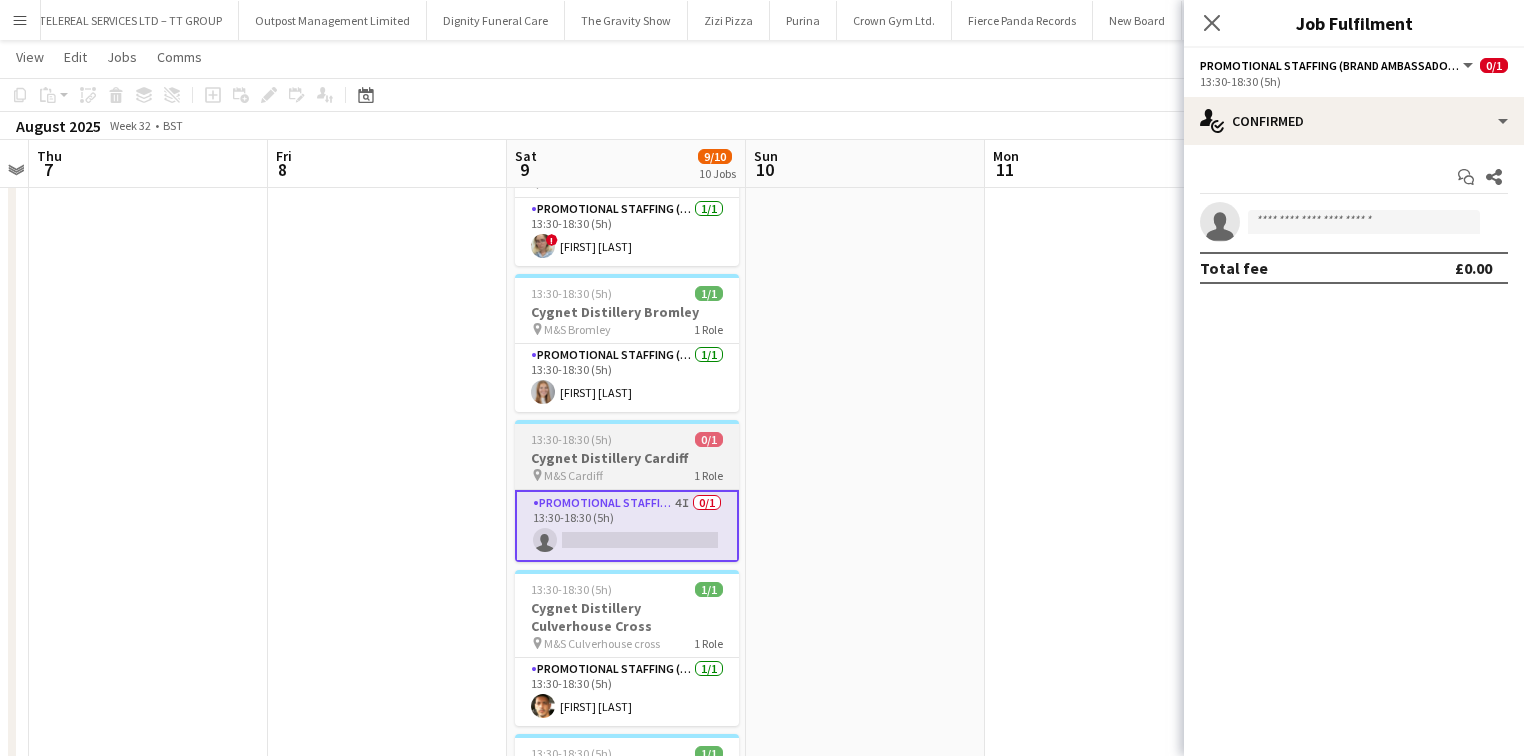 click on "Cygnet Distillery Cardiff" at bounding box center (627, 458) 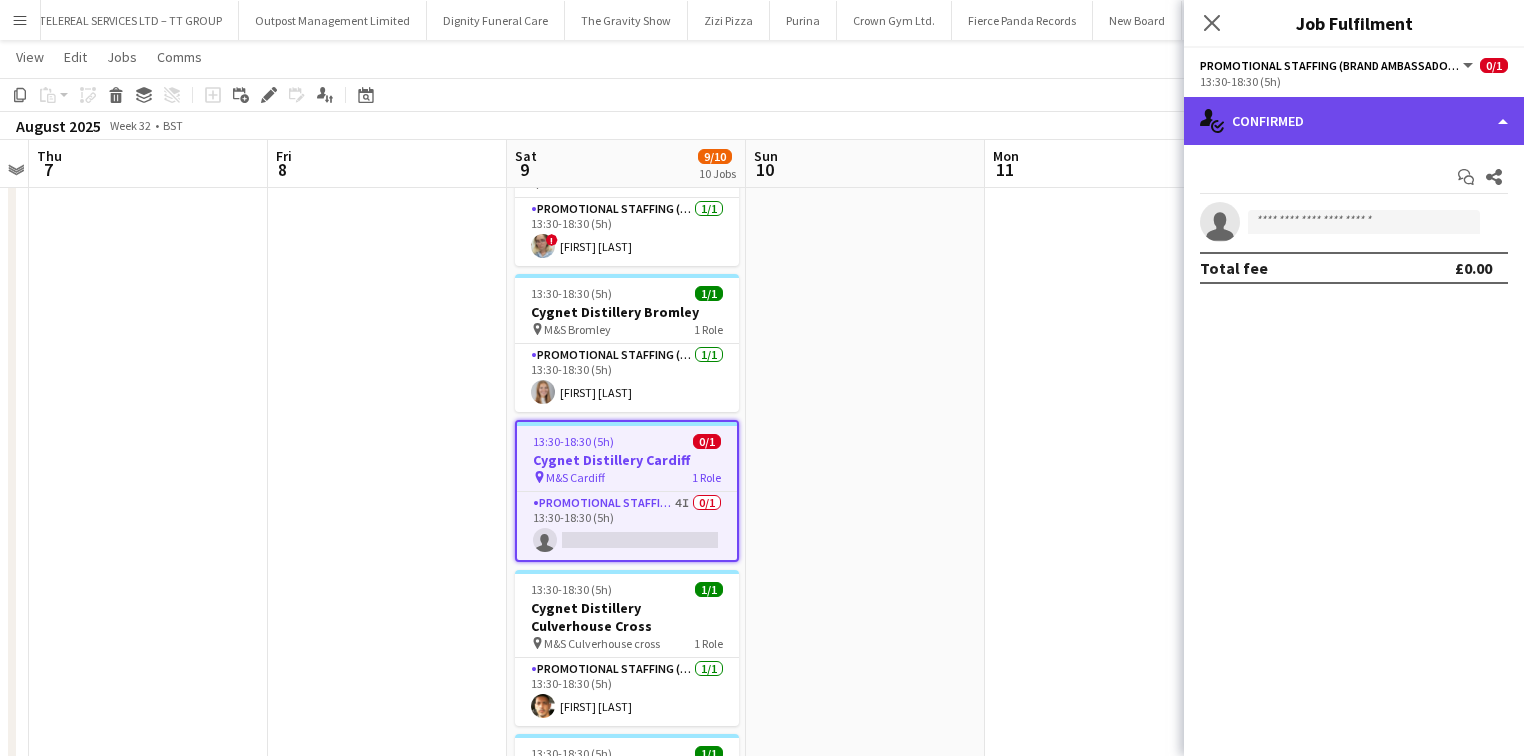 click 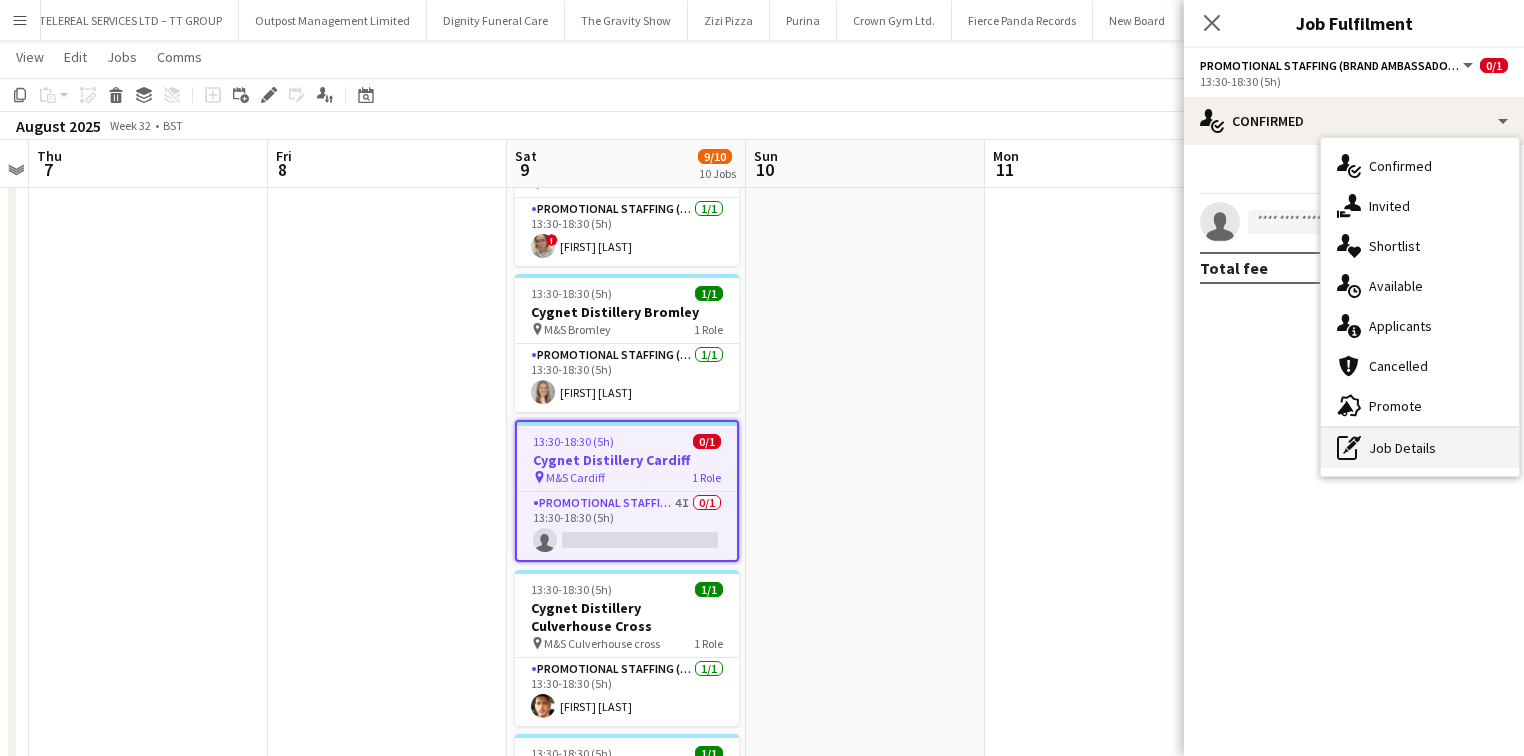 click on "pen-write
Job Details" at bounding box center (1420, 448) 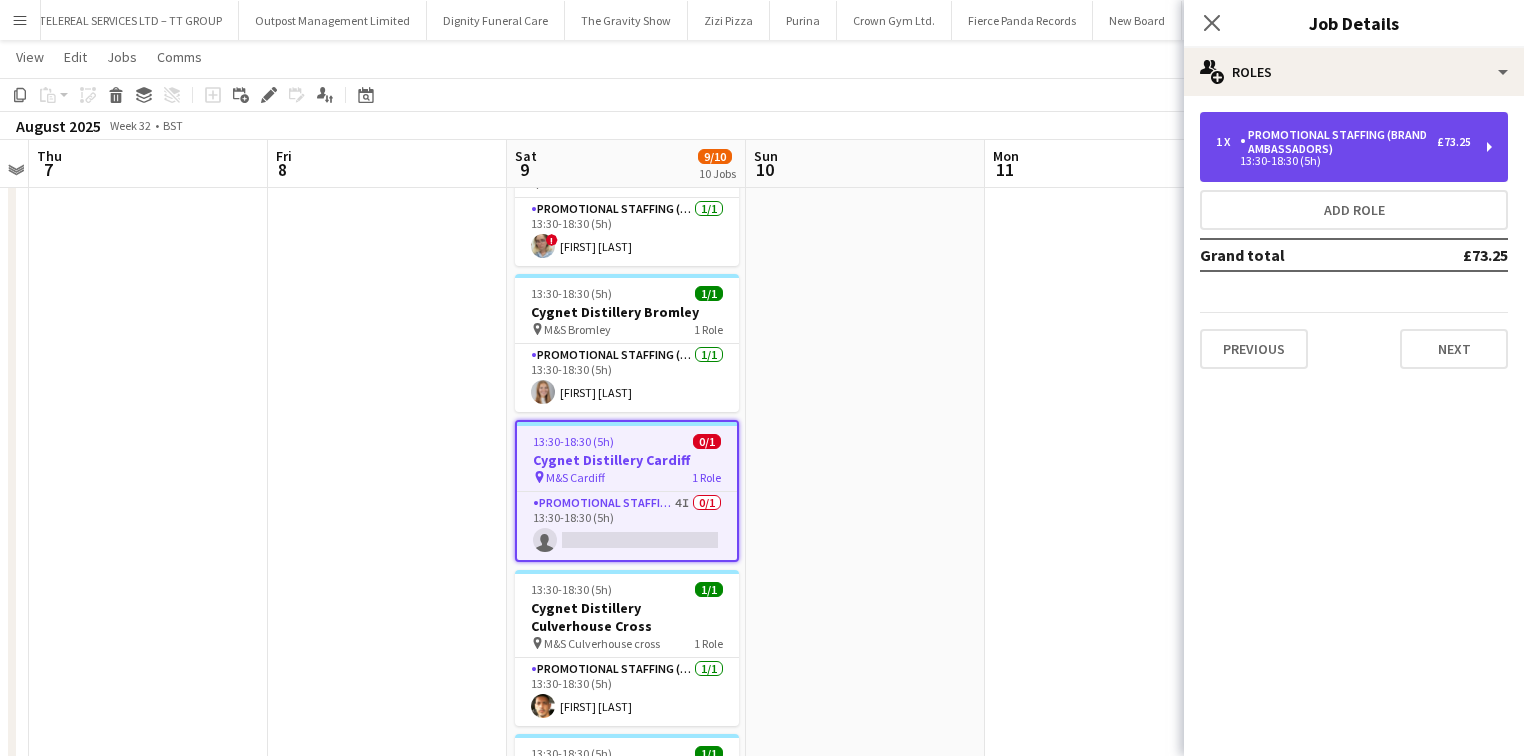 click on "Promotional Staffing (Brand Ambassadors)" at bounding box center [1338, 142] 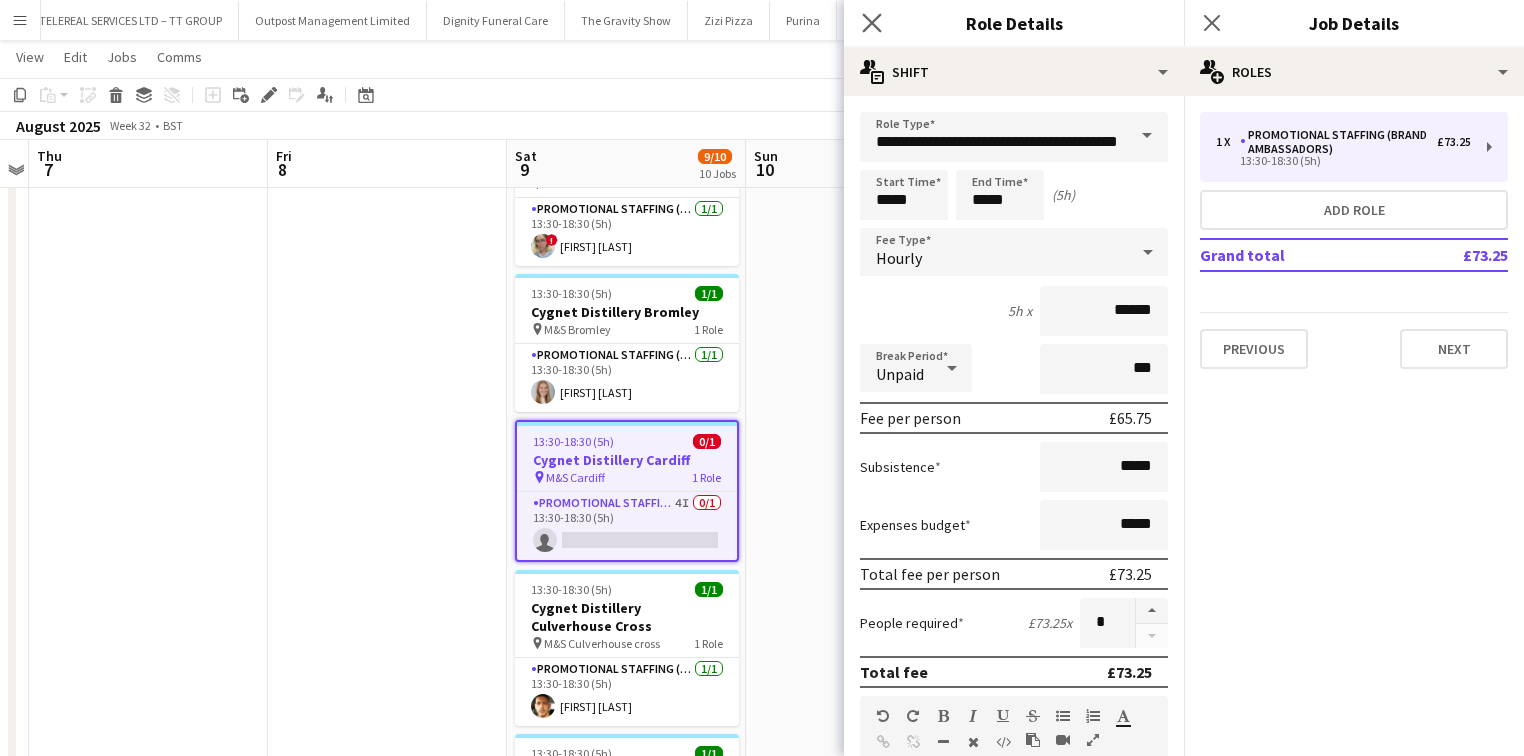 click on "Close pop-in" 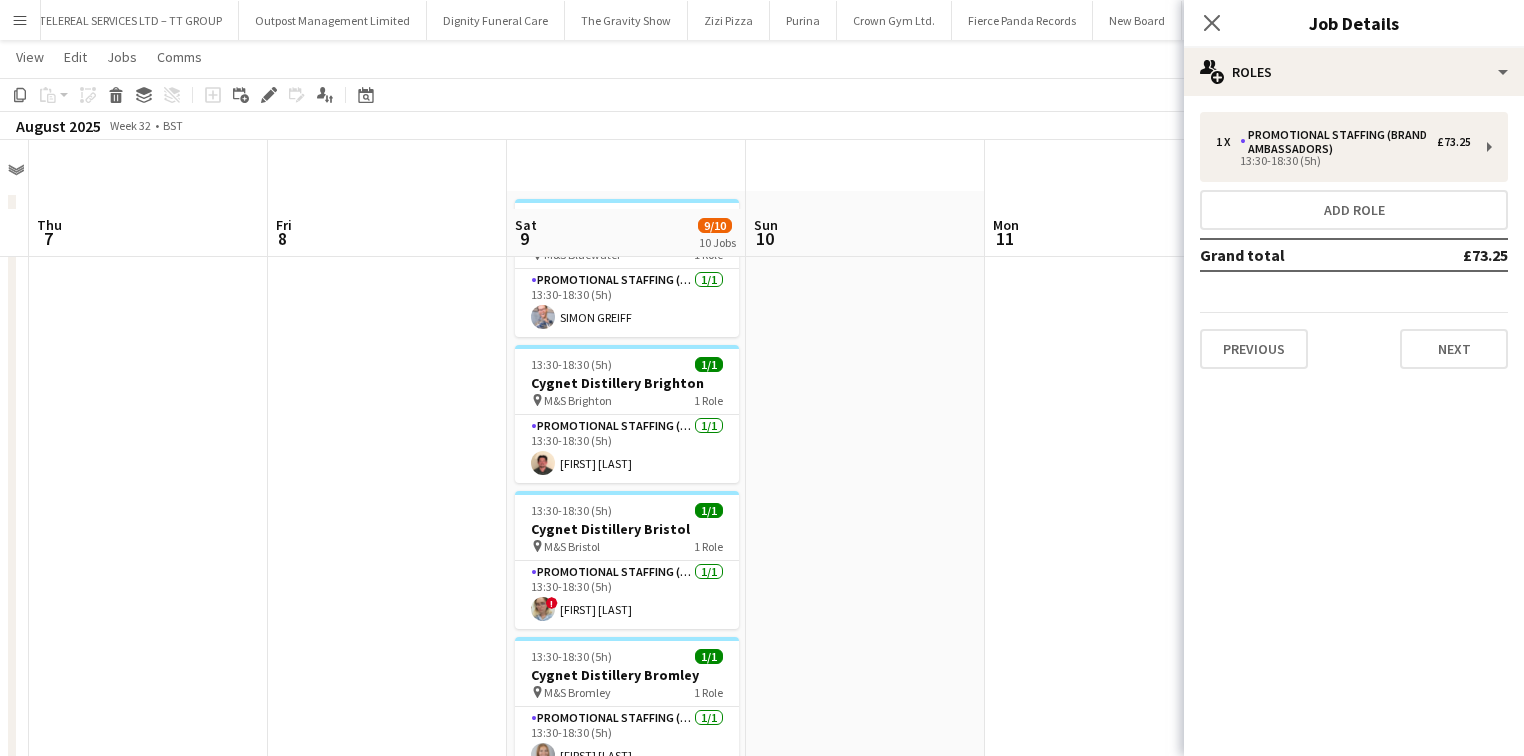 scroll, scrollTop: 0, scrollLeft: 0, axis: both 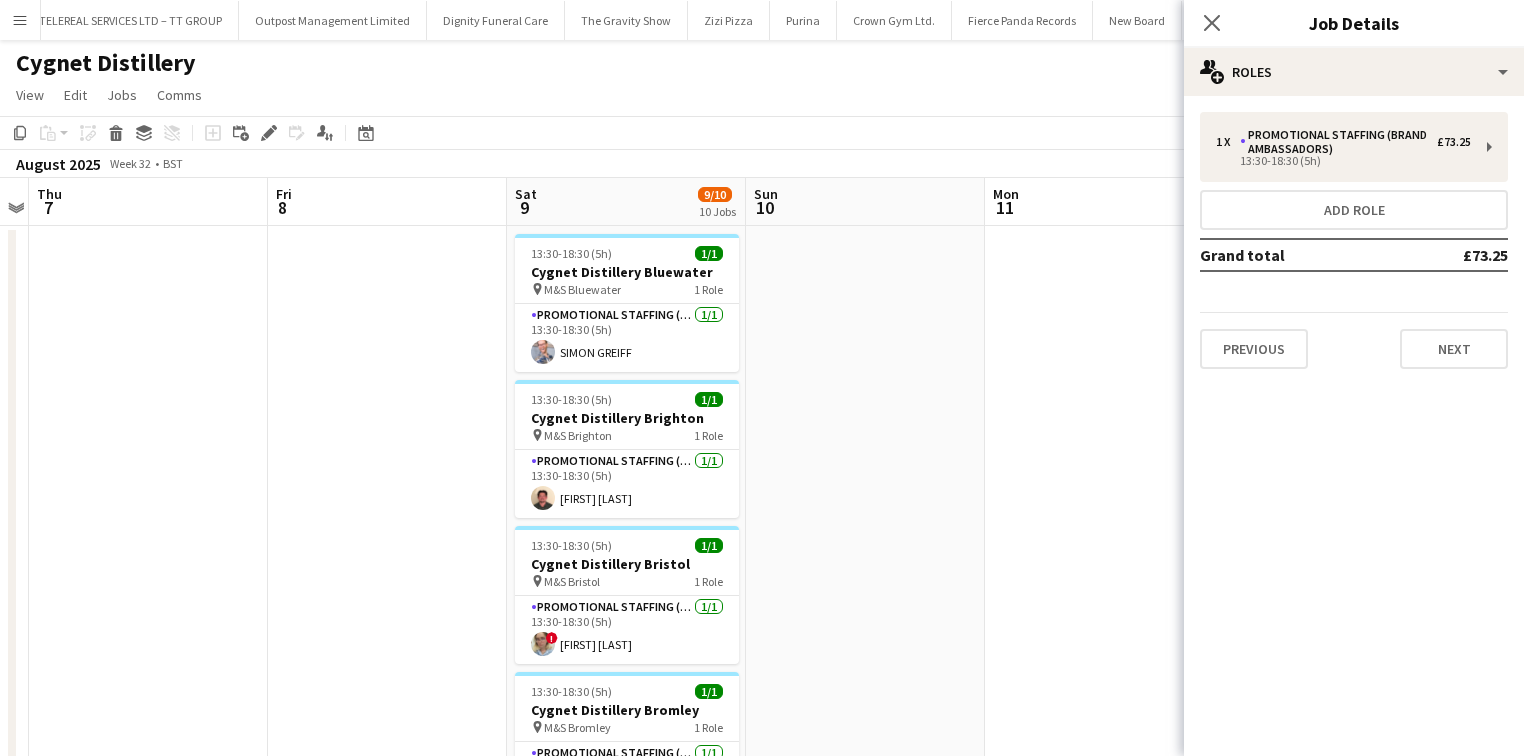 click on "Menu" at bounding box center (20, 20) 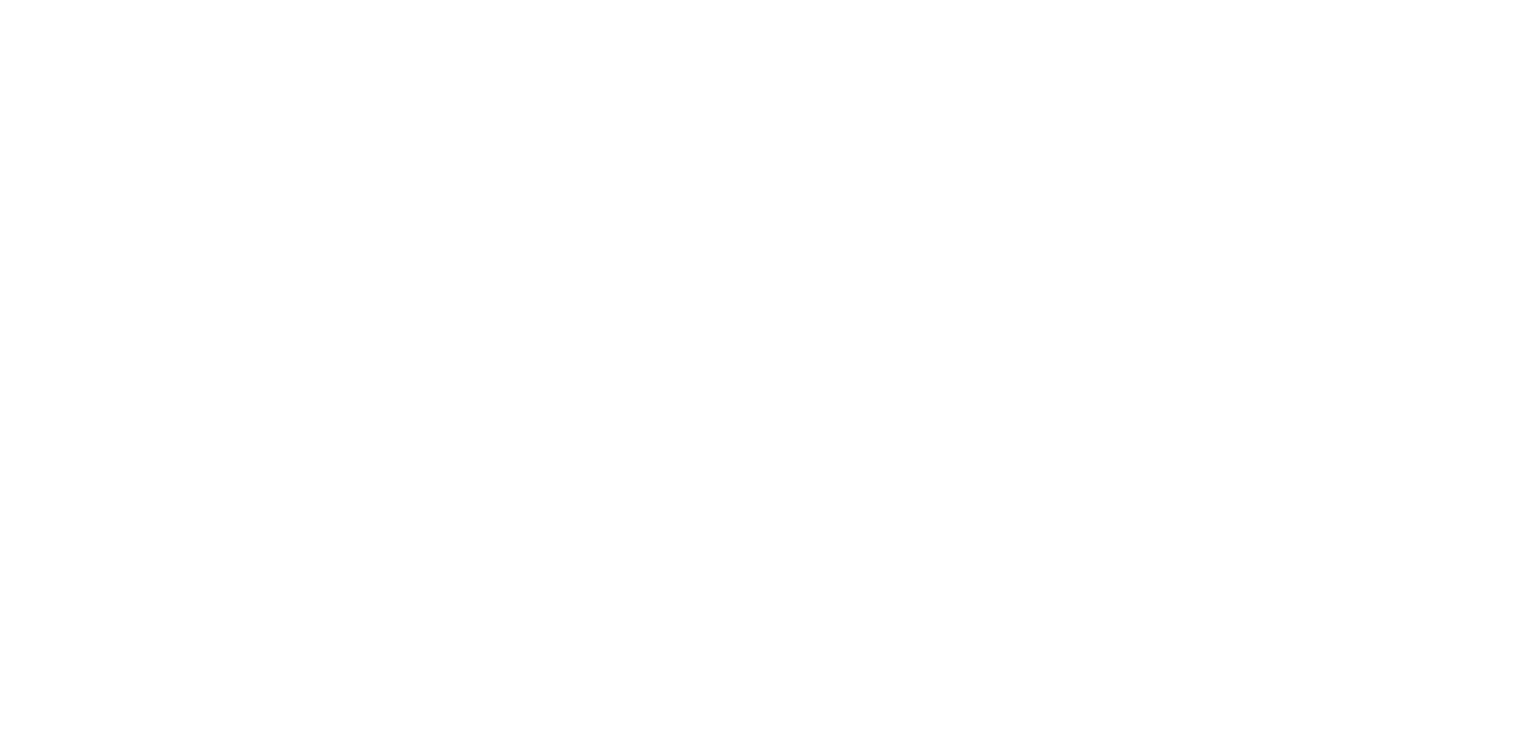 scroll, scrollTop: 0, scrollLeft: 0, axis: both 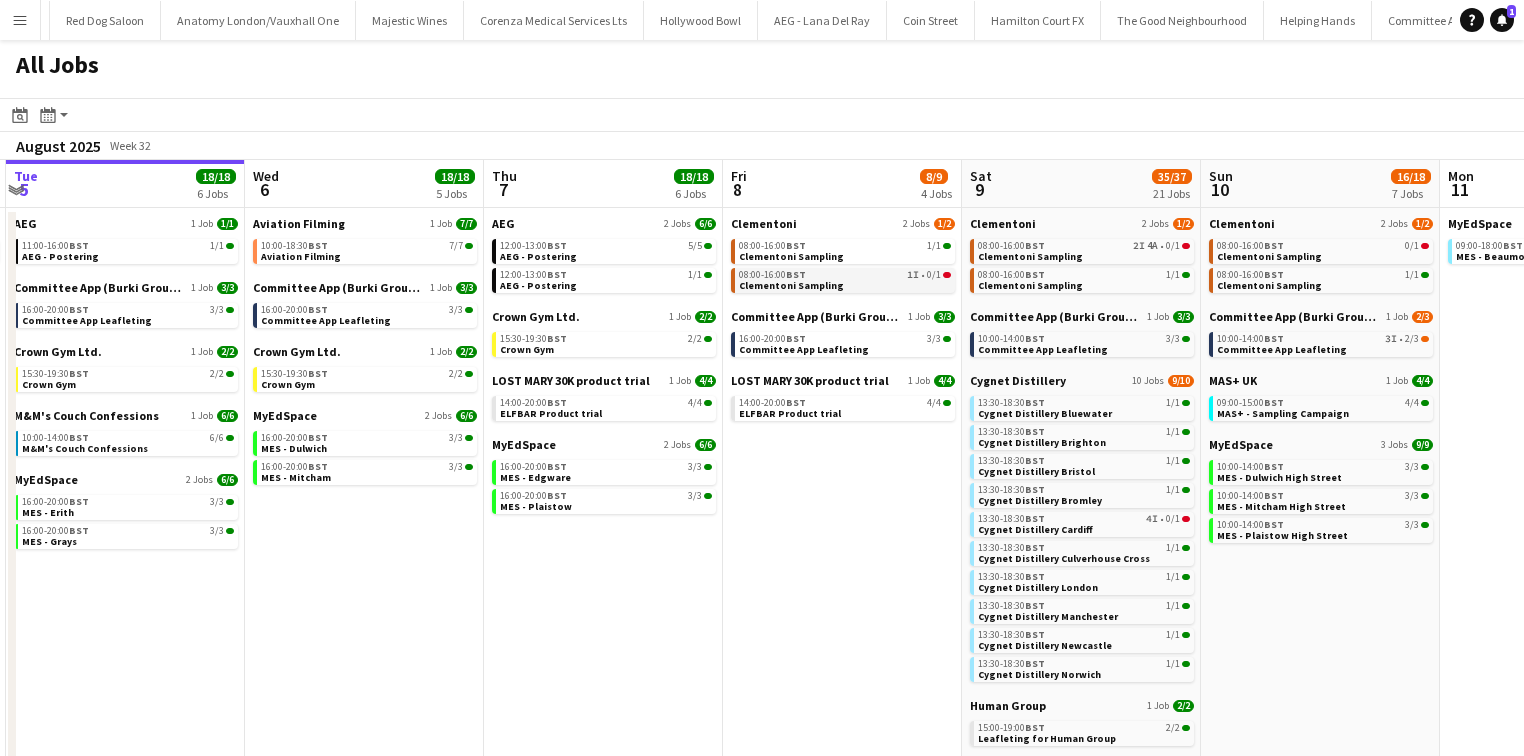 click on "08:00-16:00    BST   1I   •   0/1   Clementoni Sampling" at bounding box center (845, 279) 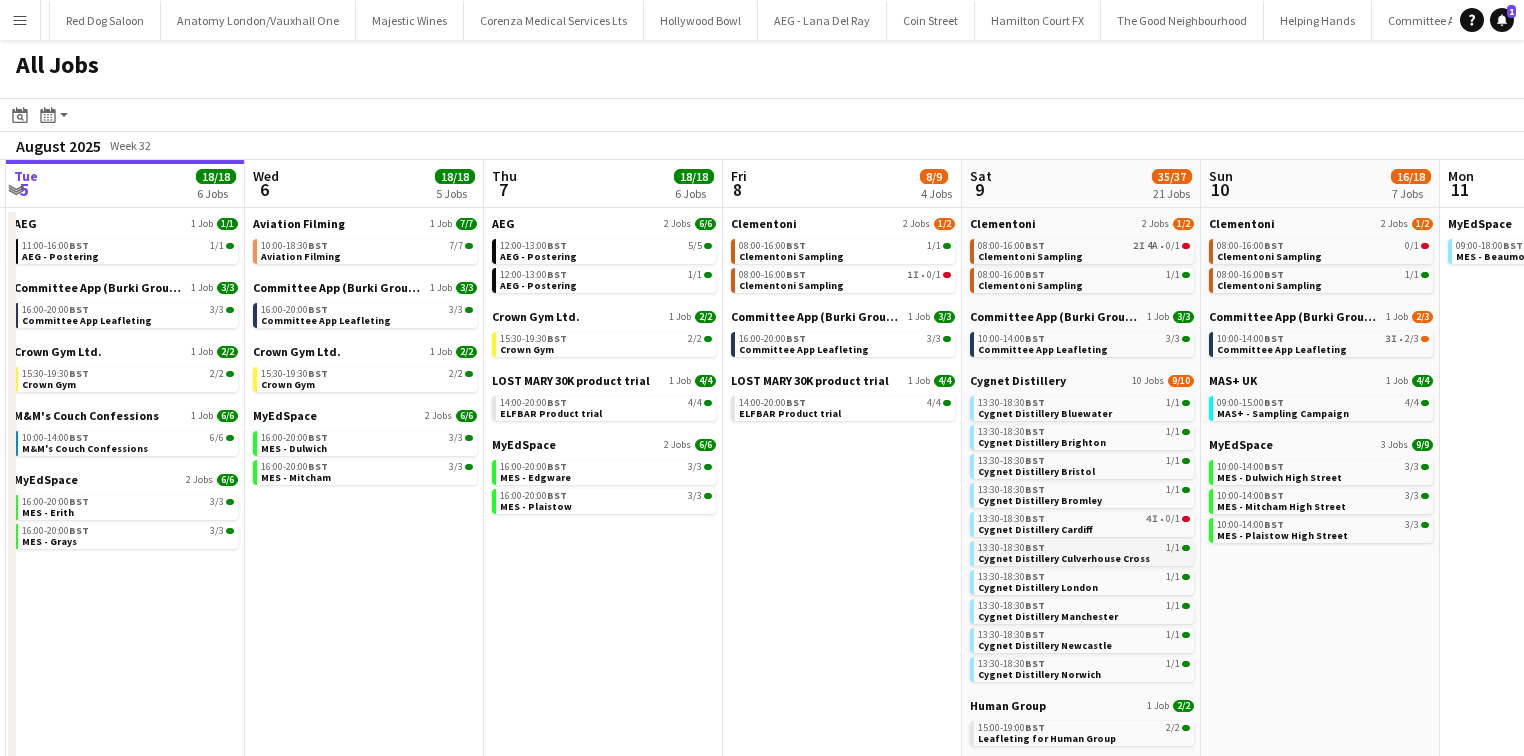 click on "13:30-18:30    BST   1/1" at bounding box center (1084, 548) 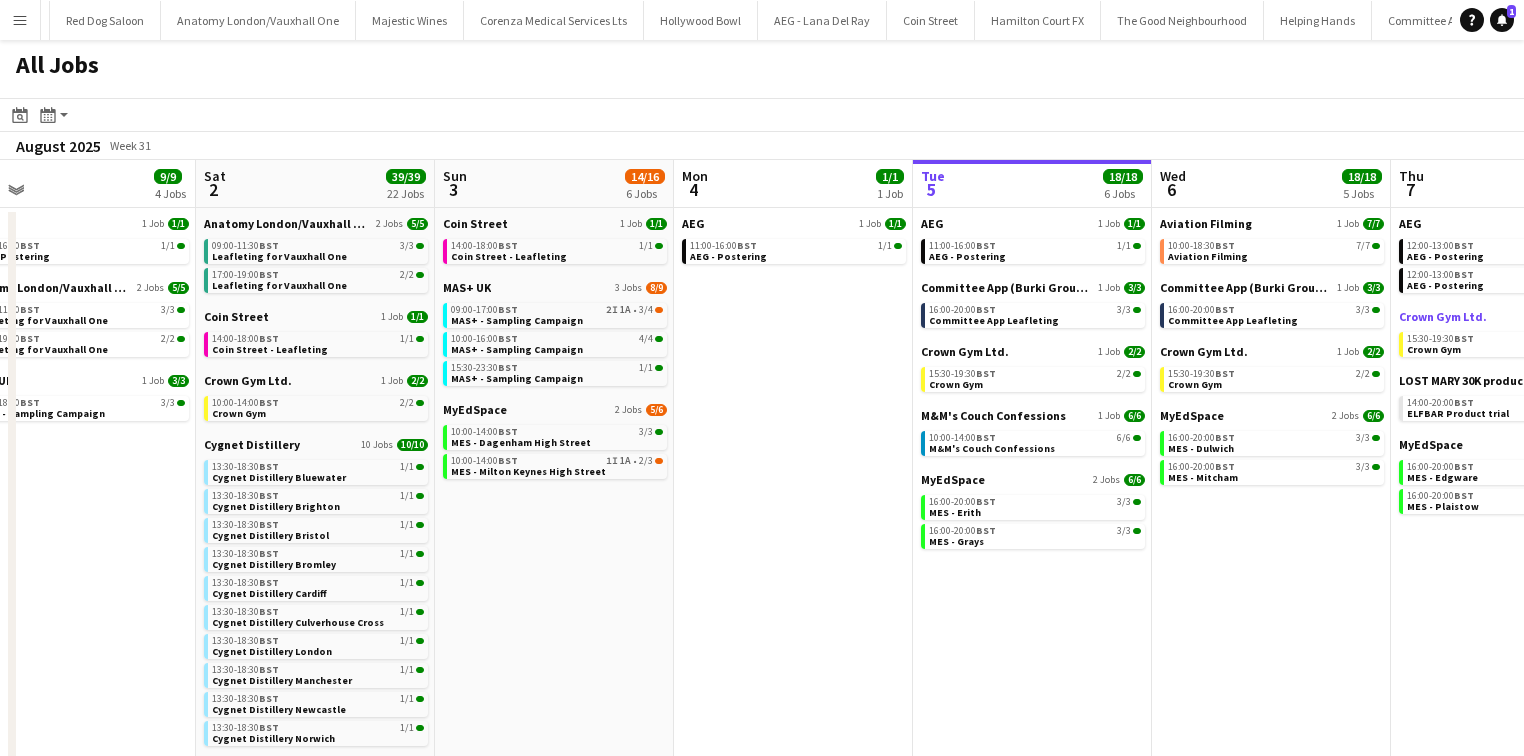 scroll, scrollTop: 0, scrollLeft: 517, axis: horizontal 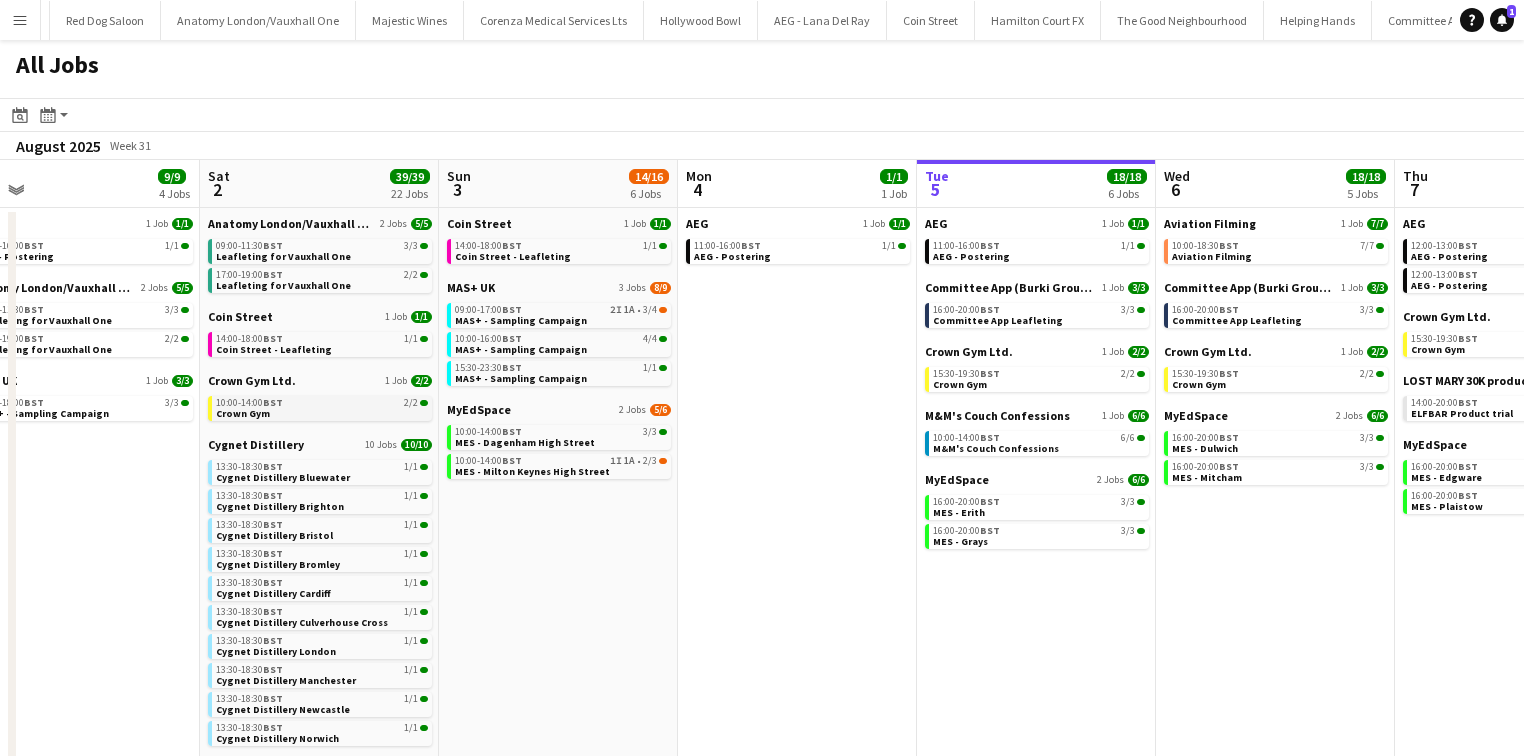 click on "10:00-14:00    BST   2/2   Crown Gym" at bounding box center (322, 407) 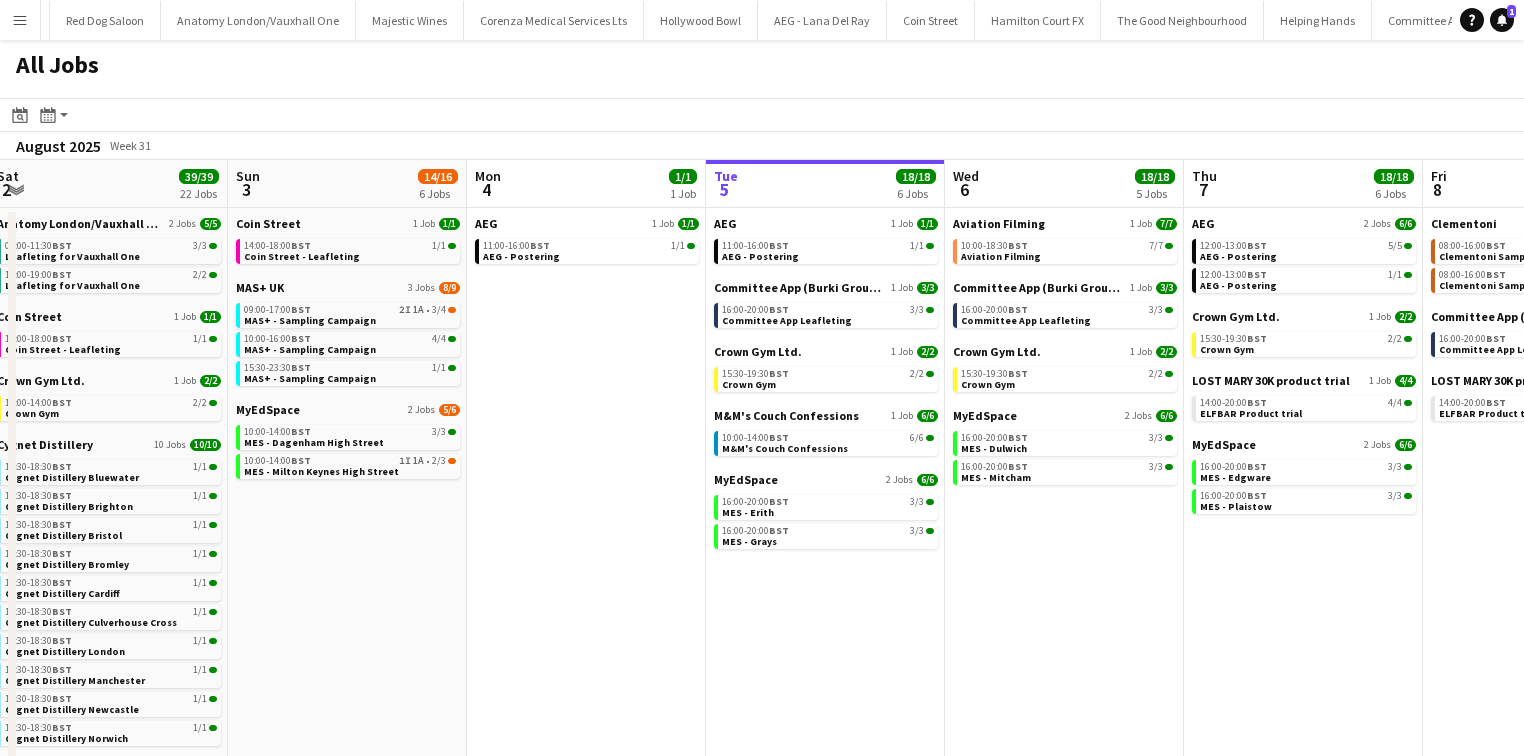 scroll, scrollTop: 0, scrollLeft: 732, axis: horizontal 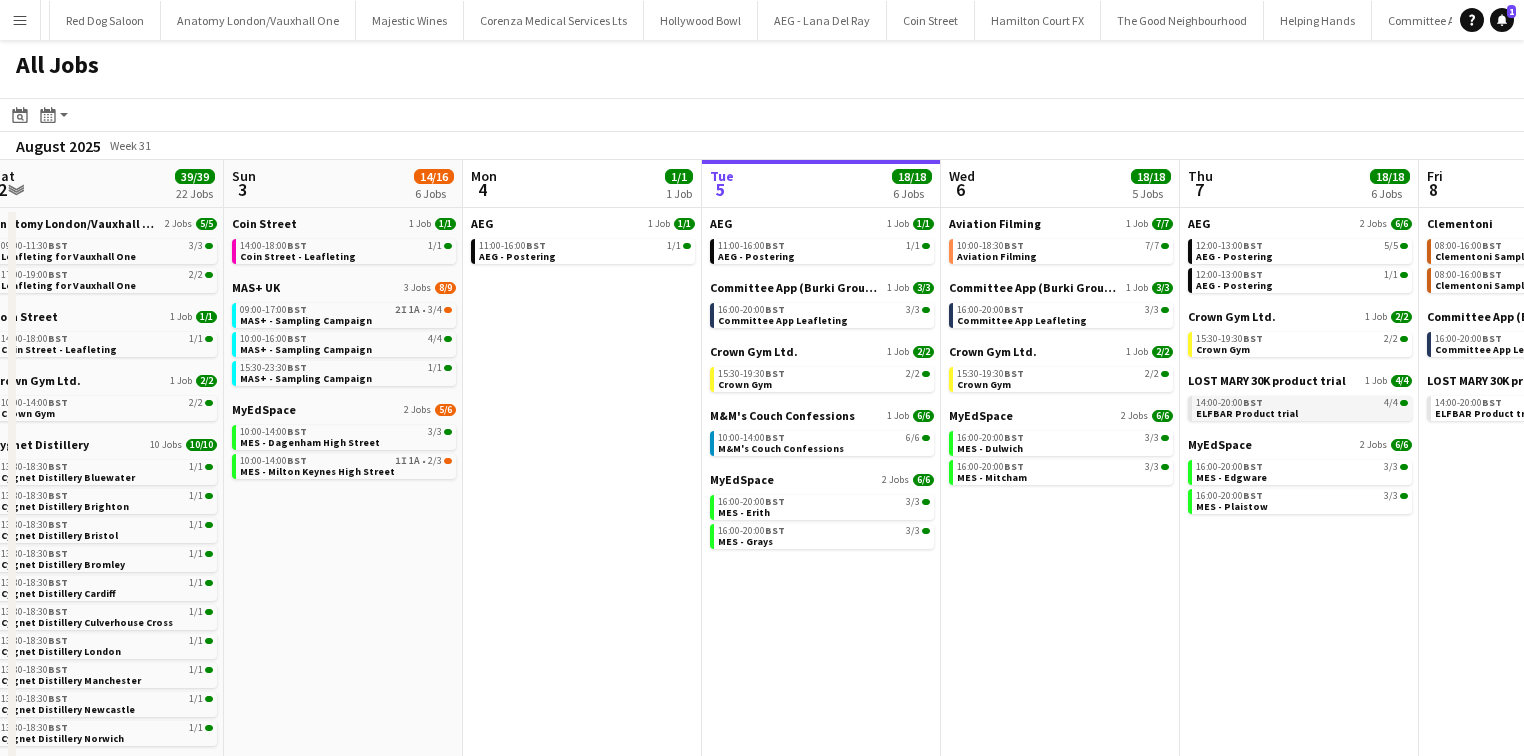 click on "ELFBAR Product trial" at bounding box center (1247, 413) 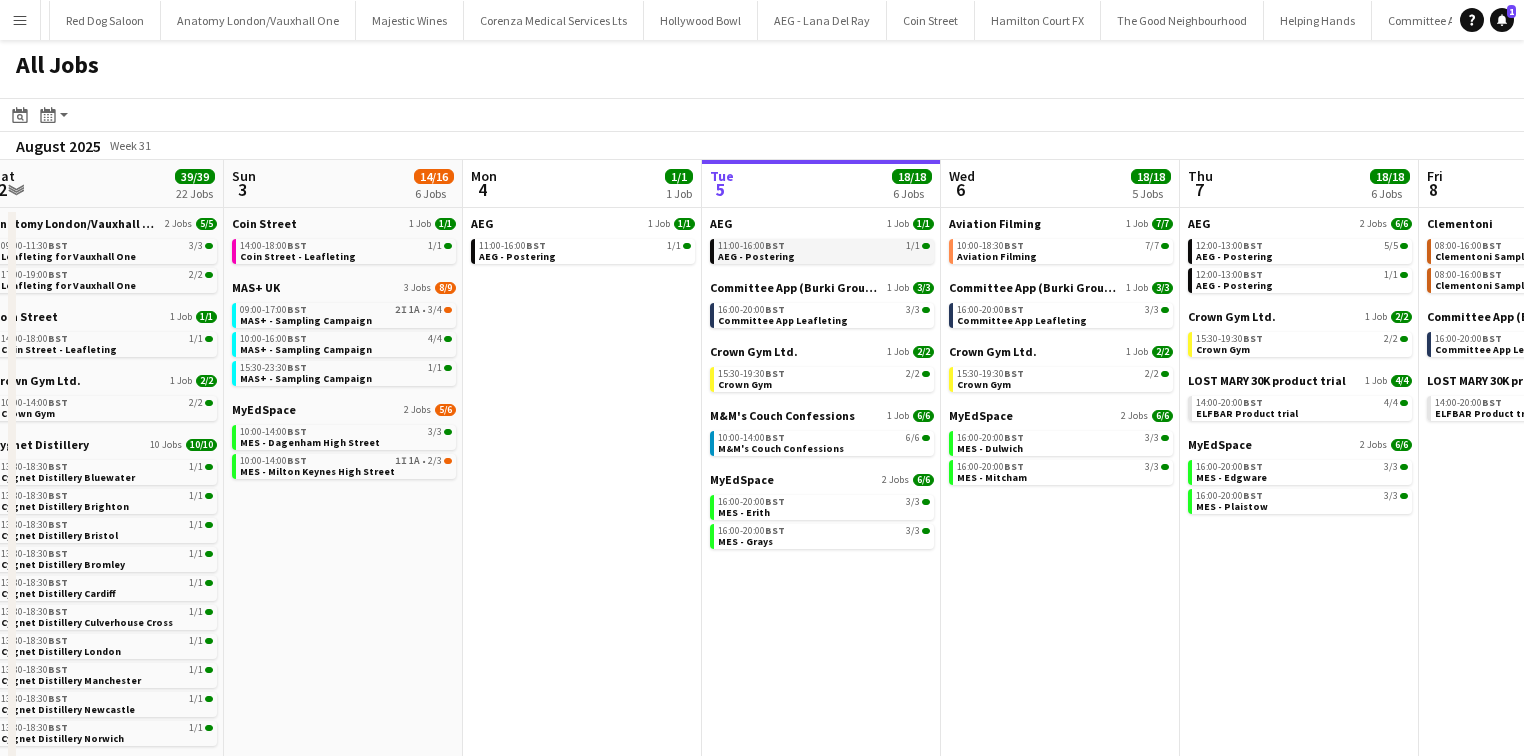 click on "AEG - Postering" at bounding box center [756, 256] 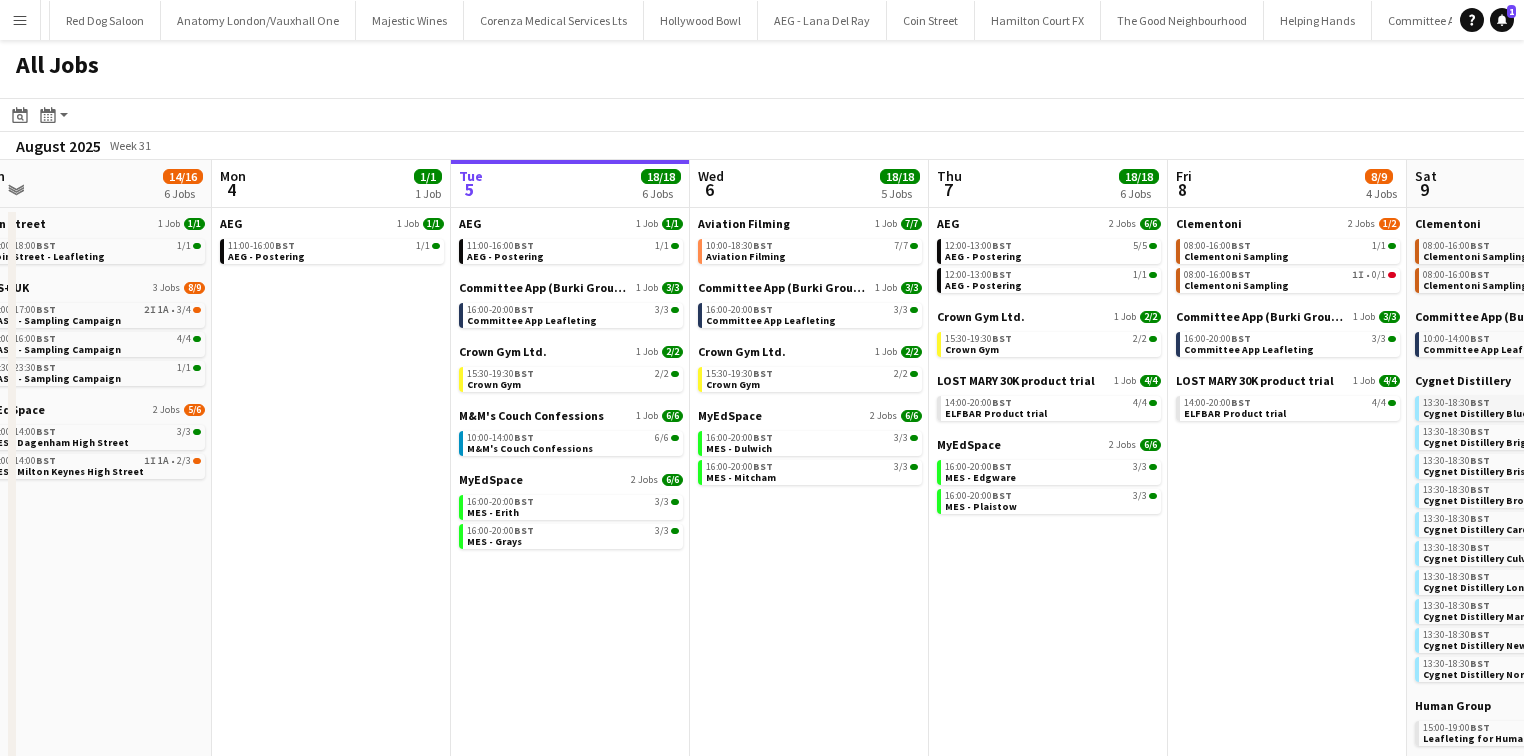 scroll, scrollTop: 0, scrollLeft: 882, axis: horizontal 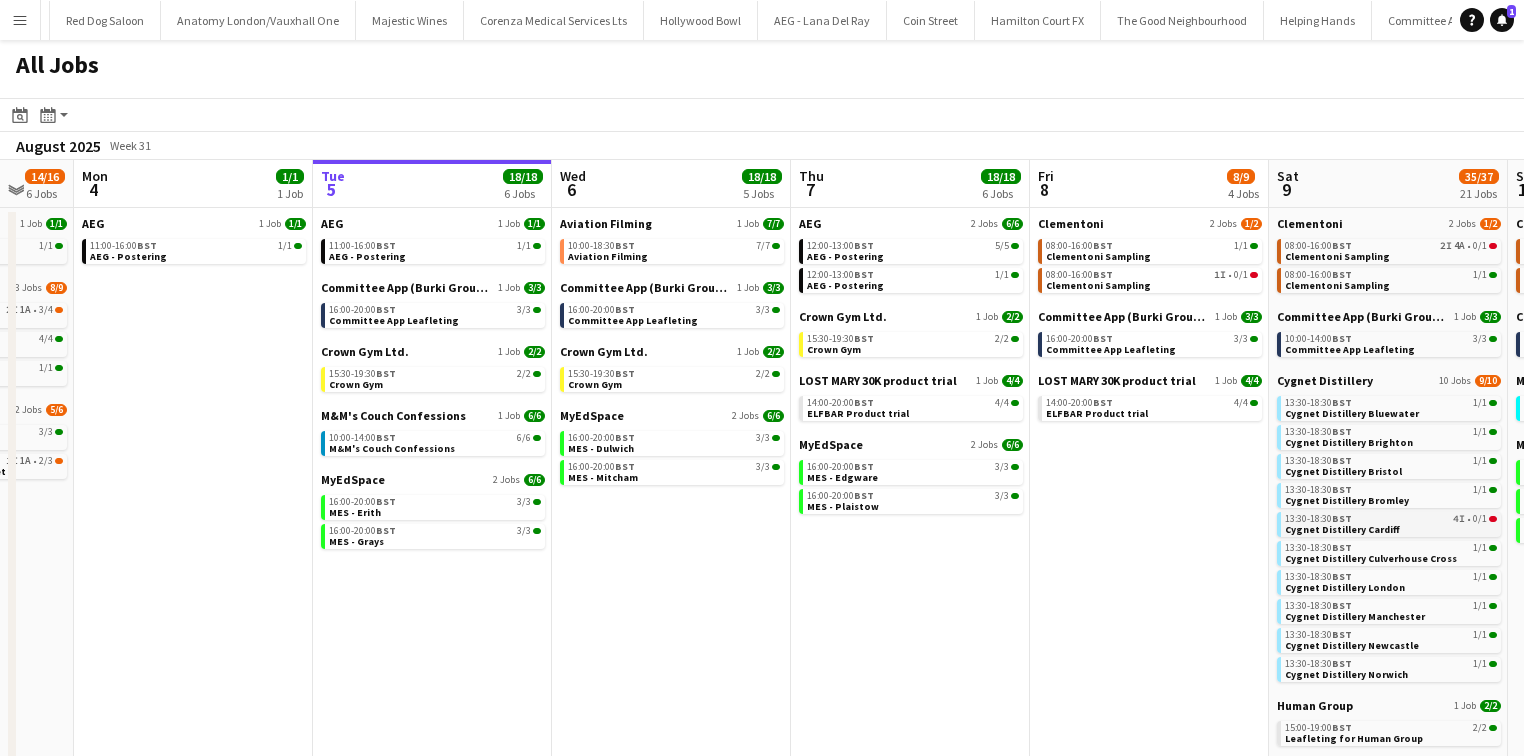 click on "Cygnet Distillery Cardiff" at bounding box center [1342, 529] 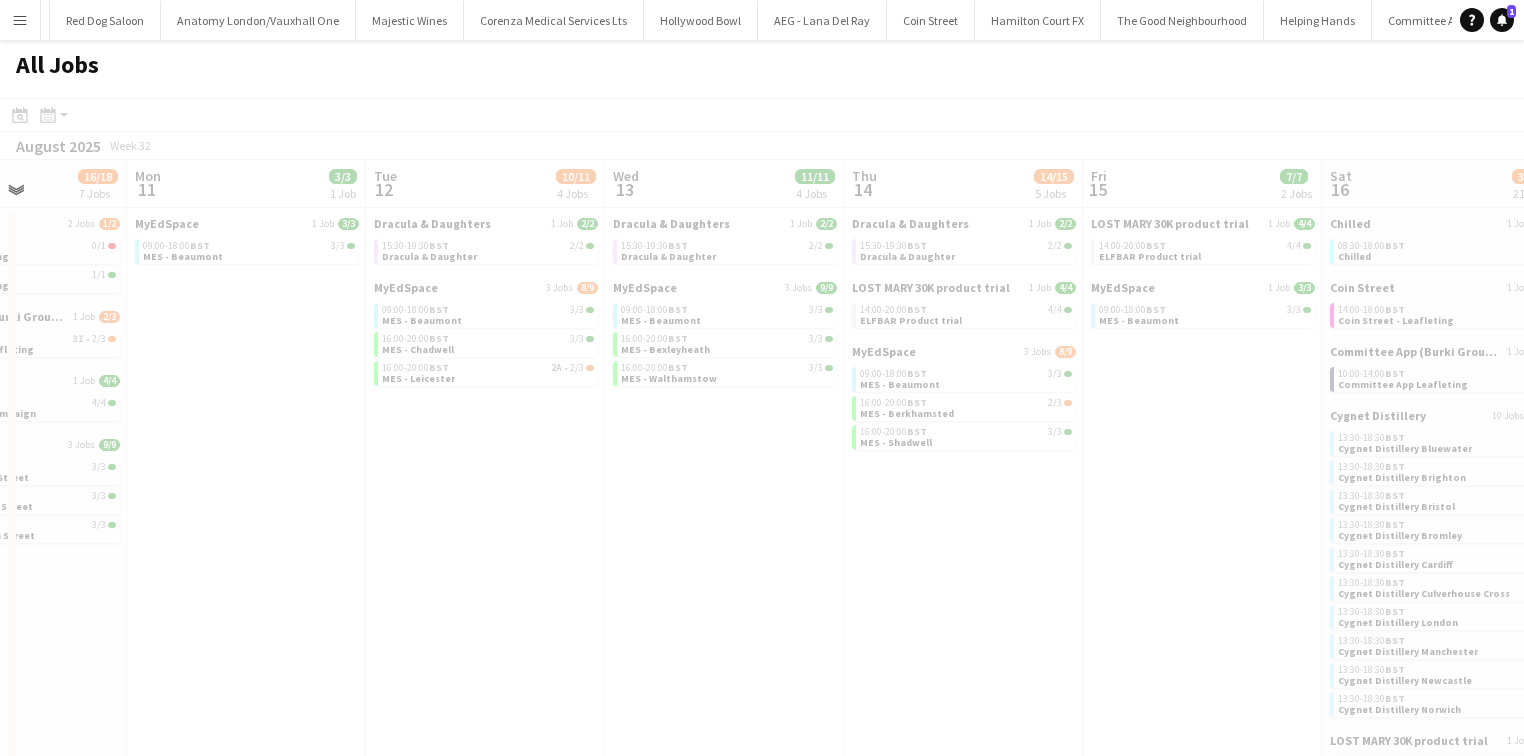 scroll, scrollTop: 0, scrollLeft: 897, axis: horizontal 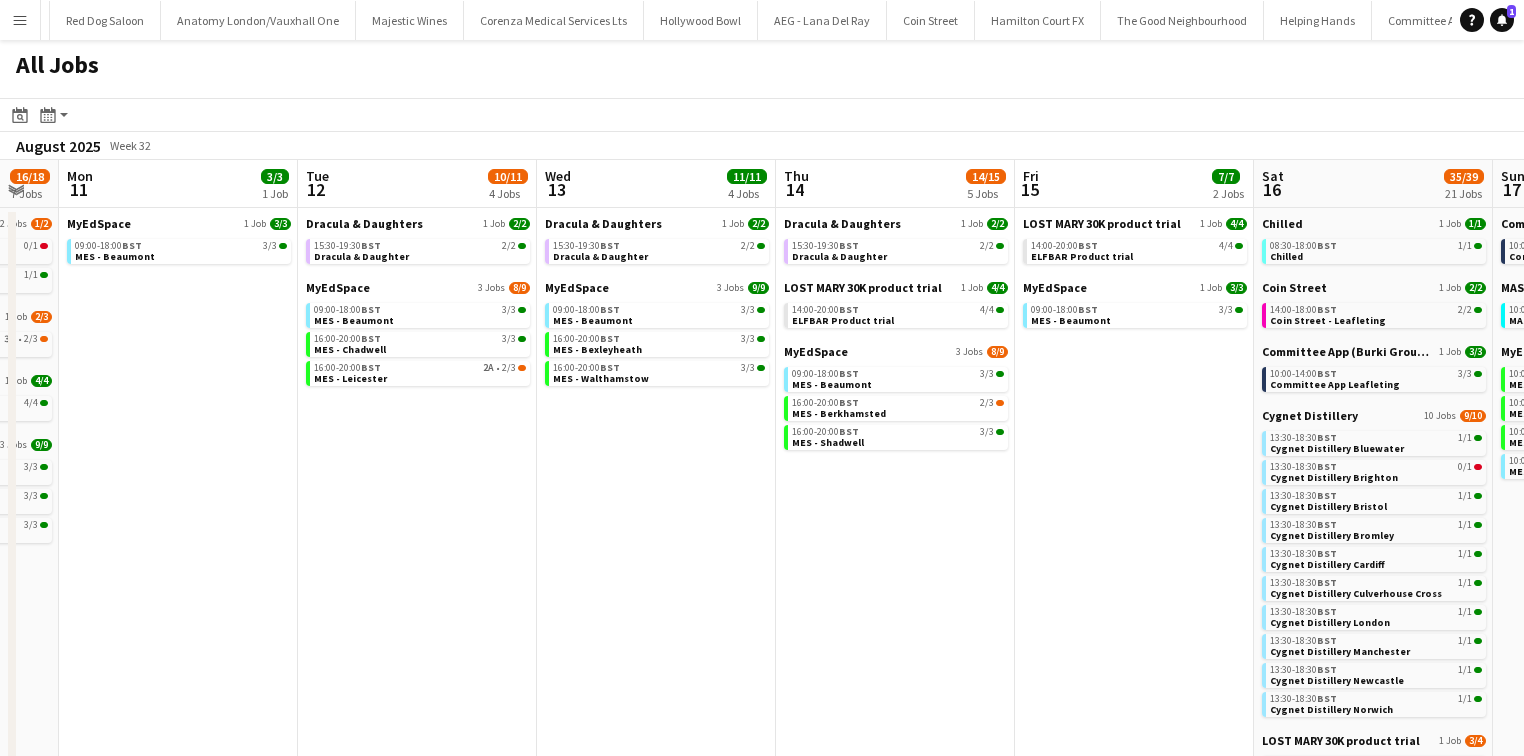 click on "LOST MARY 30K product trial   1 Job   4/4   14:00-20:00    BST   4/4   ELFBAR Product trial   MyEdSpace   1 Job   3/3   09:00-18:00    BST   3/3   MES - Beaumont" at bounding box center (1134, 706) 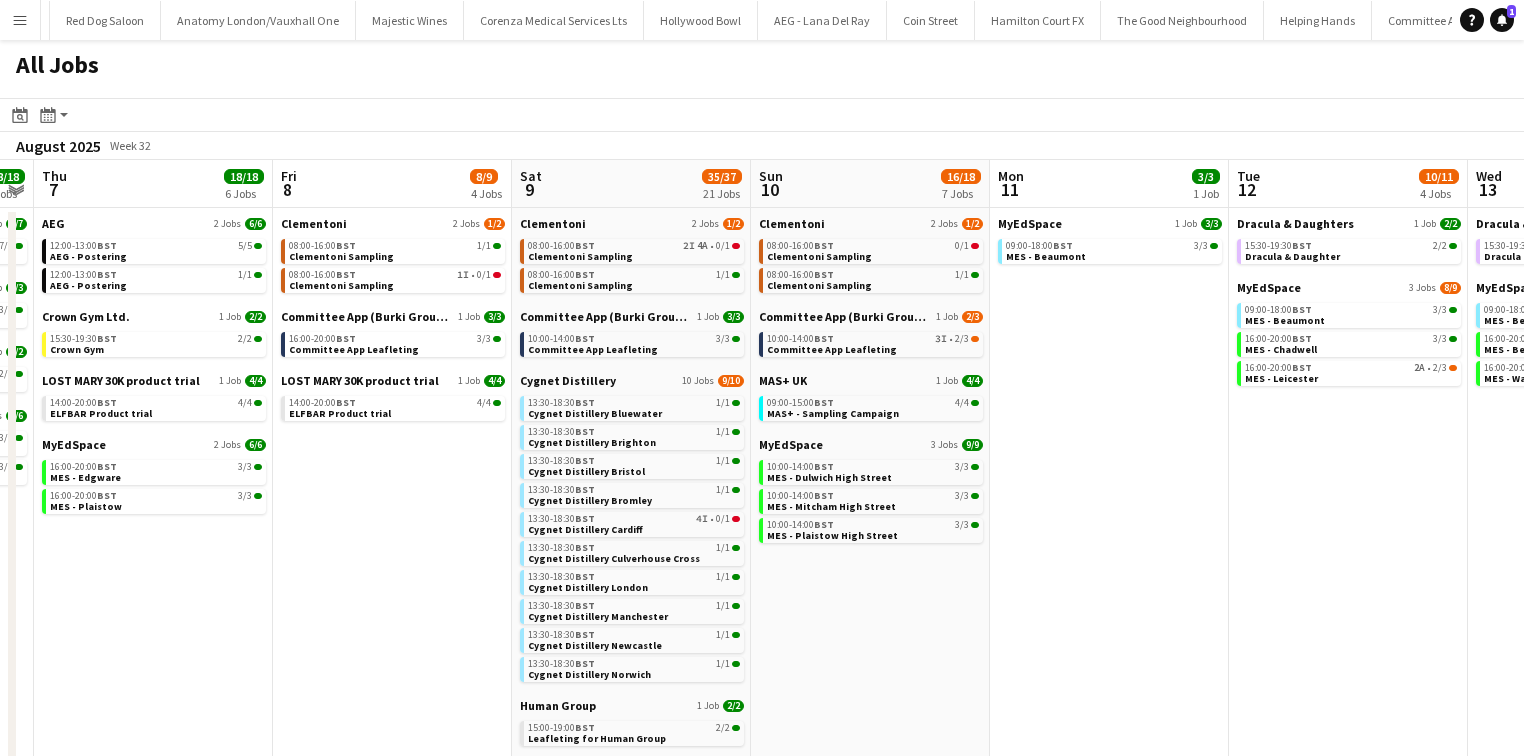 scroll, scrollTop: 0, scrollLeft: 592, axis: horizontal 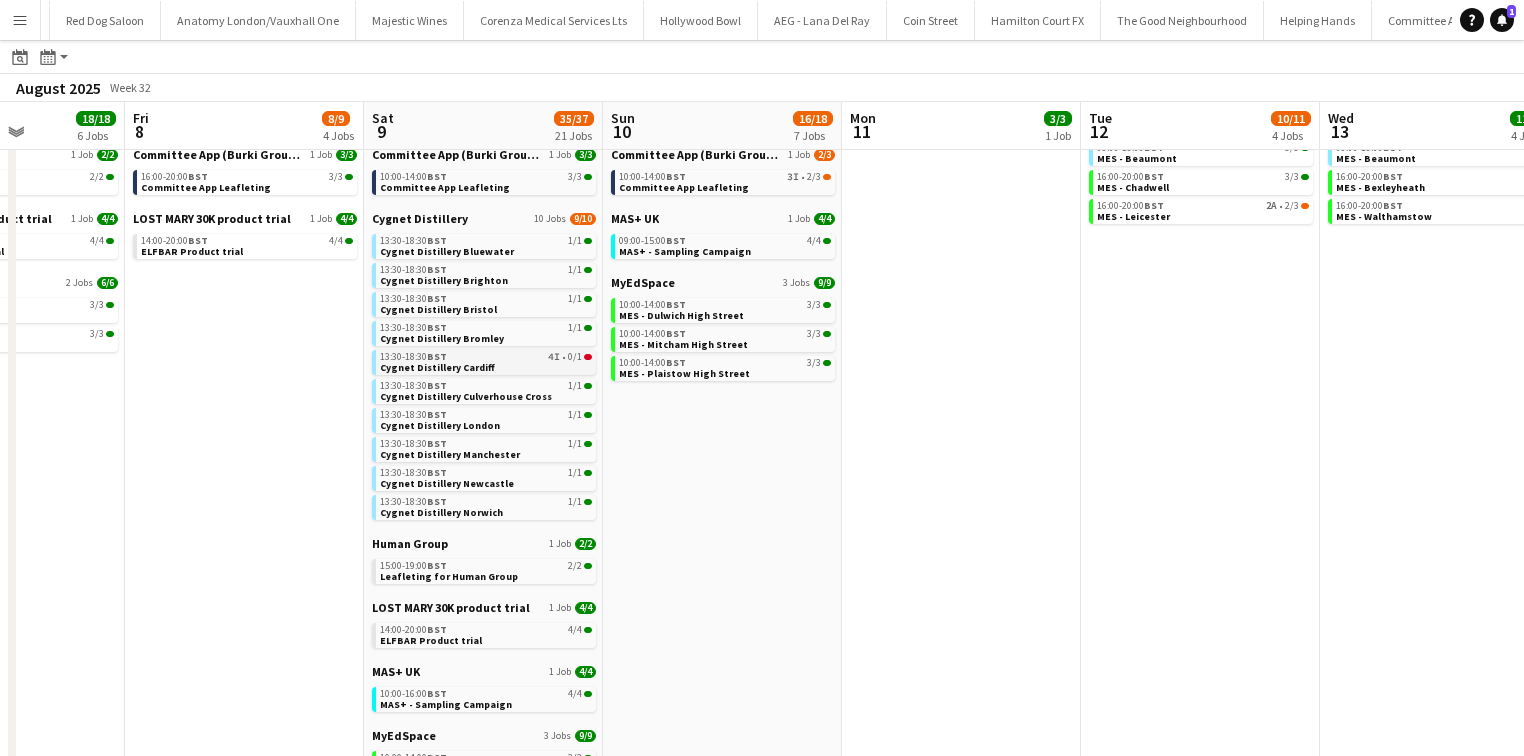 click on "13:30-18:30    BST   4I   •   0/1" at bounding box center (486, 357) 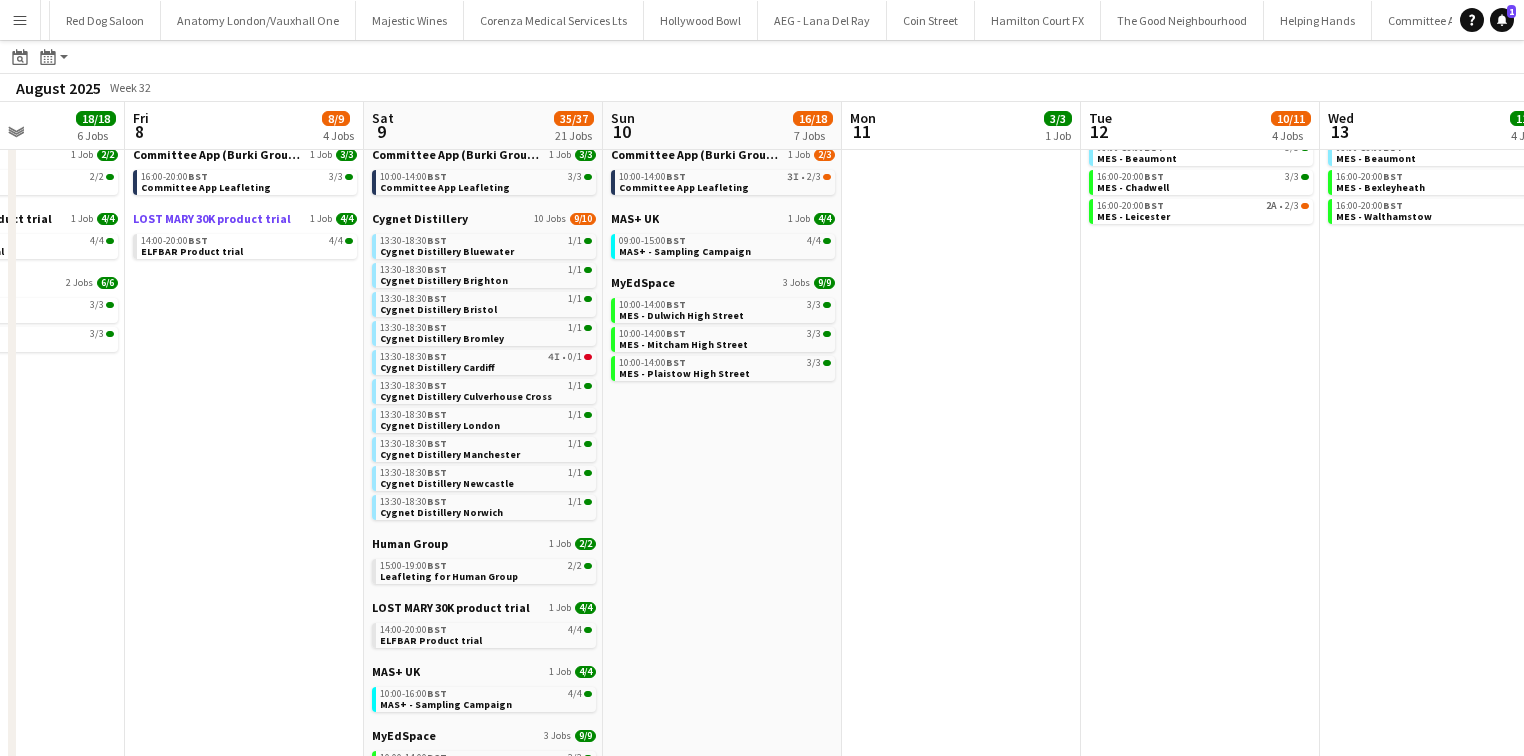 scroll, scrollTop: 0, scrollLeft: 0, axis: both 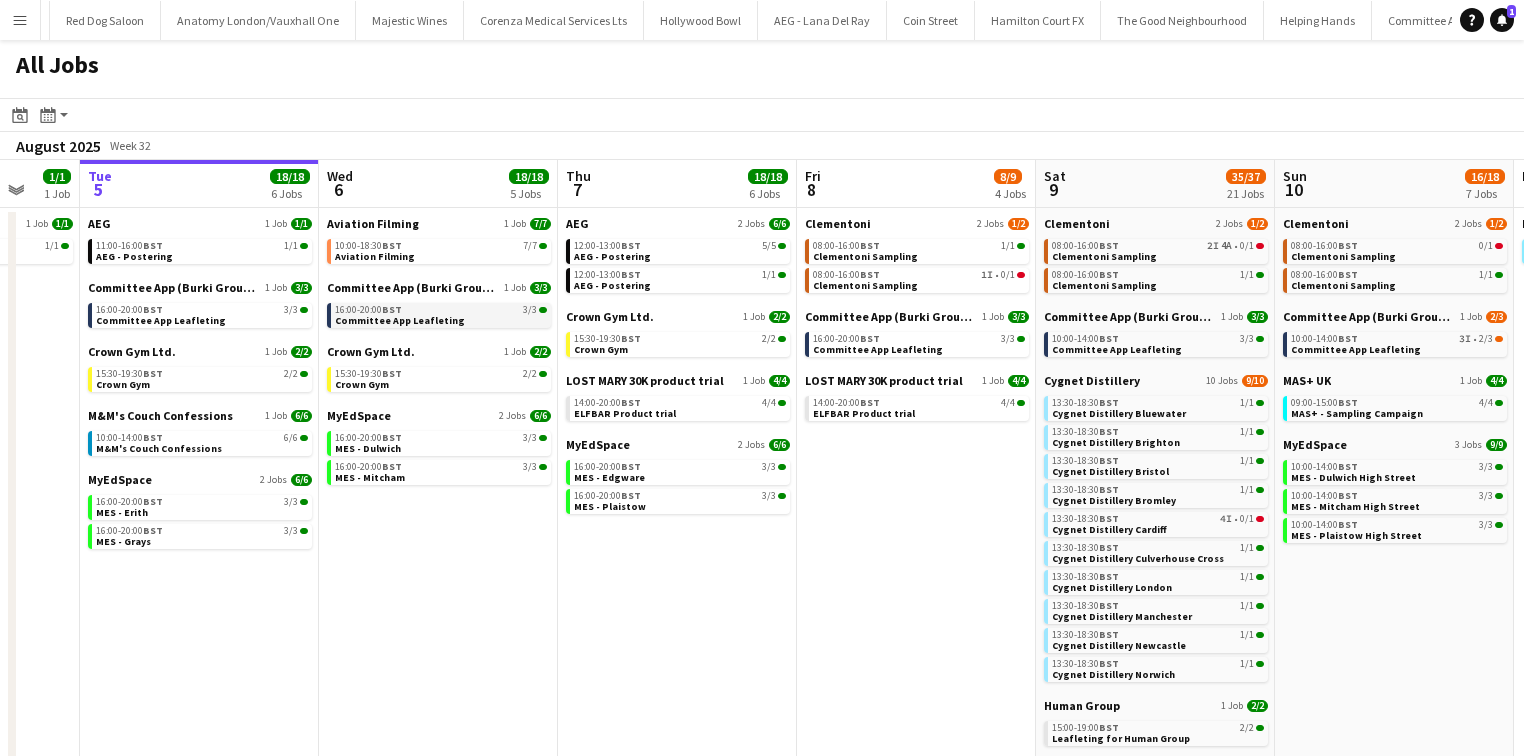 click on "Committee App Leafleting" at bounding box center [400, 320] 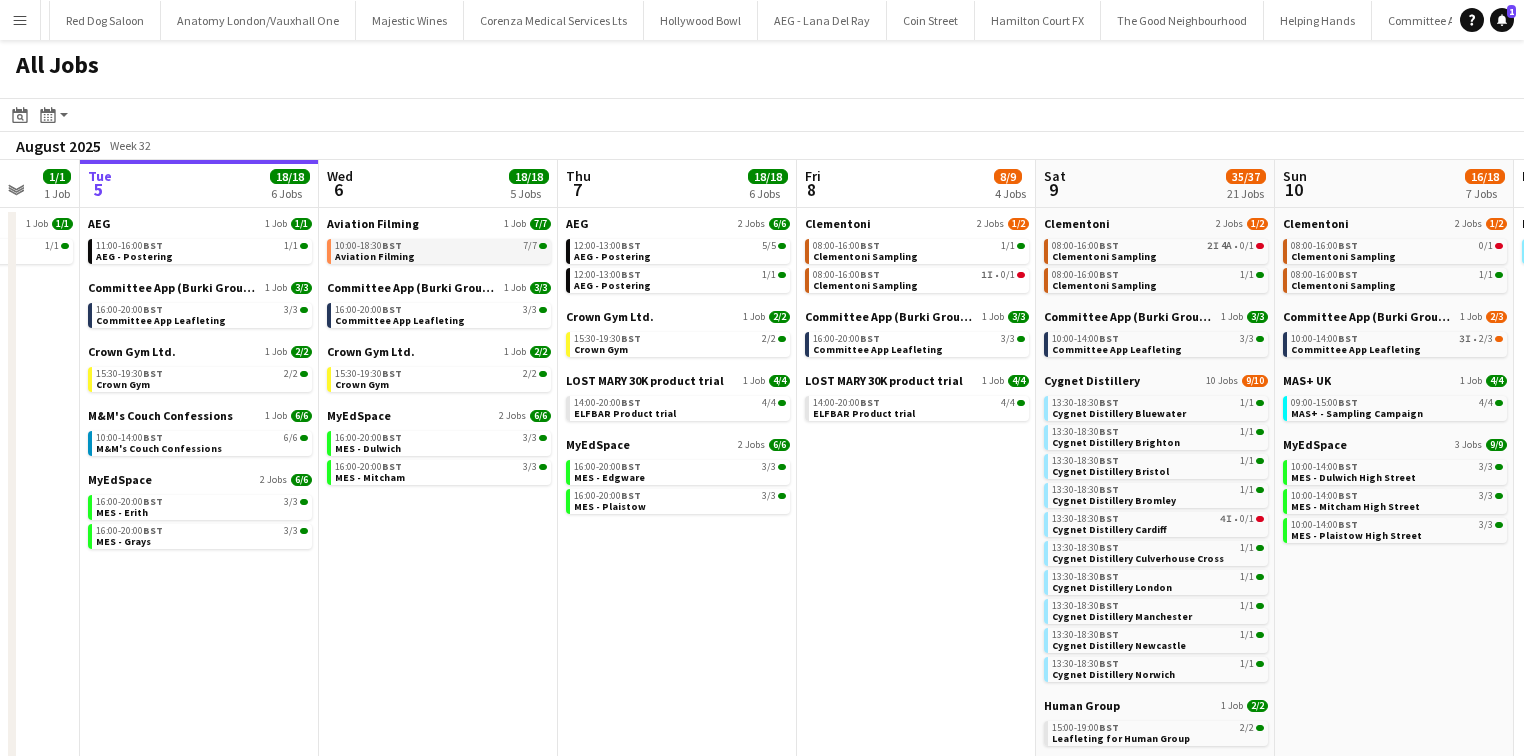 click on "10:00-18:30    BST   7/7   Aviation Filming" at bounding box center [441, 250] 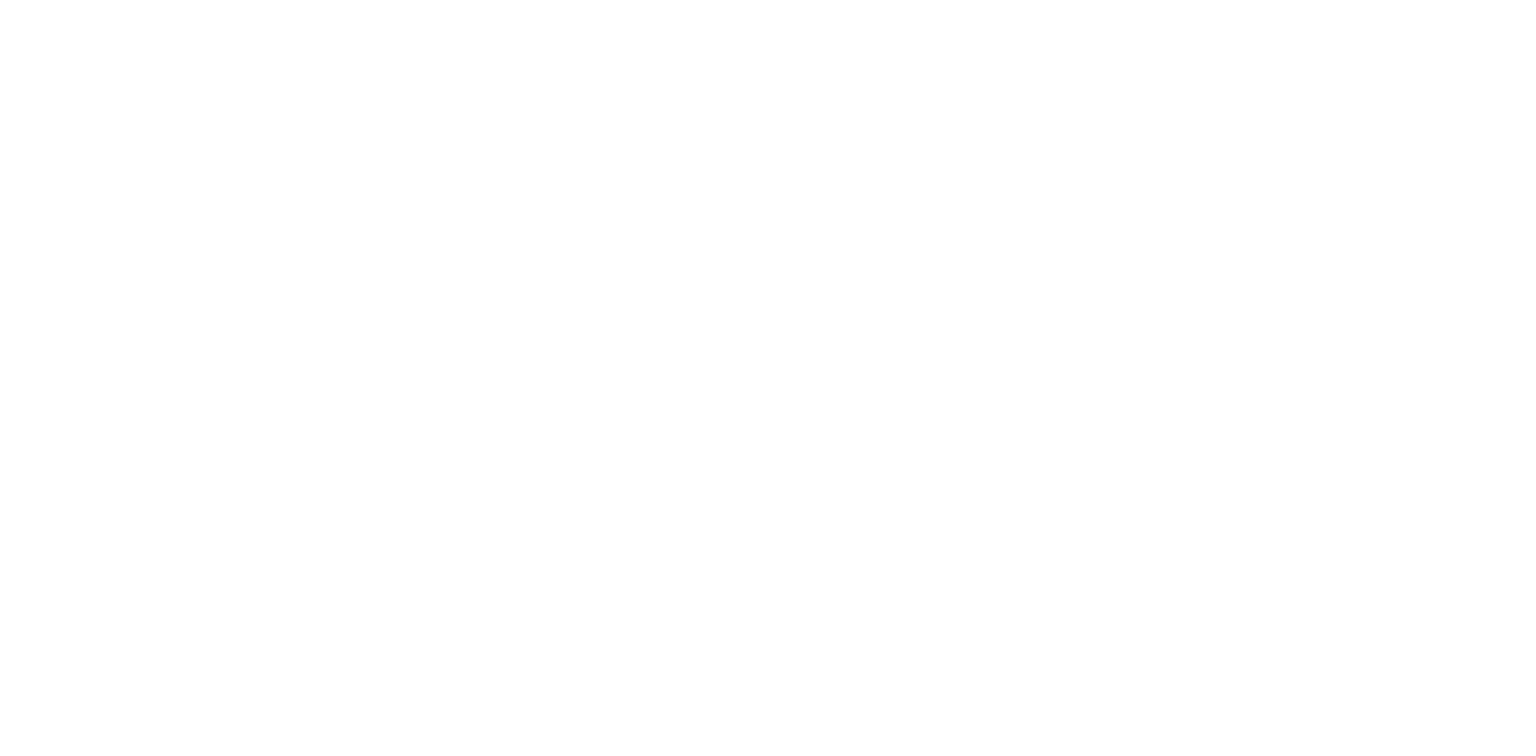 scroll, scrollTop: 0, scrollLeft: 0, axis: both 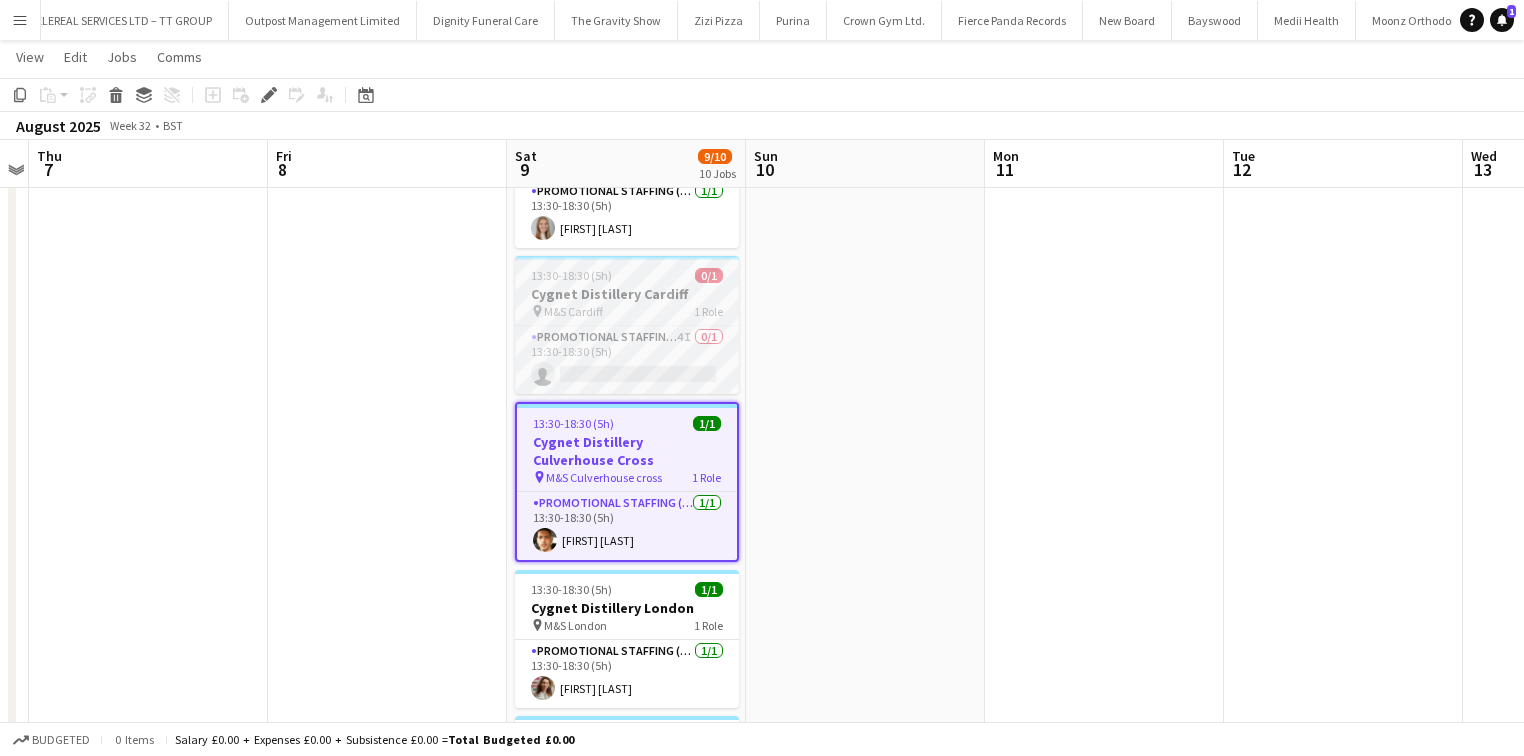 click on "Cygnet Distillery Cardiff" at bounding box center [627, 294] 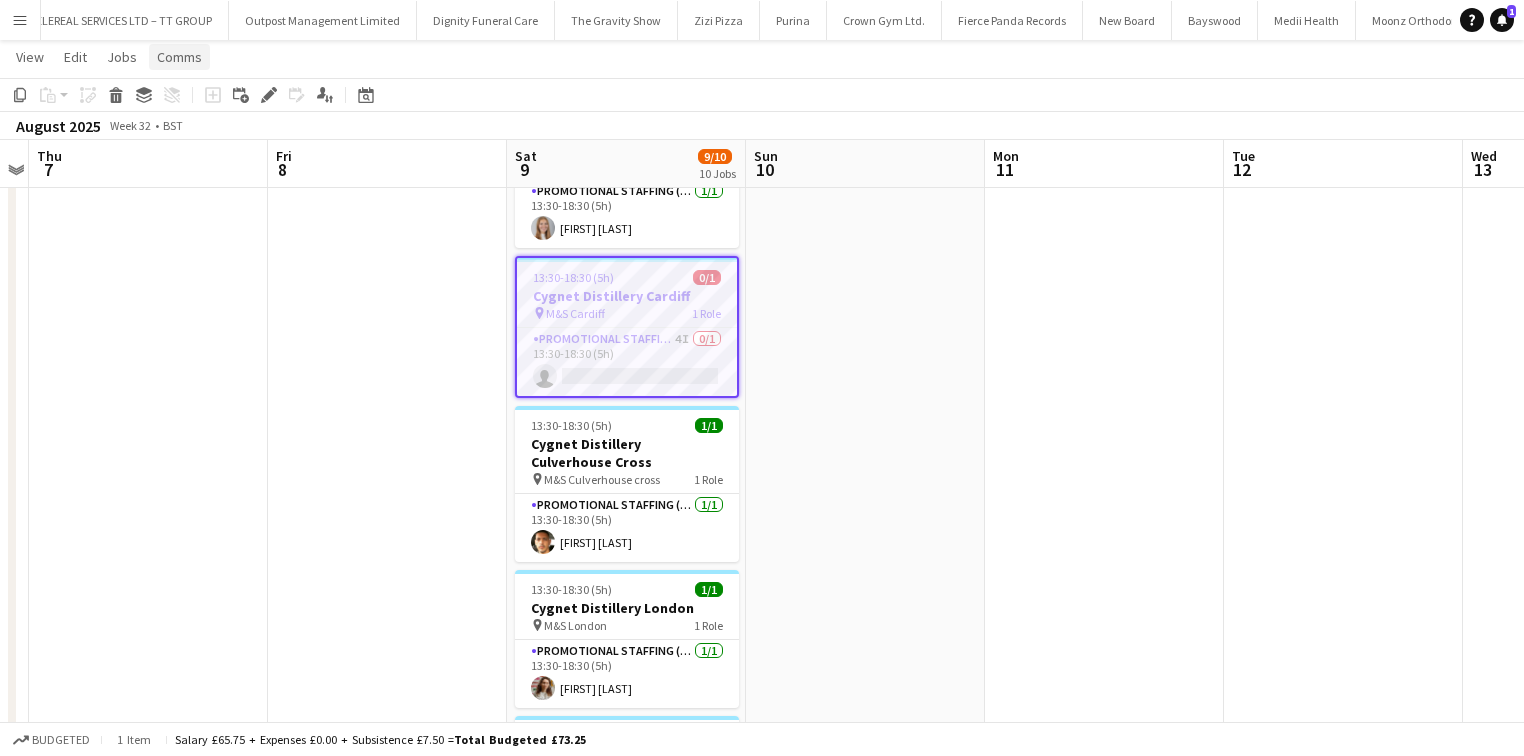 click on "Comms" 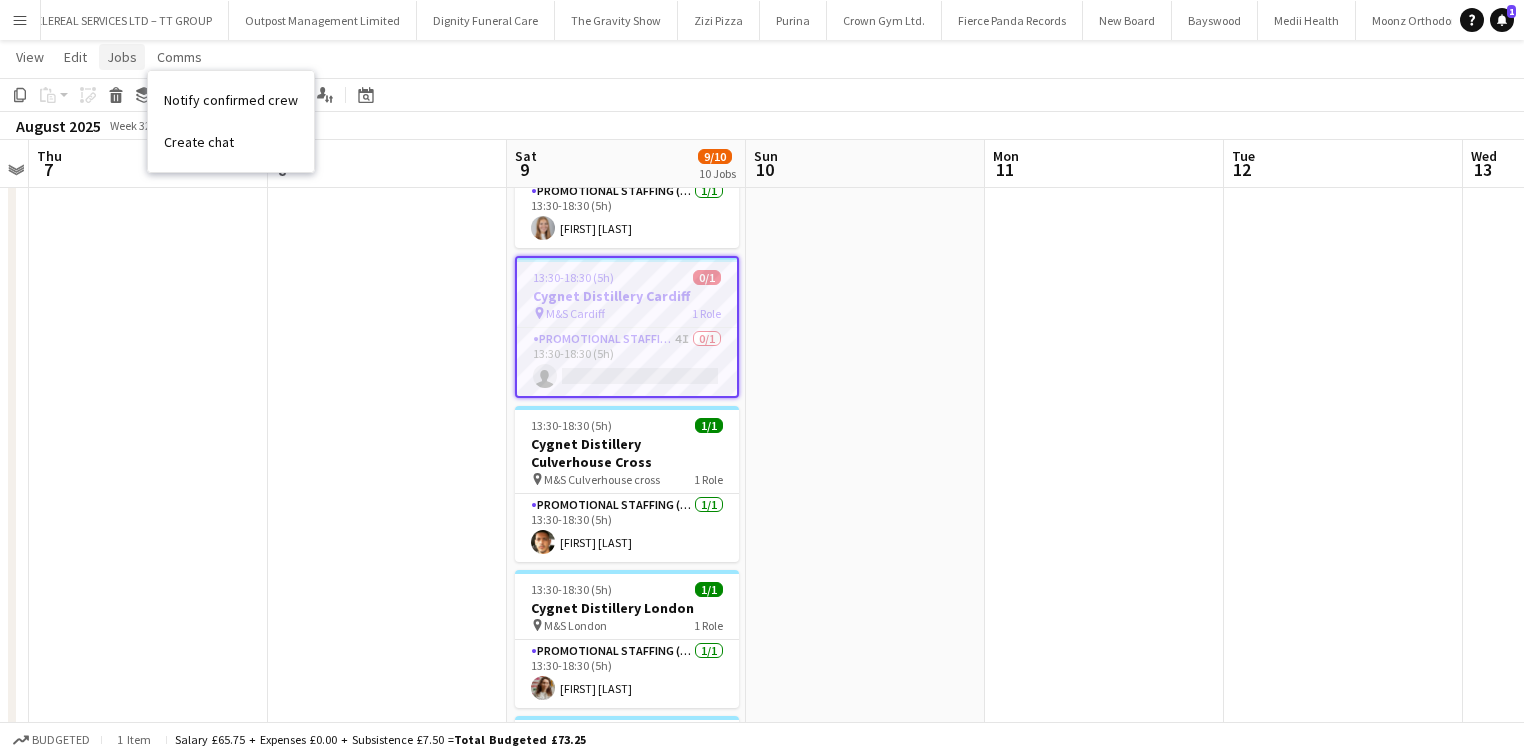 click on "Jobs" 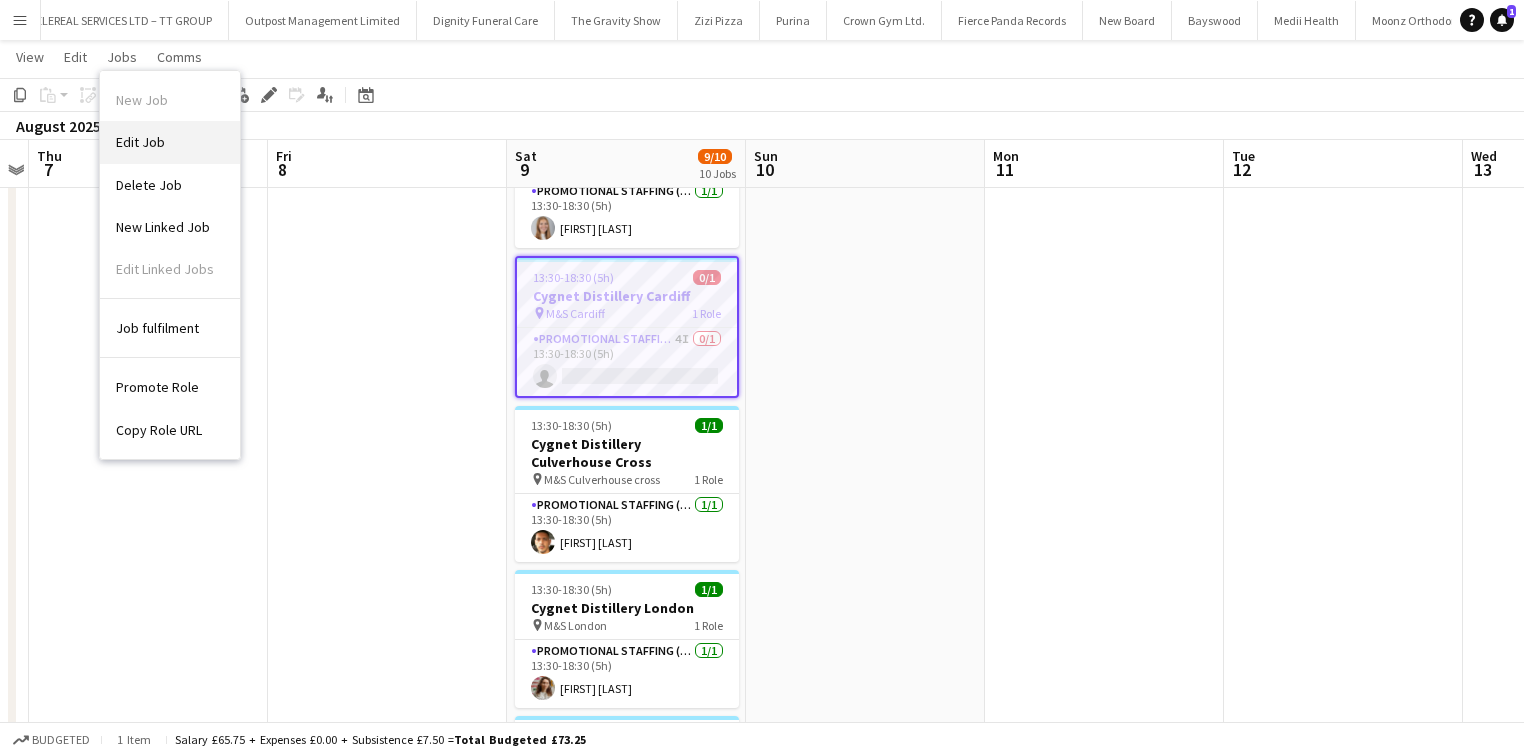 click on "Edit Job" at bounding box center [140, 142] 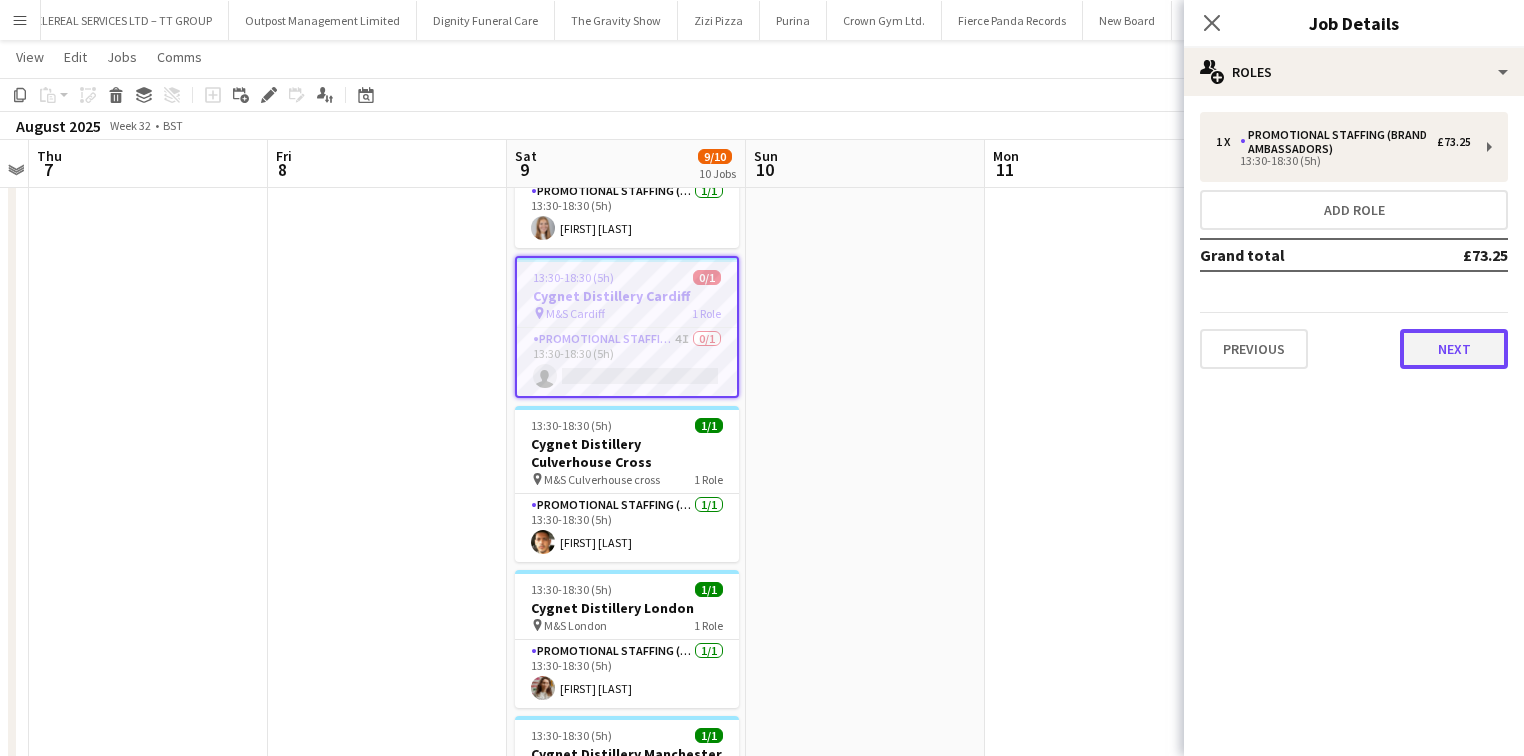click on "Next" at bounding box center [1454, 349] 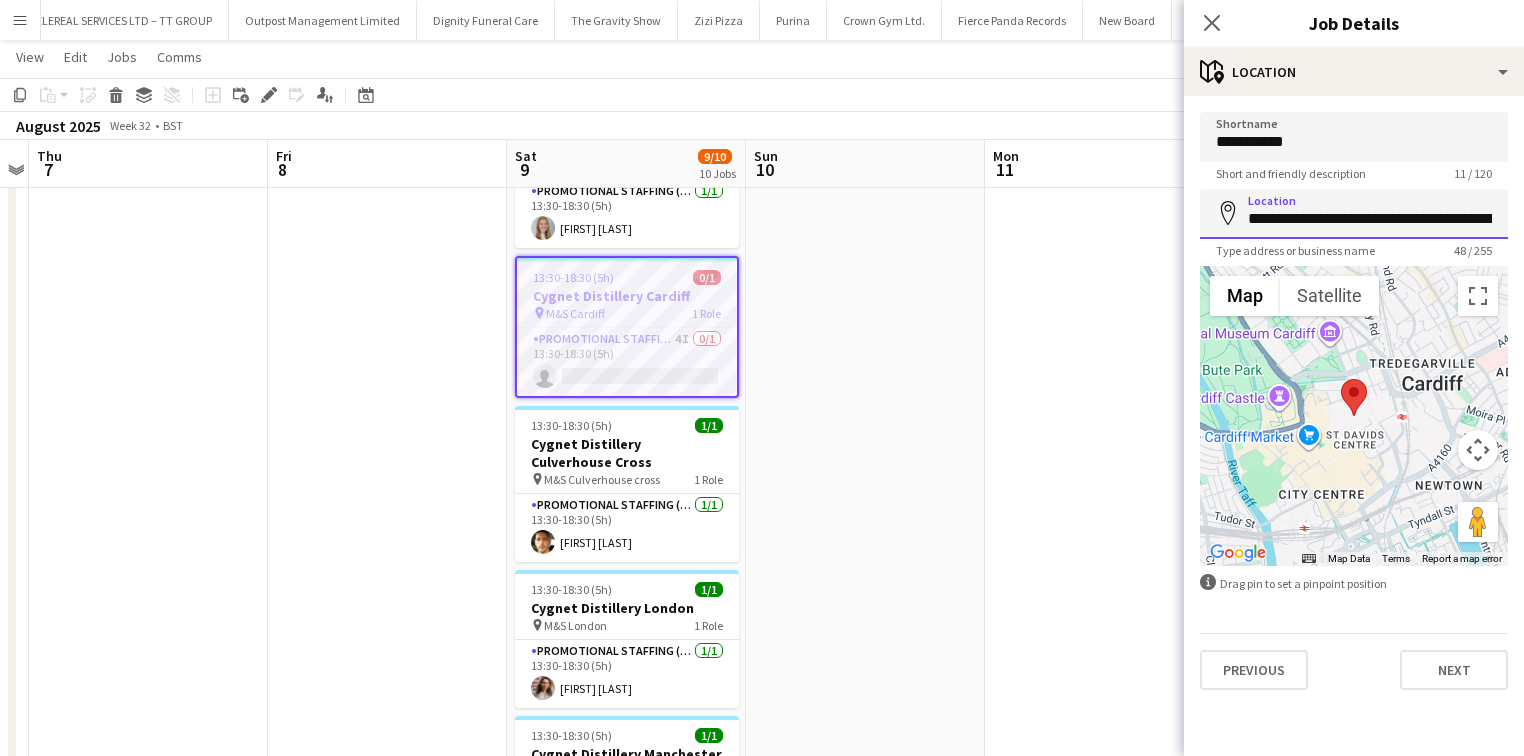 click on "**********" at bounding box center (1354, 214) 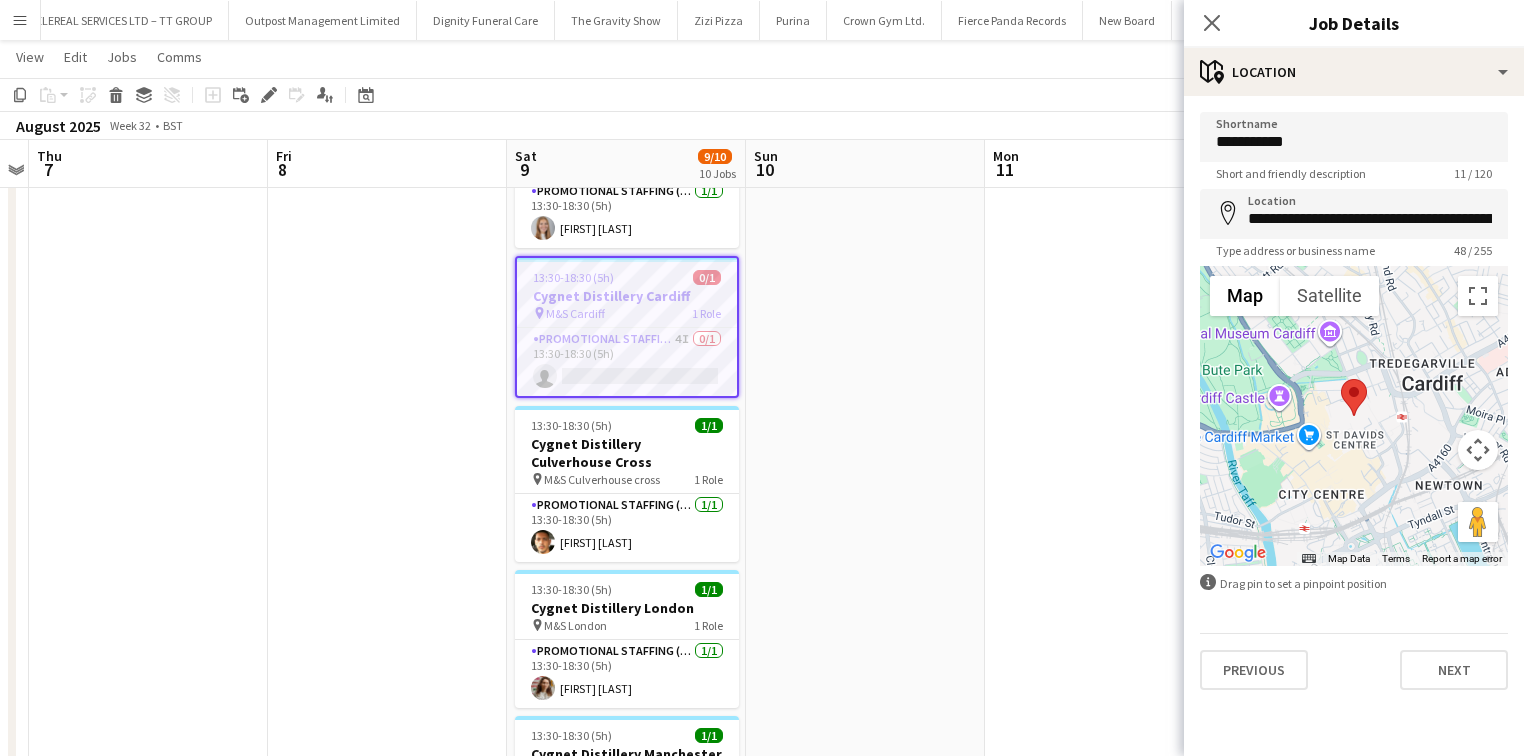 click at bounding box center (1354, 416) 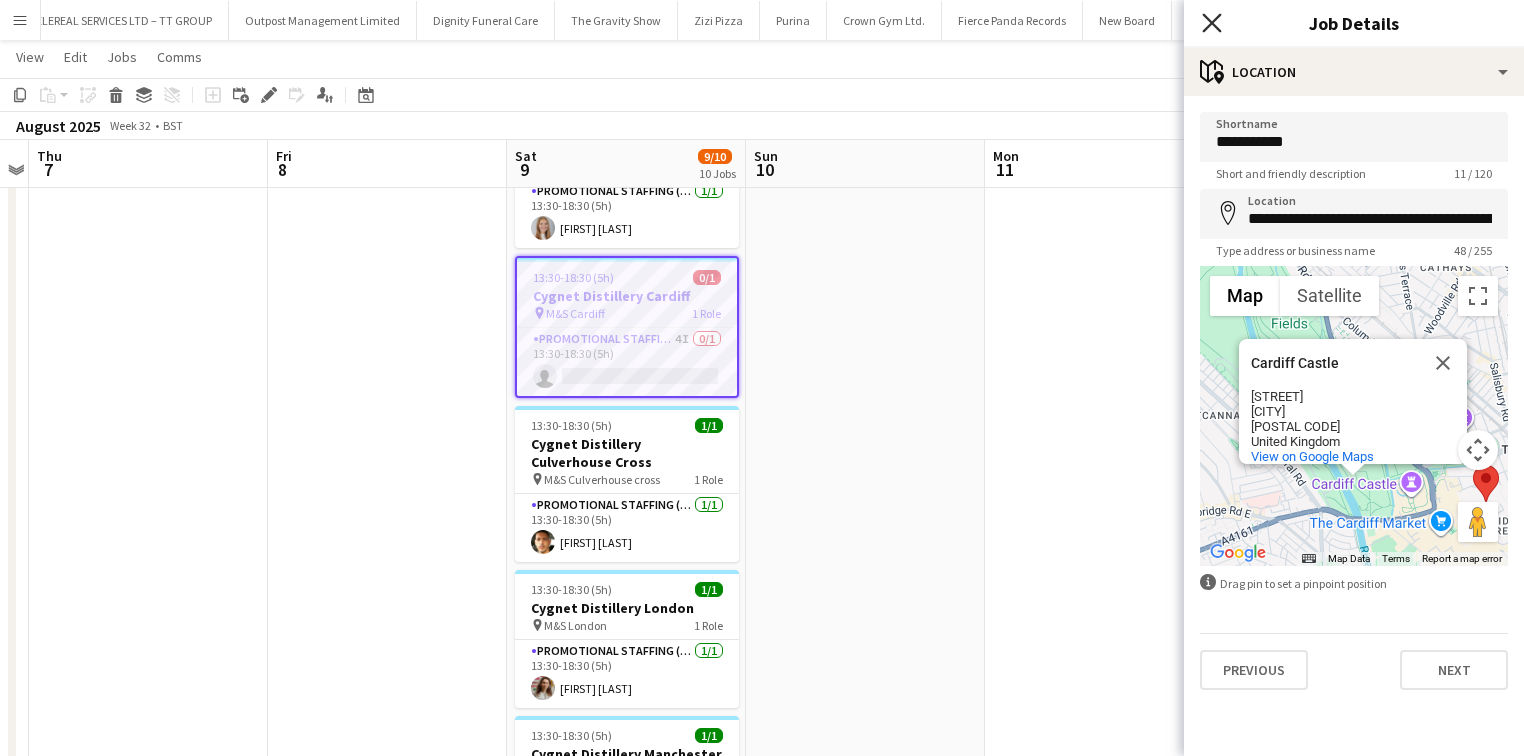 click 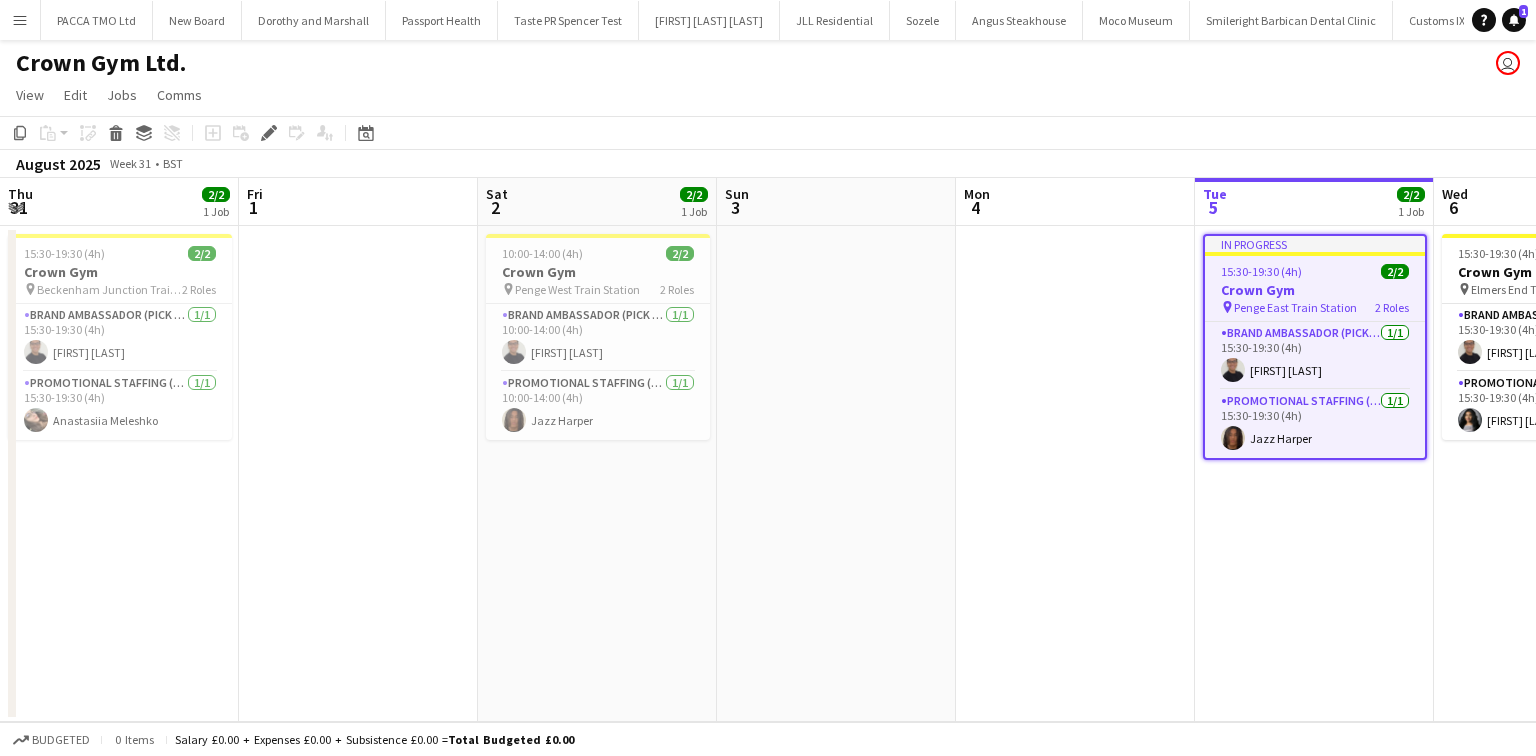 scroll, scrollTop: 0, scrollLeft: 0, axis: both 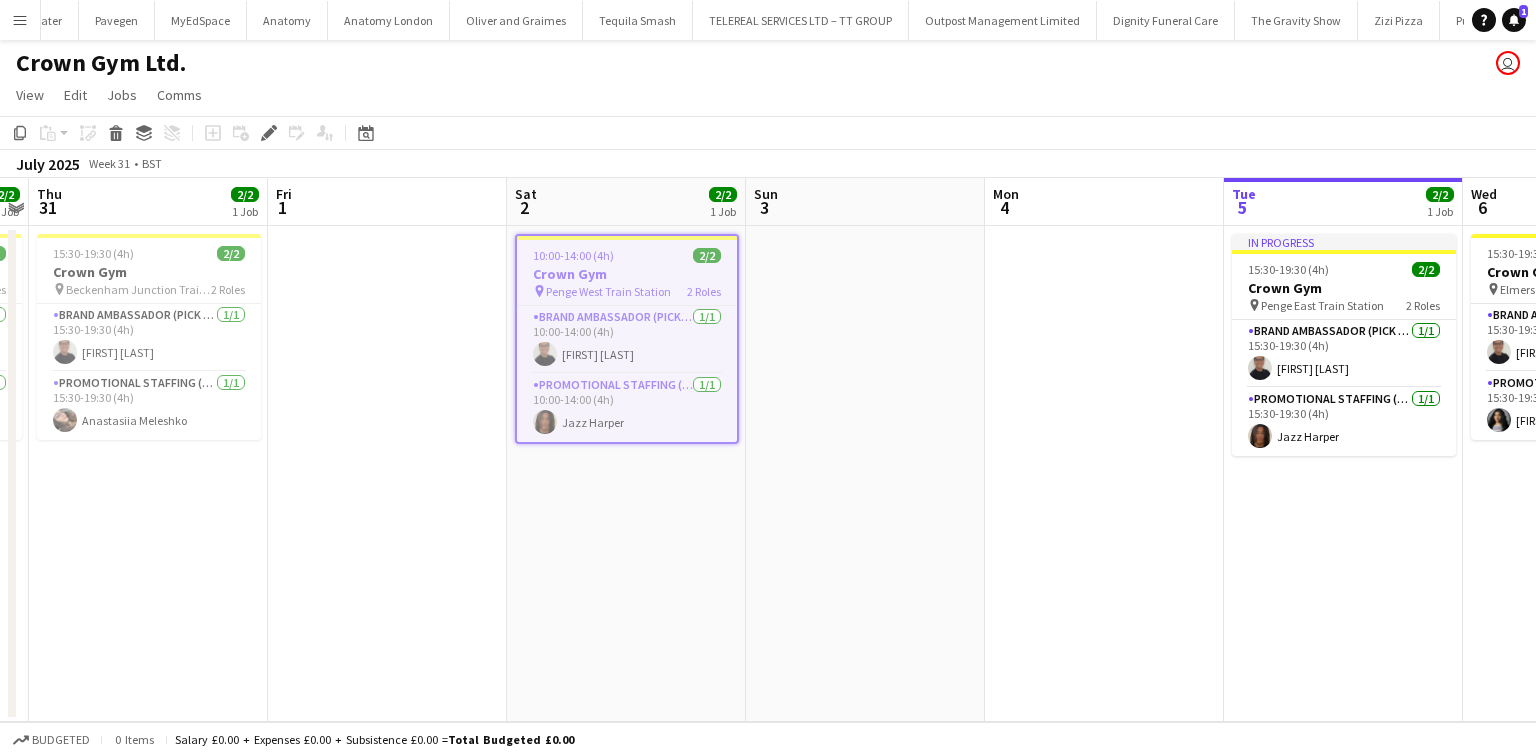 click on "[FIRST]   [NUMBER]" at bounding box center (1104, 202) 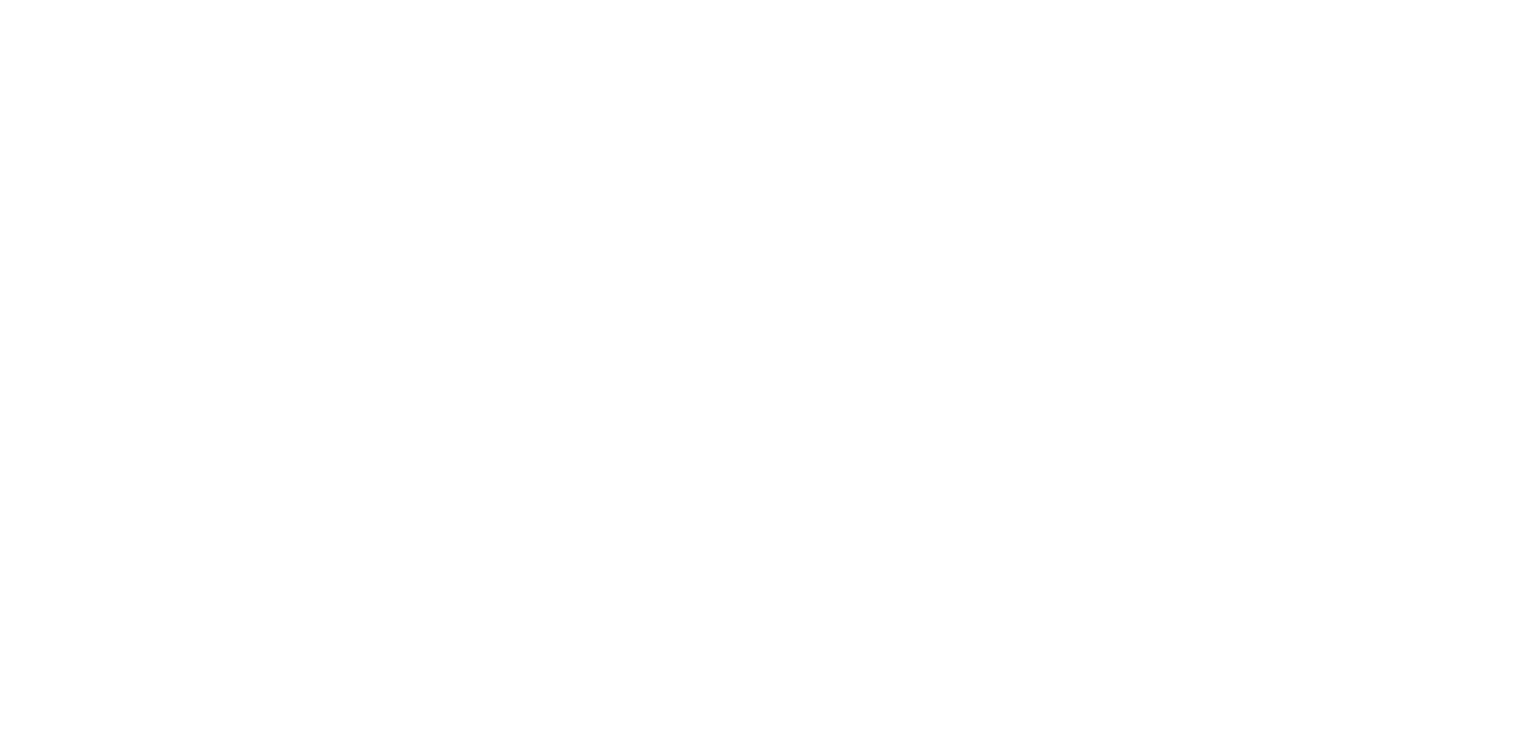 scroll, scrollTop: 0, scrollLeft: 0, axis: both 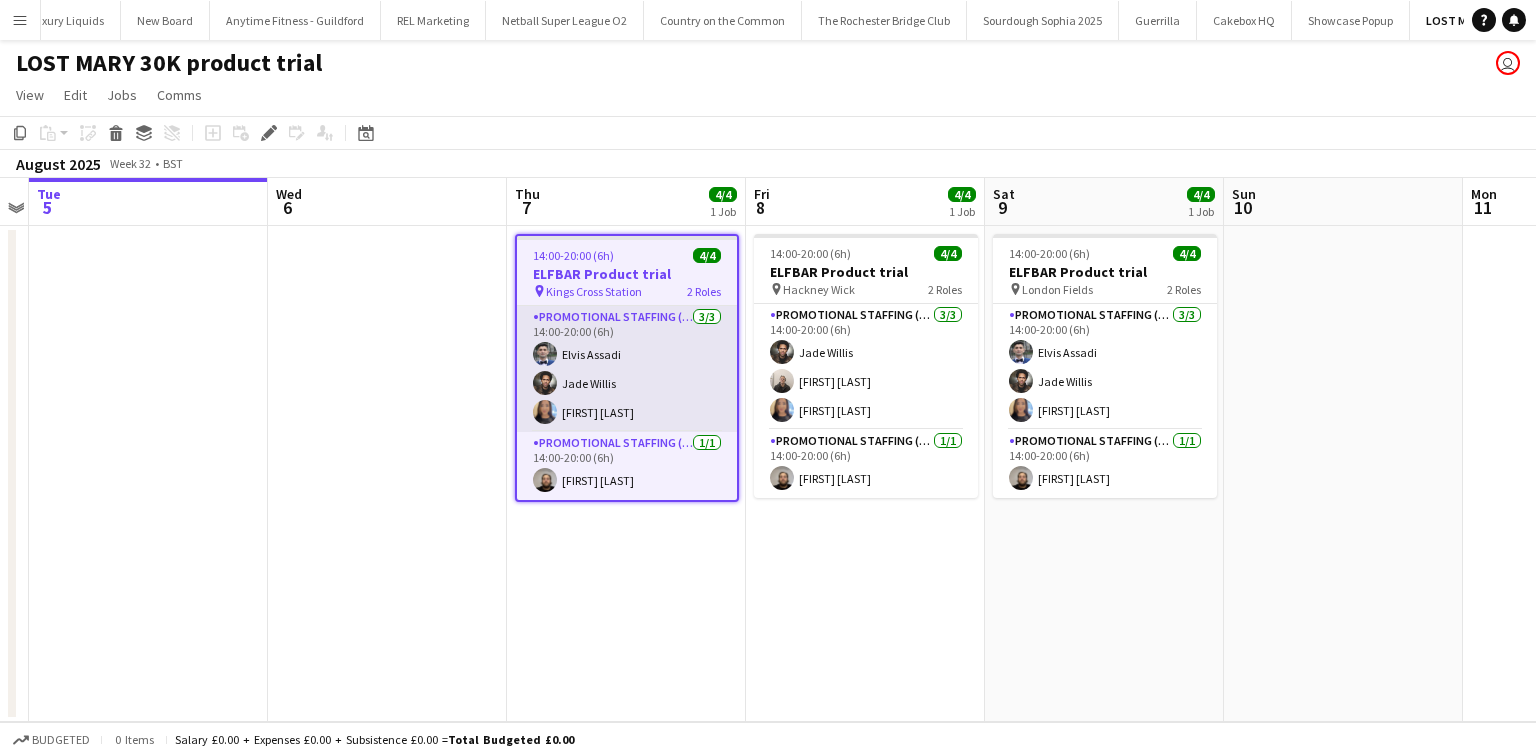 click on "Promotional Staffing (Brand Ambassadors)   3/3   [TIME]-[TIME] ([DURATION]h)
[FIRST] [LAST] [FIRST] [LAST] [FIRST] [LAST]" at bounding box center [627, 369] 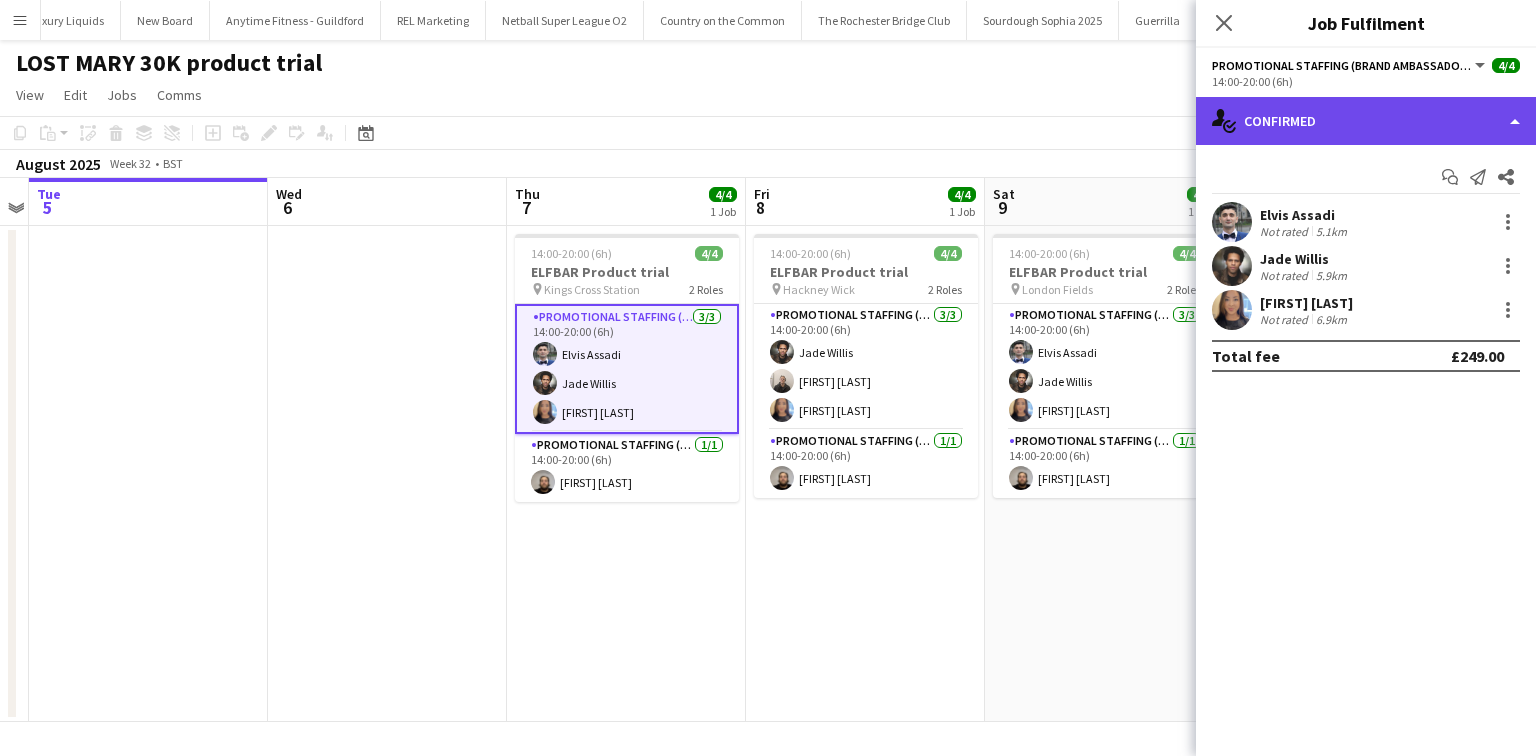 drag, startPoint x: 1340, startPoint y: 105, endPoint x: 1348, endPoint y: 127, distance: 23.409399 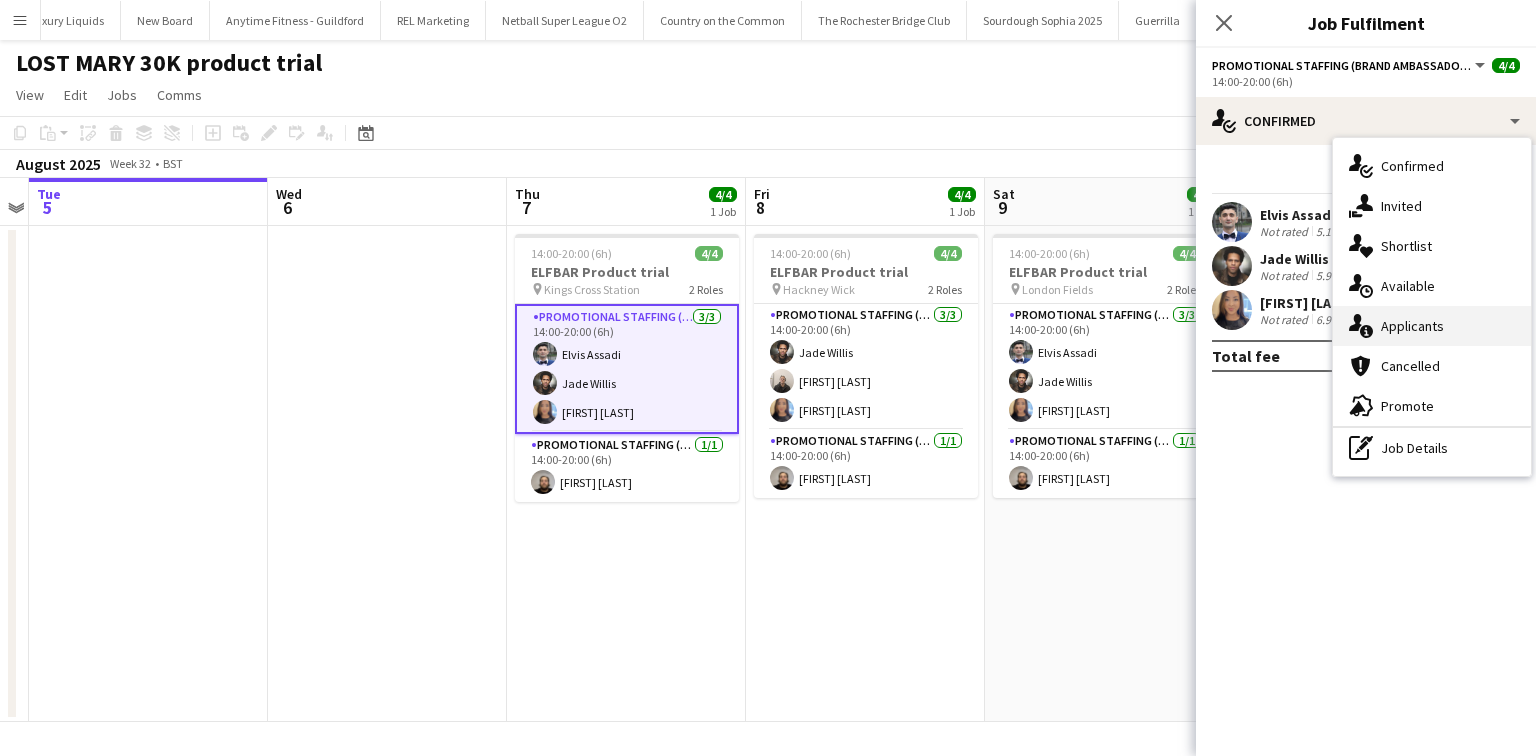 click on "single-neutral-actions-information
Applicants" at bounding box center [1432, 326] 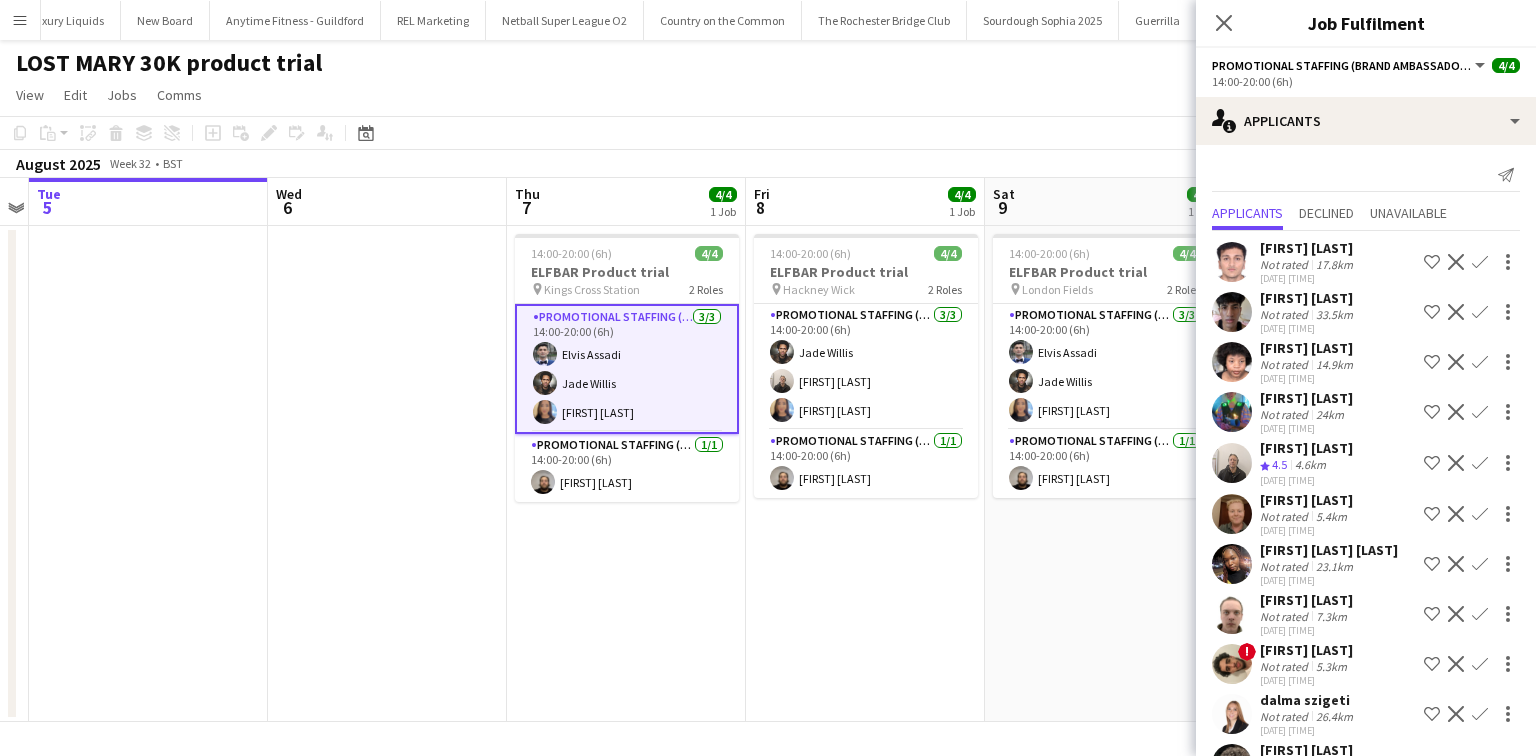 scroll, scrollTop: 0, scrollLeft: 0, axis: both 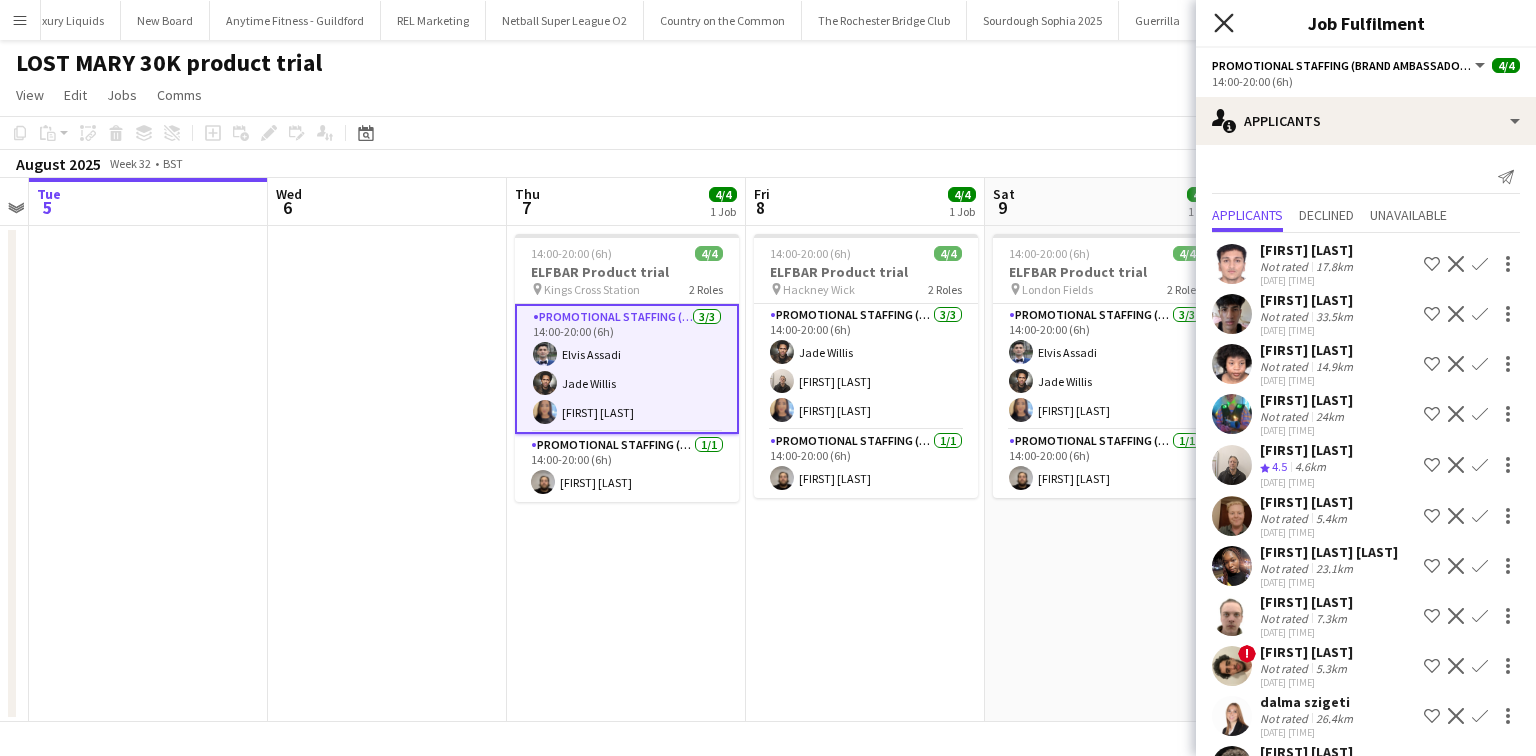 click on "Close pop-in" 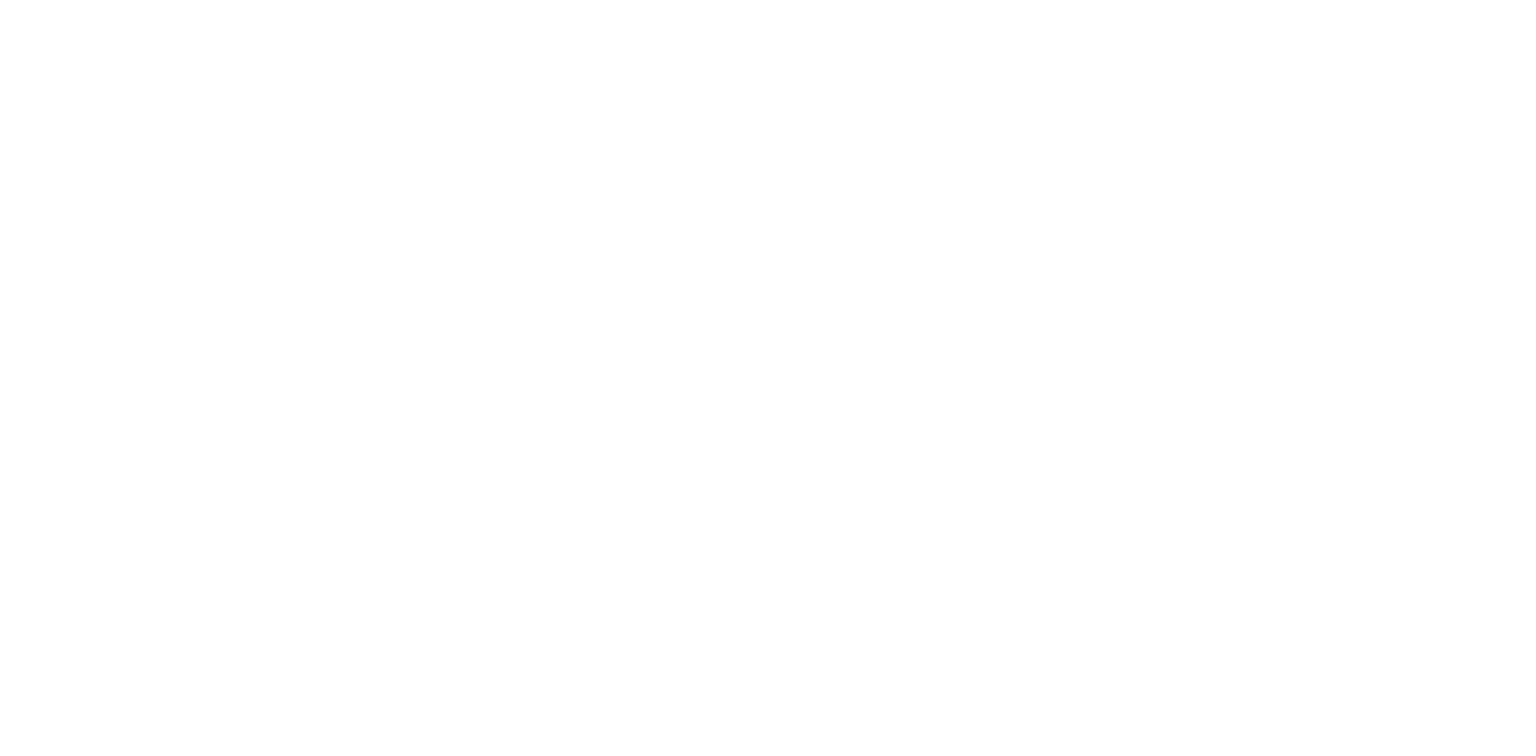scroll, scrollTop: 0, scrollLeft: 0, axis: both 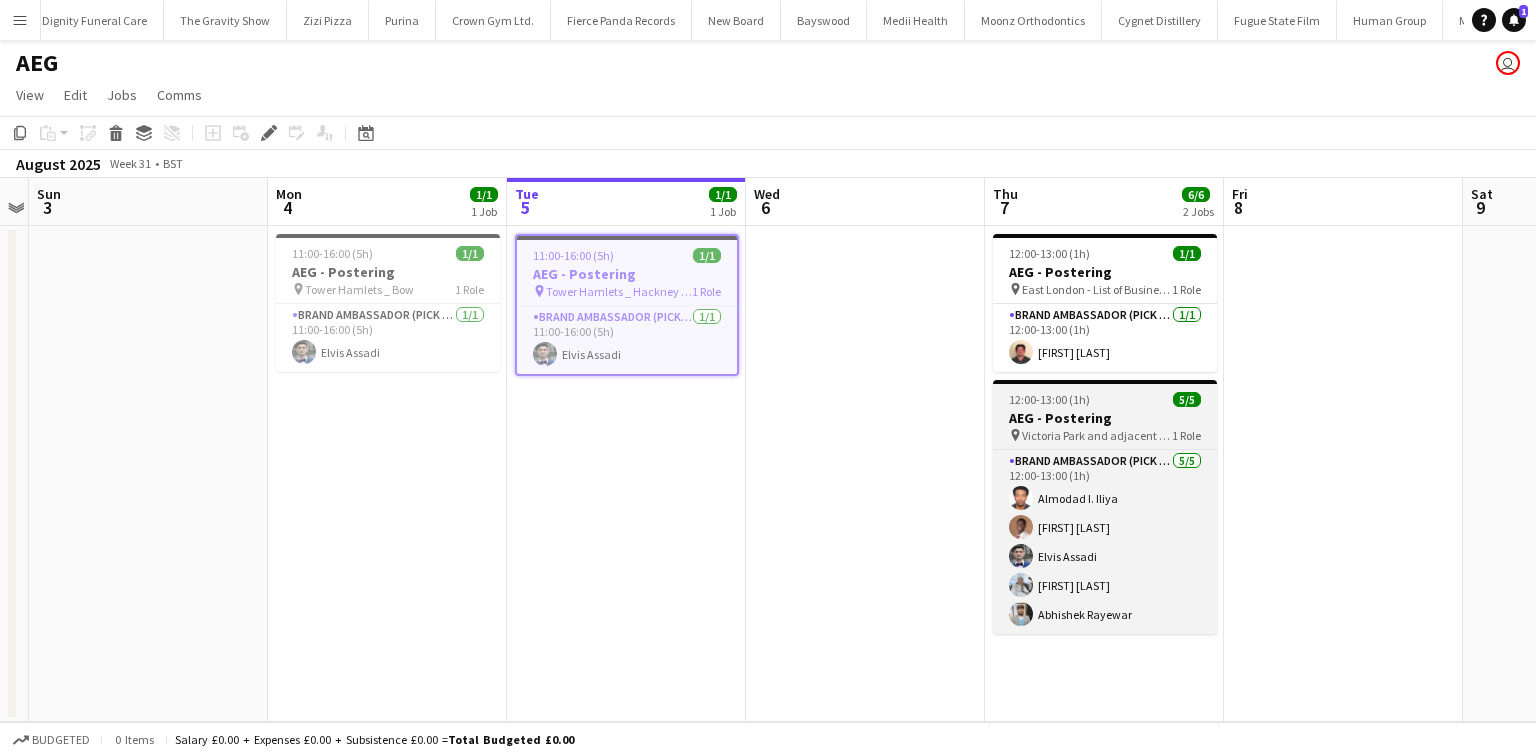 click on "Victoria Park and adjacent areas" at bounding box center [1097, 435] 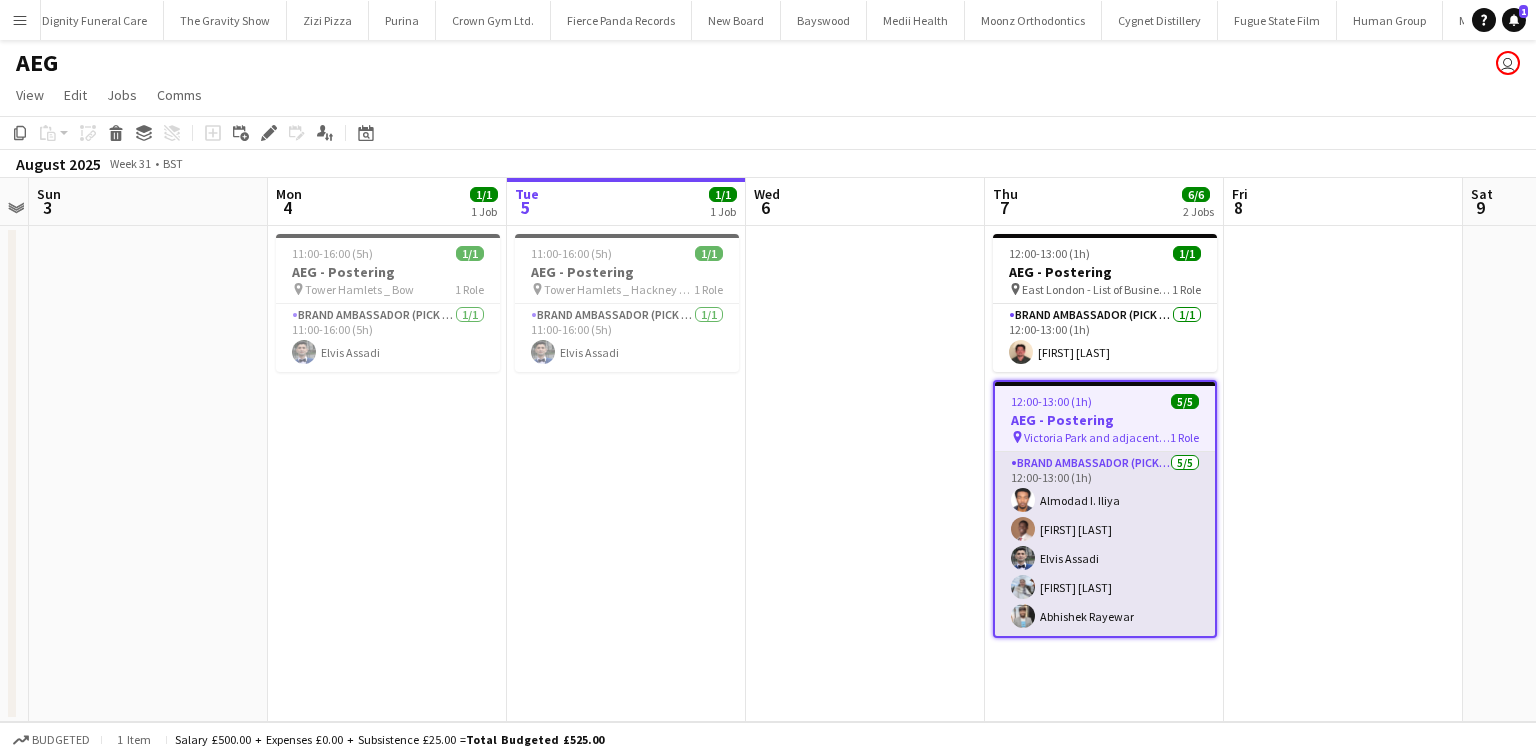 click on "Brand Ambassador (Pick up)   5/5   12:00-13:00 (1h)
[FIRST] I. [FIRST] [LAST] [FIRST] [LAST] [FIRST] [LAST] [FIRST] [LAST]" at bounding box center [1105, 544] 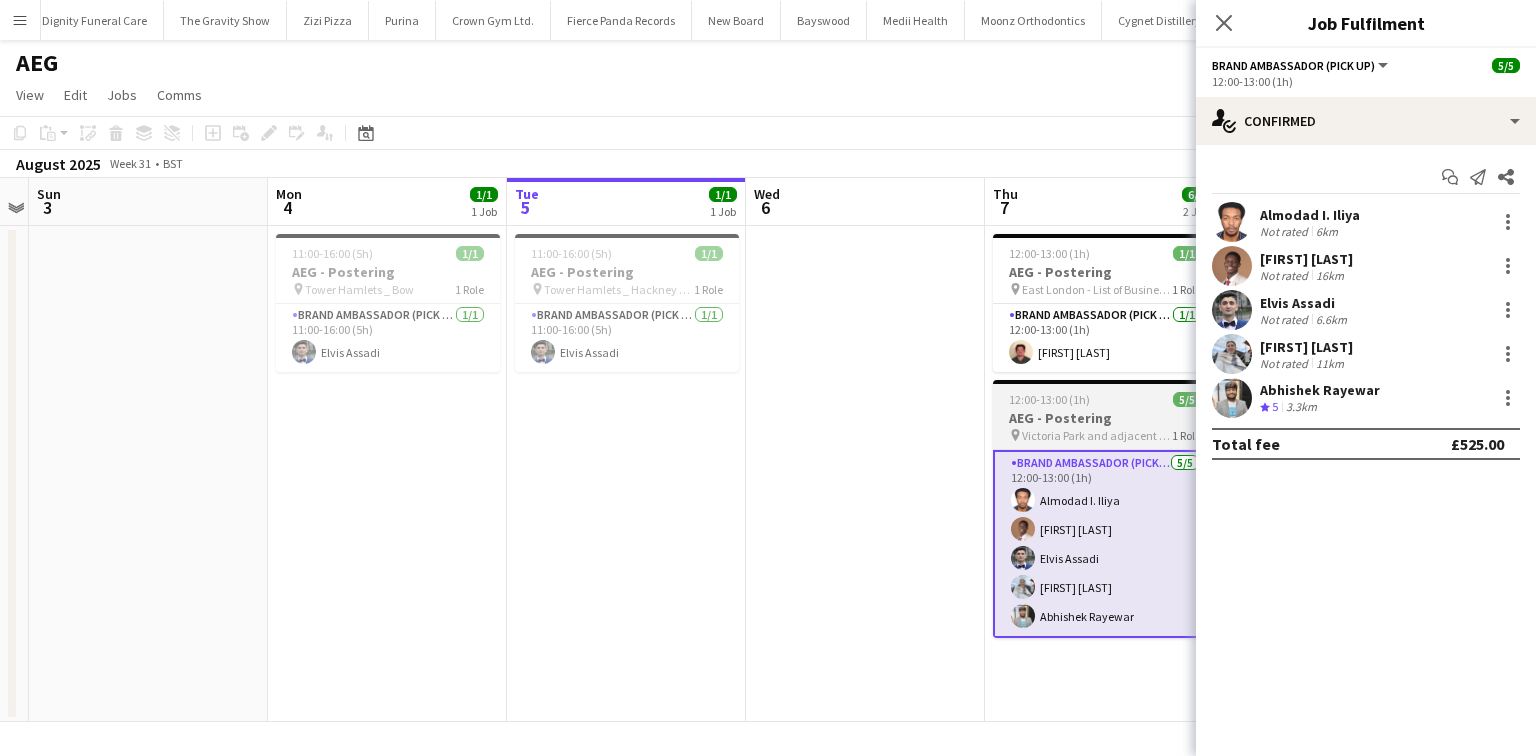 click on "Victoria Park and adjacent areas" at bounding box center [1097, 435] 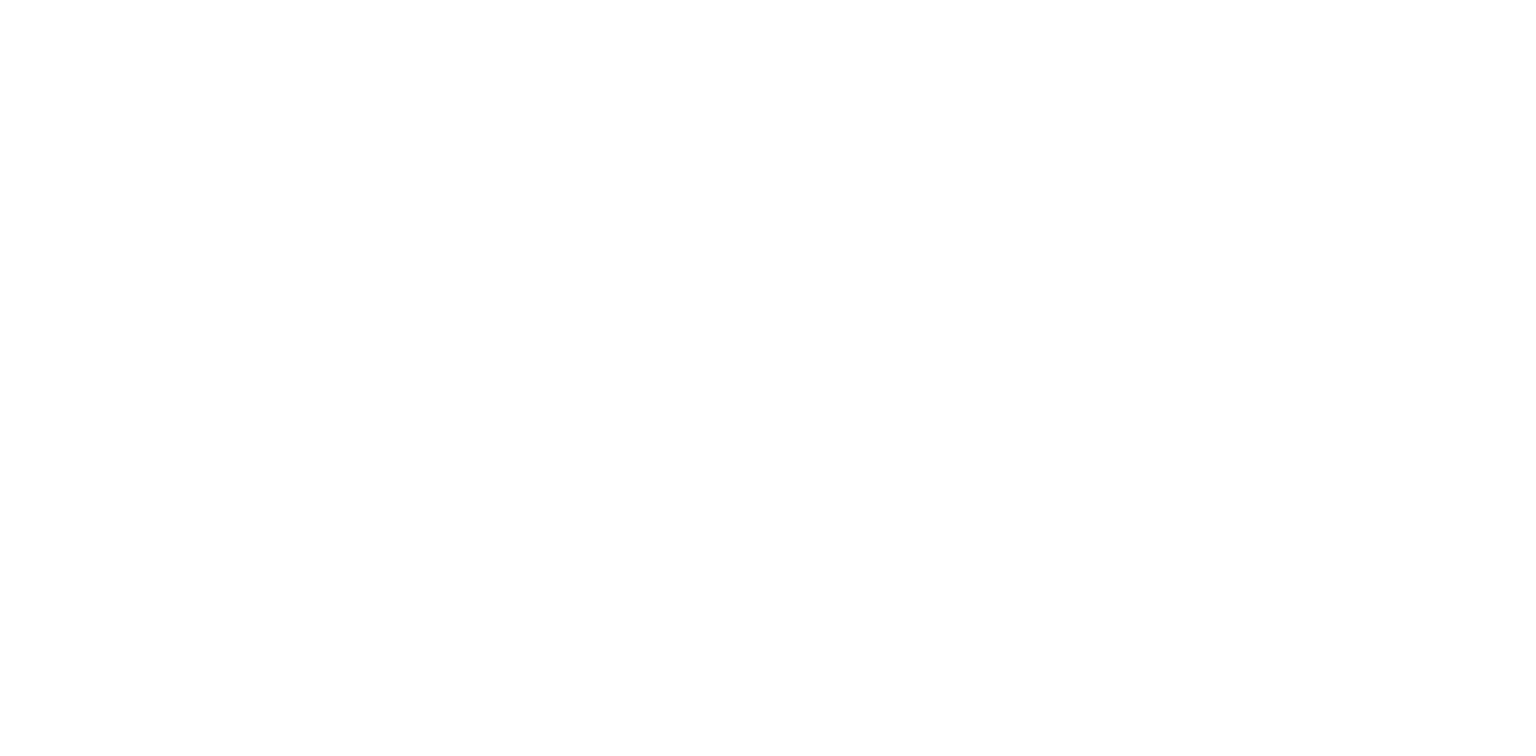scroll, scrollTop: 0, scrollLeft: 0, axis: both 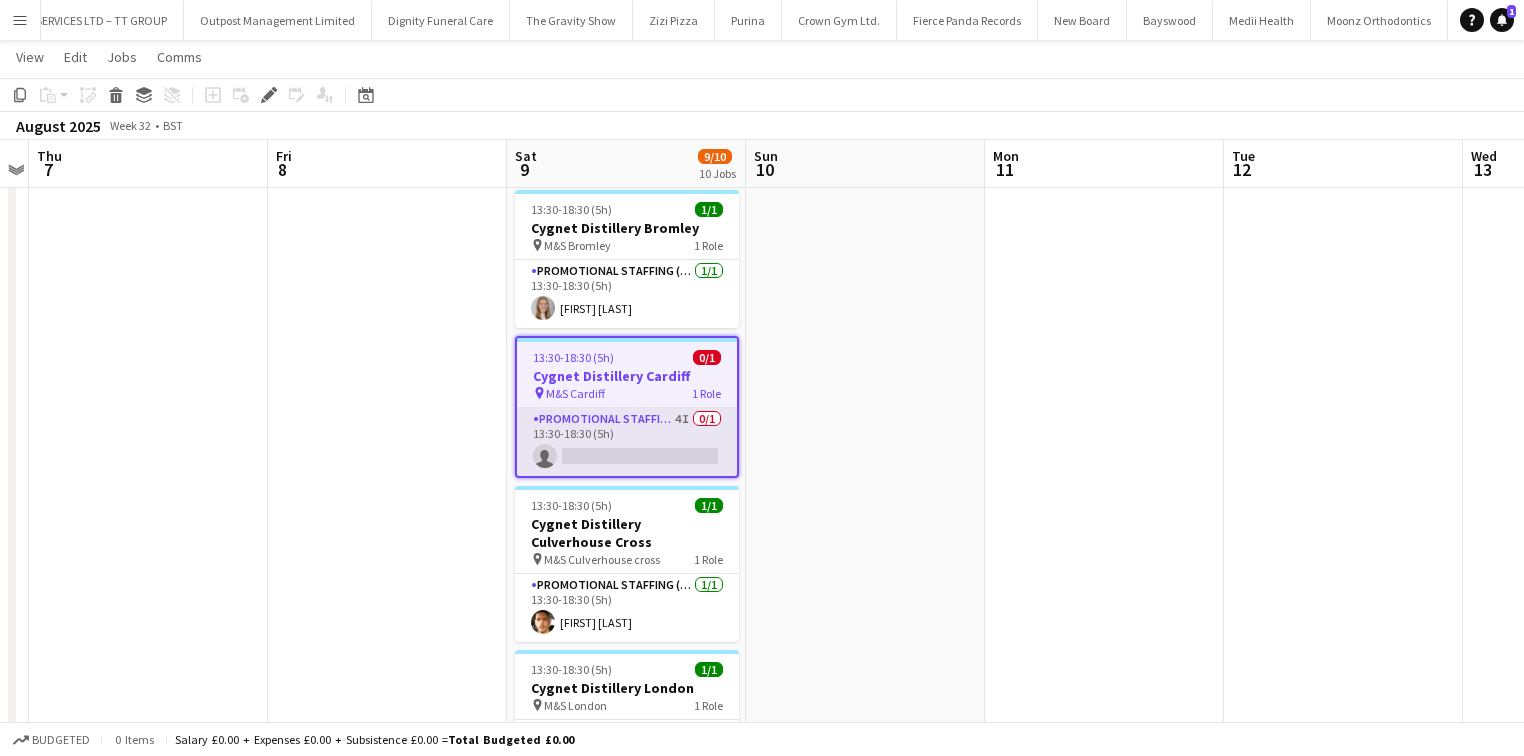 click on "Promotional Staffing (Brand Ambassadors)   4I   0/1   13:30-18:30 (5h)
single-neutral-actions" at bounding box center [627, 442] 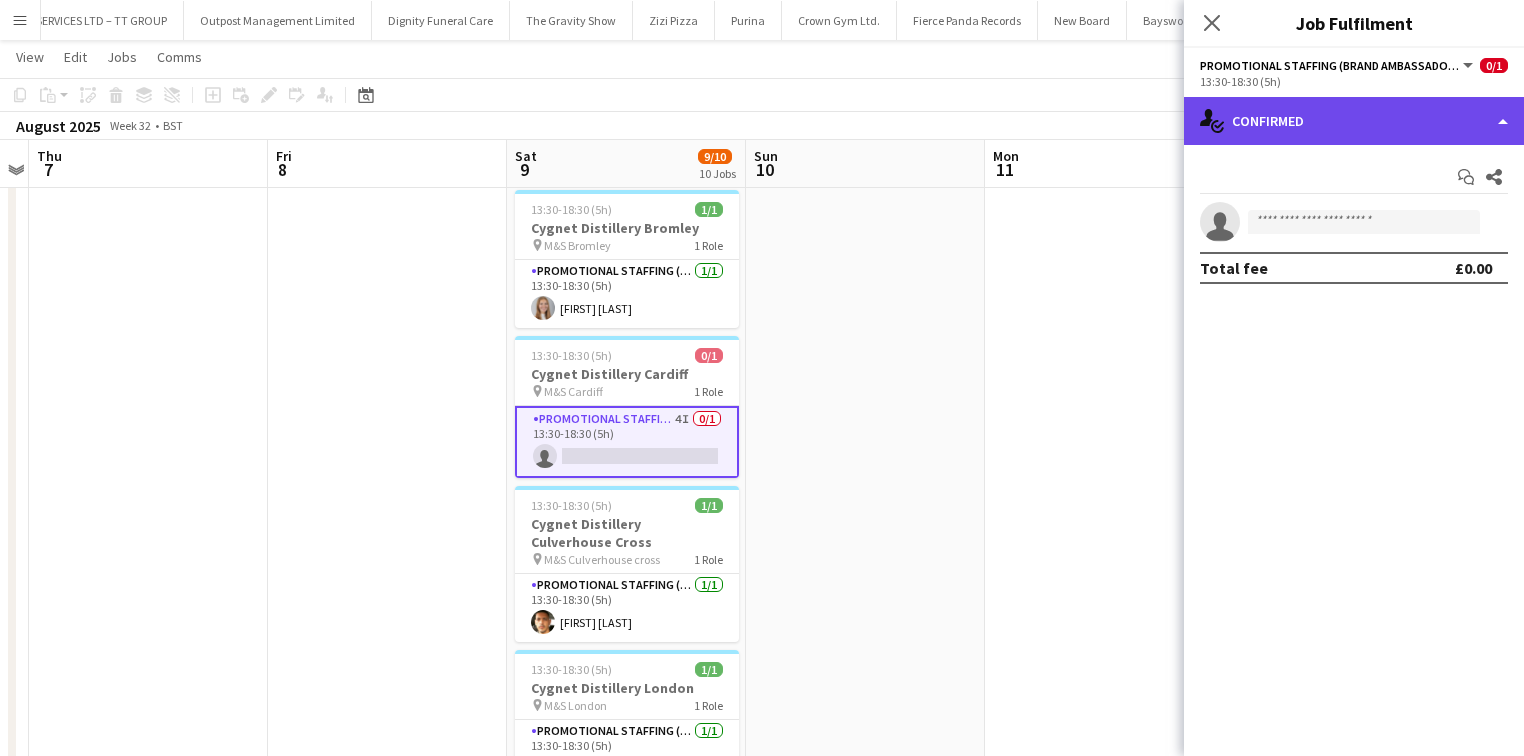 click on "single-neutral-actions-check-2
Confirmed" 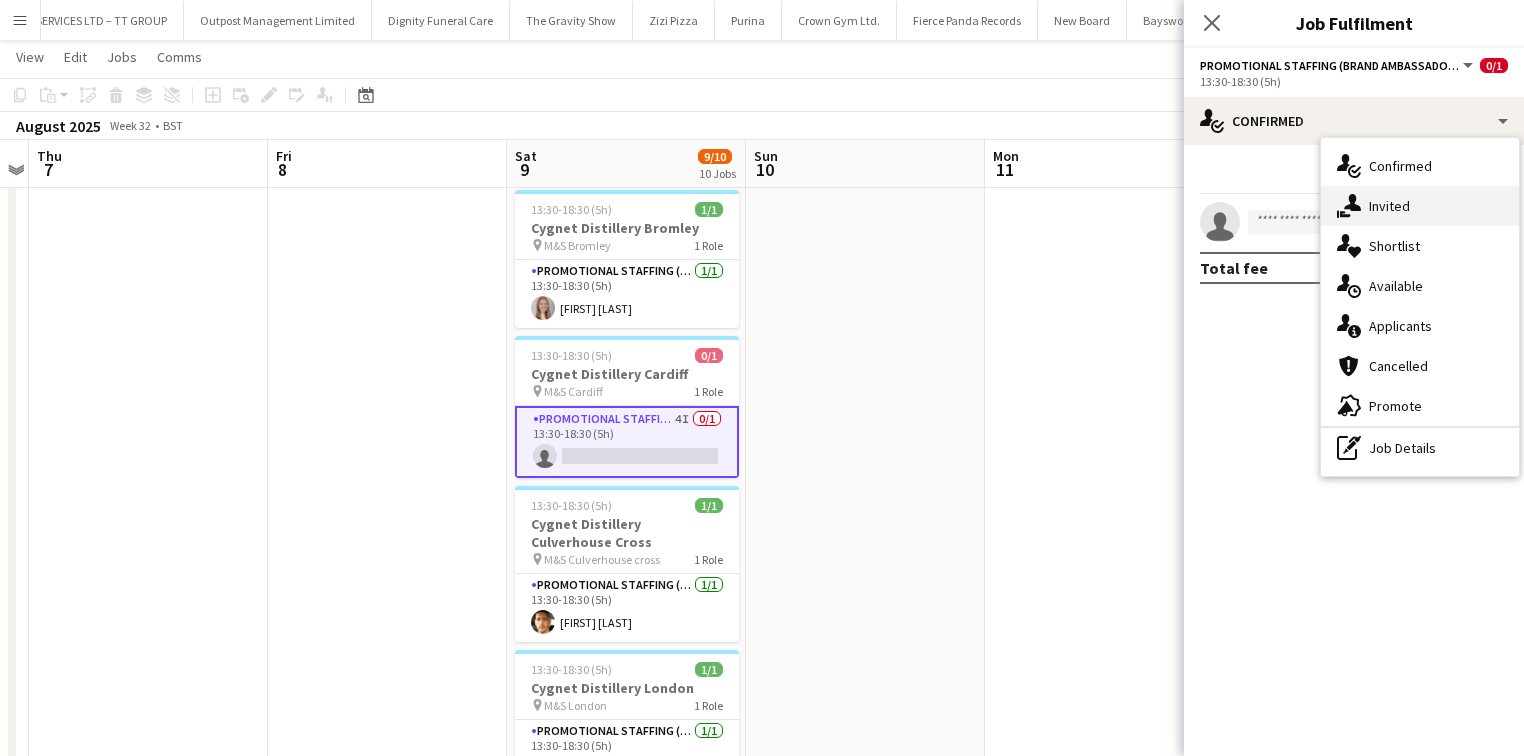 click on "single-neutral-actions-share-1
Invited" at bounding box center (1420, 206) 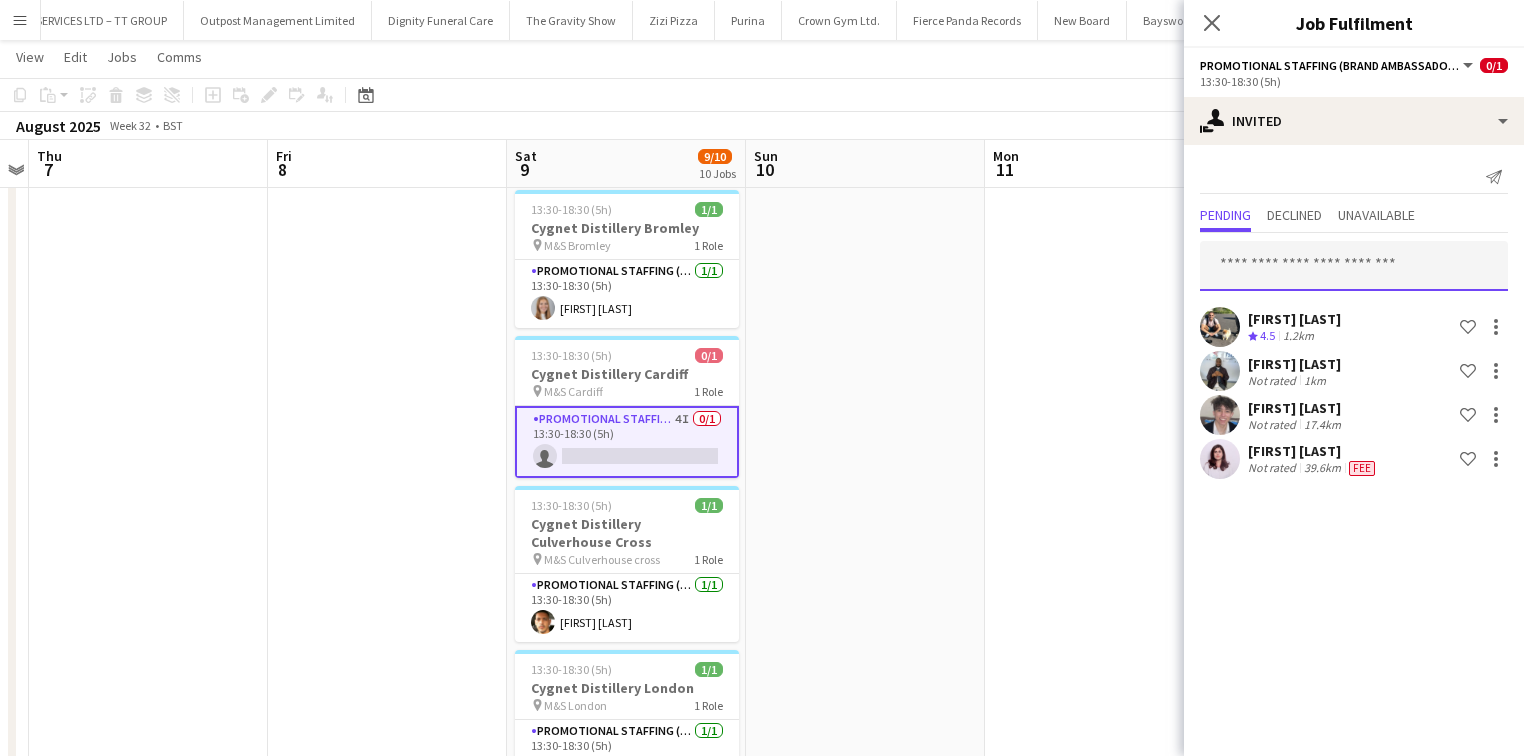 click at bounding box center (1354, 266) 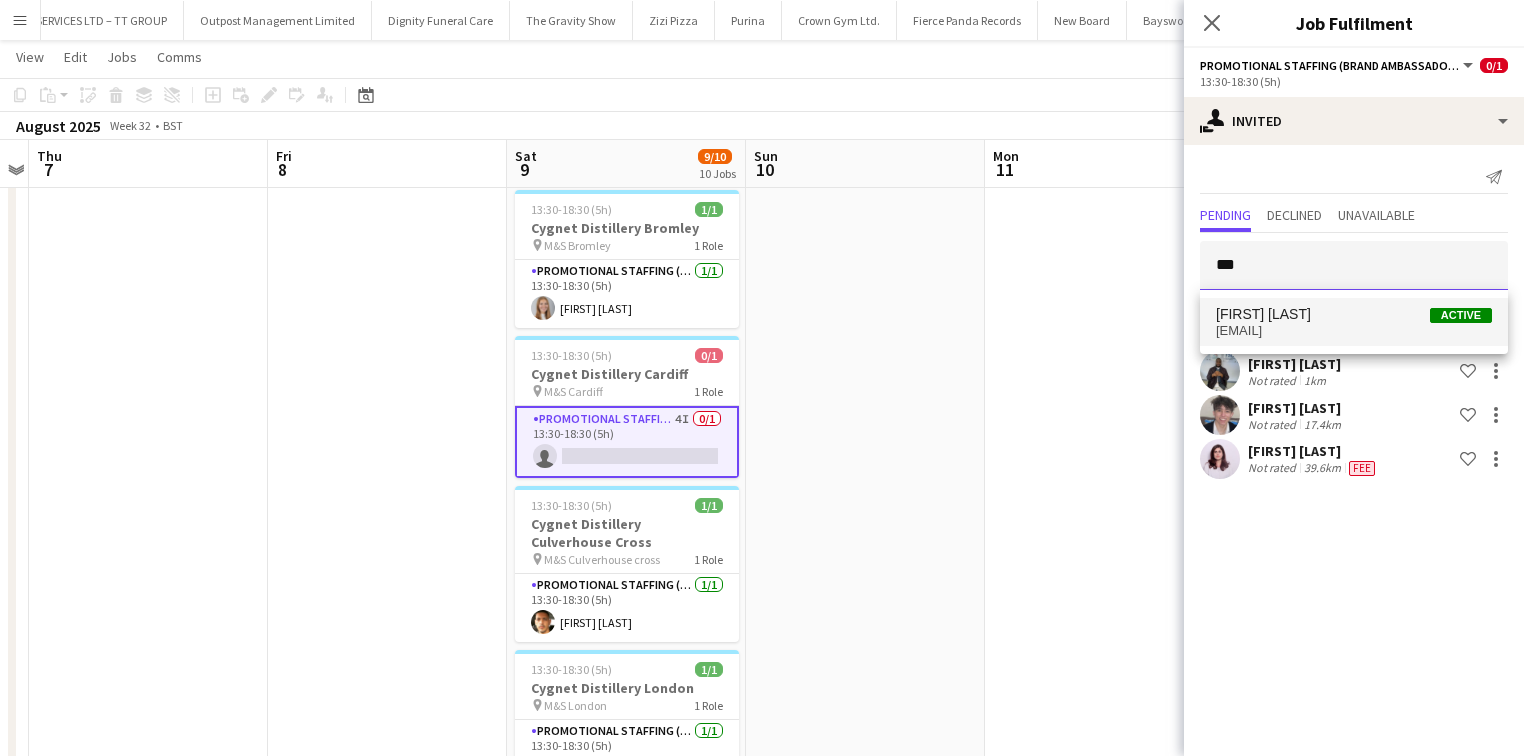 type on "***" 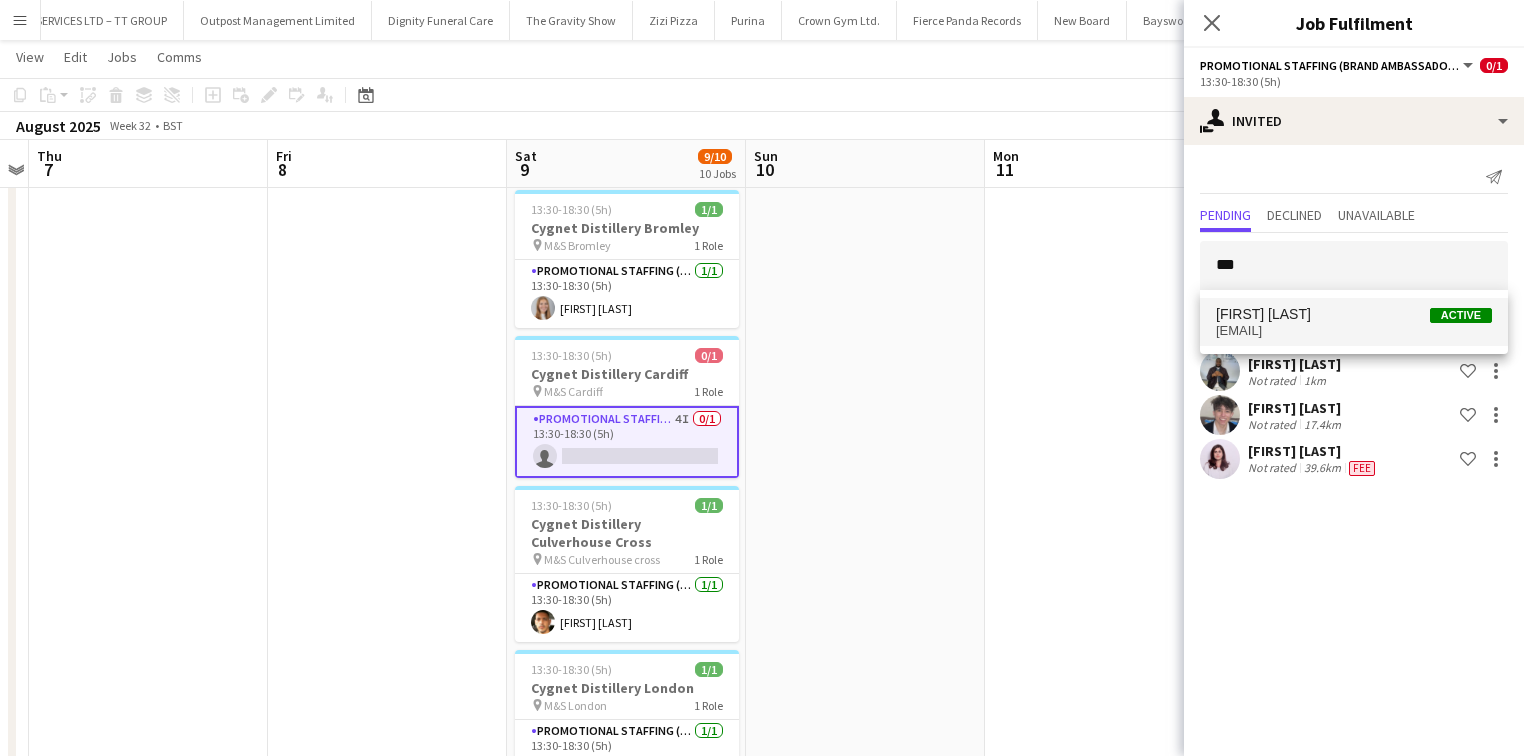 click on "Izabella Brain  Active" at bounding box center (1354, 314) 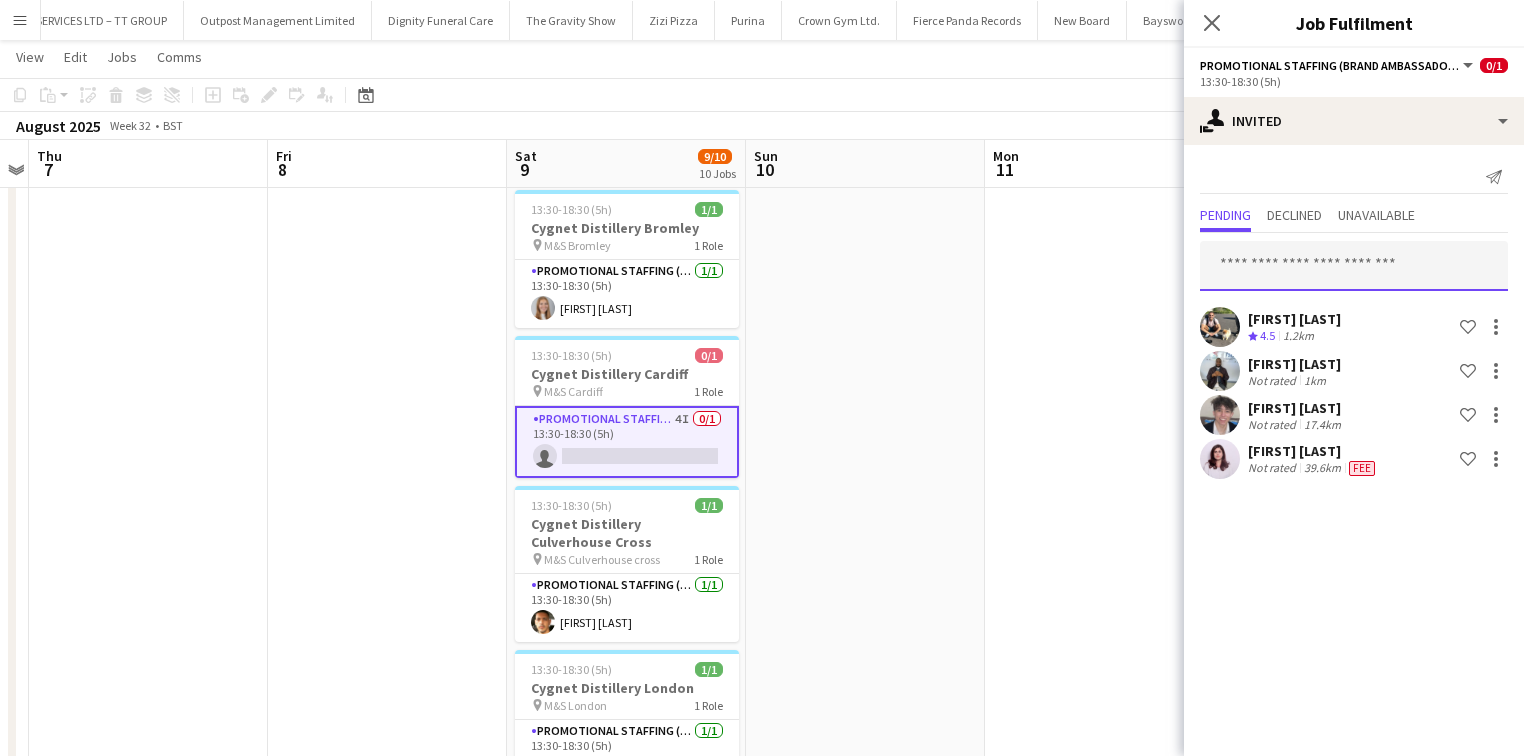 click at bounding box center (1354, 266) 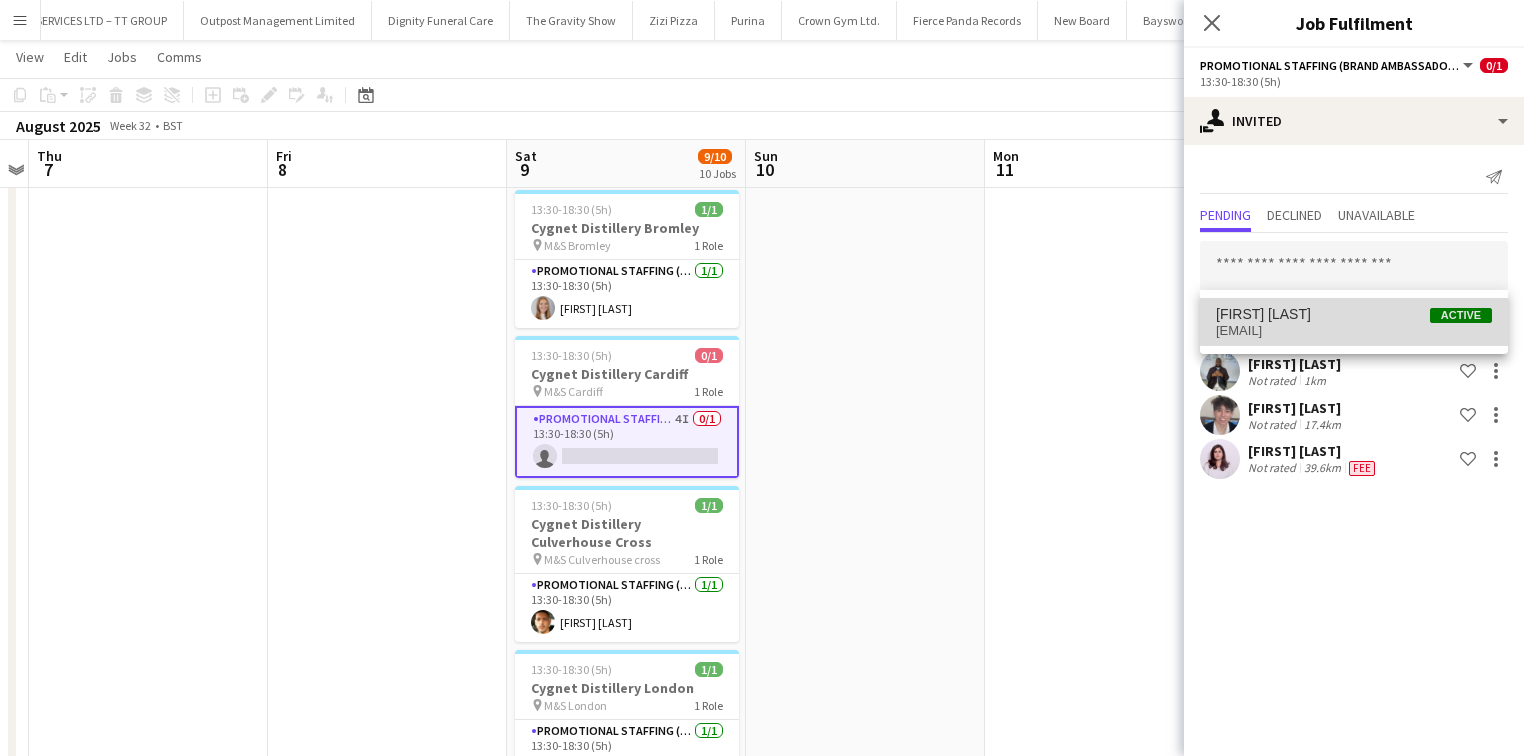 click on "Izabella Brain  Active" at bounding box center [1354, 314] 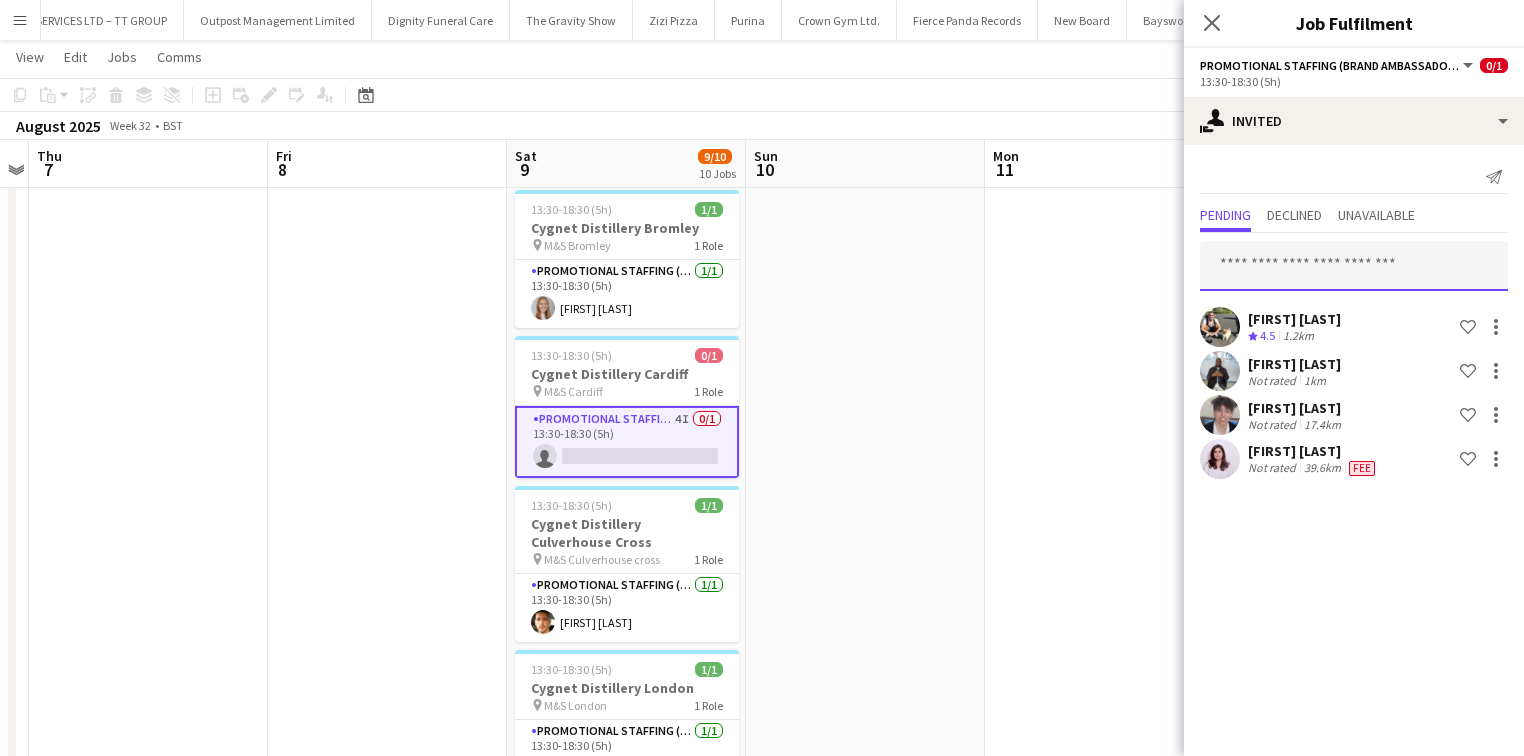 click at bounding box center (1354, 266) 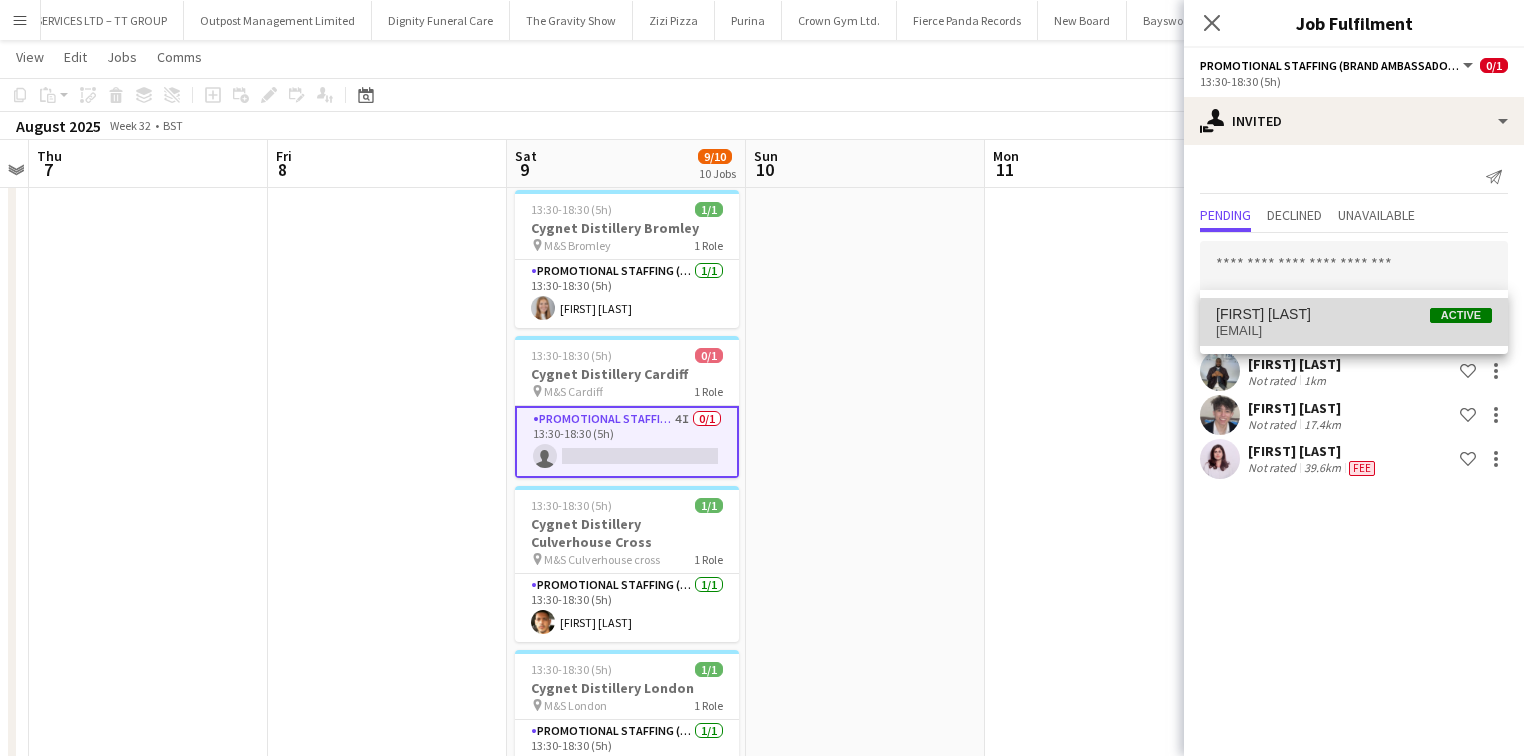 click on "izzymay1997@outlook.com" at bounding box center [1354, 331] 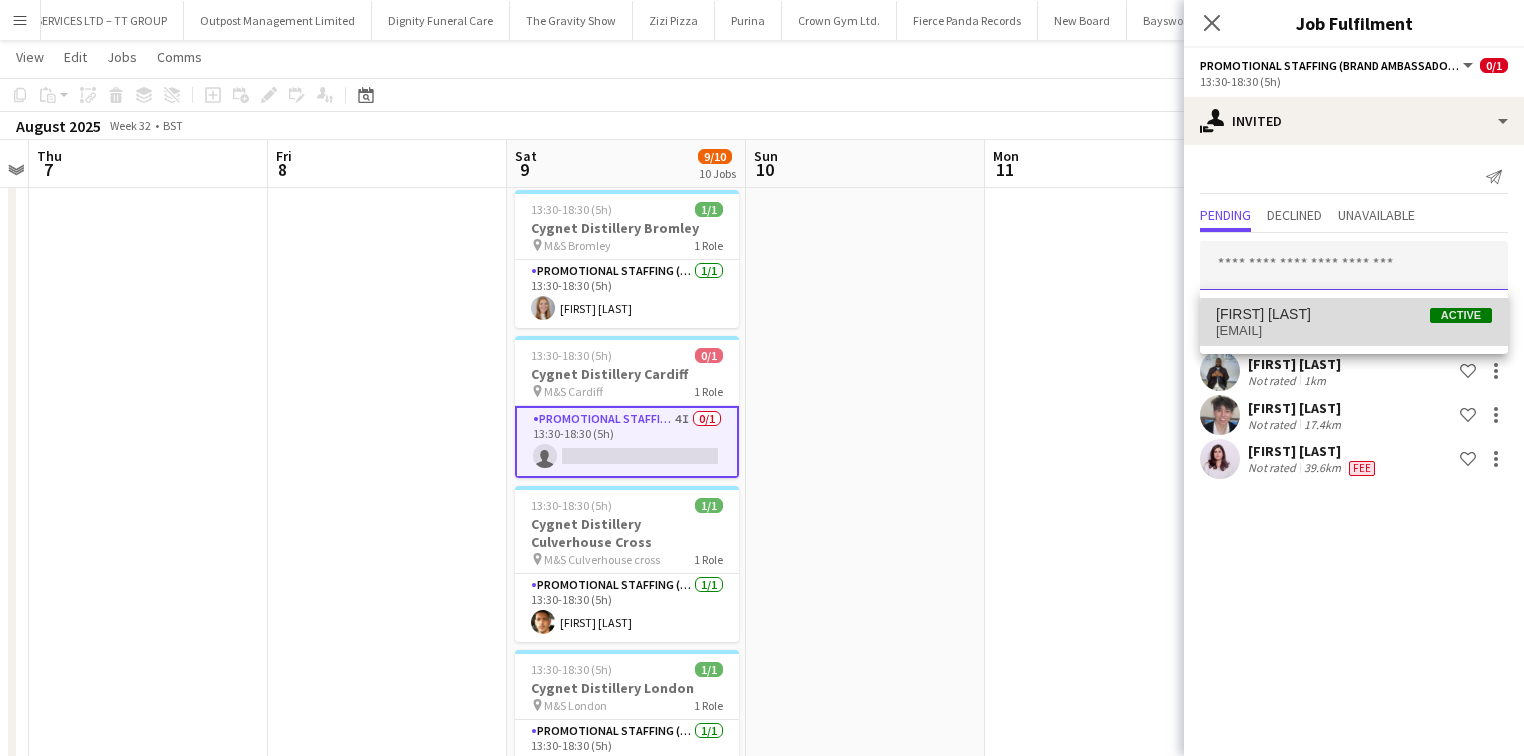 type 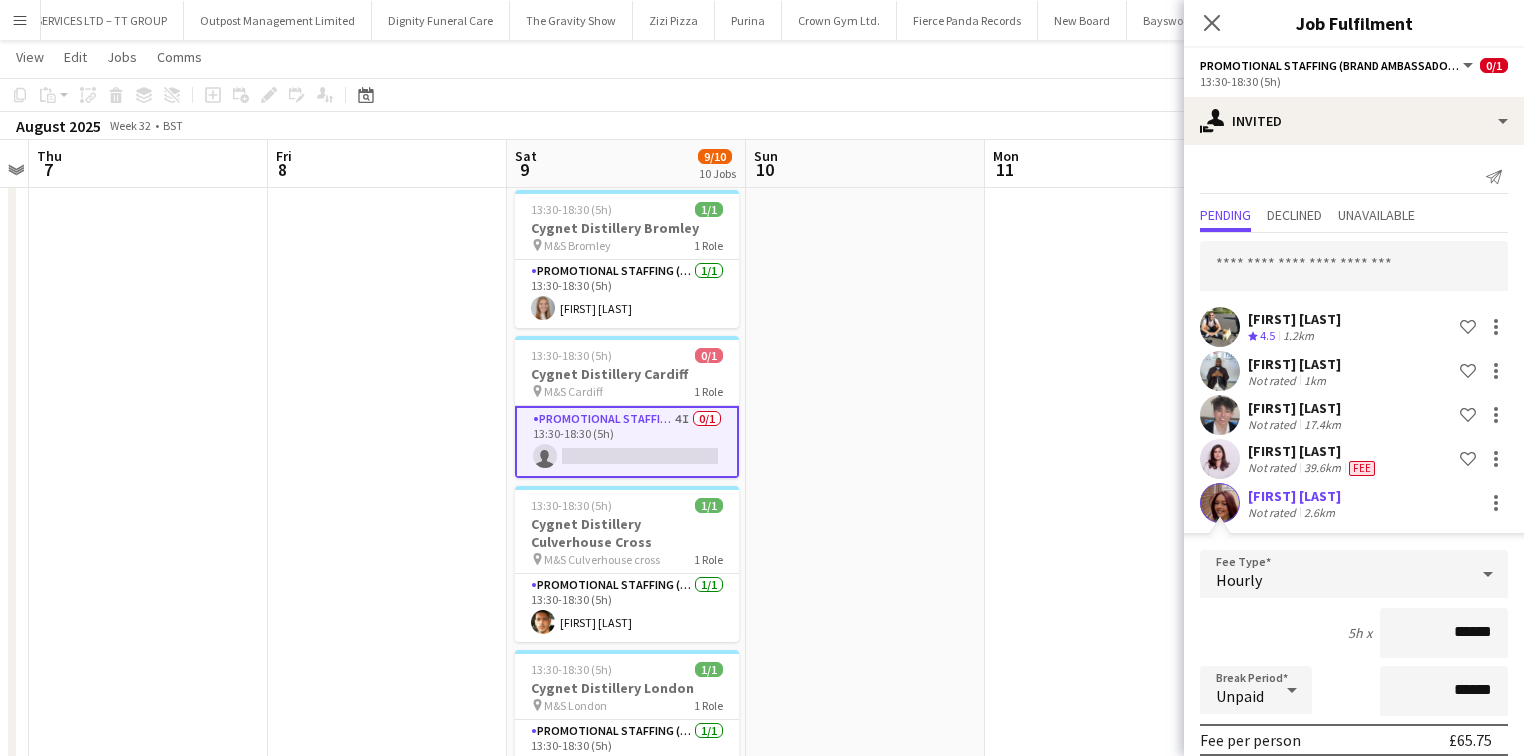 click on "5h x  ******" 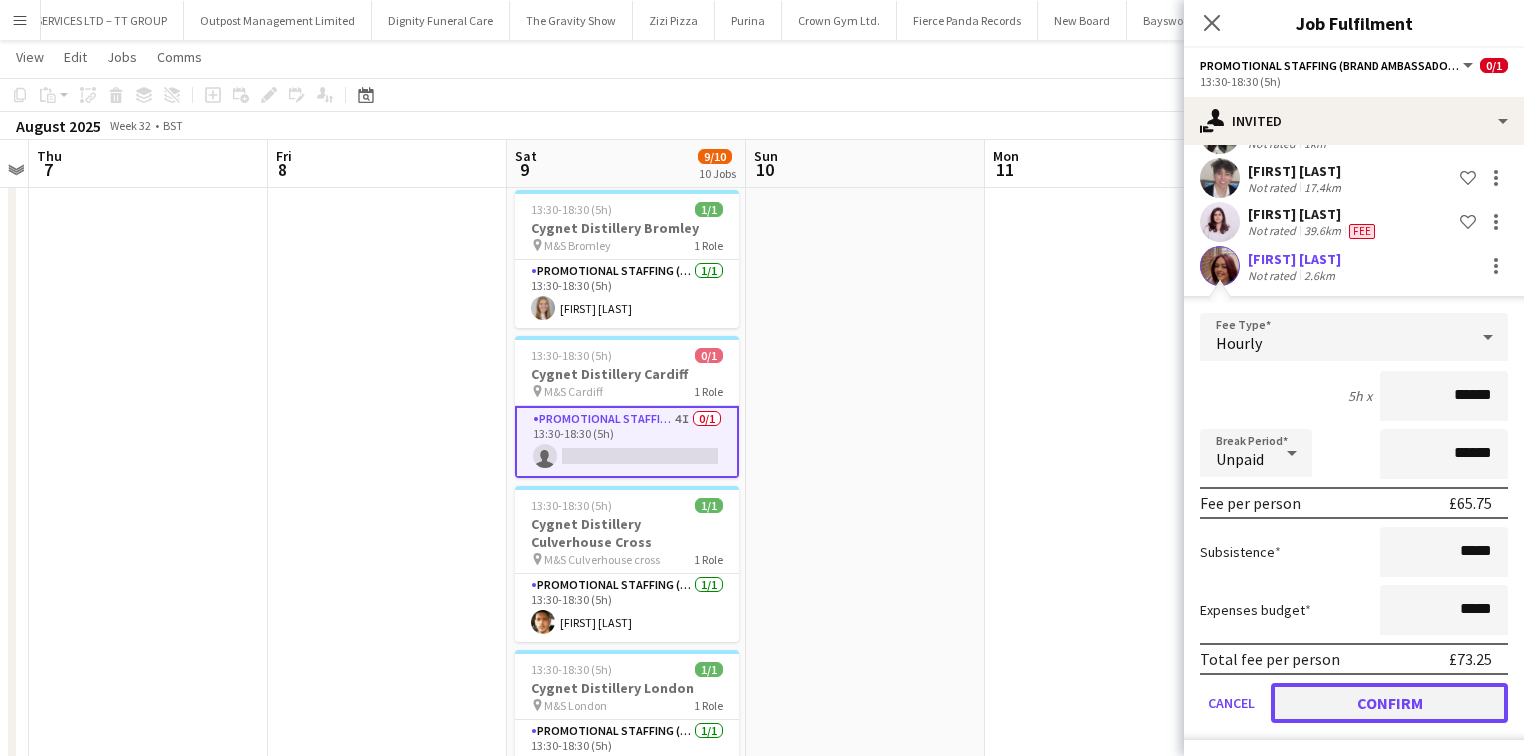click on "Confirm" 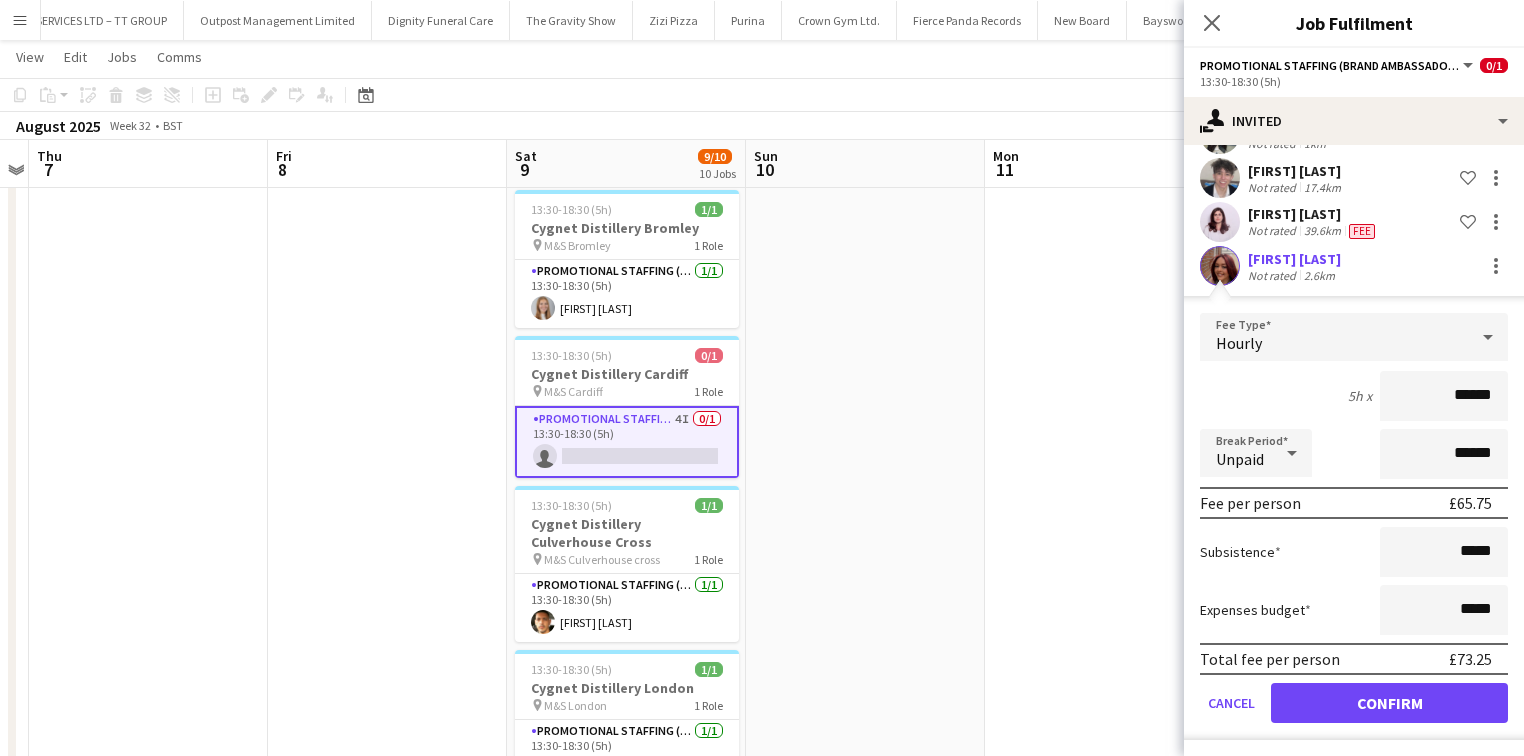 scroll, scrollTop: 0, scrollLeft: 0, axis: both 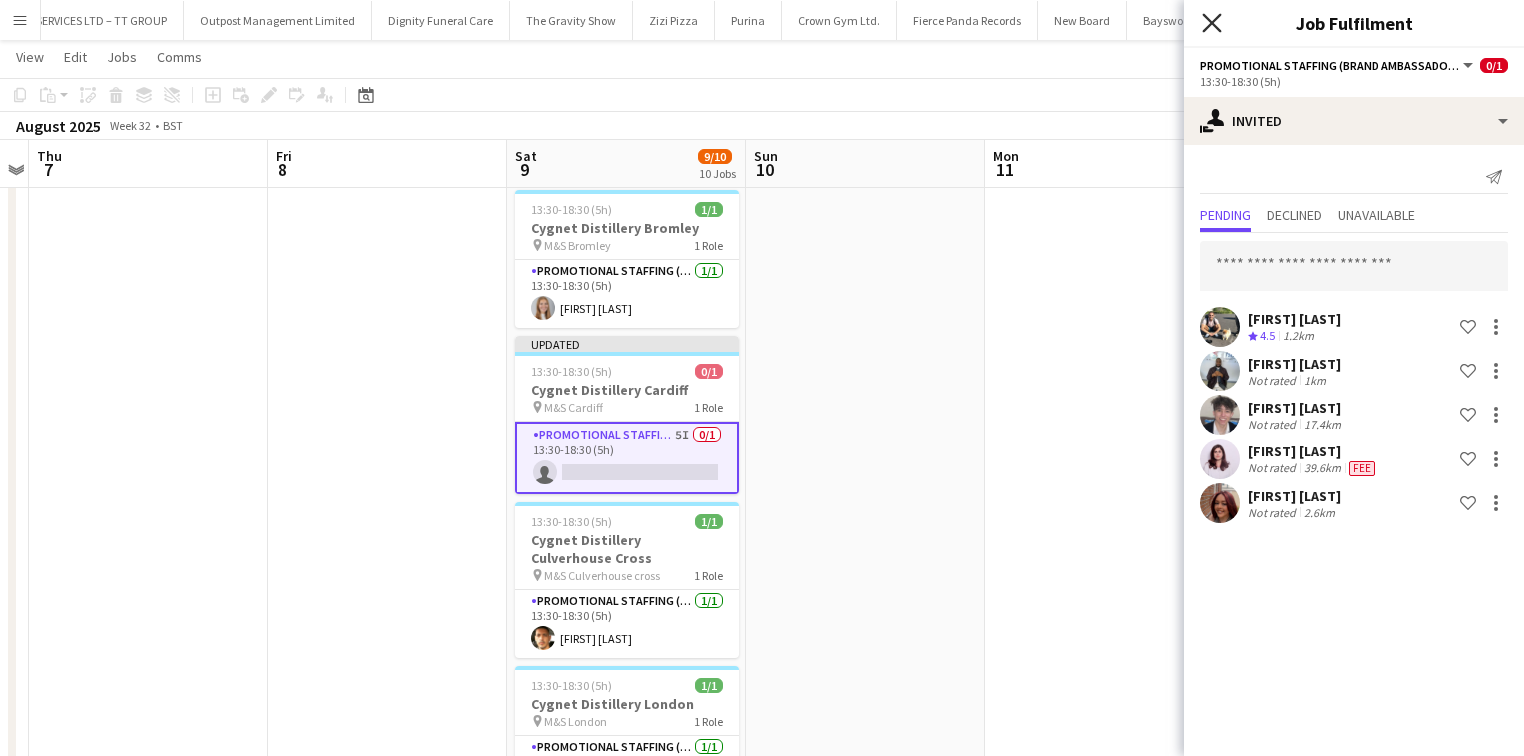 click 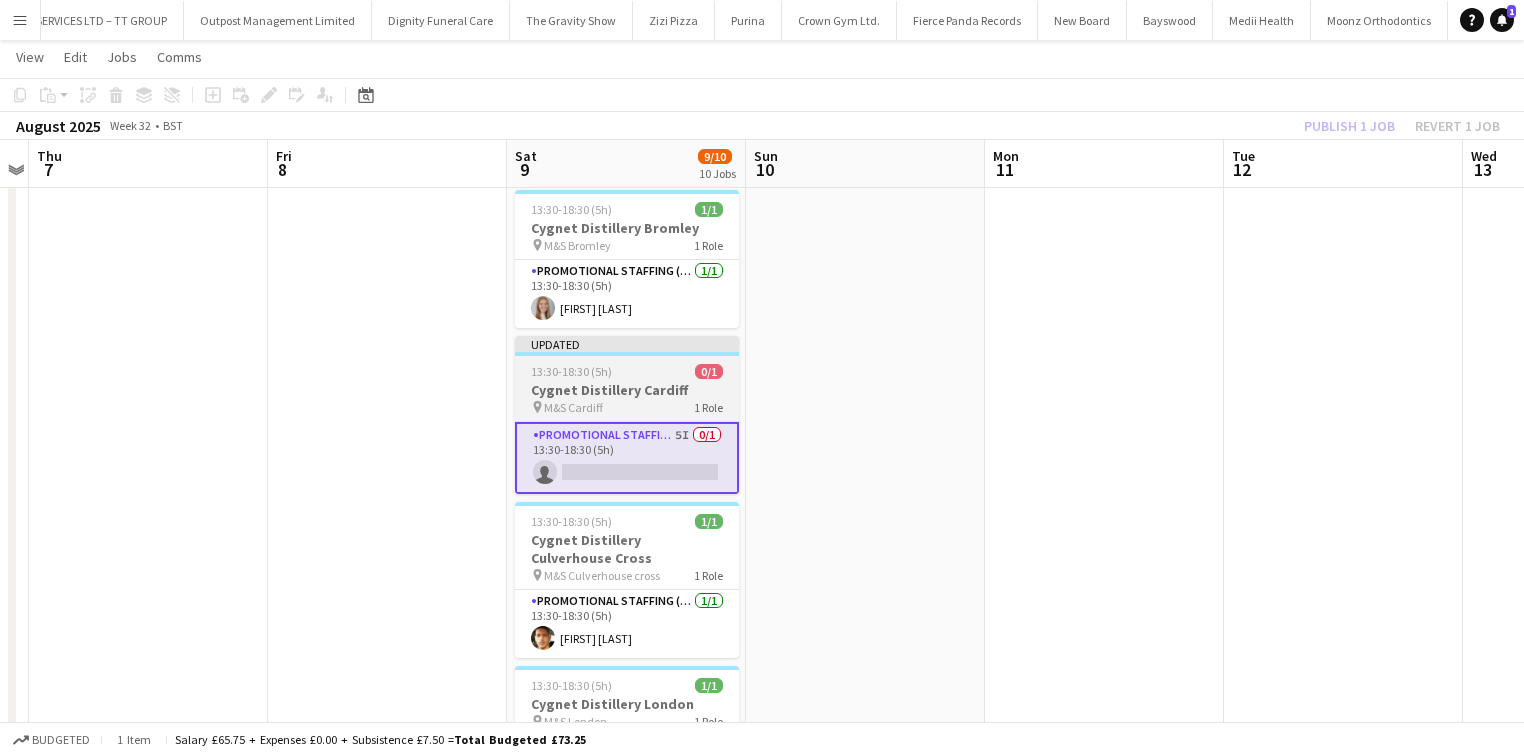 click on "13:30-18:30 (5h)    0/1" at bounding box center (627, 371) 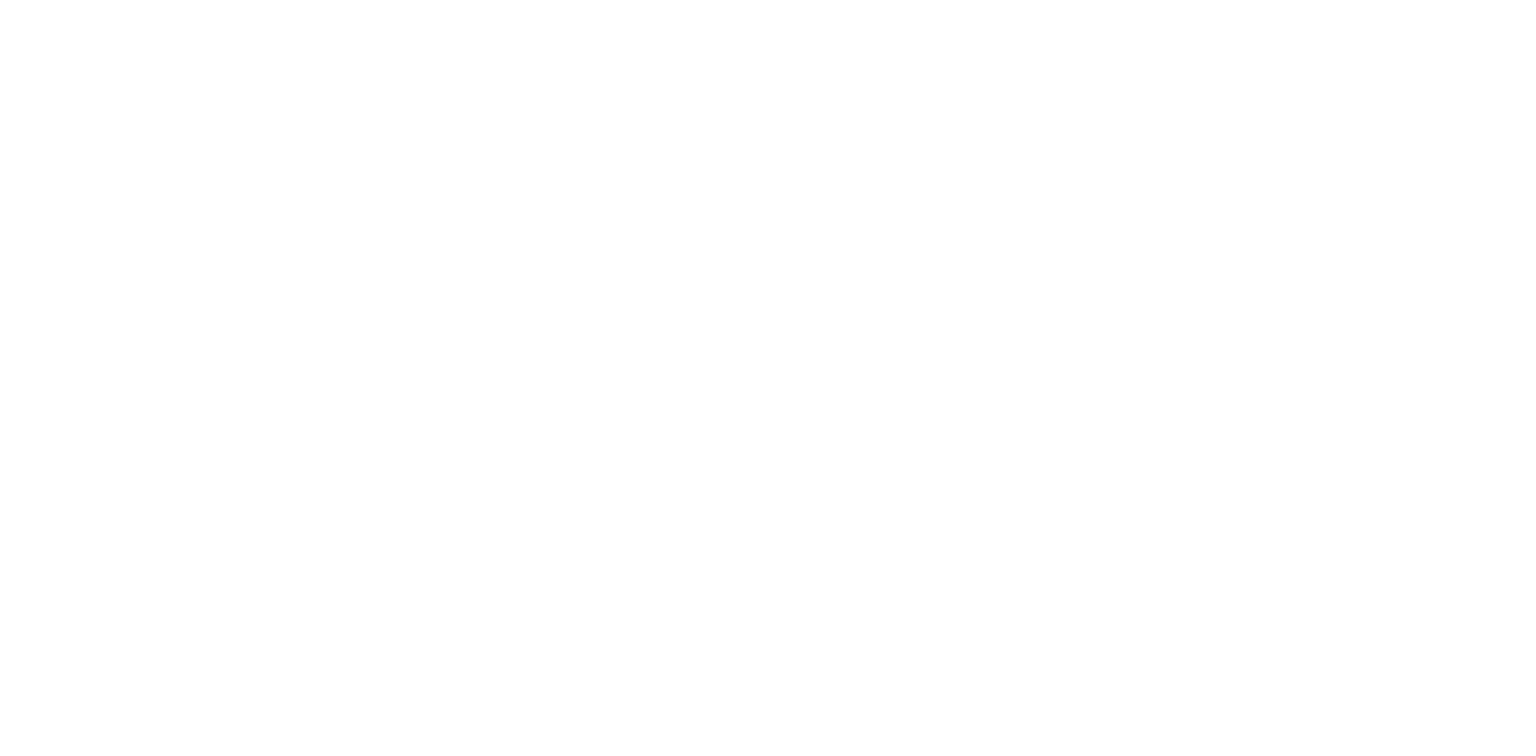 scroll, scrollTop: 0, scrollLeft: 0, axis: both 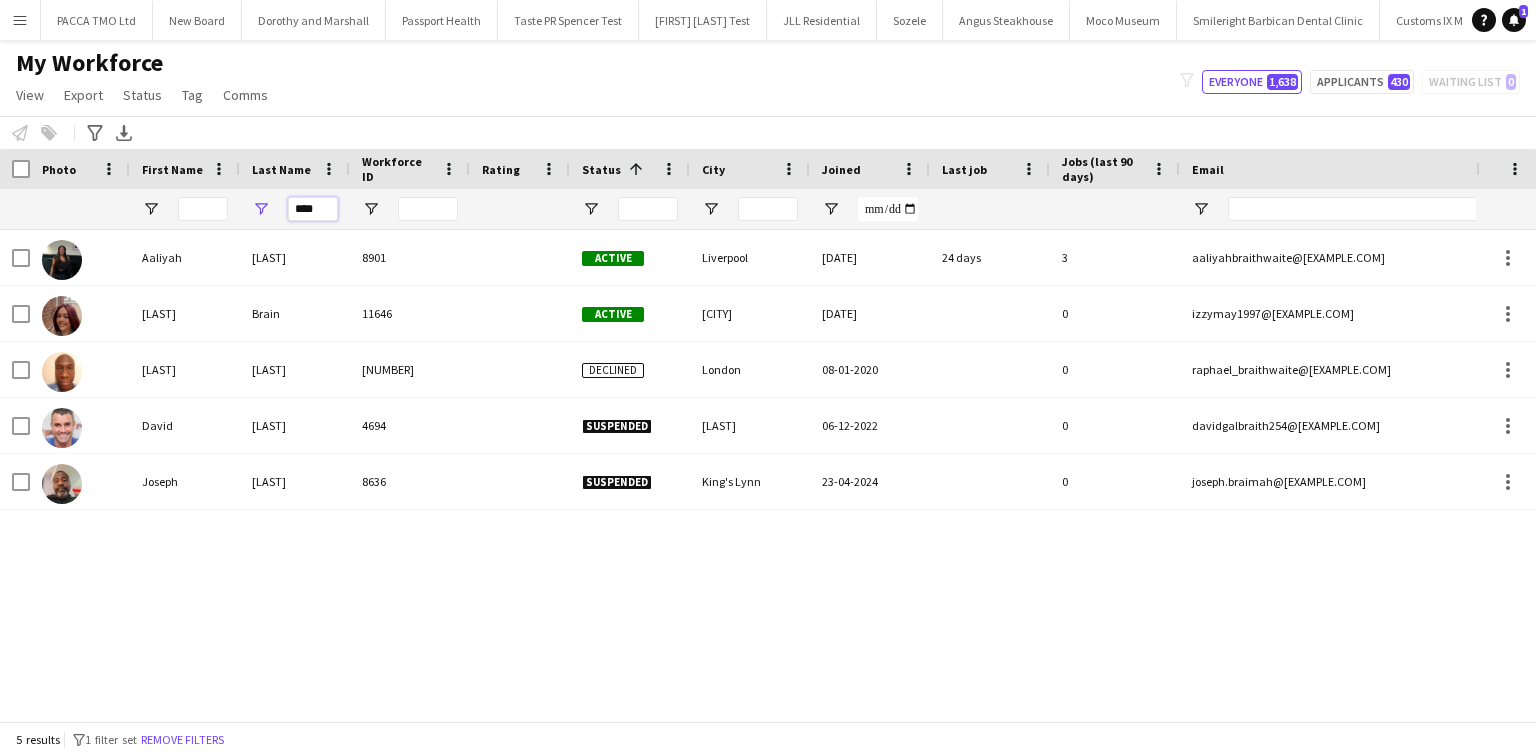click on "****" at bounding box center (313, 209) 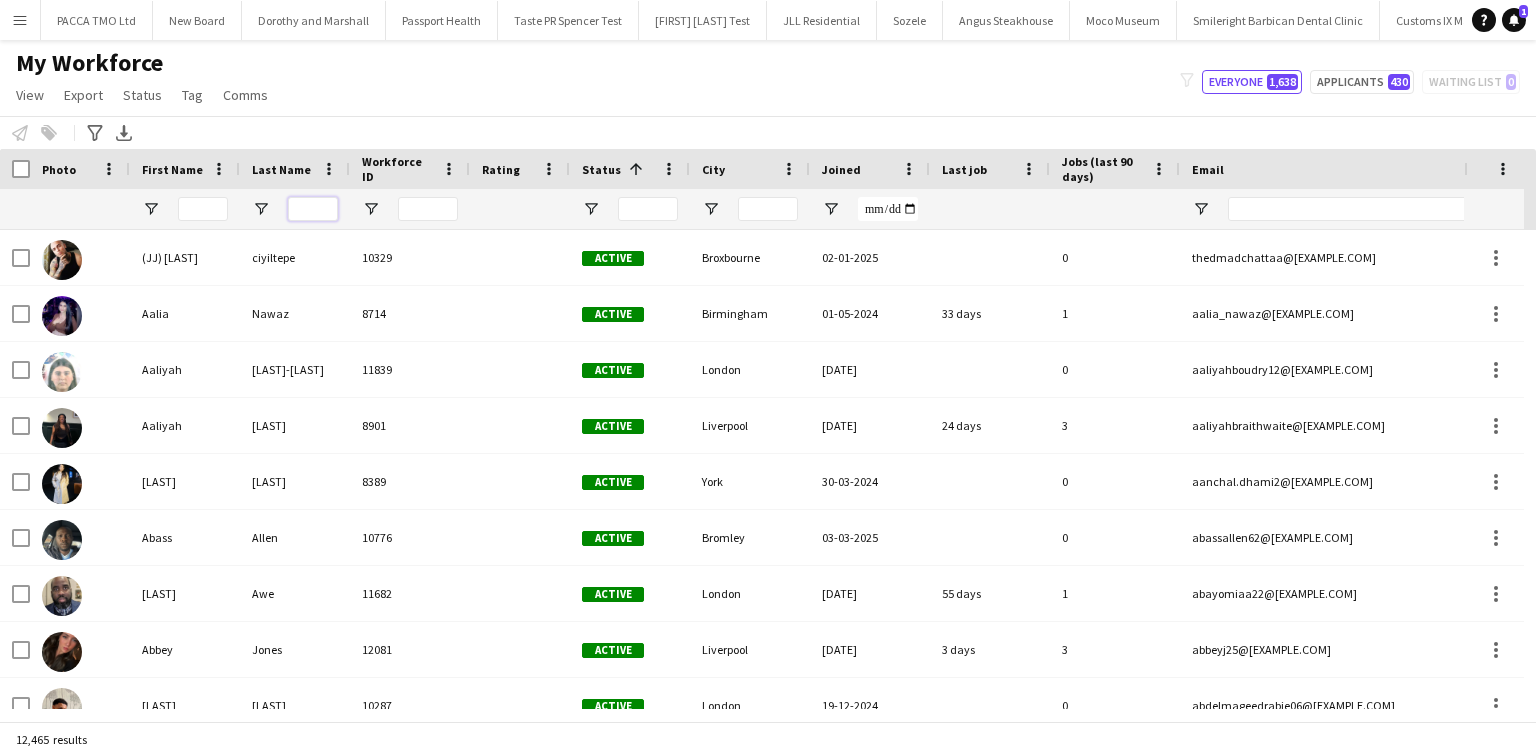 type 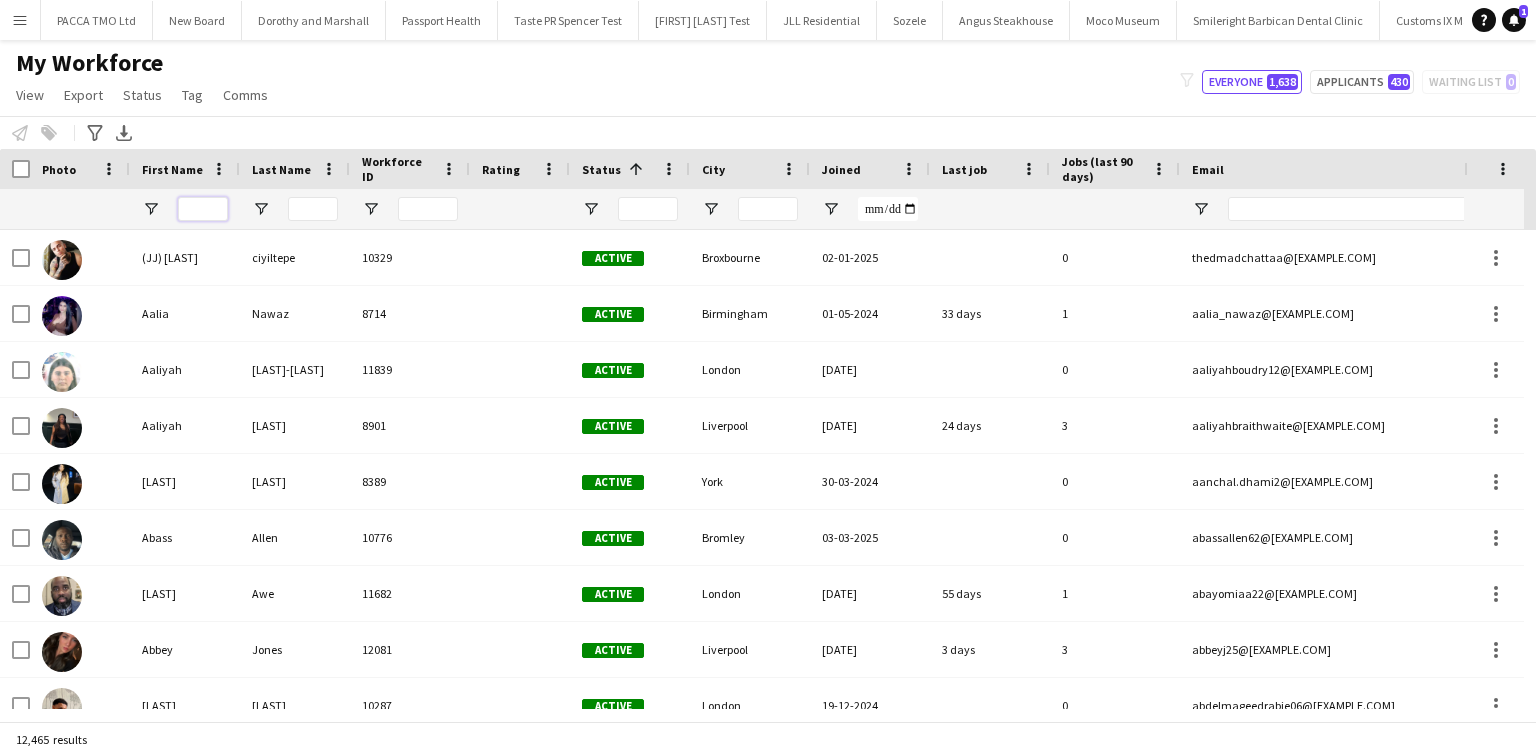 click at bounding box center (203, 209) 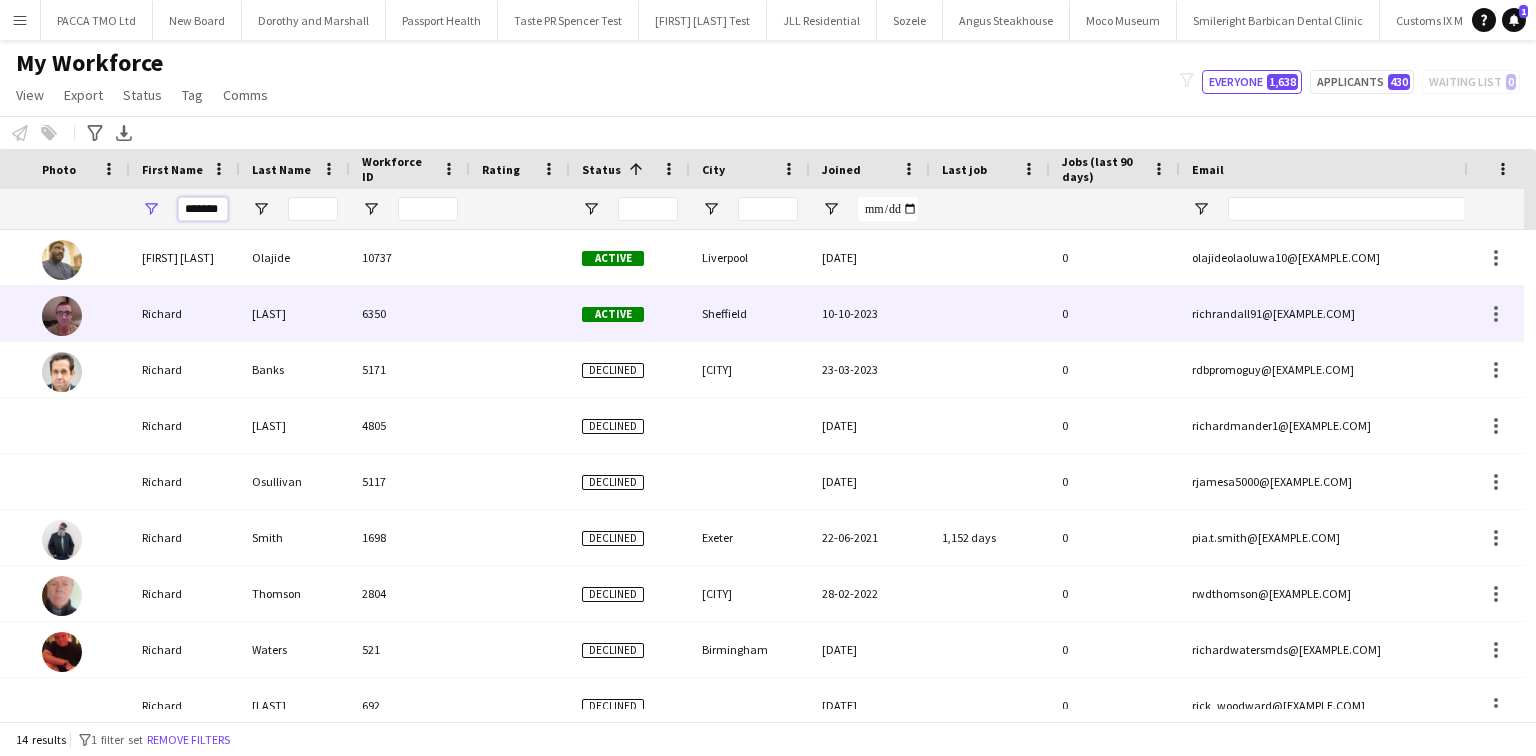 scroll, scrollTop: 0, scrollLeft: 287, axis: horizontal 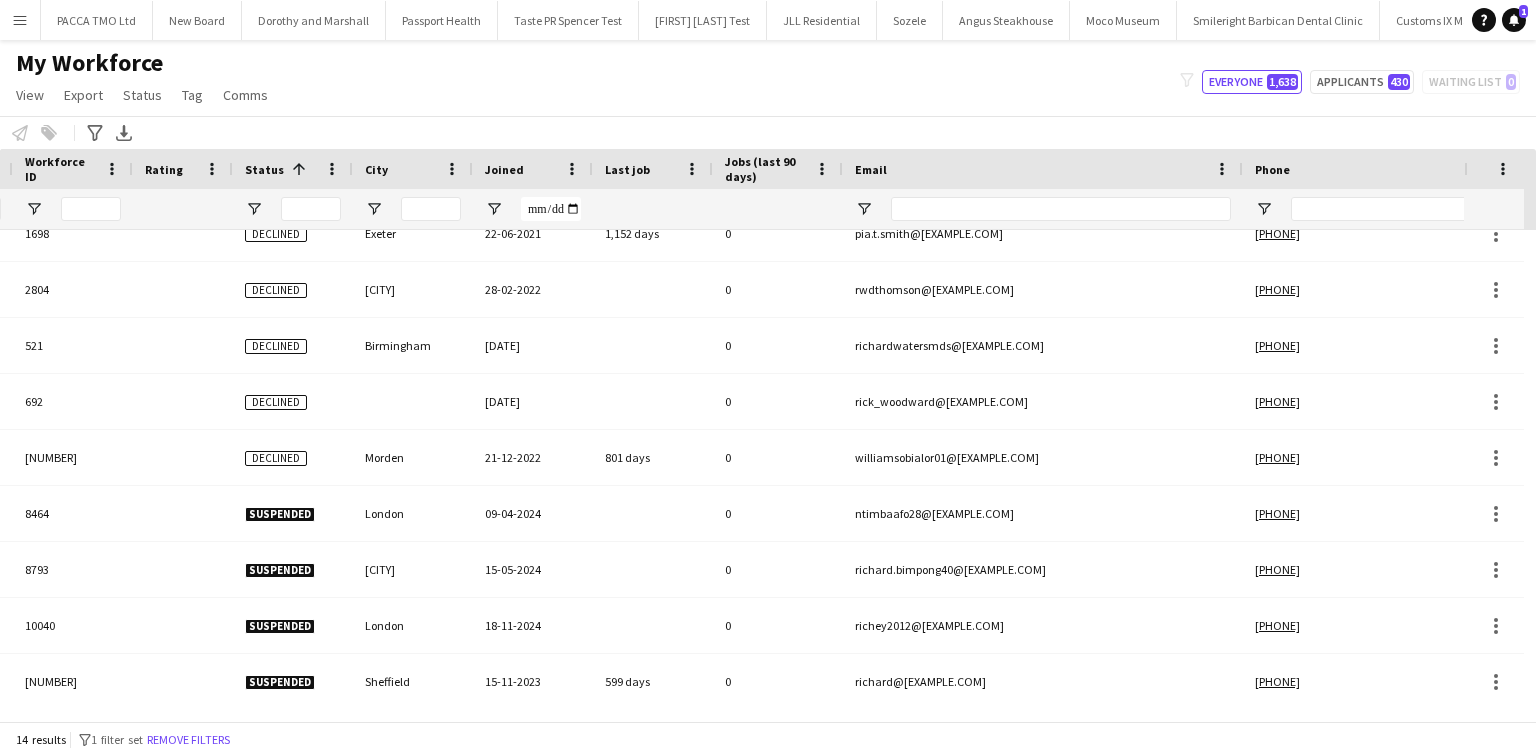 type on "*******" 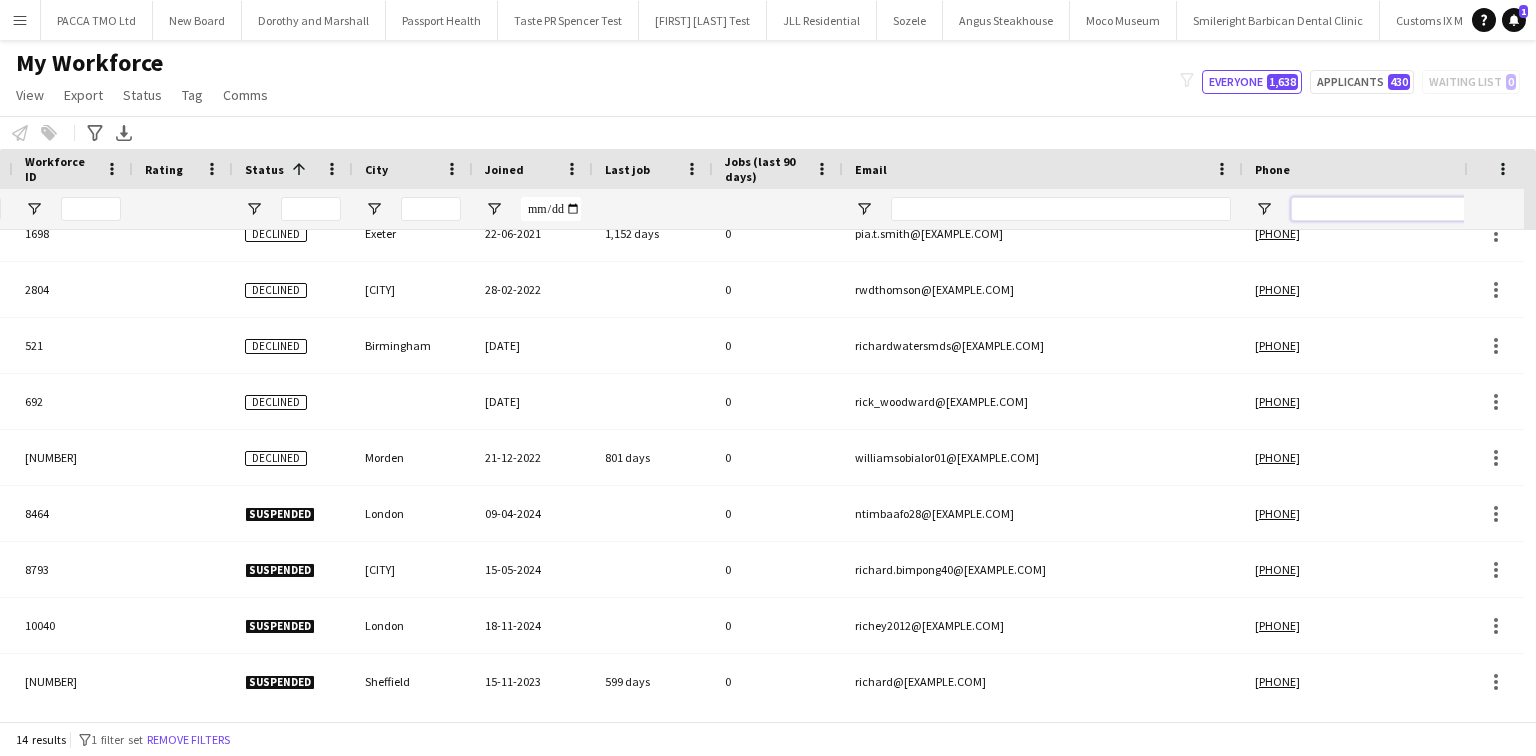 click at bounding box center (1389, 209) 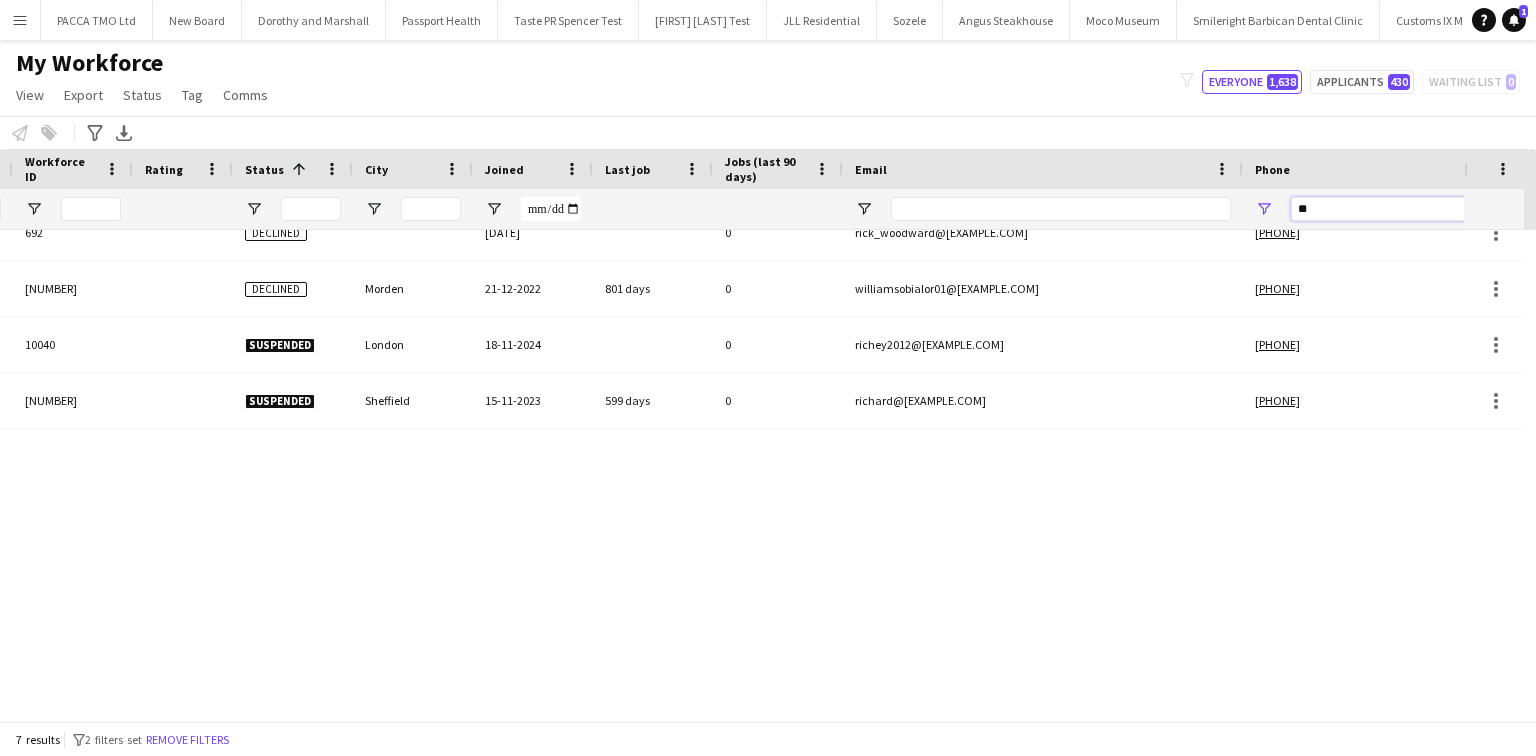 scroll, scrollTop: 0, scrollLeft: 0, axis: both 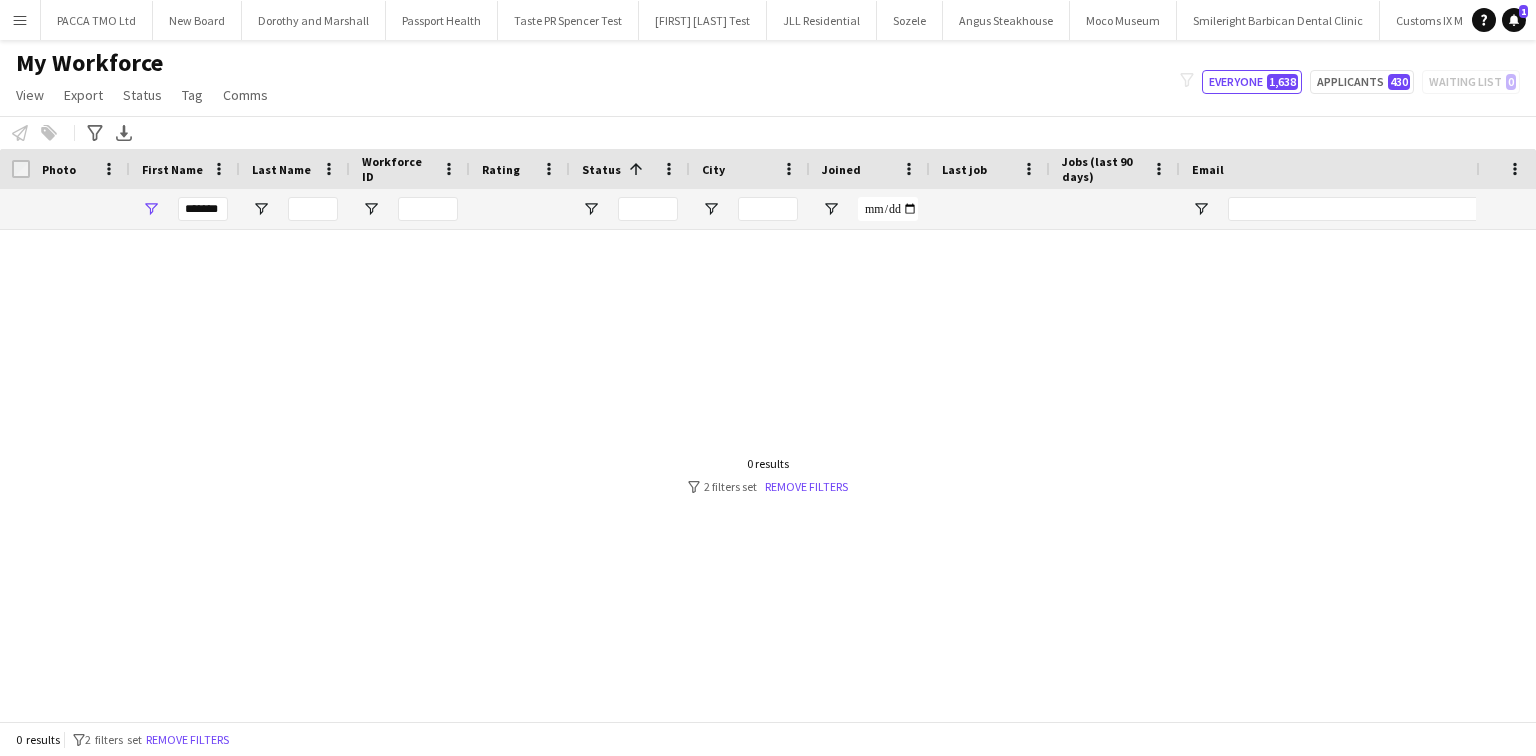 type on "****" 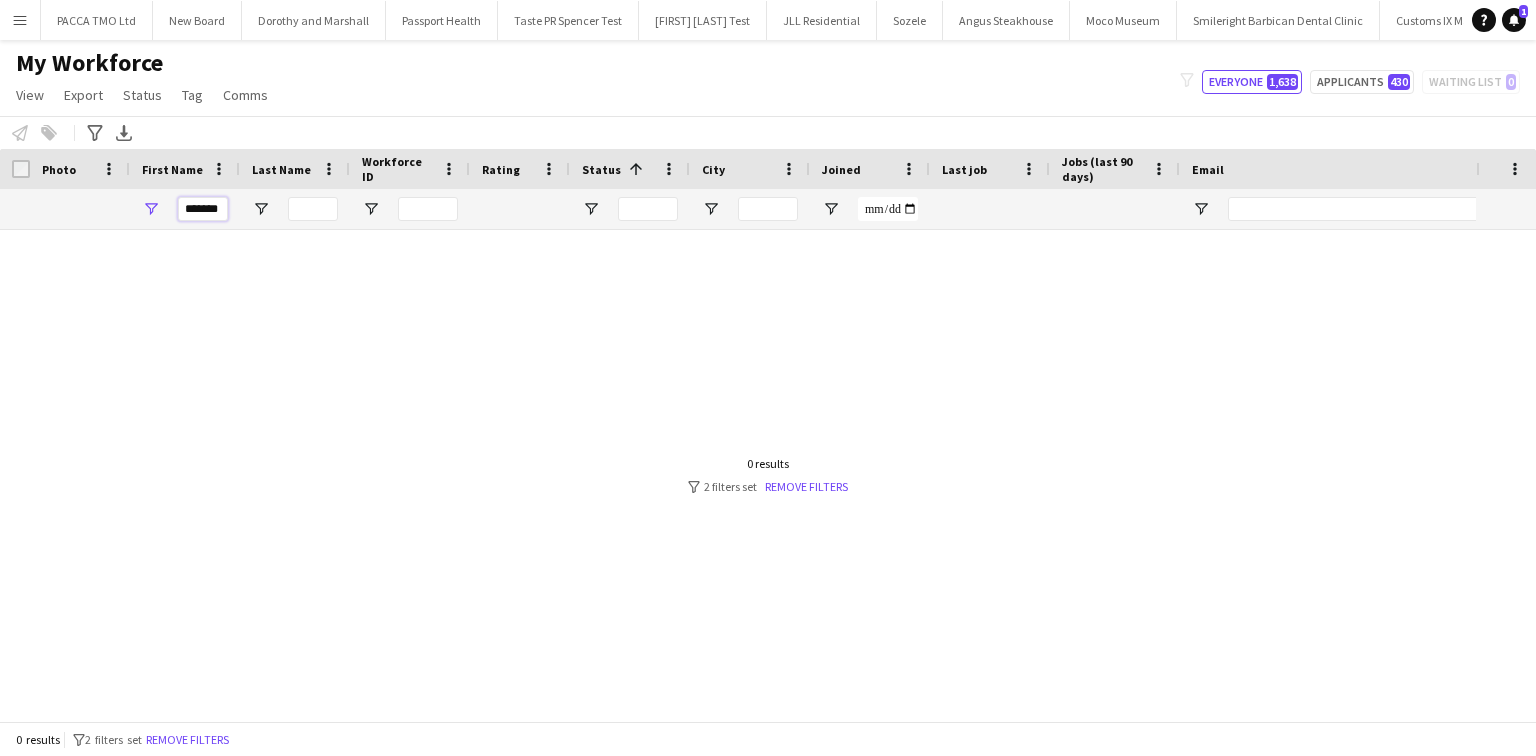 click on "*******" at bounding box center [203, 209] 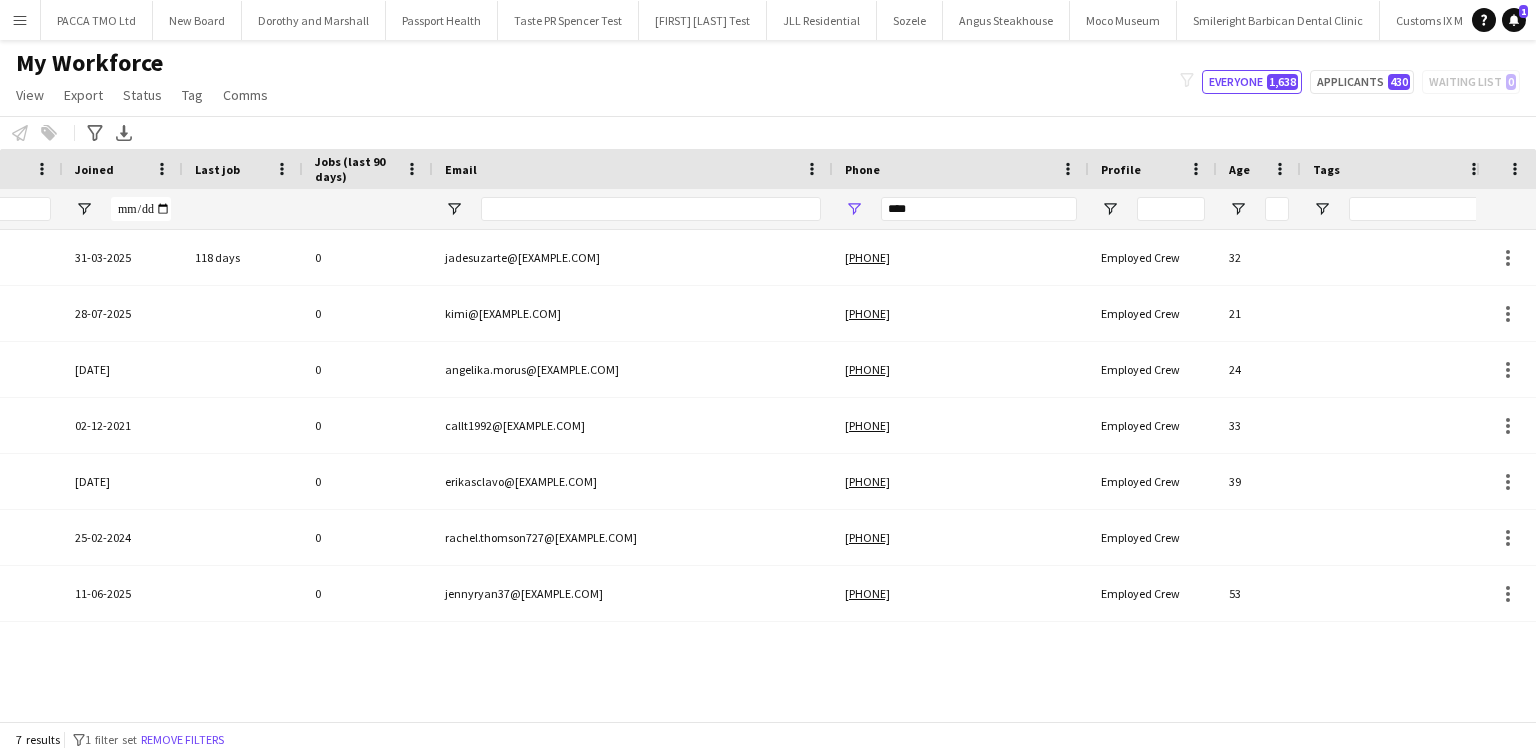 type 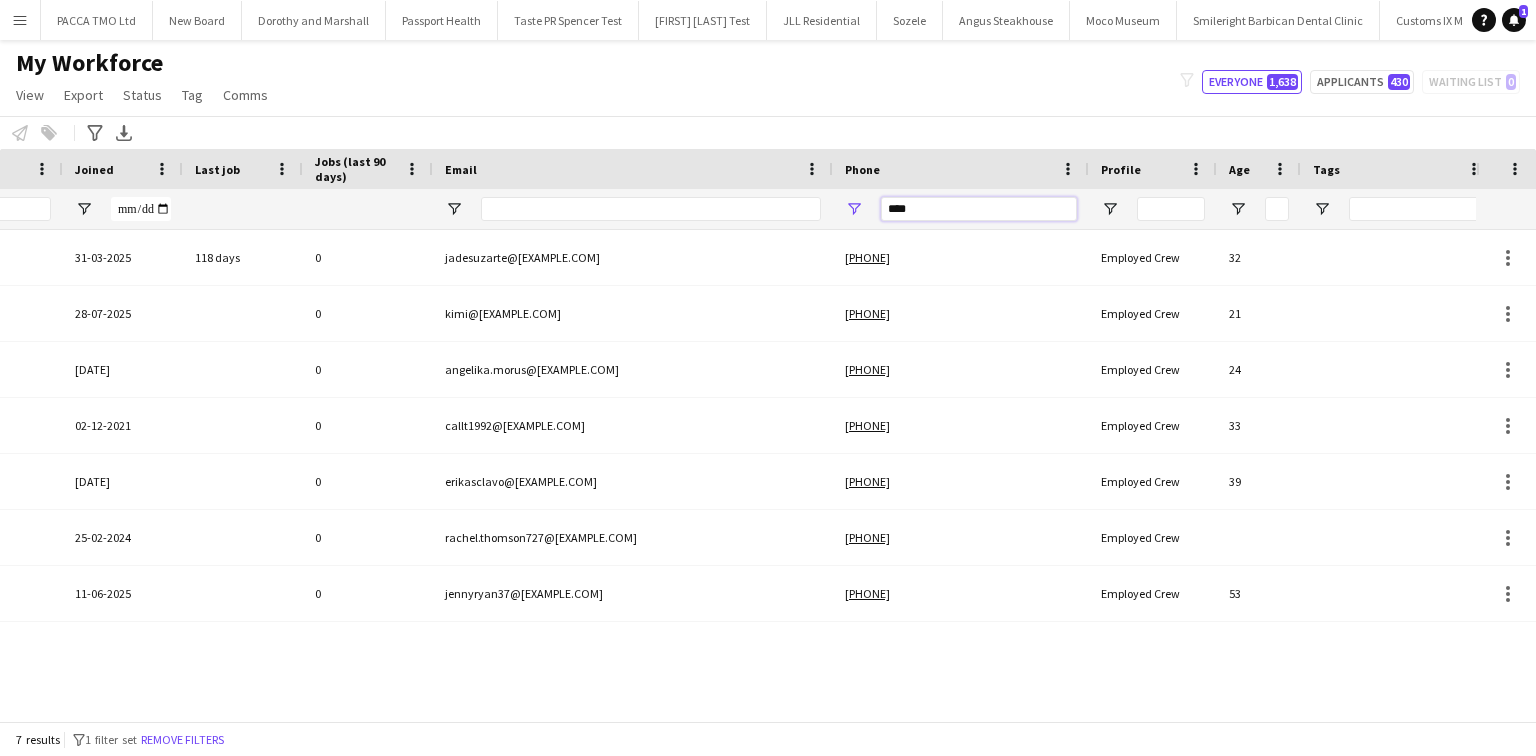 click on "****" at bounding box center (979, 209) 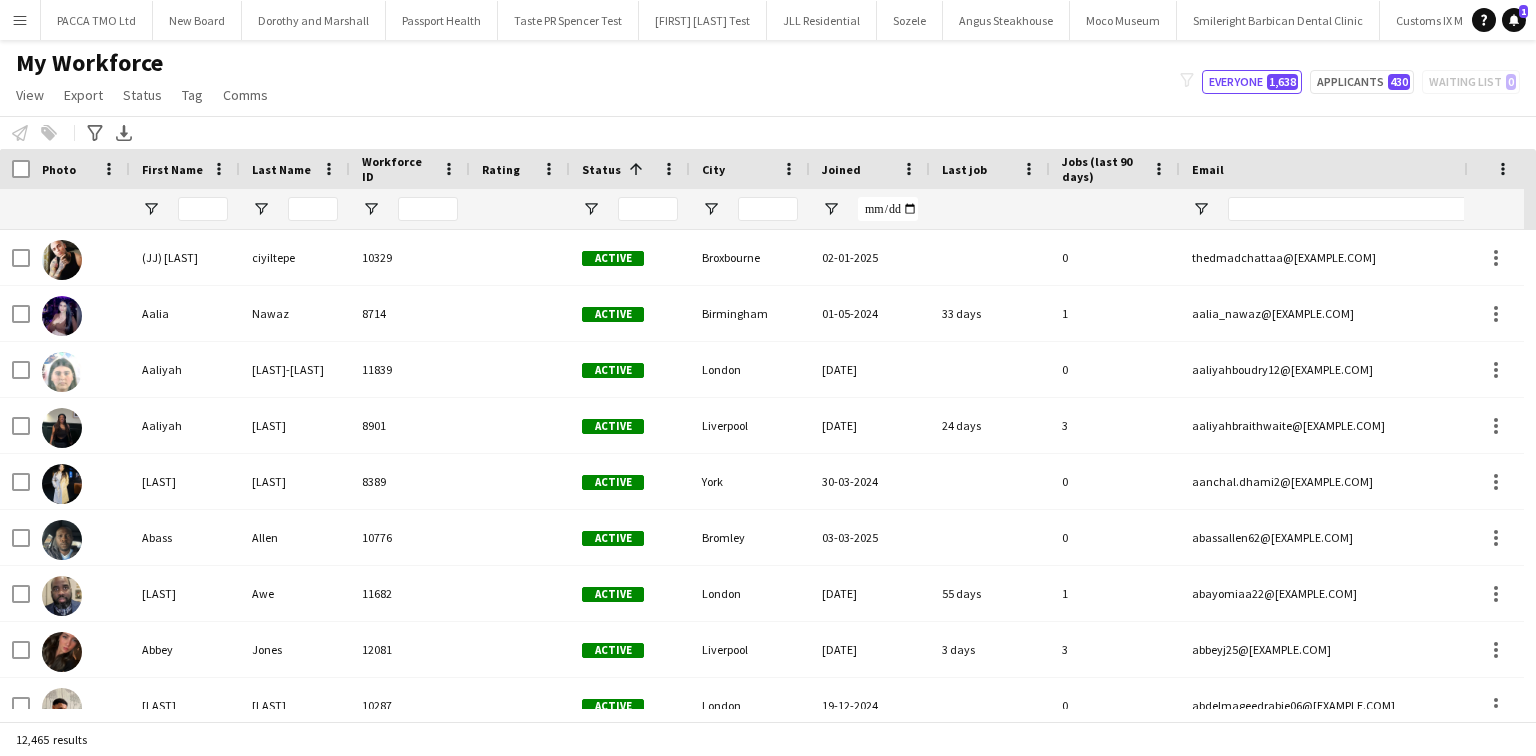 type 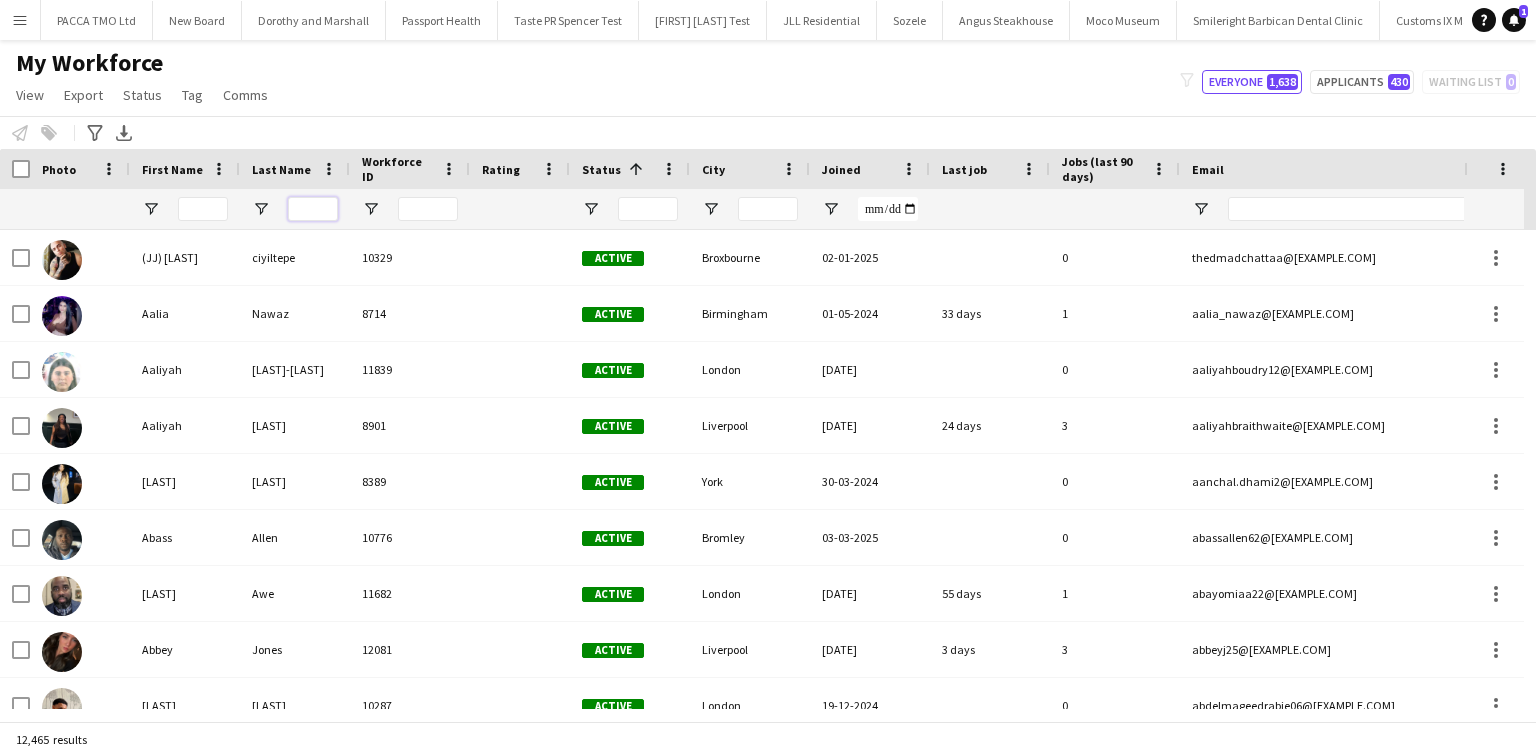 click at bounding box center (313, 209) 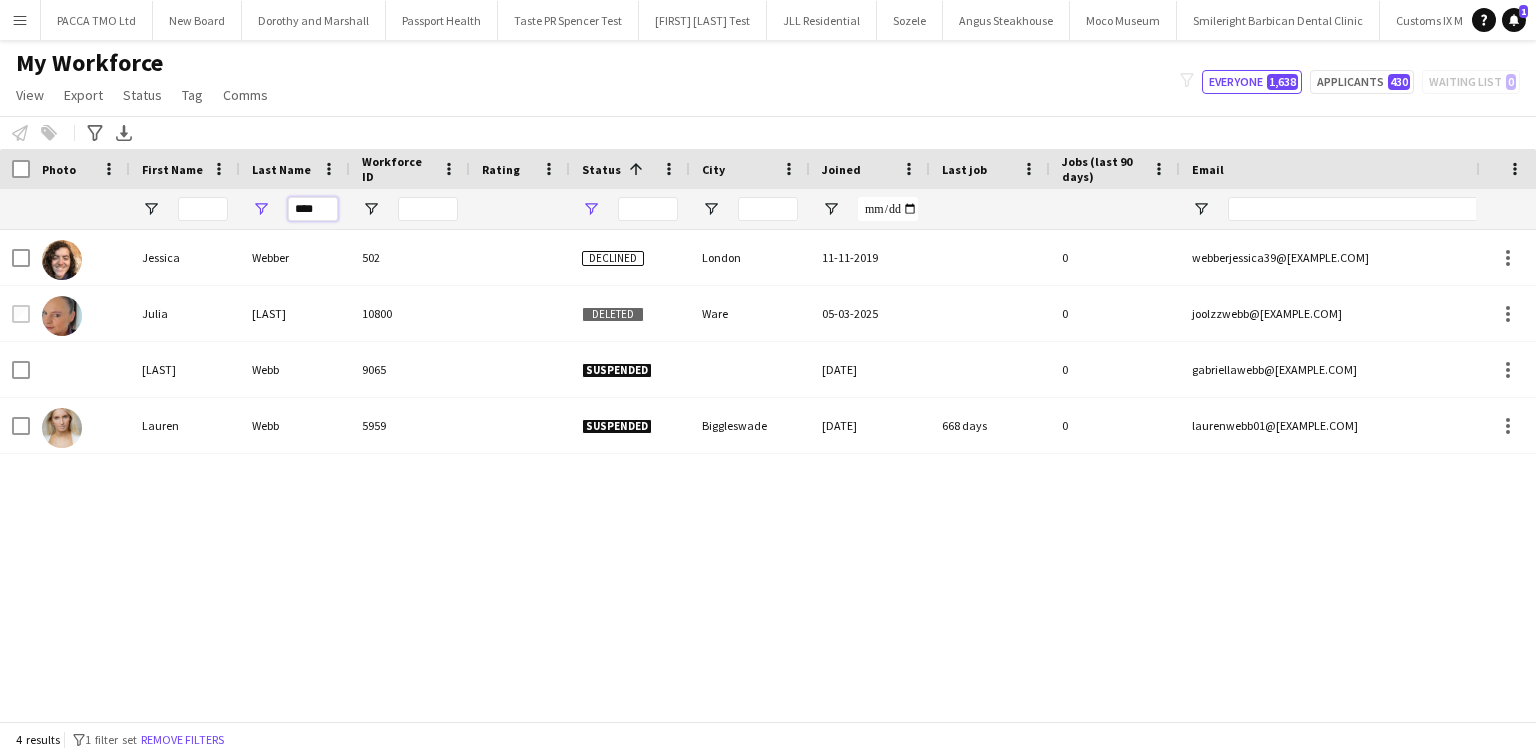 type on "****" 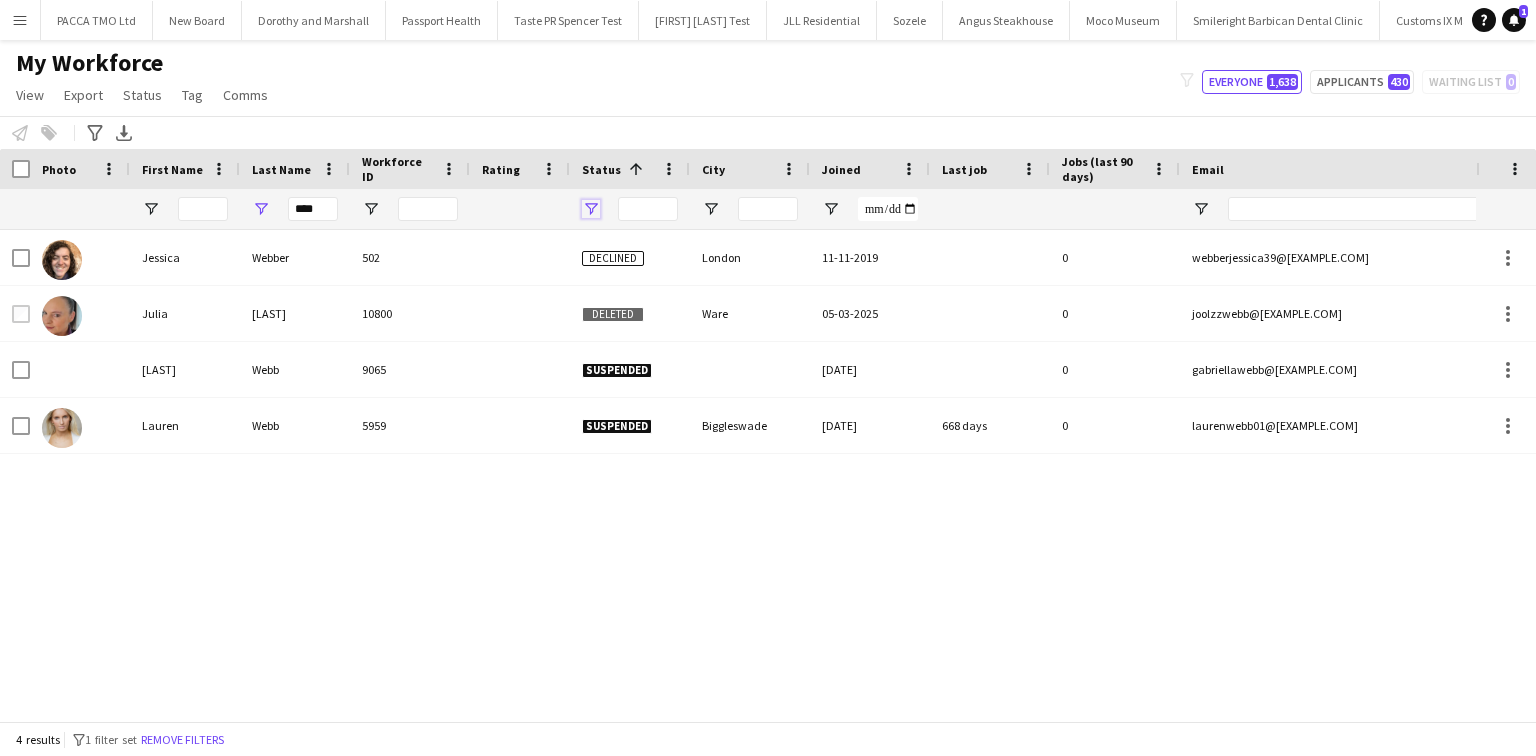 click at bounding box center (591, 209) 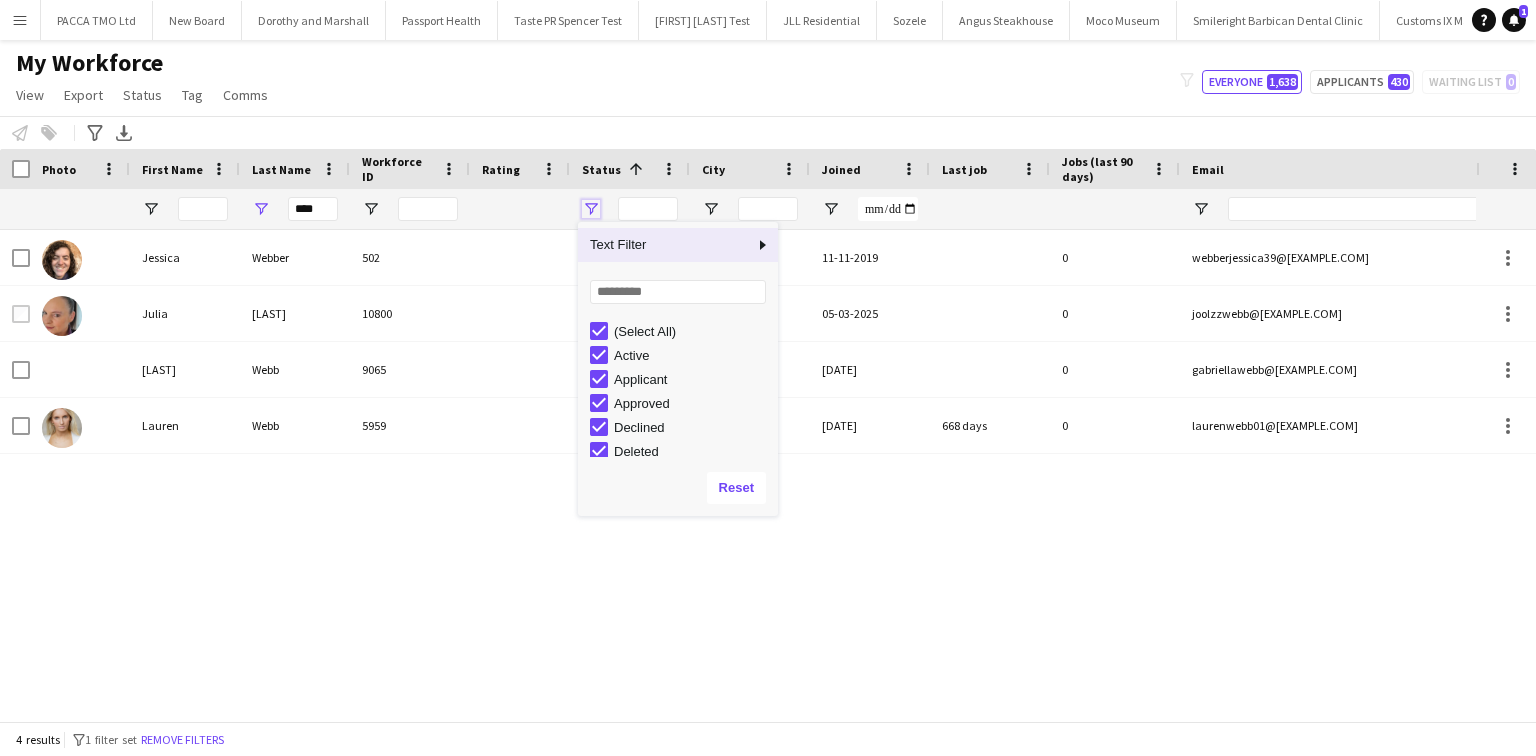 click at bounding box center [591, 209] 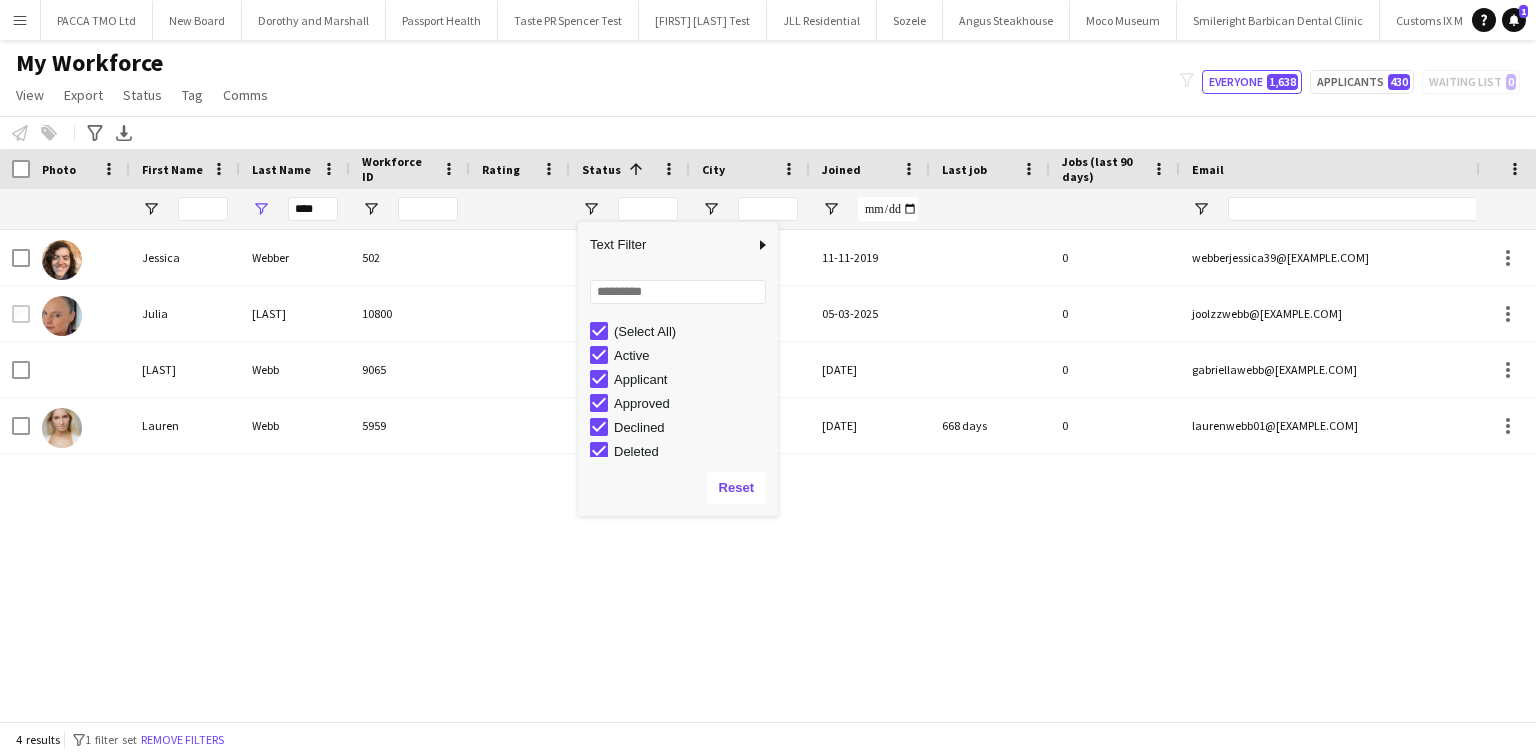 click on "Jessica Webber 502 Declined London 11-11-2019 0 webberjessica39@gmail.com +447557282524
Julia  WEBB 10800 Deleted Ware 05-03-2025 0 joolzzwebb@gmail.com +4407707391130
Gabby Webb 9065 Suspended 05-07-2024 0 gabriellawebb@outlook.com +447727997585
Lauren Webb 5959 Suspended Biggleswade 19-08-2023 668 days 0 laurenwebb01@aol.com +447711781024" at bounding box center (738, 469) 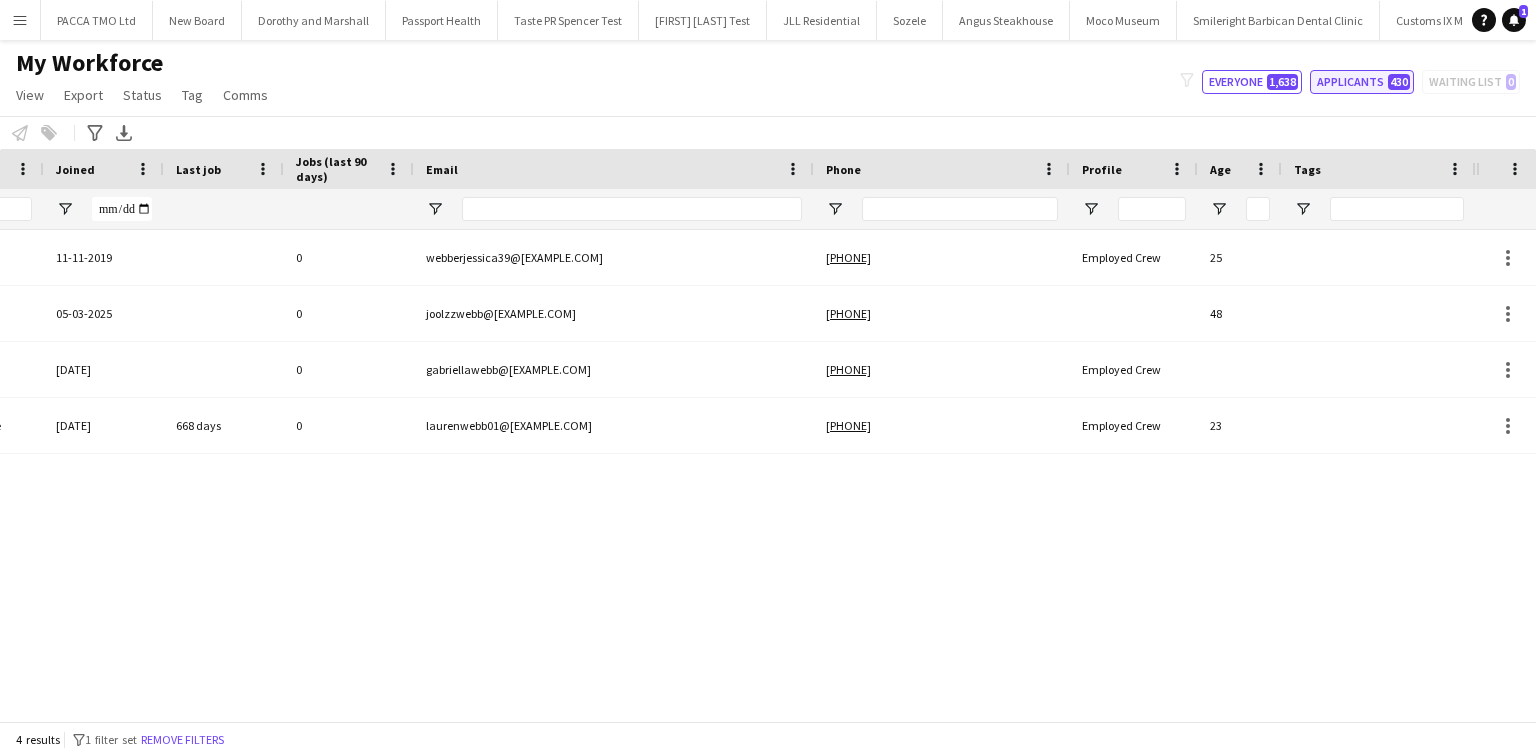 click on "Applicants   430" 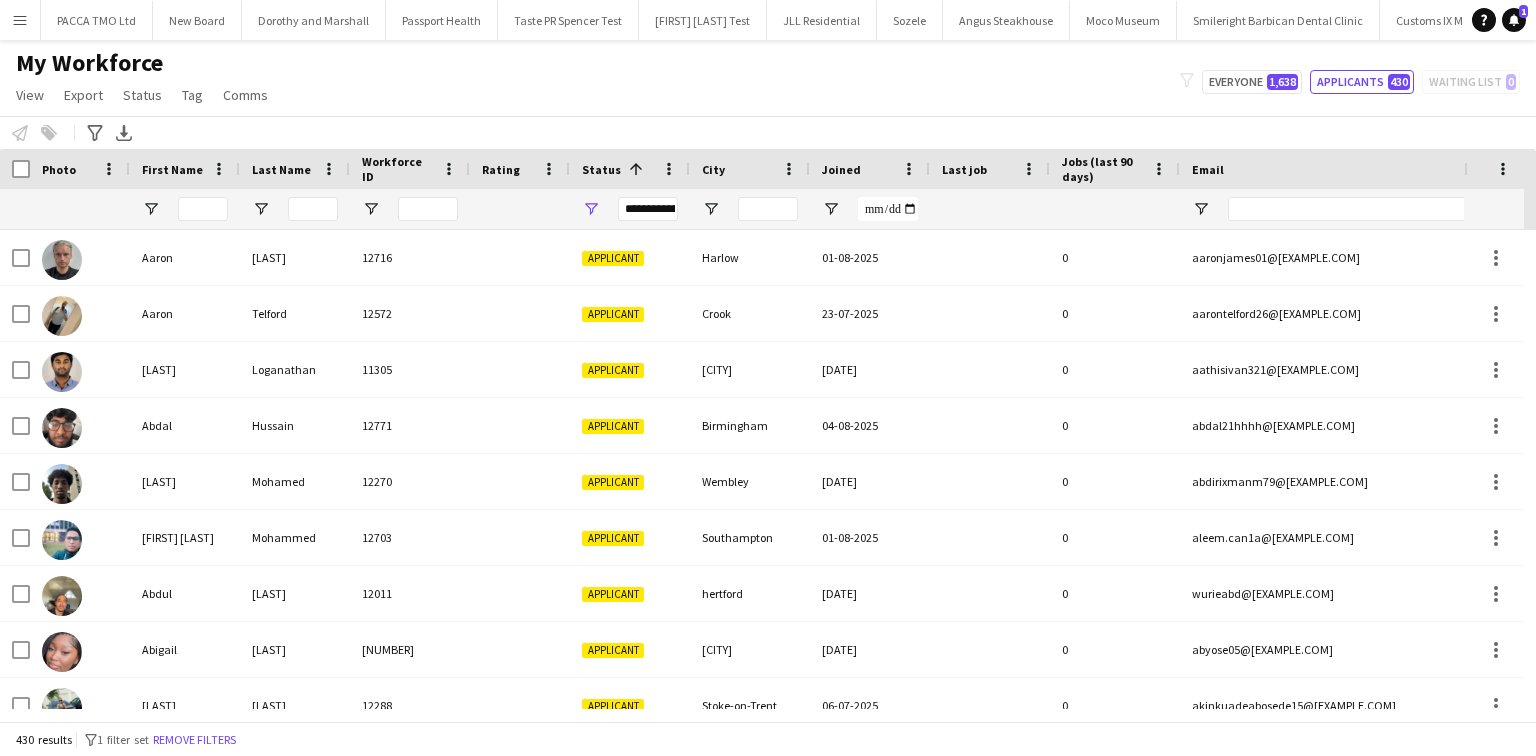 click at bounding box center [313, 209] 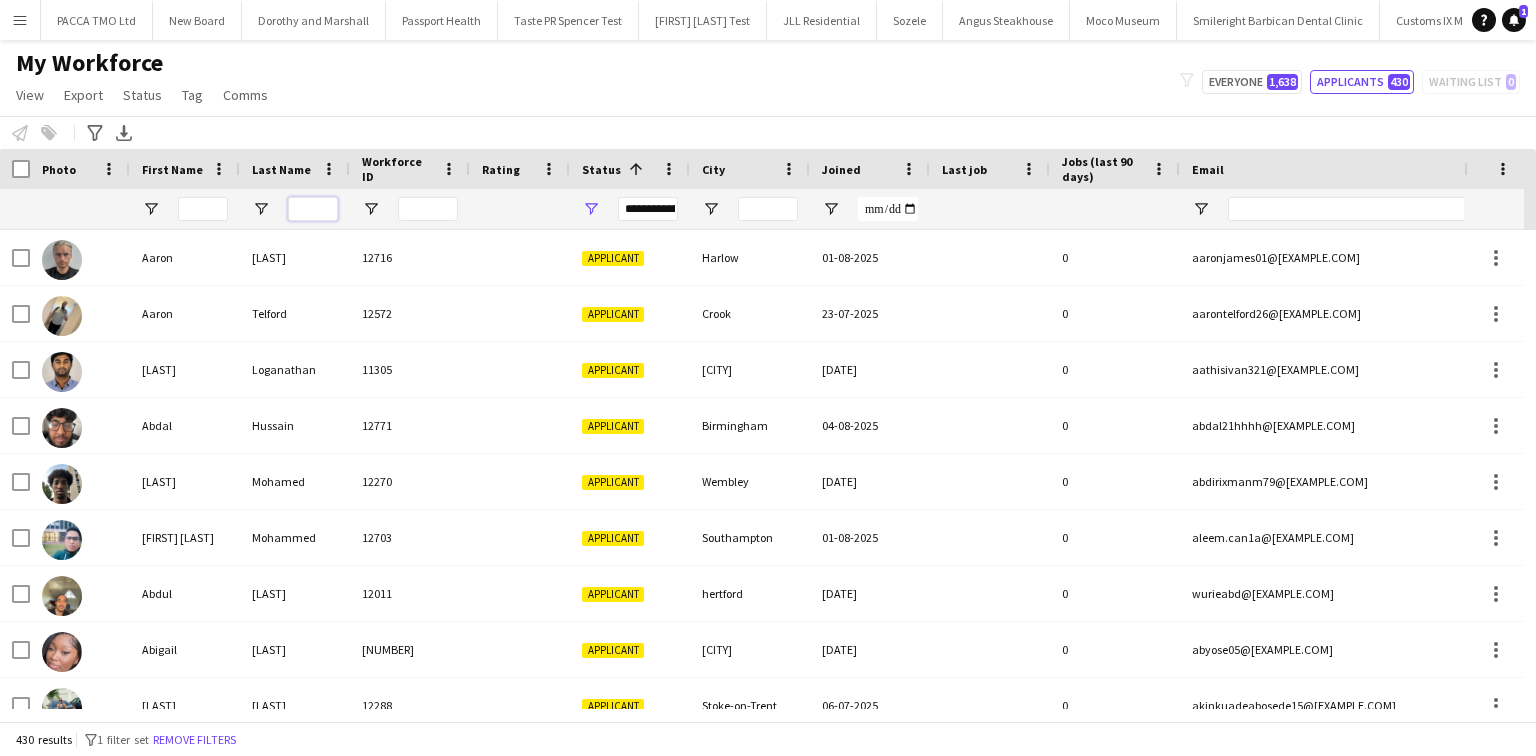 click at bounding box center [313, 209] 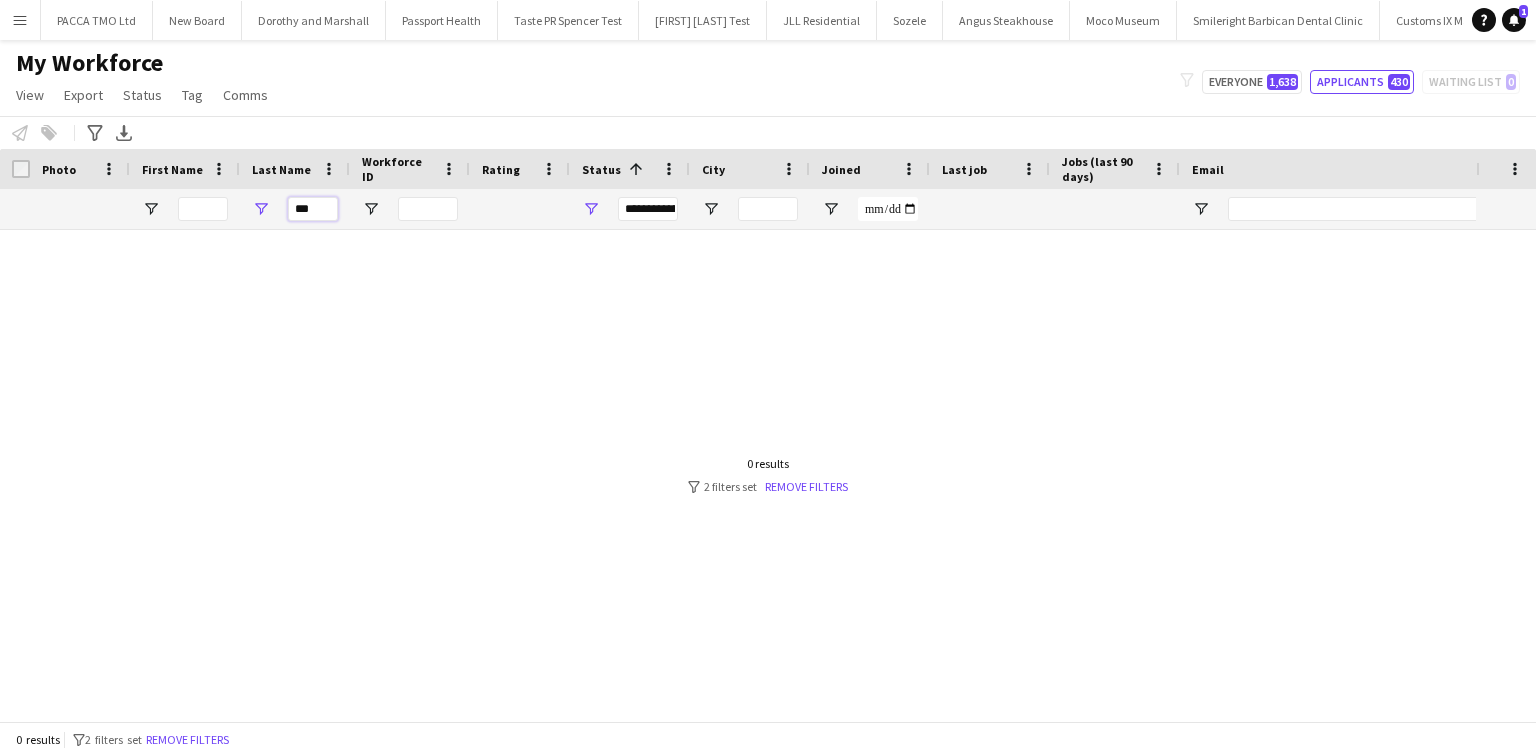 click on "***" at bounding box center (313, 209) 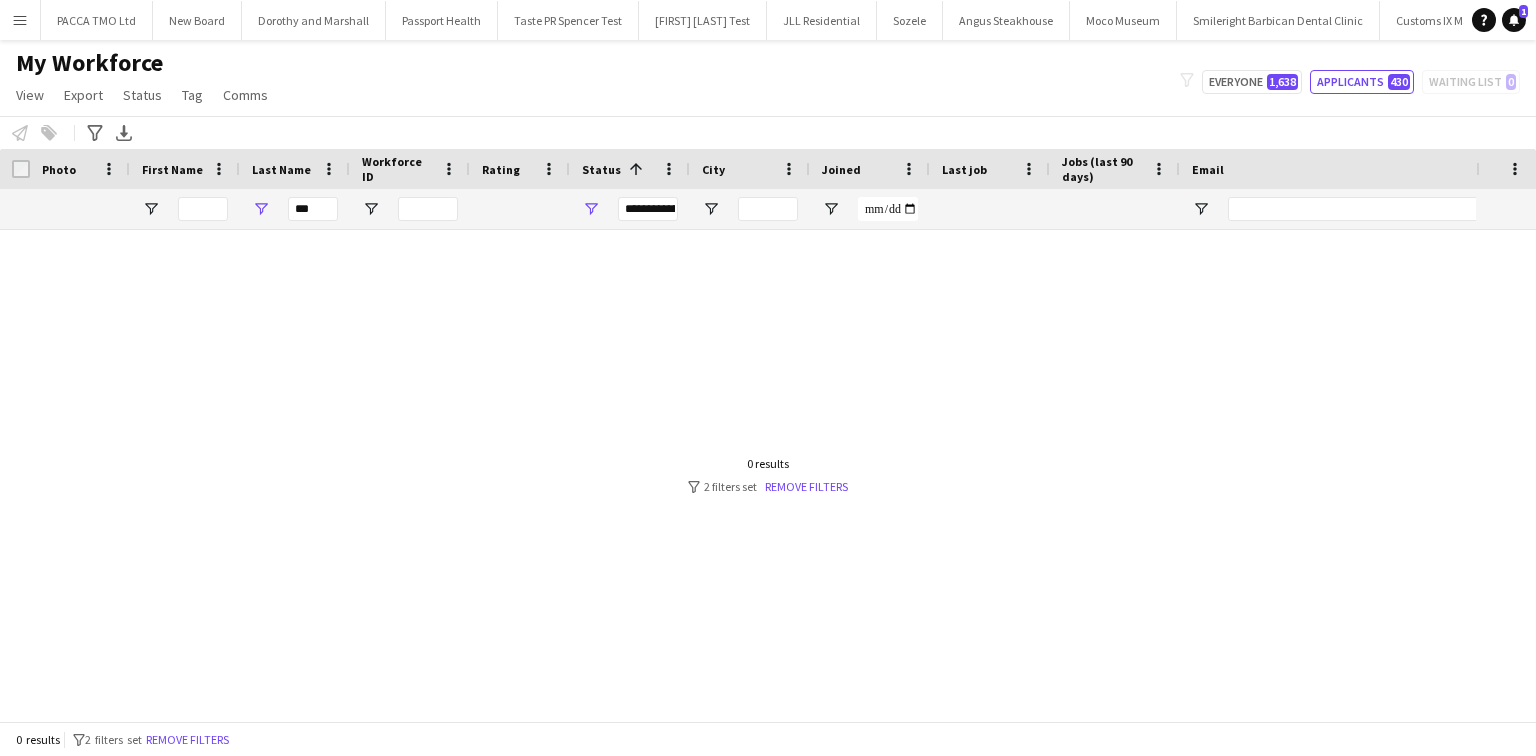 click on "**********" at bounding box center [630, 209] 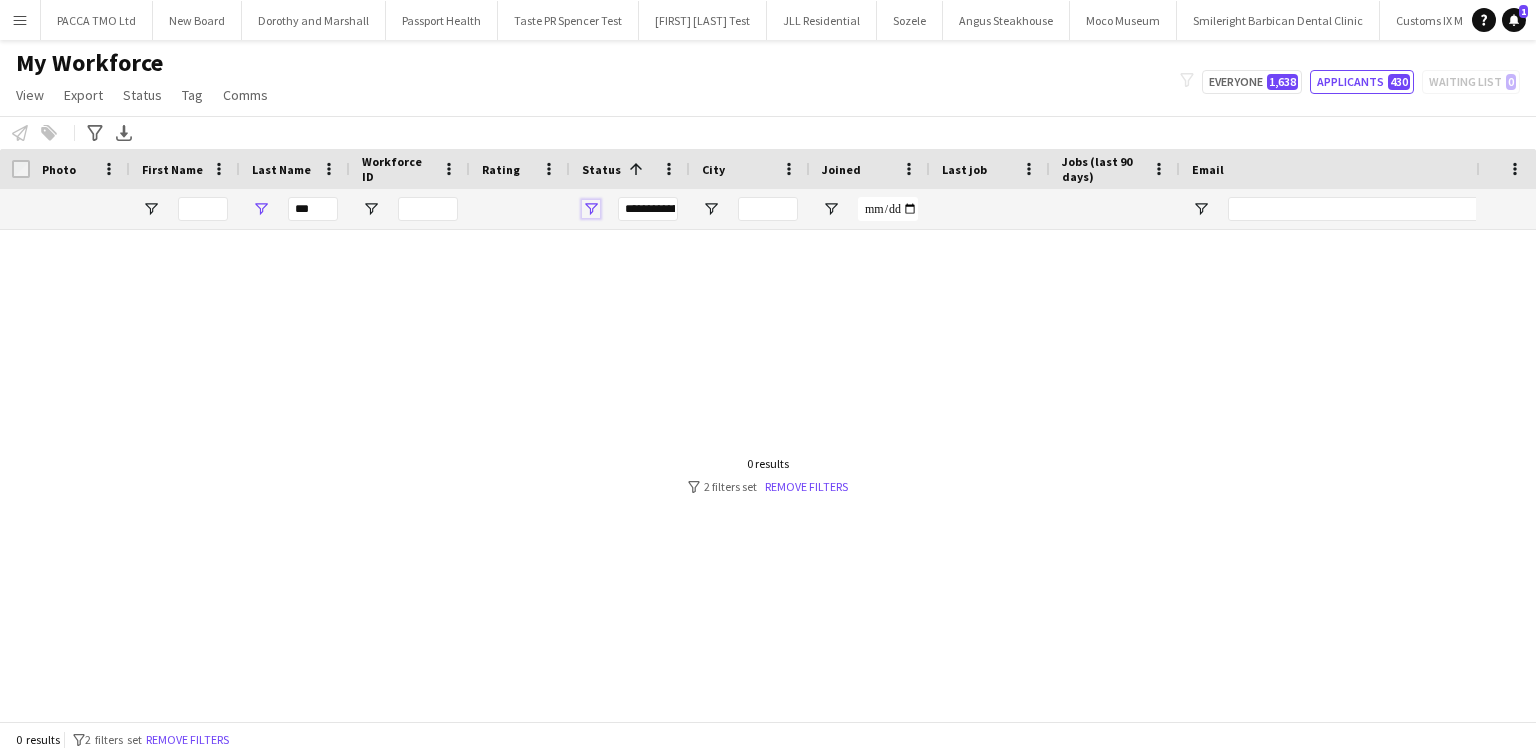 click at bounding box center [591, 209] 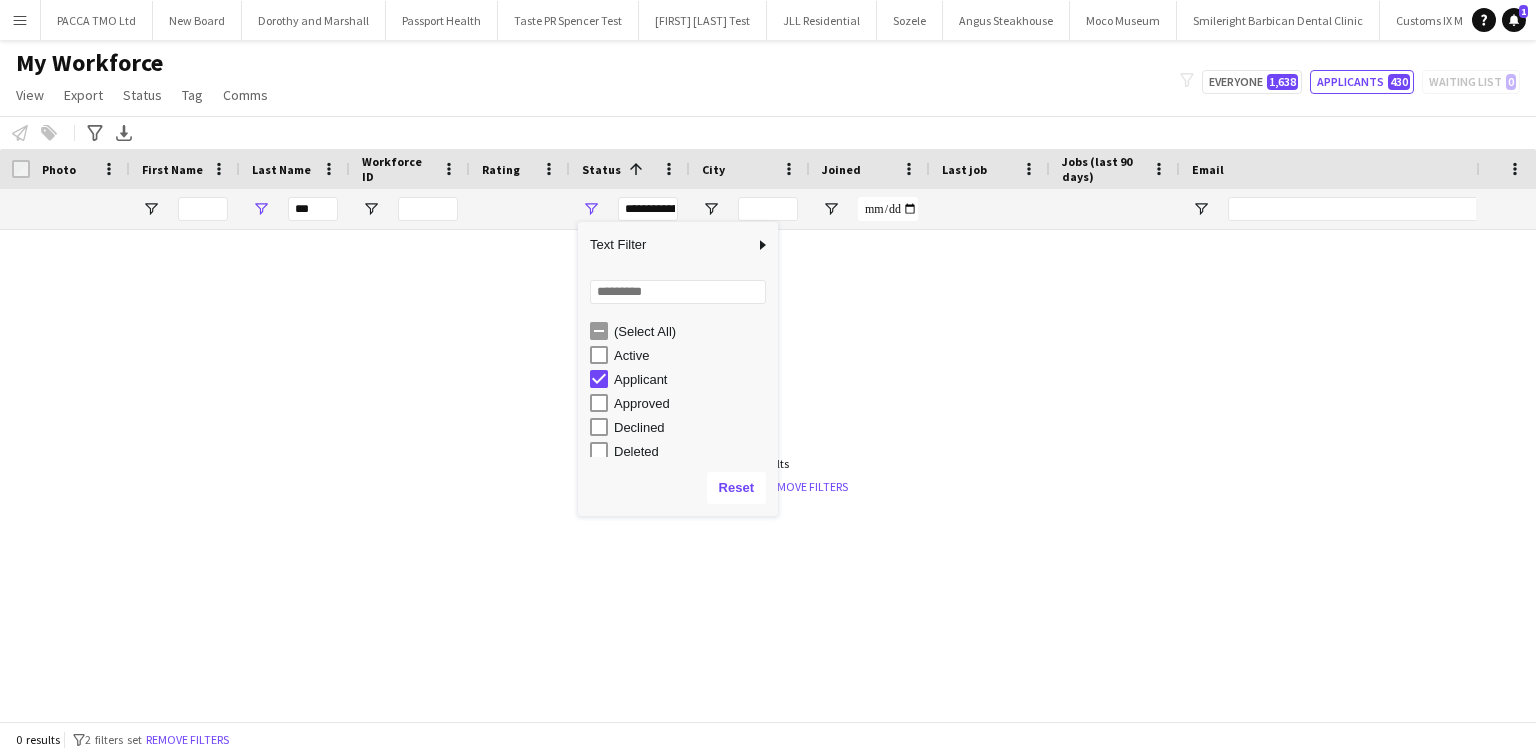 click on "Active" at bounding box center (684, 355) 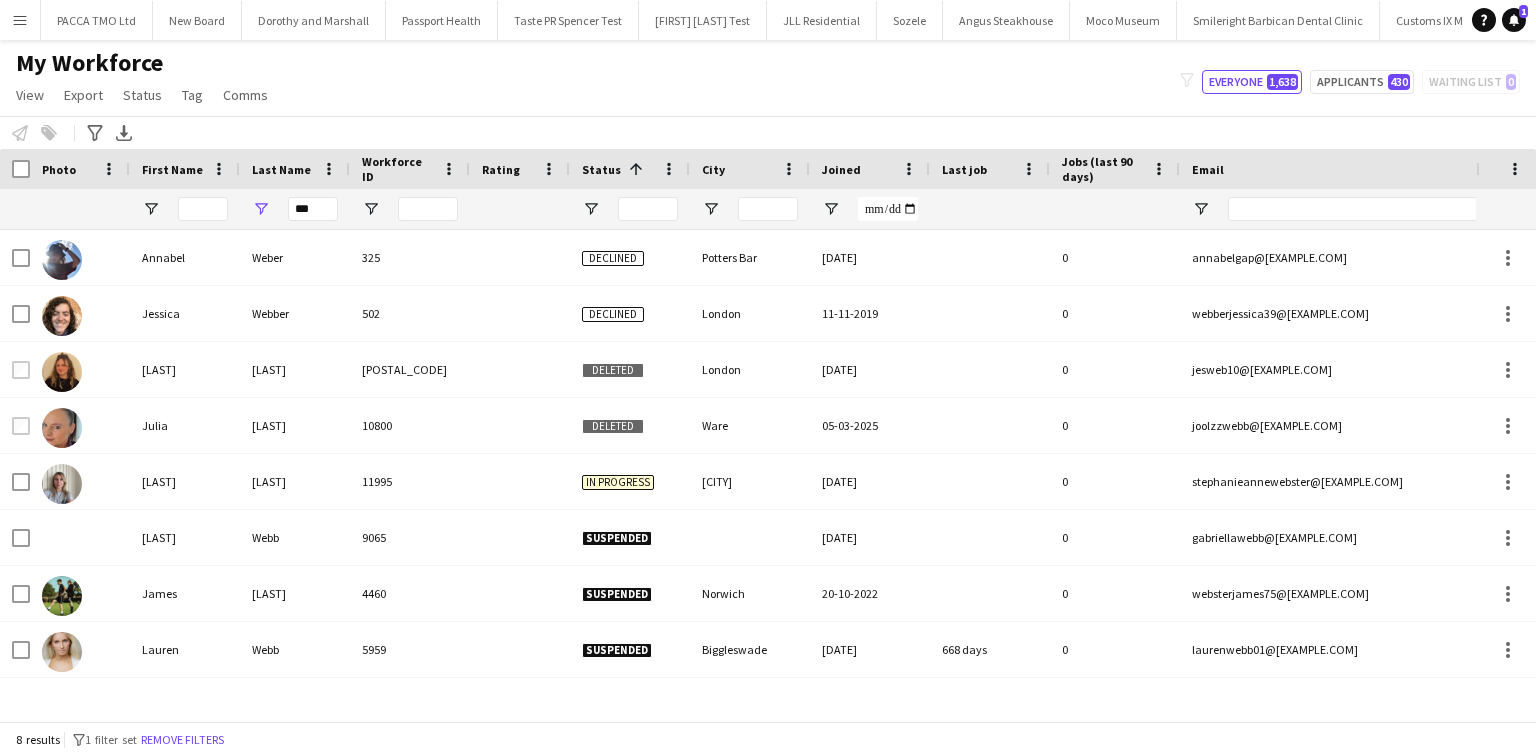 click on "My Workforce   View   Views  Default view New view Update view Delete view Edit name Customise view Customise filters Reset Filters Reset View Reset All  Export  New starters report Export as XLSX Export as PDF  Status  Edit  Tag  New tag  Edit tag  ACTIVE LONDON (81) Completion email sent 01/04 (3) Completion email sent 02/05 (6) Completion email sent 30/04 (28) Induction booked (3) Induction invite 01/05 (0) Induction invite sent 01/05 (1) Induction invite sent 02/05 (0) Induction invite sent 30/04 (7) Missed Induction 02/05 (0)  Add to tag  ACTIVE LONDON (81) Completion email sent 01/04 (3) Completion email sent 02/05 (6) Completion email sent 30/04 (28) Induction booked (3) Induction invite 01/05 (0) Induction invite sent 01/05 (1) Induction invite sent 02/05 (0) Induction invite sent 30/04 (7) Missed Induction 02/05 (0)  Untag  ACTIVE LONDON (81) Completion email sent 01/04 (3) Completion email sent 02/05 (6) Completion email sent 30/04 (28) Induction booked (3) Induction invite 01/05 (0)  Tag chat" 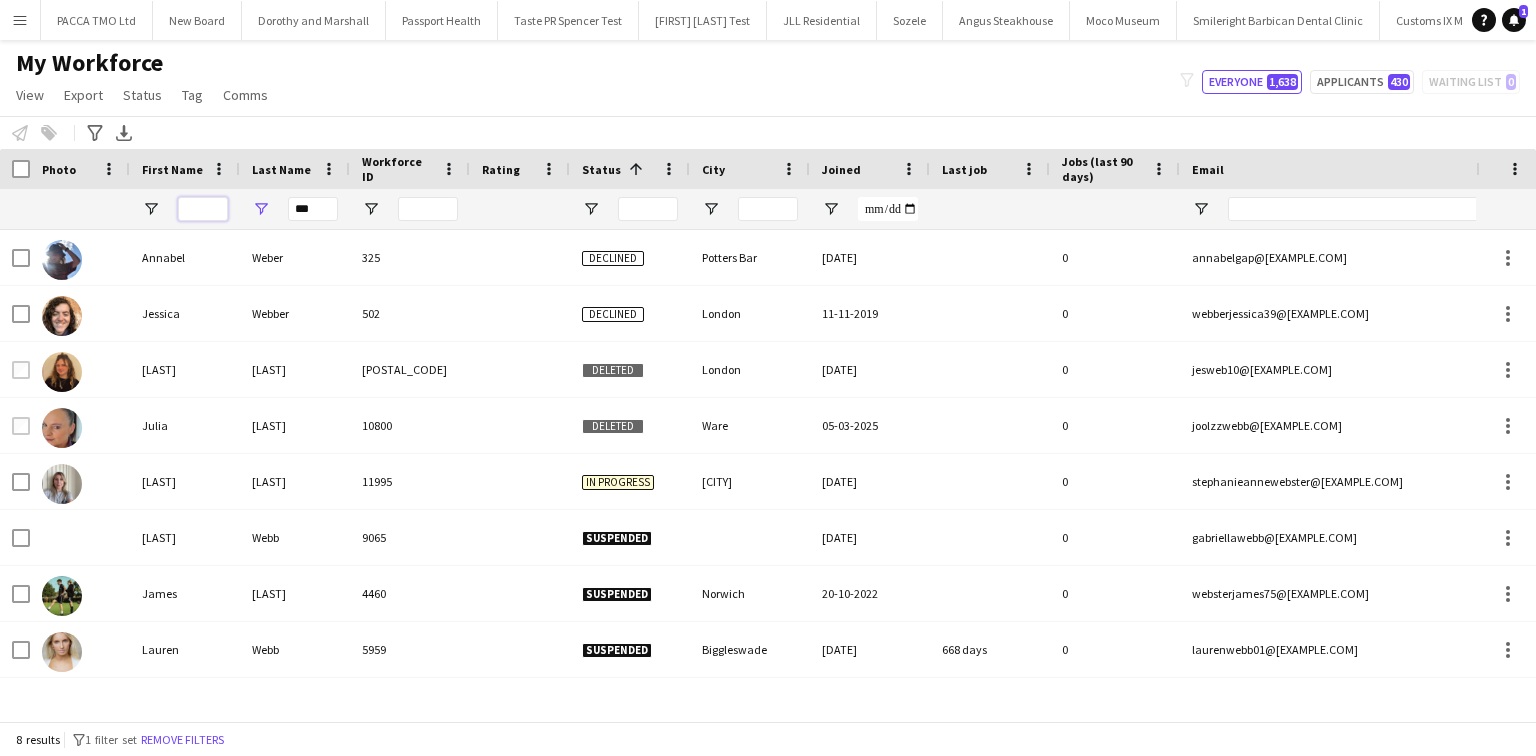 click at bounding box center (203, 209) 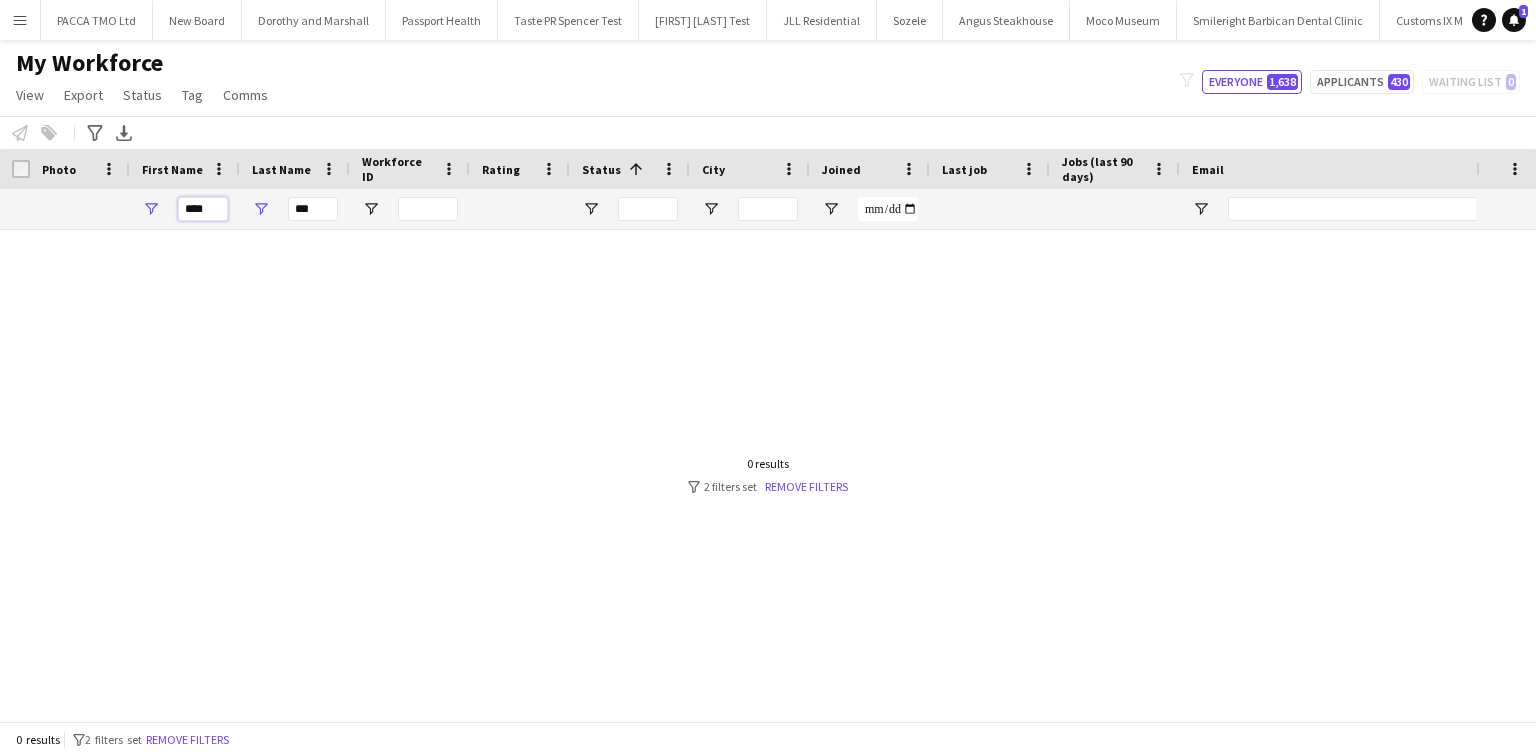 click on "****" at bounding box center (203, 209) 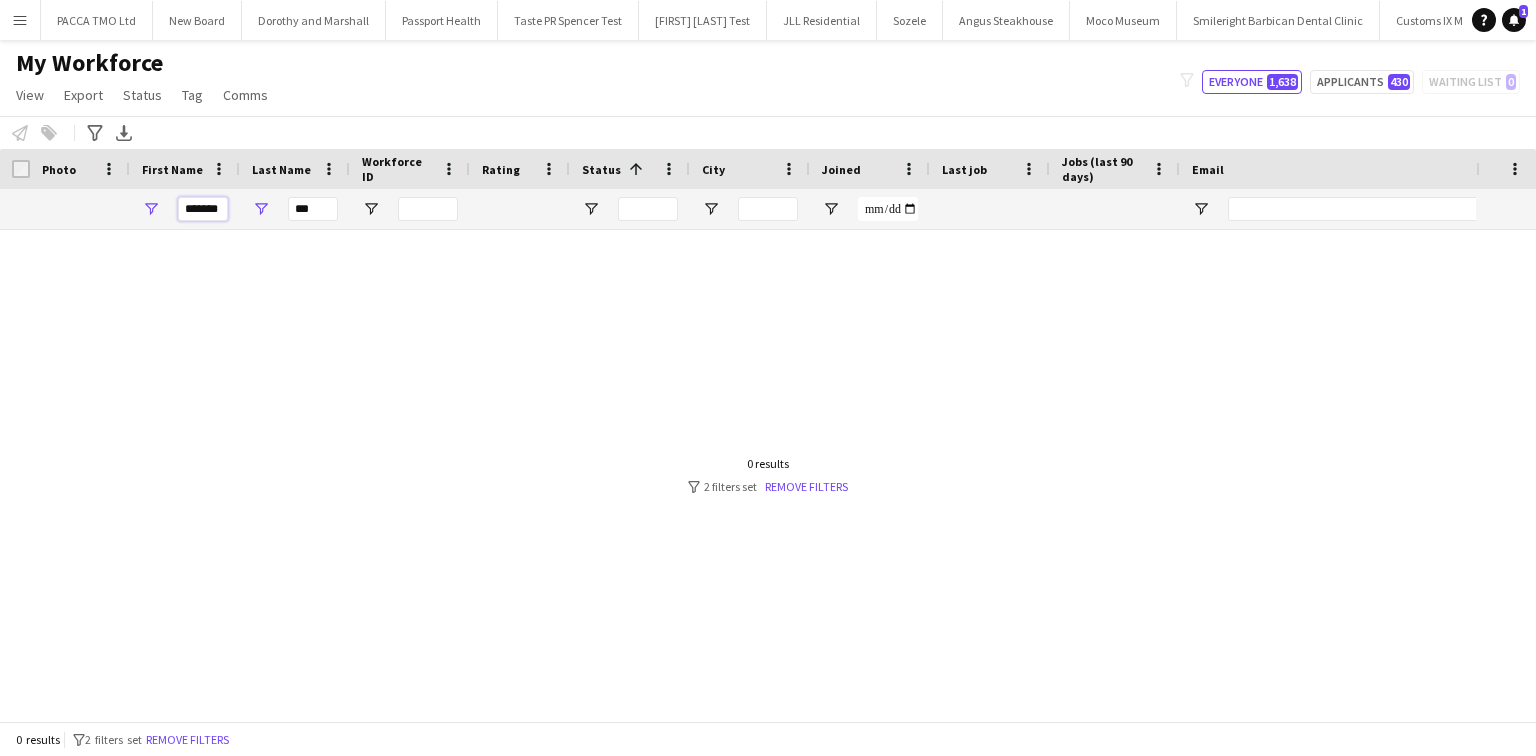 type on "*******" 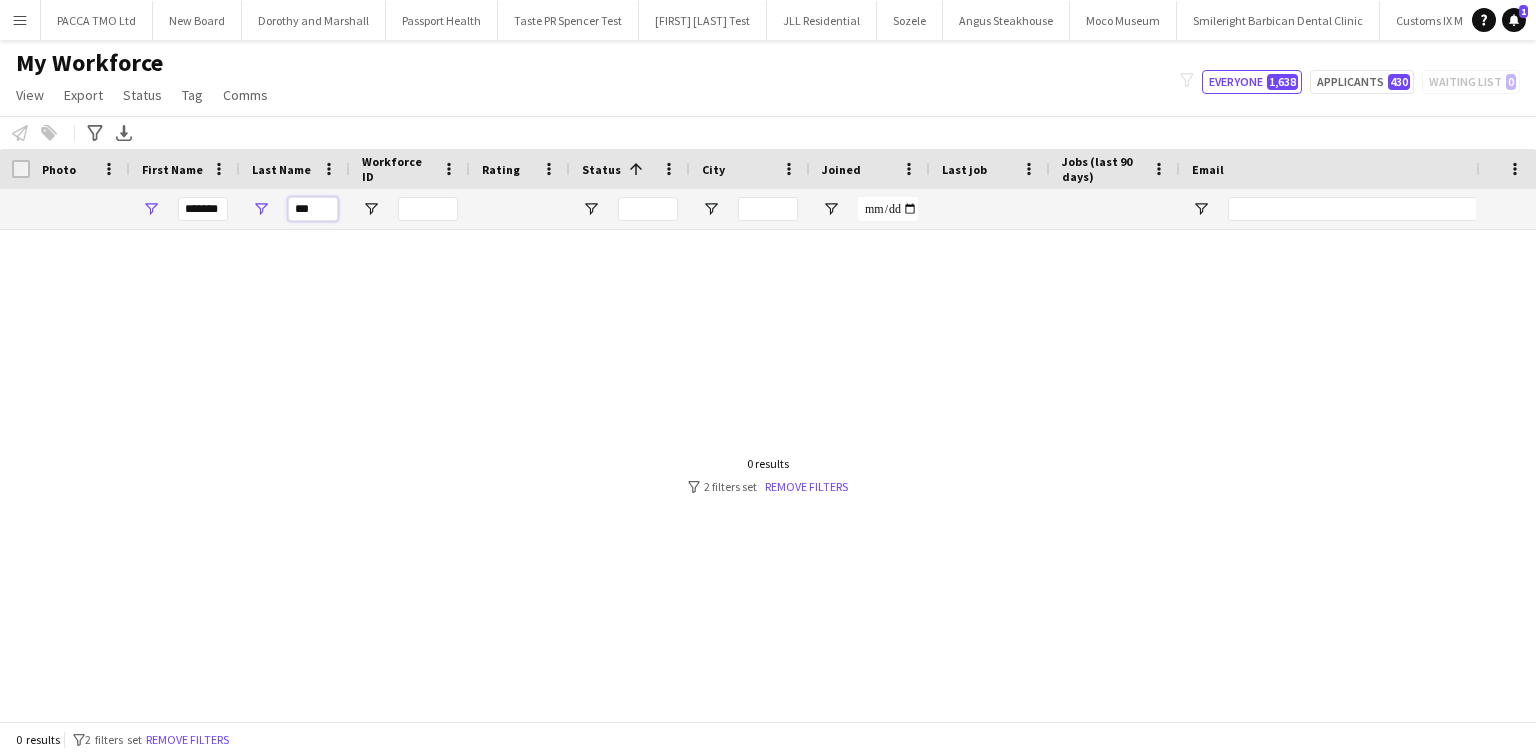 click on "***" at bounding box center (313, 209) 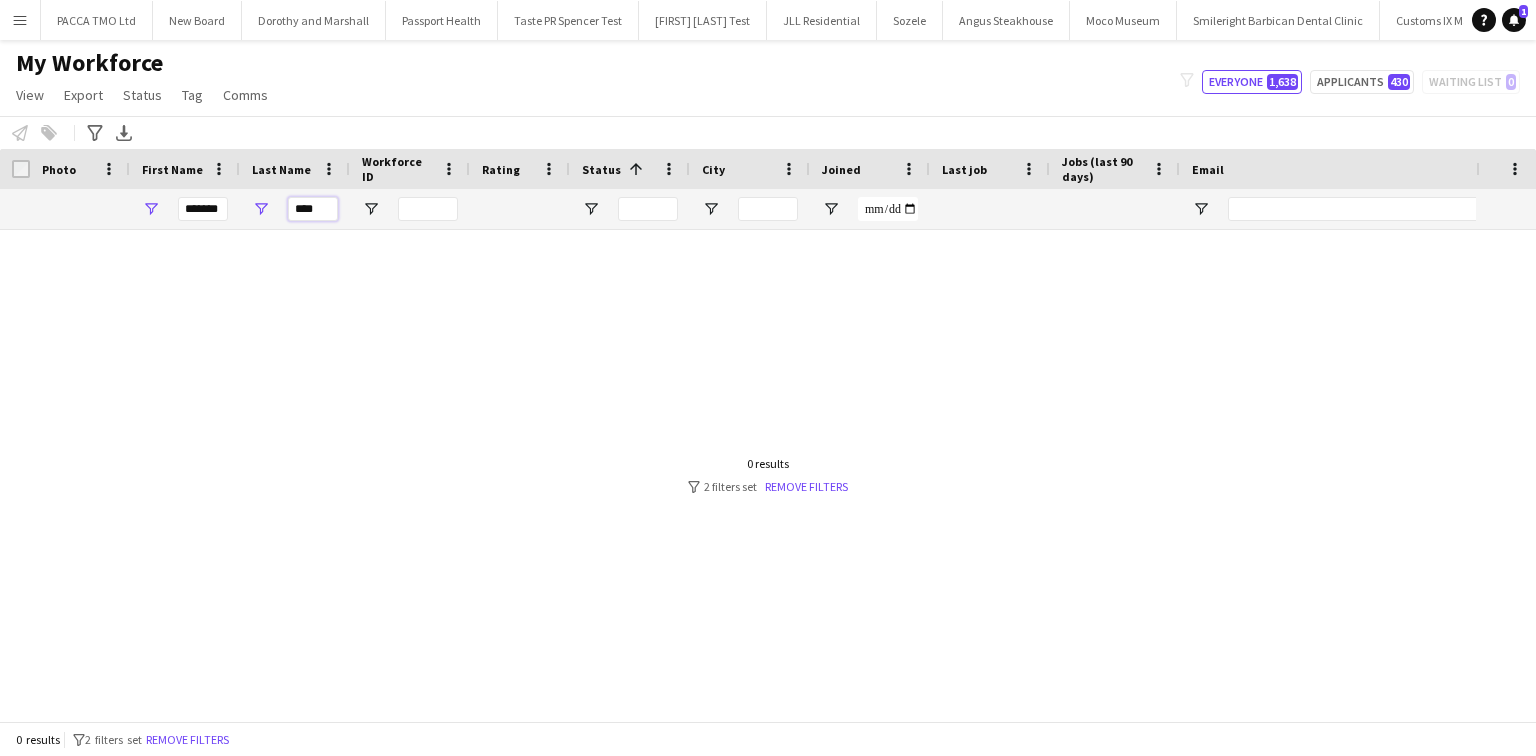 click on "****" at bounding box center (313, 209) 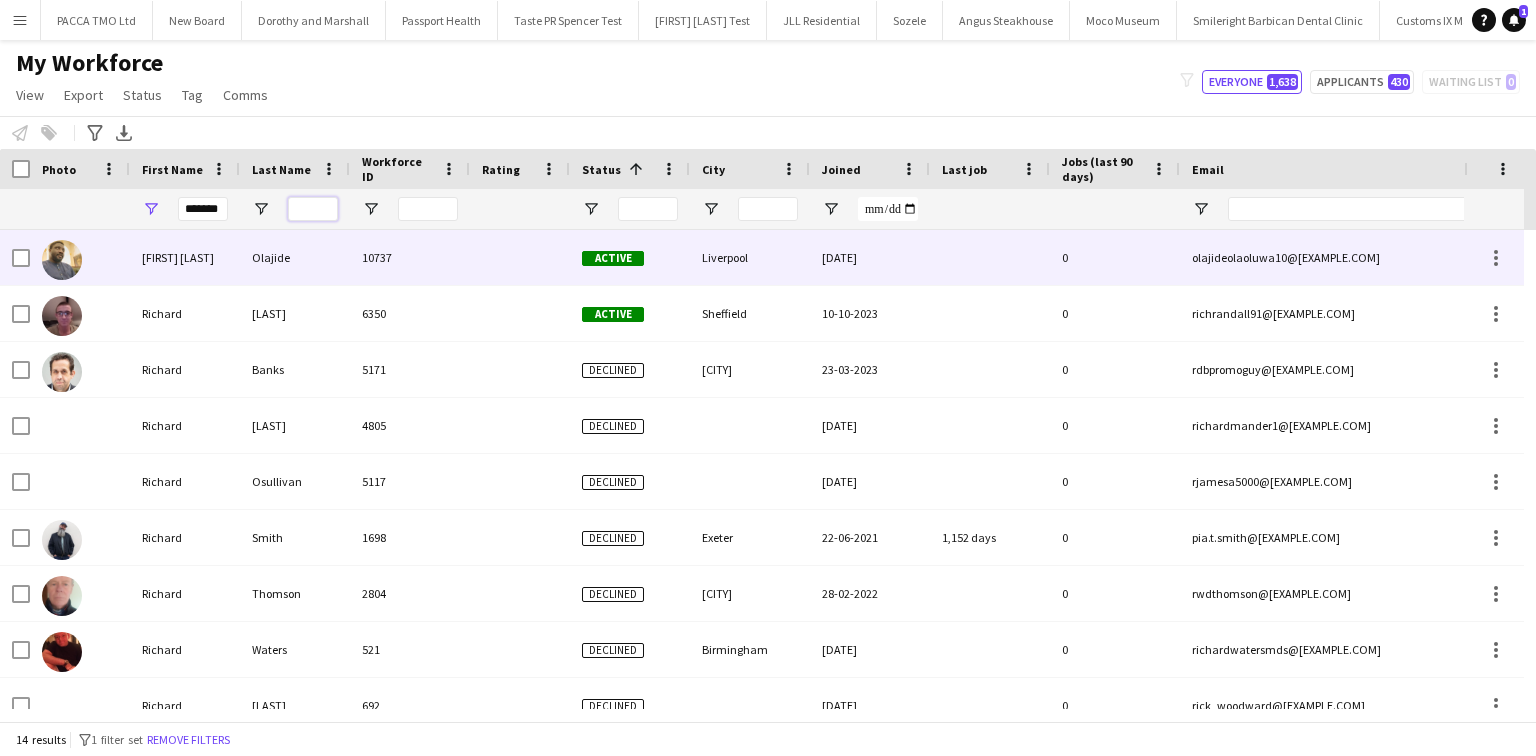 type 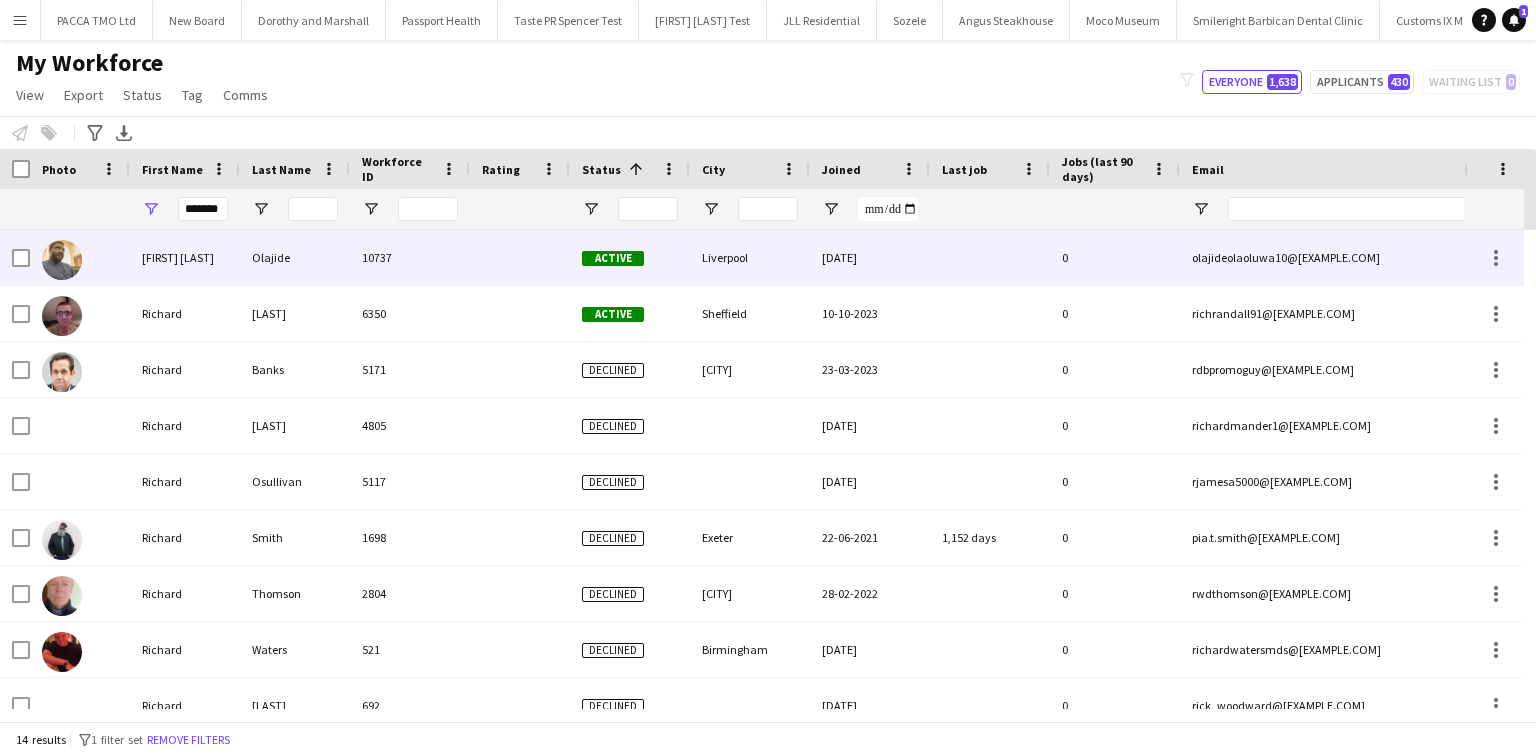 click on "Olaoluwa  Richards" at bounding box center [185, 257] 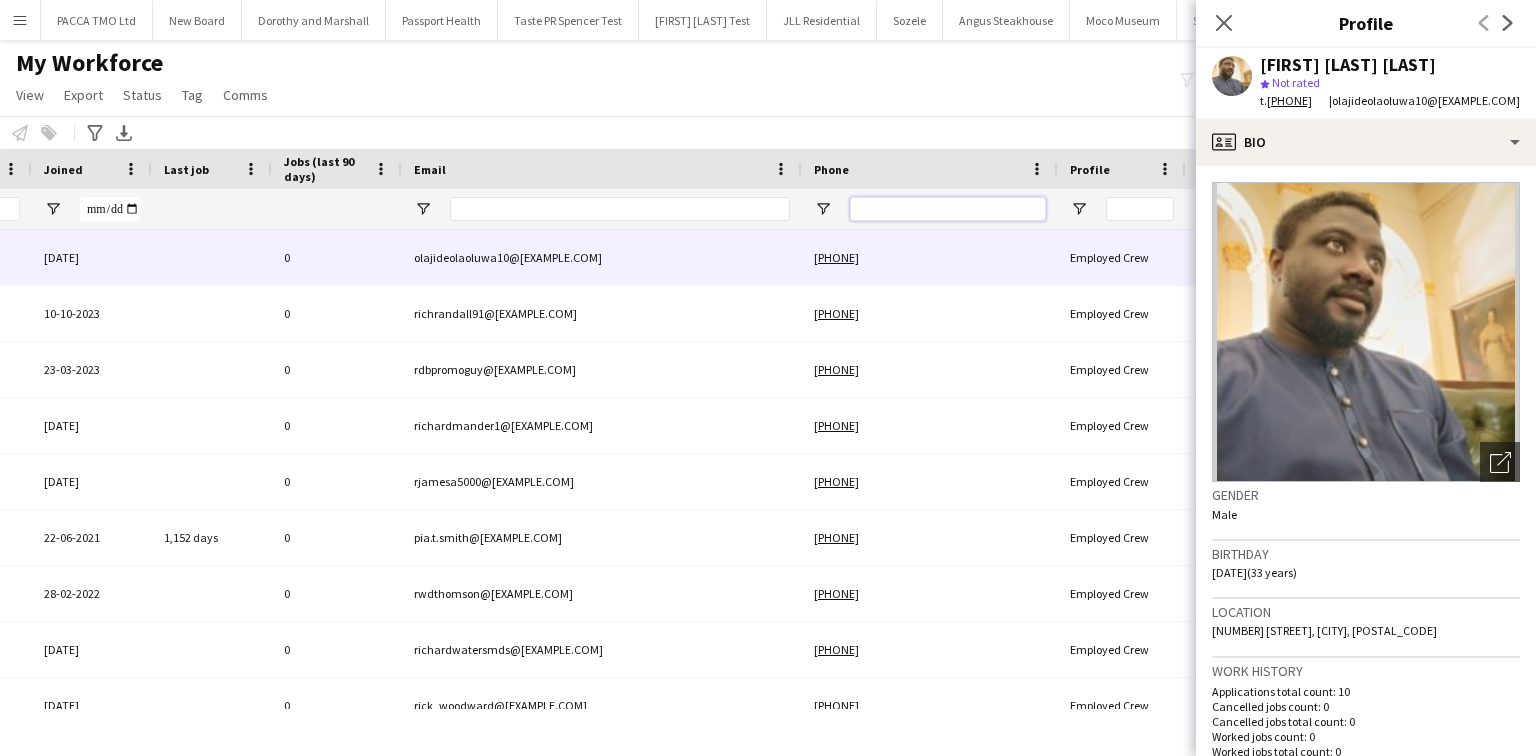 click at bounding box center [948, 209] 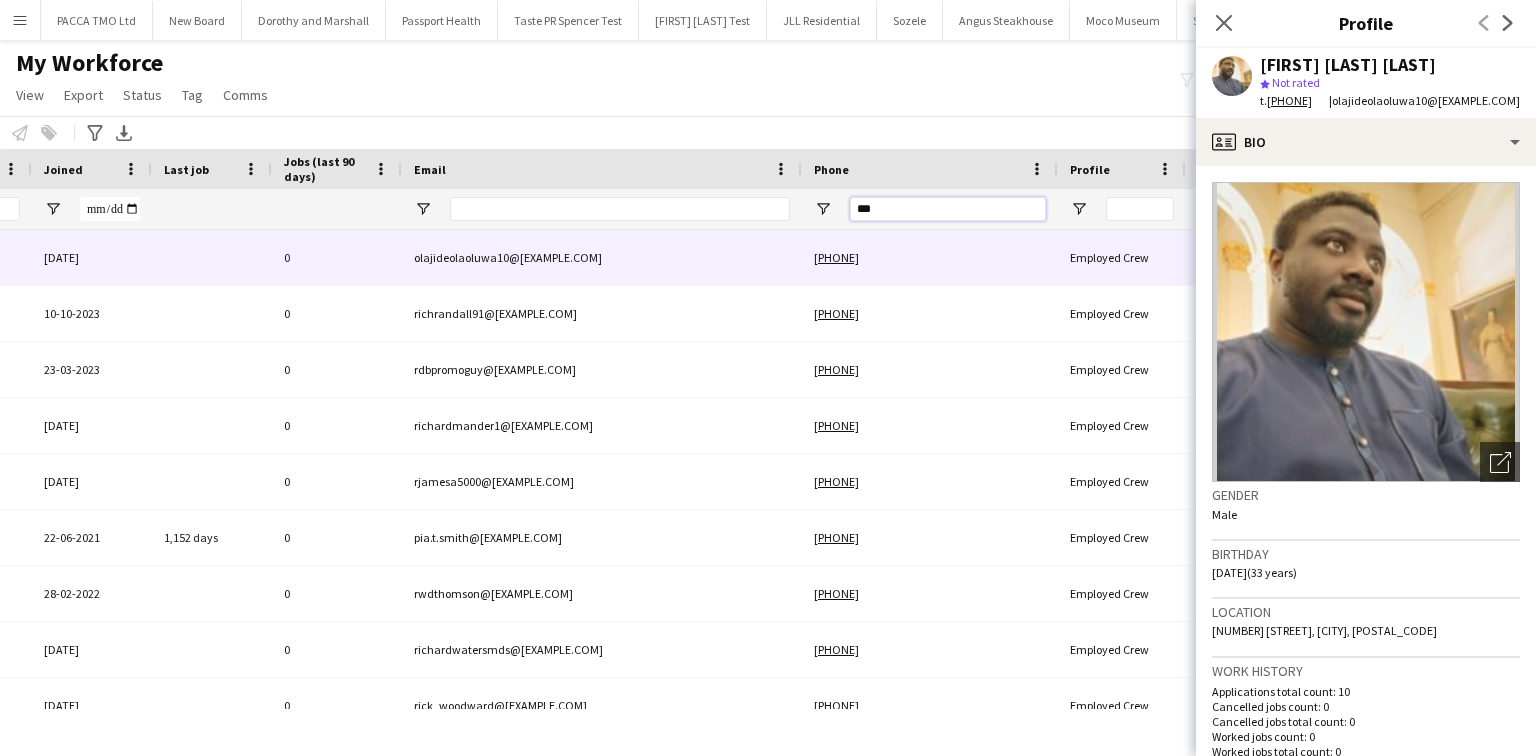 type on "****" 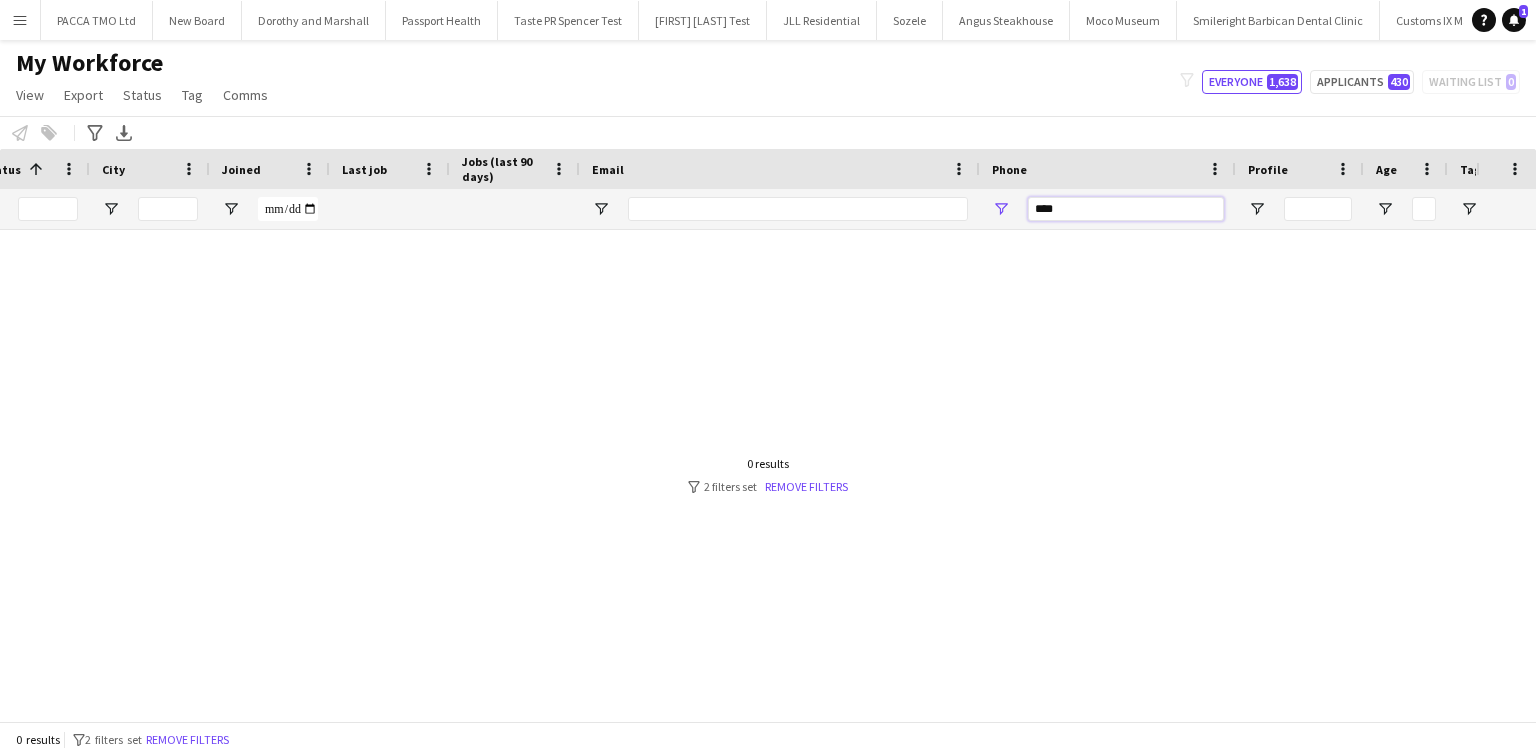 click on "****" at bounding box center (1126, 209) 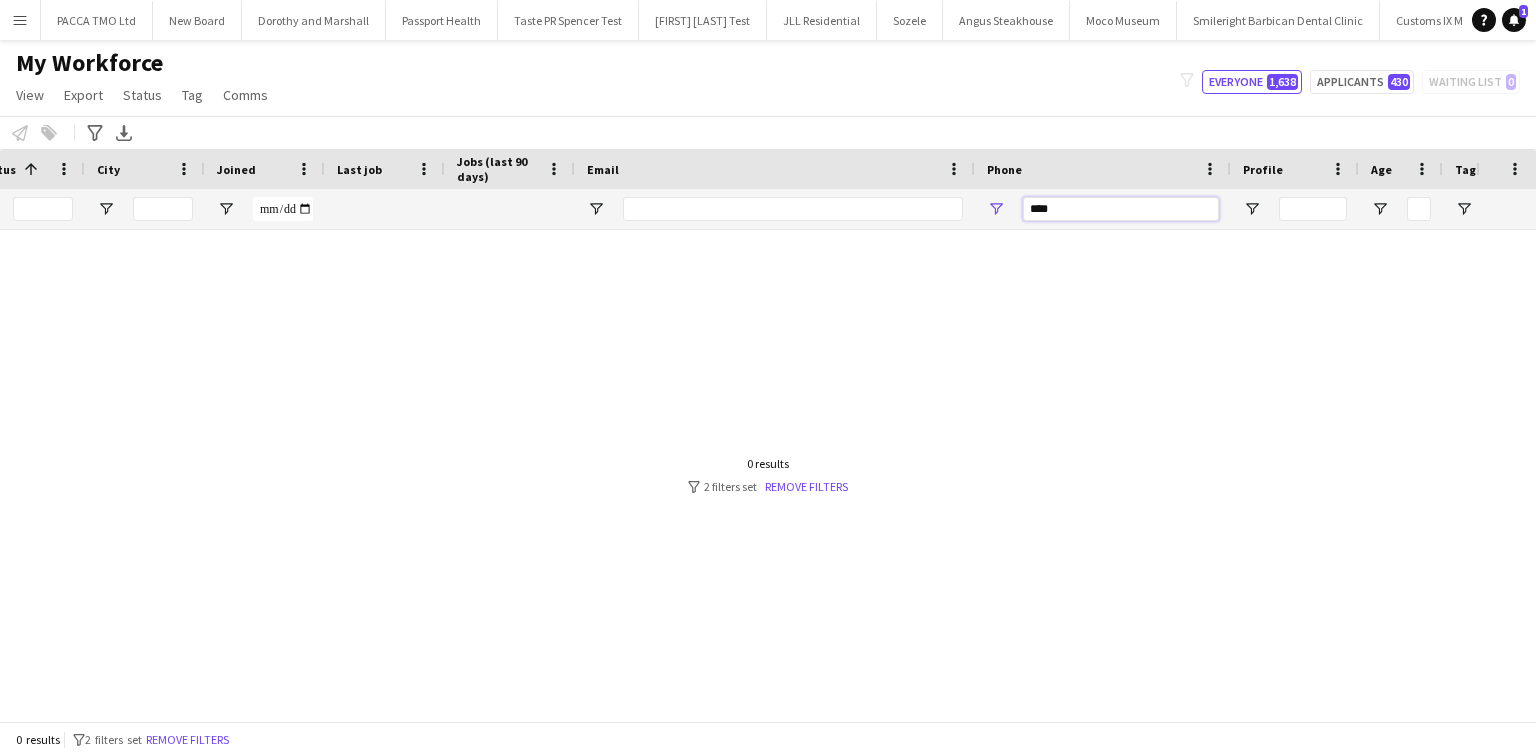 click on "****" at bounding box center [1121, 209] 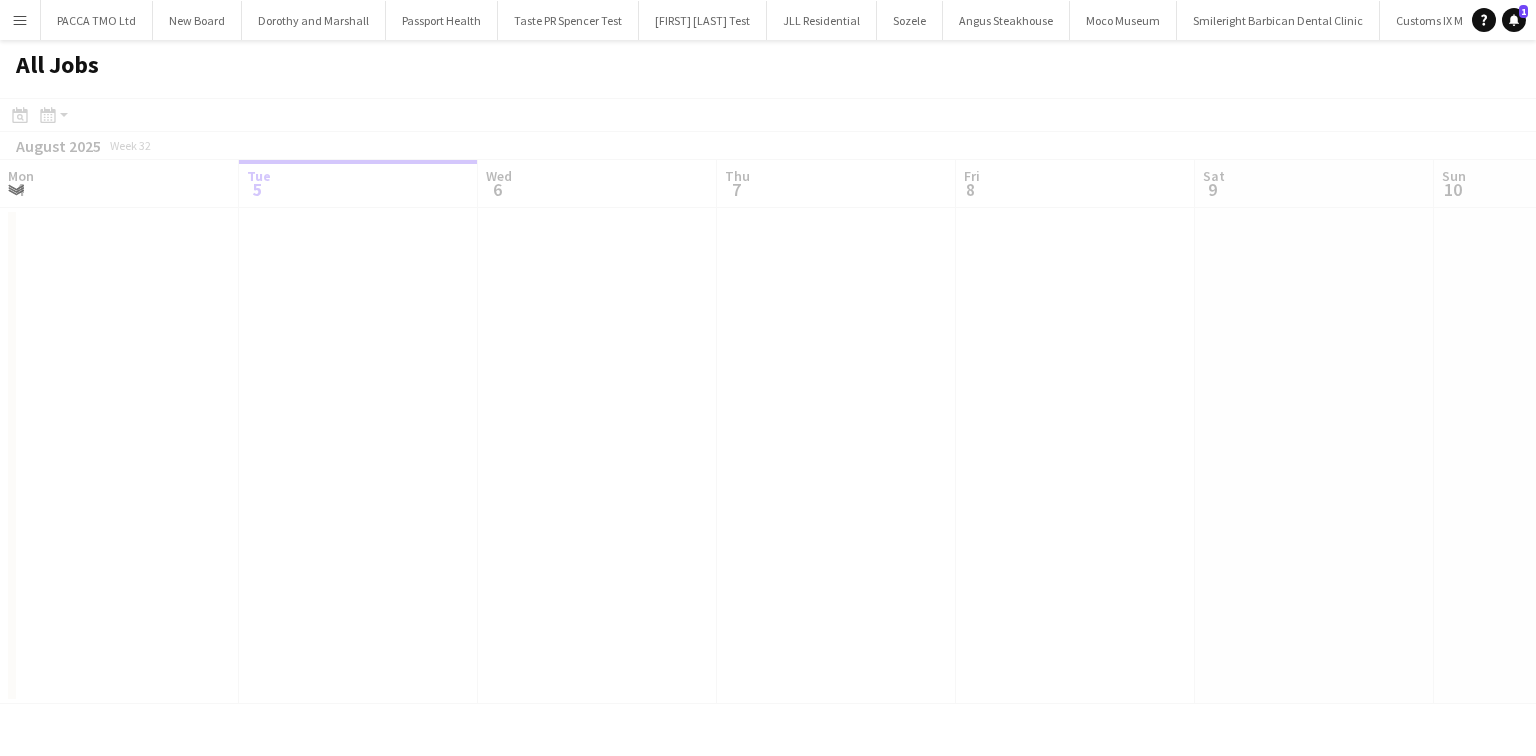 click on "Menu" at bounding box center (20, 20) 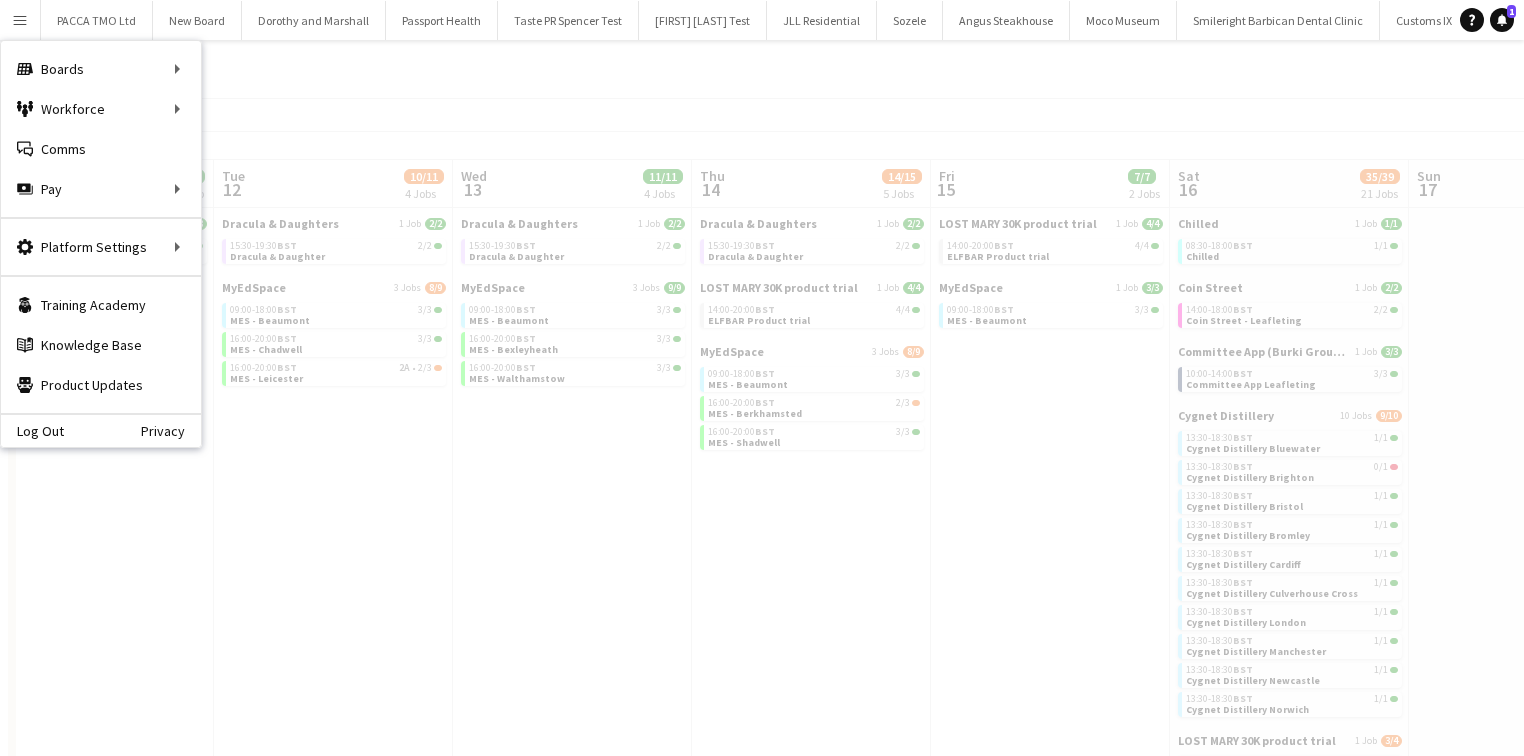 scroll, scrollTop: 0, scrollLeft: 743, axis: horizontal 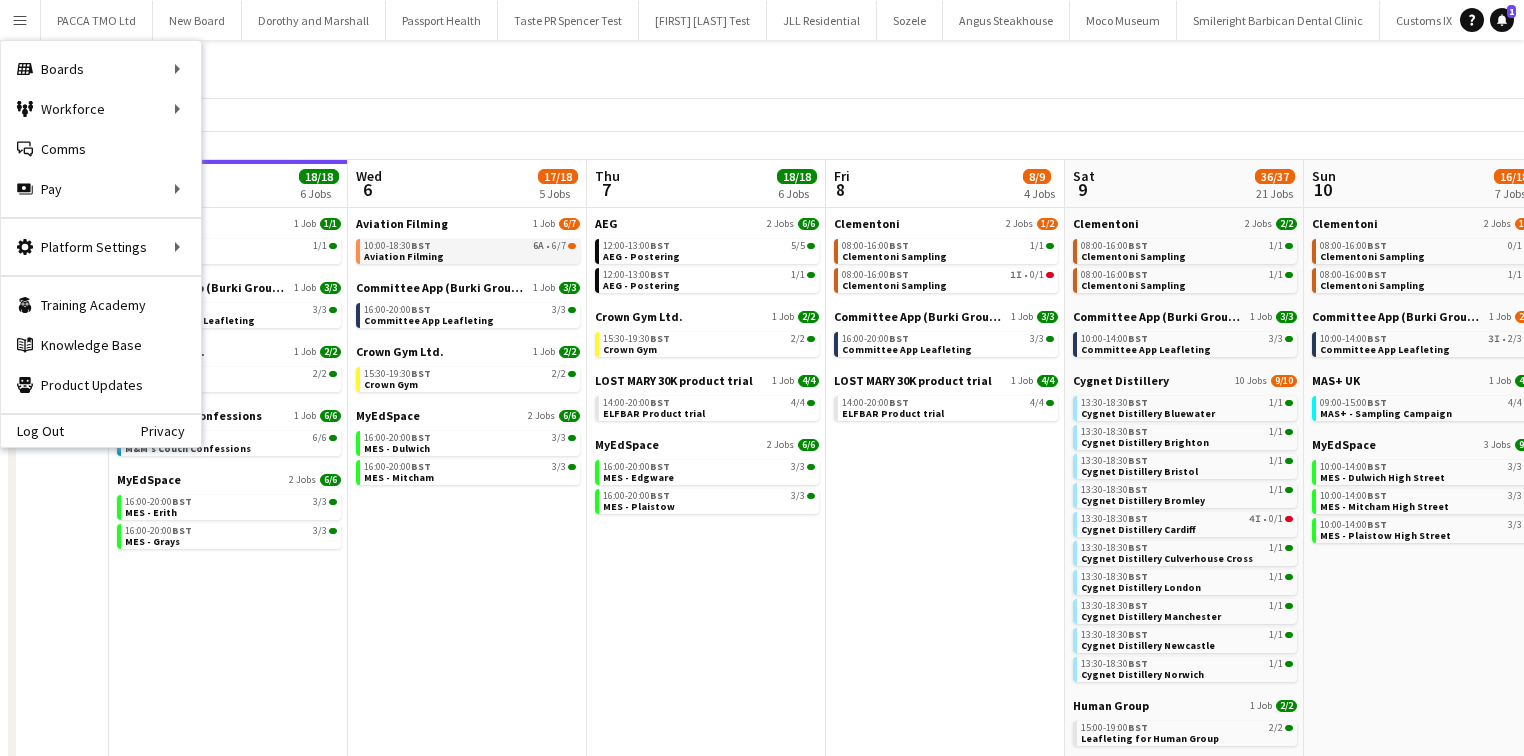 click on "BST" at bounding box center (421, 245) 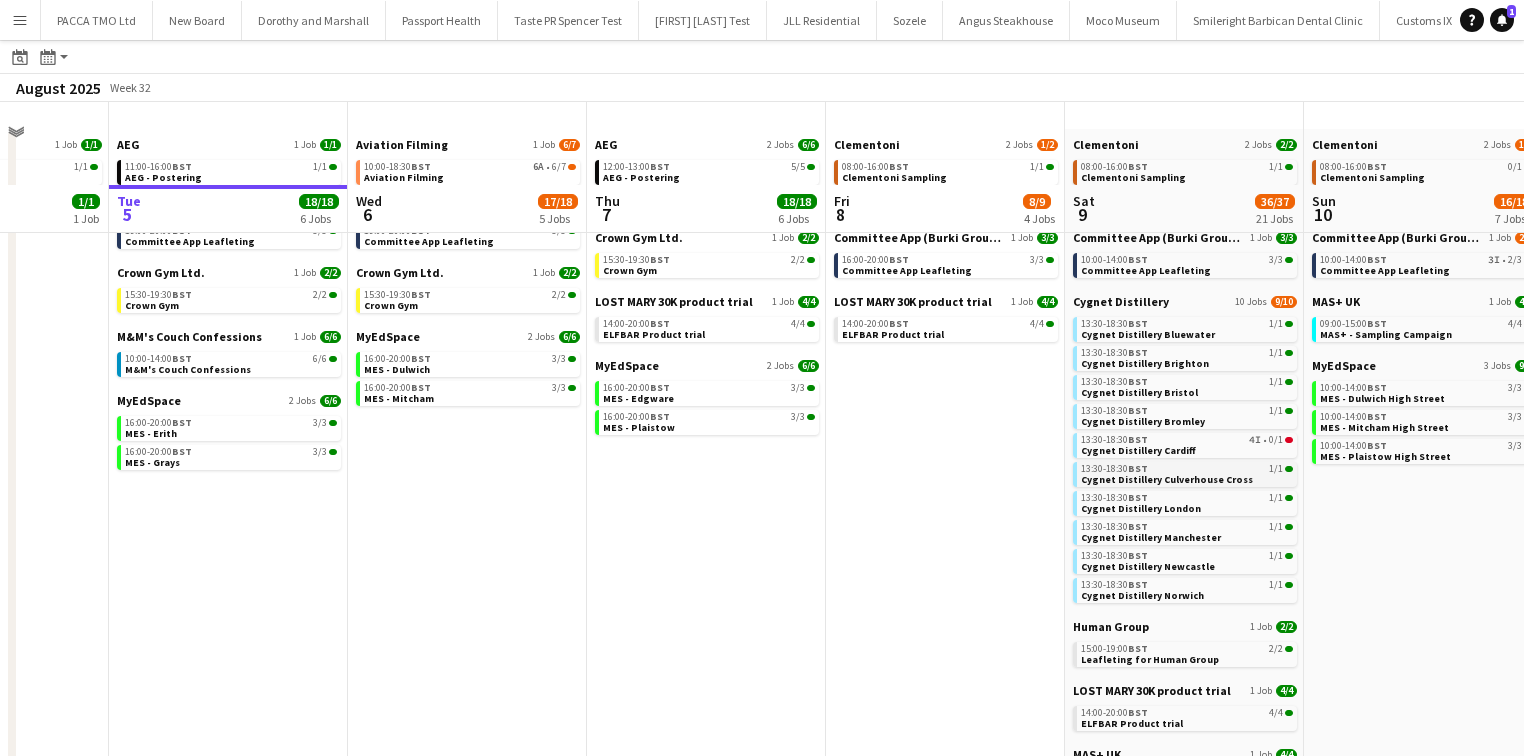 scroll, scrollTop: 0, scrollLeft: 0, axis: both 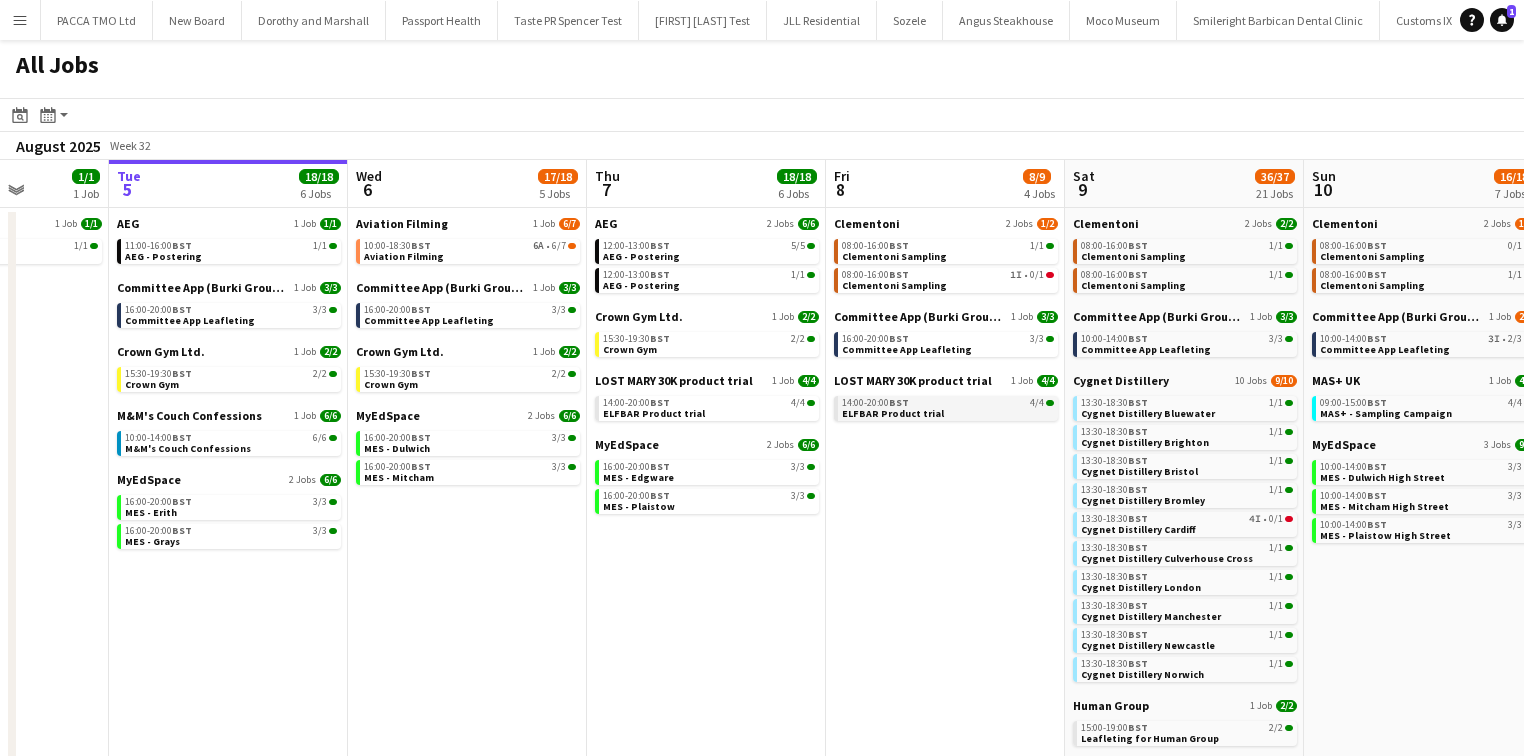 click on "ELFBAR Product trial" at bounding box center (893, 413) 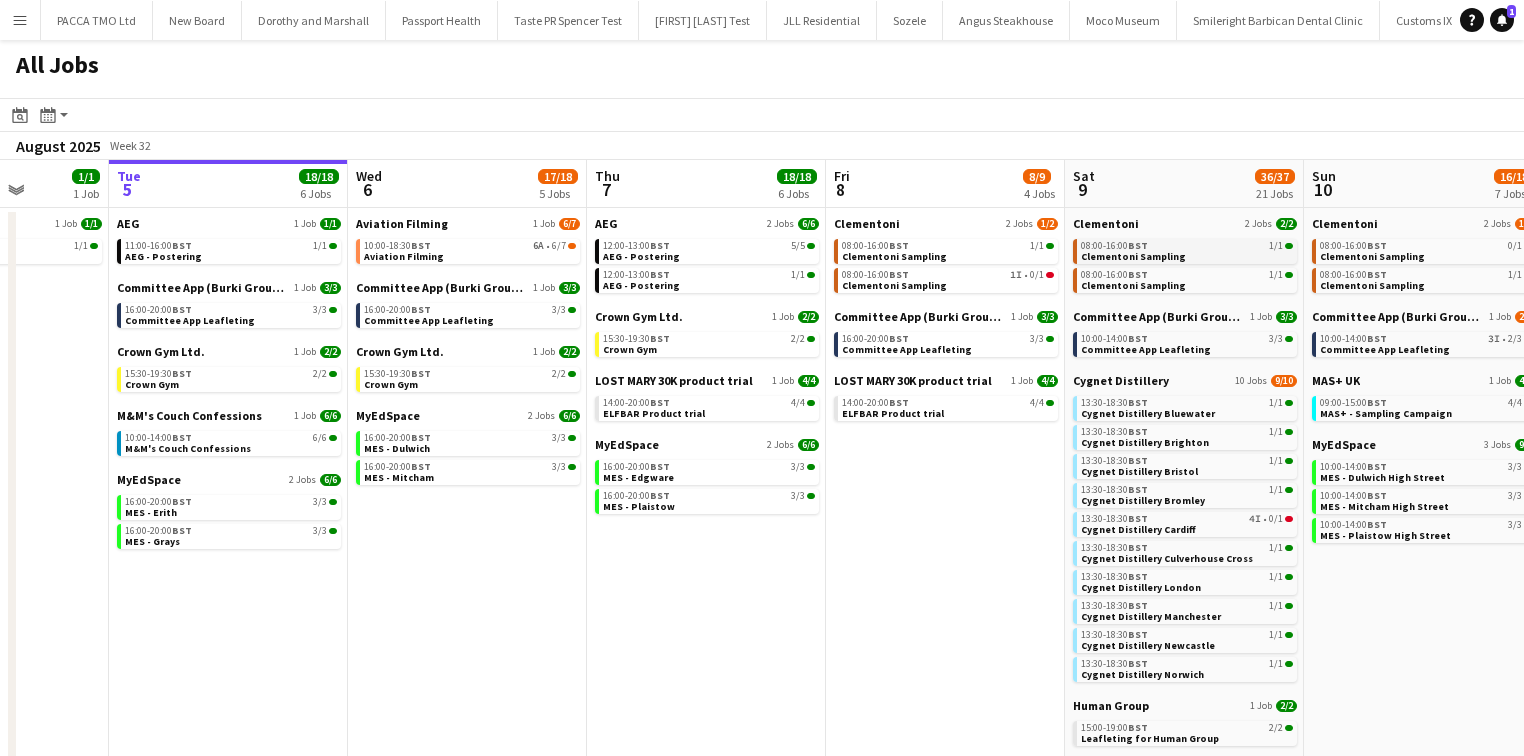 click on "Clementoni Sampling" at bounding box center (1133, 256) 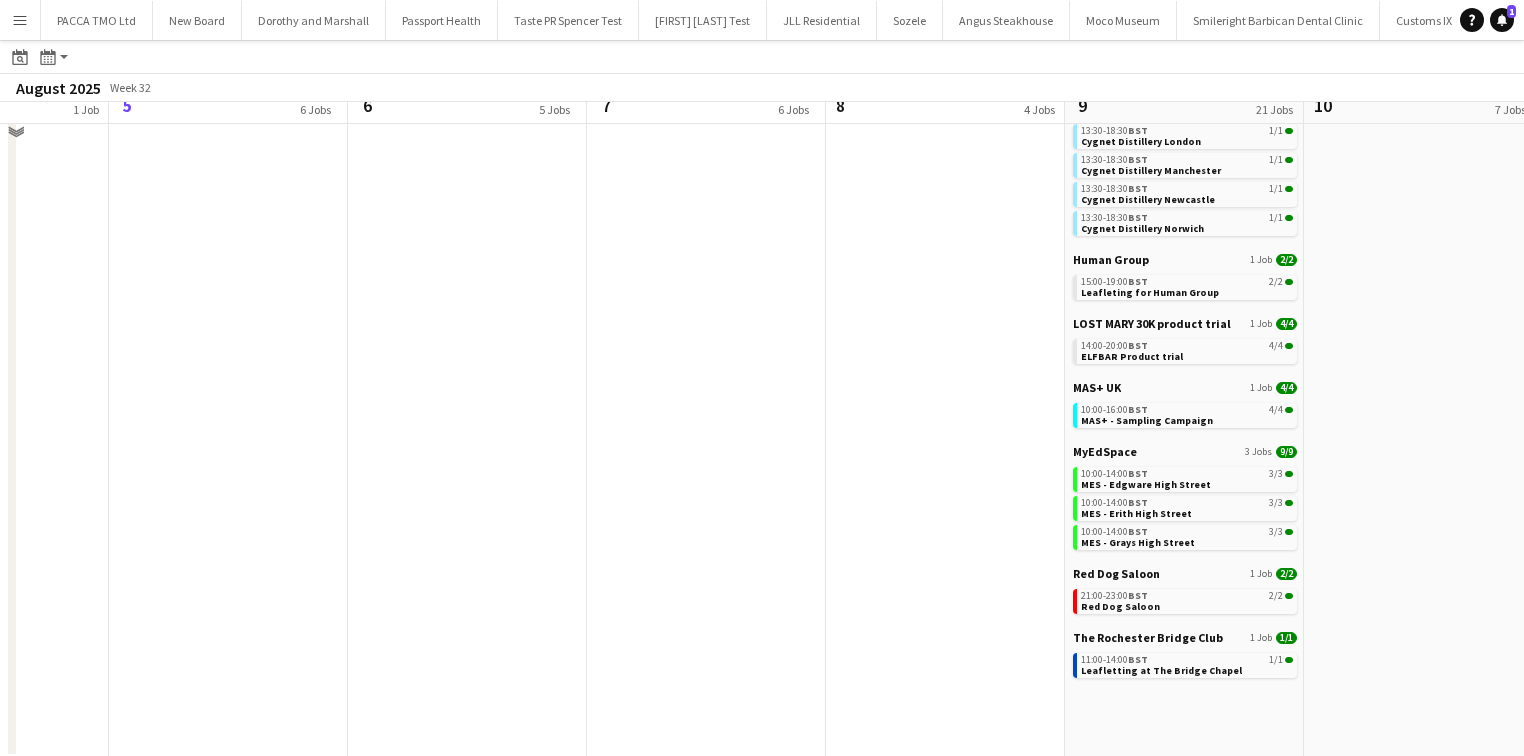 scroll, scrollTop: 0, scrollLeft: 0, axis: both 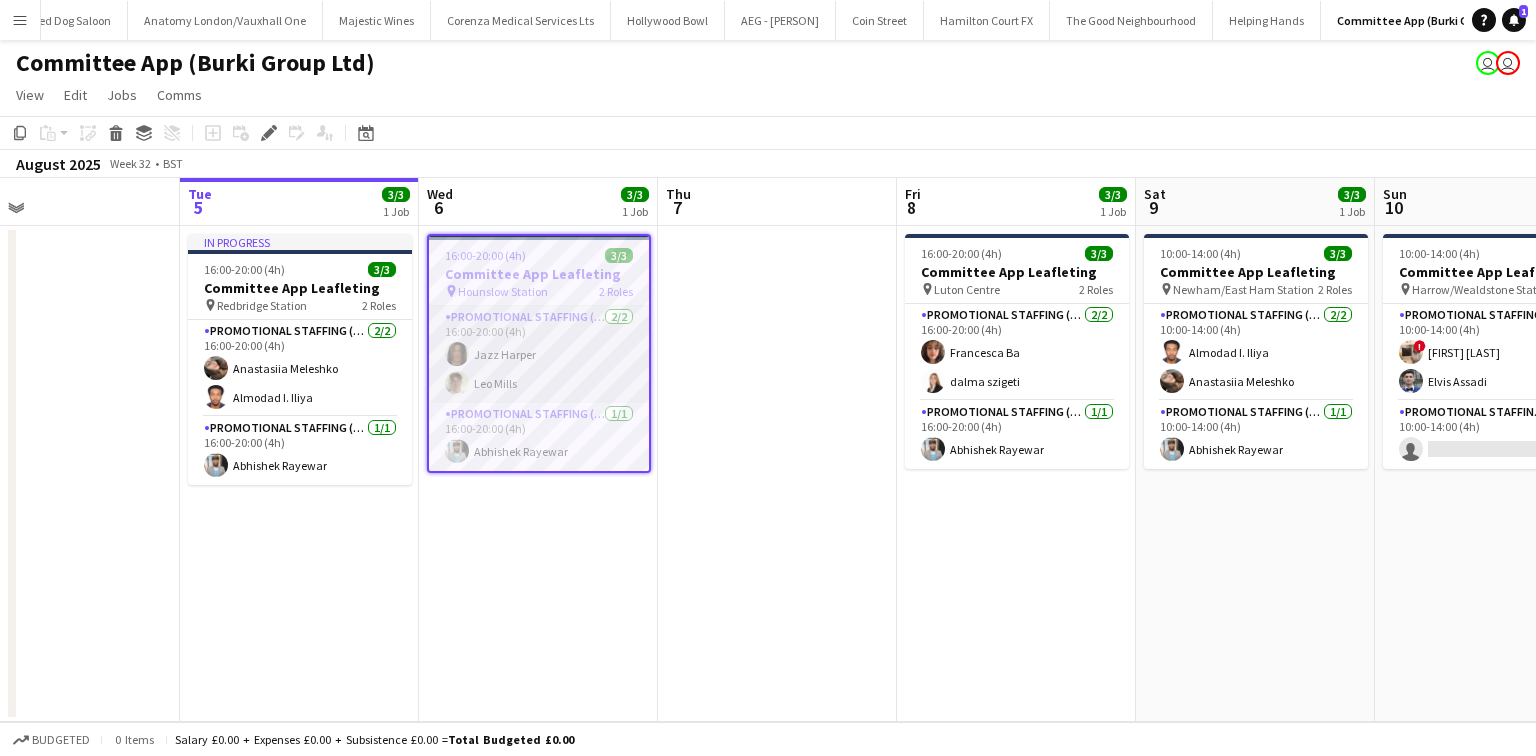 click on "Promotional Staffing (Flyering Staff)   2/2   16:00-20:00 (4h)
[FIRST] [LAST] [FIRST] [LAST]" at bounding box center (539, 354) 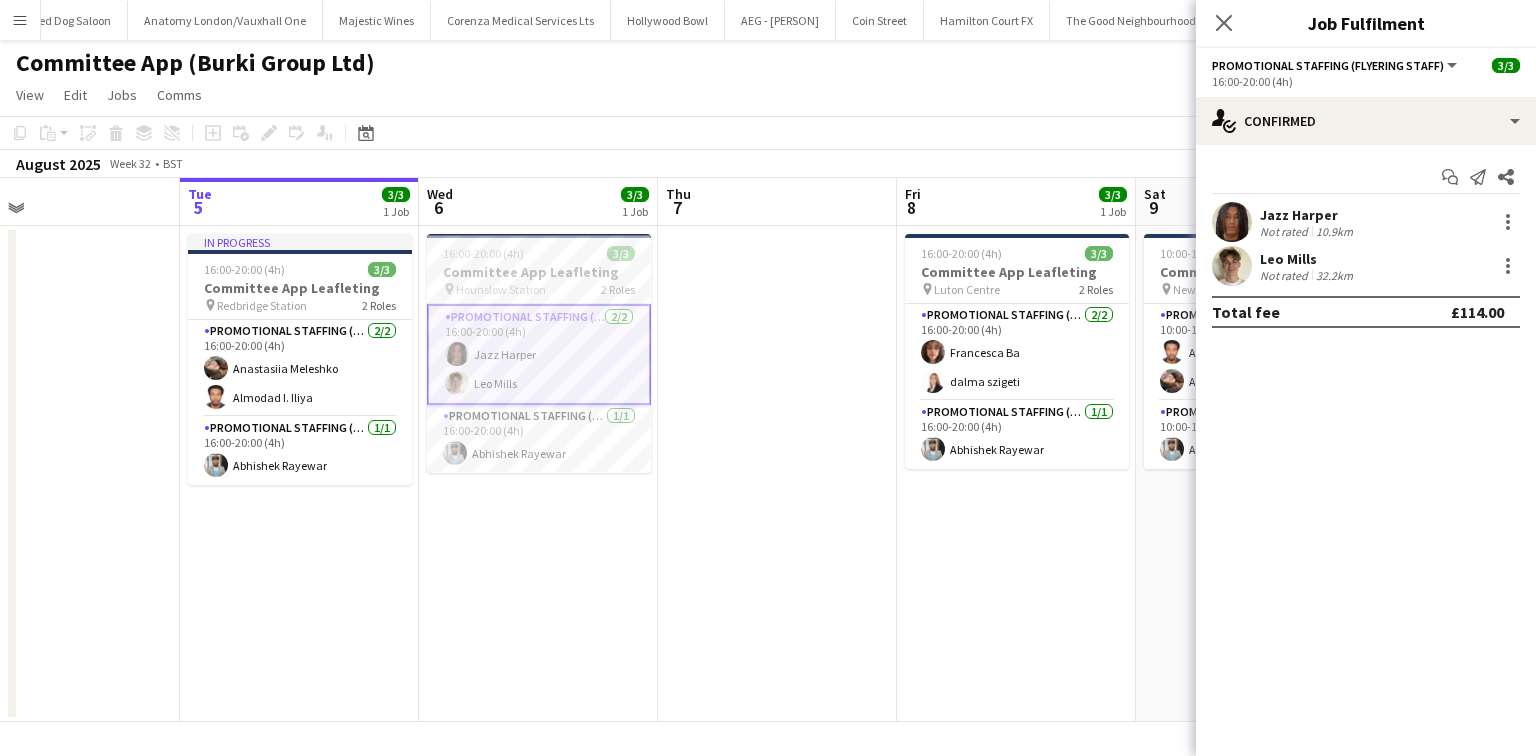 click on "Jazz Harper" at bounding box center (1308, 215) 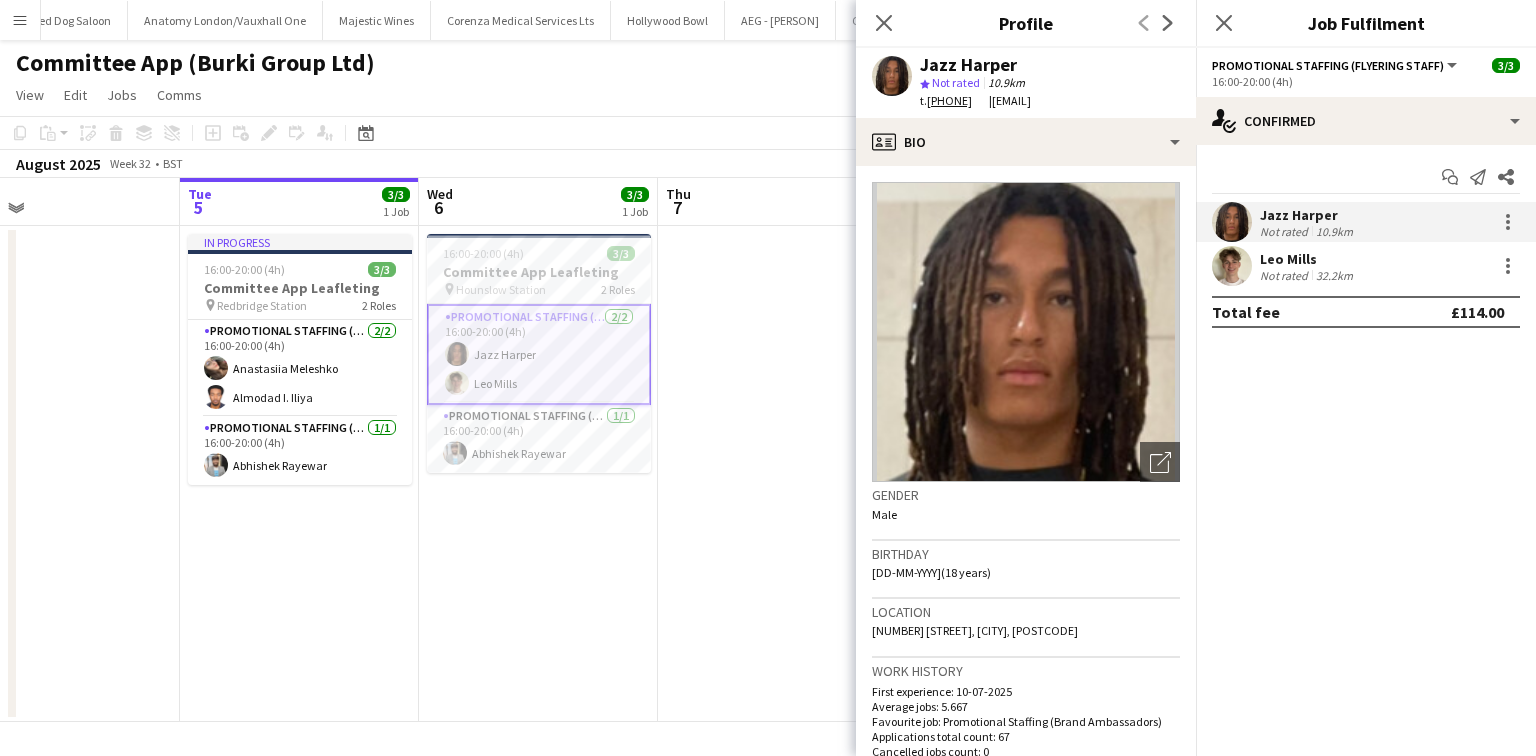 click on "[FIRST] [LAST]   Not rated   32.2km" at bounding box center (1366, 266) 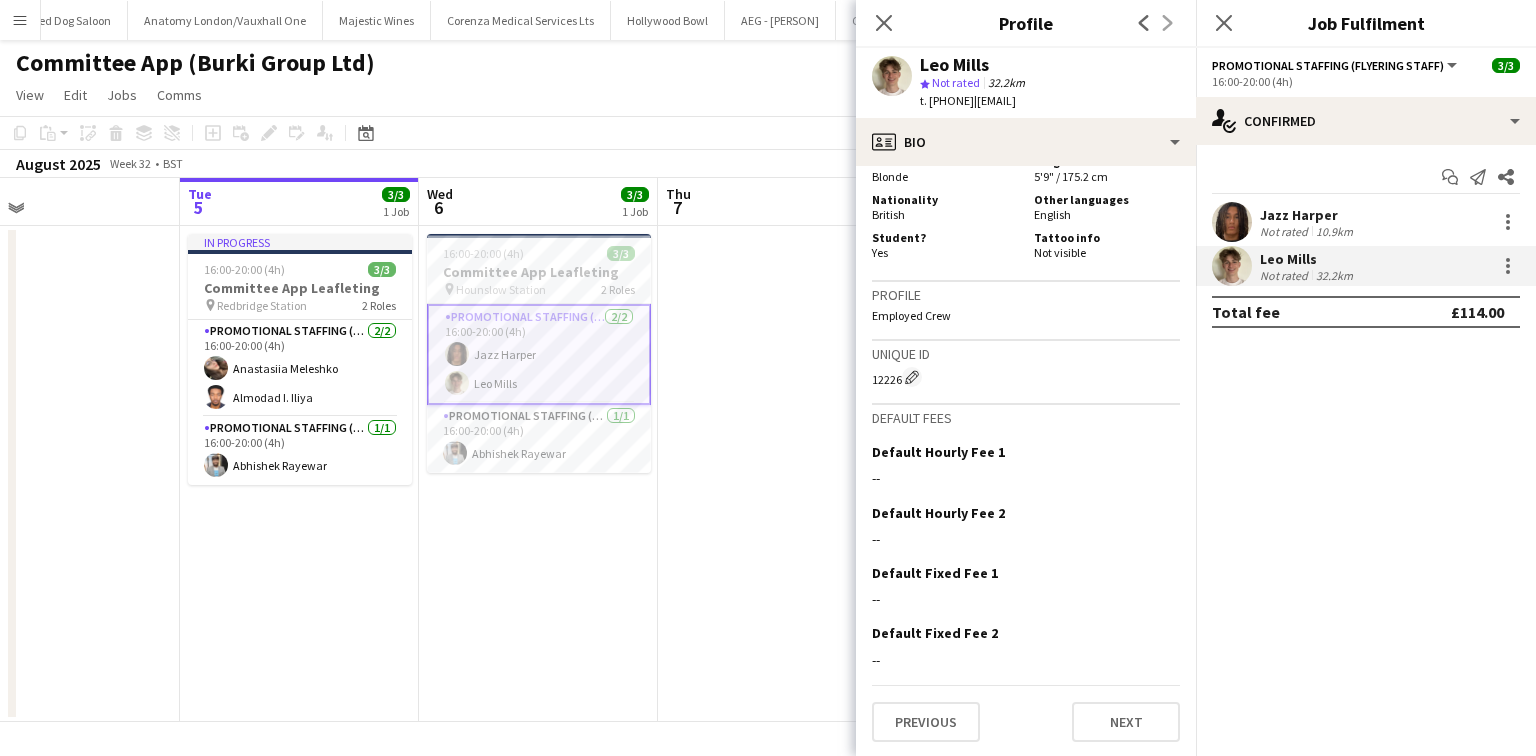 scroll, scrollTop: 1075, scrollLeft: 0, axis: vertical 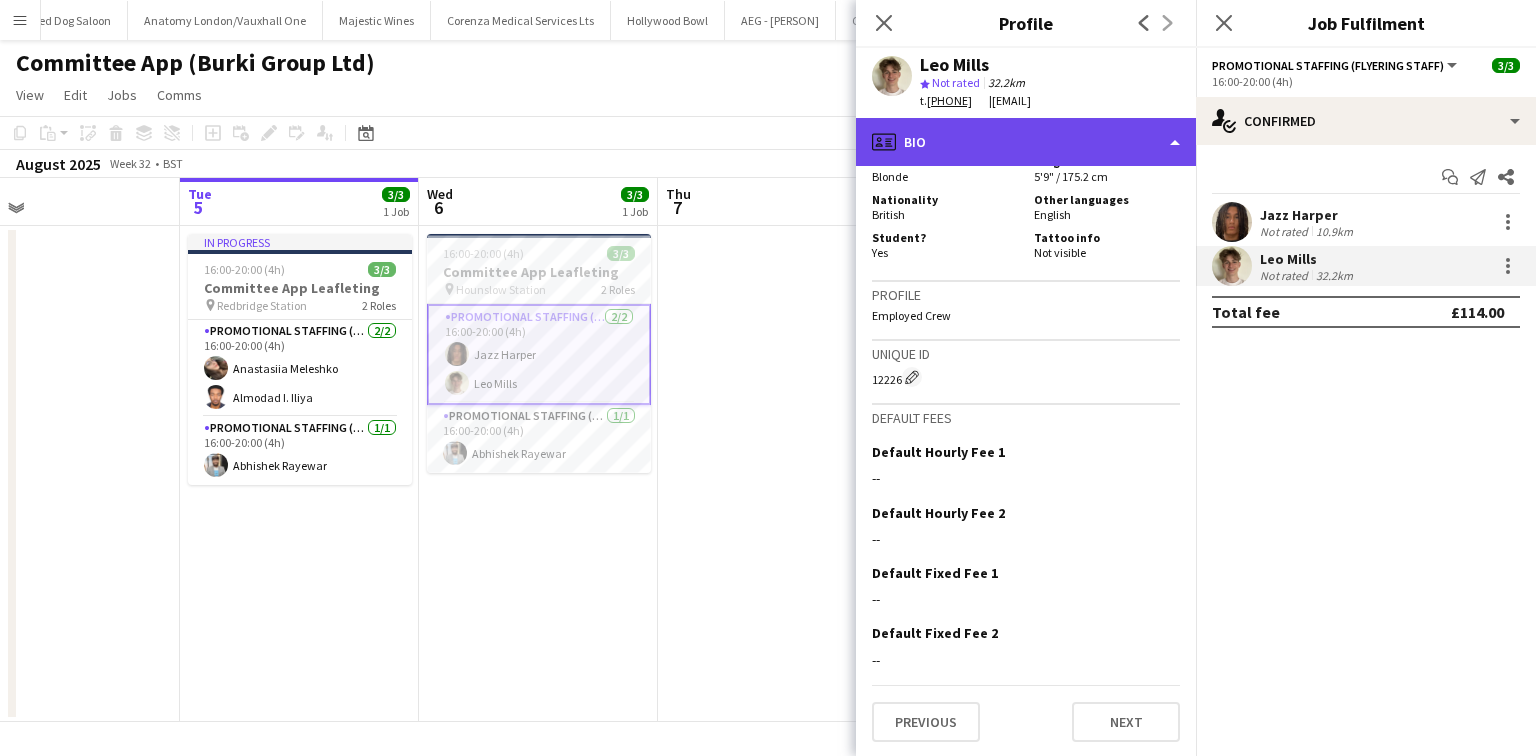 click on "profile
Bio" 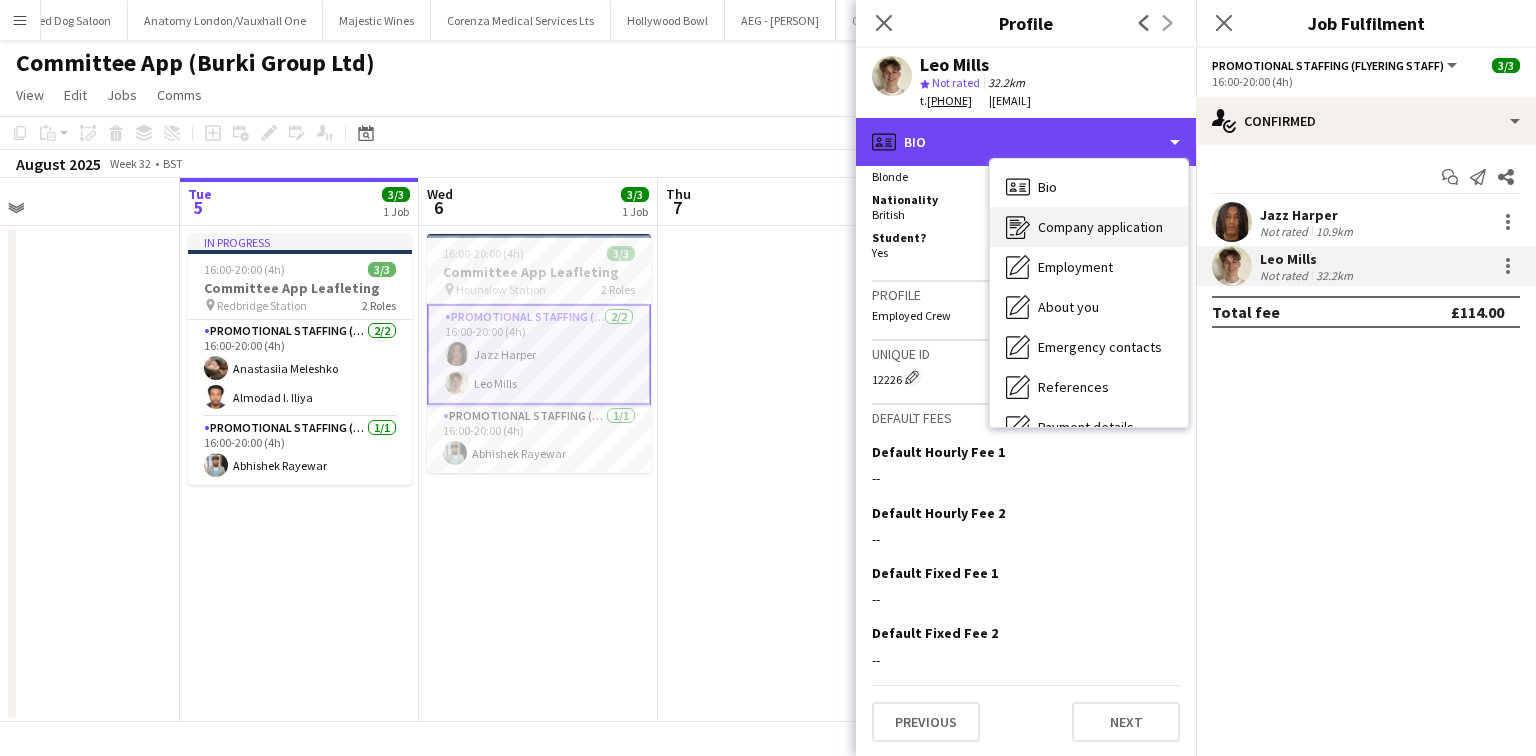 scroll, scrollTop: 228, scrollLeft: 0, axis: vertical 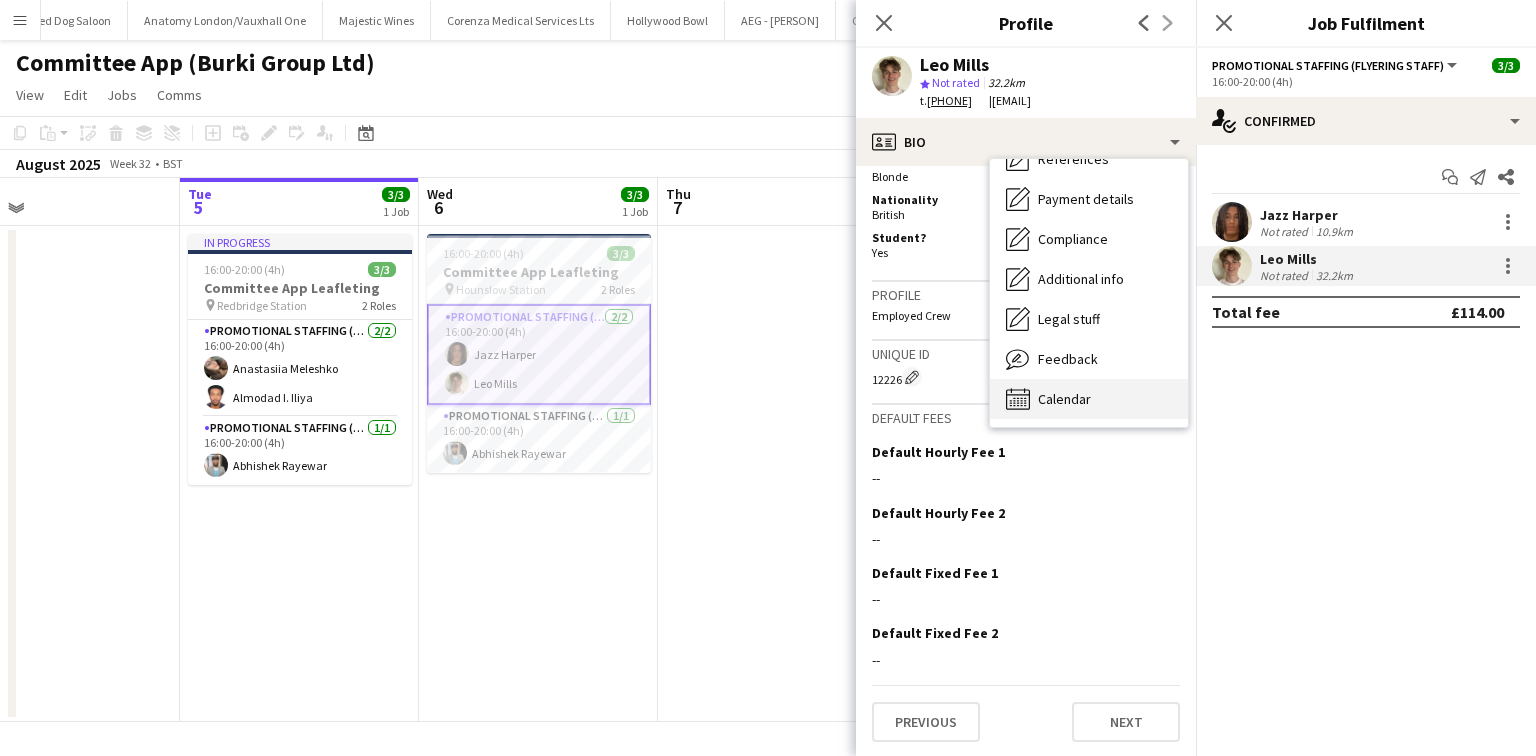 click on "Calendar
Calendar" at bounding box center (1089, 399) 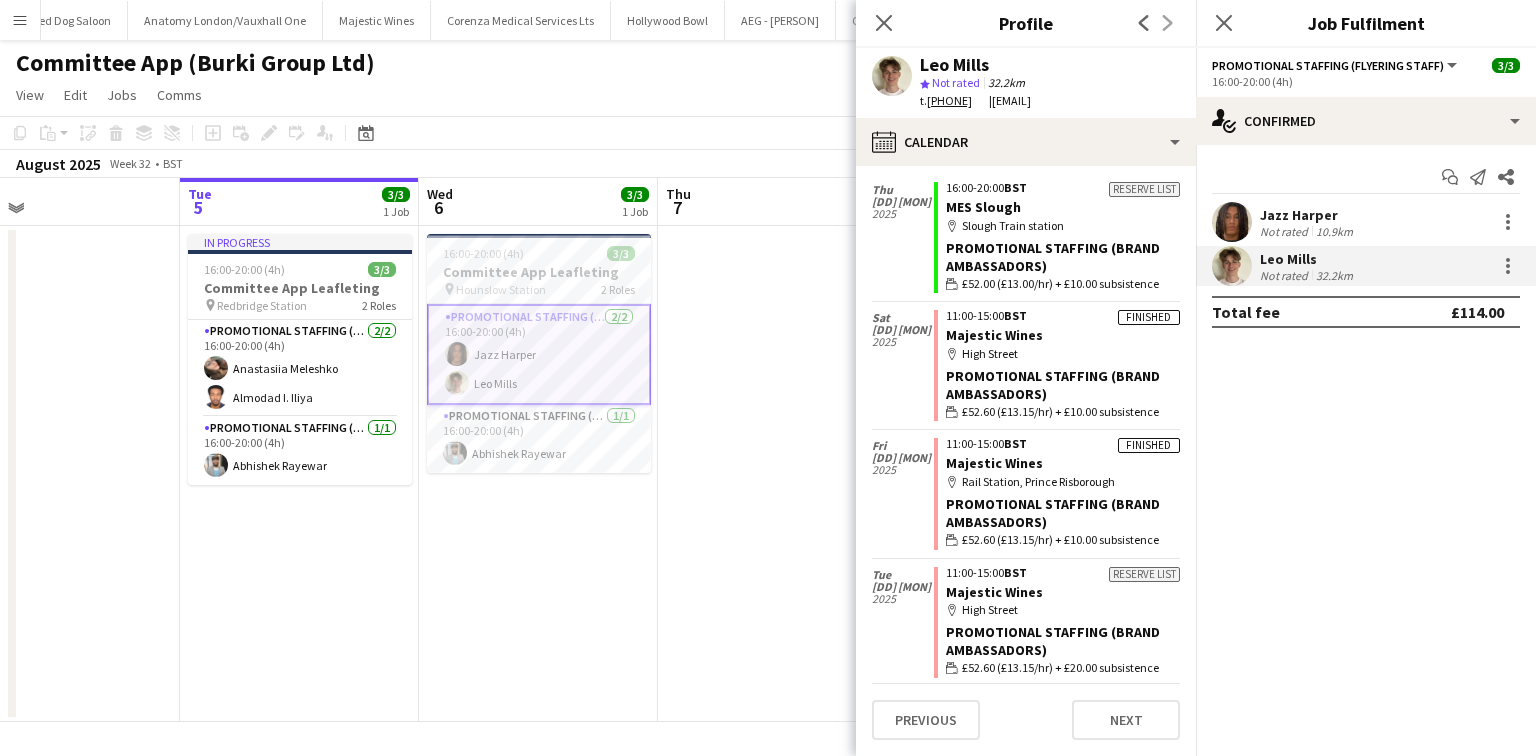 scroll, scrollTop: 0, scrollLeft: 0, axis: both 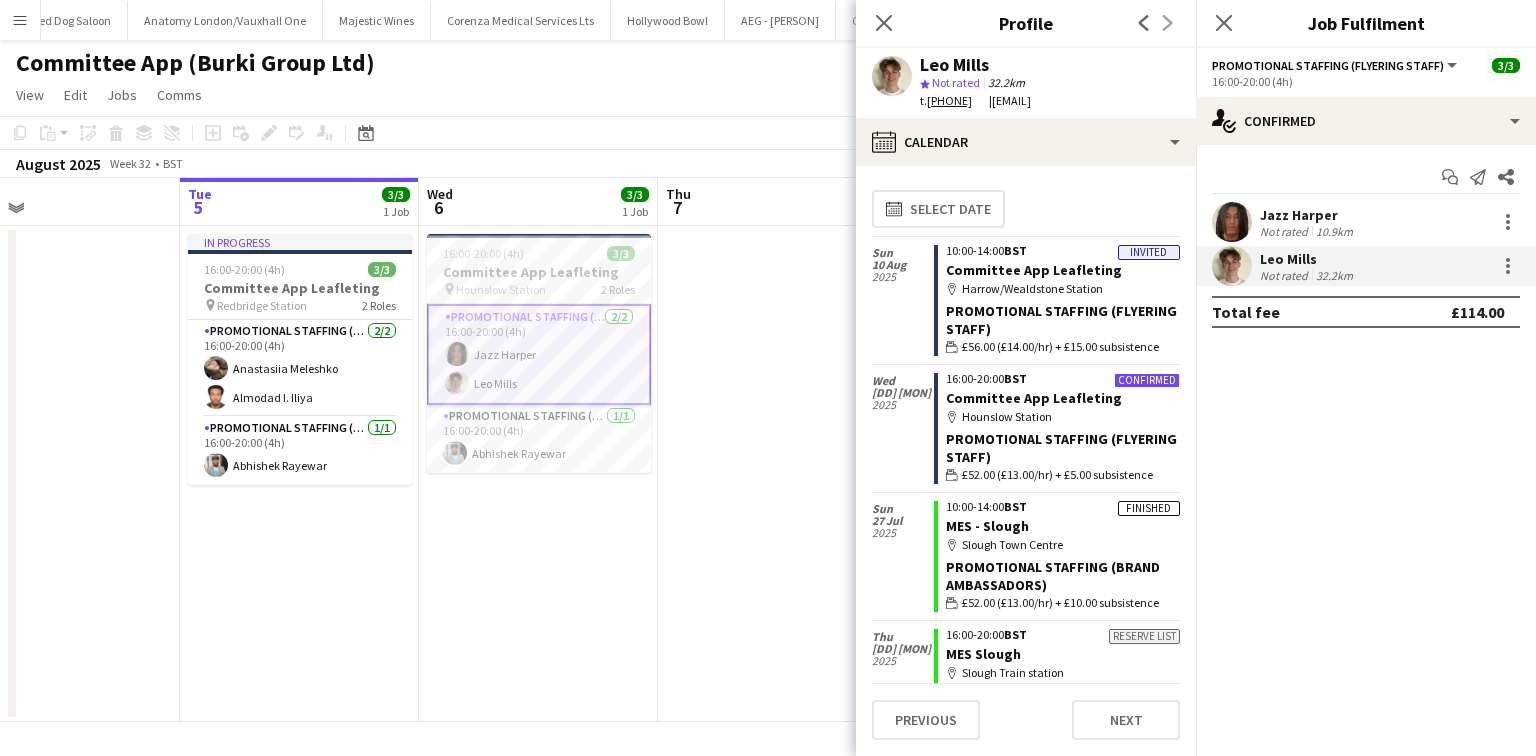 click on "Jazz Harper   Not rated   10.9km" at bounding box center (1366, 222) 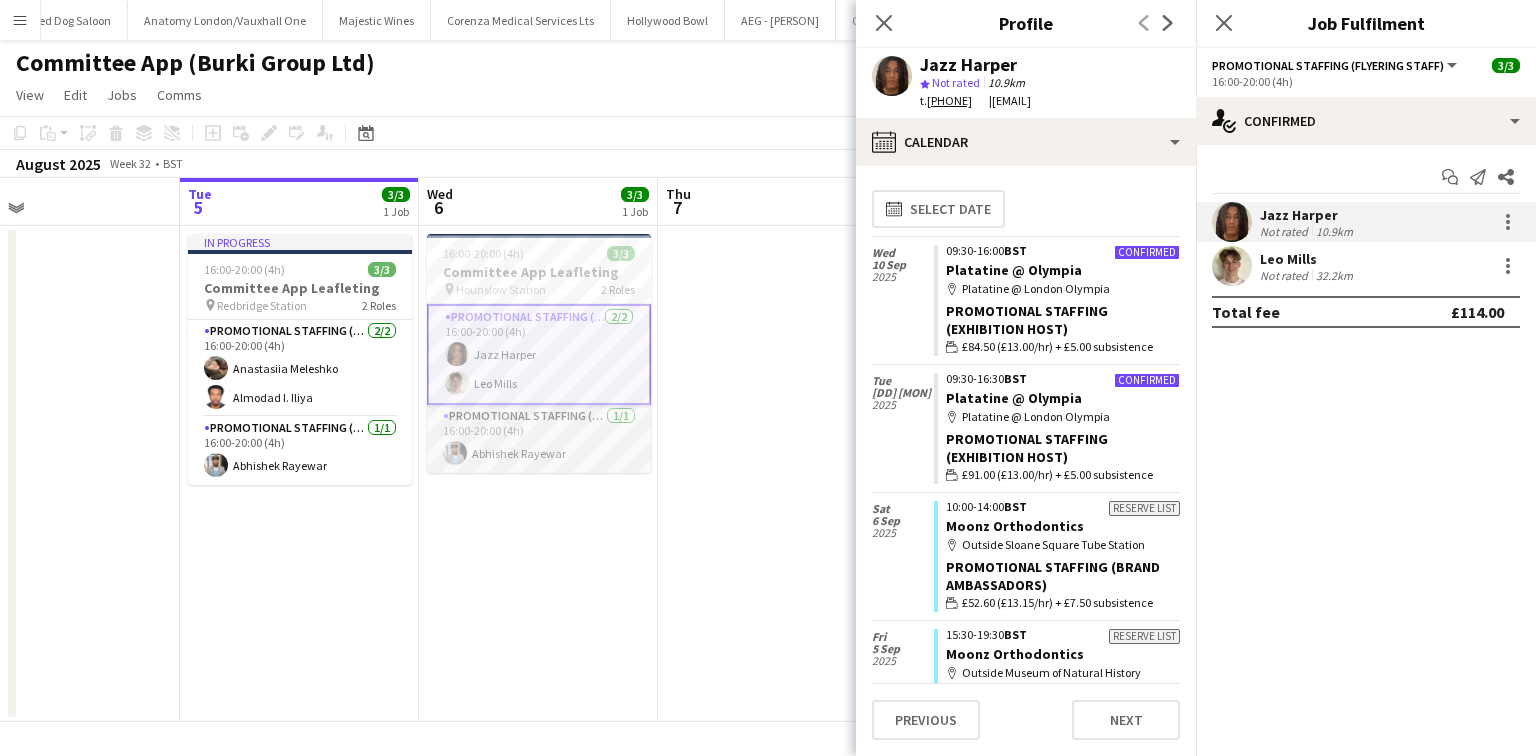 click on "Promotional Staffing (Flyering Staff)   1/1   16:00-20:00 (4h)
Abhishek Rayewar" at bounding box center [539, 439] 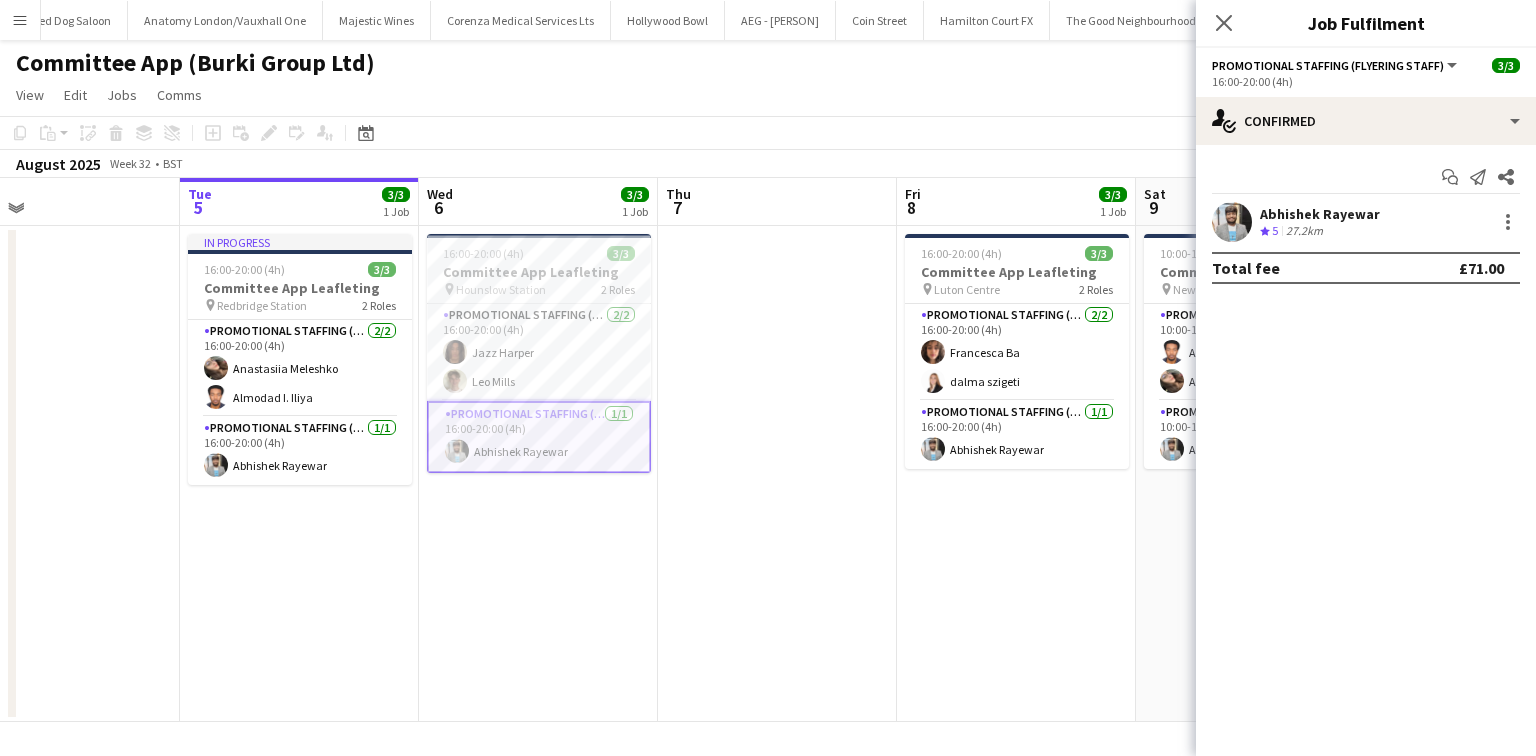 click on "Start chat
Send notification
Share
Abhishek Rayewar
Crew rating
5   27.2km   Total fee   £71.00" at bounding box center [1366, 222] 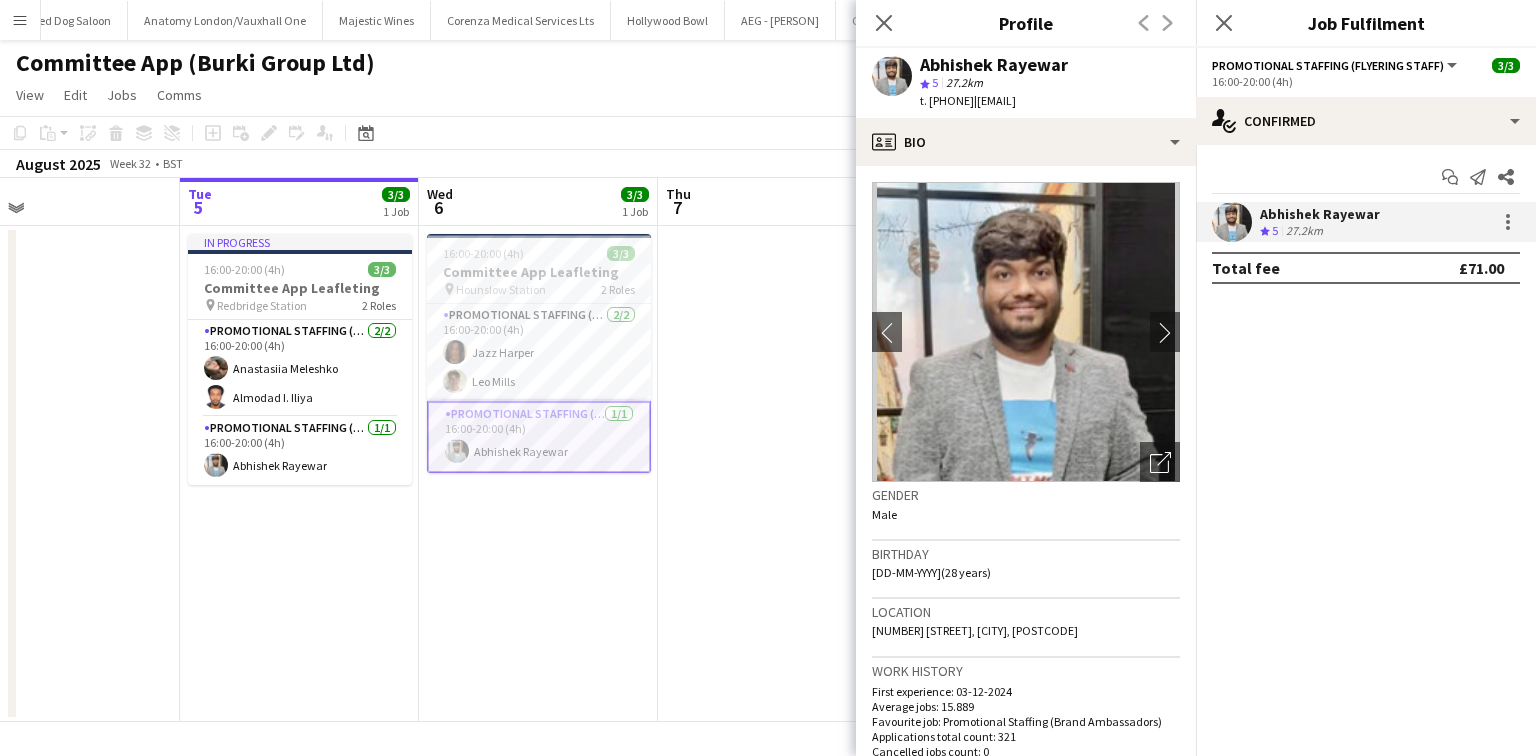 click on "Close pop-in" 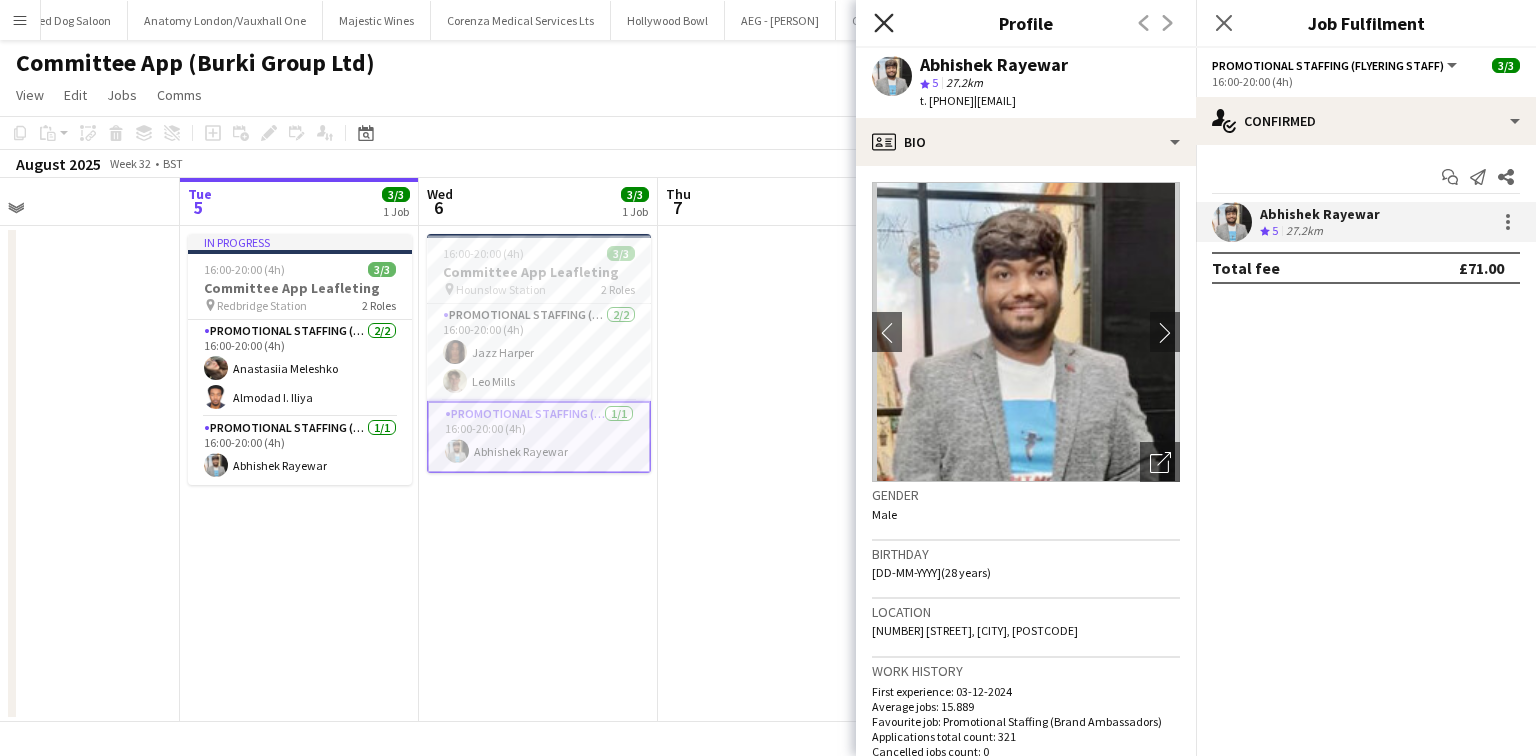 click on "Close pop-in" 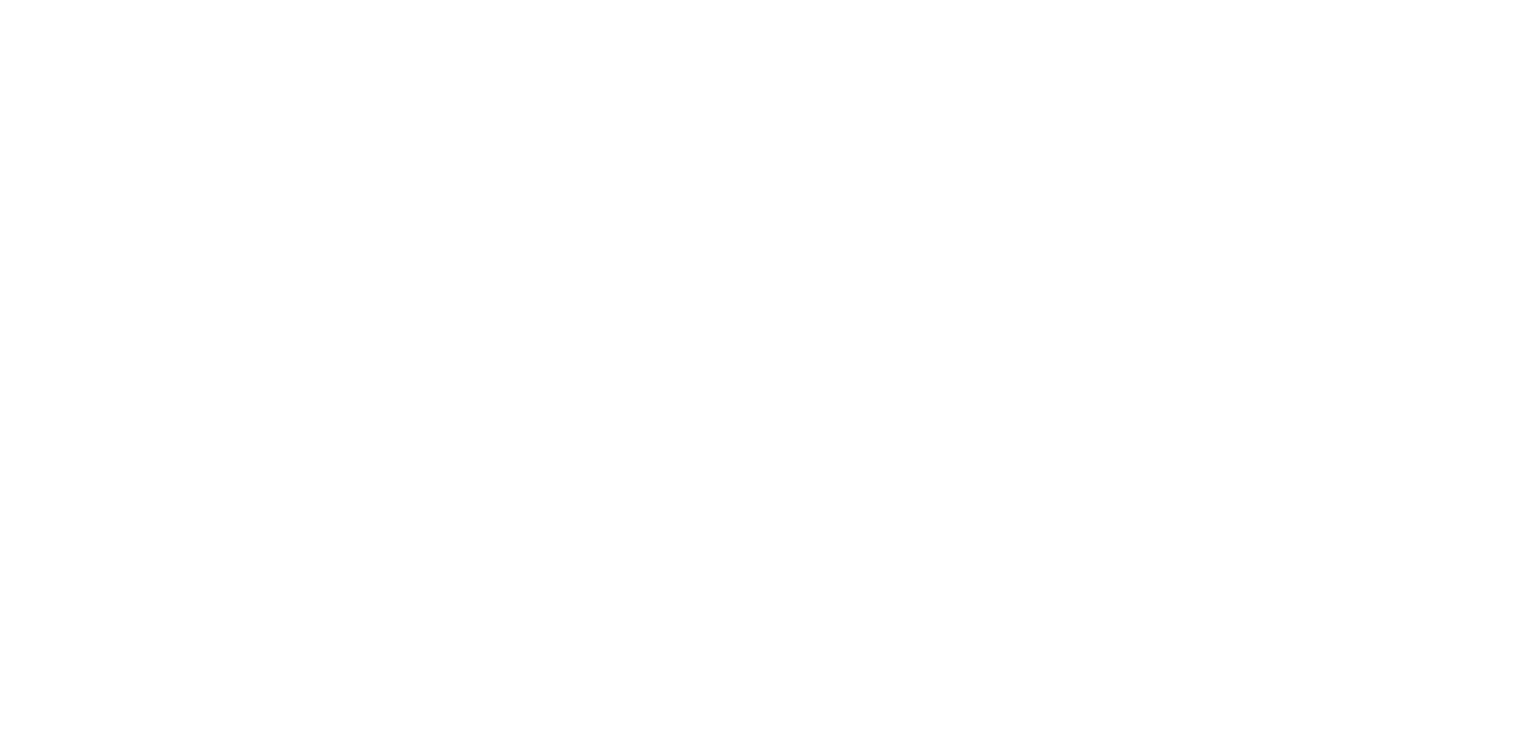scroll, scrollTop: 0, scrollLeft: 0, axis: both 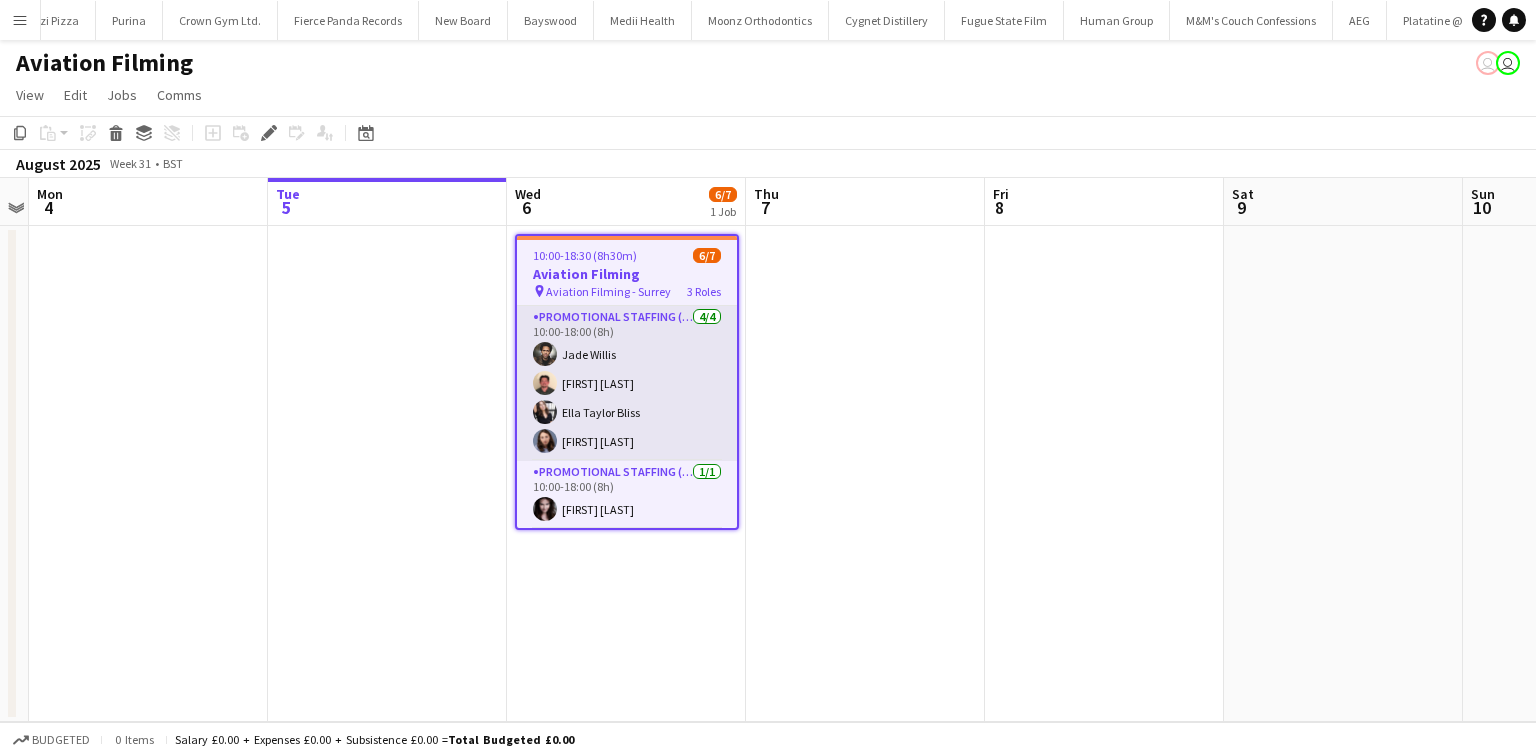 click on "Promotional Staffing (Brand Ambassadors)   4/4   10:00-18:00 (8h)
Jade Willis Jason Evans Ella Taylor Bliss Lucie Dolezal" at bounding box center [627, 383] 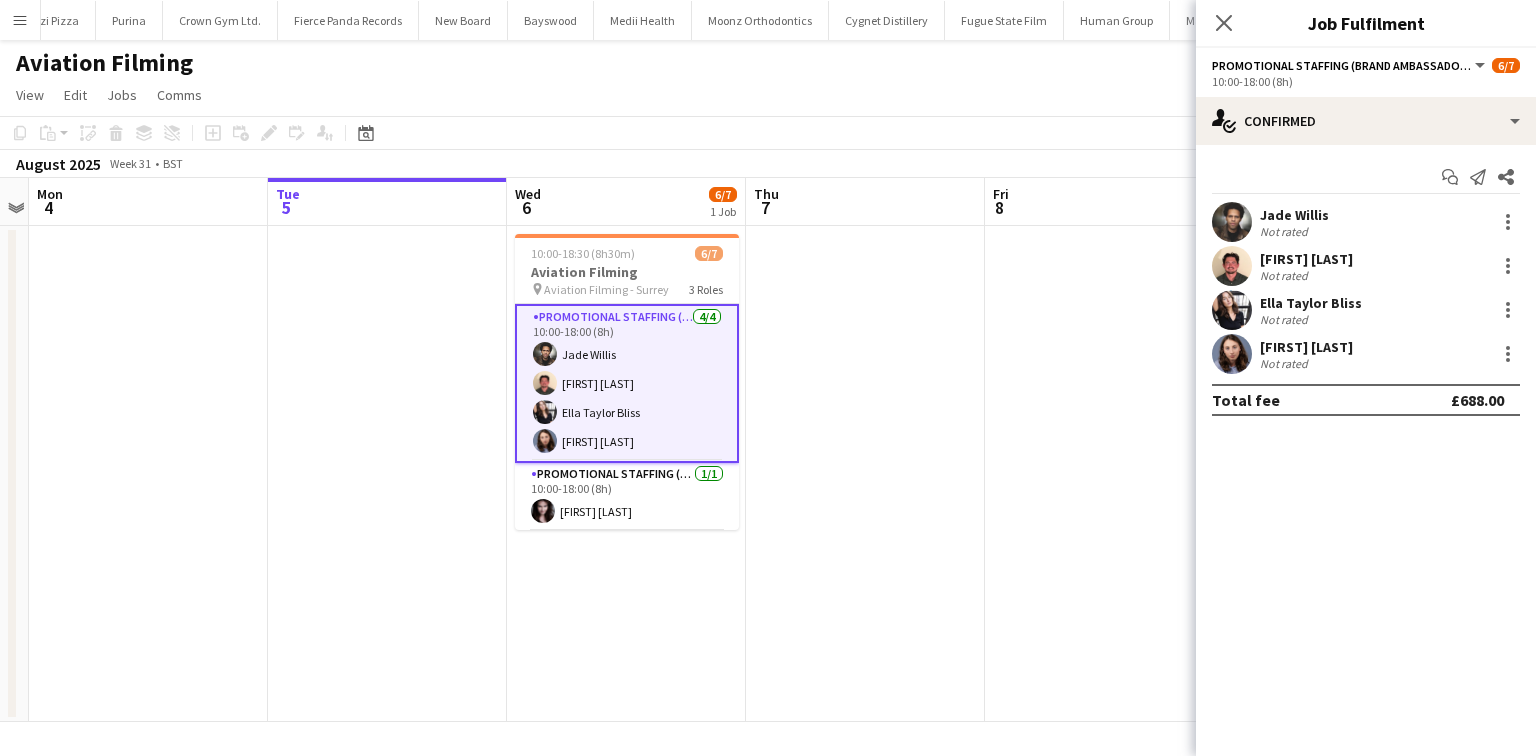 scroll, scrollTop: 0, scrollLeft: 9208, axis: horizontal 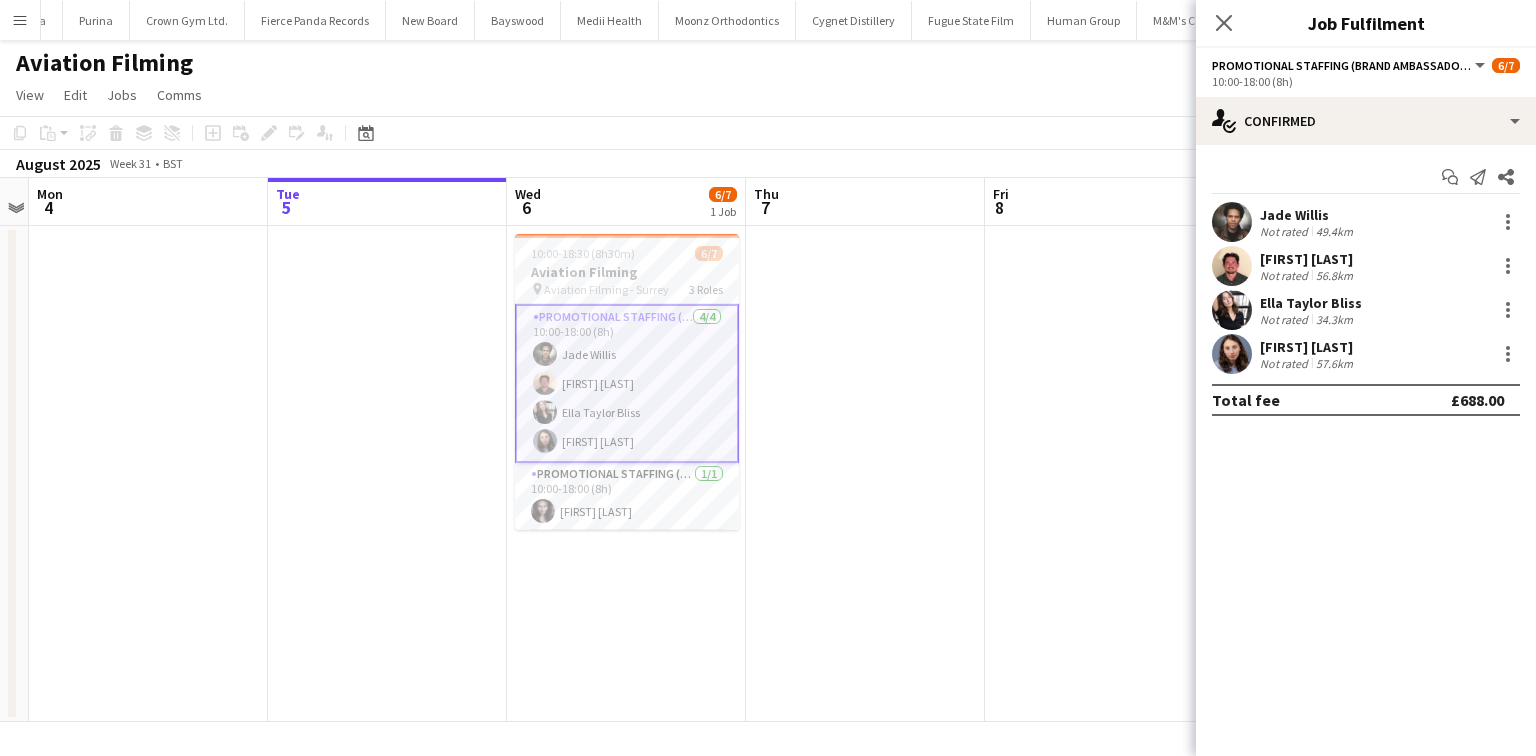 click at bounding box center (865, 474) 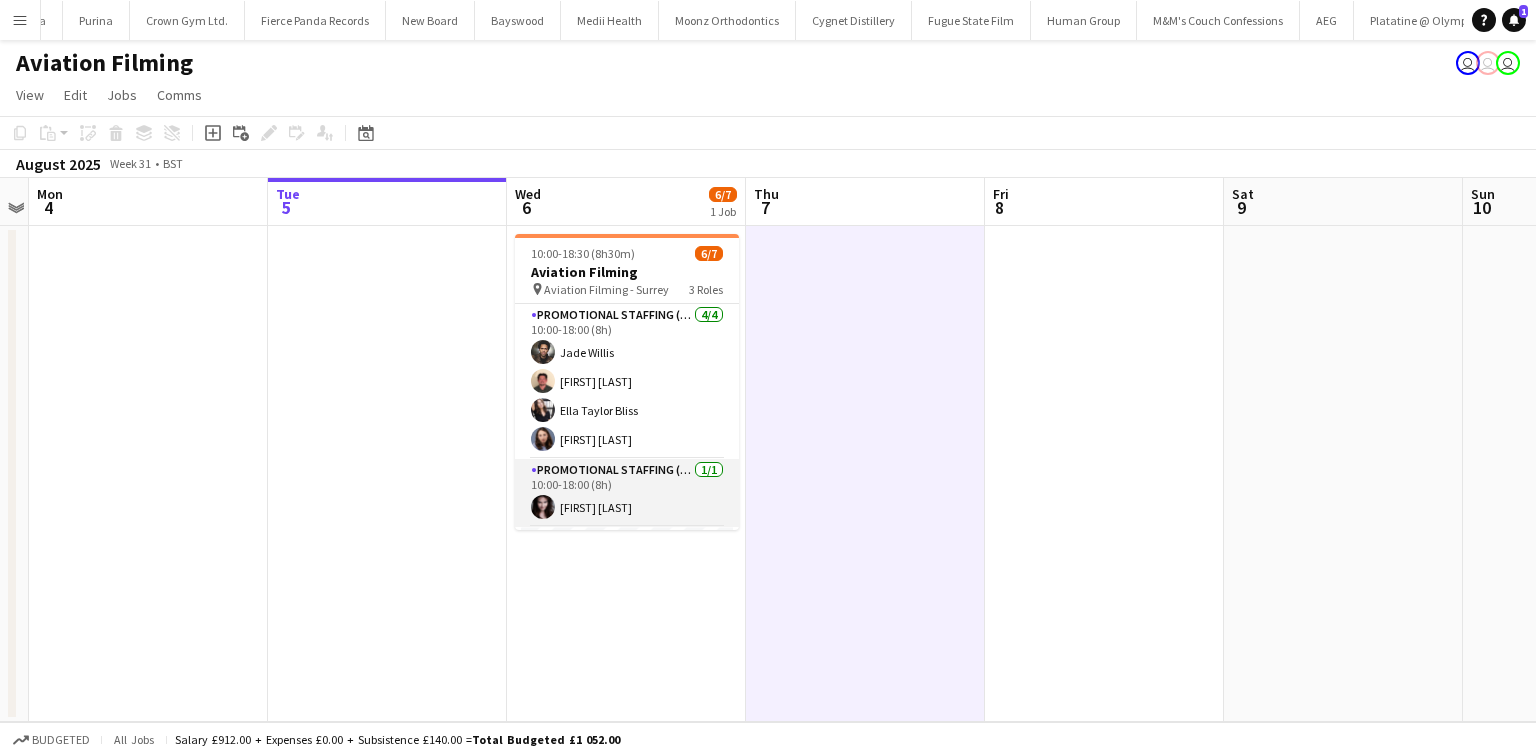 click on "Promotional Staffing (Brand Ambassadors)   1/1   10:00-18:00 (8h)
Kamilla Gregorovitch" at bounding box center (627, 493) 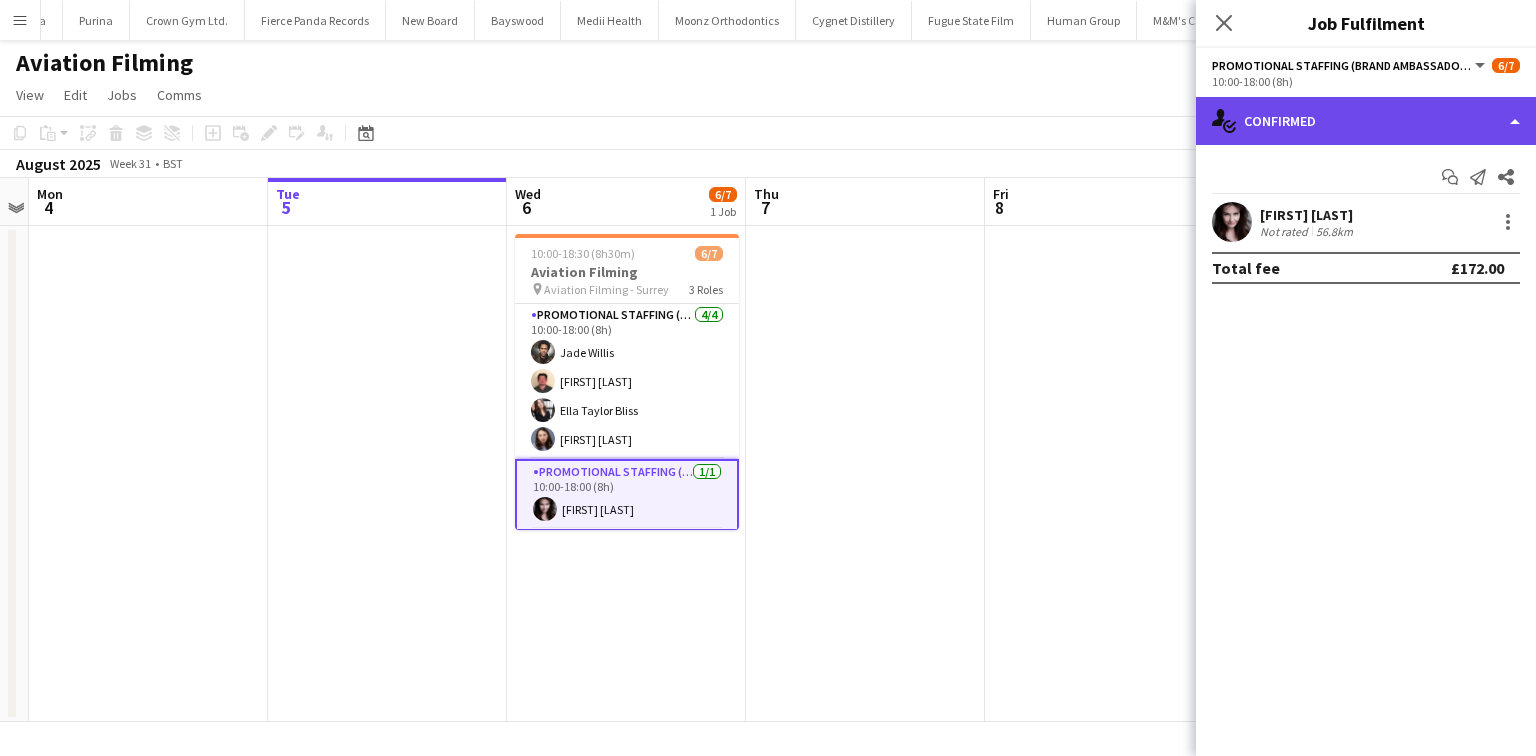 click on "single-neutral-actions-check-2
Confirmed" 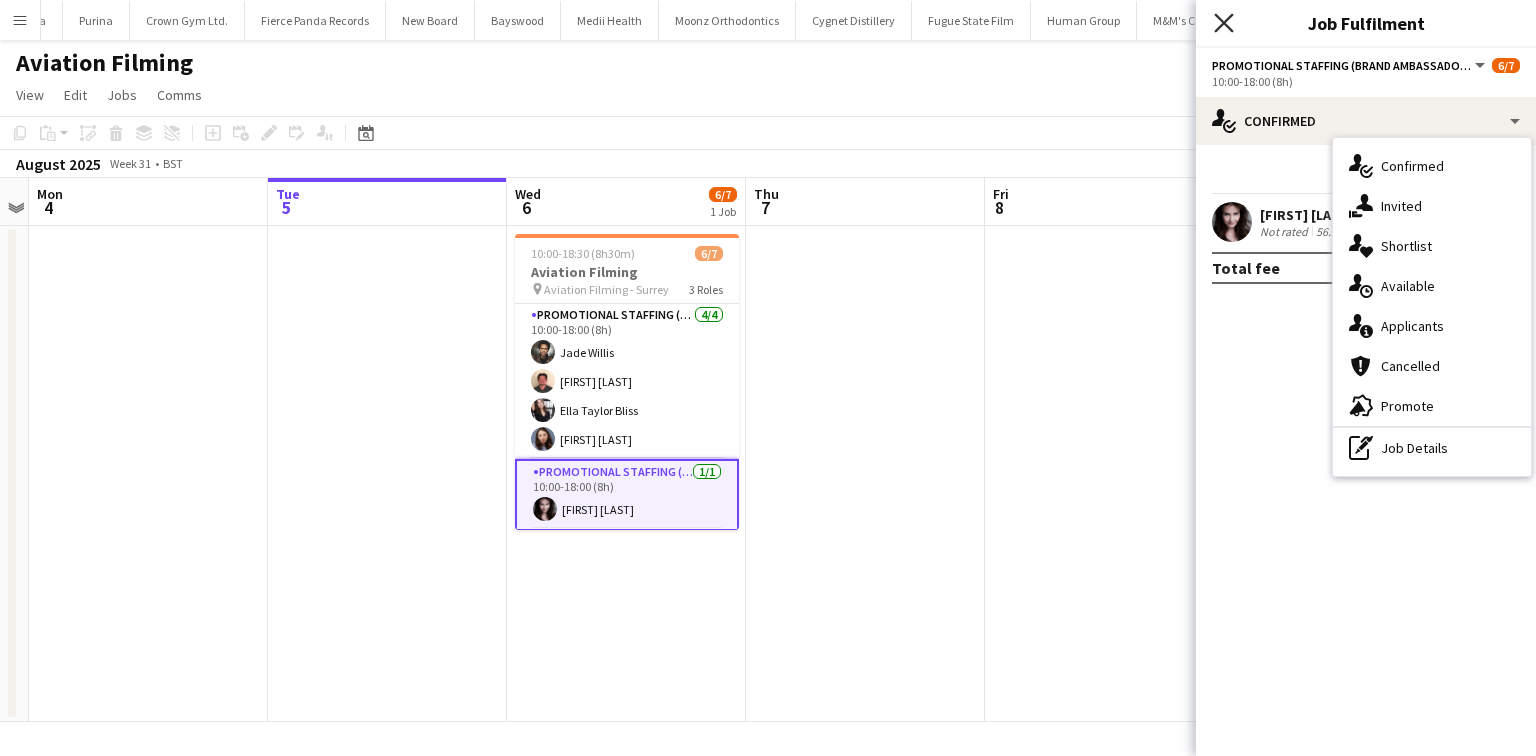 click 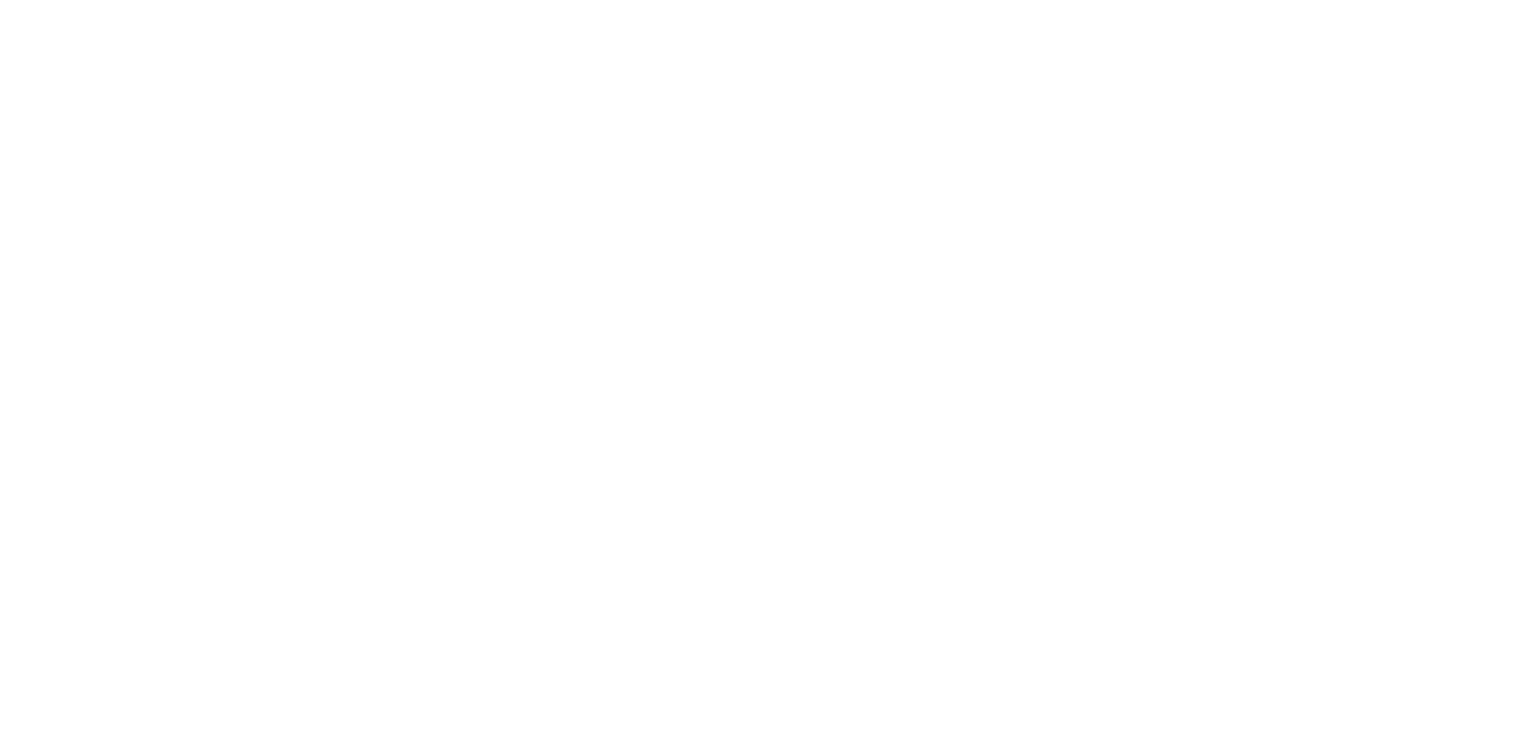 scroll, scrollTop: 0, scrollLeft: 0, axis: both 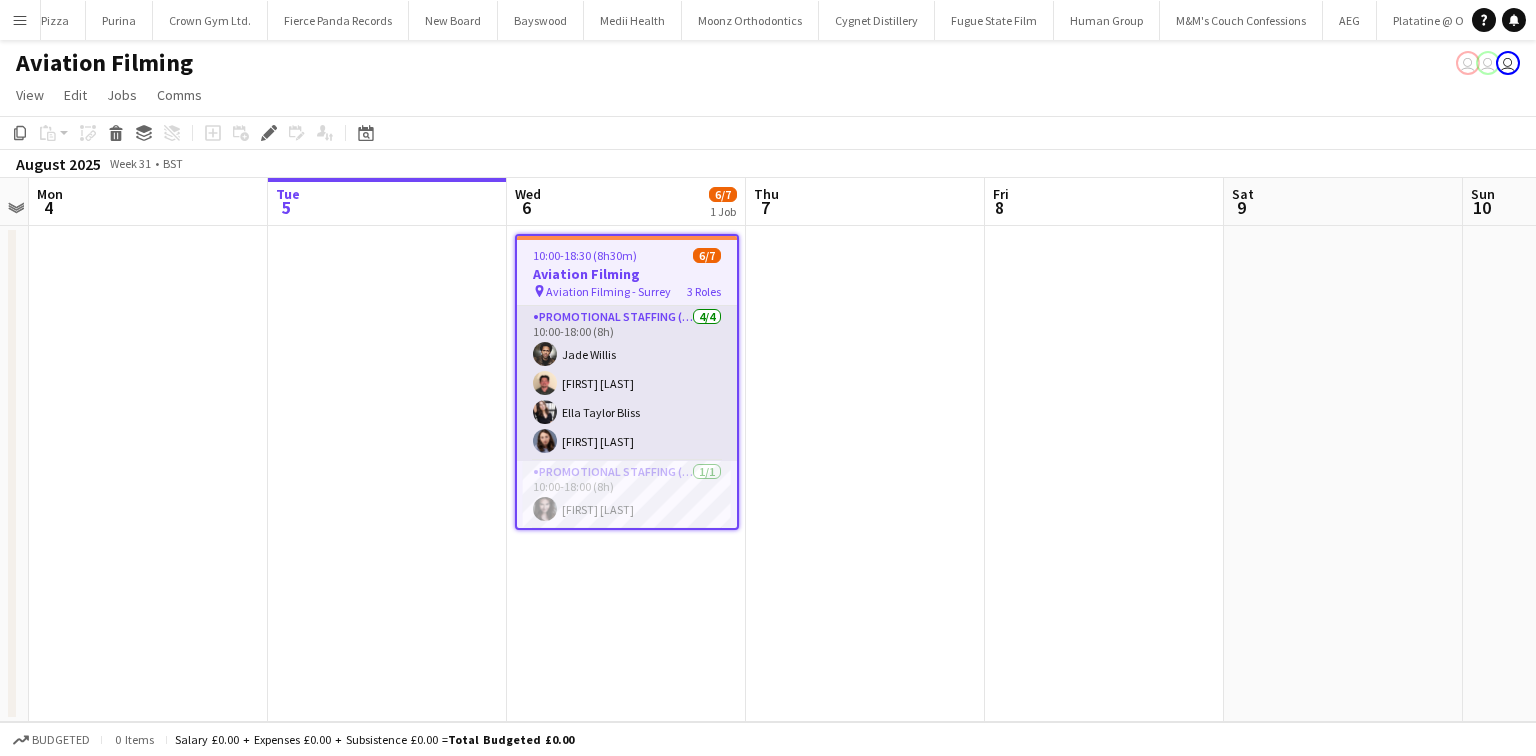 click at bounding box center (545, 354) 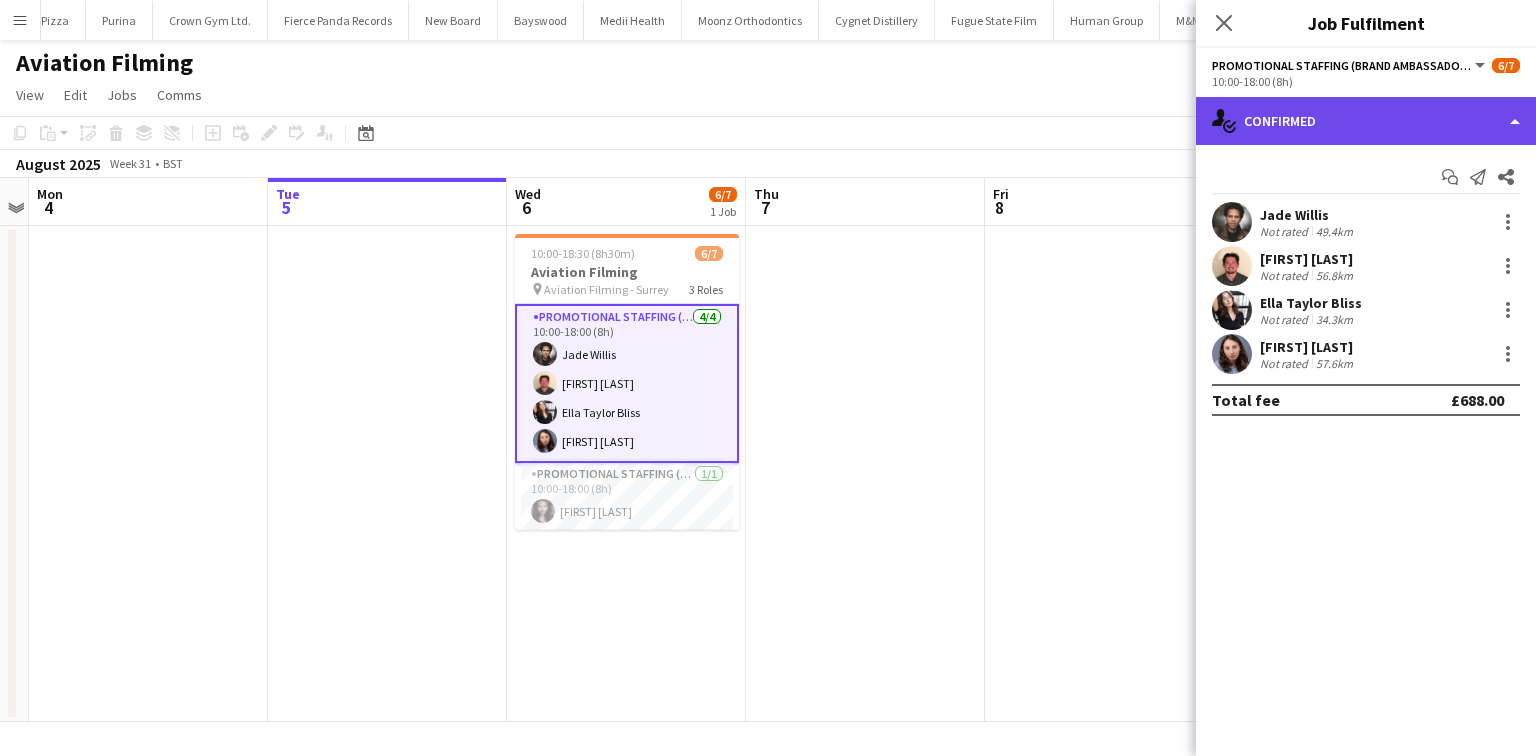 click on "single-neutral-actions-check-2
Confirmed" 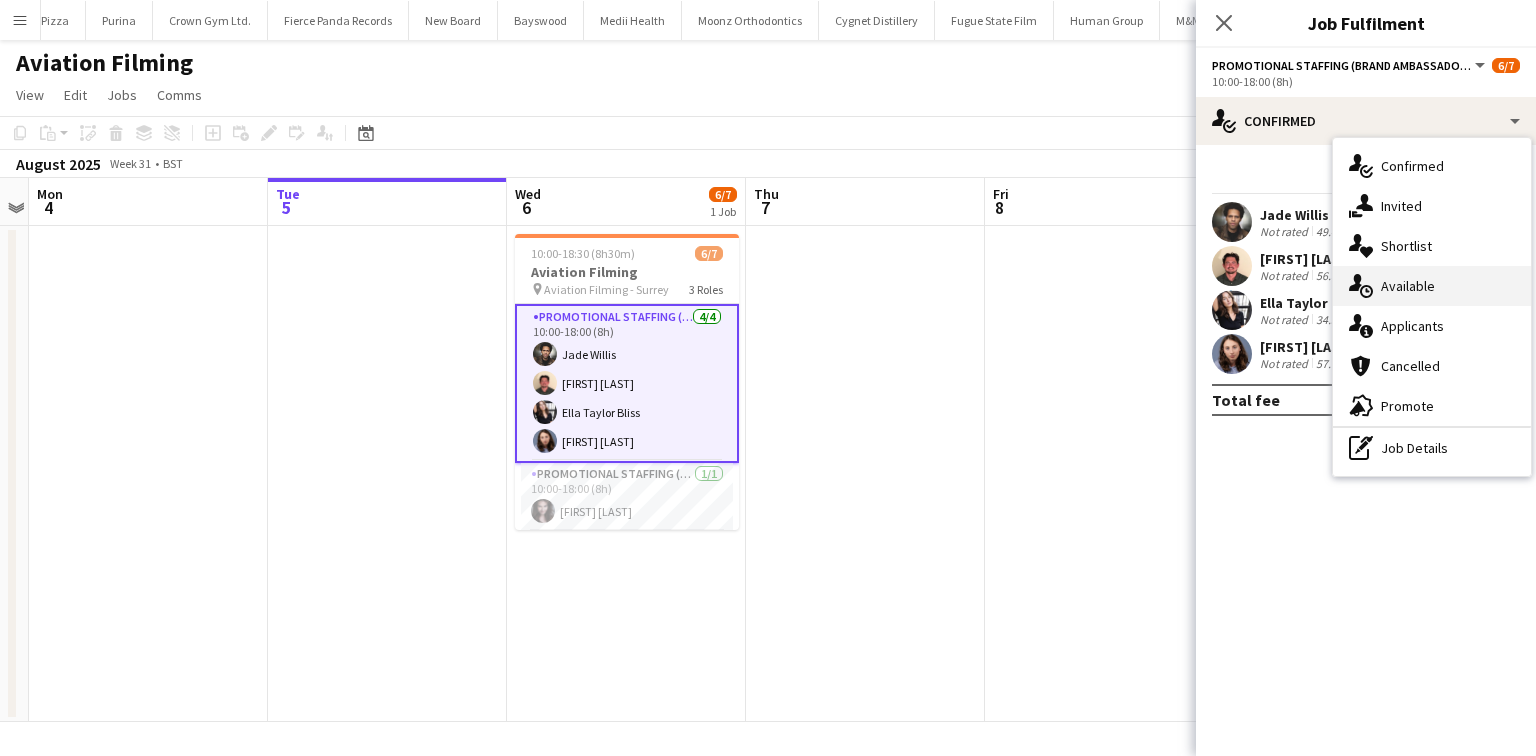 click on "single-neutral-actions-upload
Available" at bounding box center [1432, 286] 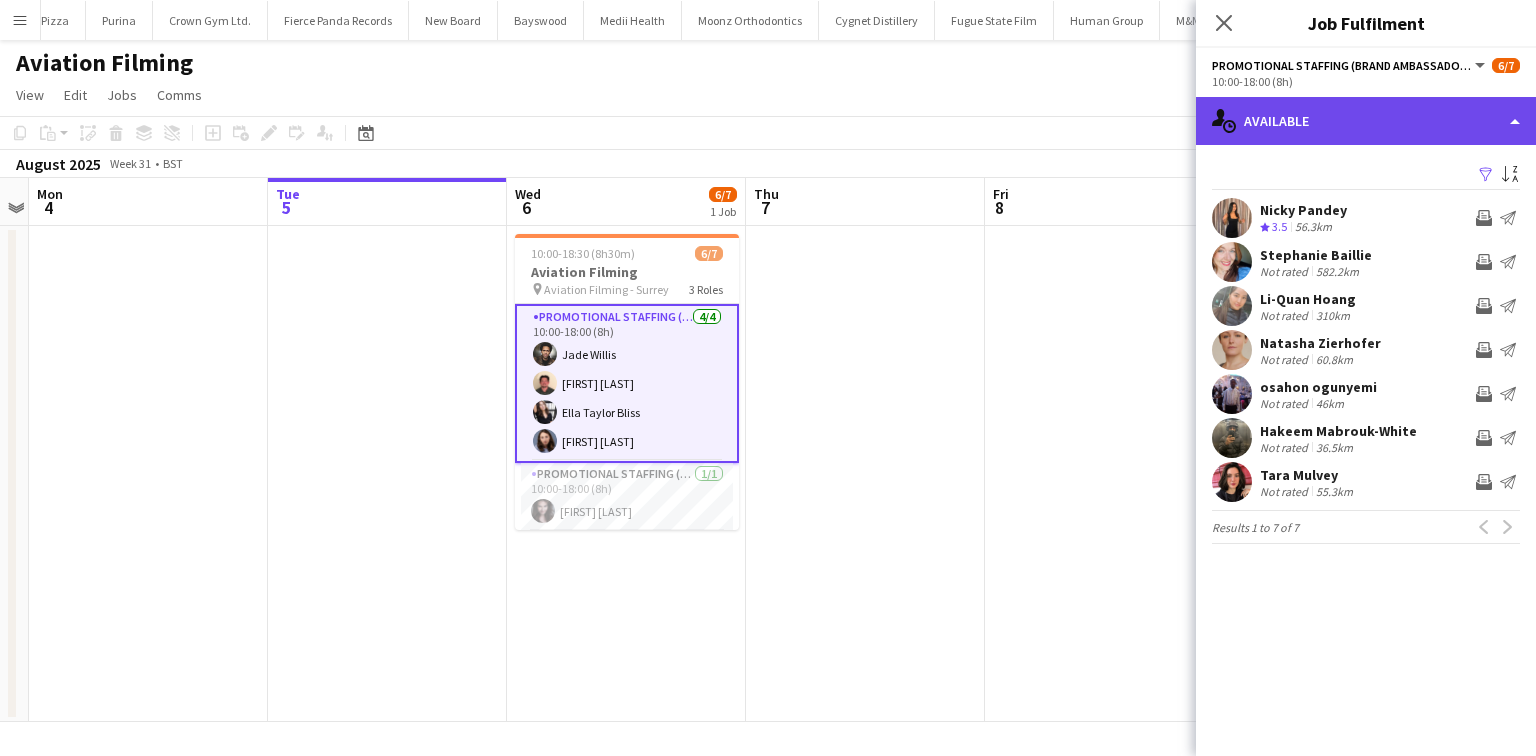 click on "single-neutral-actions-upload
Available" 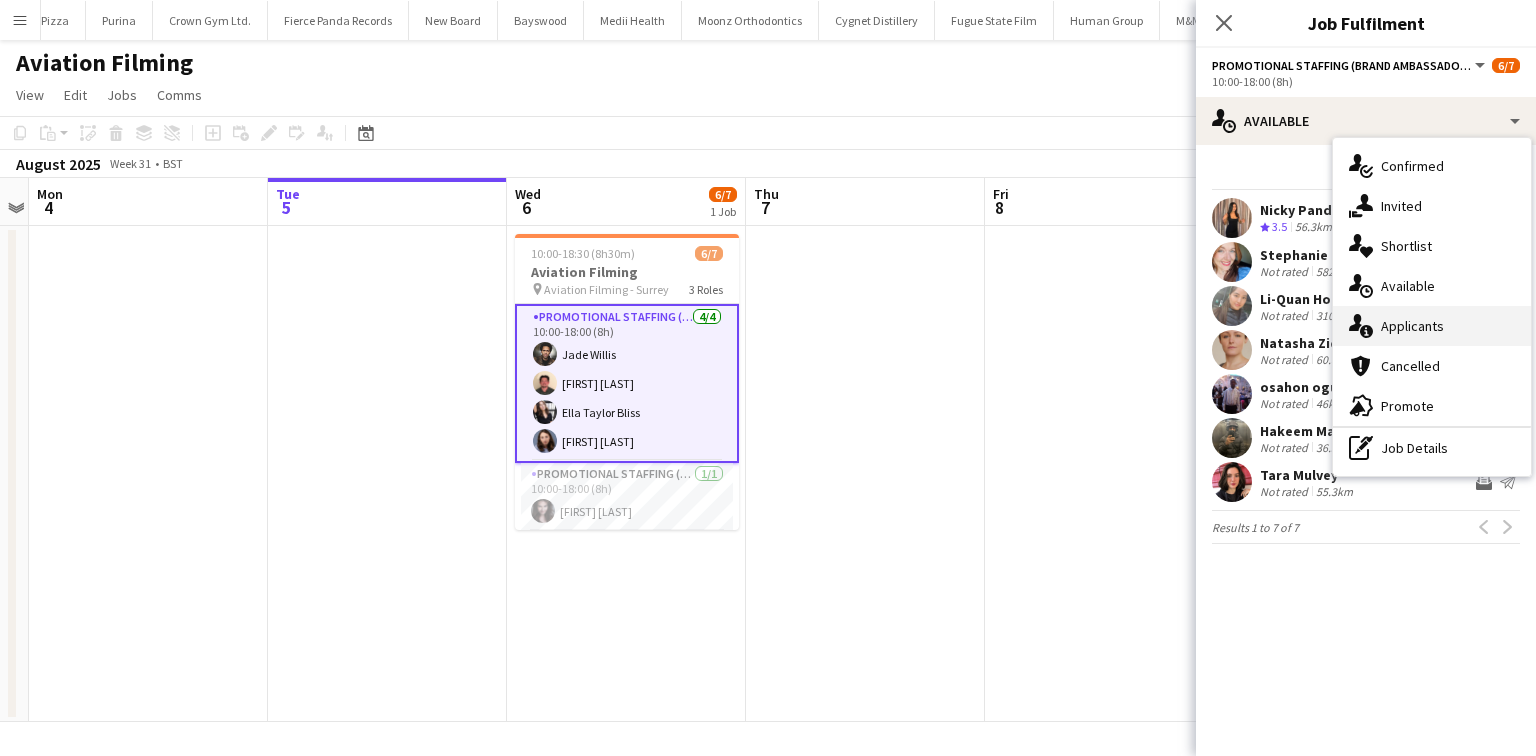 click on "single-neutral-actions-information
Applicants" at bounding box center (1432, 326) 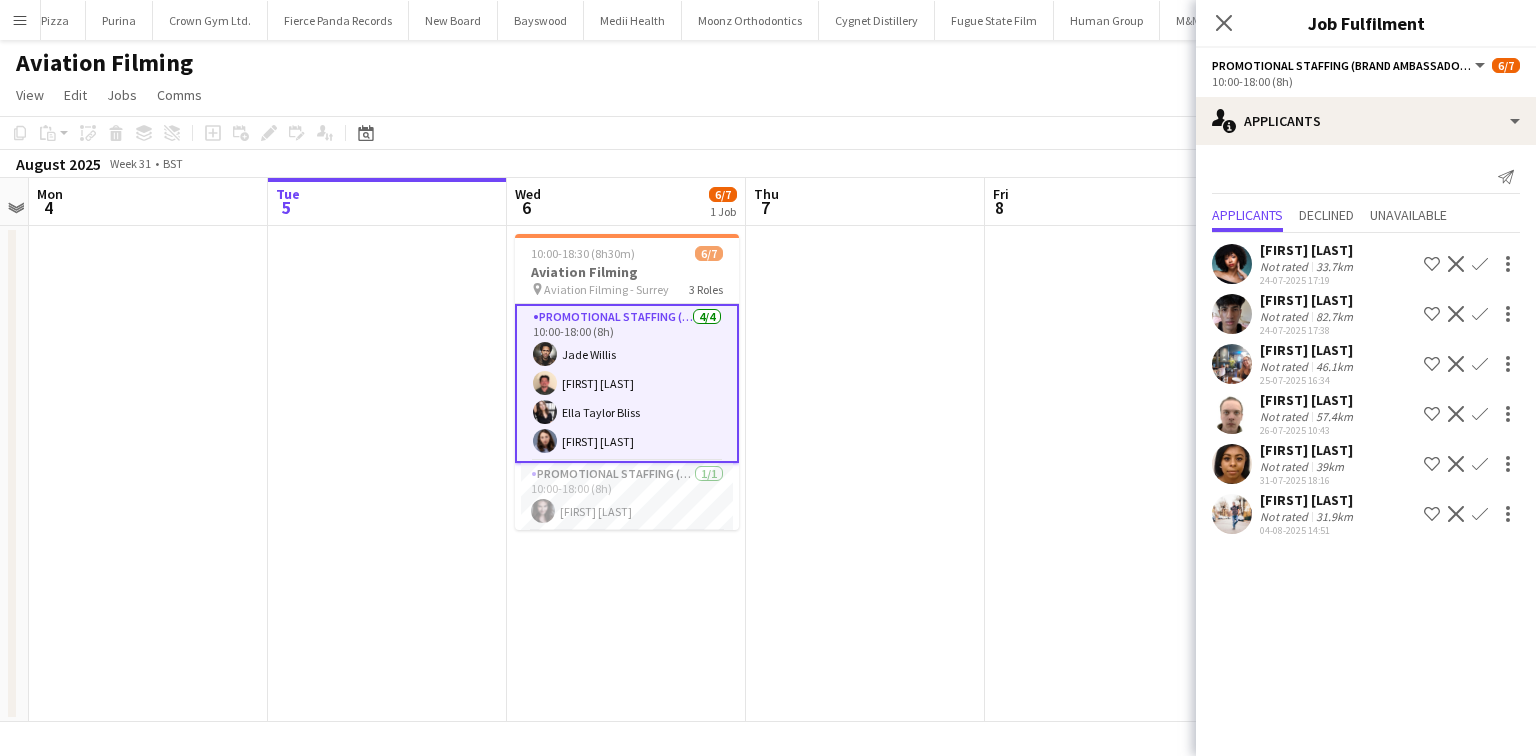 click on "Rania Wadea" at bounding box center (1308, 500) 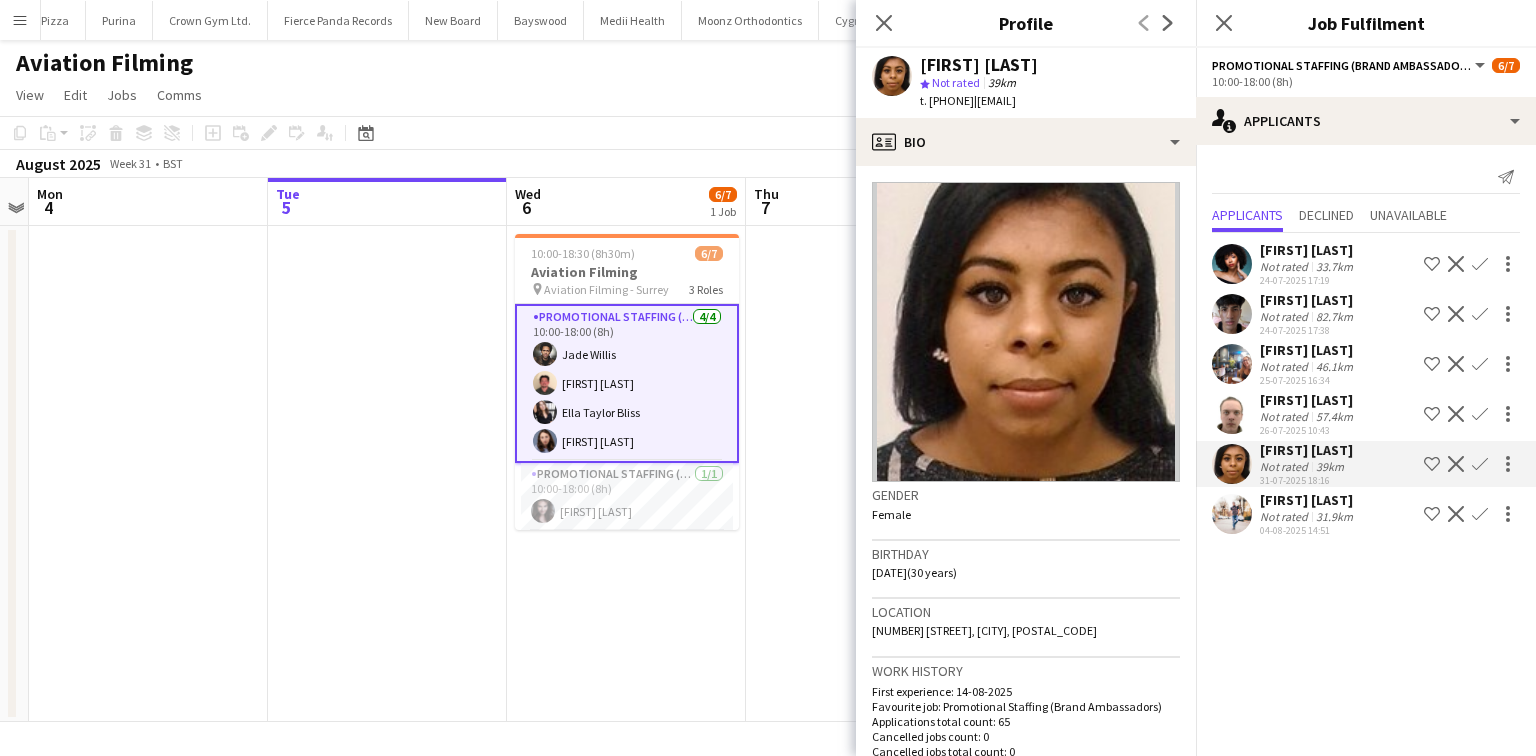 click on "Louise Broda   Not rated   46.1km   25-07-2025 16:34
Shortlist crew
Decline
Confirm" at bounding box center (1366, 414) 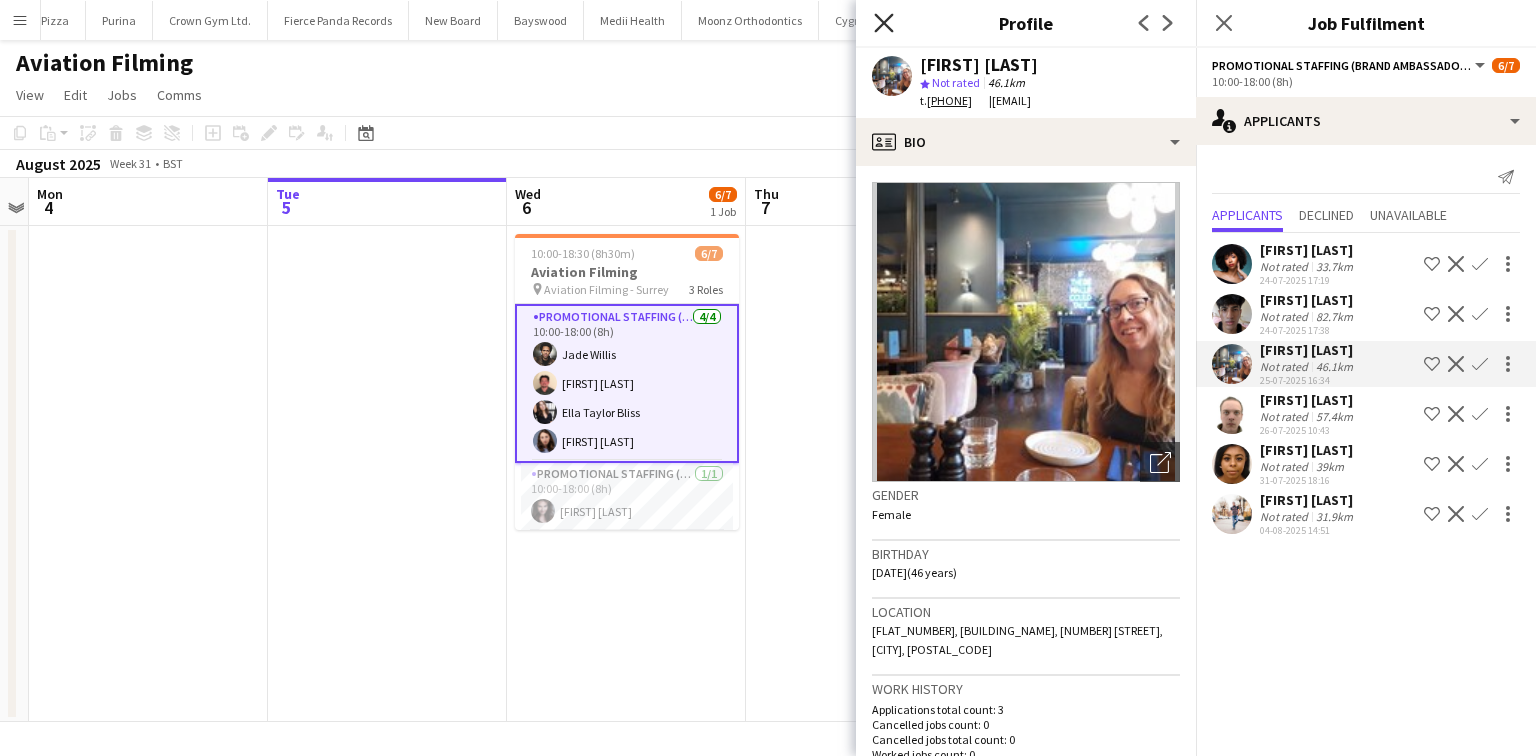 click on "Close pop-in" 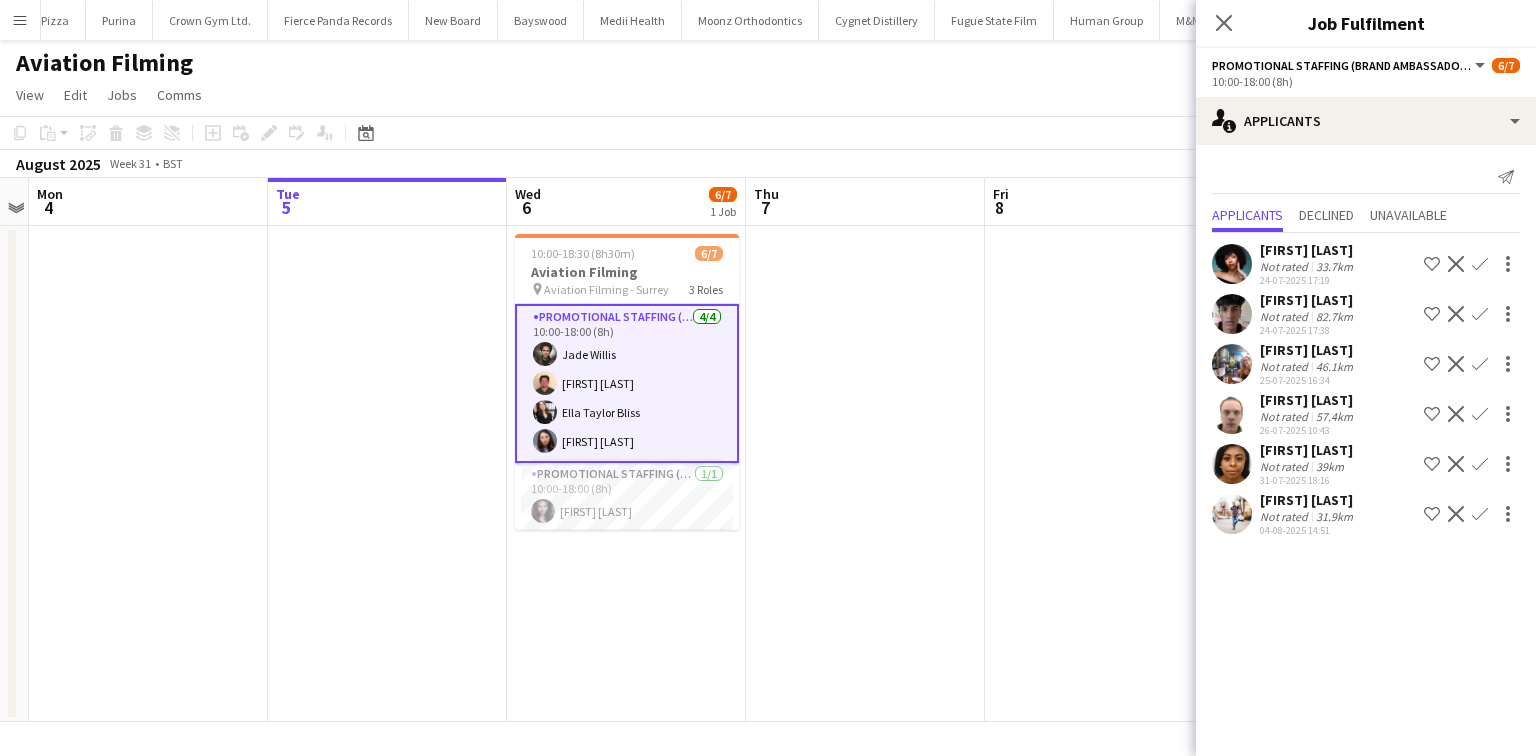 click on "Close pop-in" 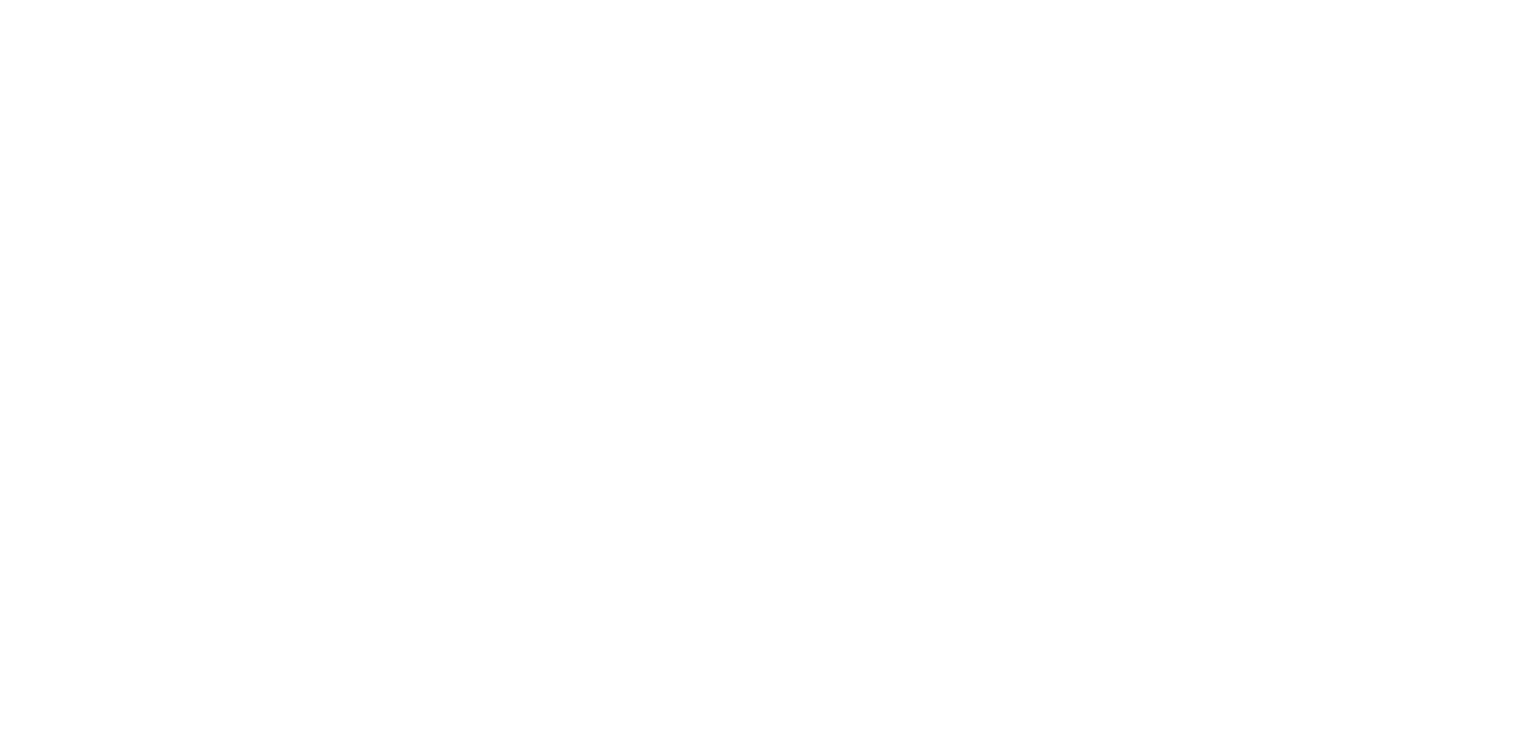 scroll, scrollTop: 0, scrollLeft: 0, axis: both 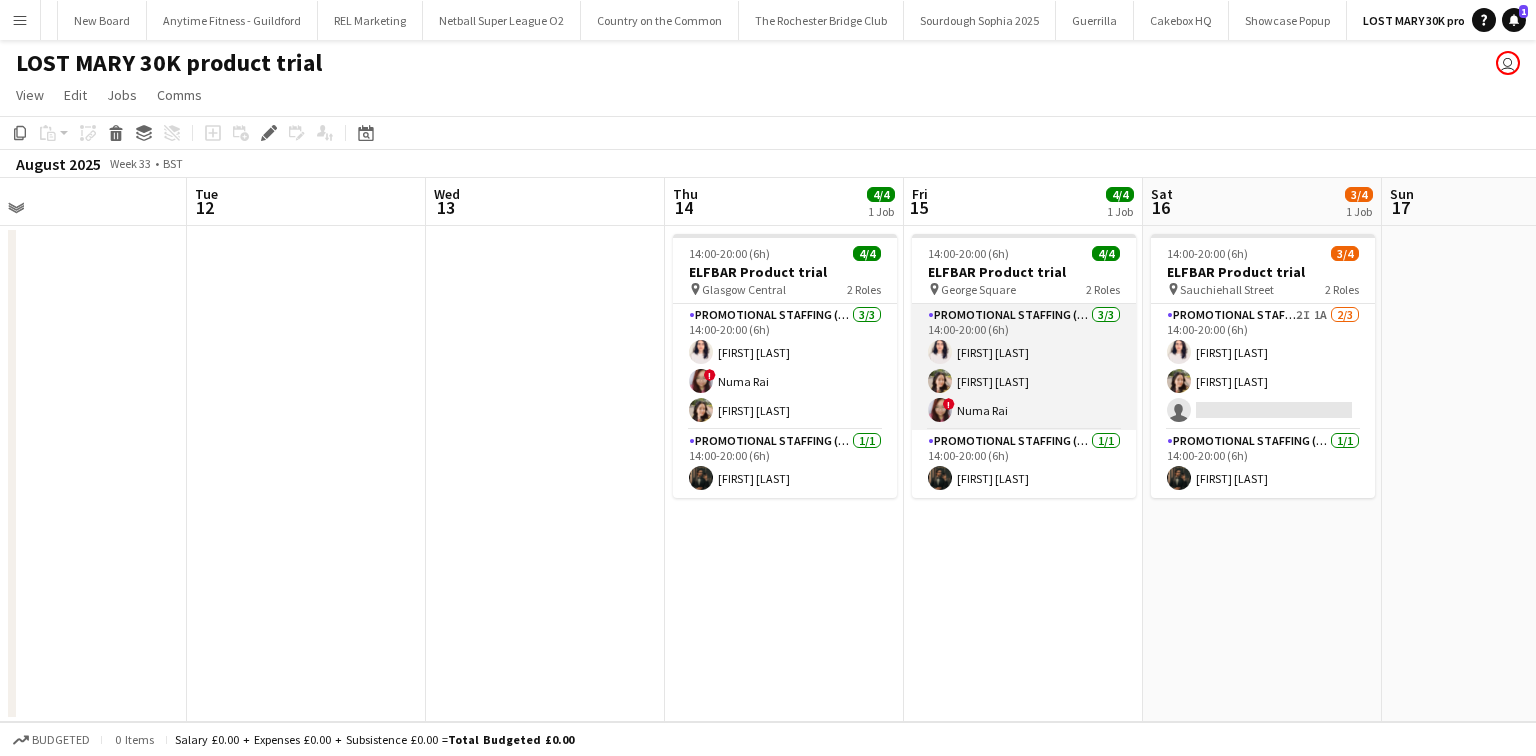 click on "Promotional Staffing (Brand Ambassadors)   3/3   14:00-20:00 (6h)
Zahra Farhoodi Dipika Rai ! Numa Rai" at bounding box center [1024, 367] 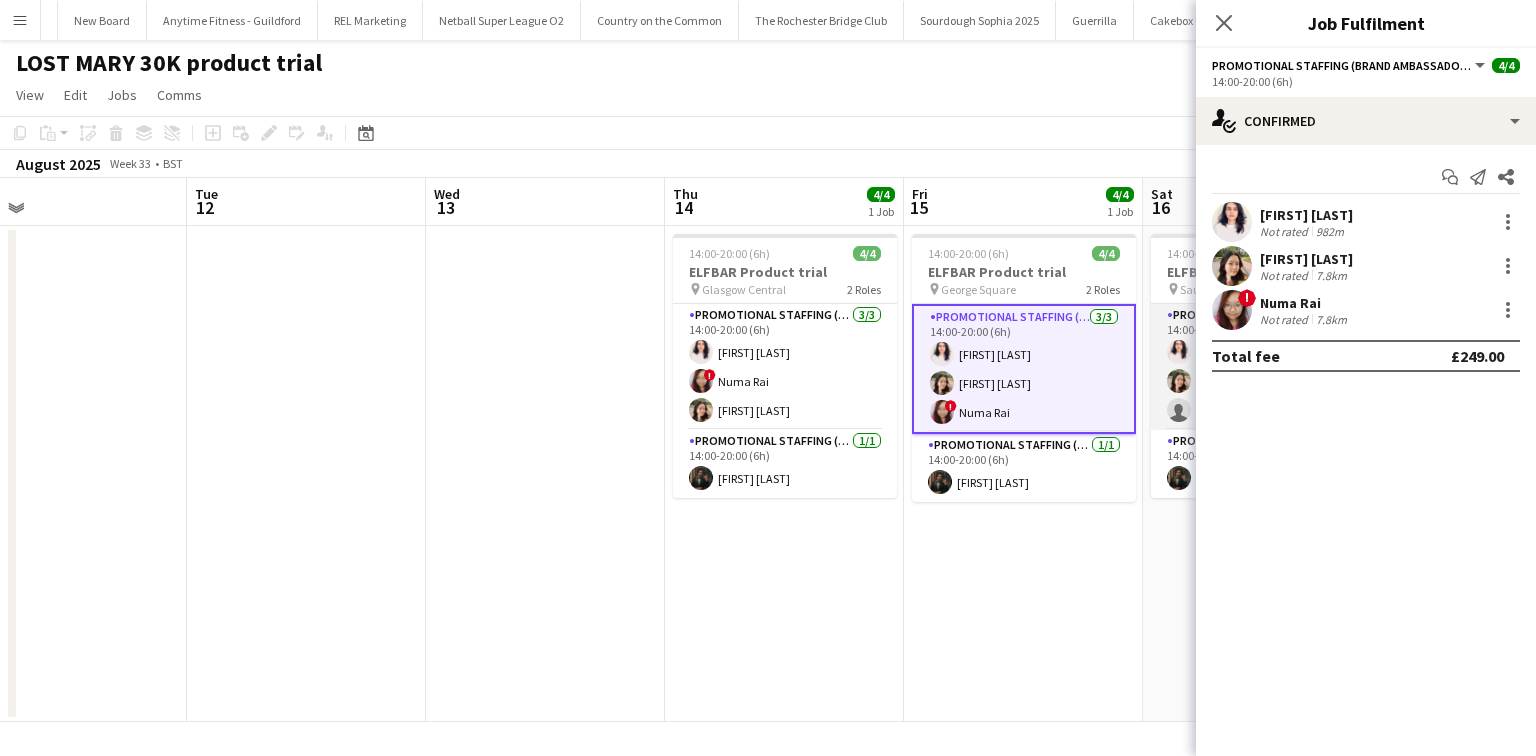 click at bounding box center [1179, 352] 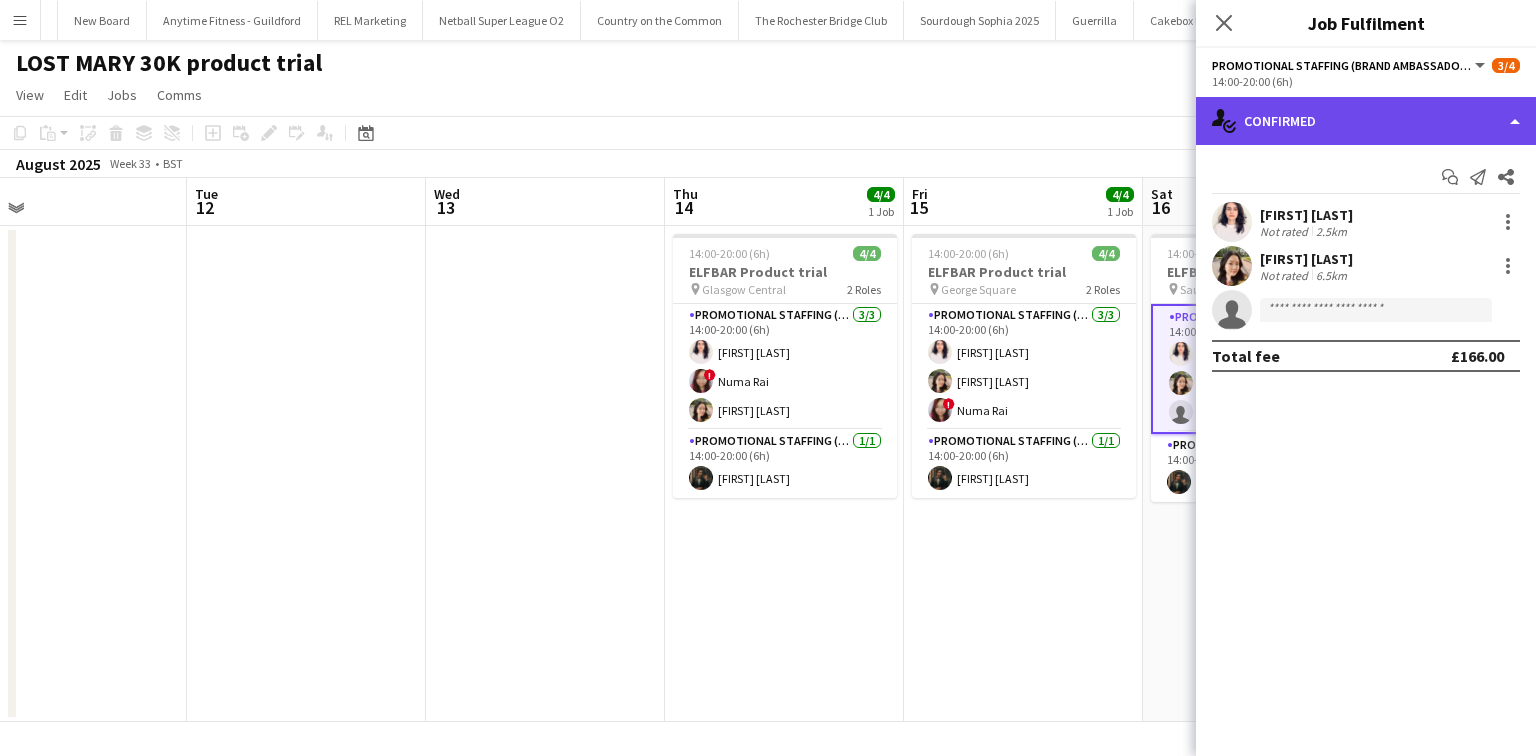 click on "single-neutral-actions-check-2
Confirmed" 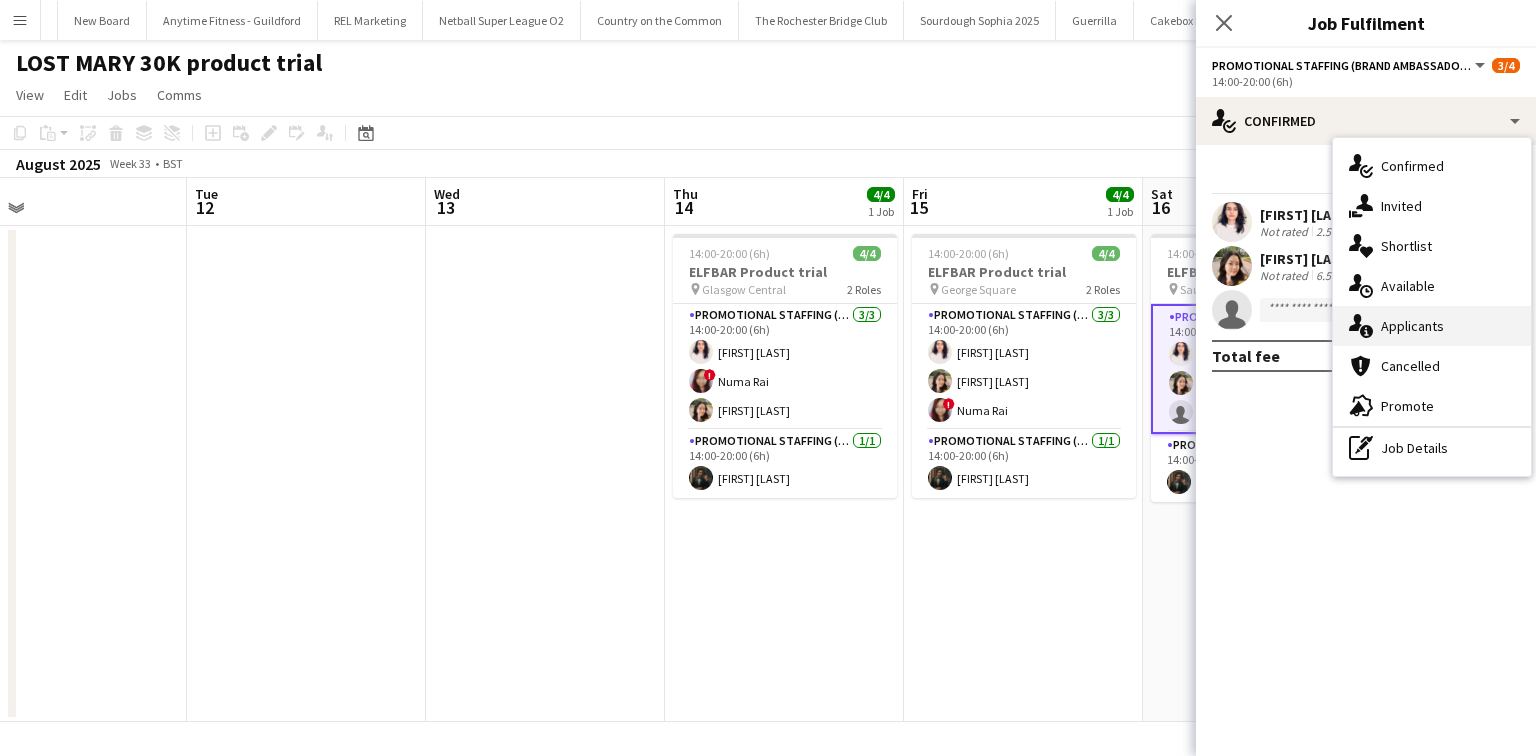 click on "single-neutral-actions-information
Applicants" at bounding box center [1432, 326] 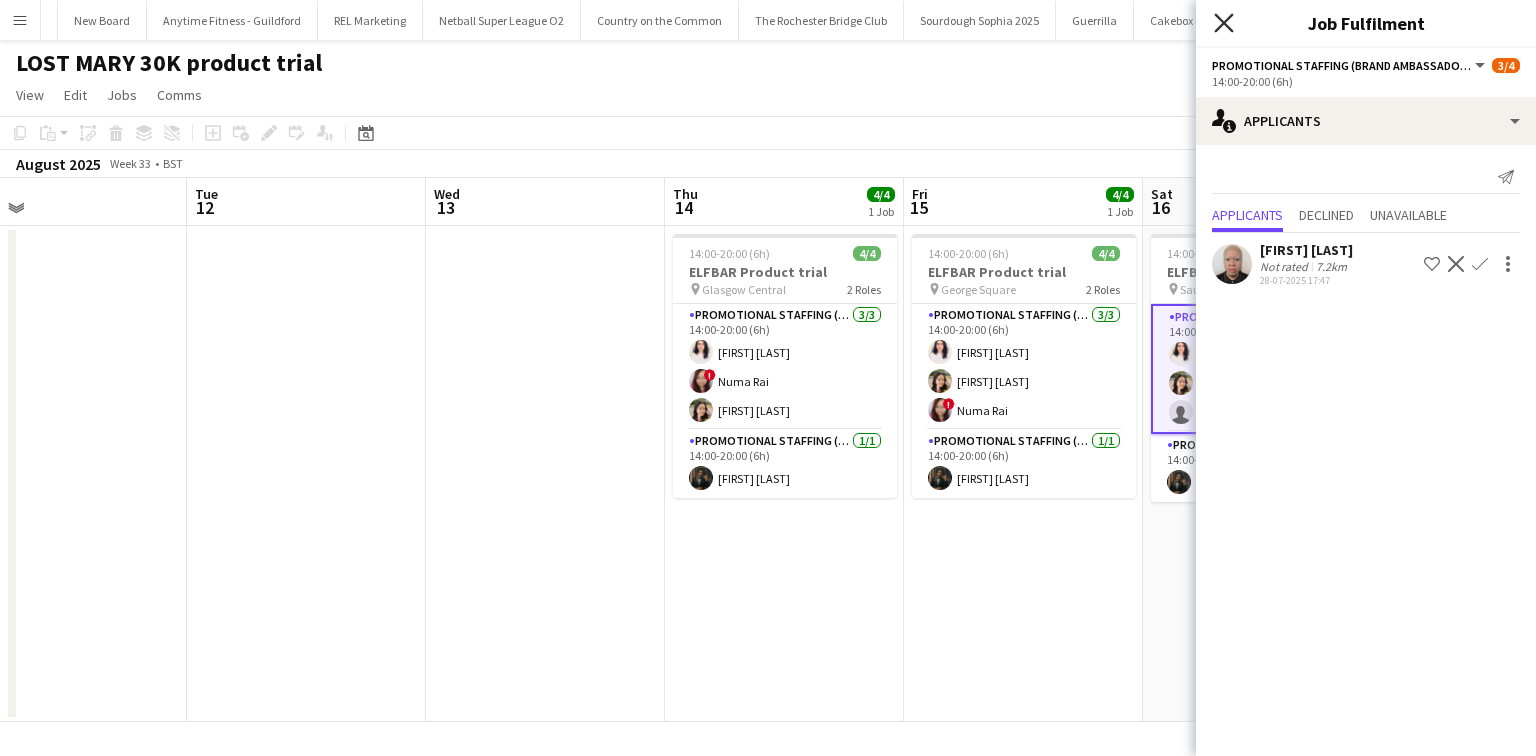 click on "Close pop-in" 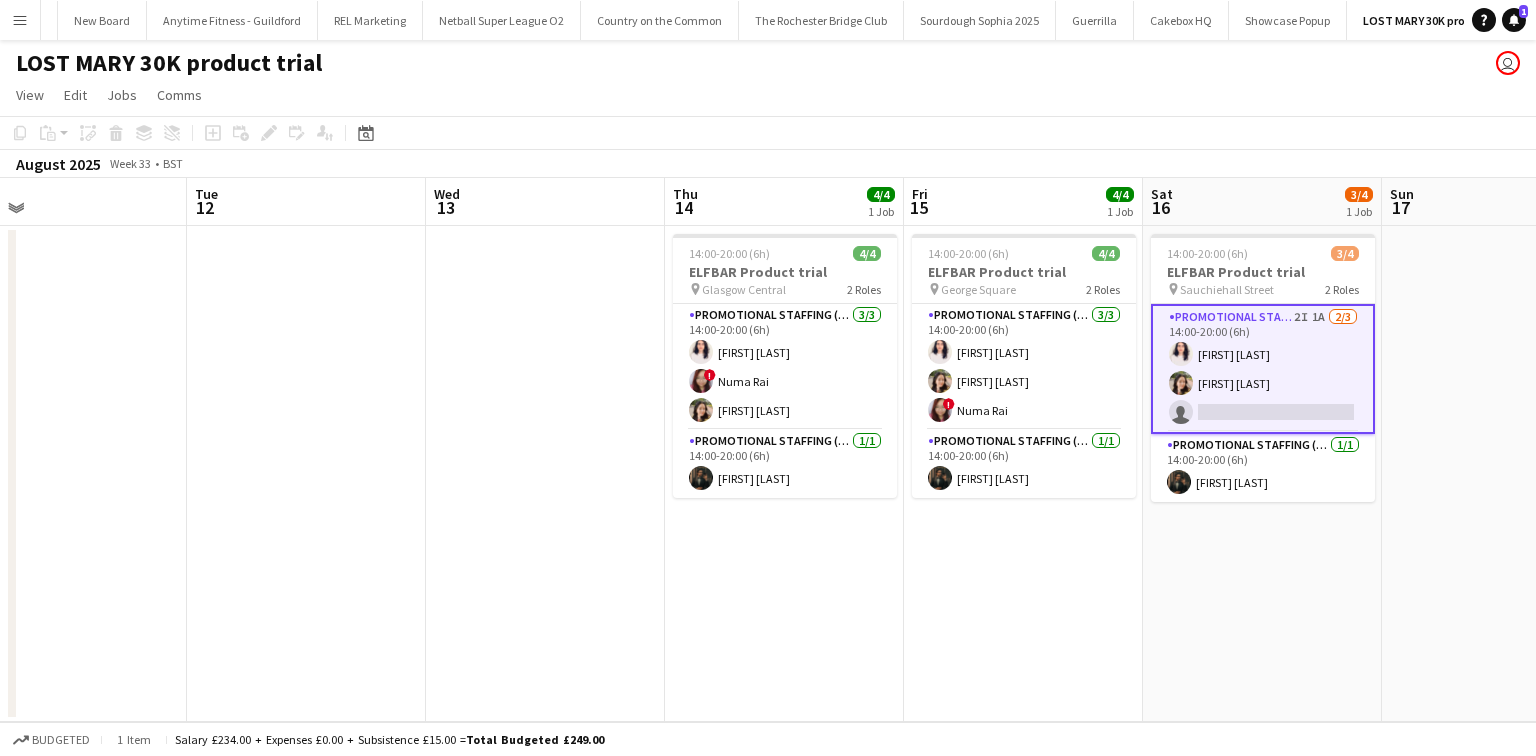 click on "Promotional Staffing (Brand Ambassadors)   2I   1A   2/3   14:00-20:00 (6h)
Zahra Farhoodi Dipika Rai
single-neutral-actions" at bounding box center (1263, 369) 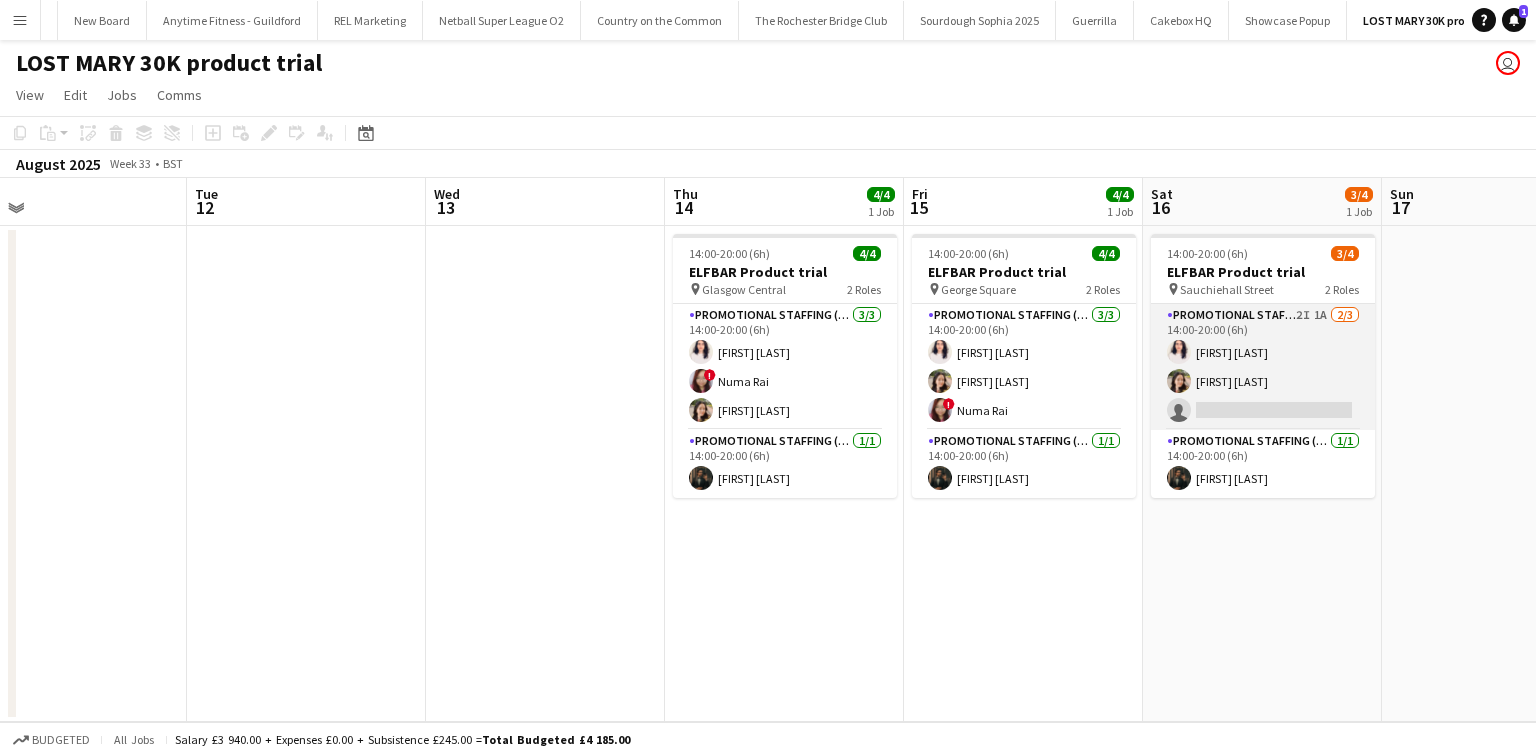 click on "Promotional Staffing (Brand Ambassadors)   2I   1A   2/3   14:00-20:00 (6h)
Zahra Farhoodi Dipika Rai
single-neutral-actions" at bounding box center [1263, 367] 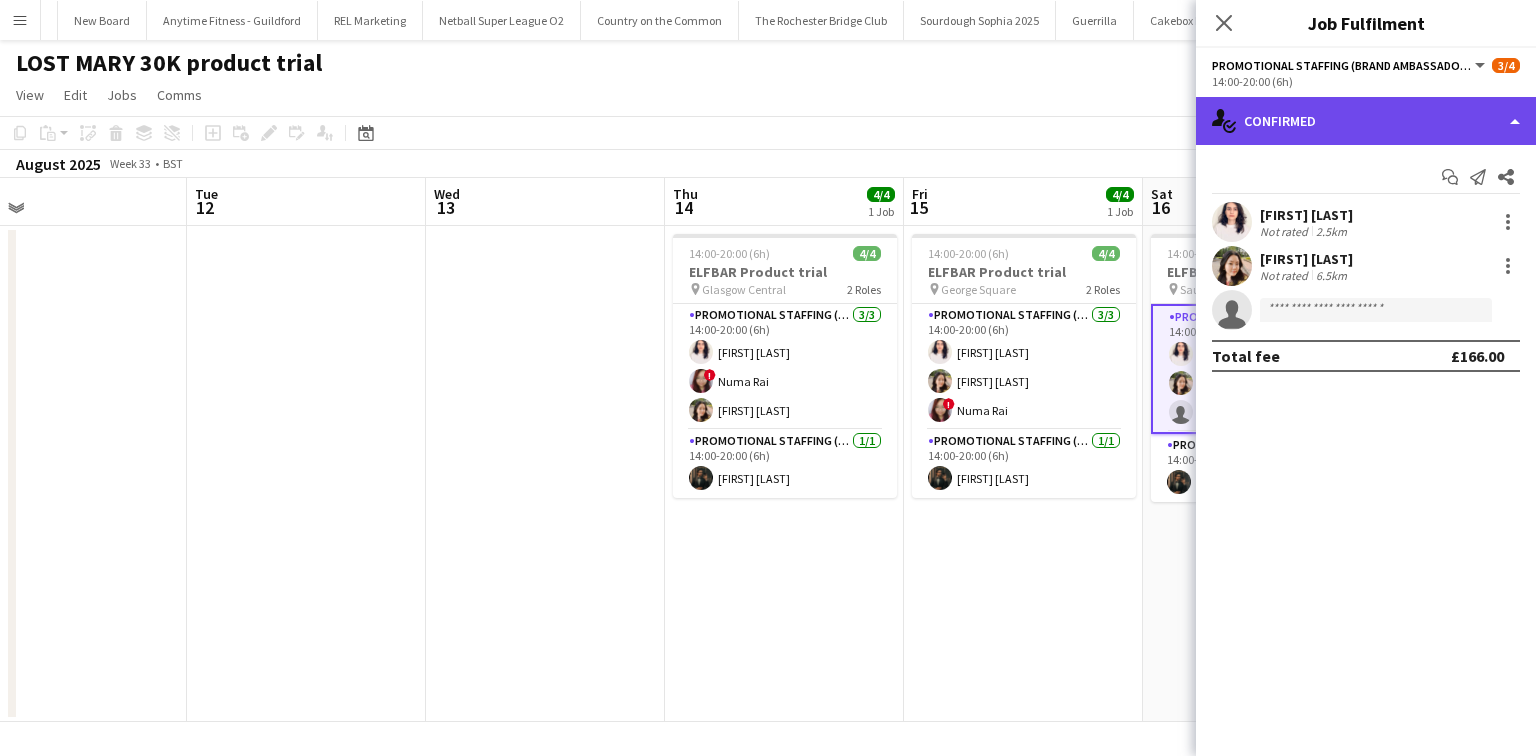 click on "single-neutral-actions-check-2
Confirmed" 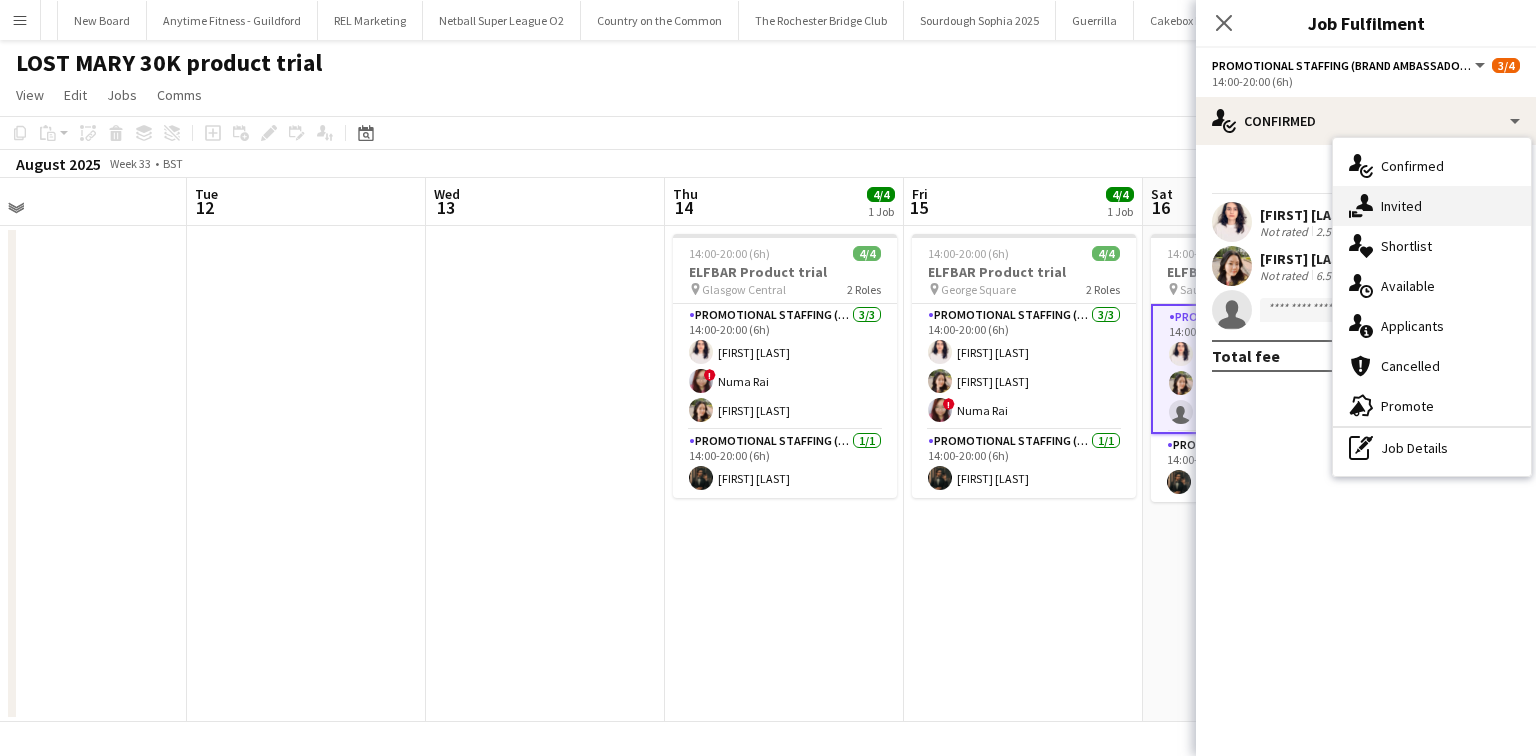 click on "single-neutral-actions-share-1
Invited" at bounding box center (1432, 206) 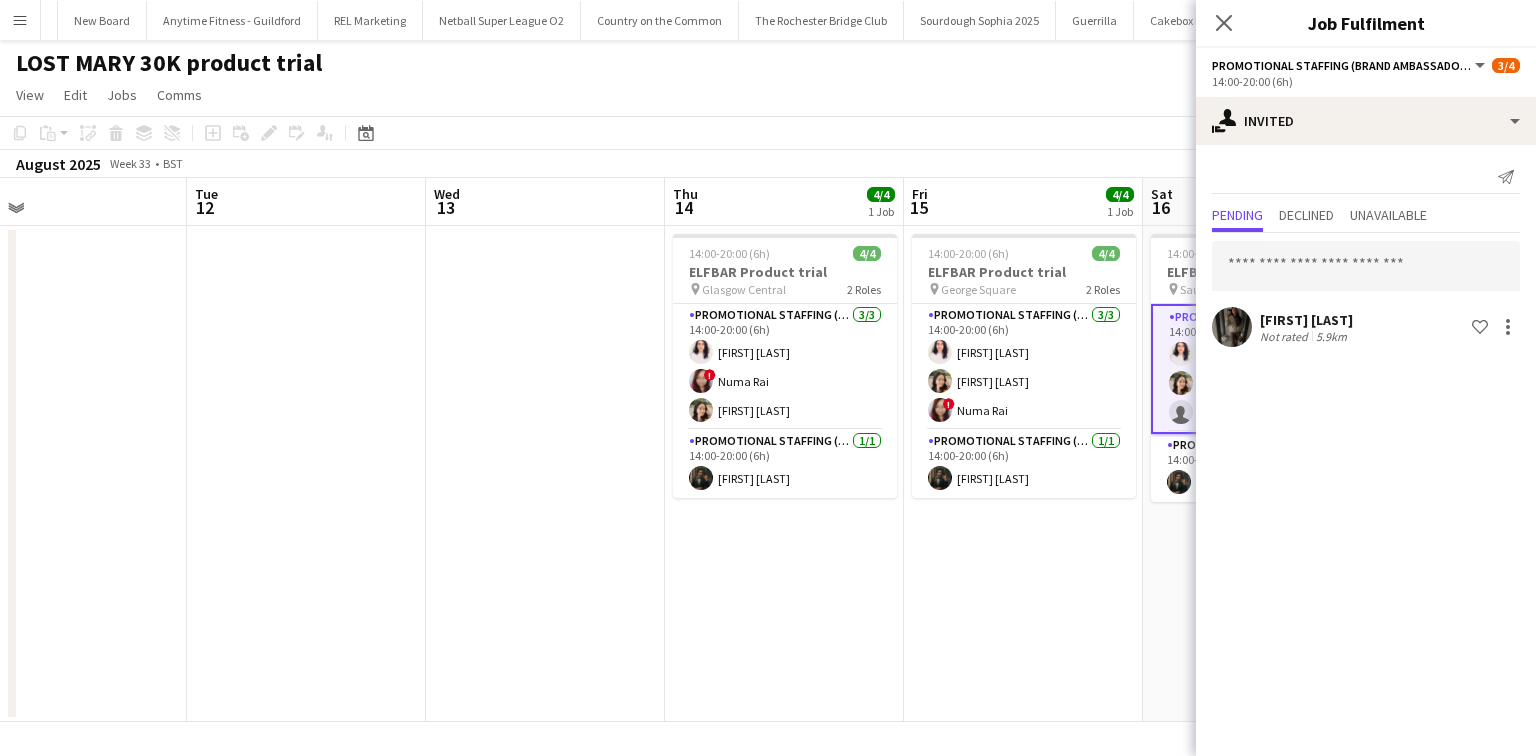 click on "Mischa Mcginlay" 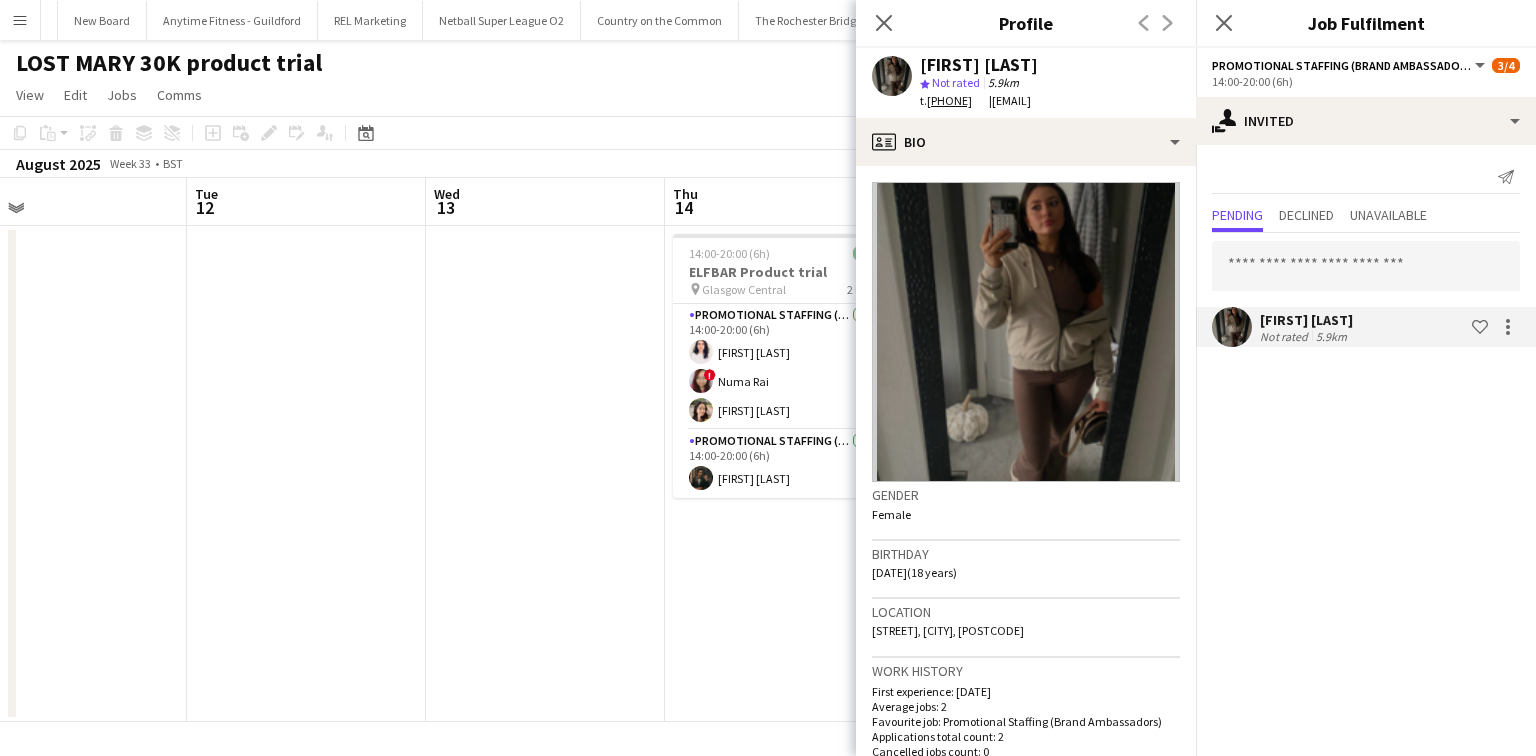 click on "Close pop-in" 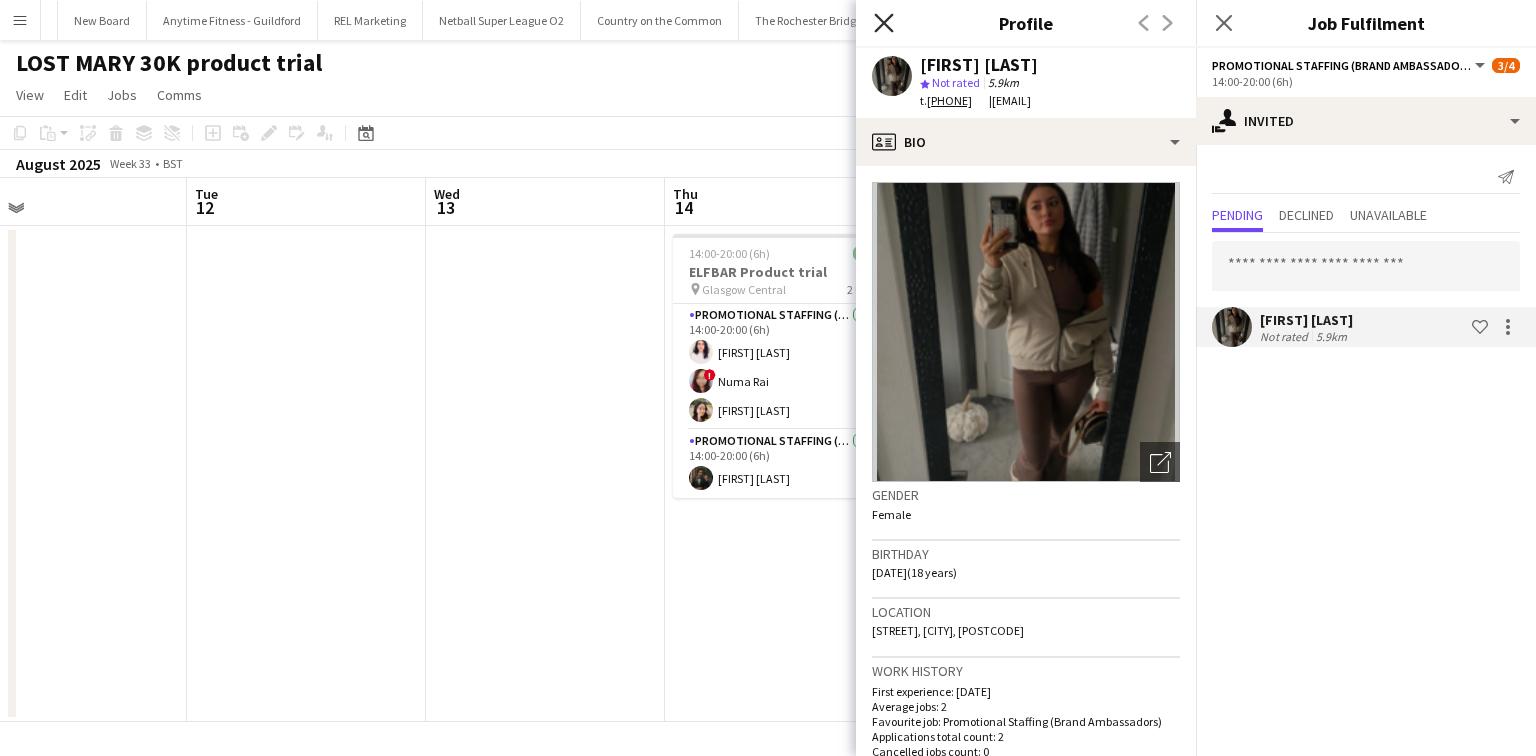 click 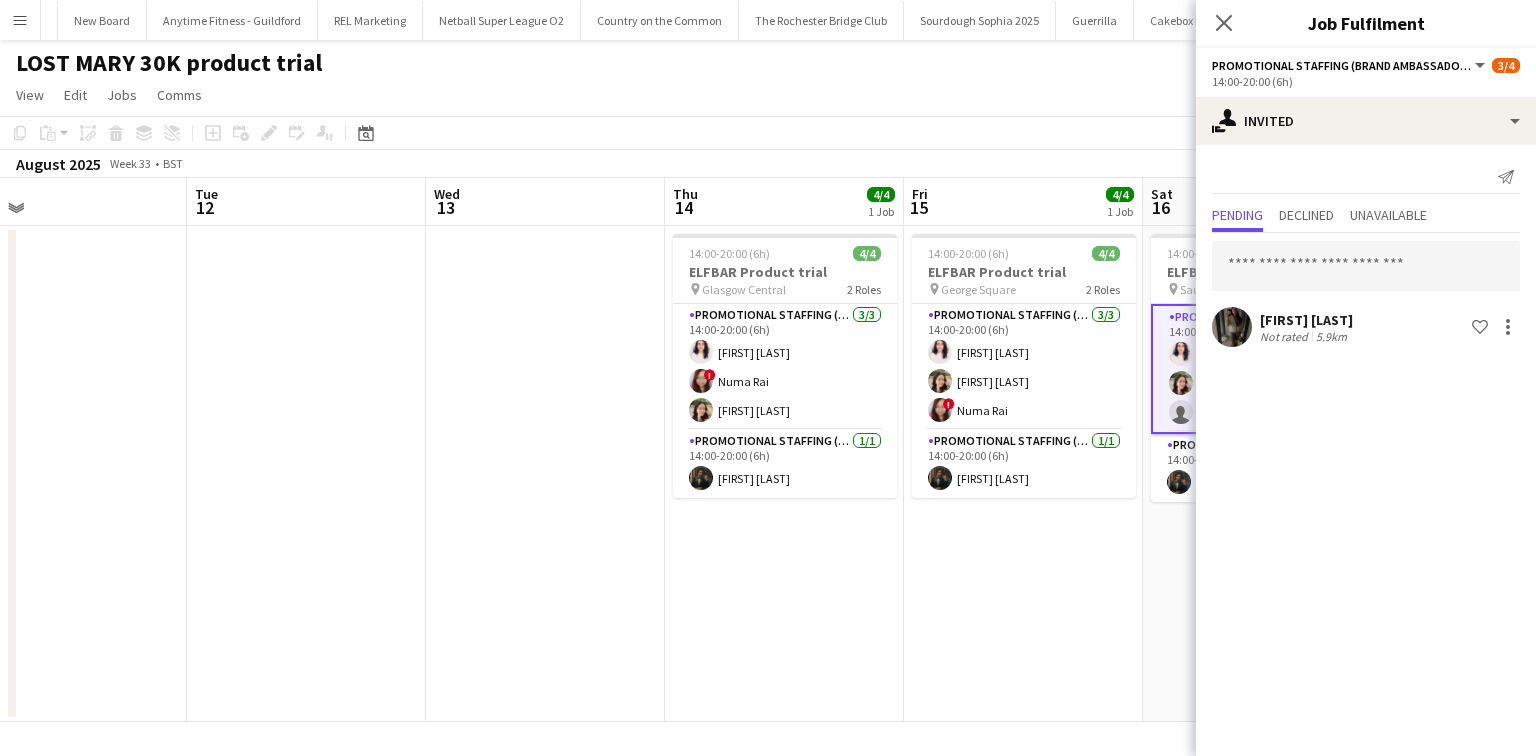click on "Close pop-in" 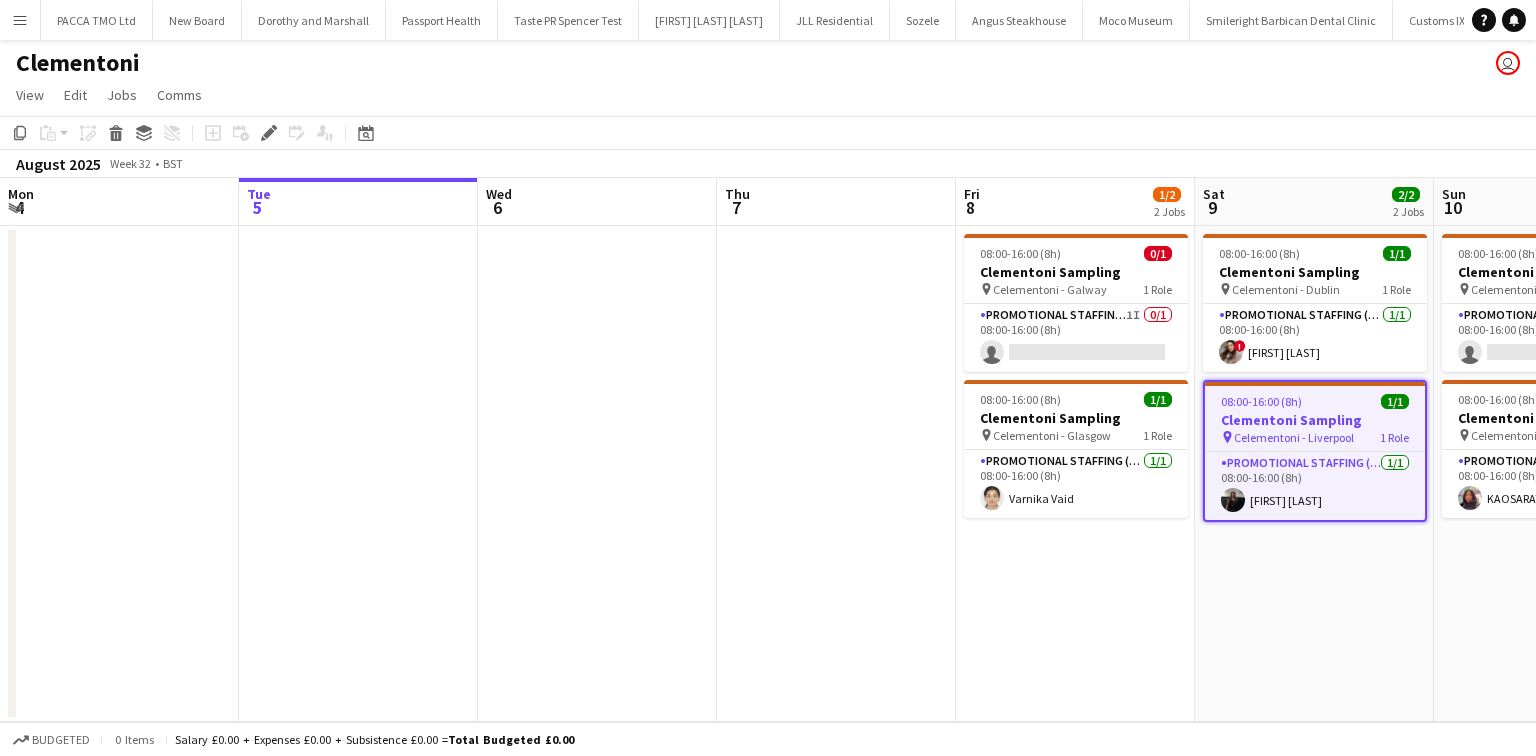 scroll, scrollTop: 0, scrollLeft: 0, axis: both 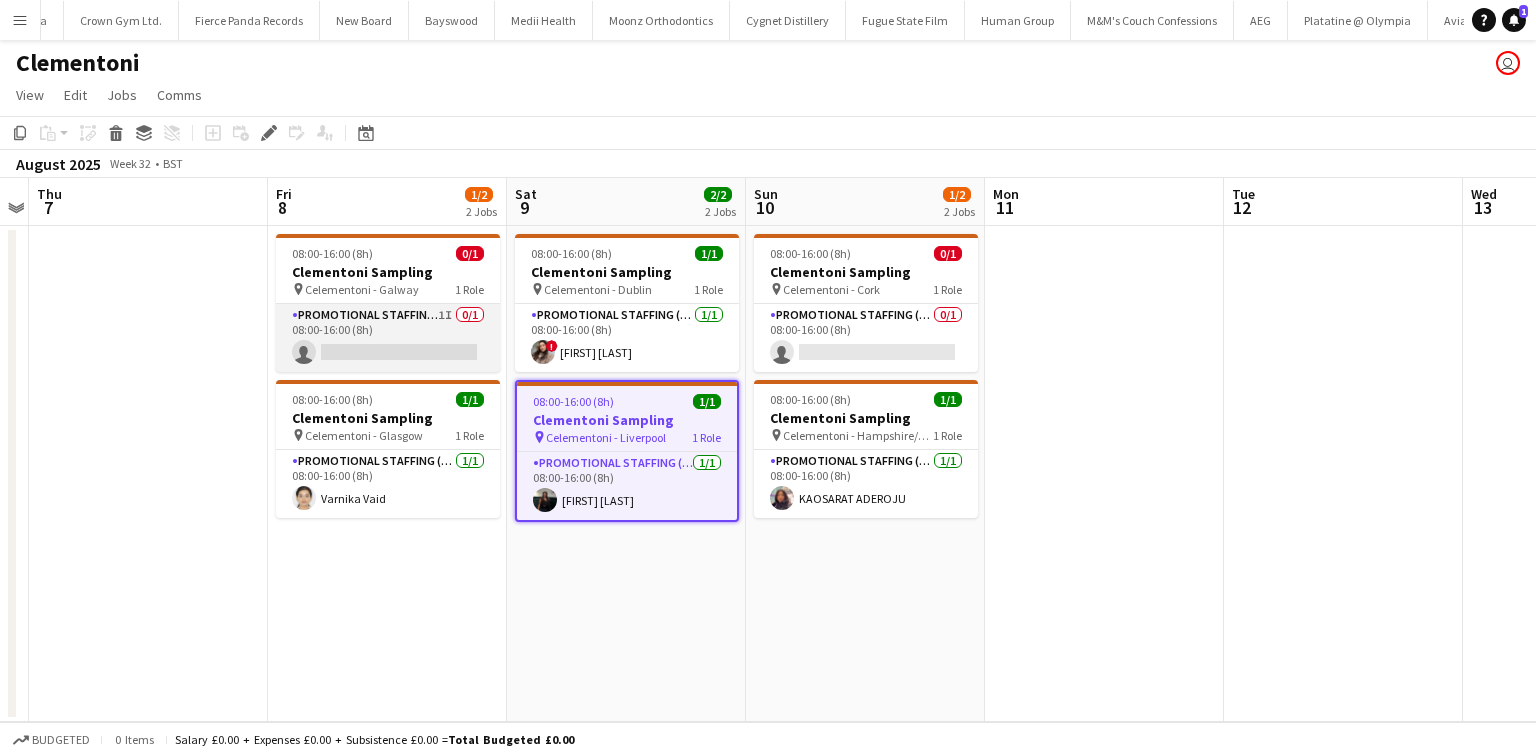 click on "Promotional Staffing (Brand Ambassadors)   1I   0/1   08:00-16:00 (8h)
single-neutral-actions" at bounding box center [388, 338] 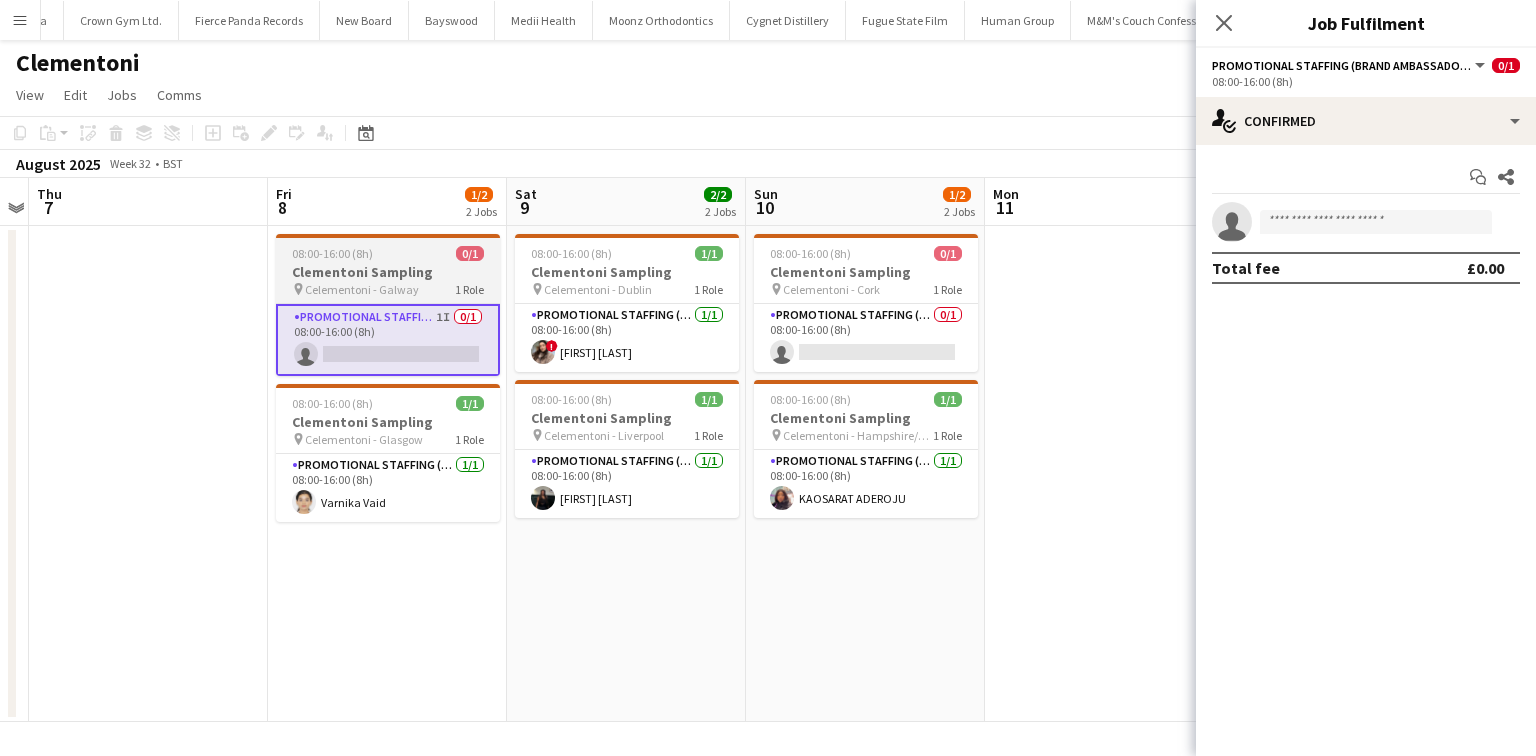 click on "Clementoni Sampling" at bounding box center [388, 272] 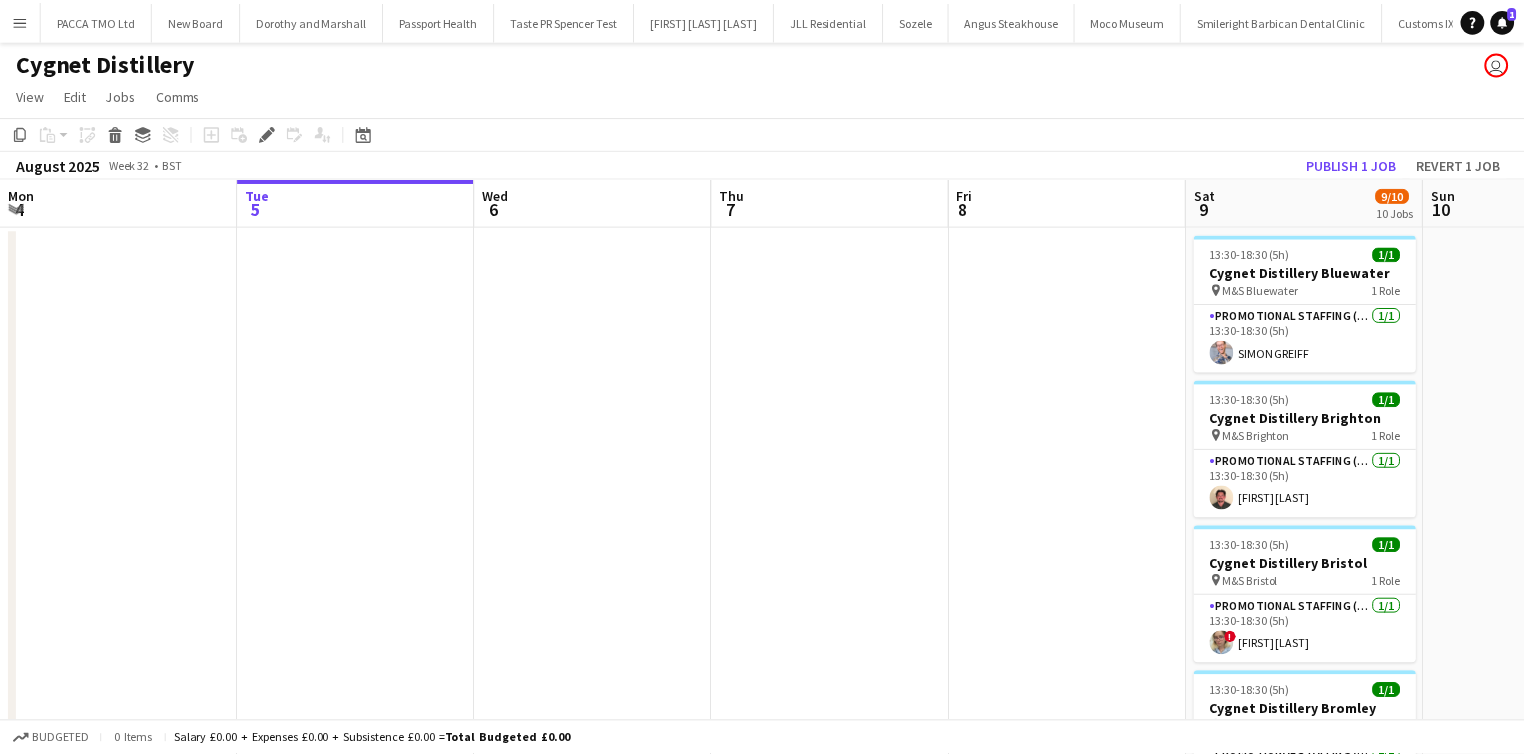 scroll, scrollTop: 0, scrollLeft: 0, axis: both 